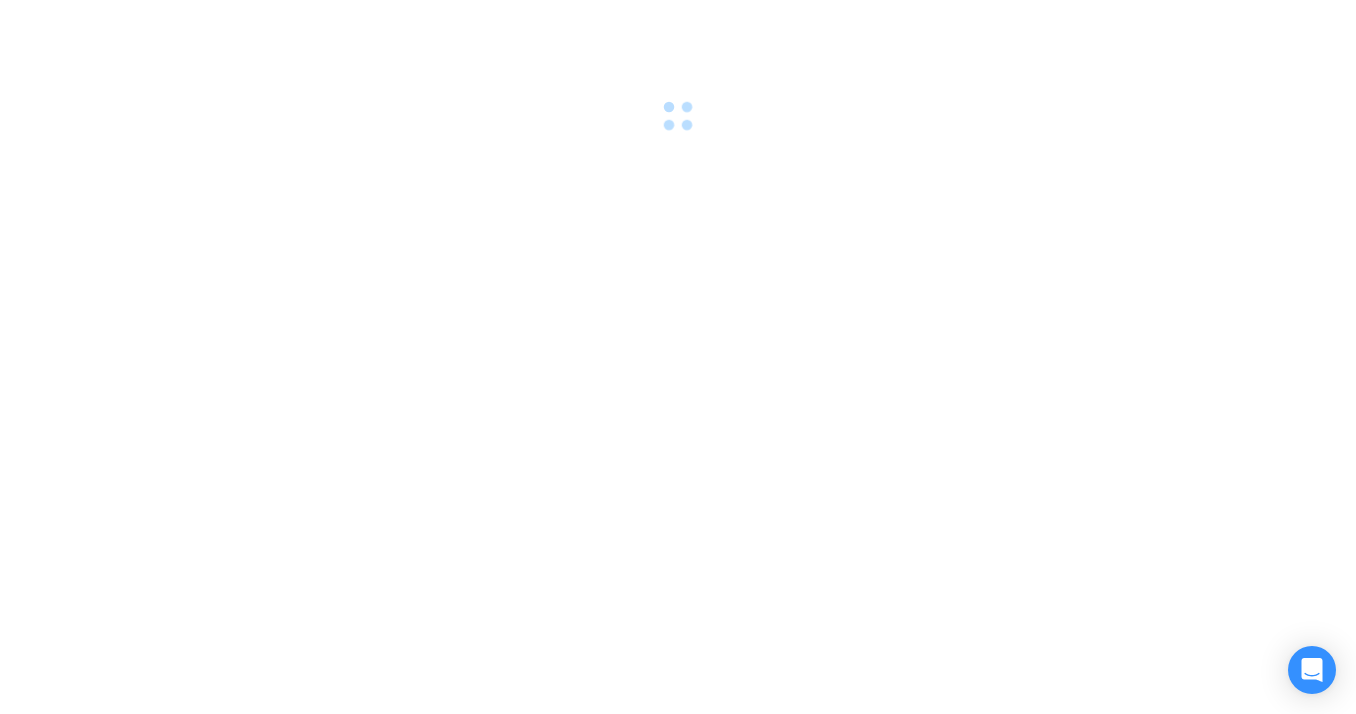 scroll, scrollTop: 0, scrollLeft: 0, axis: both 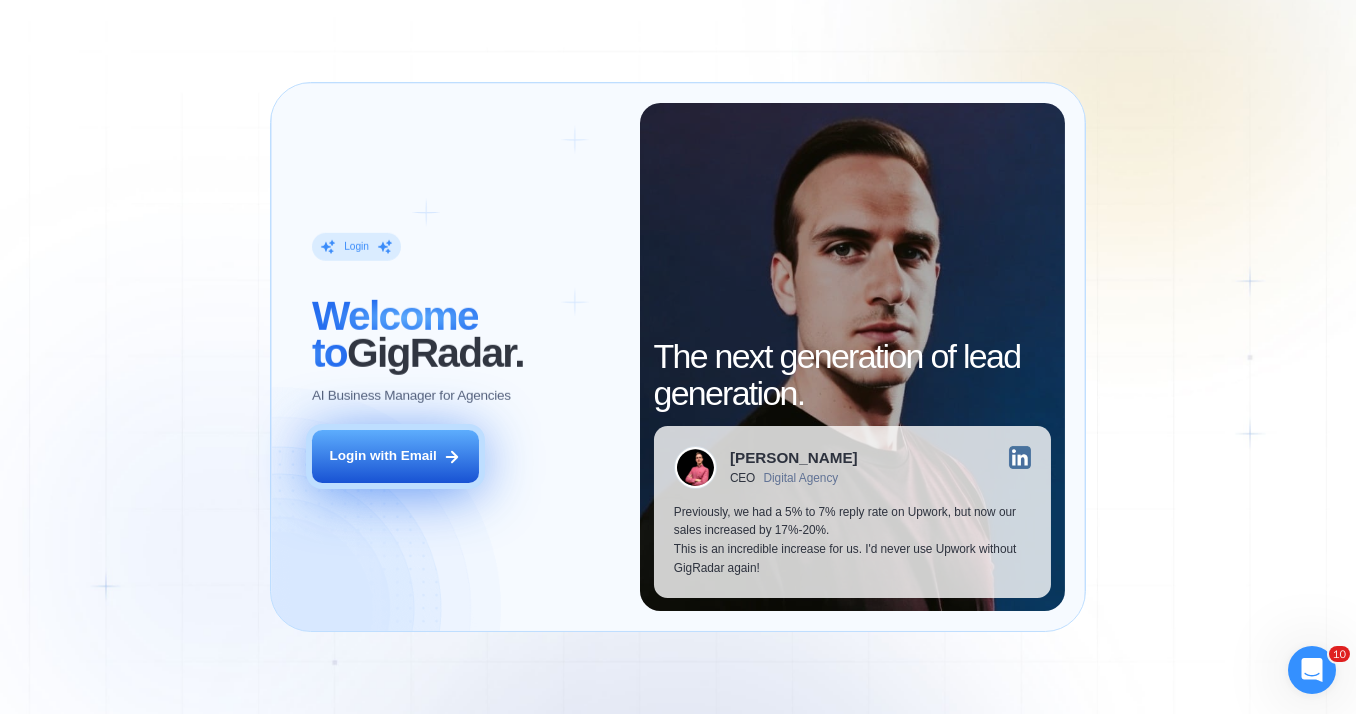 click on "Login with Email" at bounding box center (382, 456) 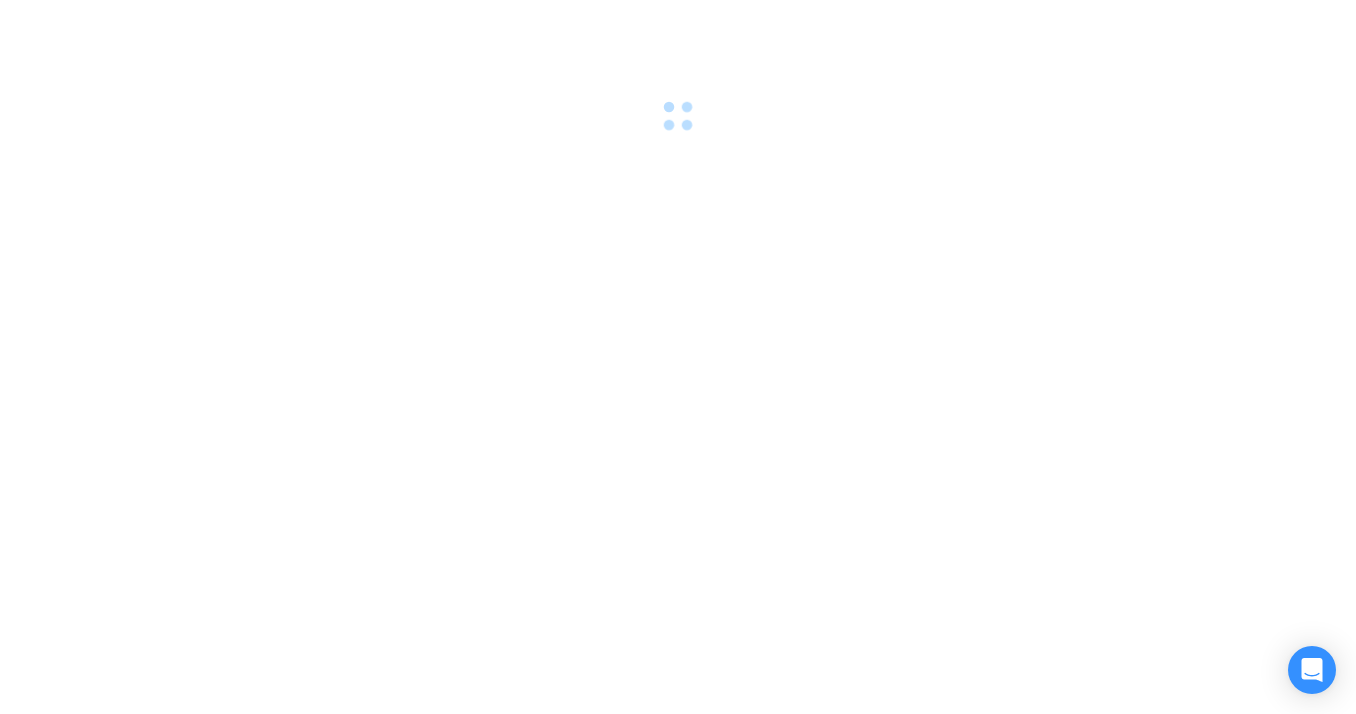 scroll, scrollTop: 0, scrollLeft: 0, axis: both 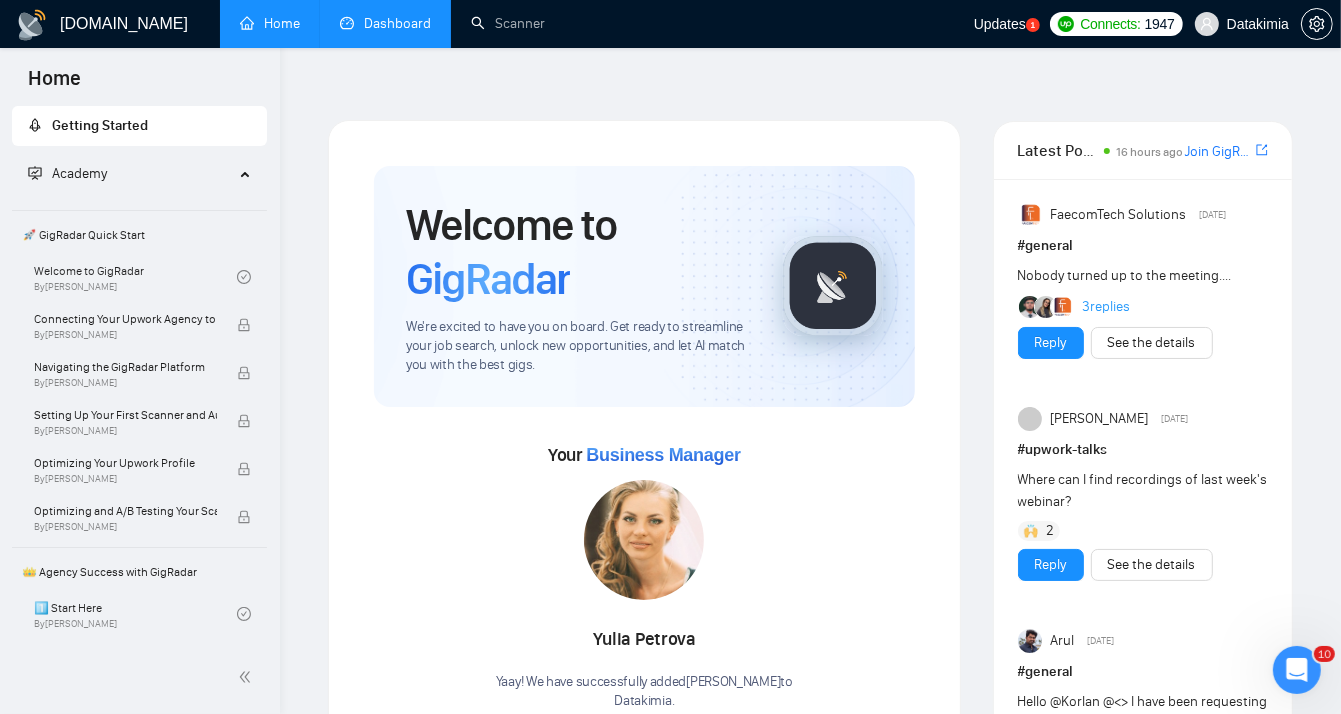 click on "Dashboard" at bounding box center (385, 23) 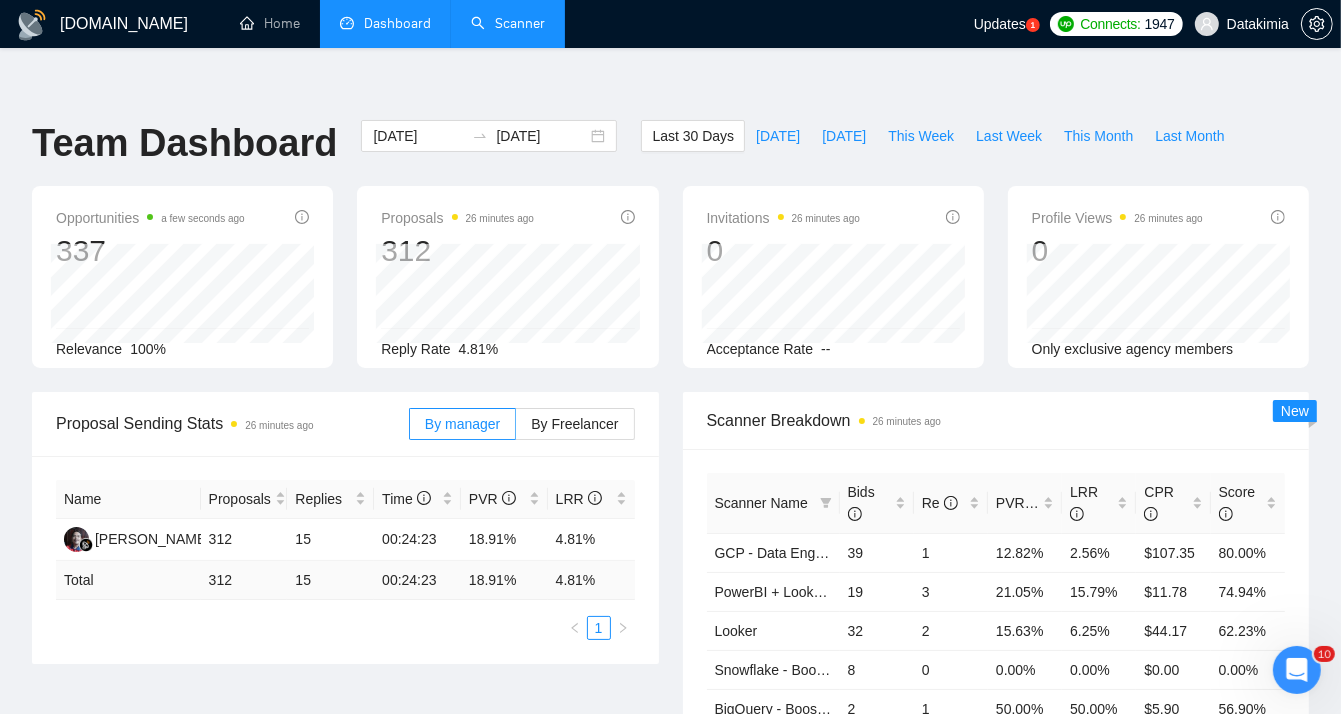 click on "Scanner" at bounding box center (508, 23) 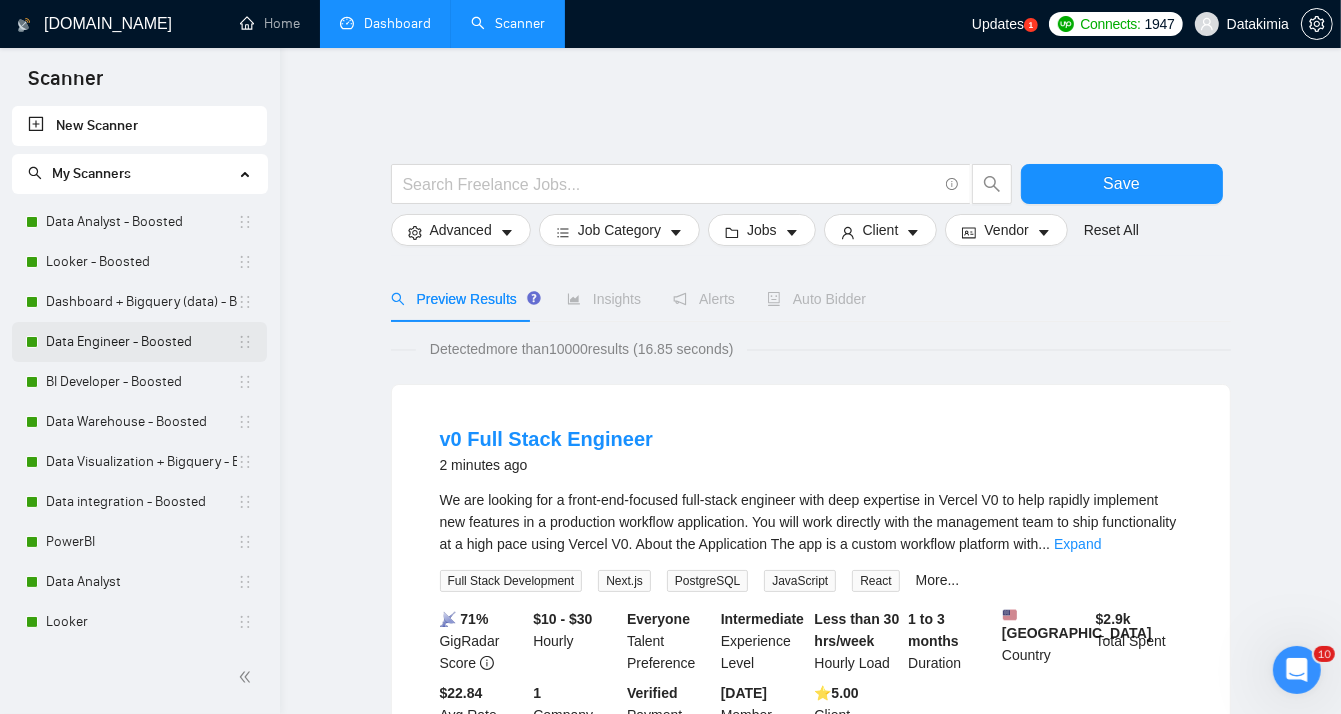 click on "Data Engineer - Boosted" at bounding box center (141, 342) 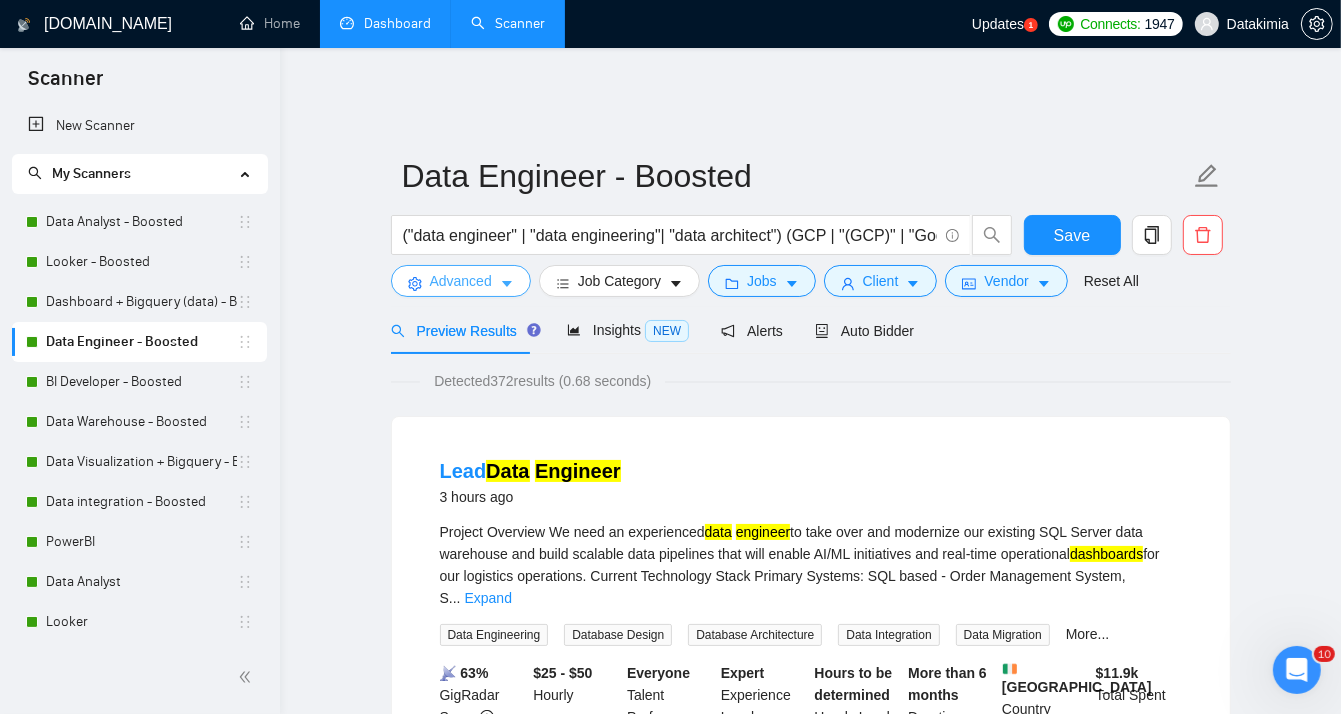 click on "Advanced" at bounding box center [461, 281] 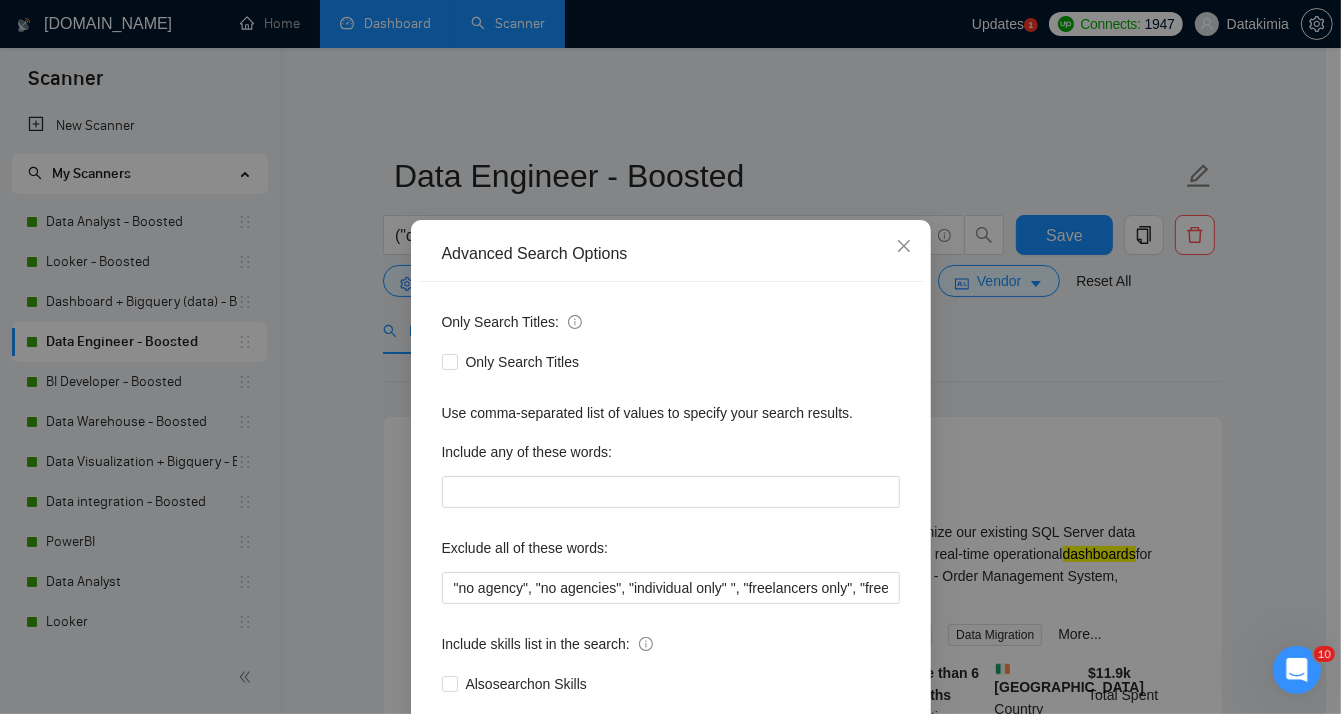 click on "Advanced Search Options Only Search Titles:   Only Search Titles Use comma-separated list of values to specify your search results. Include any of these words: Exclude all of these words: "no agency", "no agencies", "individual only" ", "freelancers only", "freelancer only", "only freelancer", "only freelancers"  "independent contractors only", tutor, coach, advice, "teach me", "french", "german", "italian", "deutsch"​, "Erfahrung", "Fähigkeiten", "Vertrag", "Anforderungen", "Data Scientist", "Marketing Specialist", "Marketing Analyst", "Market Analyst", "Pricing Analyst", "Google Tag Manager Expert", "full time", "full-time", "urgent", "easy", "ASAP", "asap", "easy project", "small project" Include skills list in the search:   Also  search  on Skills Reset OK" at bounding box center [670, 357] 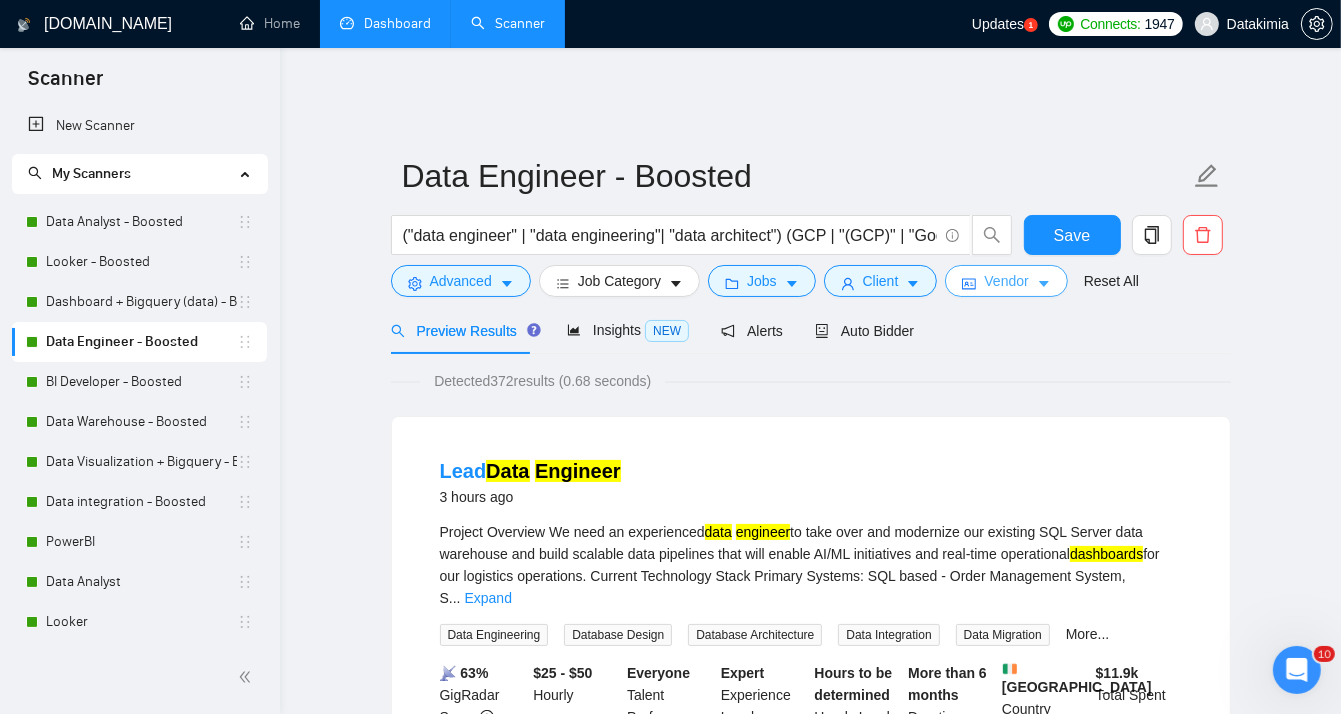 click on "Vendor" at bounding box center (1006, 281) 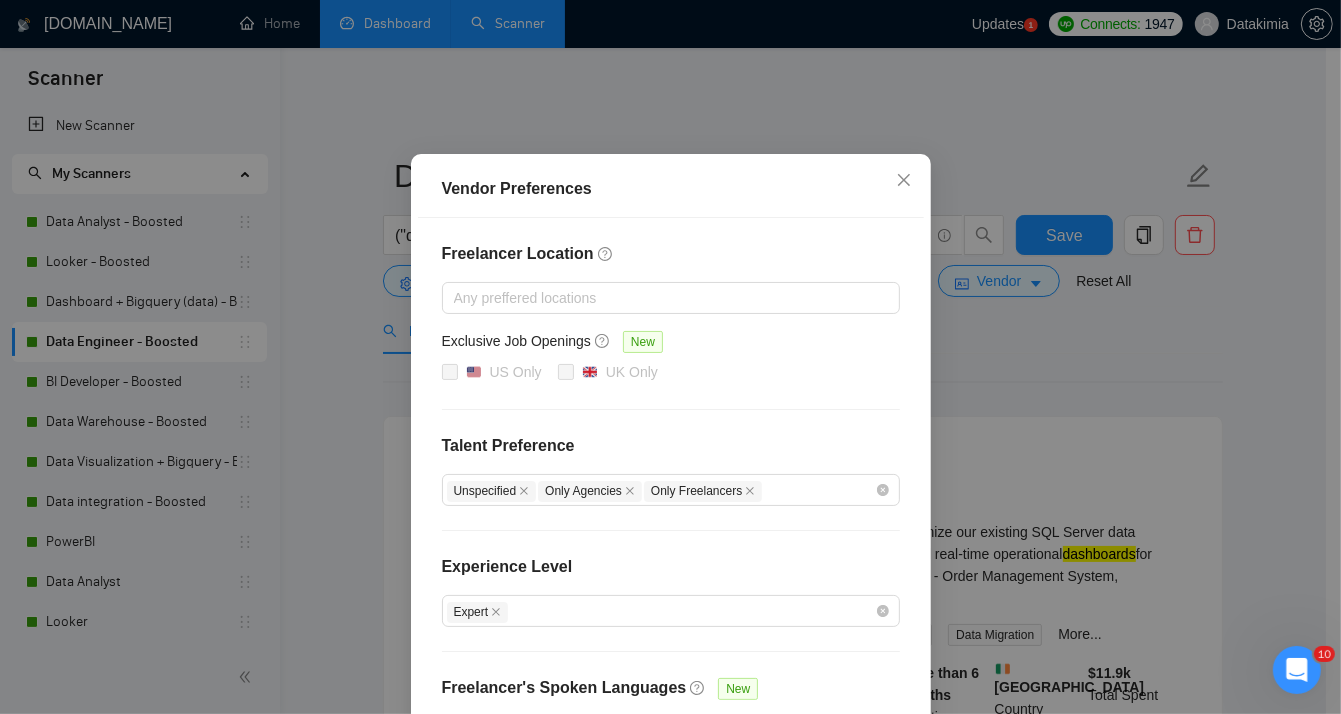 scroll, scrollTop: 66, scrollLeft: 0, axis: vertical 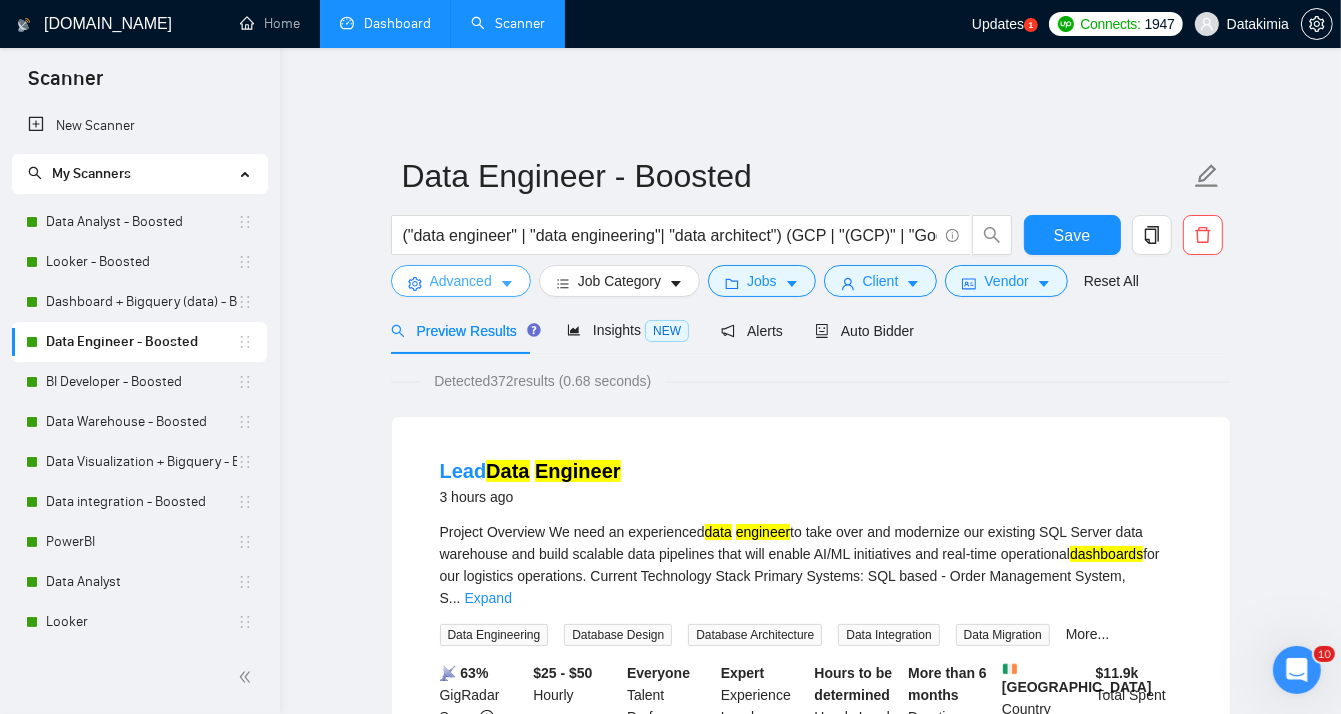 click on "Advanced" at bounding box center [461, 281] 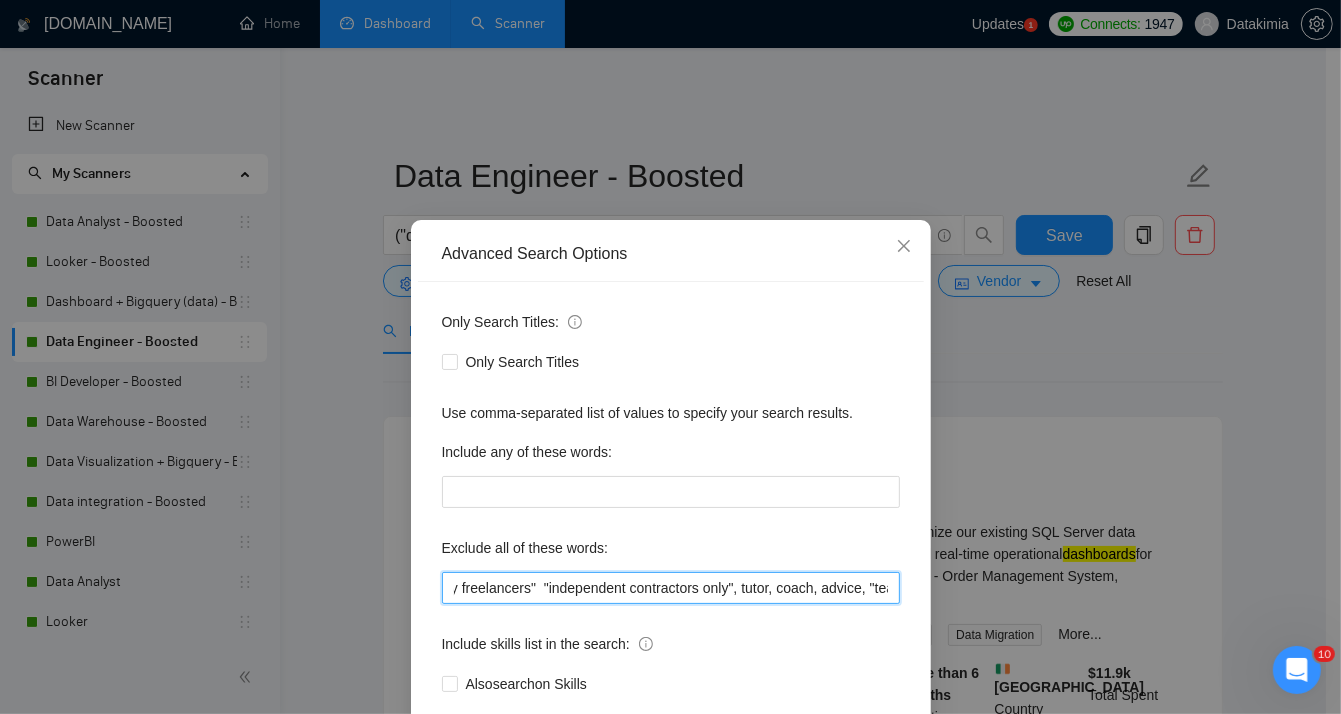 scroll, scrollTop: 0, scrollLeft: 0, axis: both 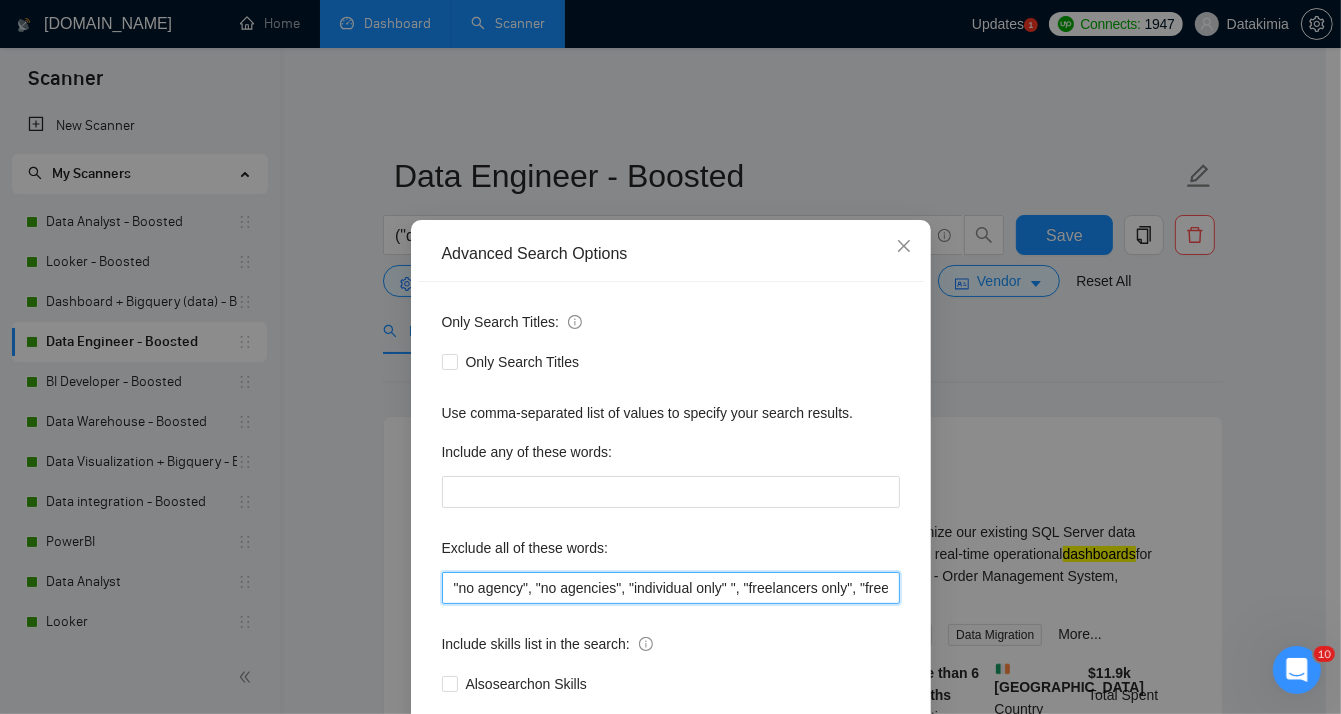 drag, startPoint x: 535, startPoint y: 582, endPoint x: 429, endPoint y: 528, distance: 118.96218 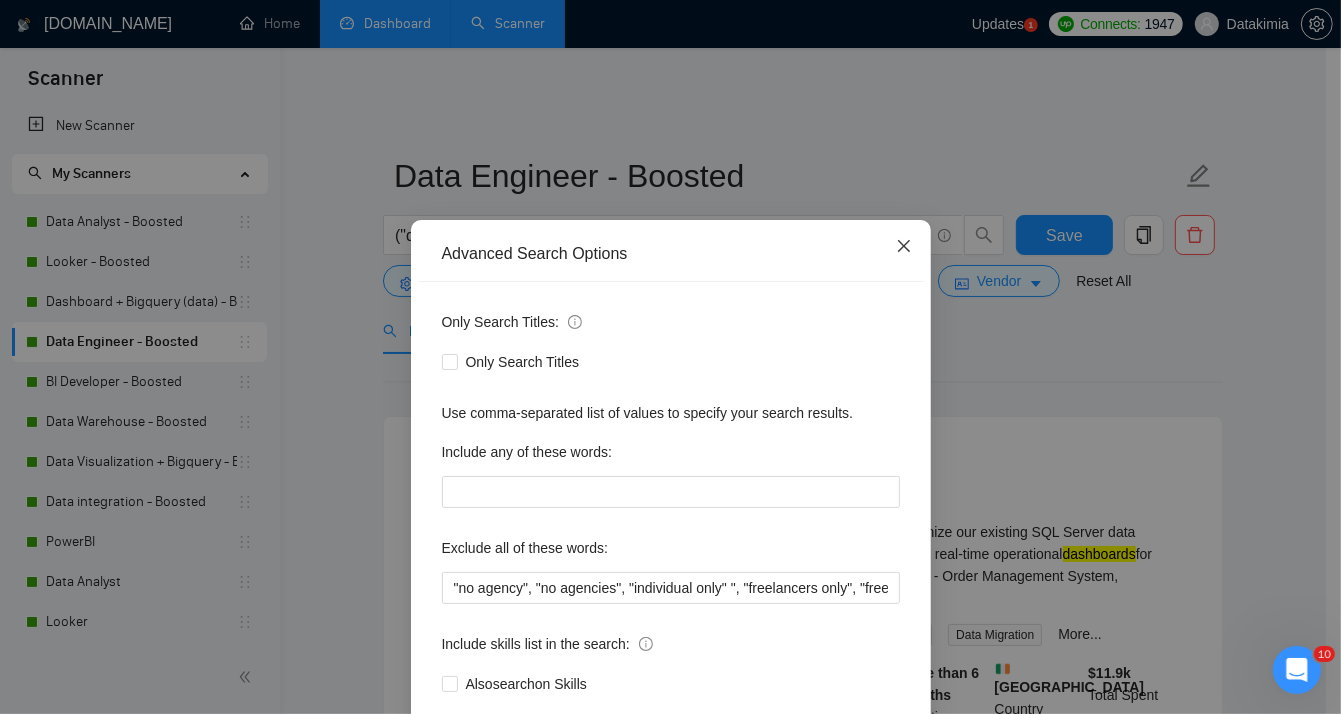 click at bounding box center (904, 247) 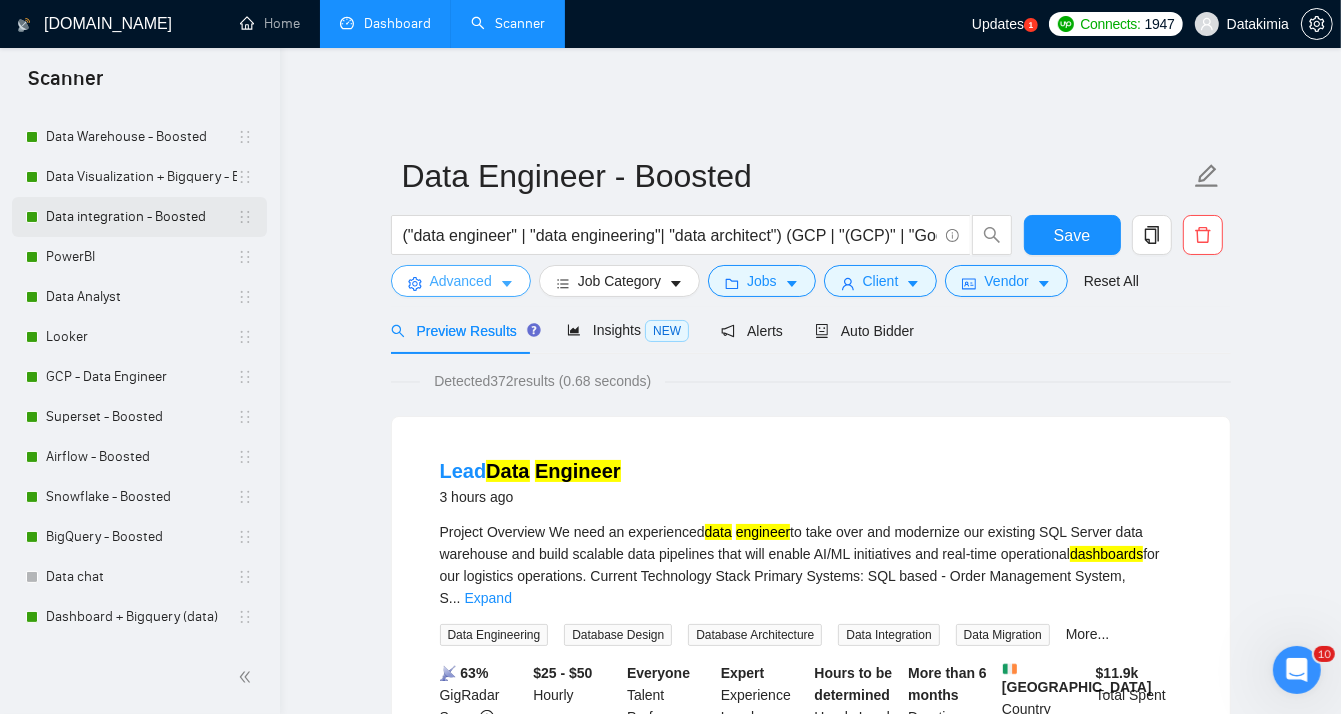 scroll, scrollTop: 320, scrollLeft: 0, axis: vertical 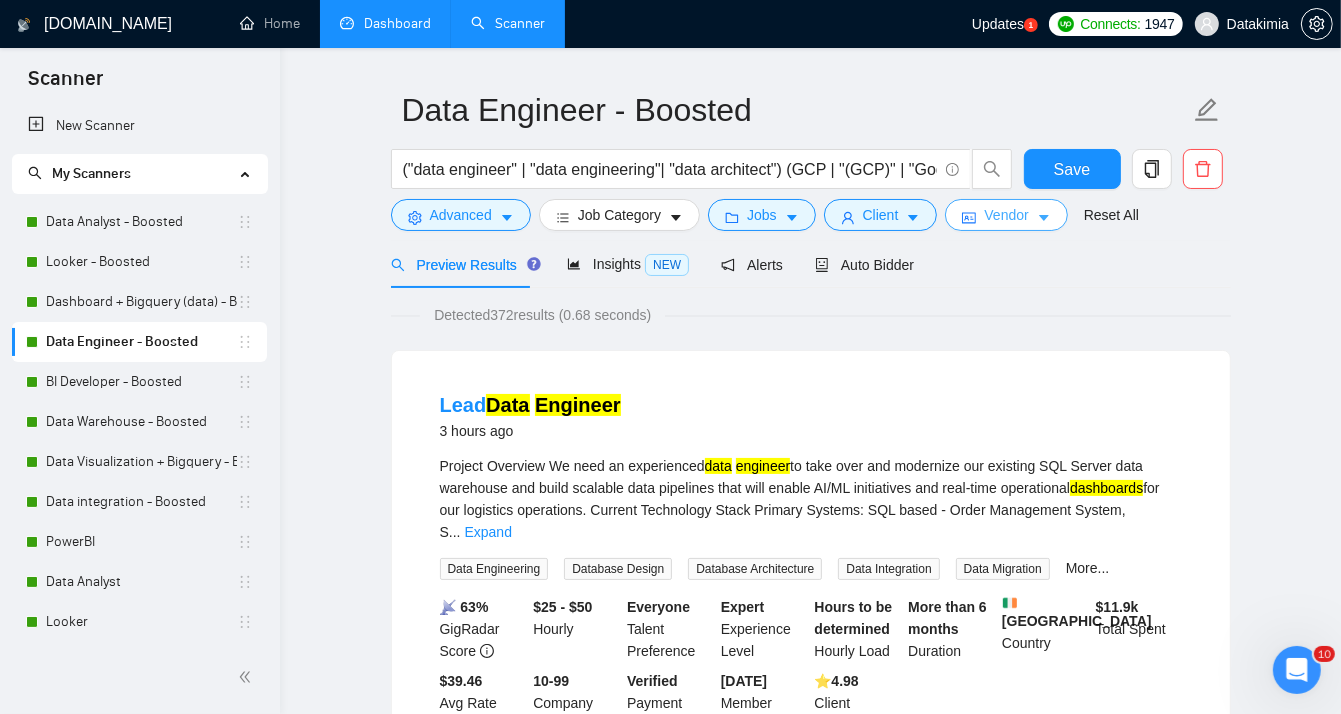 click on "Vendor" at bounding box center (1006, 215) 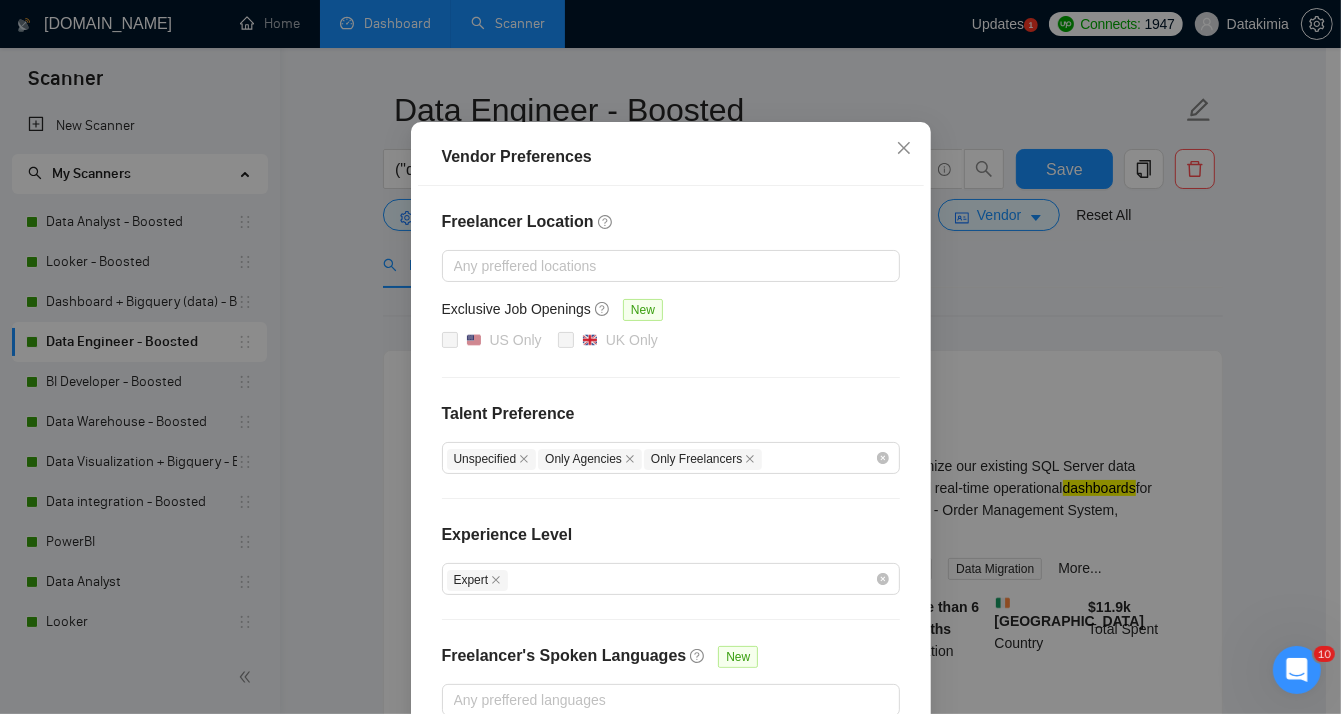scroll, scrollTop: 166, scrollLeft: 0, axis: vertical 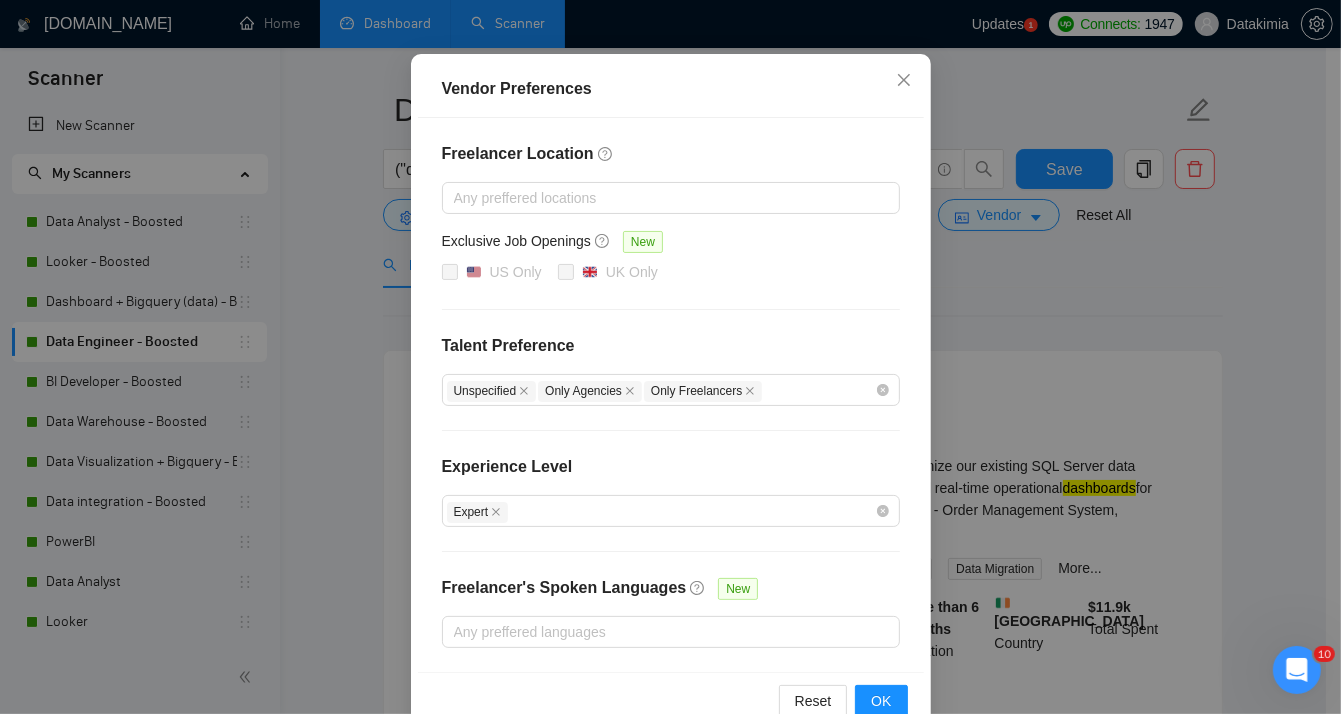 click on "Vendor Preferences Freelancer Location     Any preffered locations Exclusive Job Openings [GEOGRAPHIC_DATA] Only UK Only Talent Preference Unspecified Only Agencies Only Freelancers   Experience Level Expert   Freelancer's Spoken Languages New   Any preffered languages Reset OK" at bounding box center (670, 357) 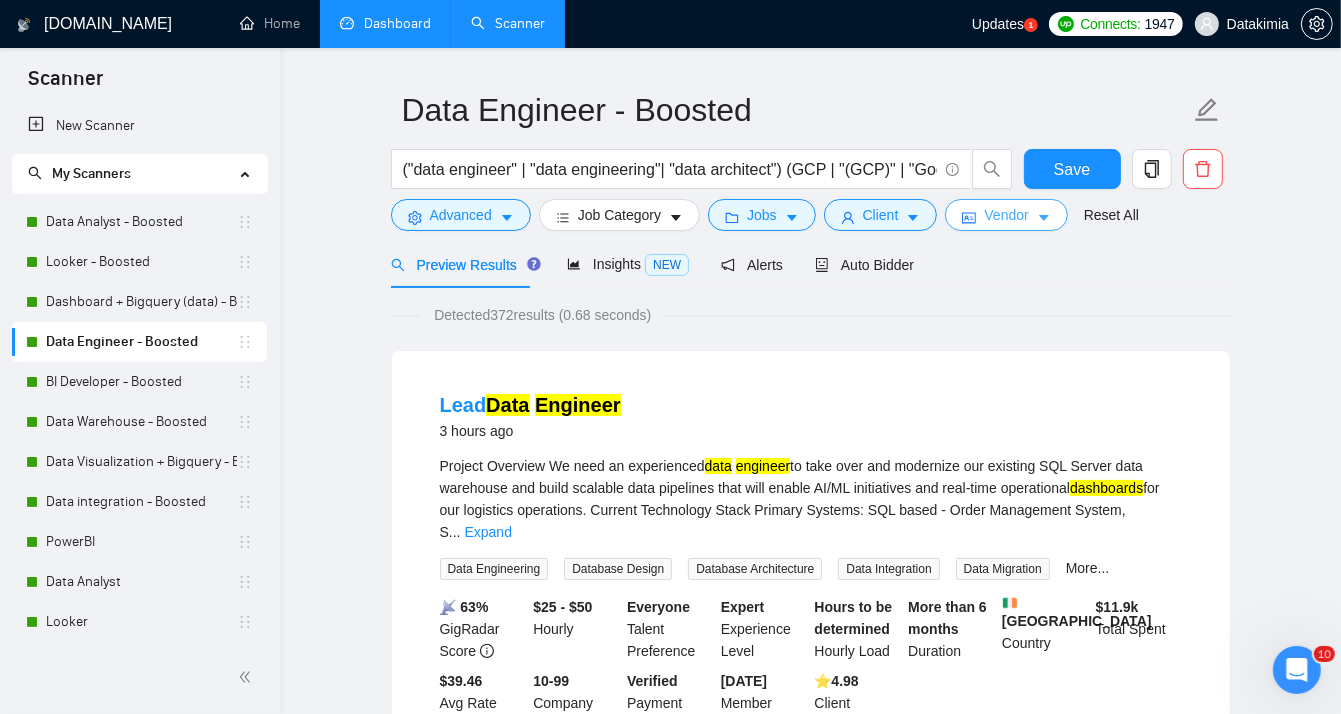click on "Vendor" at bounding box center (1006, 215) 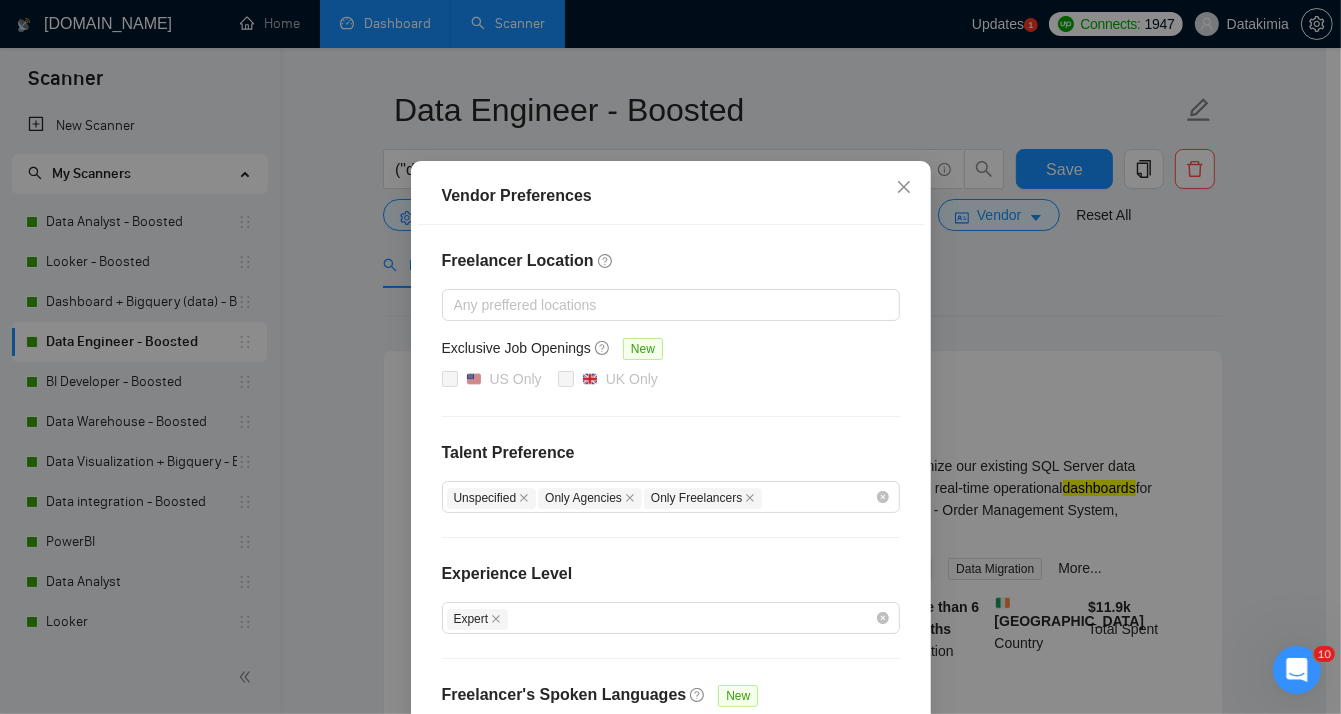 scroll, scrollTop: 66, scrollLeft: 0, axis: vertical 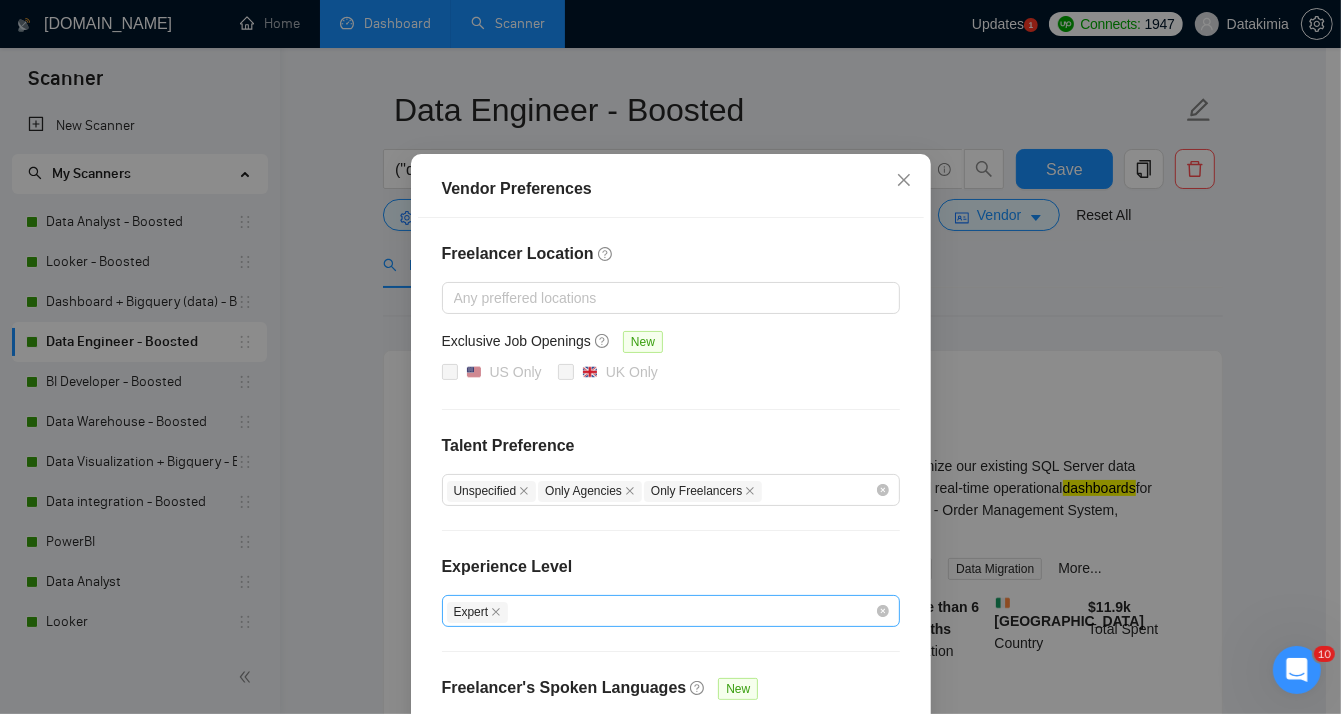 click on "Expert" at bounding box center [661, 611] 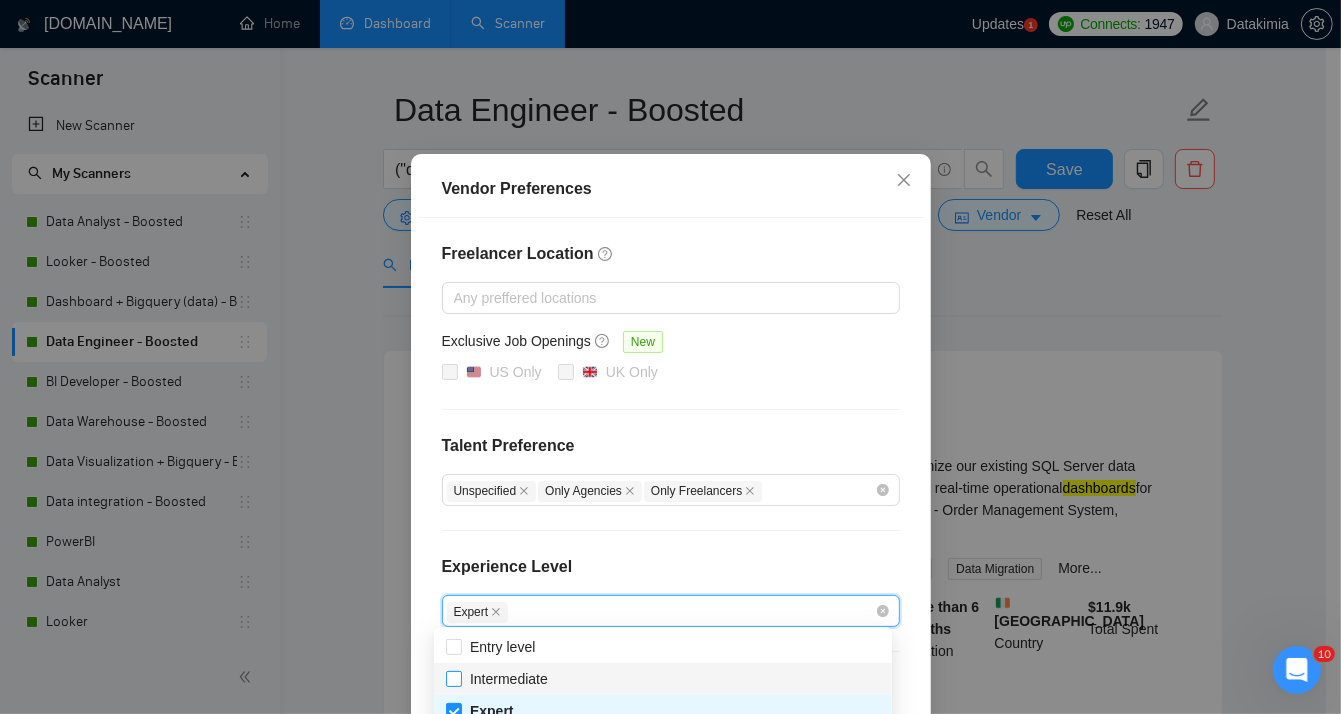 click on "Intermediate" at bounding box center [509, 679] 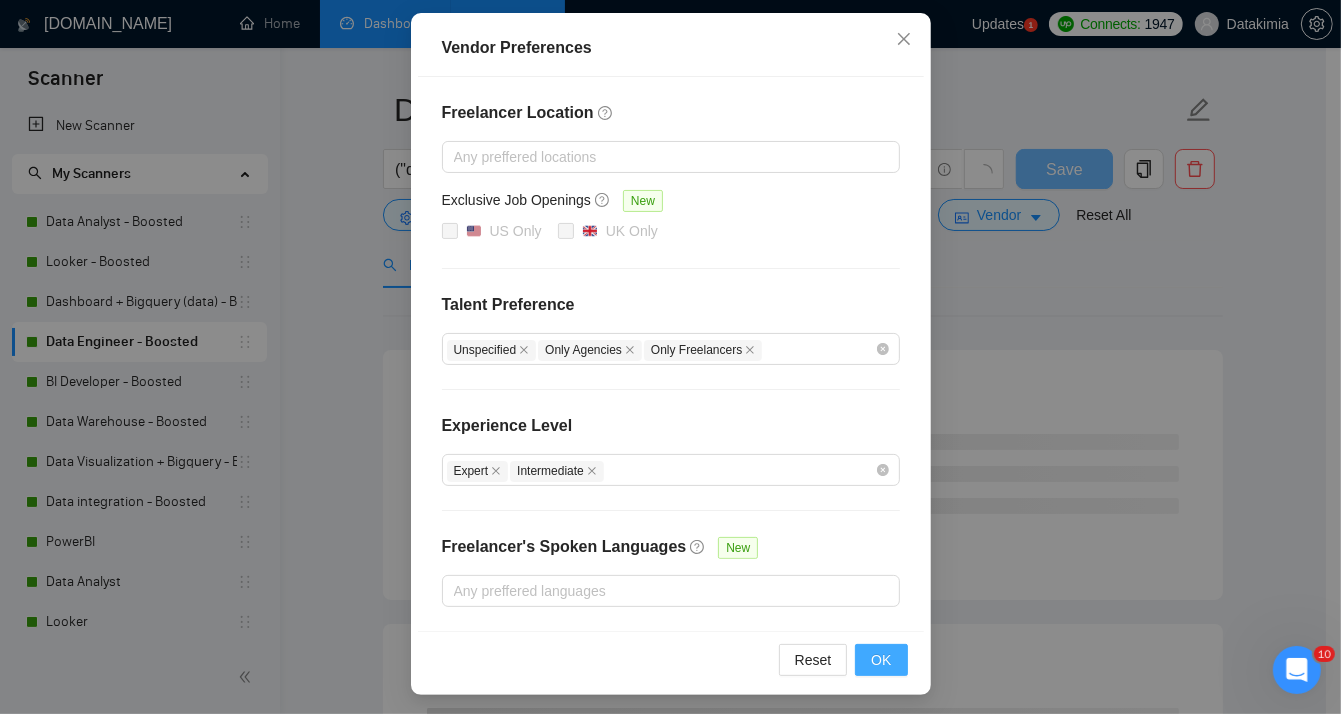 click on "OK" at bounding box center [881, 660] 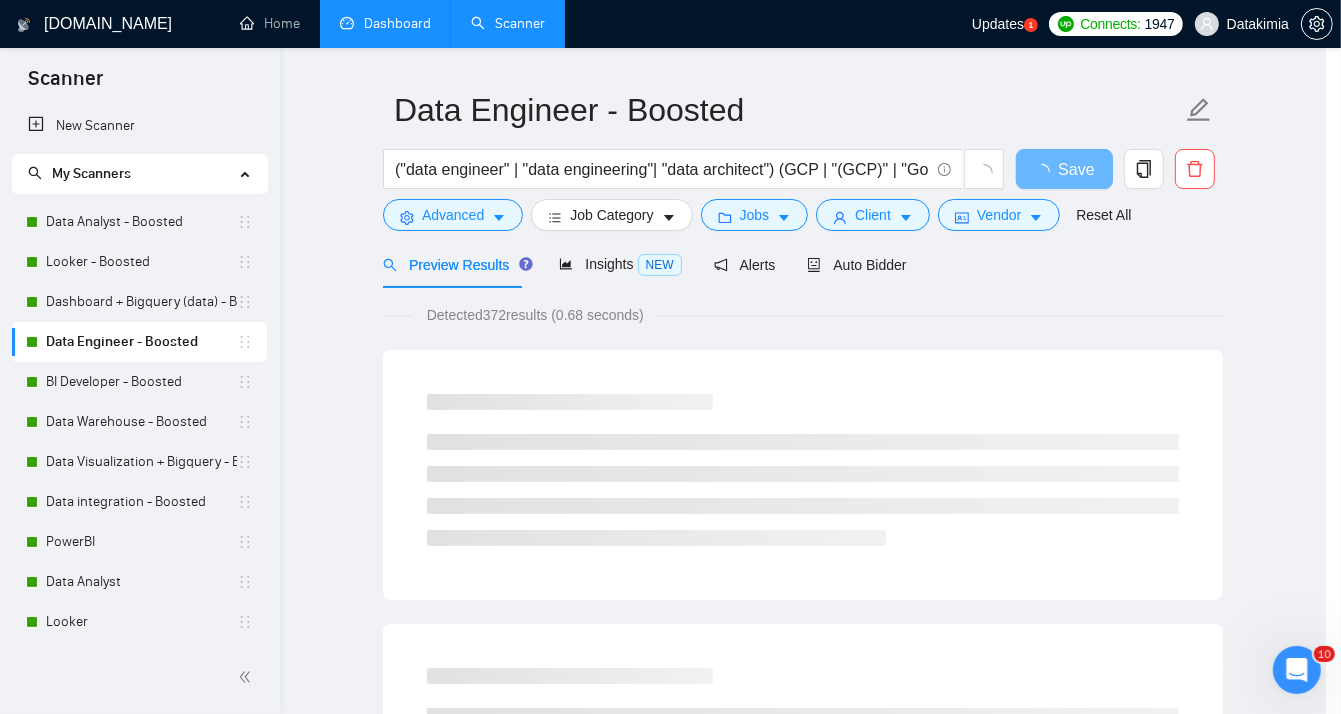 scroll, scrollTop: 107, scrollLeft: 0, axis: vertical 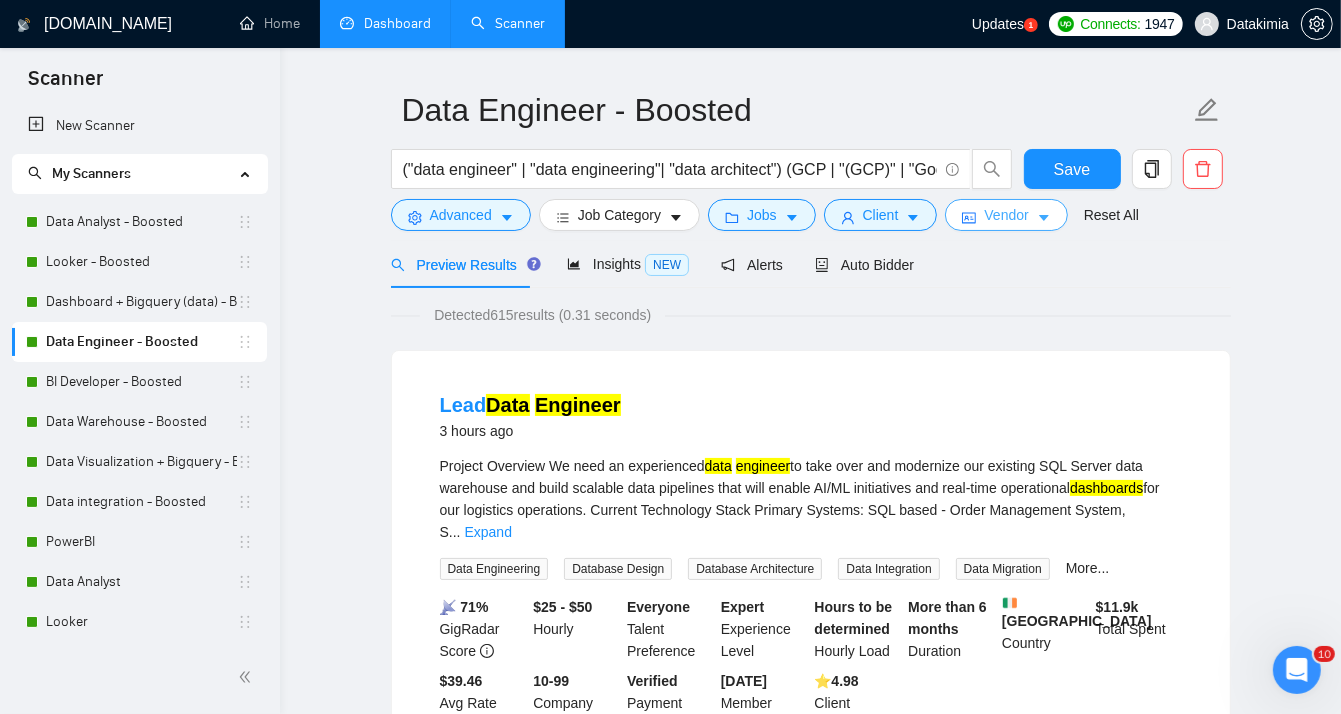 click 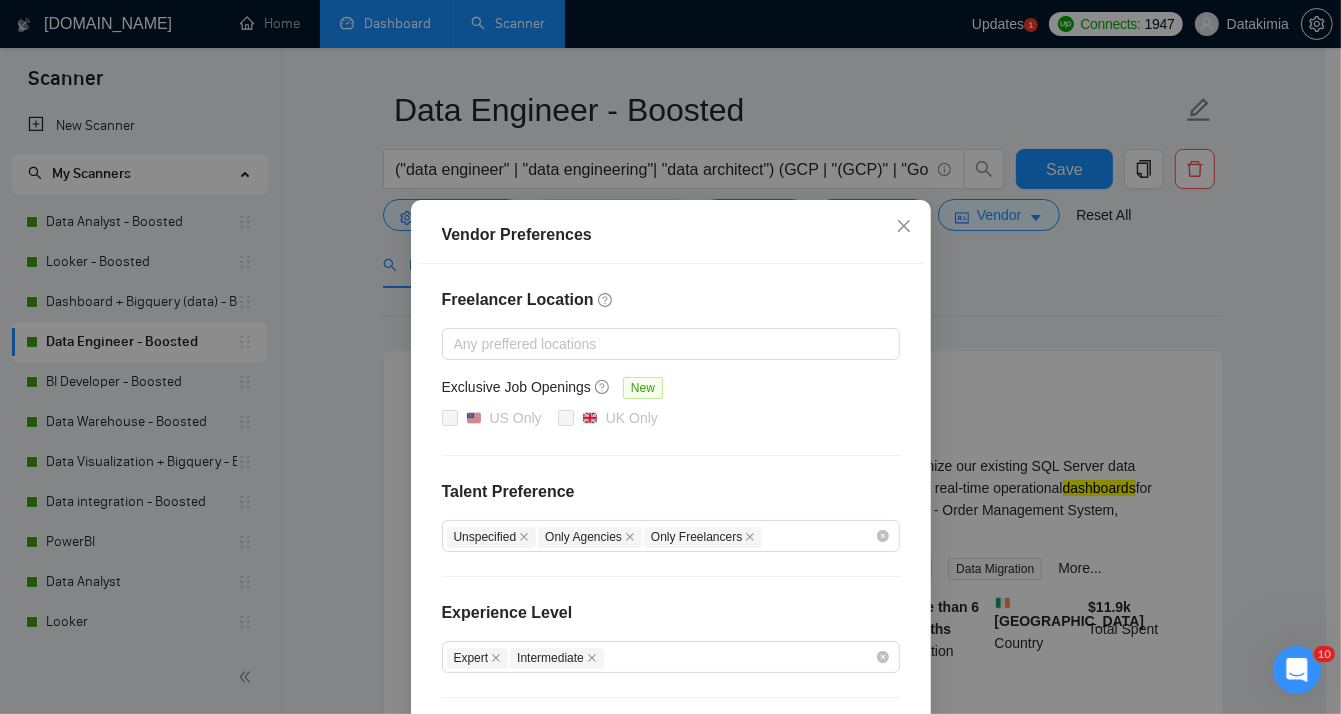 scroll, scrollTop: 7, scrollLeft: 0, axis: vertical 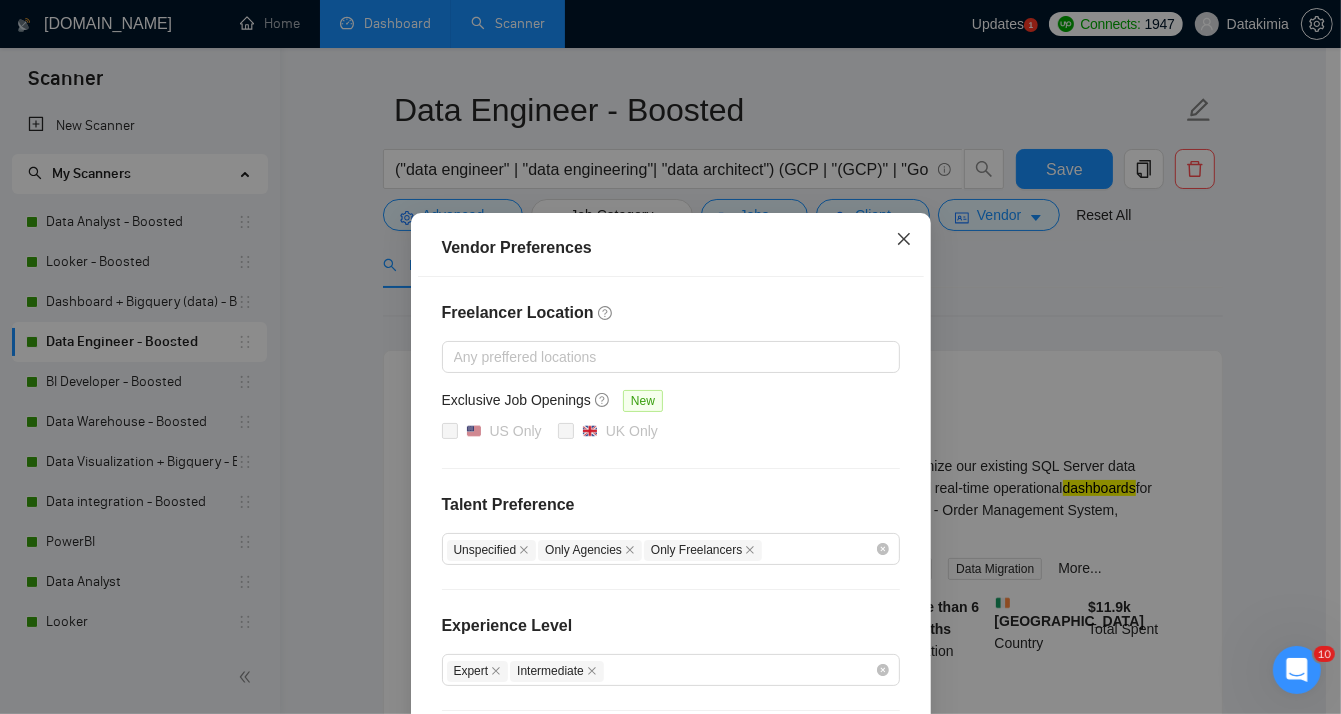 click at bounding box center [904, 240] 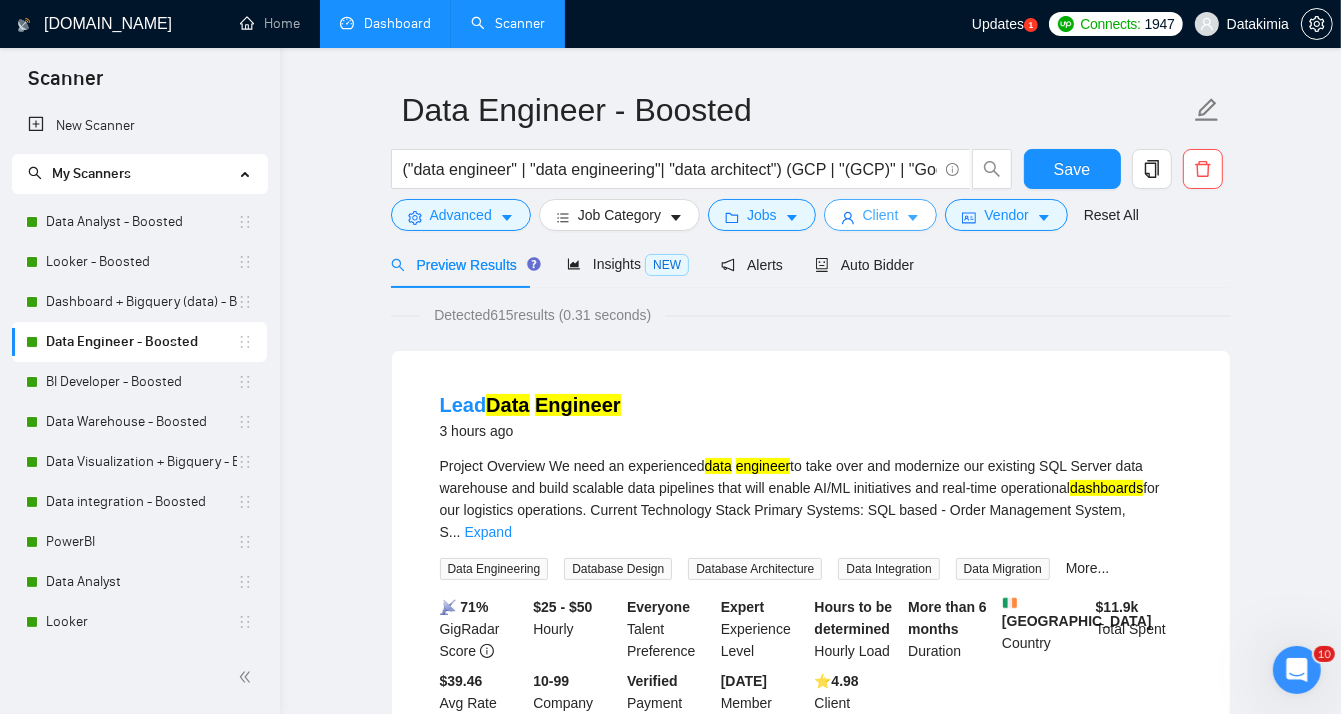 click on "Client" at bounding box center (881, 215) 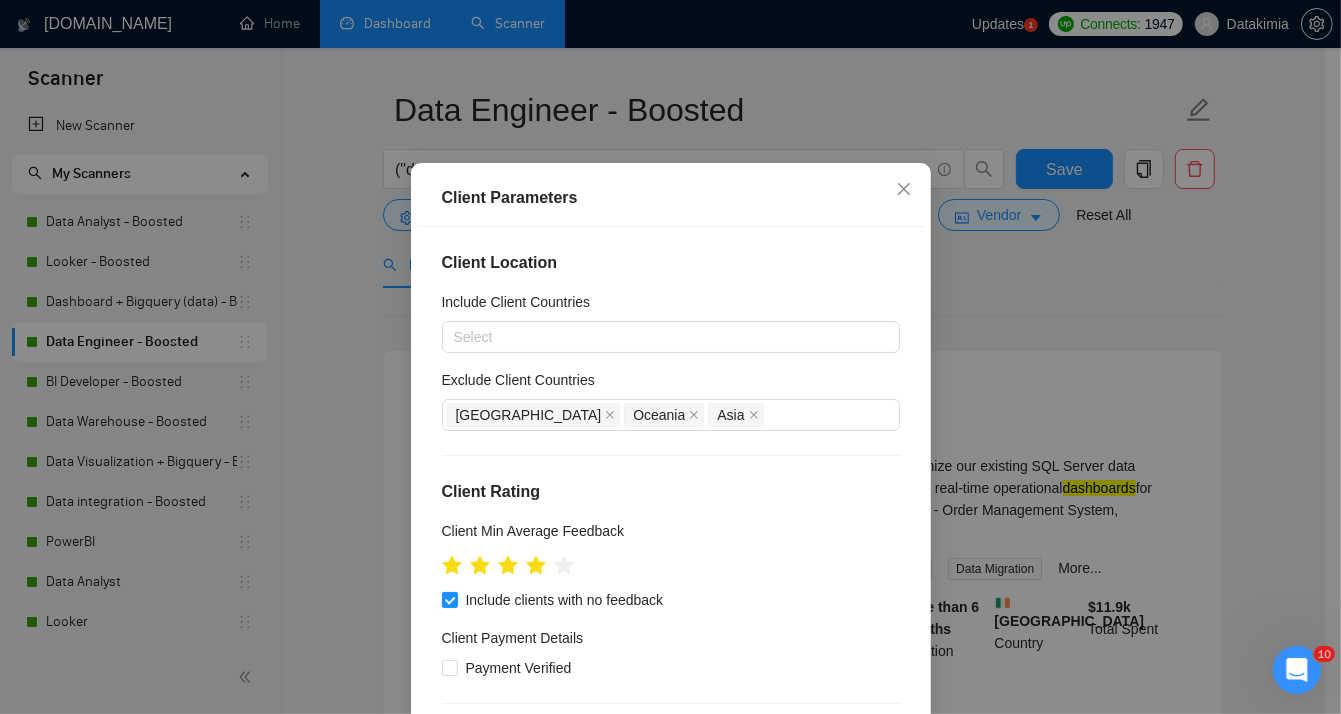 scroll, scrollTop: 39, scrollLeft: 0, axis: vertical 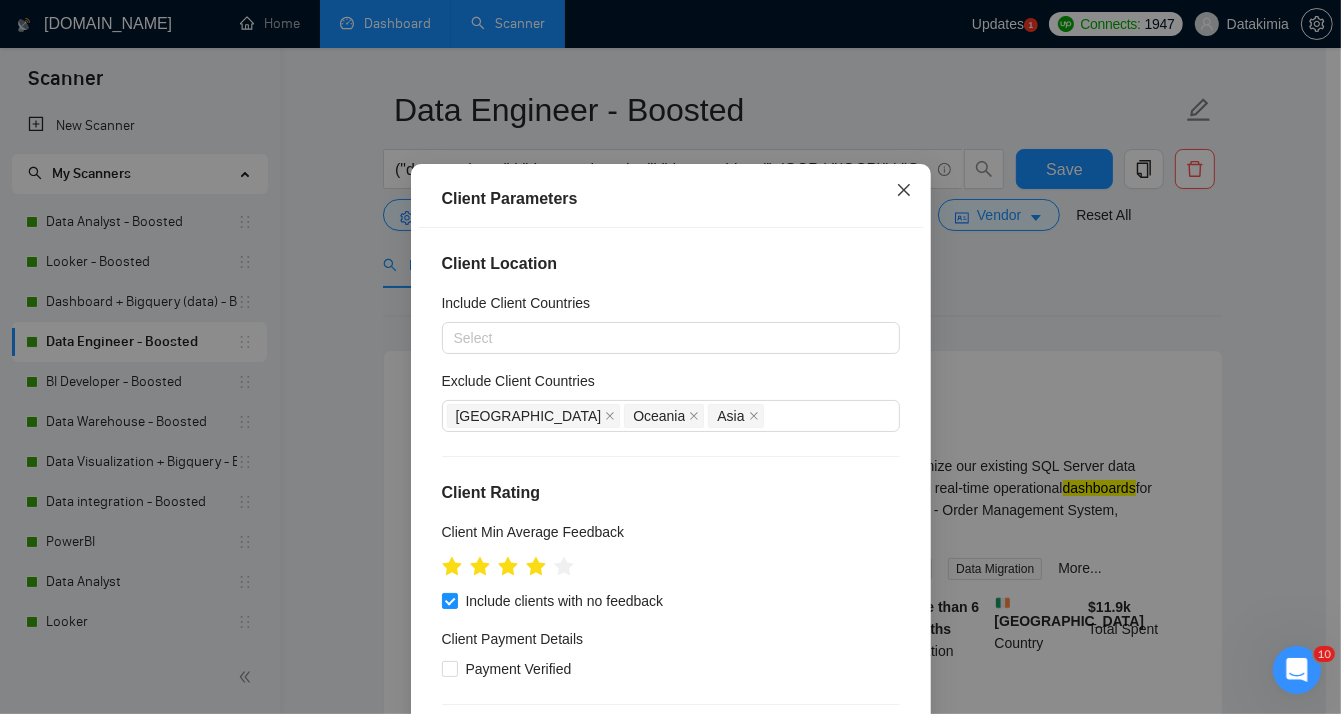 click 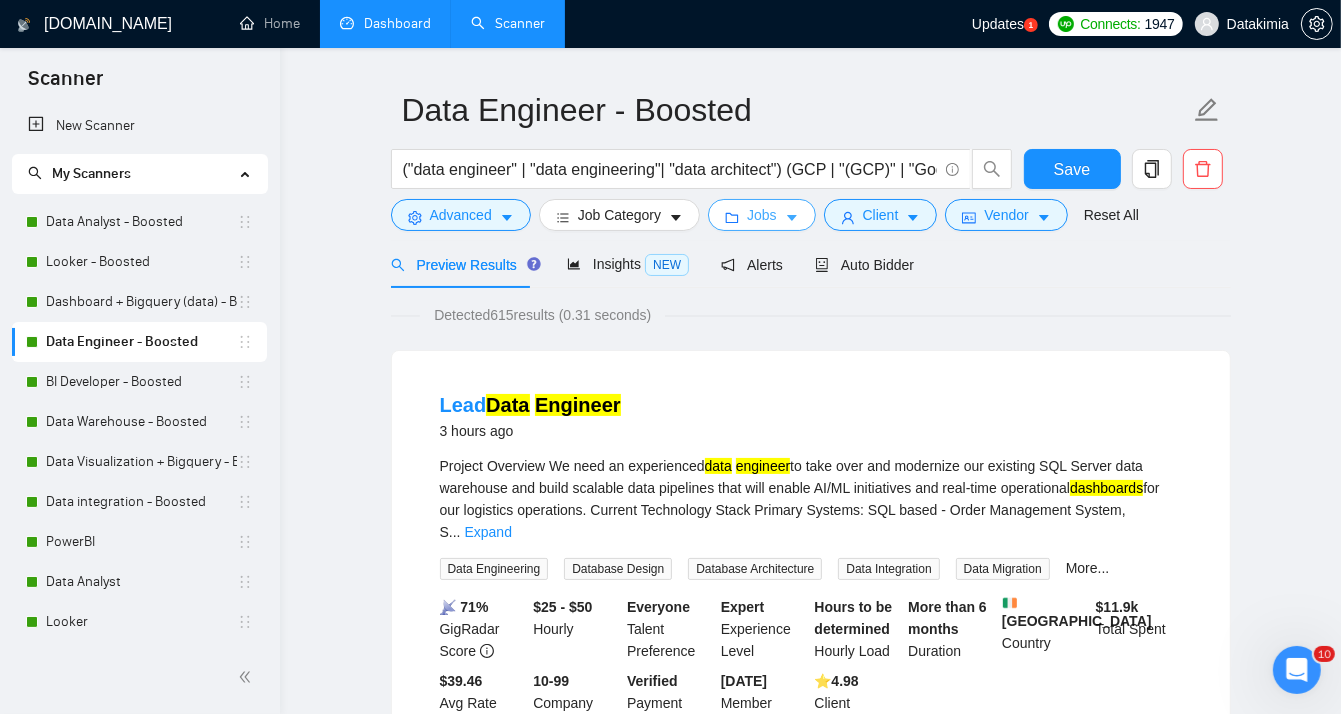 click on "Jobs" at bounding box center (762, 215) 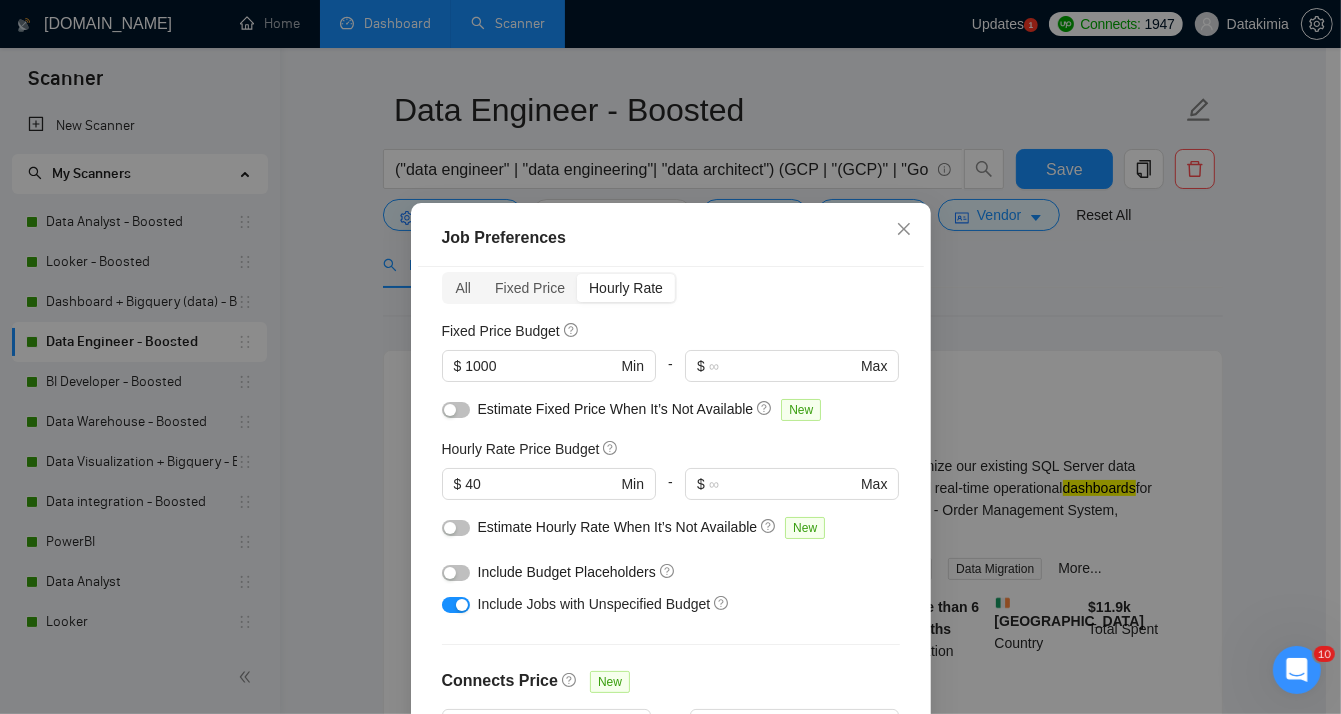 scroll, scrollTop: 66, scrollLeft: 0, axis: vertical 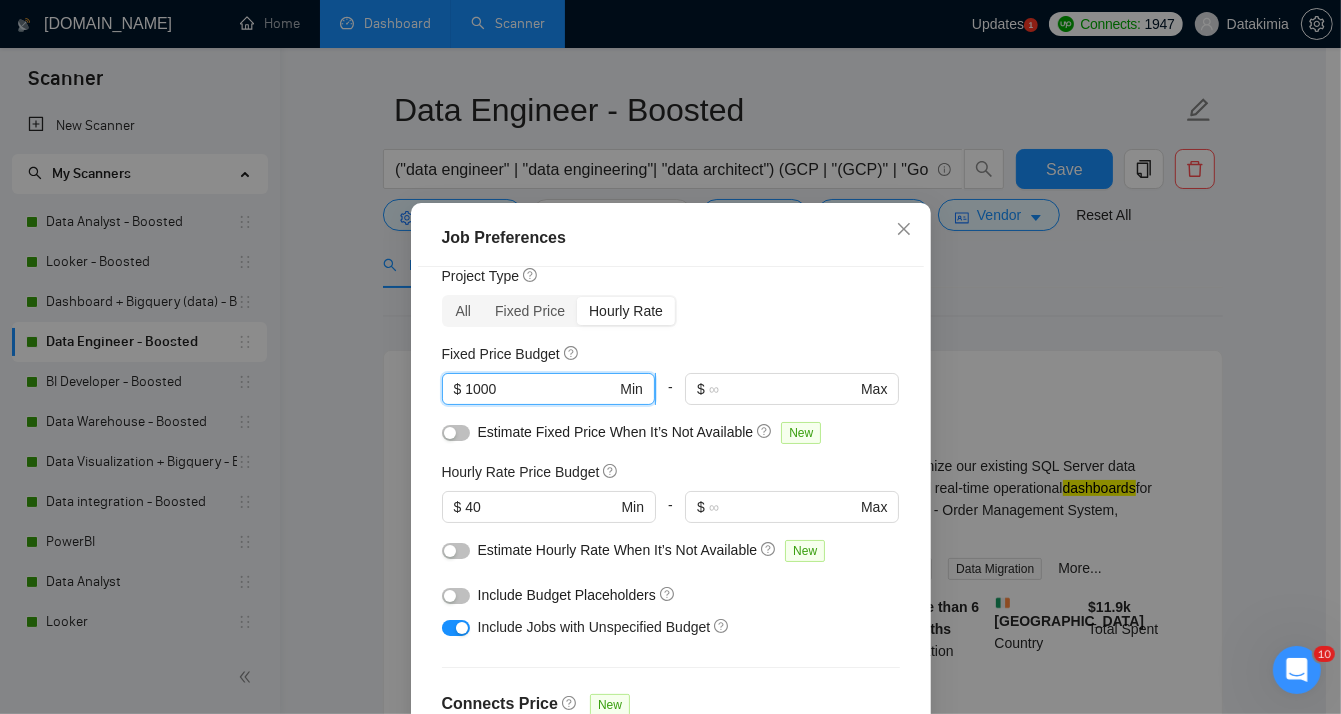 drag, startPoint x: 519, startPoint y: 378, endPoint x: 456, endPoint y: 381, distance: 63.07139 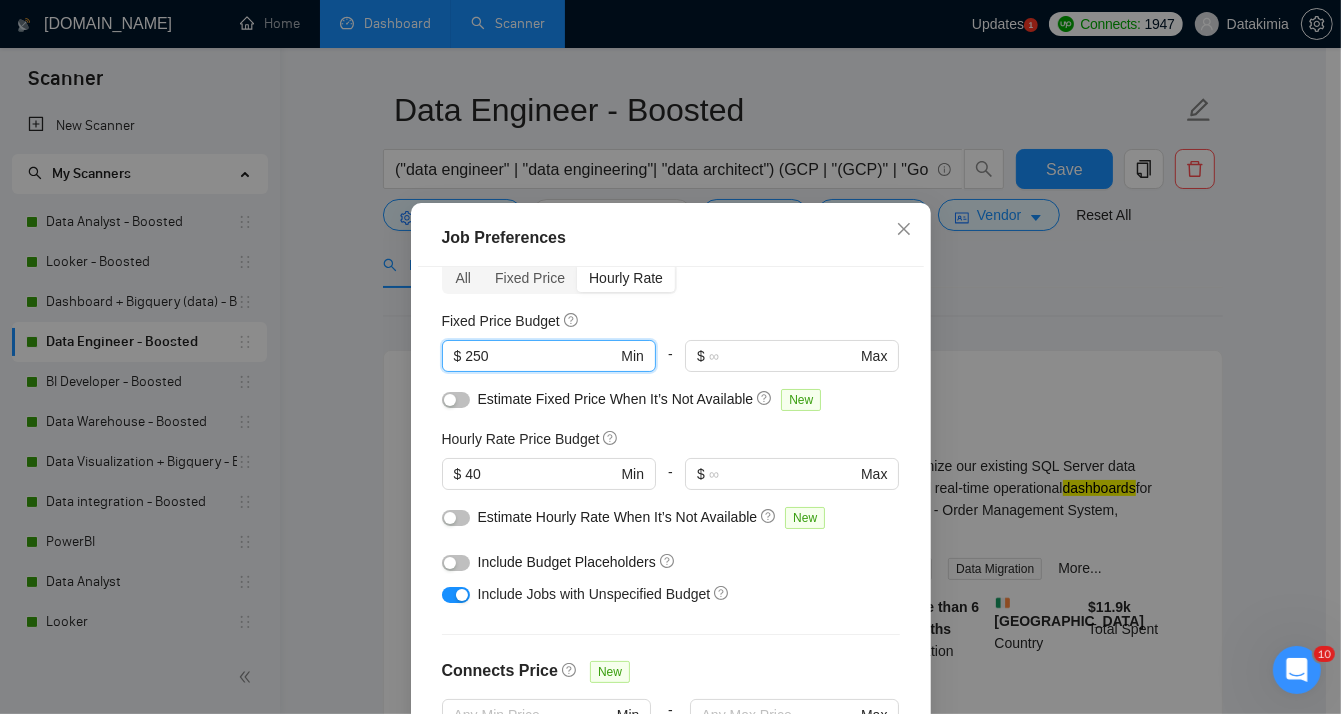 type on "250" 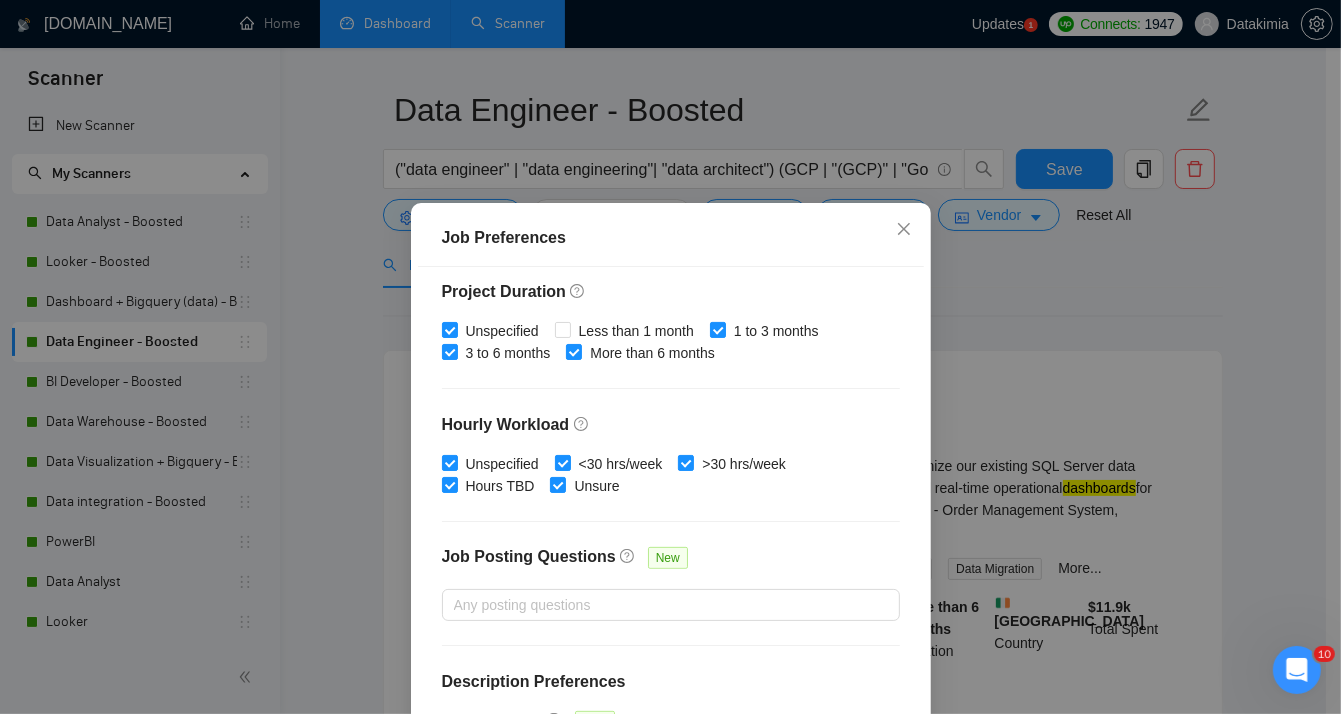 scroll, scrollTop: 626, scrollLeft: 0, axis: vertical 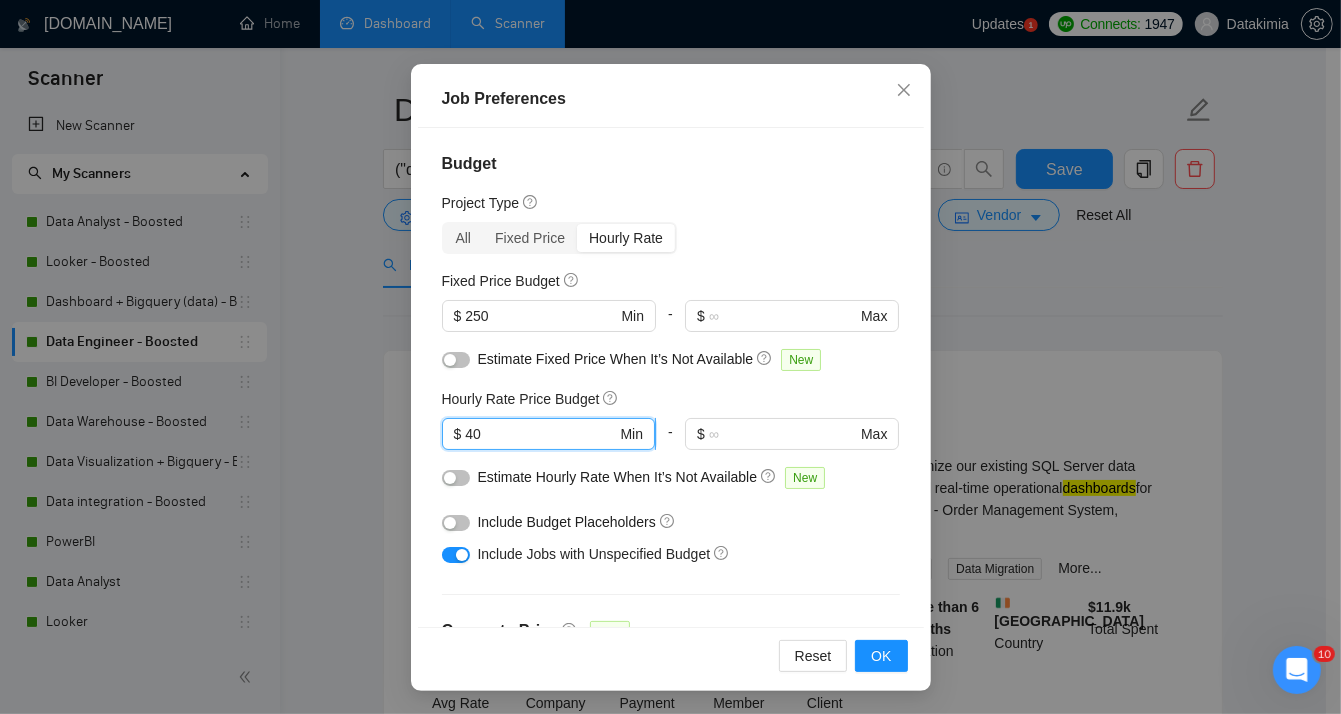 drag, startPoint x: 554, startPoint y: 424, endPoint x: 451, endPoint y: 430, distance: 103.17461 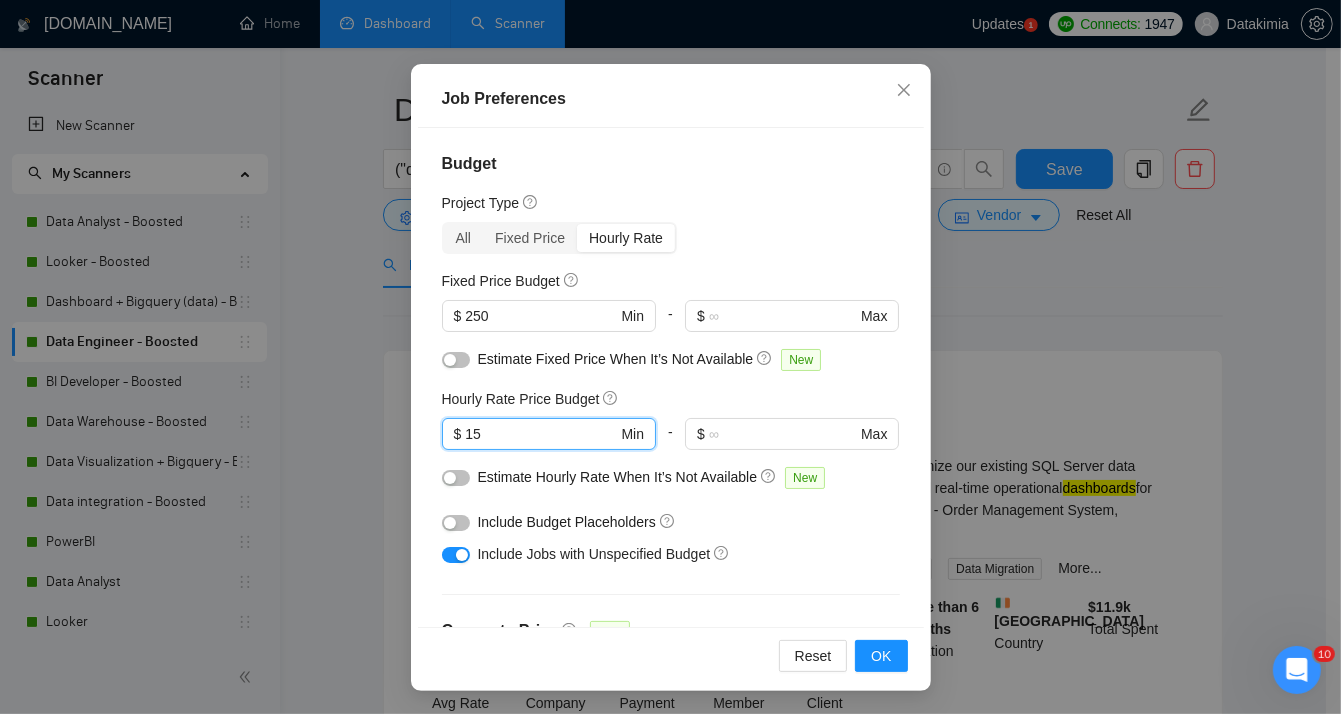 type on "15" 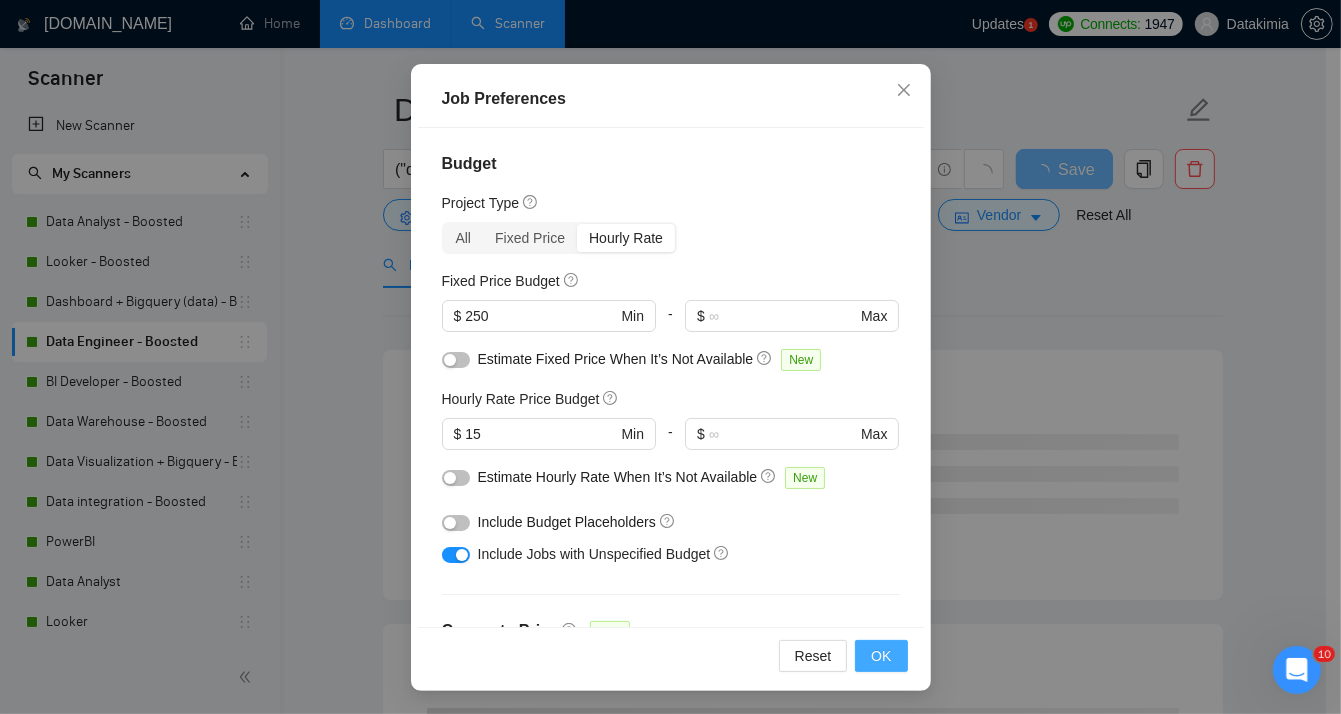 click on "OK" at bounding box center [881, 656] 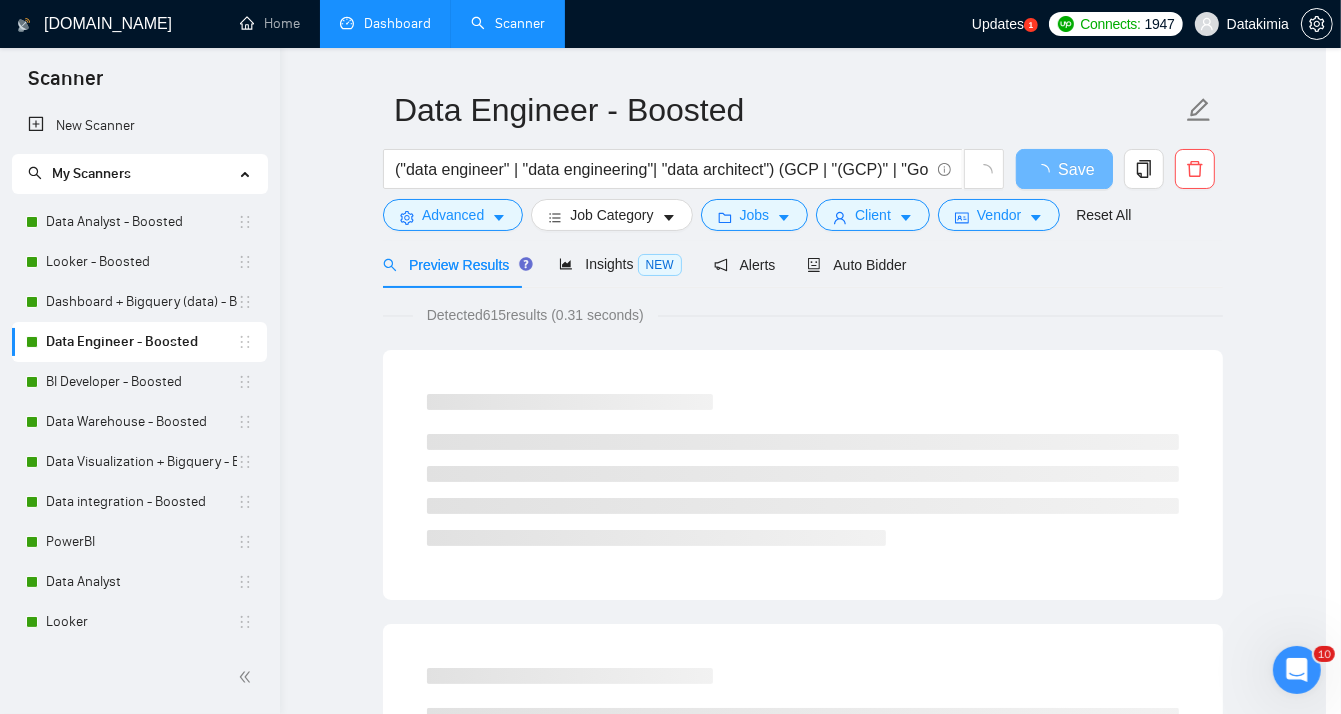 scroll, scrollTop: 57, scrollLeft: 0, axis: vertical 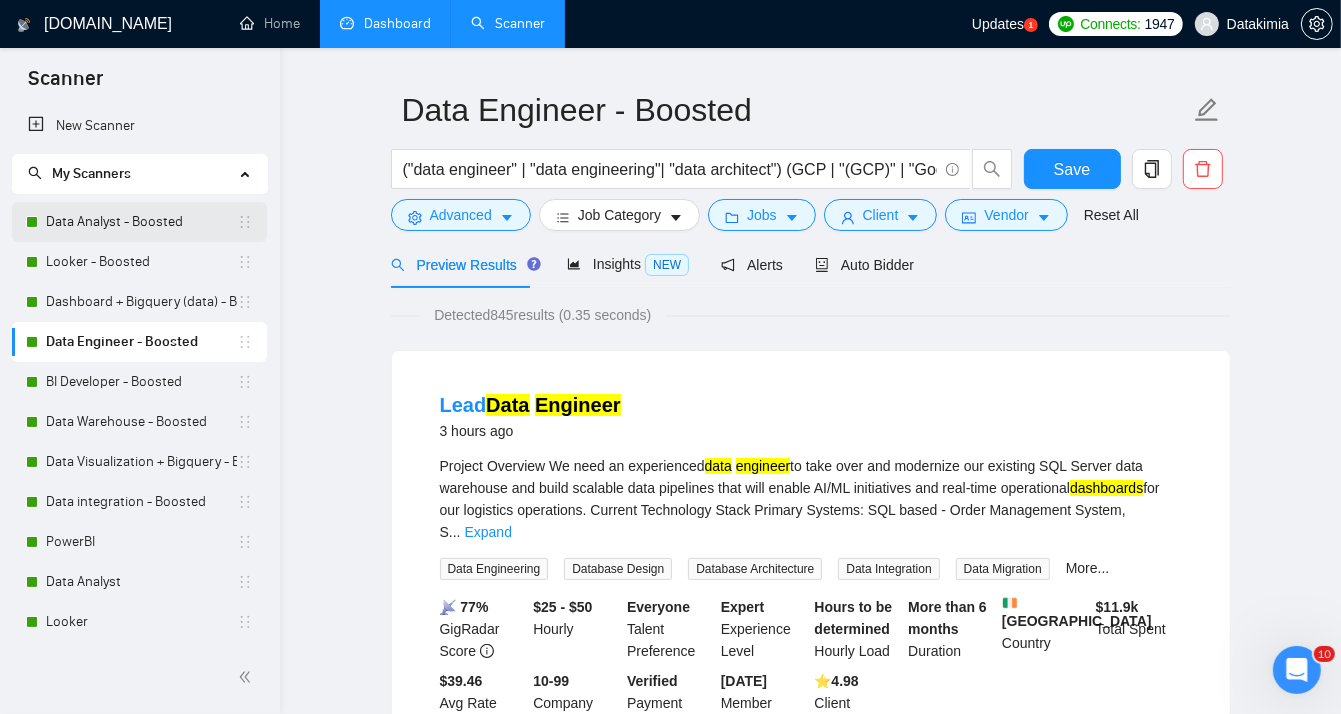 click on "Data Analyst - Boosted" at bounding box center (141, 222) 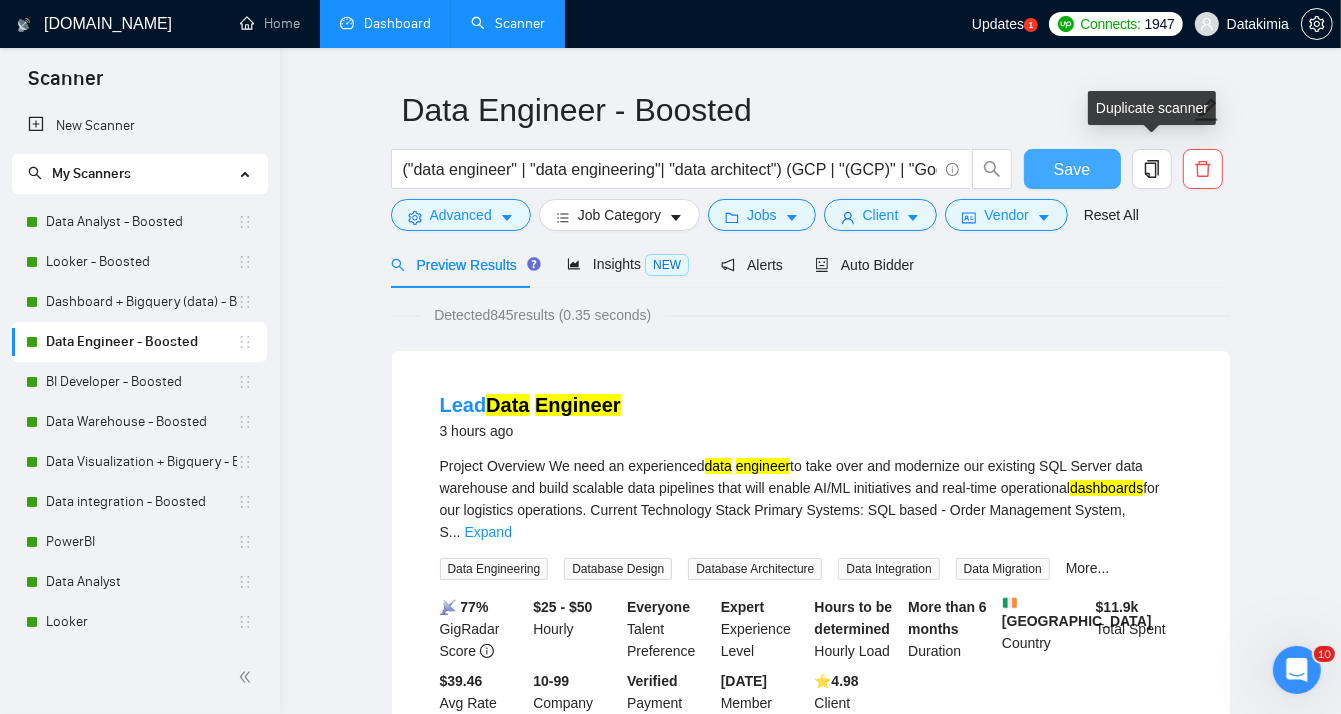 click on "Save" at bounding box center (1072, 169) 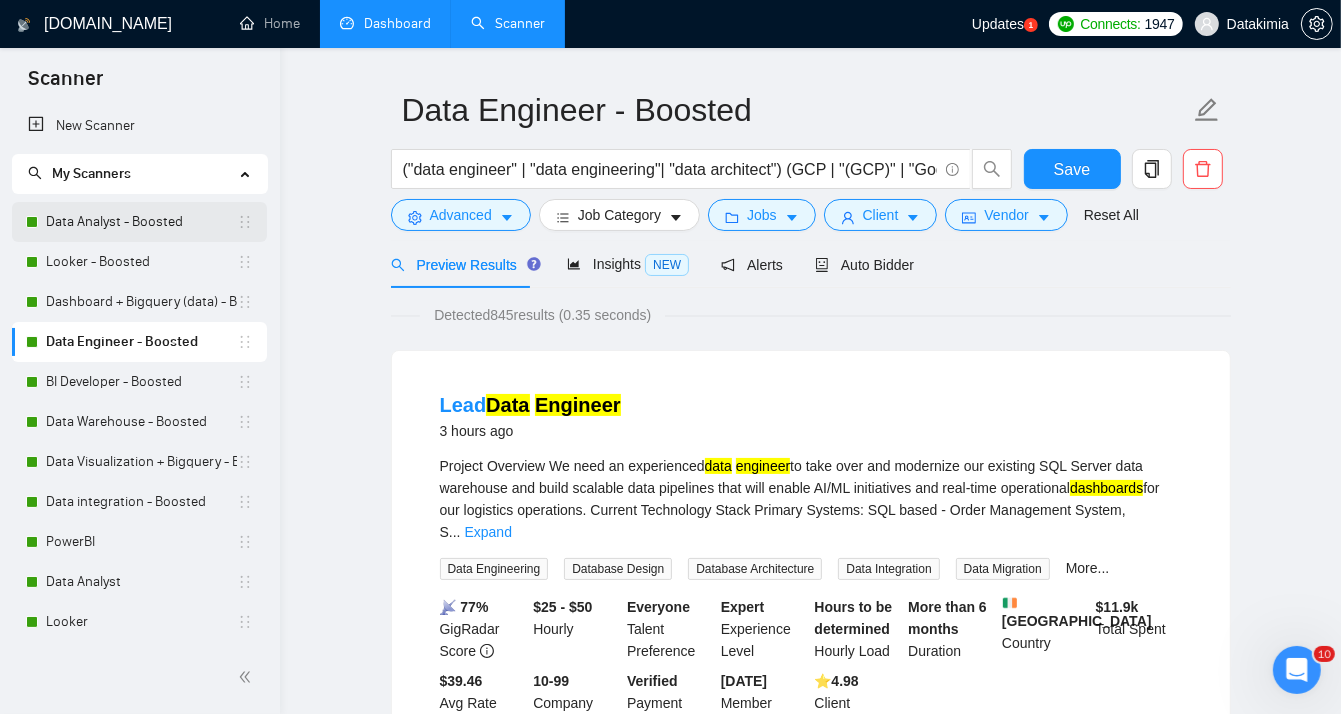 click on "Data Analyst - Boosted" at bounding box center [141, 222] 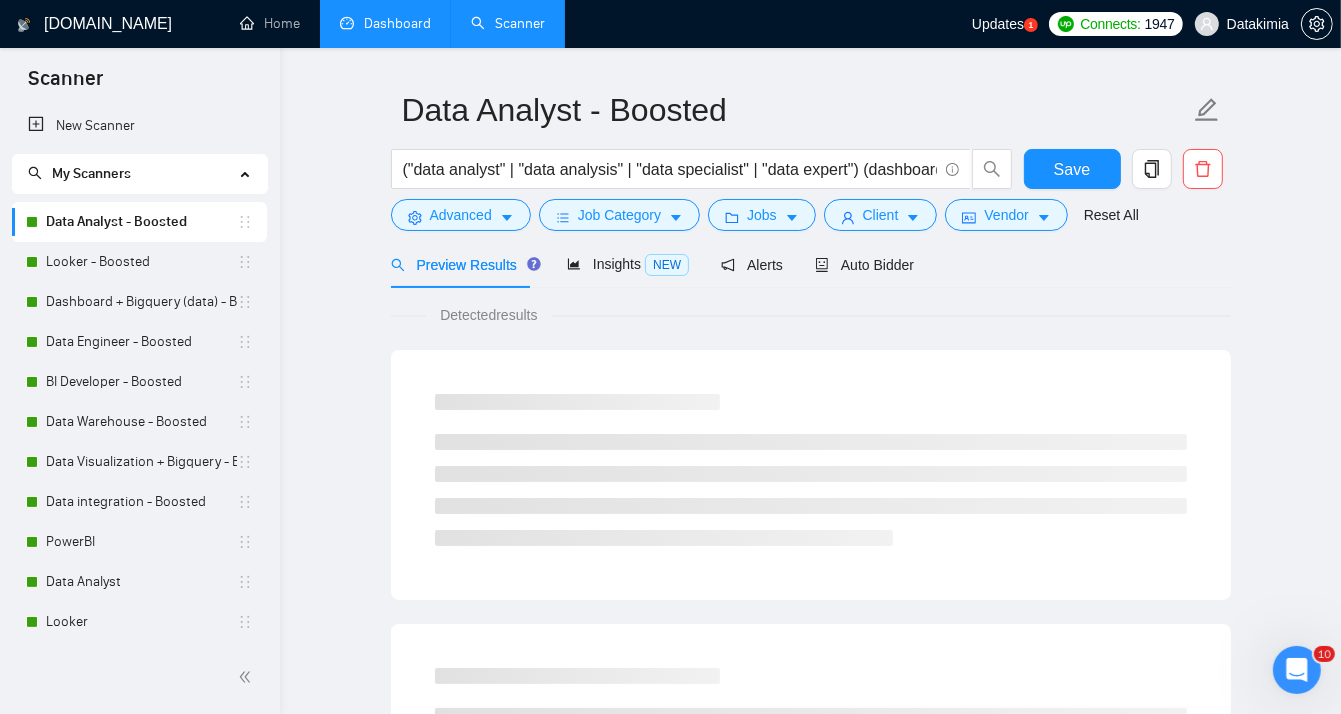 scroll, scrollTop: 0, scrollLeft: 0, axis: both 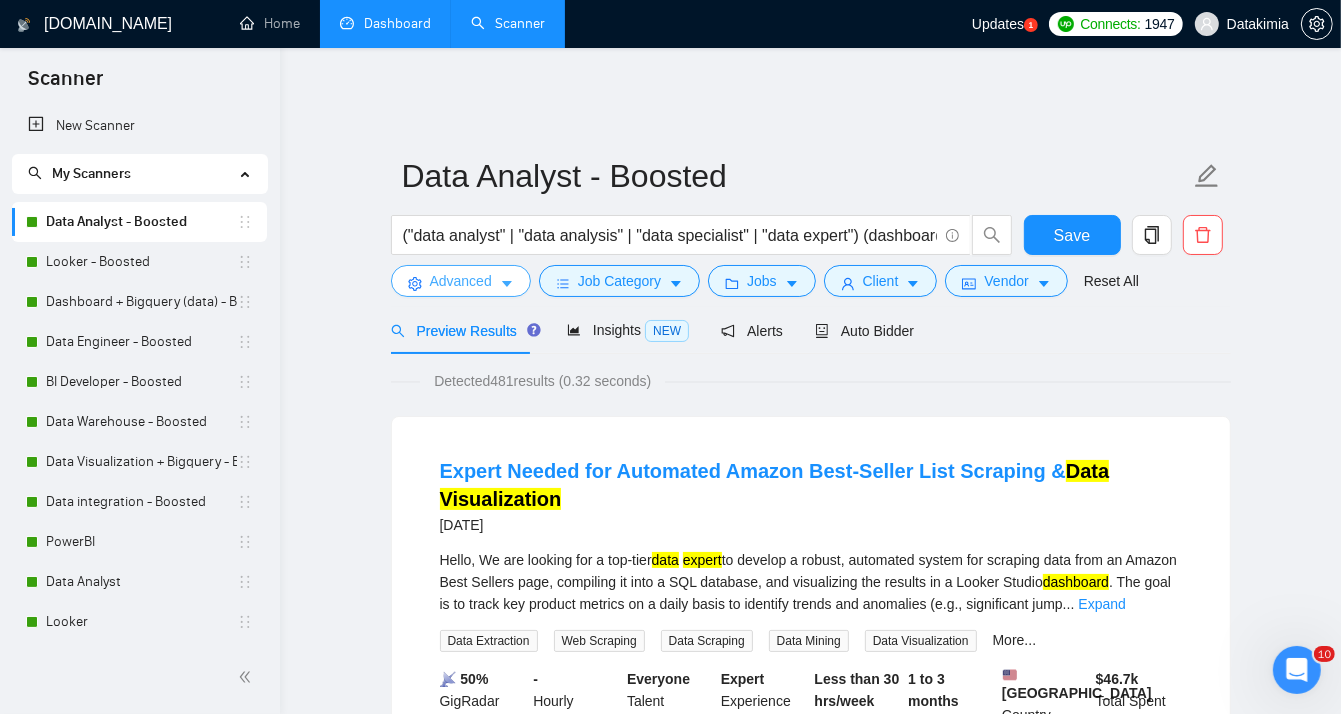 click on "Advanced" at bounding box center [461, 281] 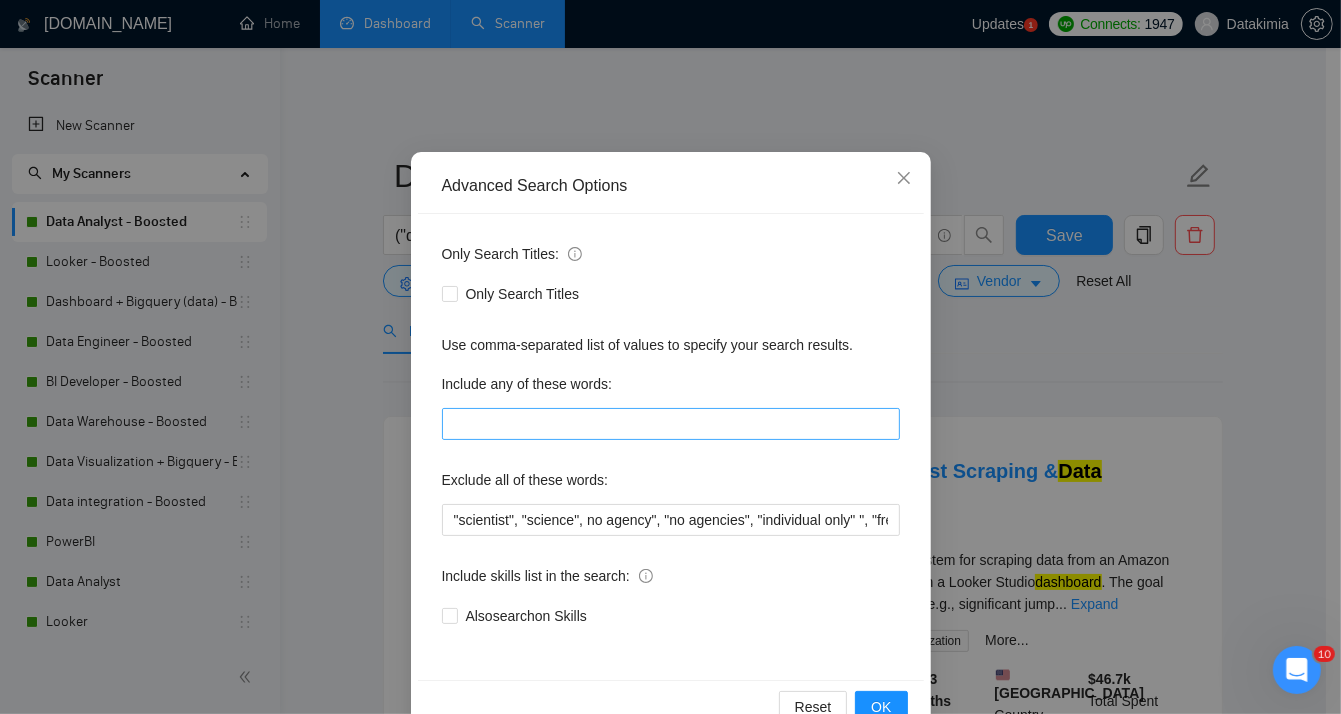 scroll, scrollTop: 0, scrollLeft: 0, axis: both 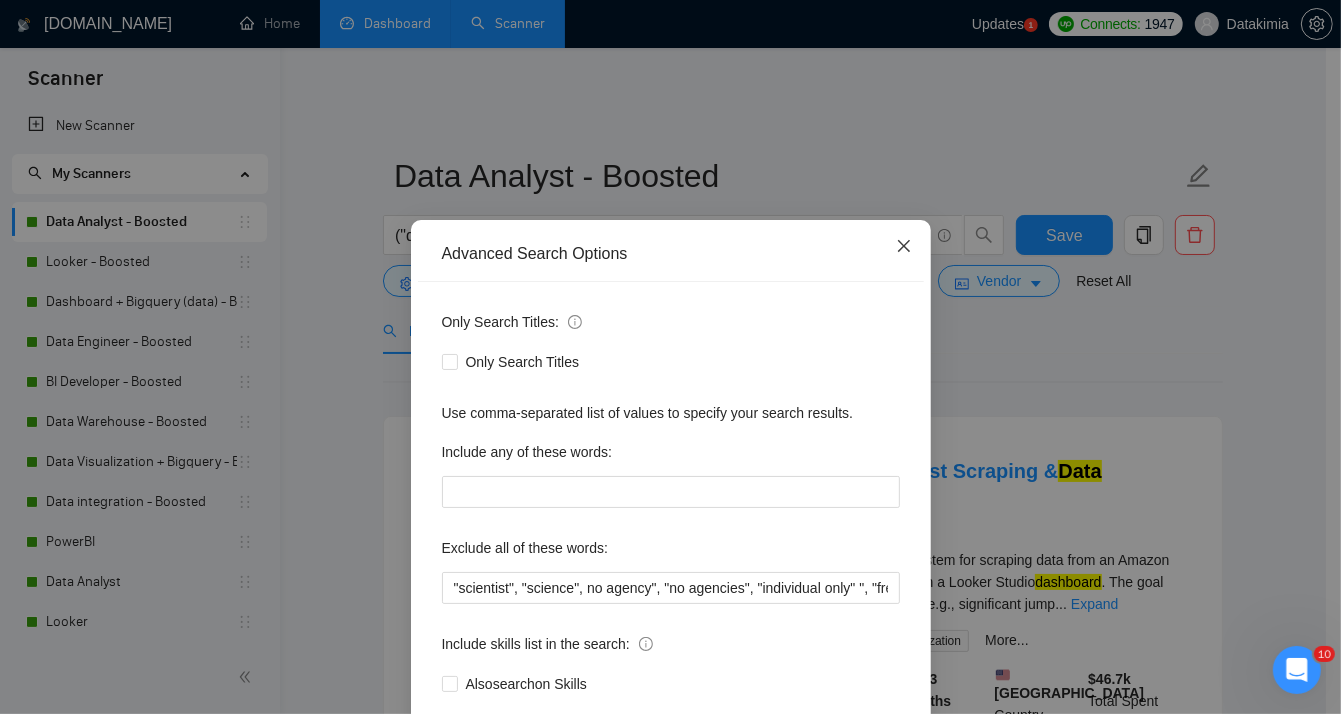 click 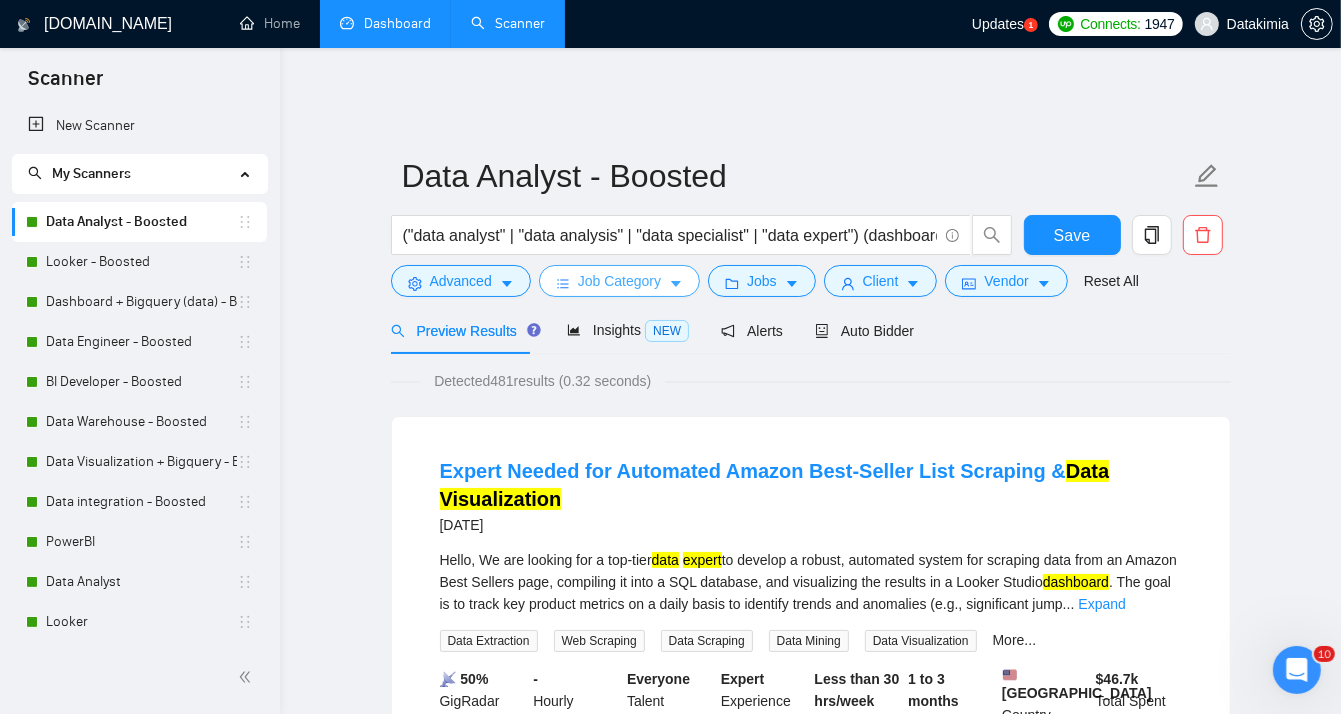 click on "Job Category" at bounding box center [619, 281] 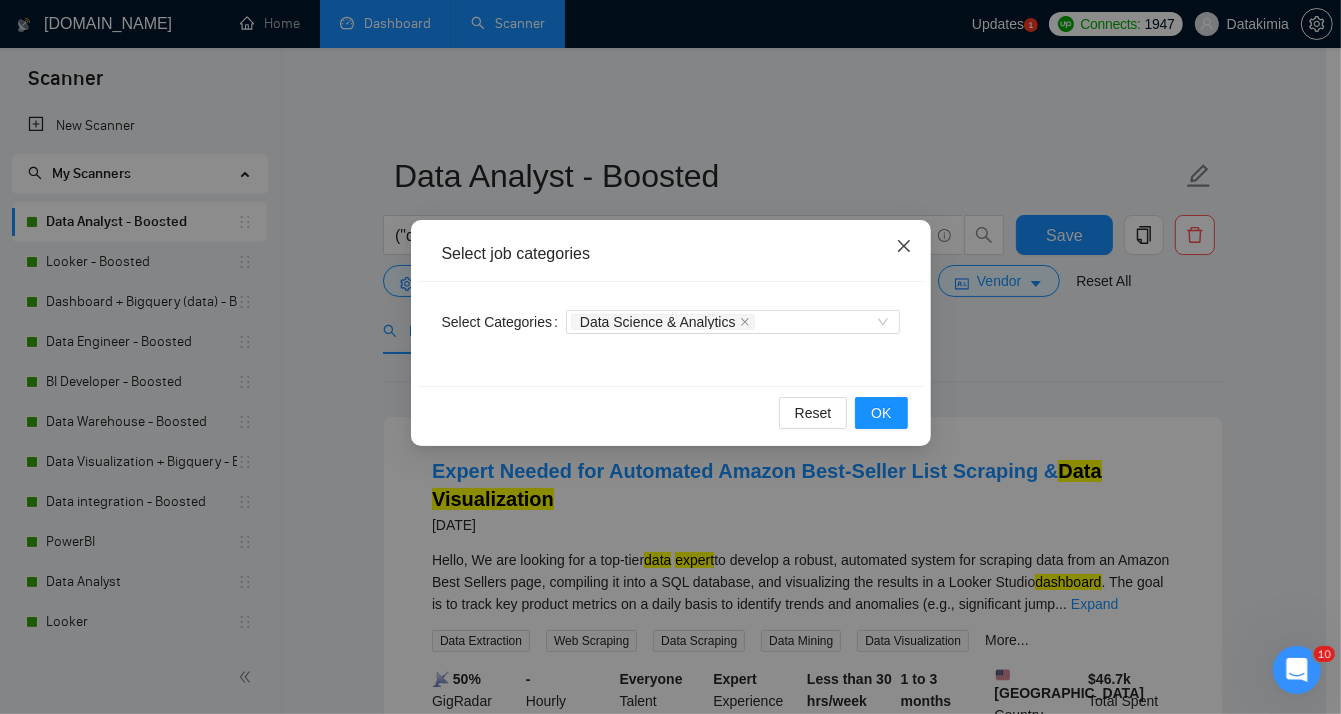 click at bounding box center [904, 247] 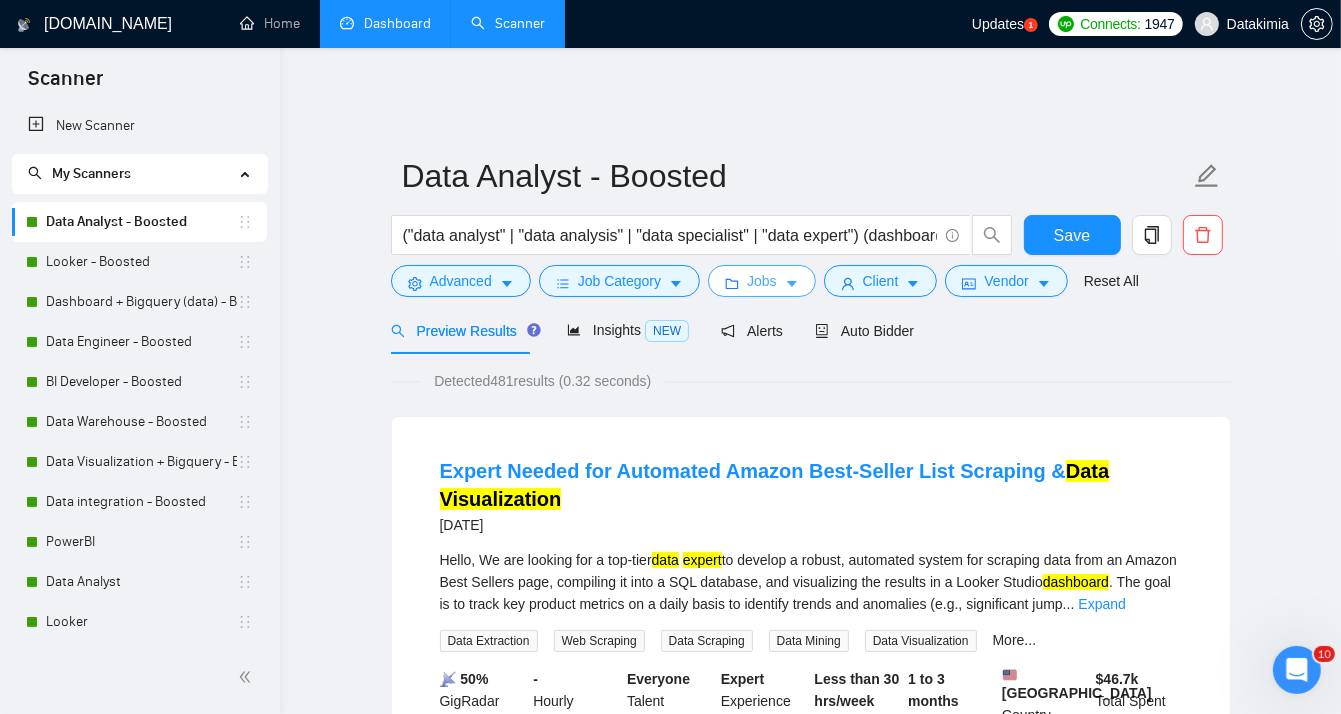 click on "Jobs" at bounding box center [762, 281] 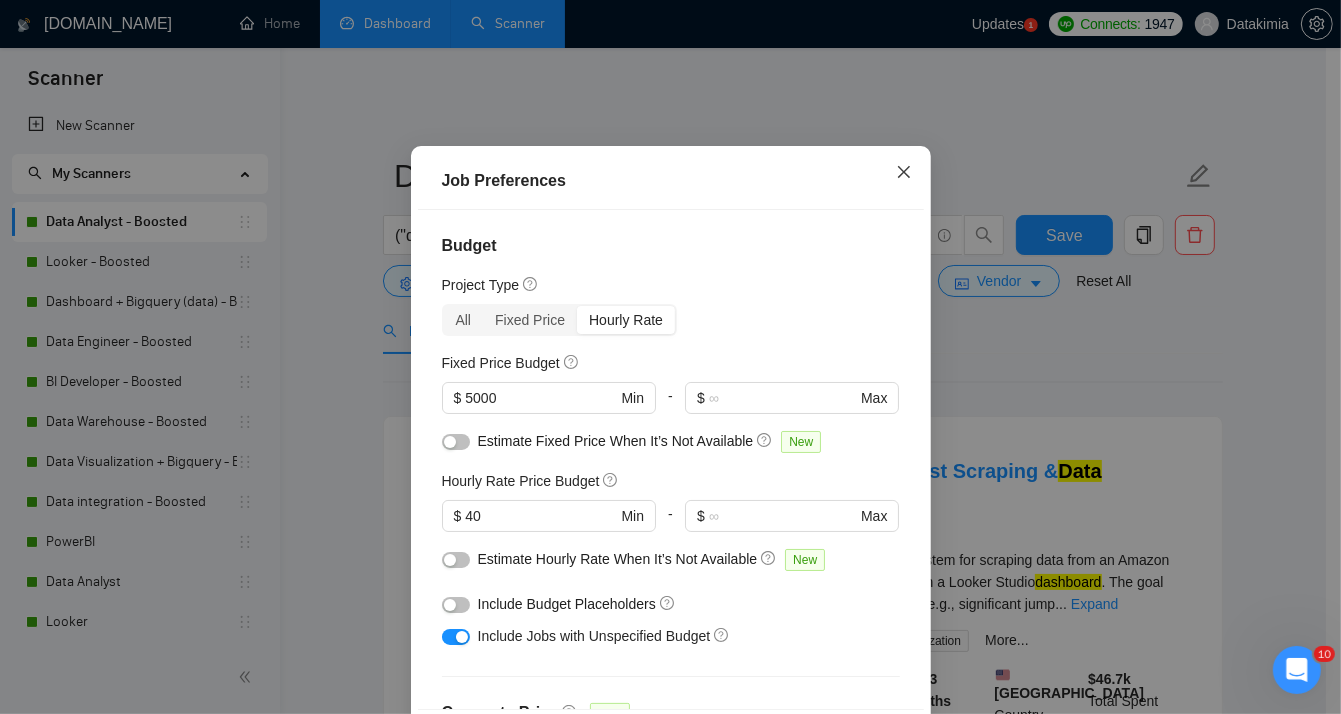 click 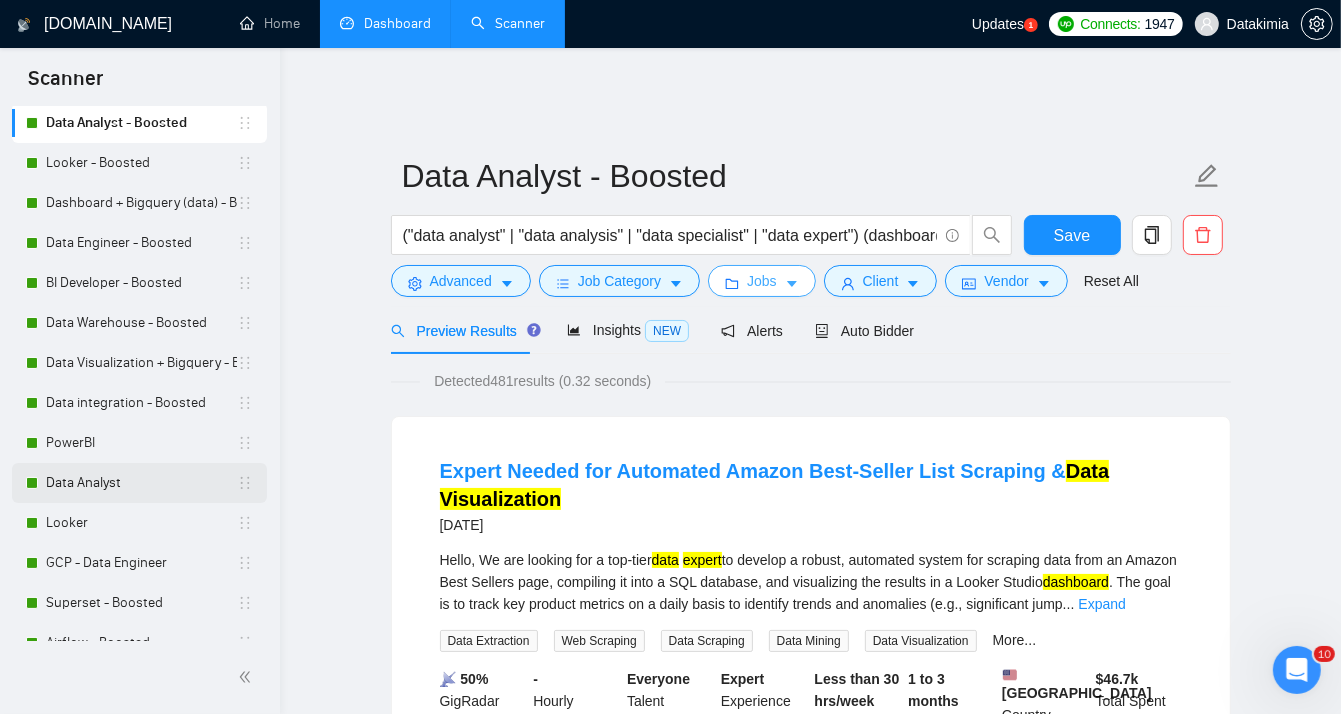 scroll, scrollTop: 0, scrollLeft: 0, axis: both 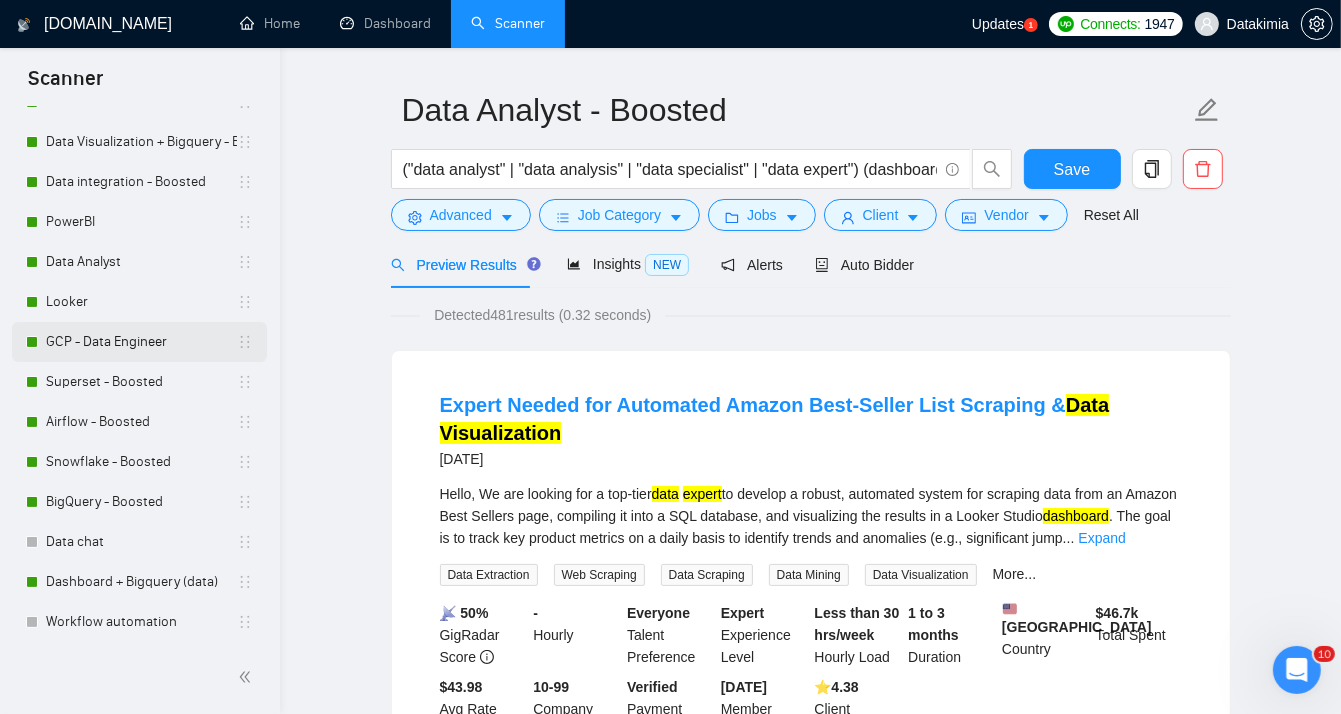 click on "GCP - Data Engineer" at bounding box center (141, 342) 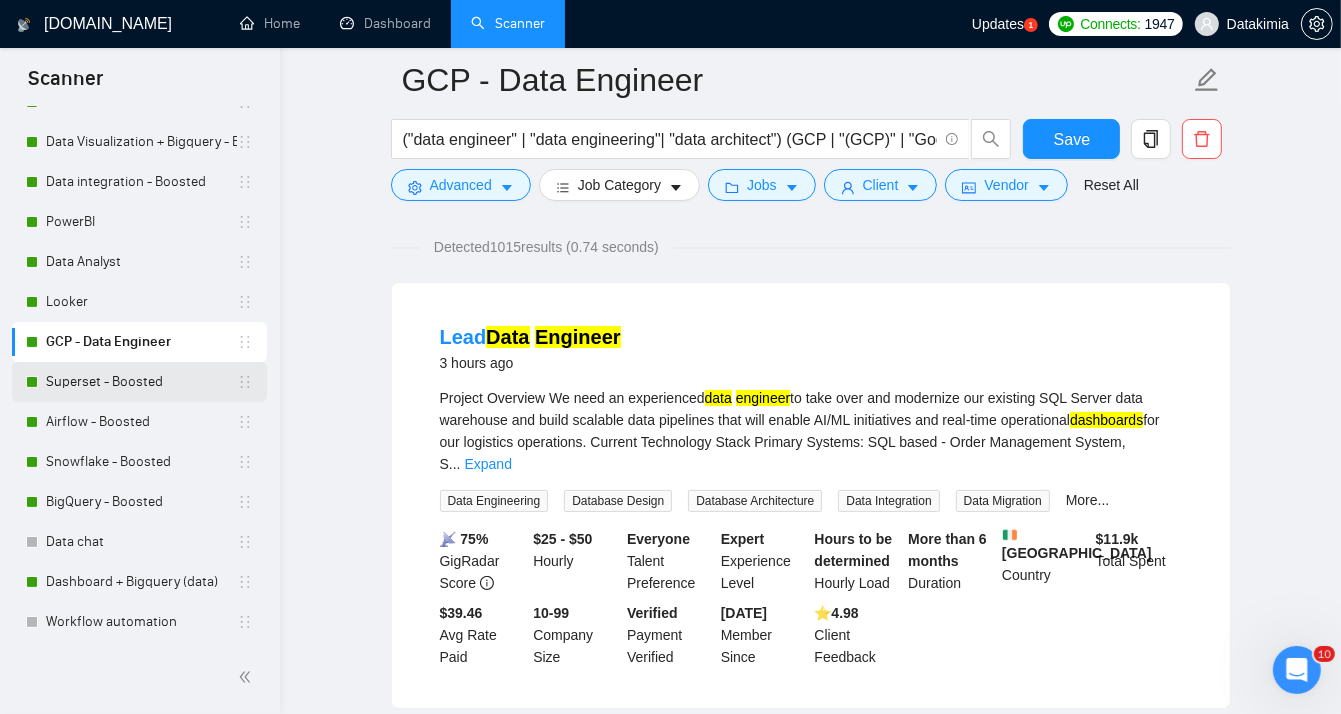 scroll, scrollTop: 166, scrollLeft: 0, axis: vertical 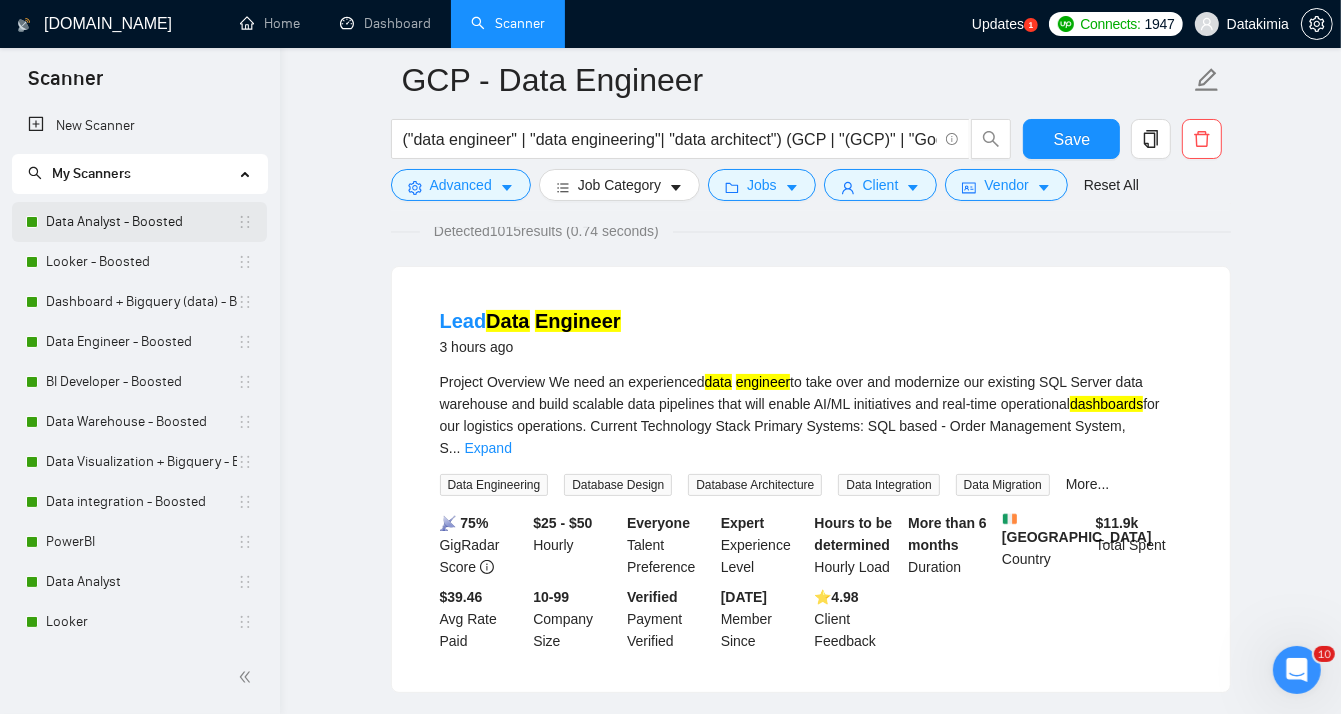 click on "Data Analyst - Boosted" at bounding box center (141, 222) 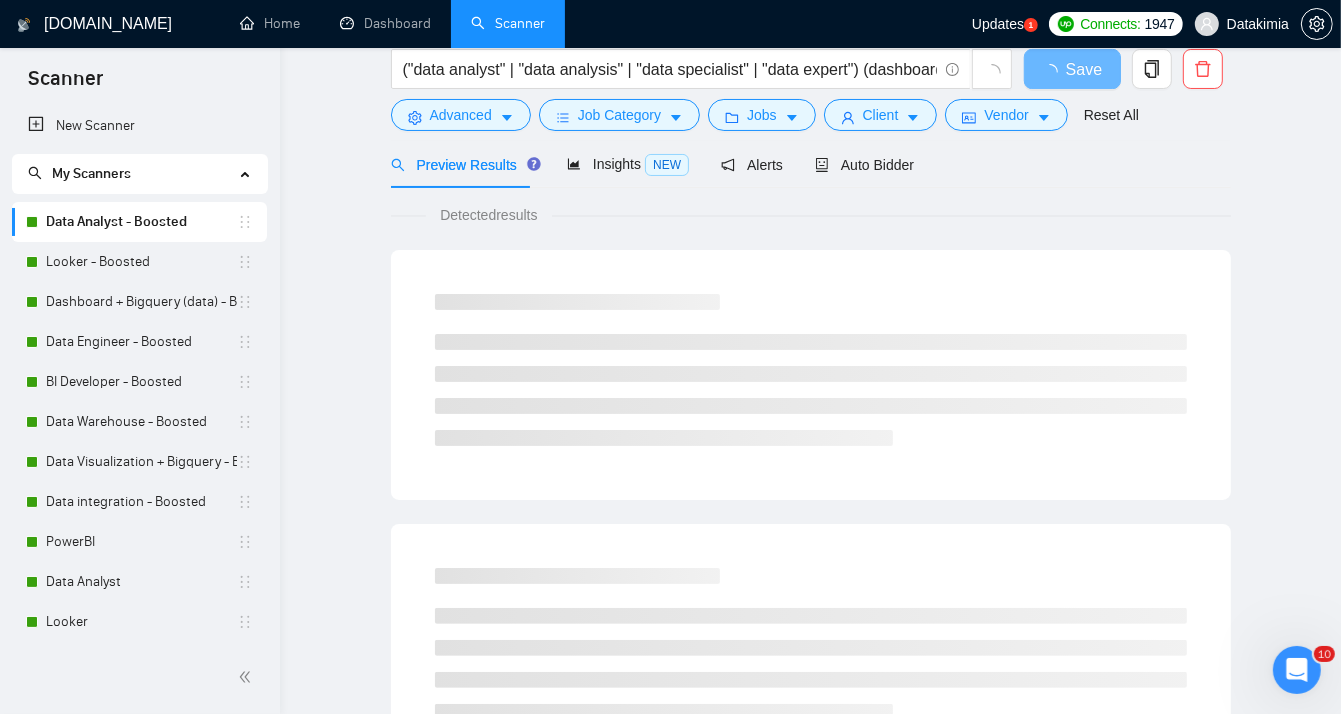 scroll, scrollTop: 15, scrollLeft: 0, axis: vertical 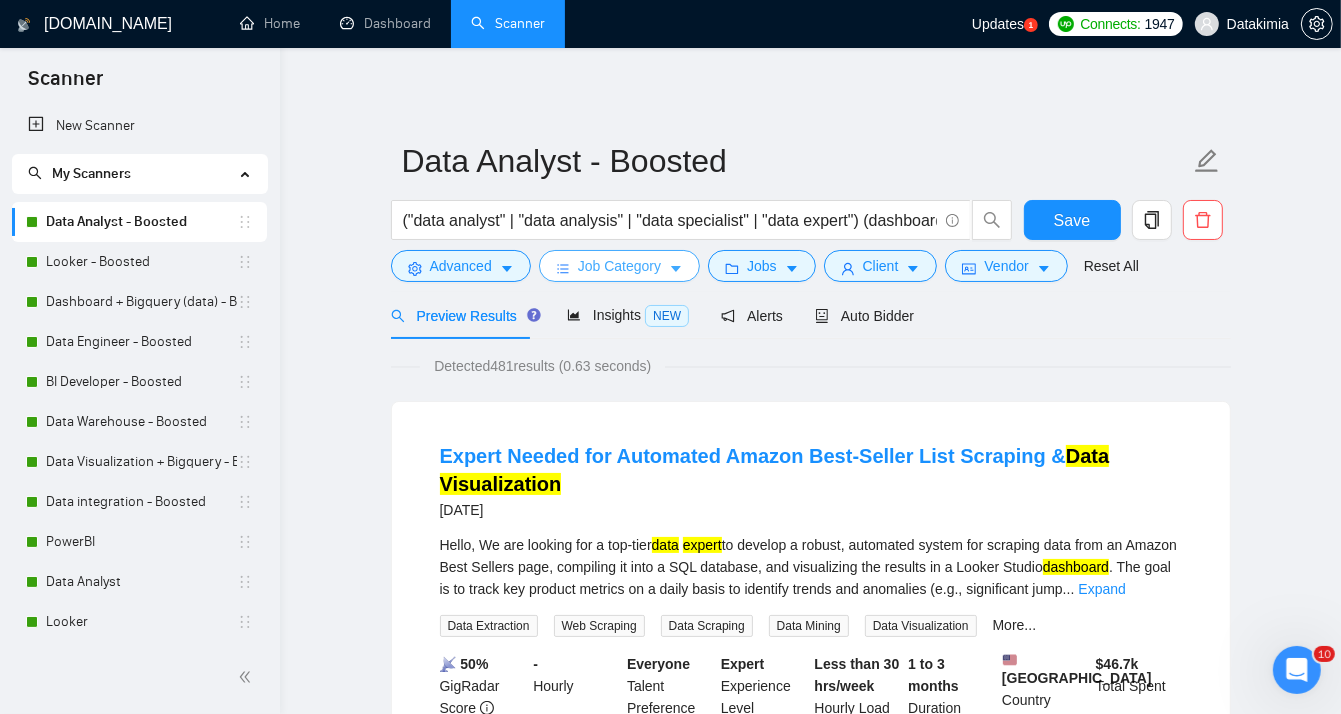 click on "Job Category" at bounding box center (619, 266) 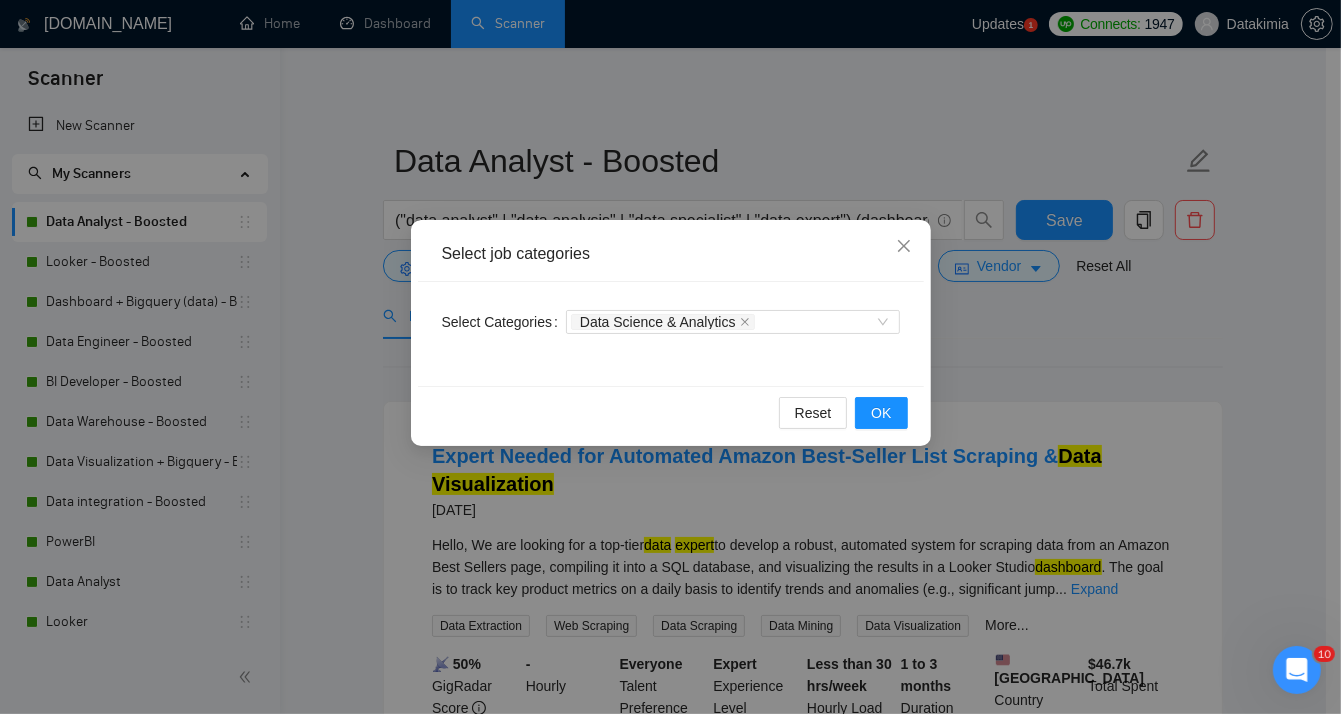 click on "Select job categories Select Categories Data Science & Analytics   Reset OK" at bounding box center [670, 357] 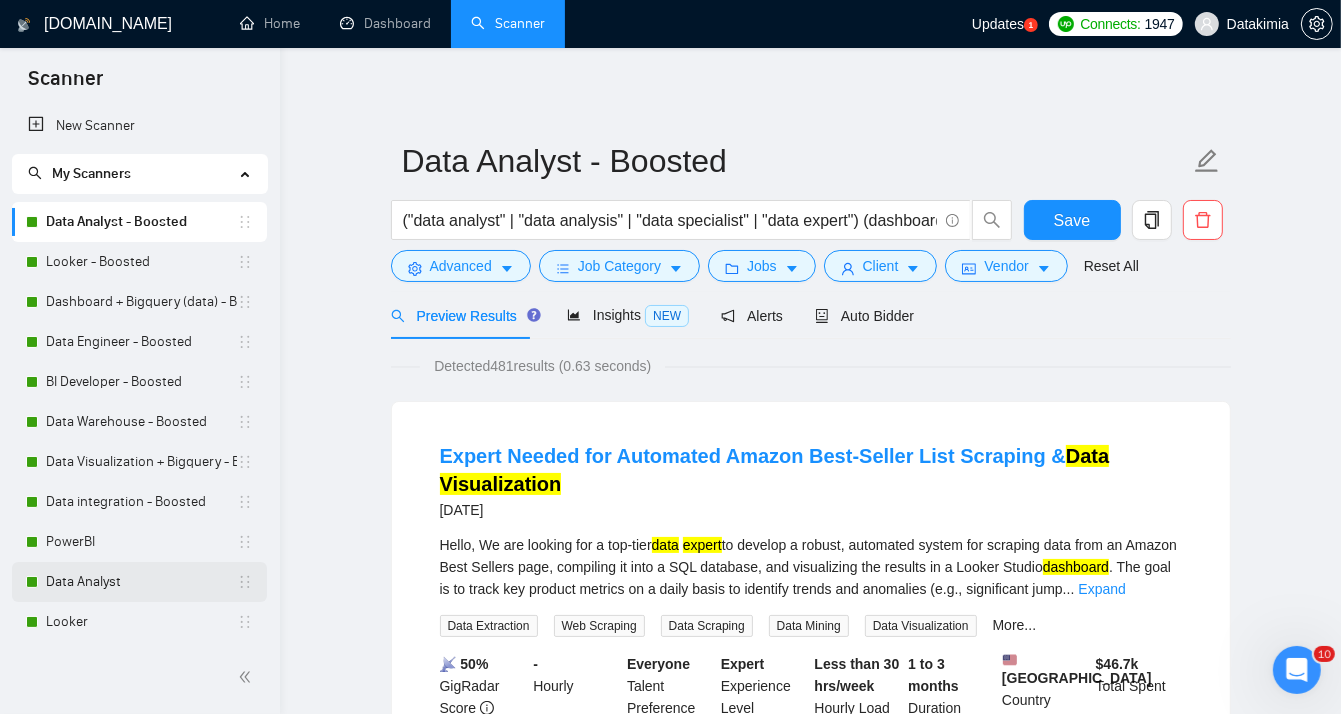click on "Data Analyst" at bounding box center (141, 582) 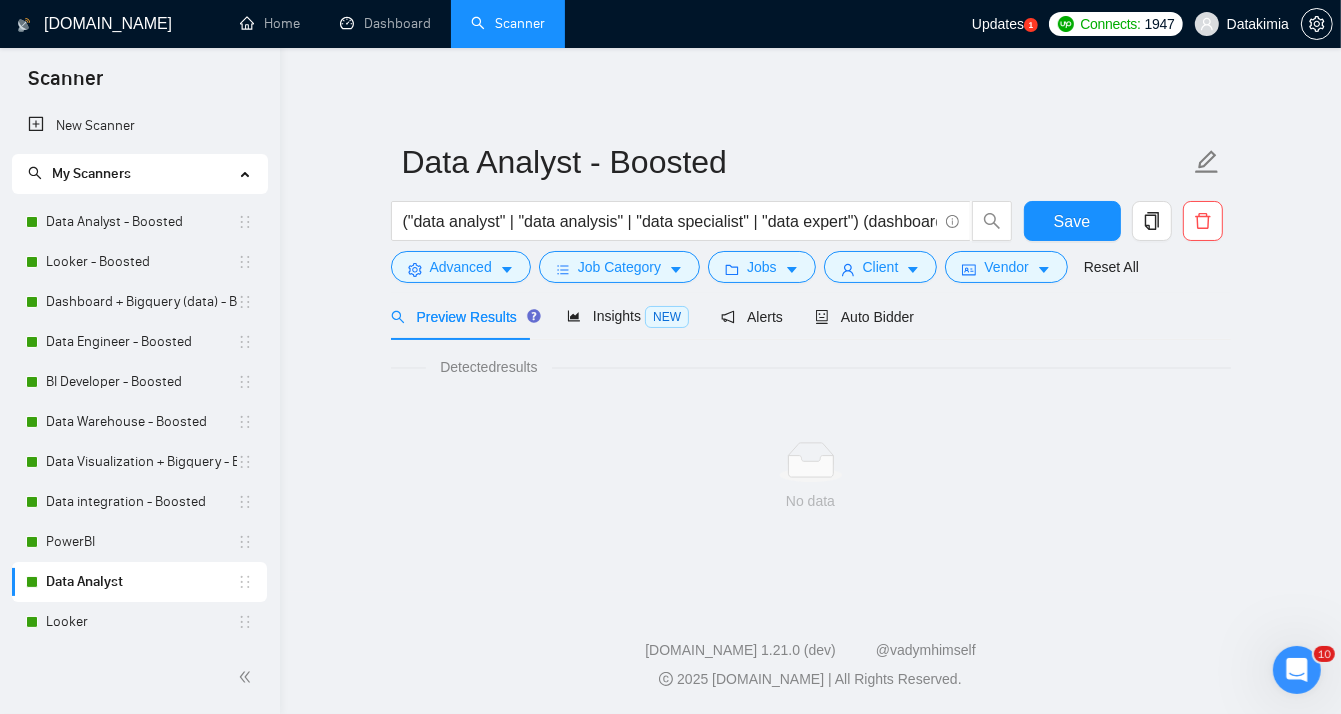scroll, scrollTop: 0, scrollLeft: 0, axis: both 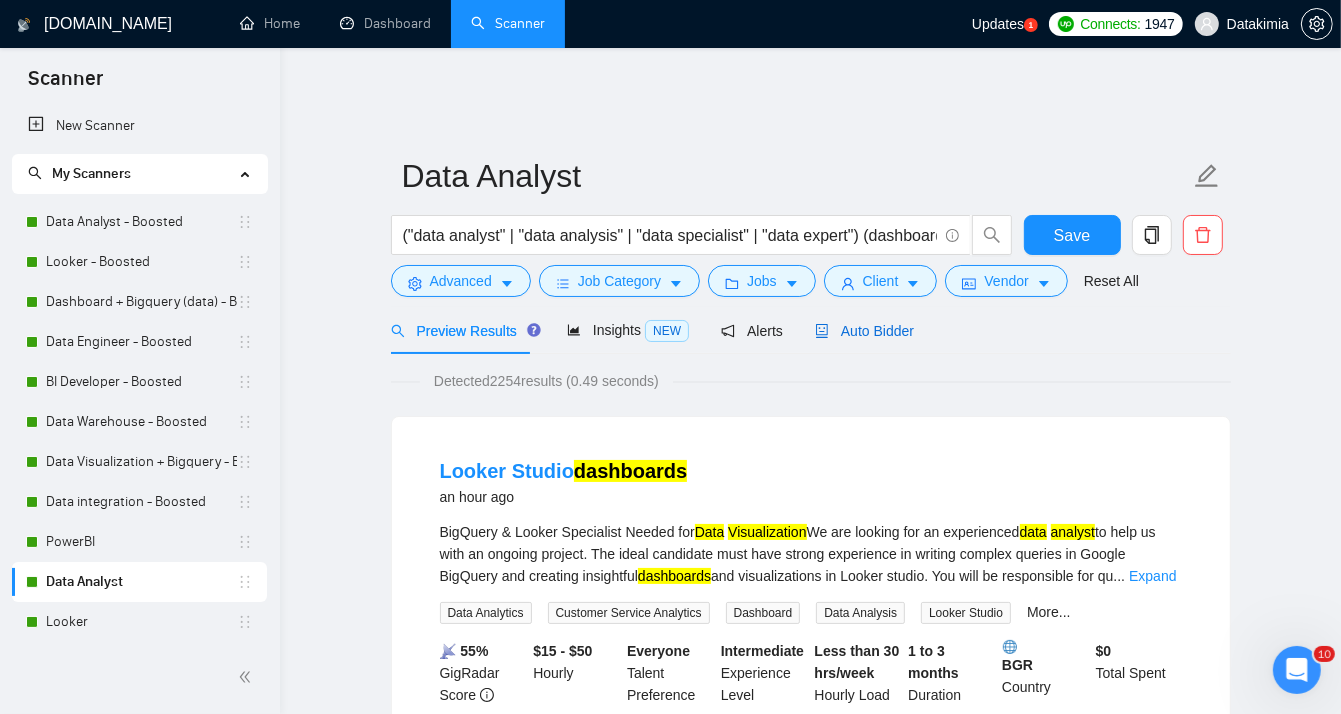 click on "Auto Bidder" at bounding box center [864, 331] 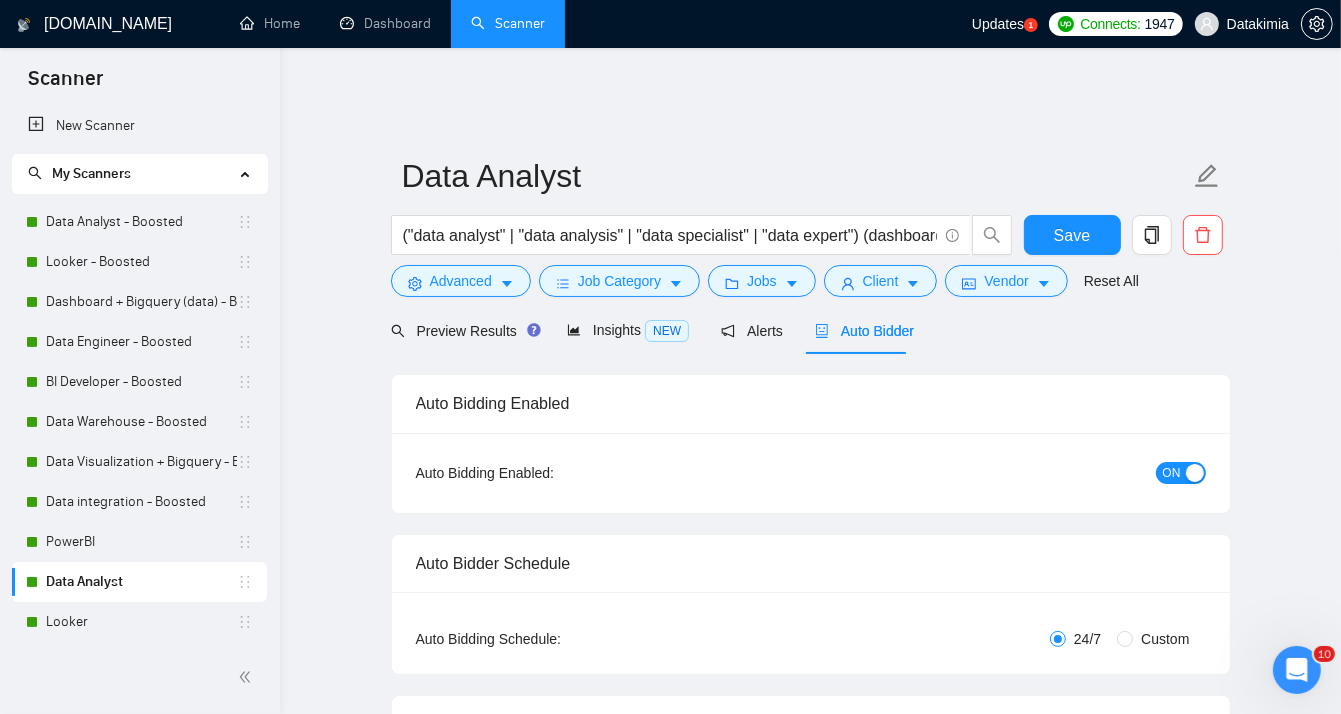 checkbox on "true" 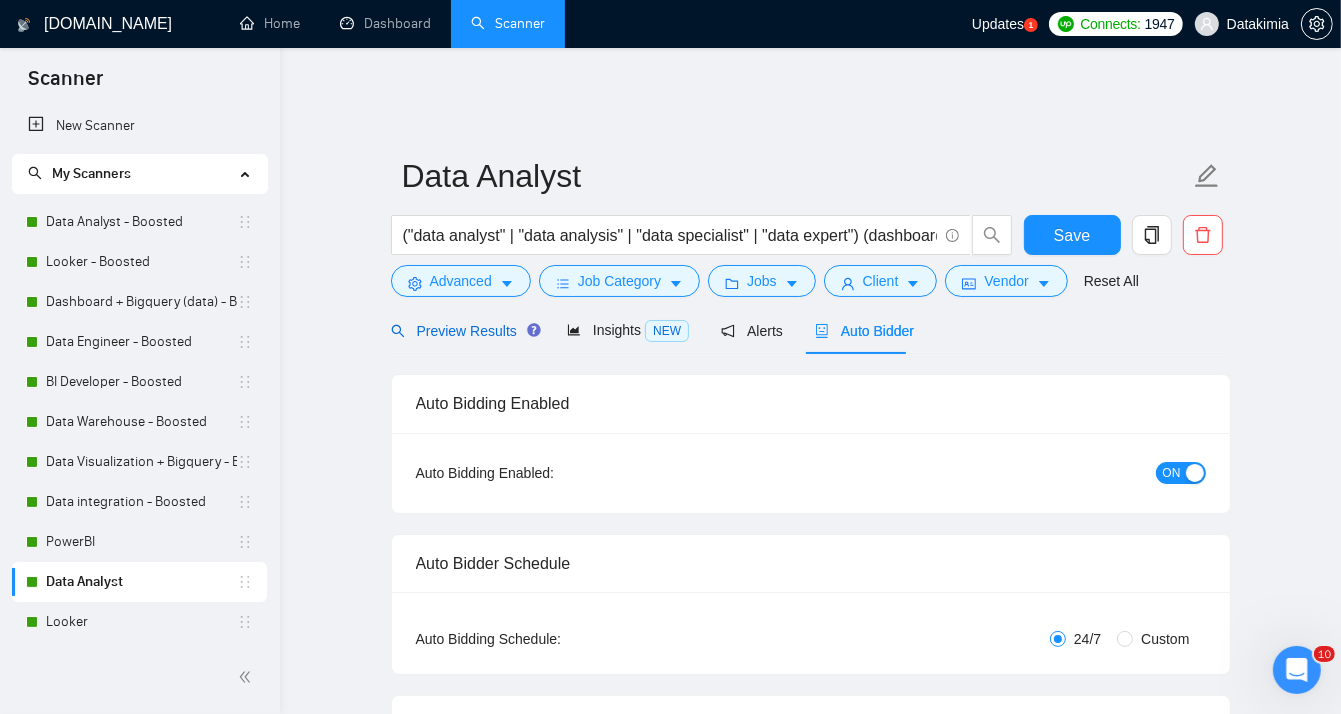 click on "Preview Results" at bounding box center (463, 331) 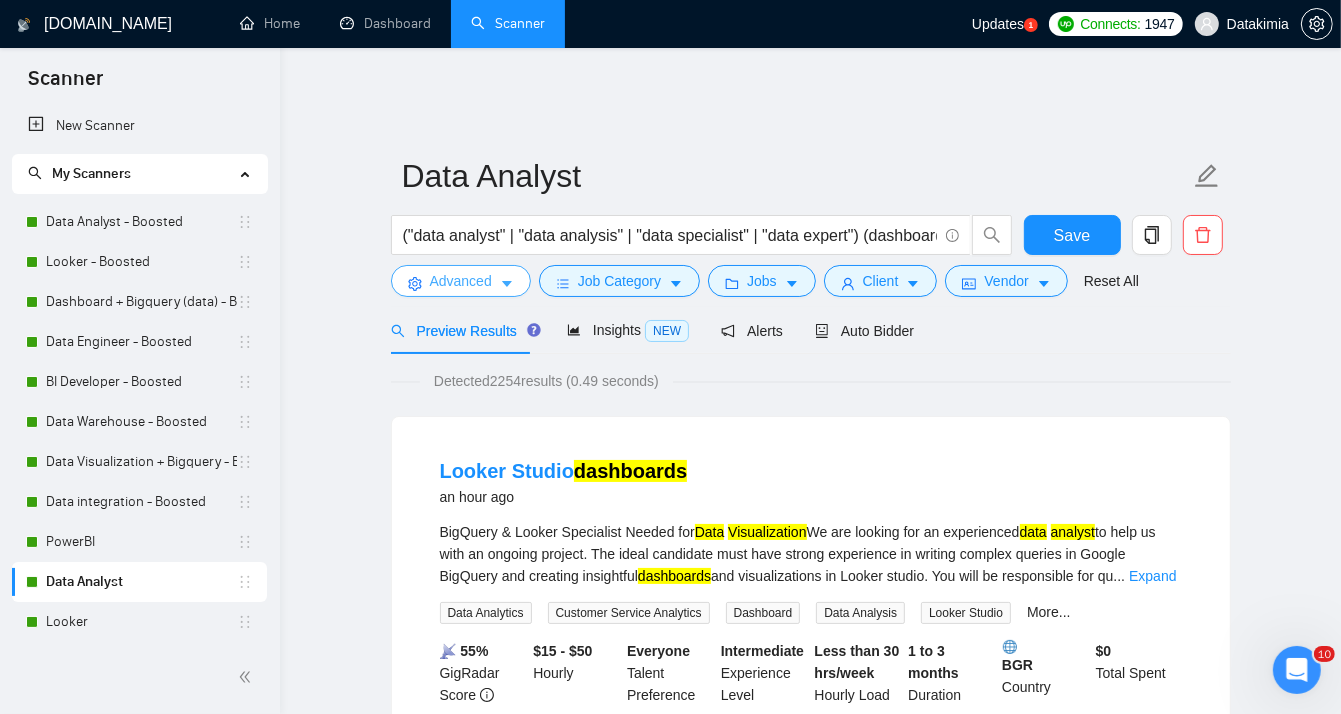click 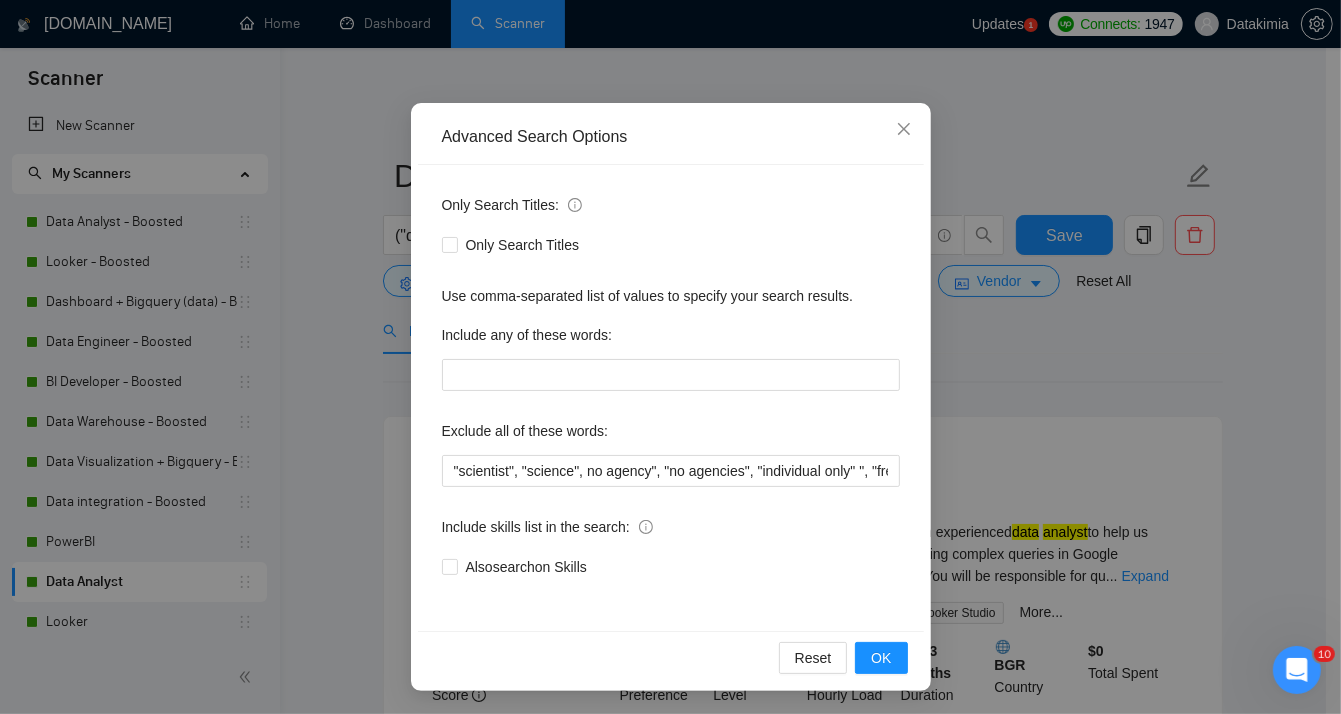 click on "Advanced Search Options Only Search Titles:   Only Search Titles Use comma-separated list of values to specify your search results. Include any of these words: Exclude all of these words: "scientist", "science", no agency", "no agencies", "individual only" ", "freelancers only", "freelancer only", "only freelancer", "only freelancers"  "independent contractors only", tutor, coach, advice, "teach me", "french", "german", "italian", "deutsch"​, "Erfahrung", "Fähigkeiten", "Vertrag", "Anforderungen", "Marketing Specialist", "Marketing Analyst", "Market Analyst", "Pricing Analyst", "Google Tag Manager Expert", "urgent", "easy", "ASAP", "asap", "easy project", "small project" Include skills list in the search:   Also  search  on Skills Reset OK" at bounding box center (670, 357) 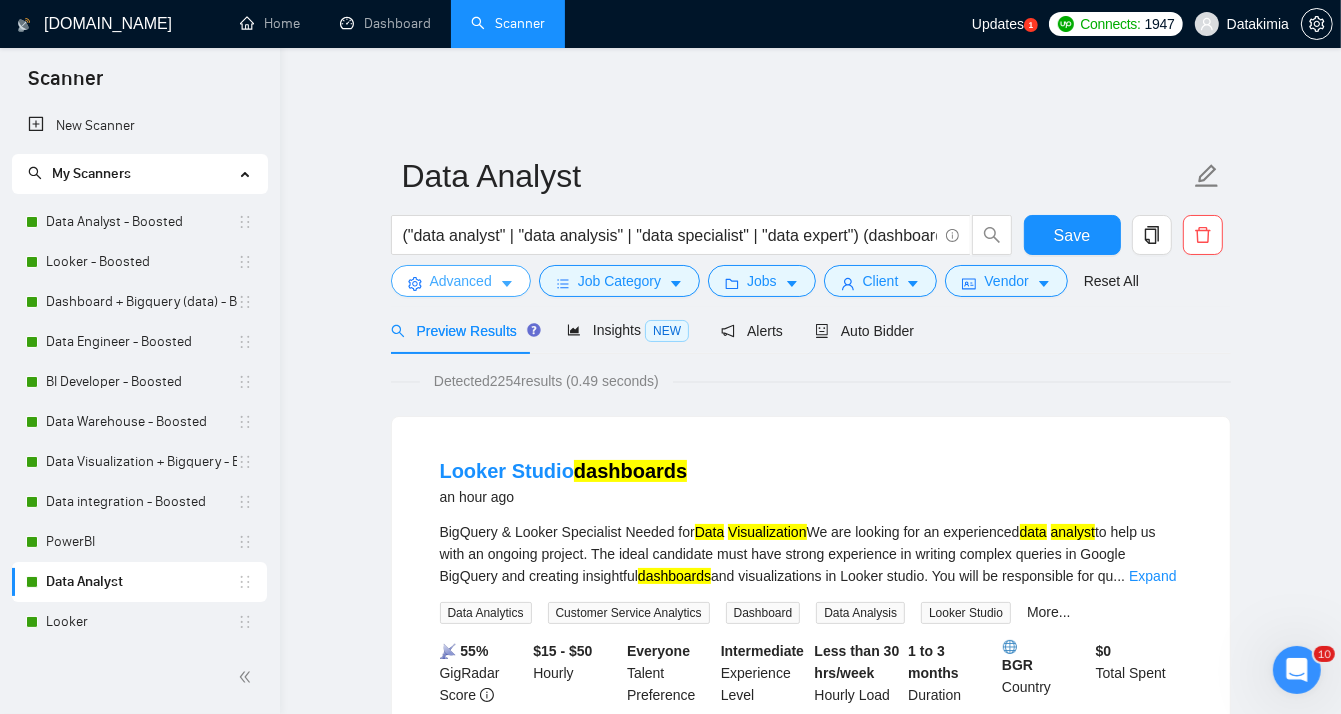 click on "Scanner New Scanner My Scanners Data Analyst - Boosted Looker - Boosted Dashboard + Bigquery (data) - Boosted Data Engineer - Boosted BI Developer - Boosted Data Warehouse - Boosted Data Visualization + Bigquery - Boosted Data integration - Boosted PowerBI Data Analyst Looker GCP - Data Engineer Superset - Boosted Airflow - Boosted Snowflake - Boosted BigQuery - Boosted Data chat Dashboard + Bigquery (data) Workflow automation [DOMAIN_NAME] Home Dashboard Scanner Updates
1
Connects: 1947 Datakimia Data Analyst ("data analyst" | "data analysis" | "data specialist" | "data expert") (dashboard | (dashboard*) | "dash board" | "data warehouse" | SQL | "data visualization") Save Advanced   Job Category   Jobs   Client   Vendor   Reset All Preview Results Insights NEW Alerts Auto Bidder Detected   2254  results   (0.49 seconds) Looker Studio  dashboards an hour ago BigQuery & Looker Specialist Needed for  Data   Visualization data   analyst dashboards" at bounding box center [670, 357] 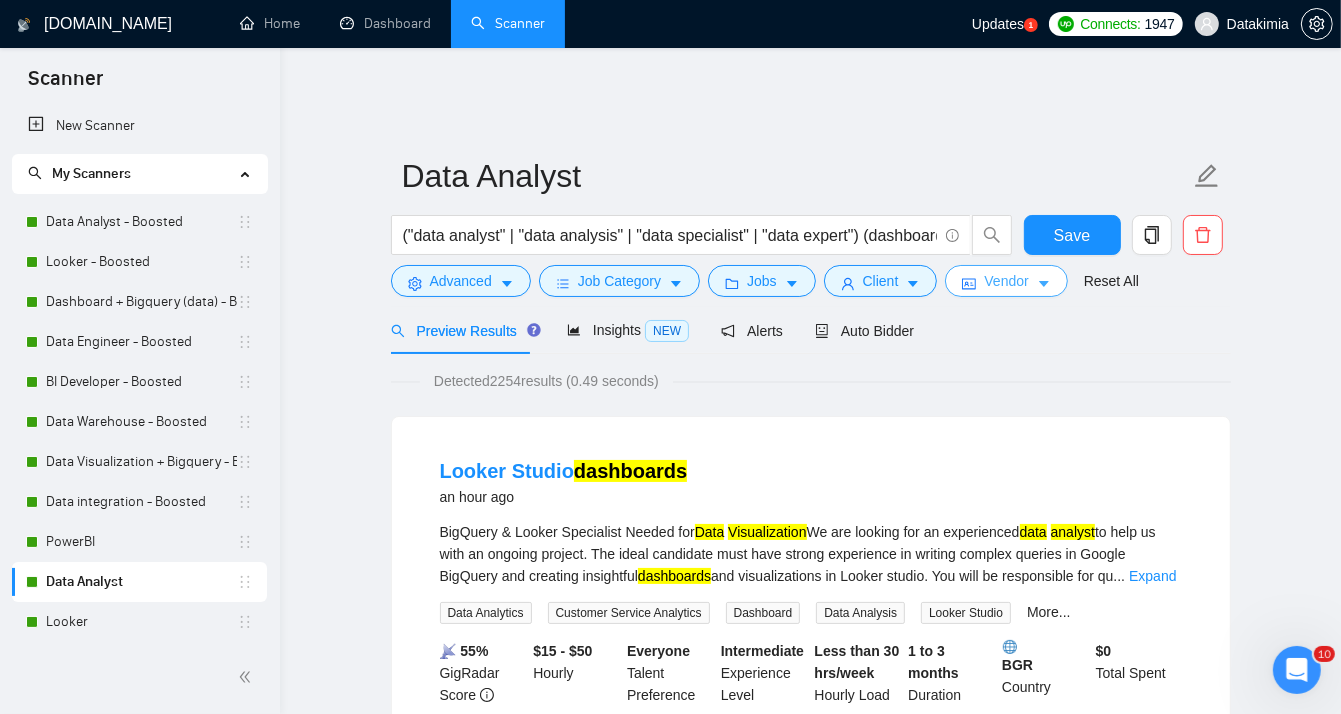 click on "Vendor" at bounding box center (1006, 281) 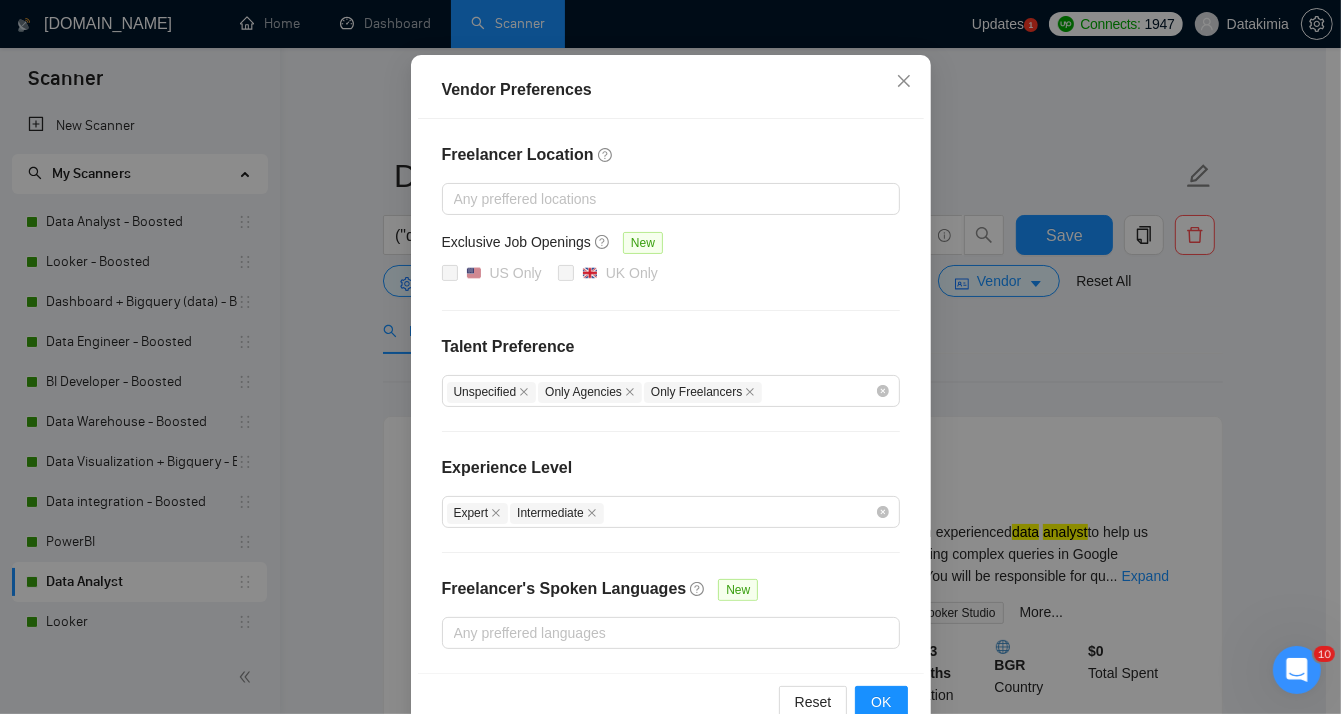 scroll, scrollTop: 166, scrollLeft: 0, axis: vertical 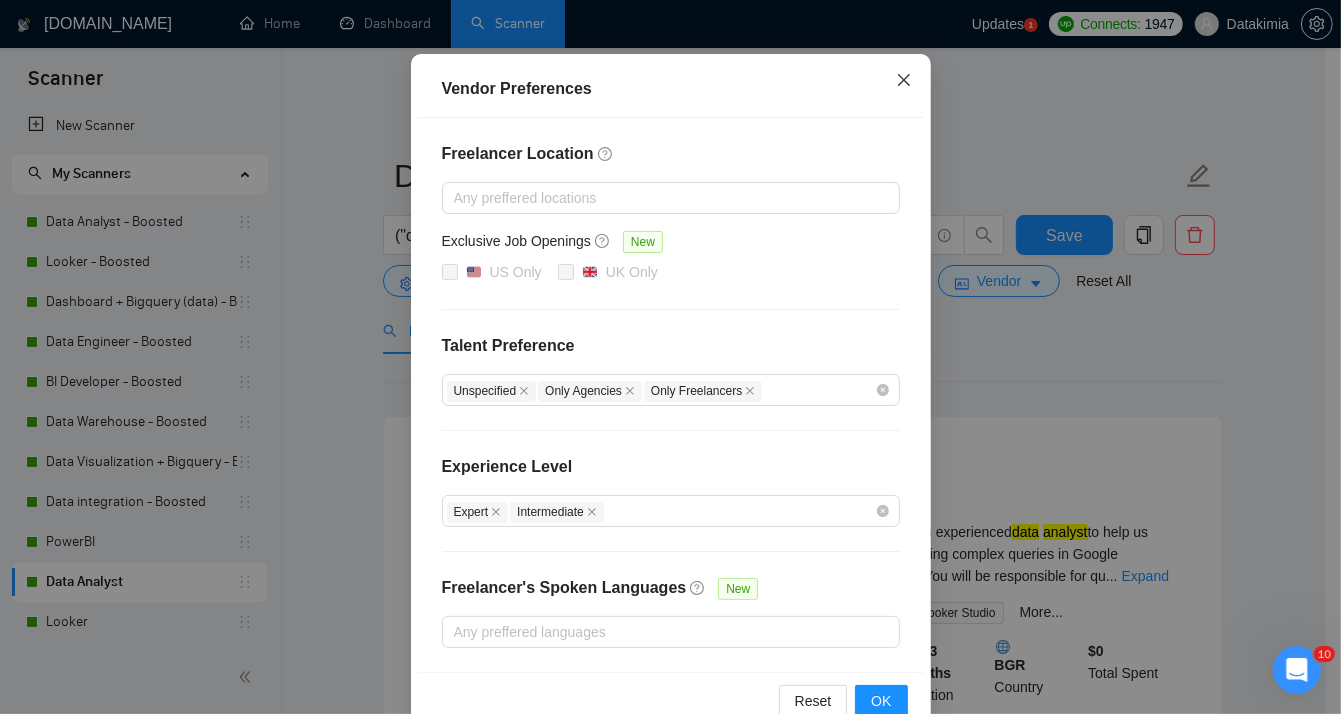 click at bounding box center (904, 81) 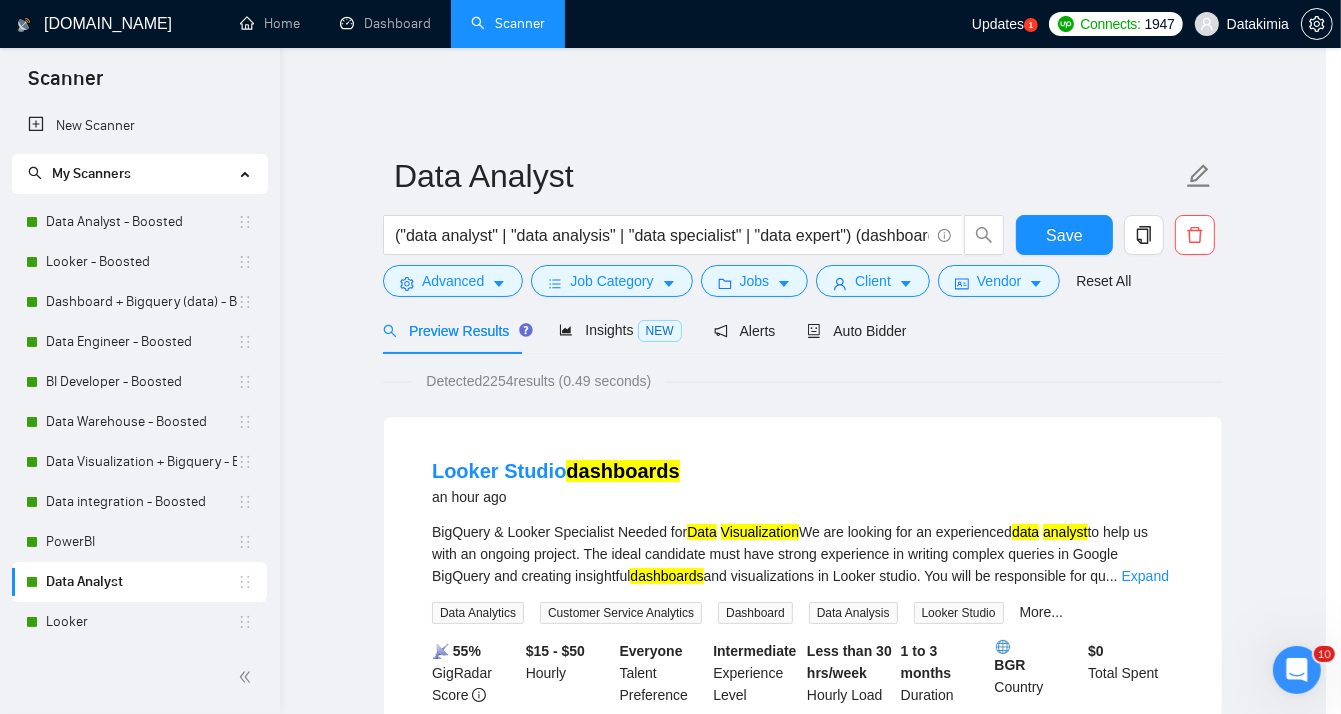 scroll, scrollTop: 107, scrollLeft: 0, axis: vertical 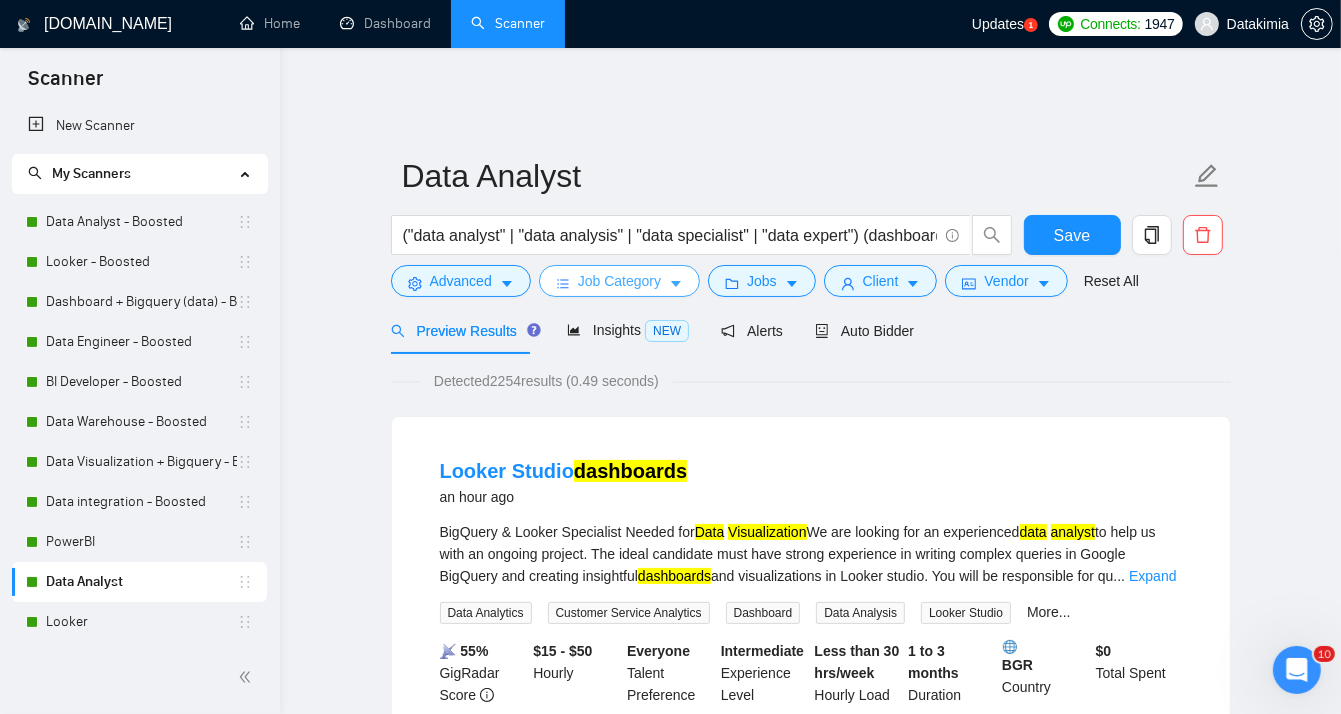 click on "Job Category" at bounding box center [619, 281] 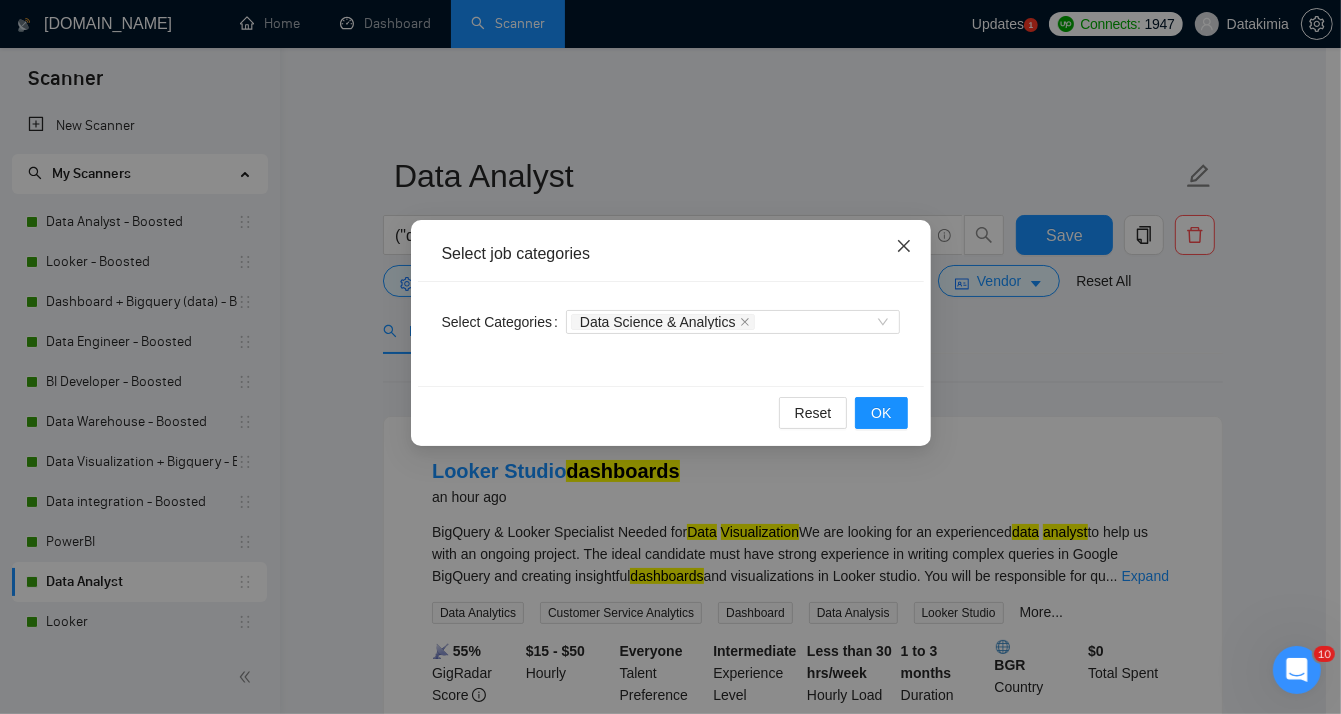 click at bounding box center [904, 247] 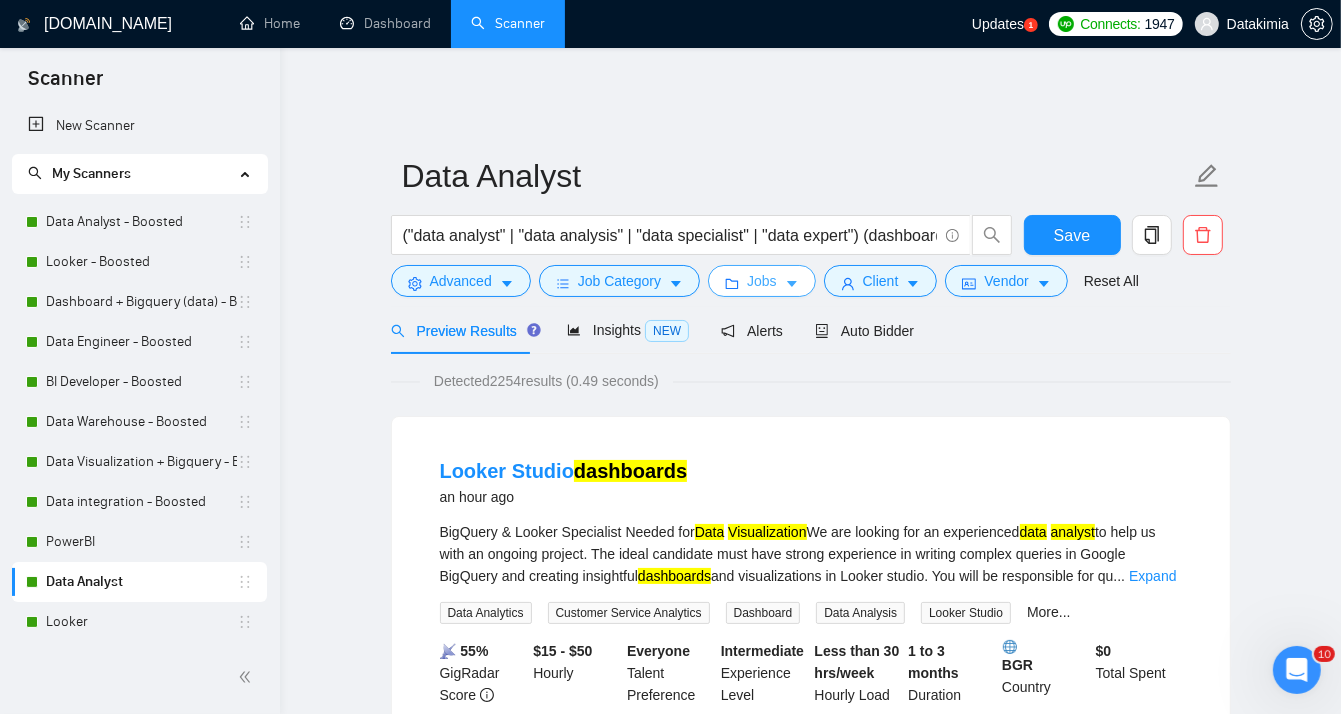 click 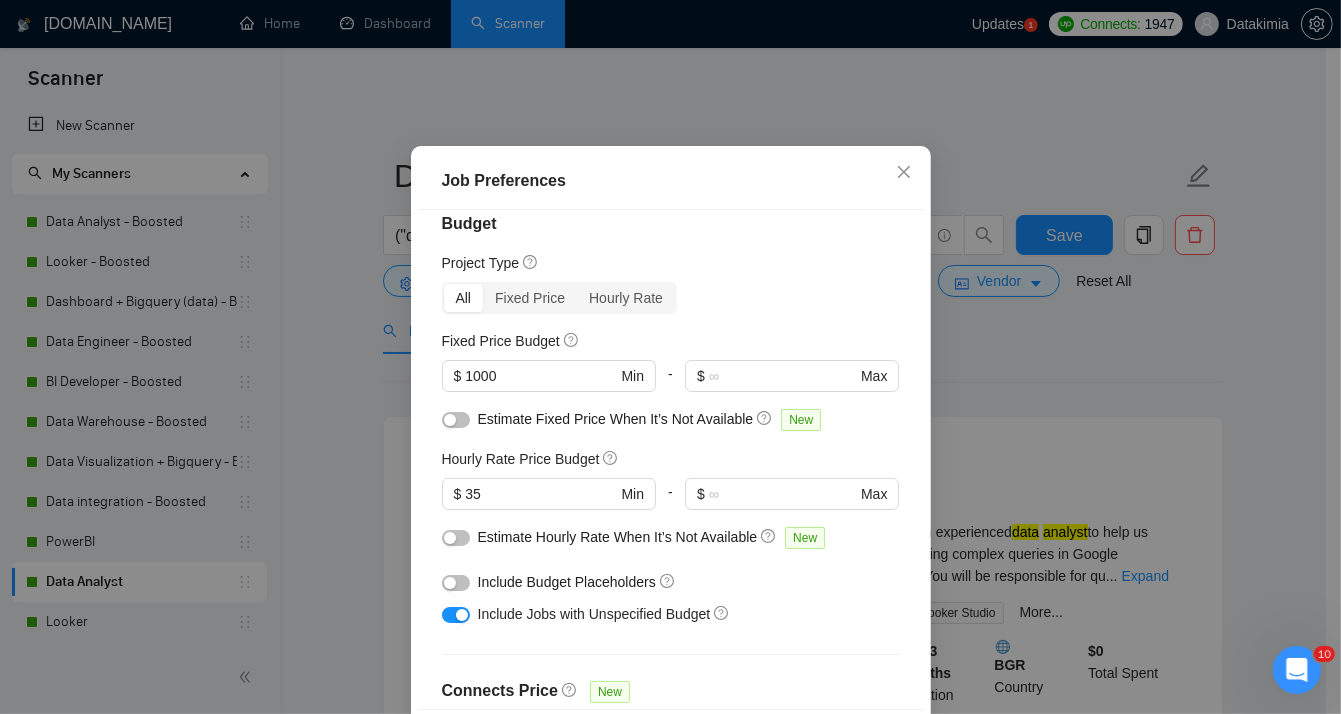 scroll, scrollTop: 33, scrollLeft: 0, axis: vertical 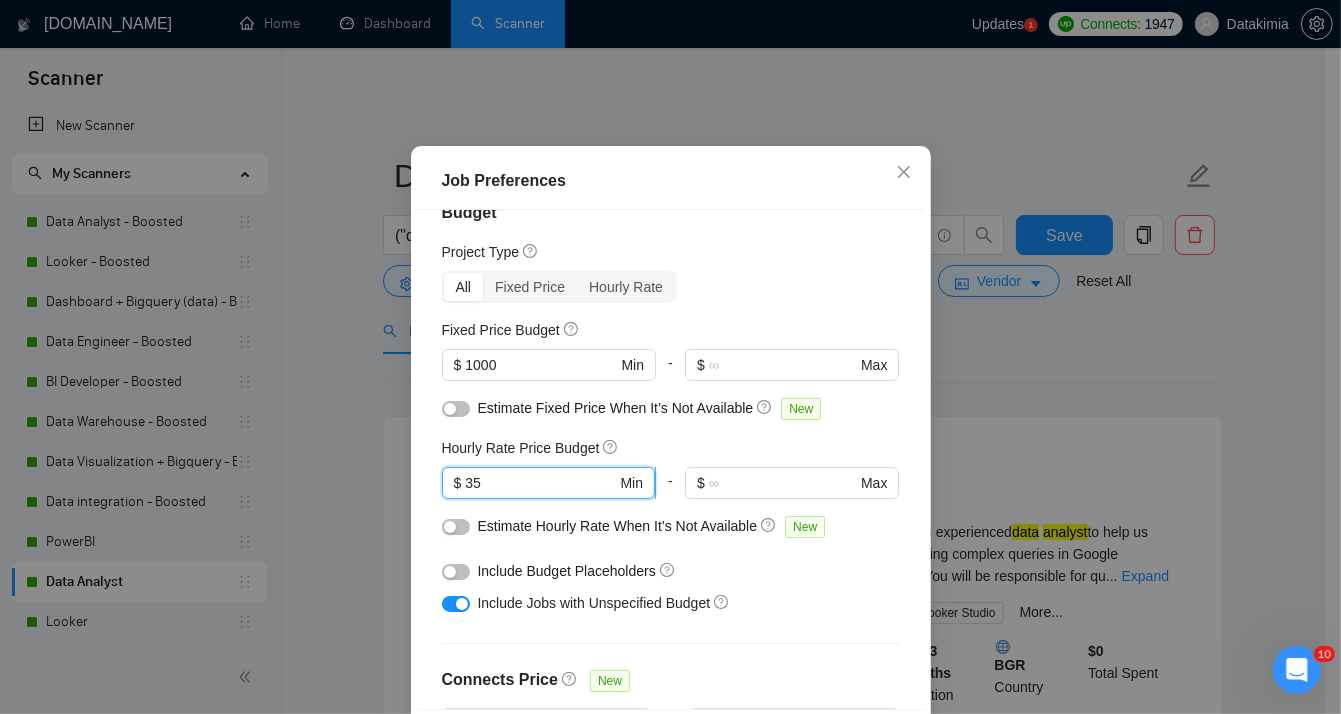 drag, startPoint x: 494, startPoint y: 535, endPoint x: 460, endPoint y: 536, distance: 34.0147 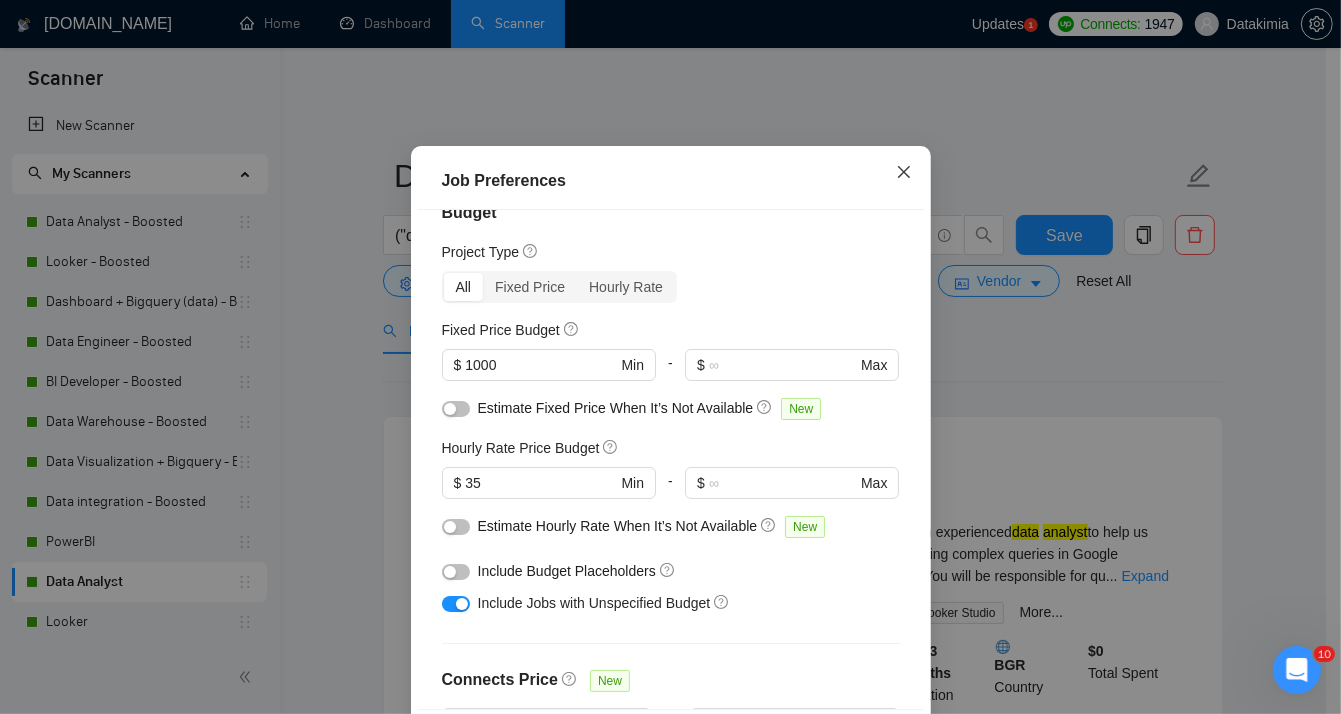 click at bounding box center (904, 173) 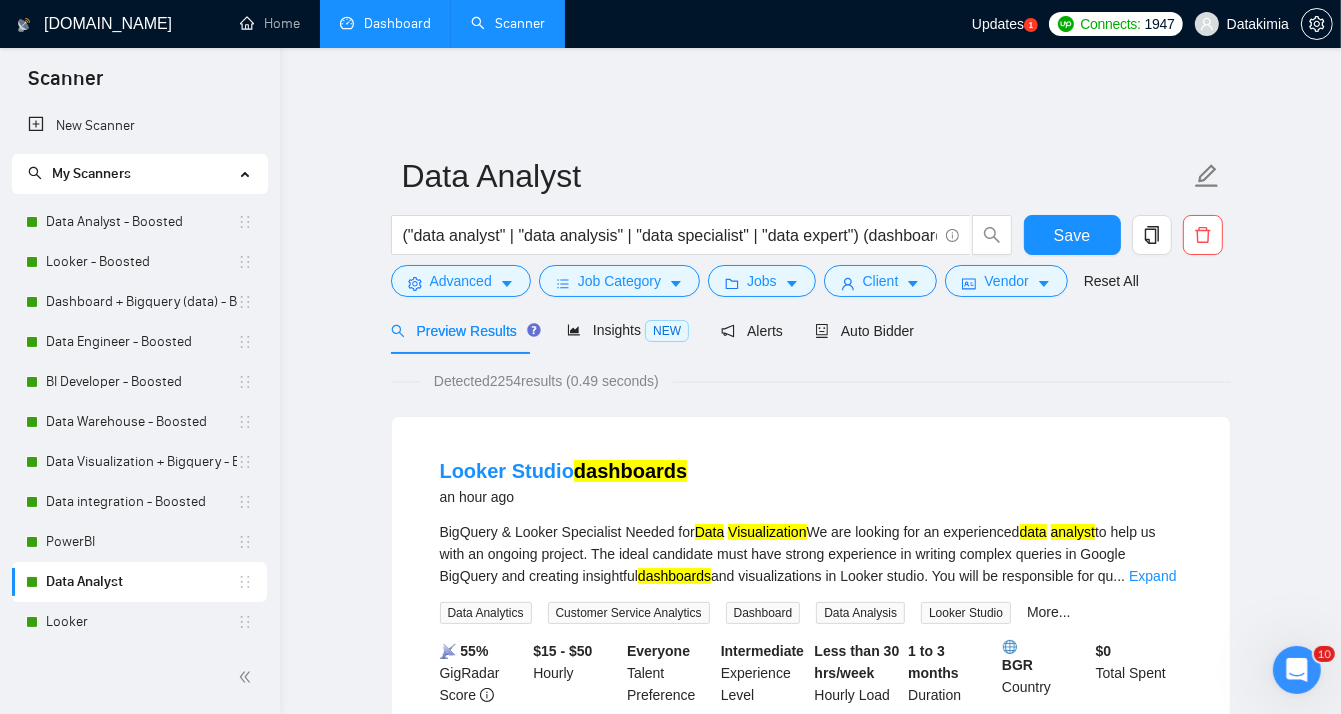 click on "Dashboard" at bounding box center [385, 23] 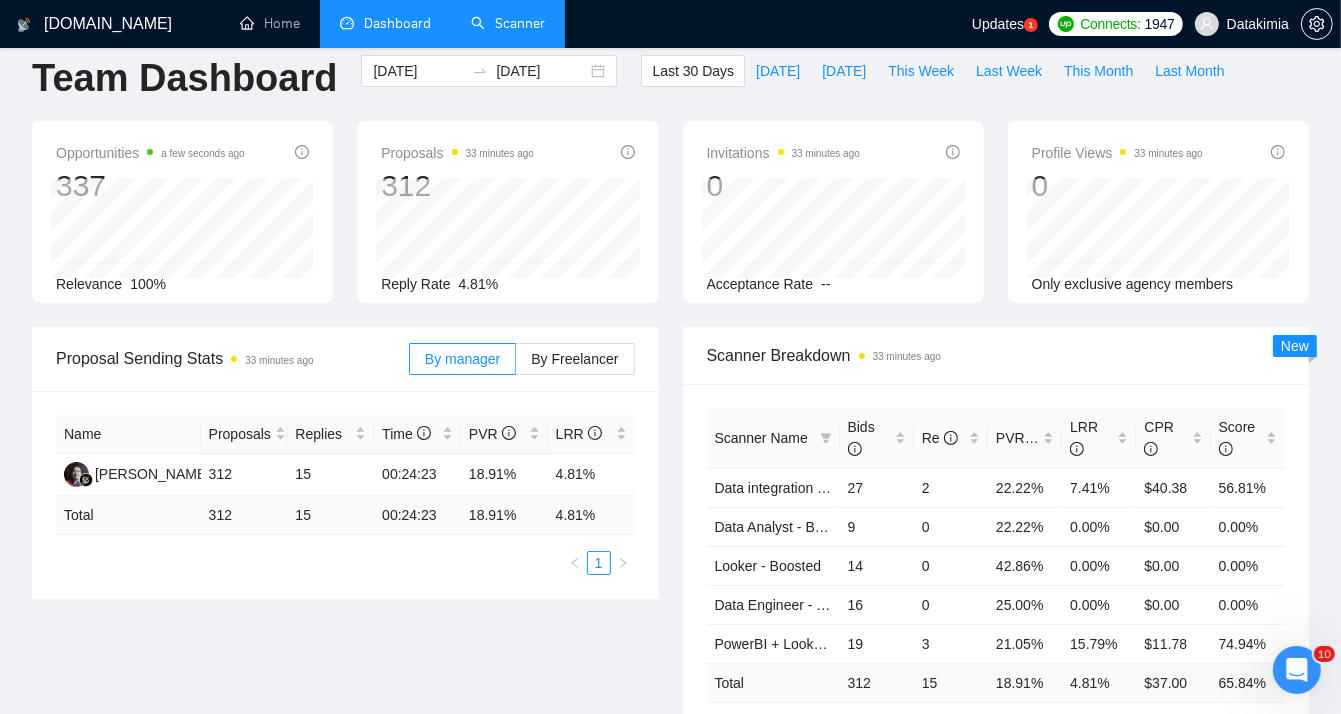 scroll, scrollTop: 0, scrollLeft: 0, axis: both 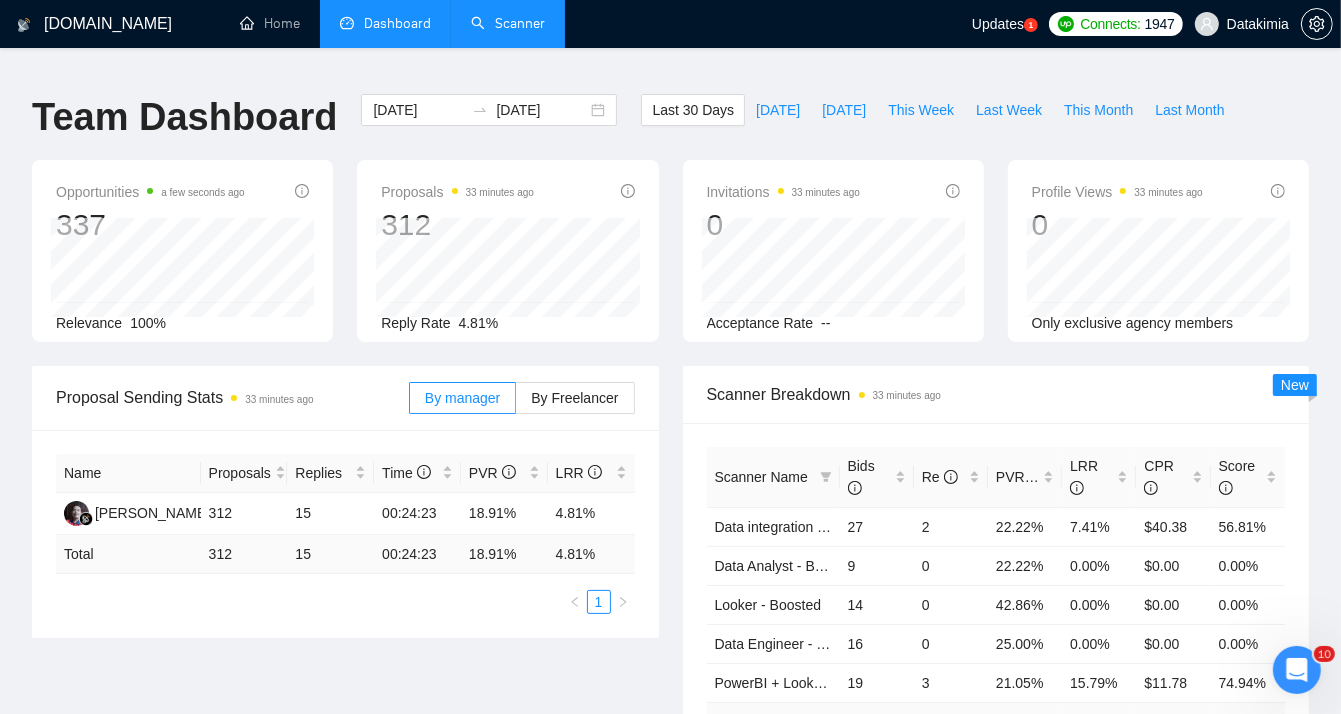 click on "Scanner" at bounding box center (508, 23) 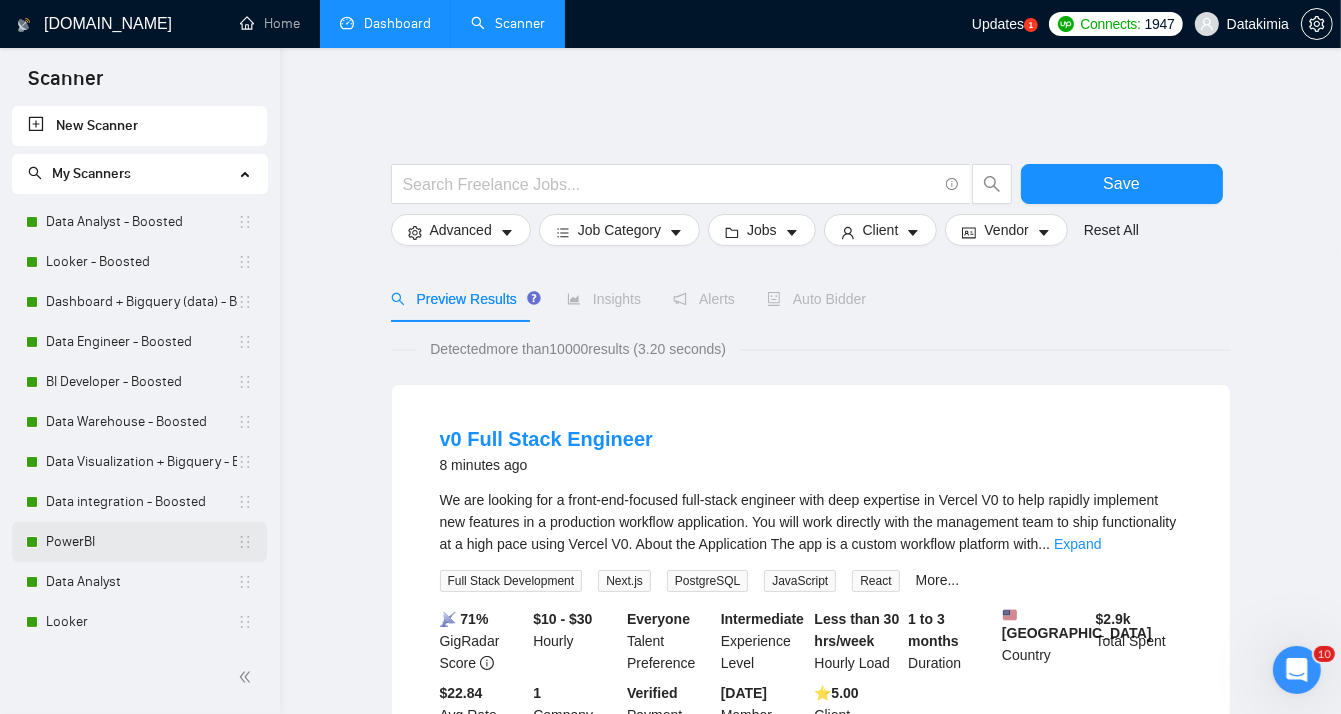click on "PowerBI" at bounding box center [141, 542] 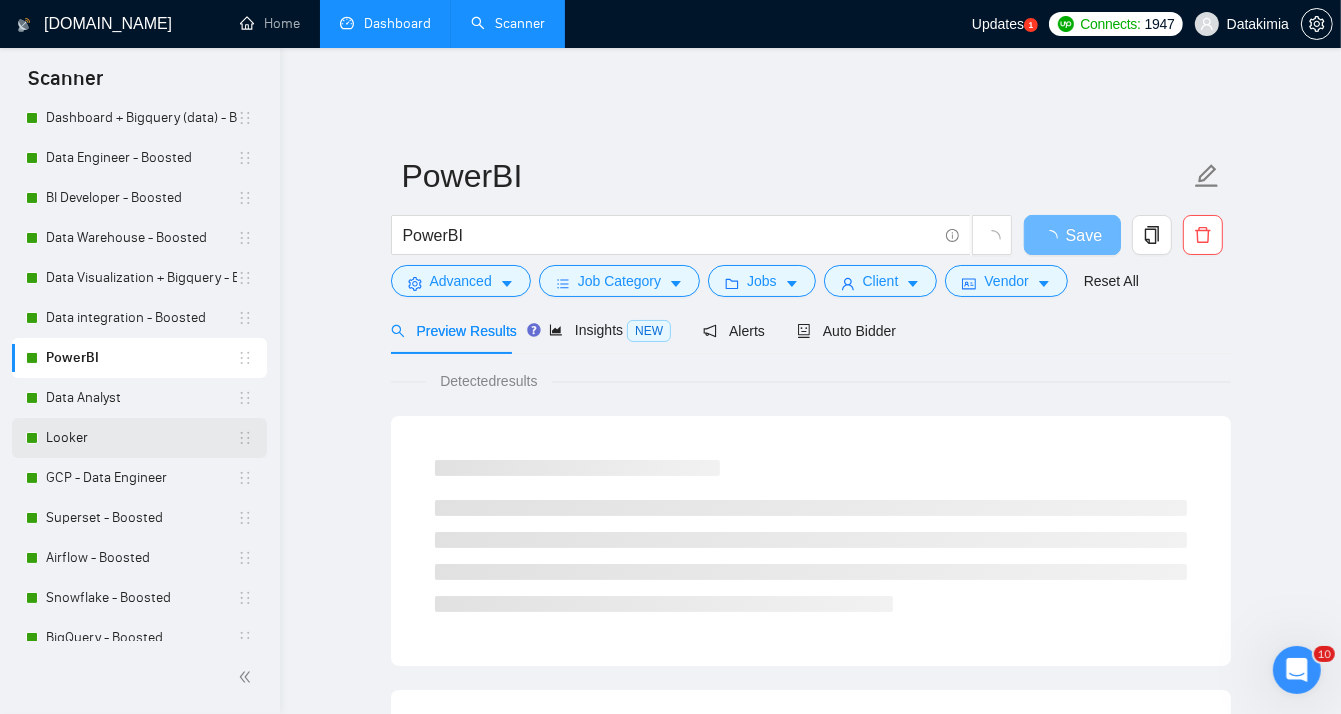 scroll, scrollTop: 300, scrollLeft: 0, axis: vertical 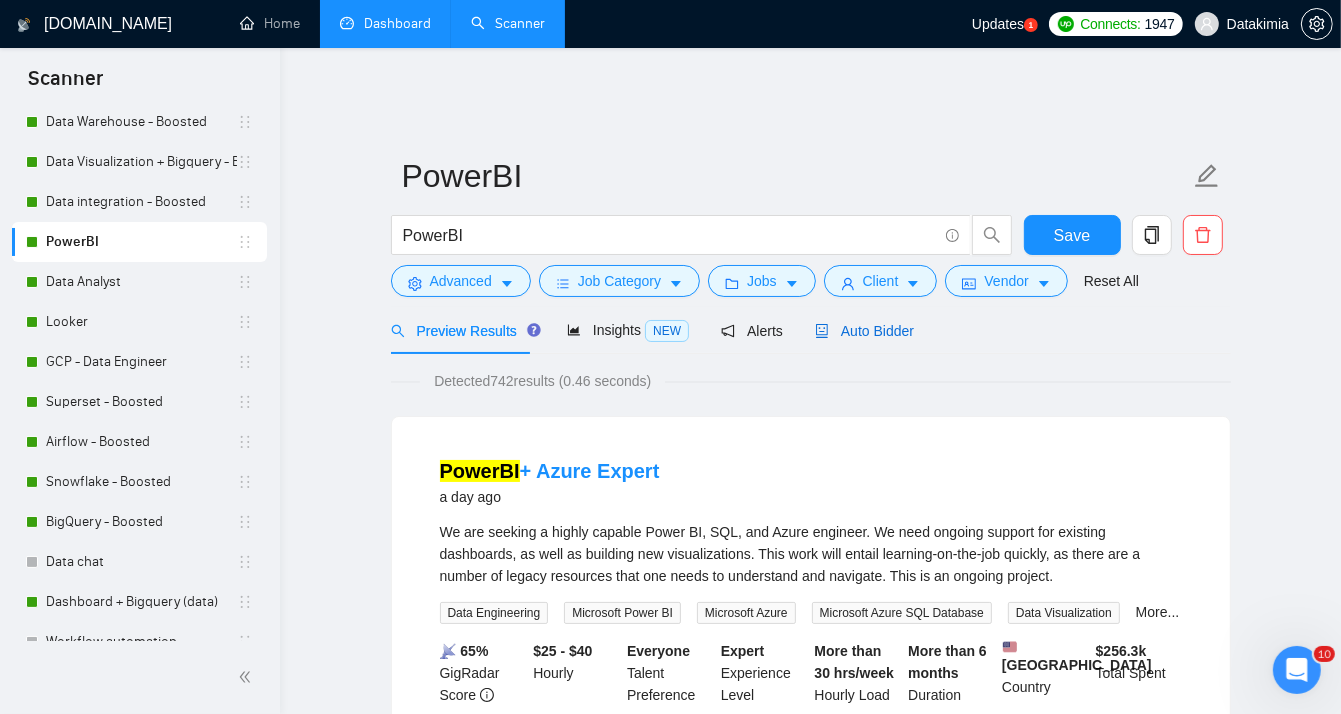 click on "Auto Bidder" at bounding box center [864, 331] 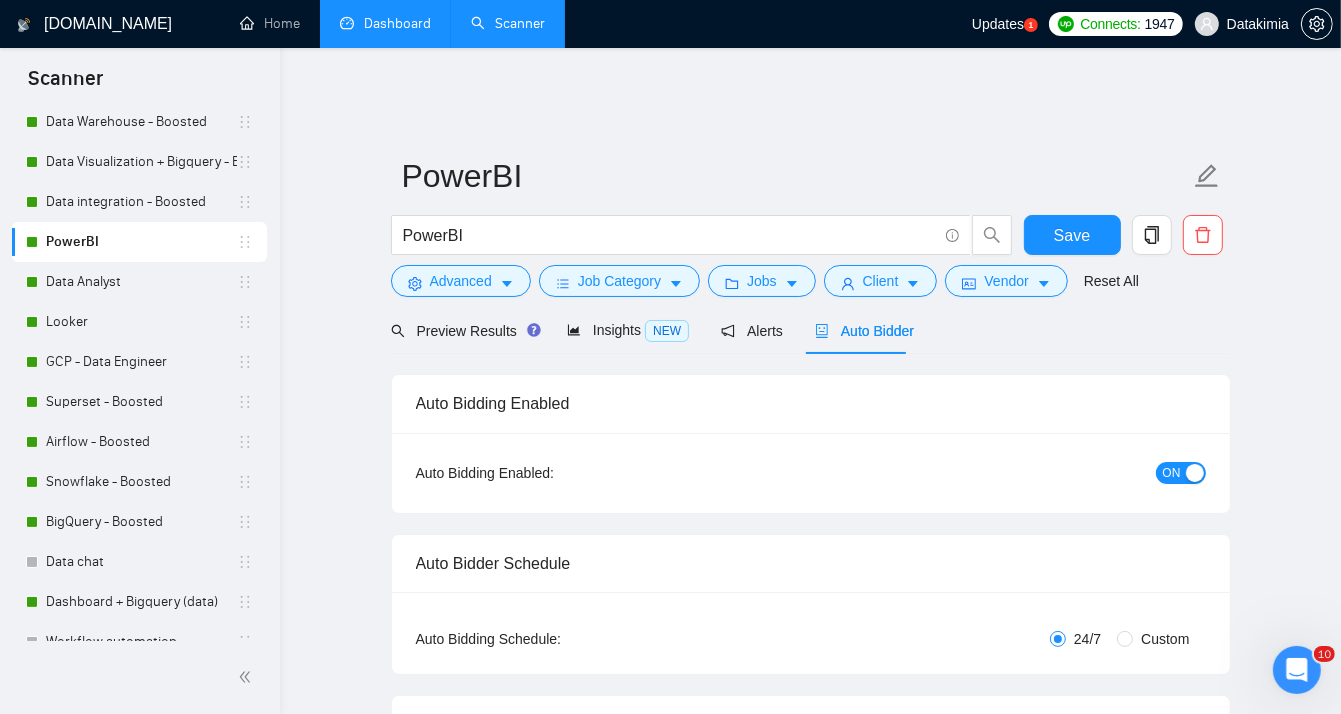 click on "ON" at bounding box center (1172, 473) 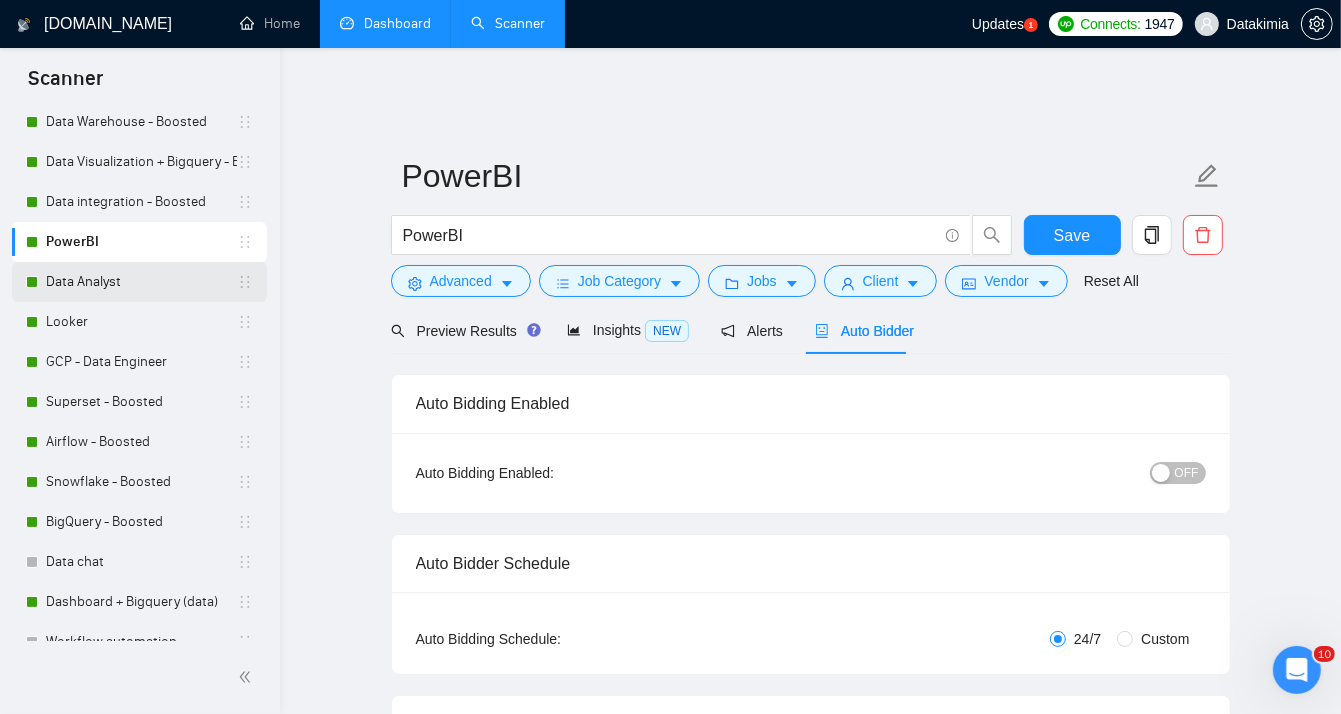 click on "Data Analyst" at bounding box center [141, 282] 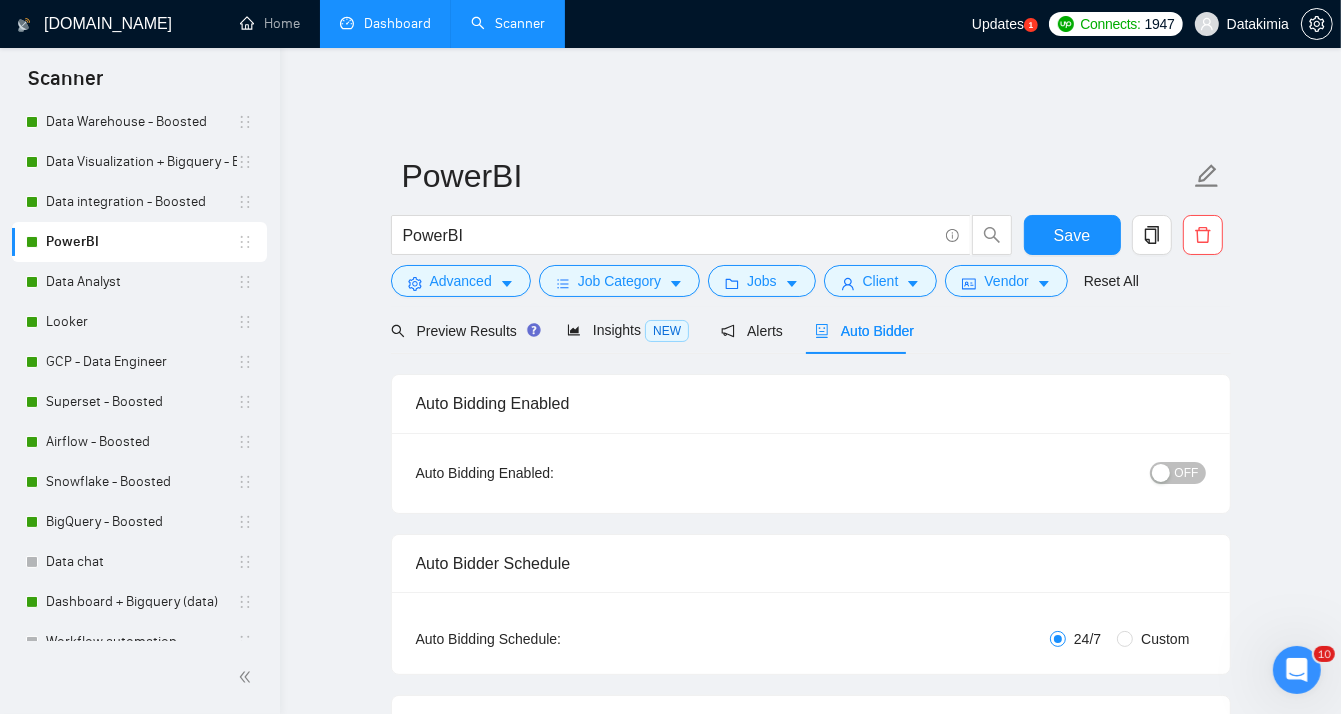 click on "OFF" at bounding box center [1178, 473] 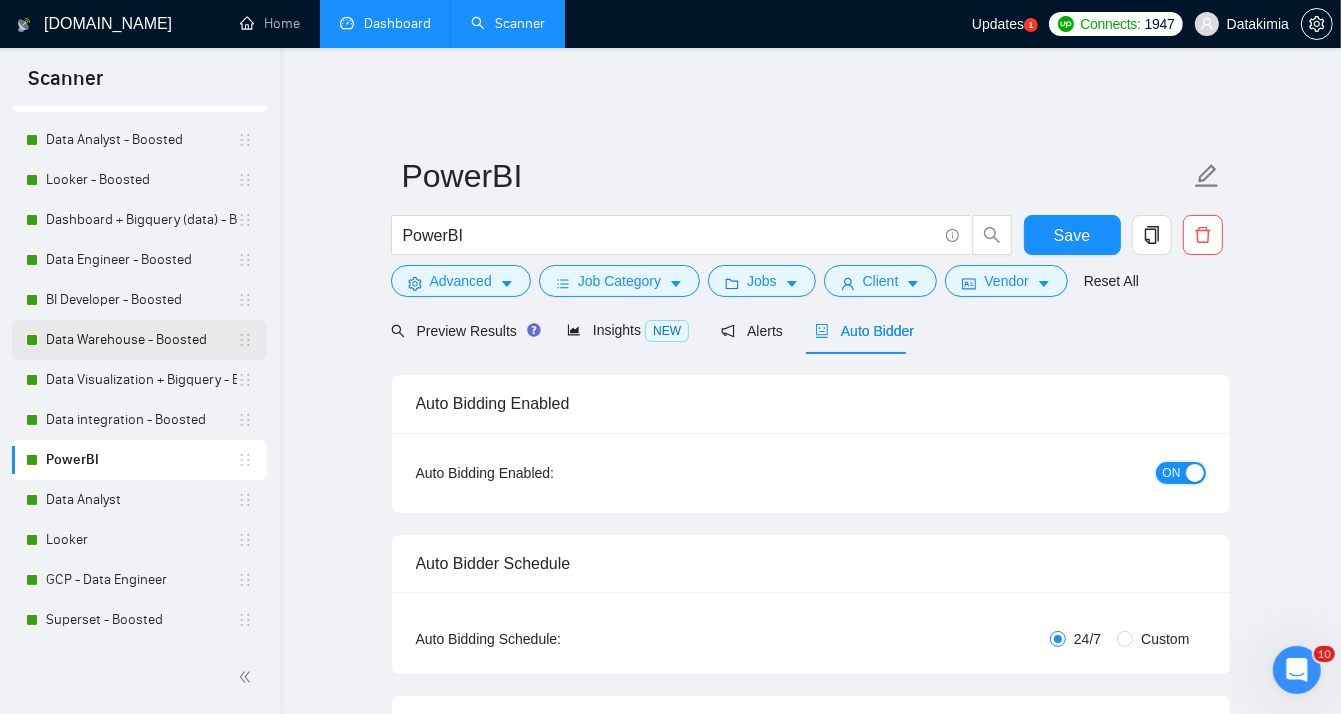 scroll, scrollTop: 0, scrollLeft: 0, axis: both 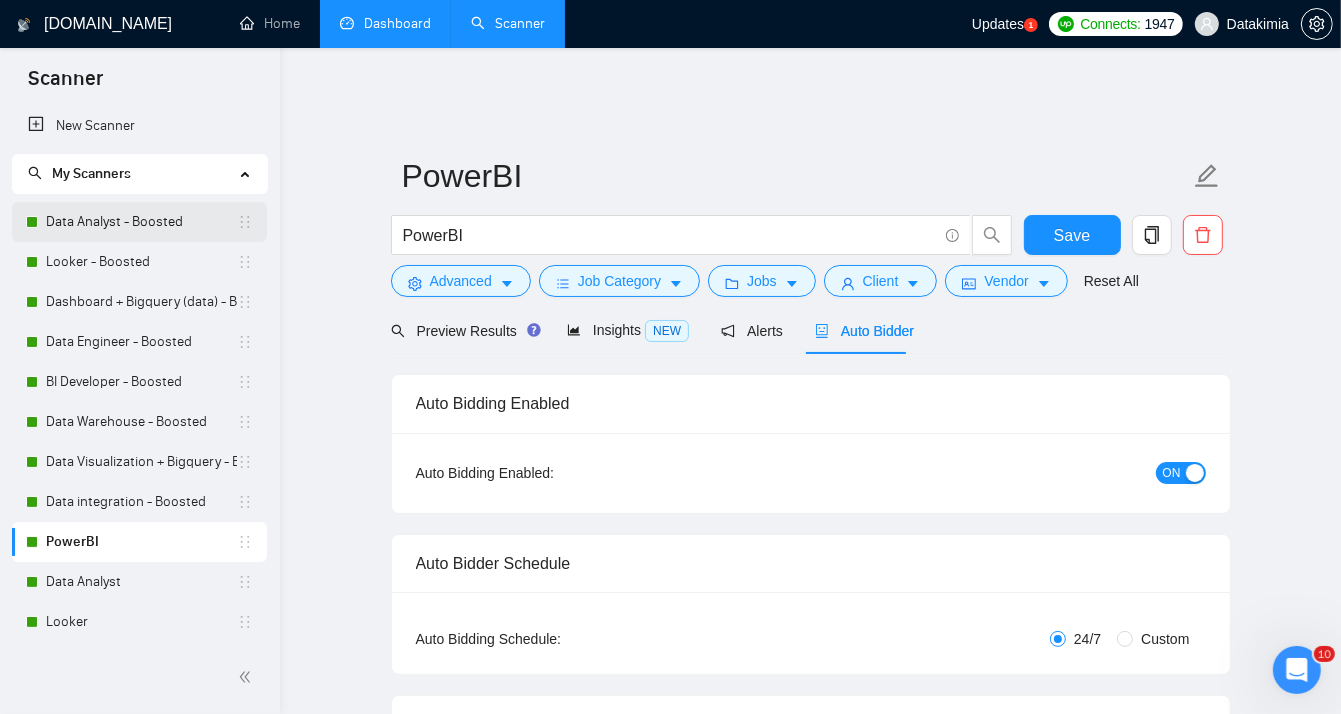 click on "Data Analyst - Boosted" at bounding box center (141, 222) 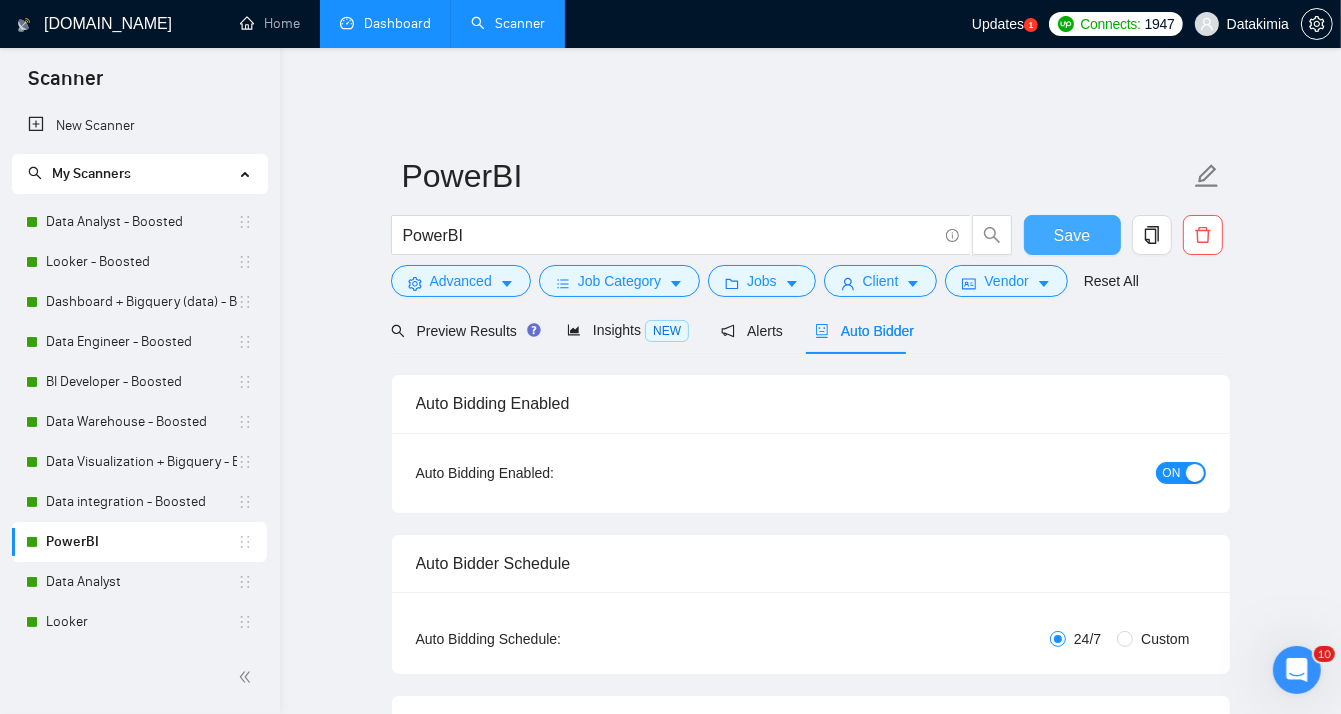 click on "Save" at bounding box center (1072, 235) 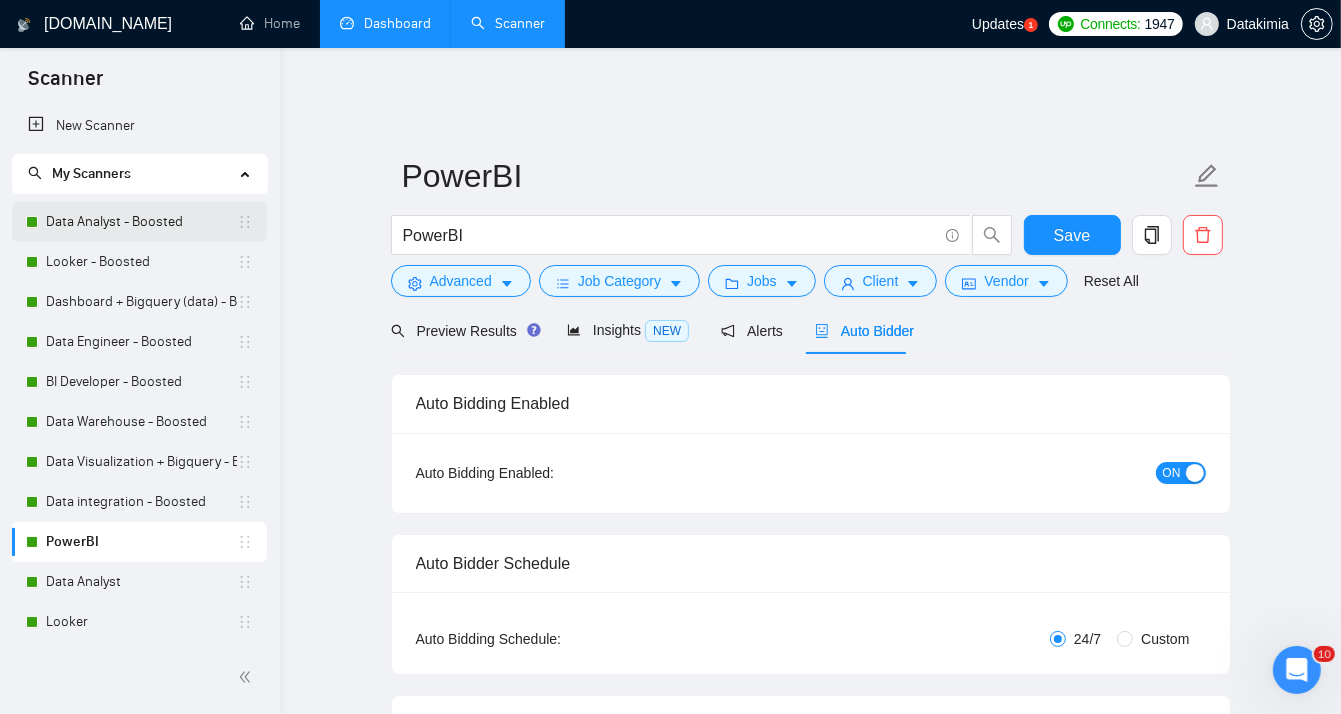 click on "Data Analyst - Boosted" at bounding box center [141, 222] 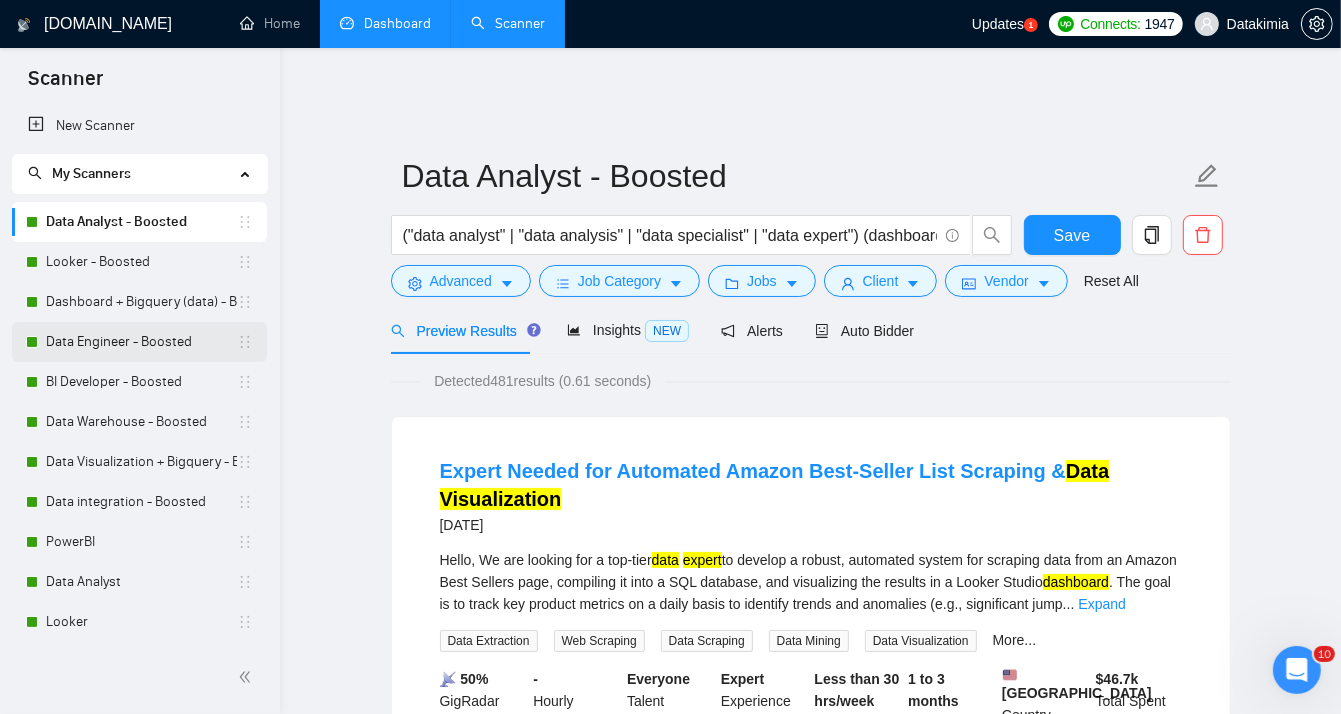 click on "Data Engineer - Boosted" at bounding box center [141, 342] 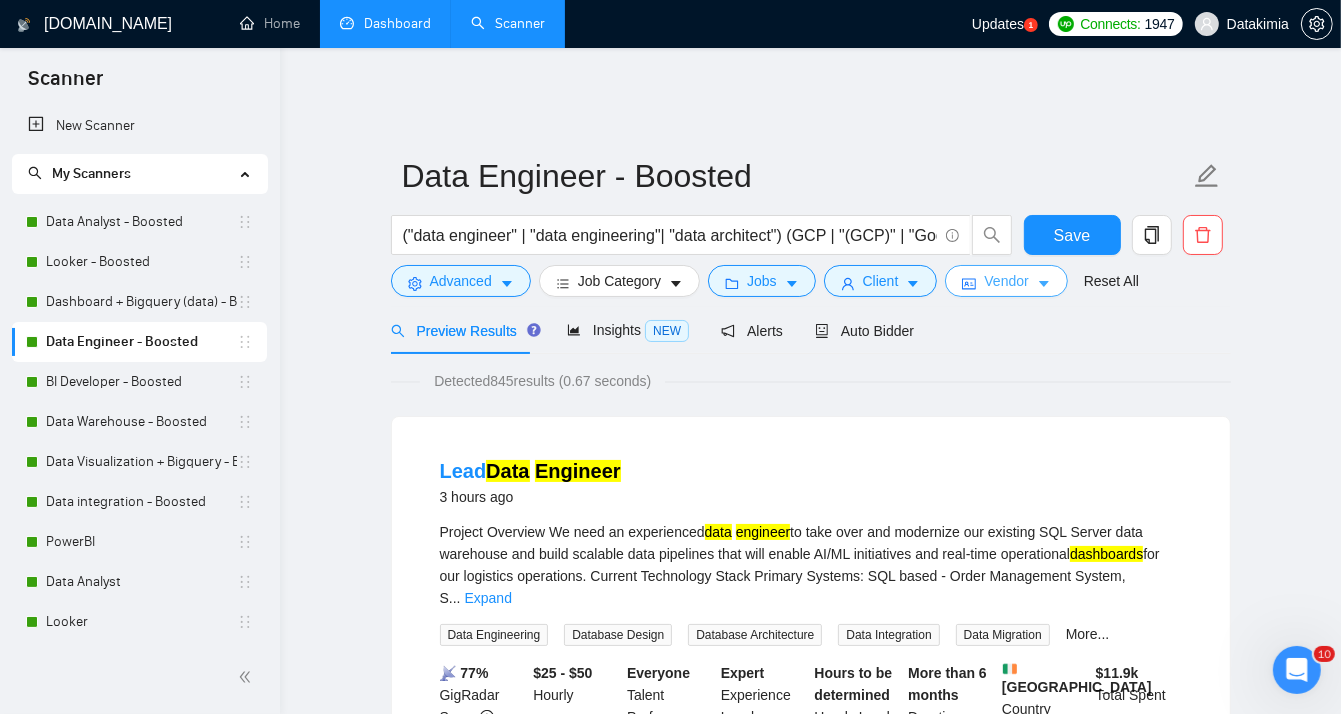 click on "Vendor" at bounding box center [1006, 281] 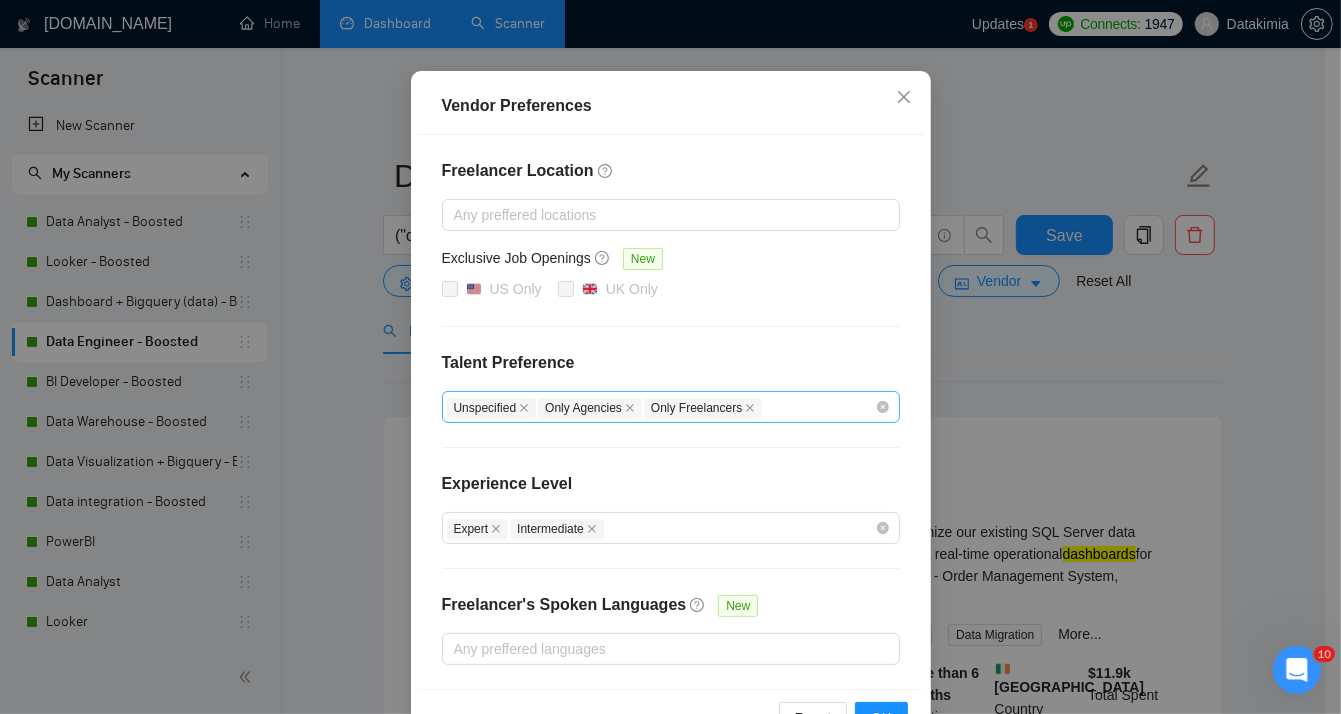 scroll, scrollTop: 40, scrollLeft: 0, axis: vertical 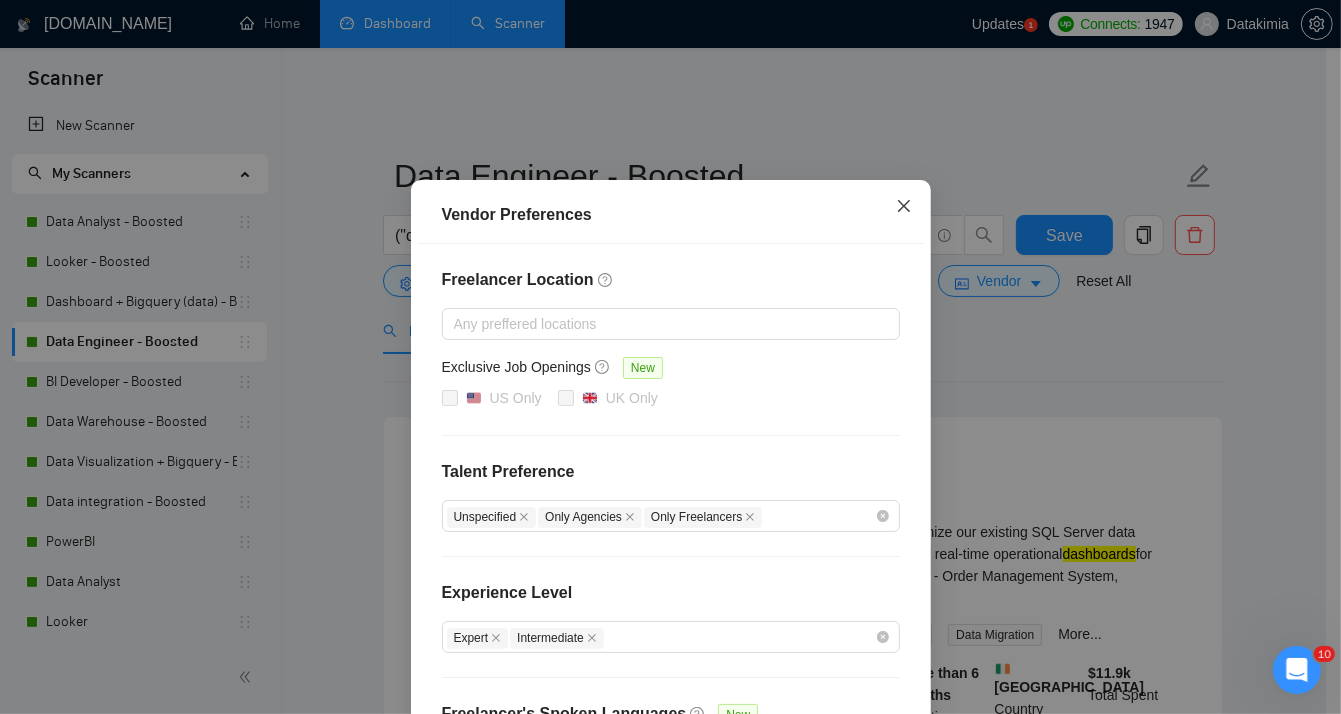 click 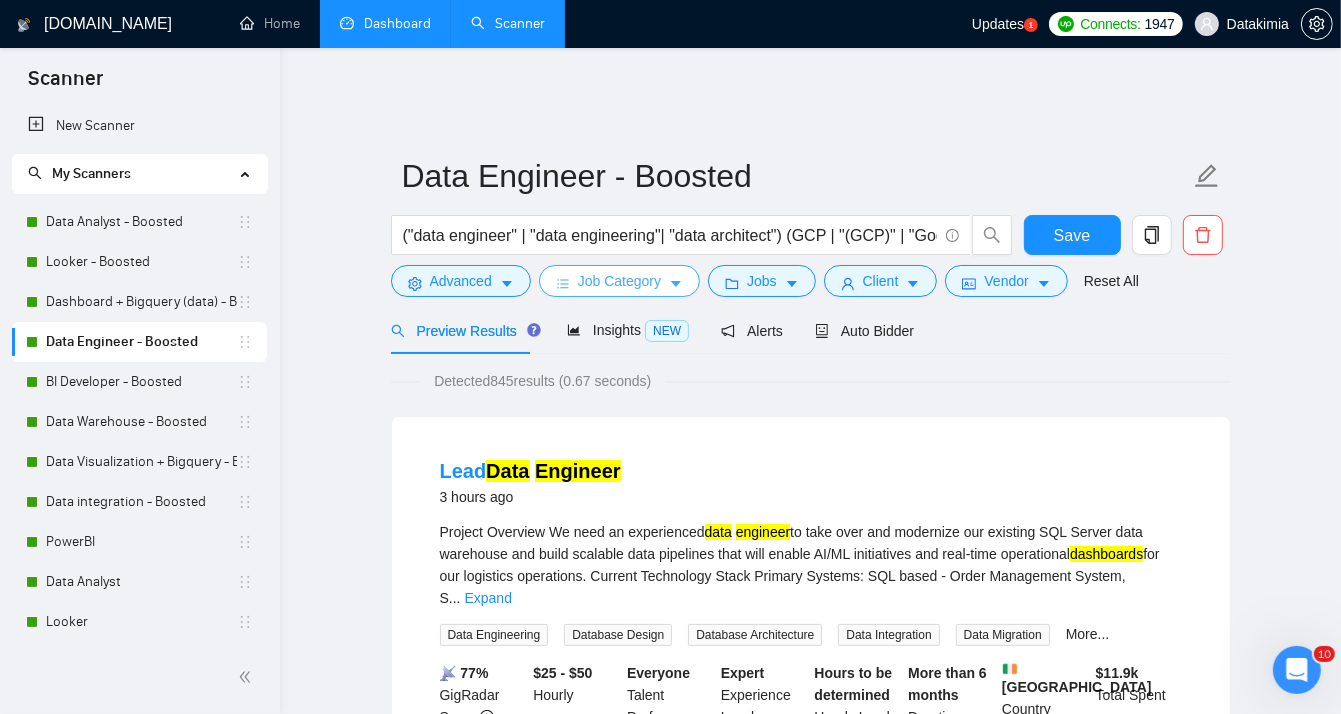 click on "Job Category" at bounding box center [619, 281] 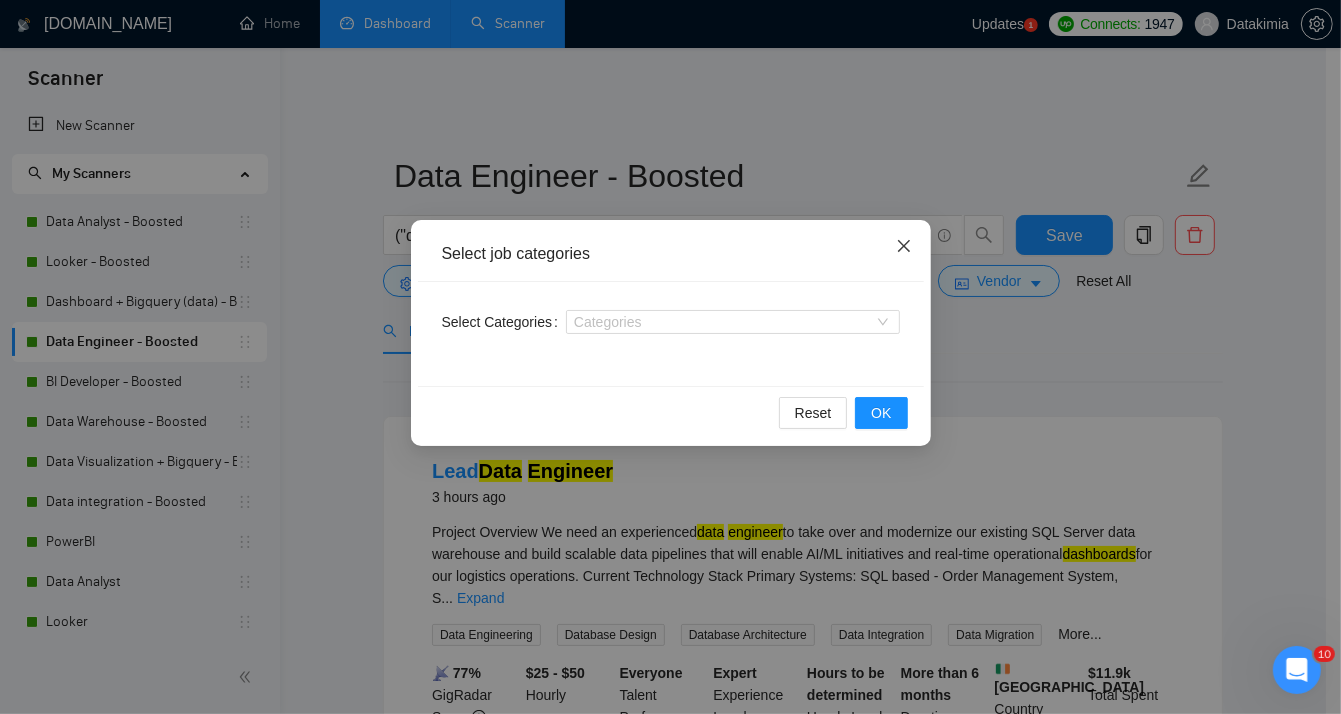 click 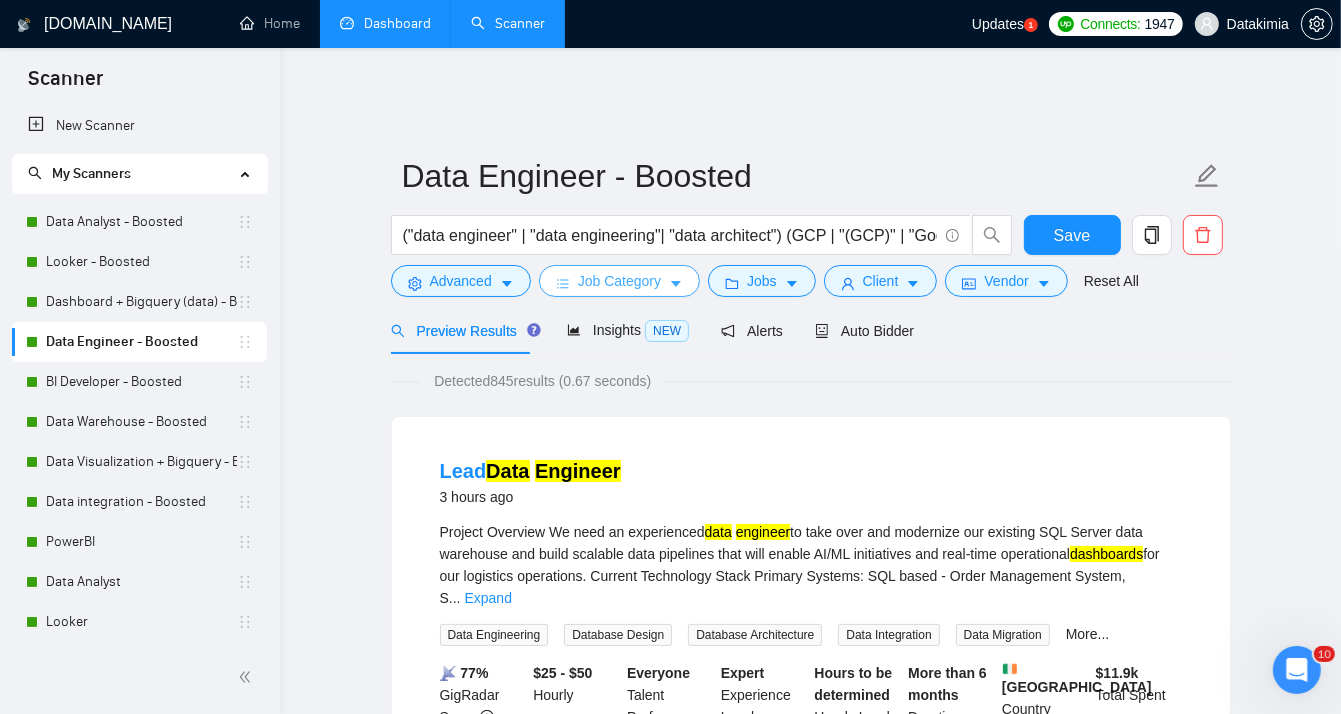 click on "Job Category" at bounding box center (619, 281) 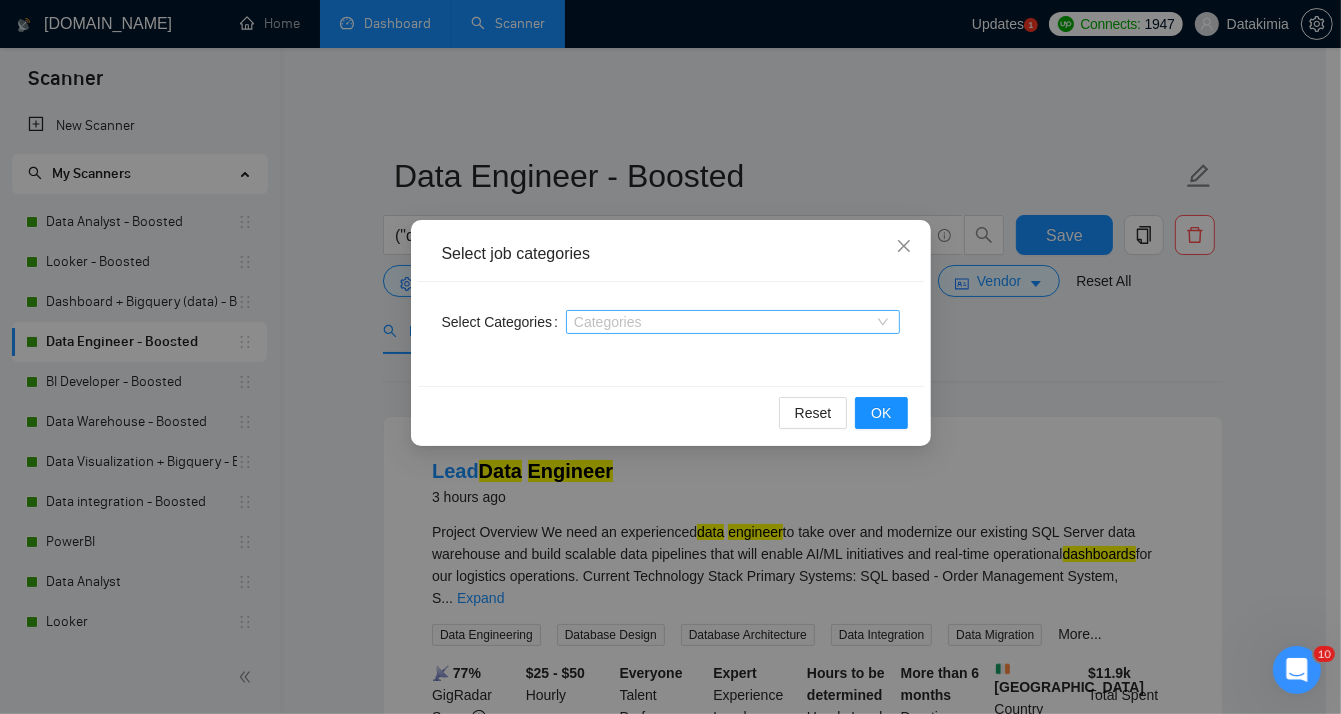 scroll, scrollTop: 33, scrollLeft: 0, axis: vertical 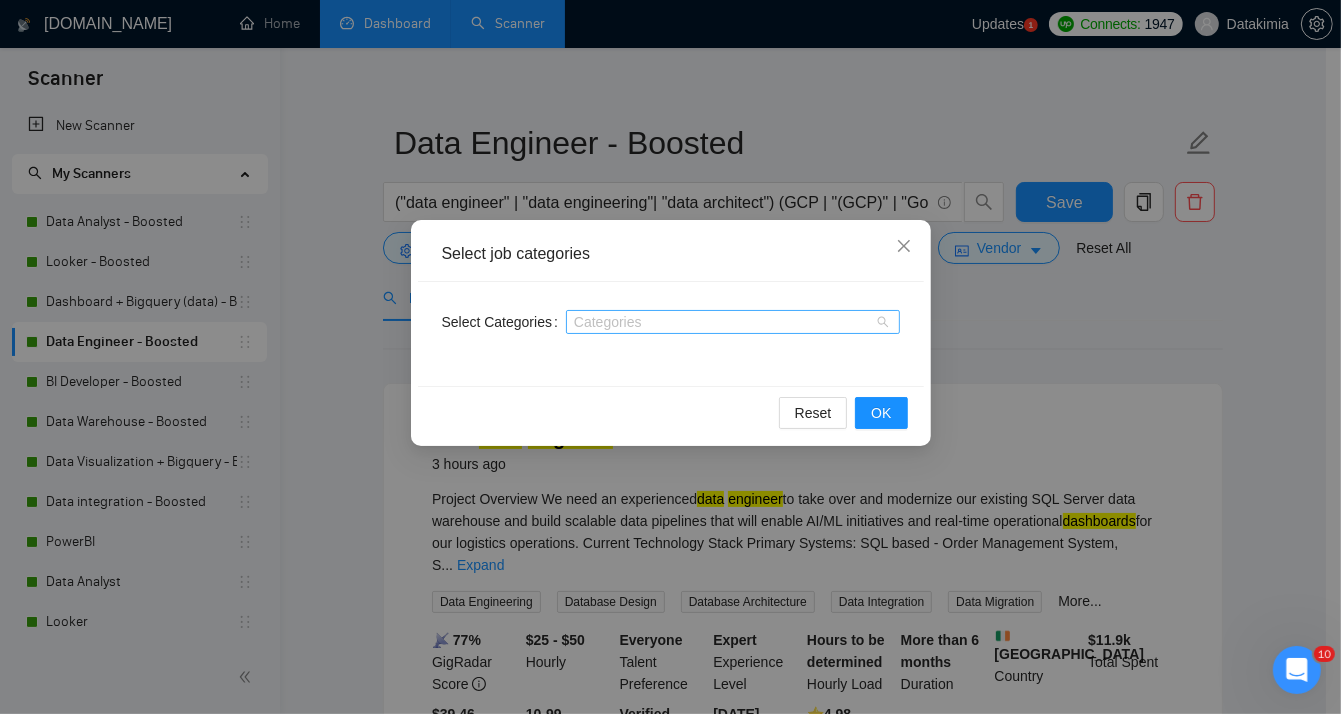 click at bounding box center [723, 322] 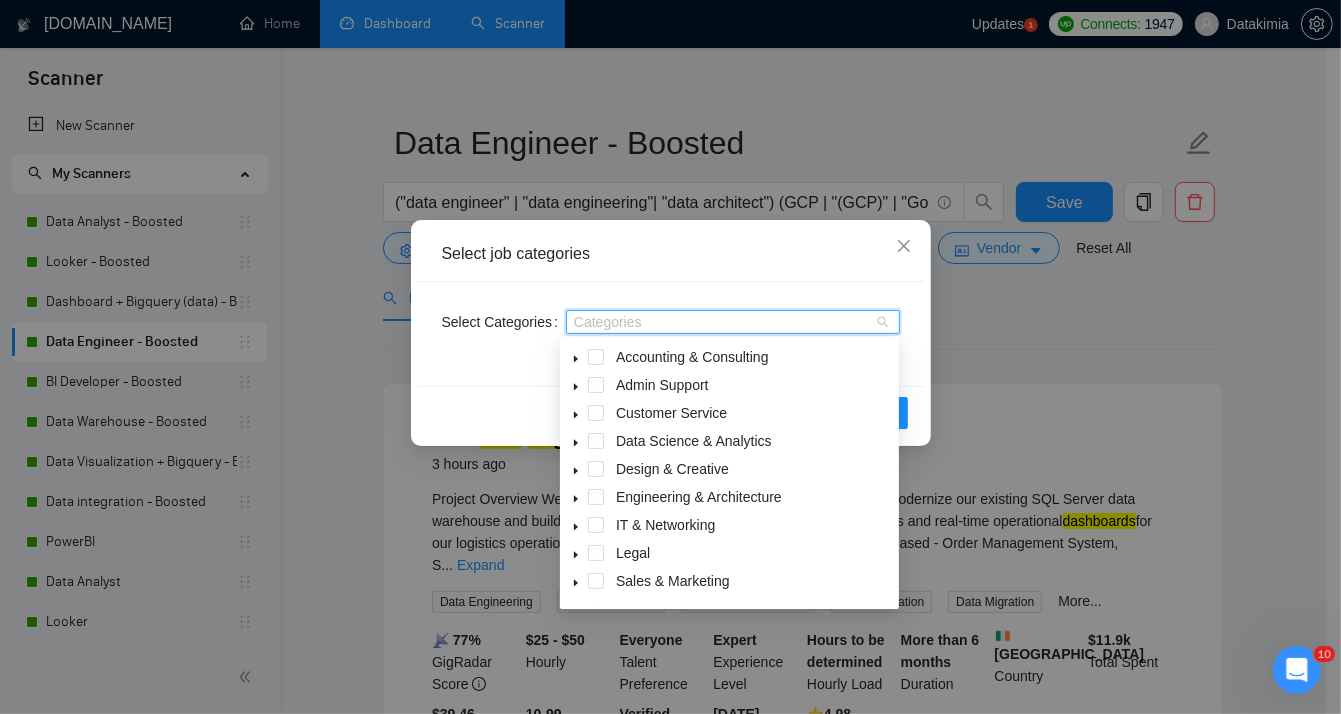 click 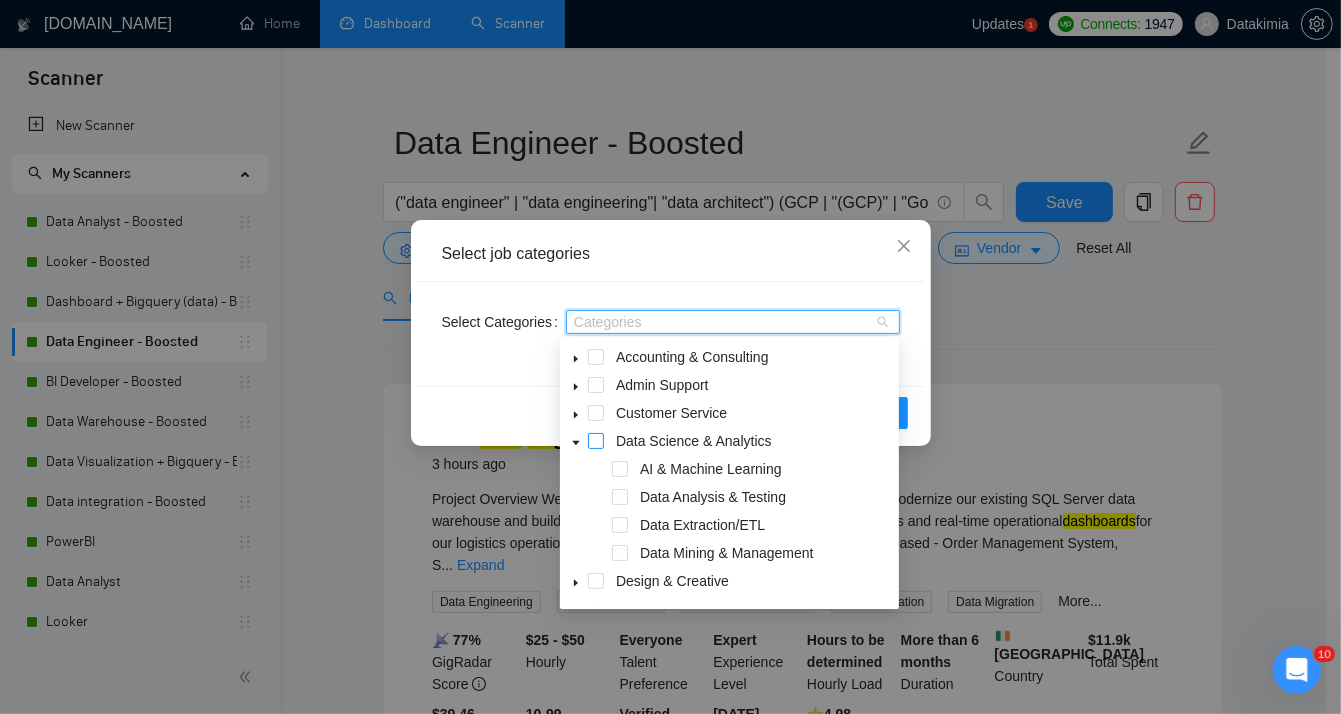 click at bounding box center (596, 441) 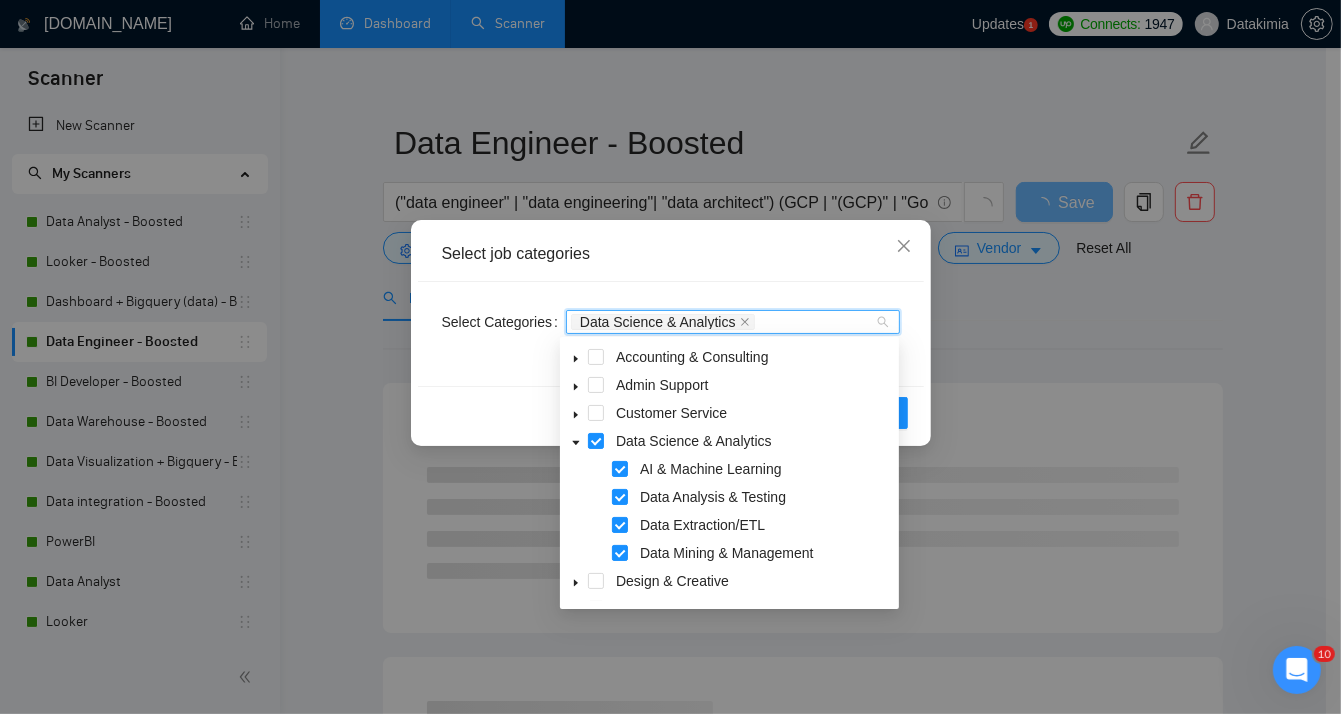 click 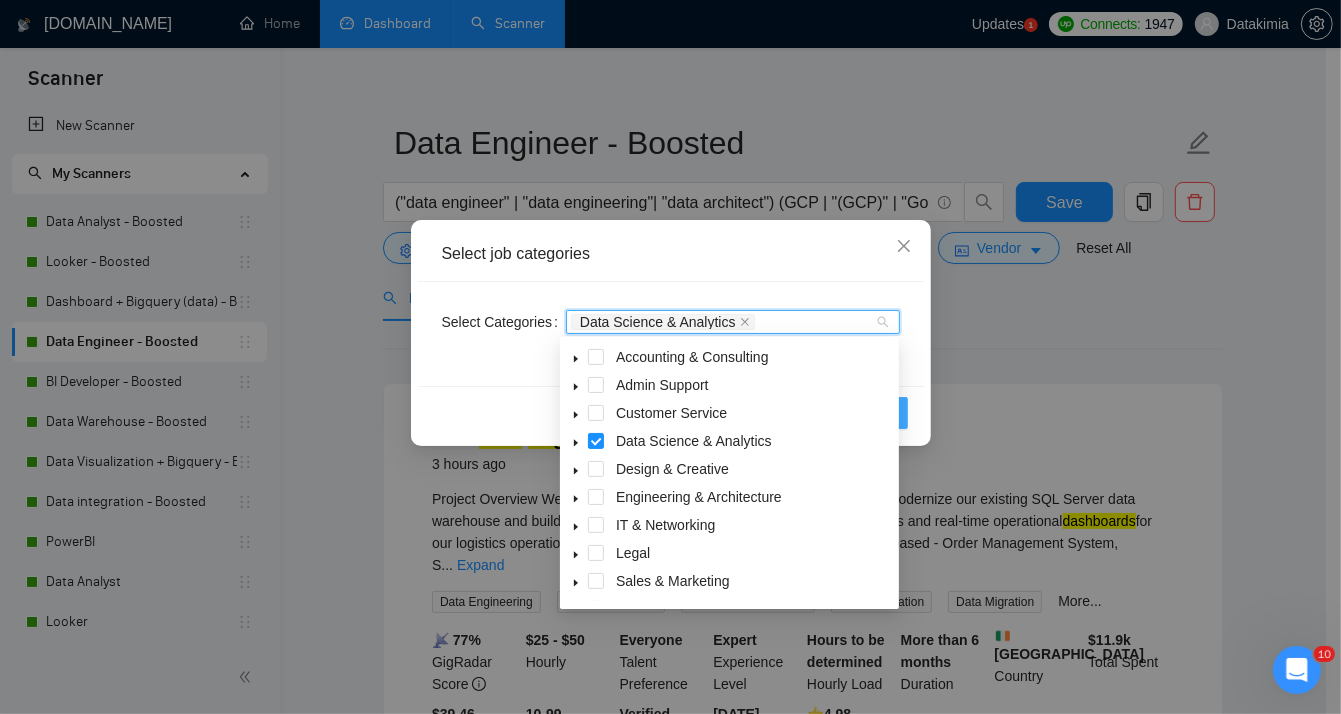 click on "OK" at bounding box center (881, 413) 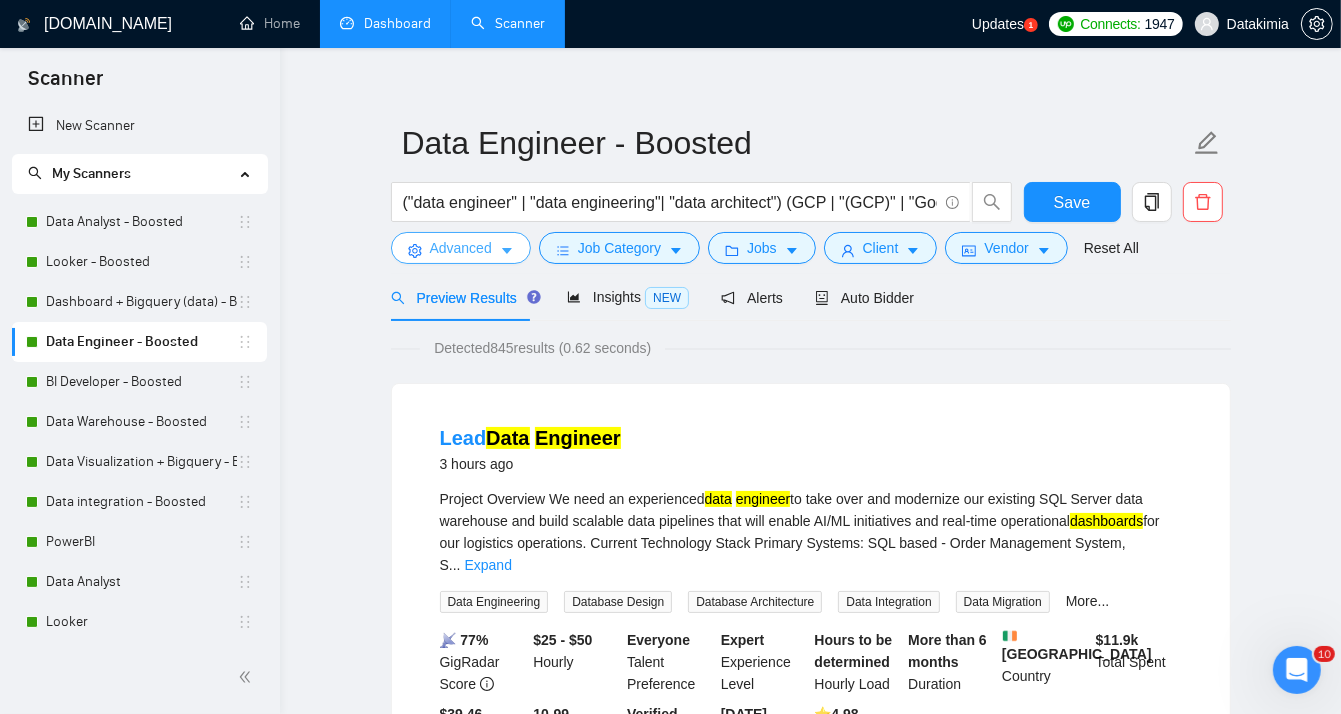 click 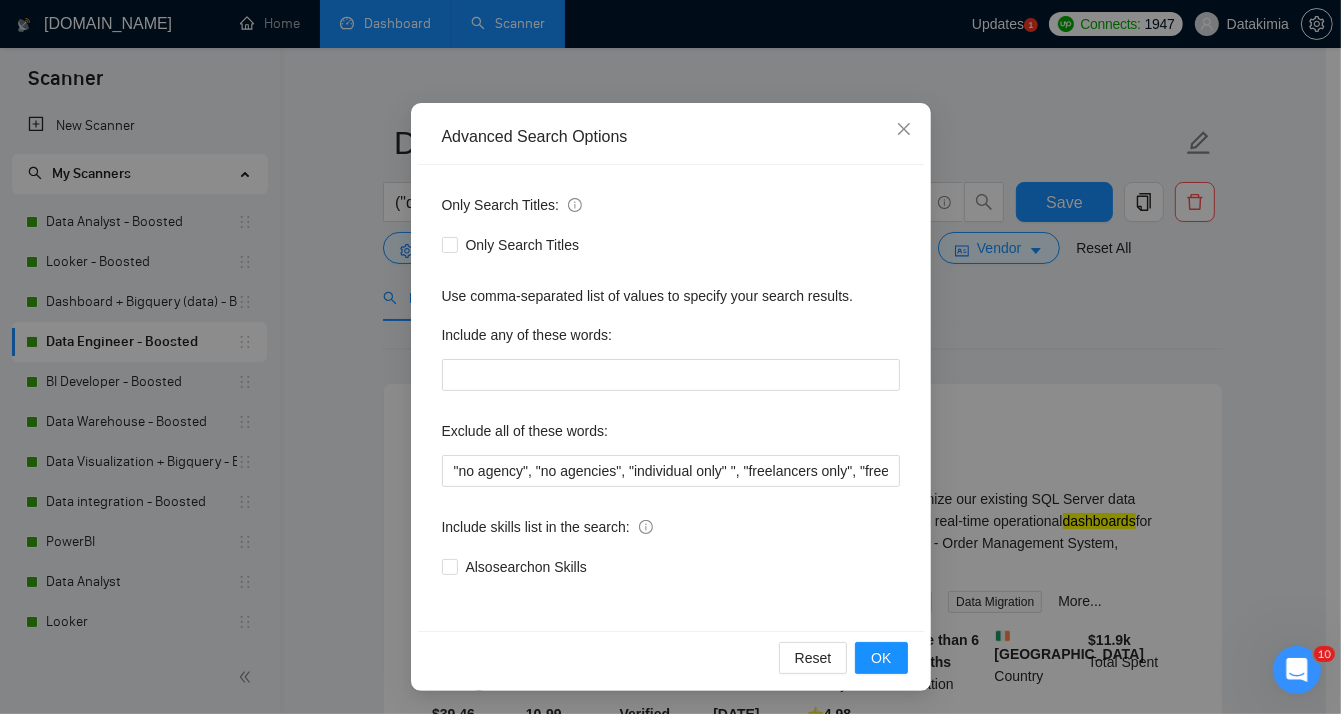 scroll, scrollTop: 17, scrollLeft: 0, axis: vertical 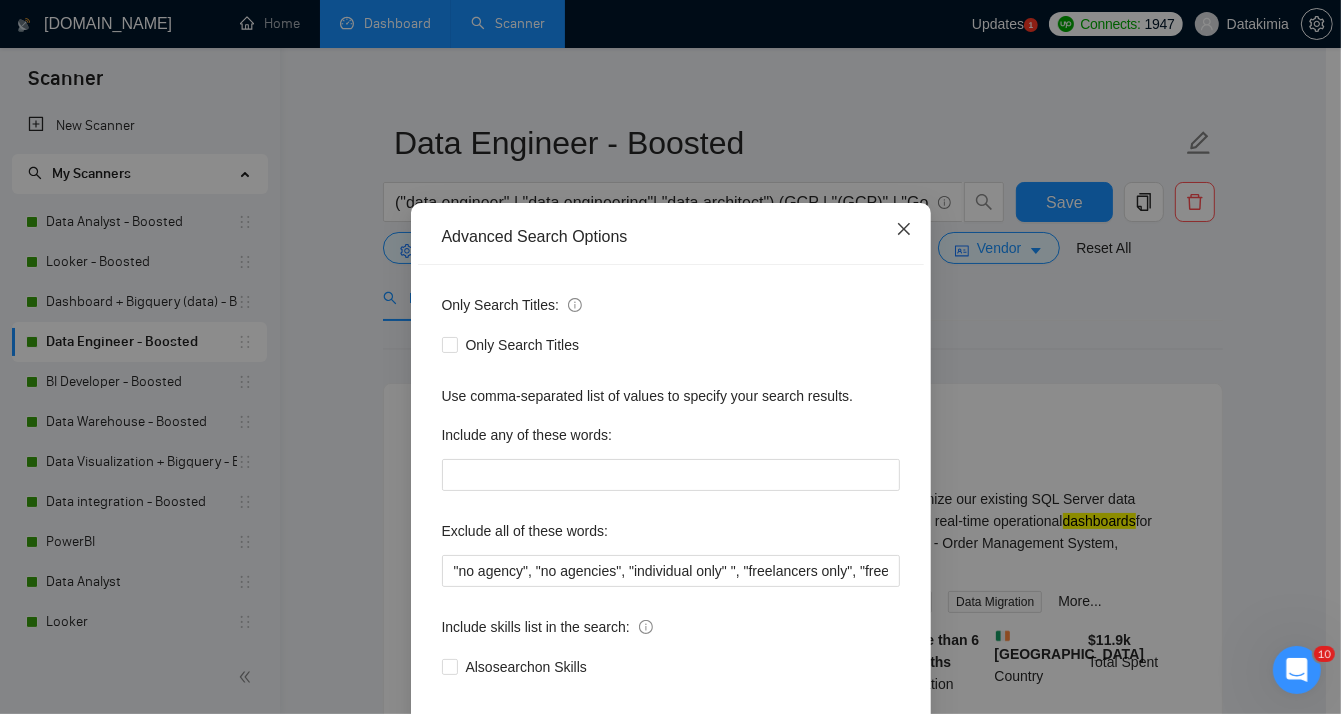 click at bounding box center [904, 230] 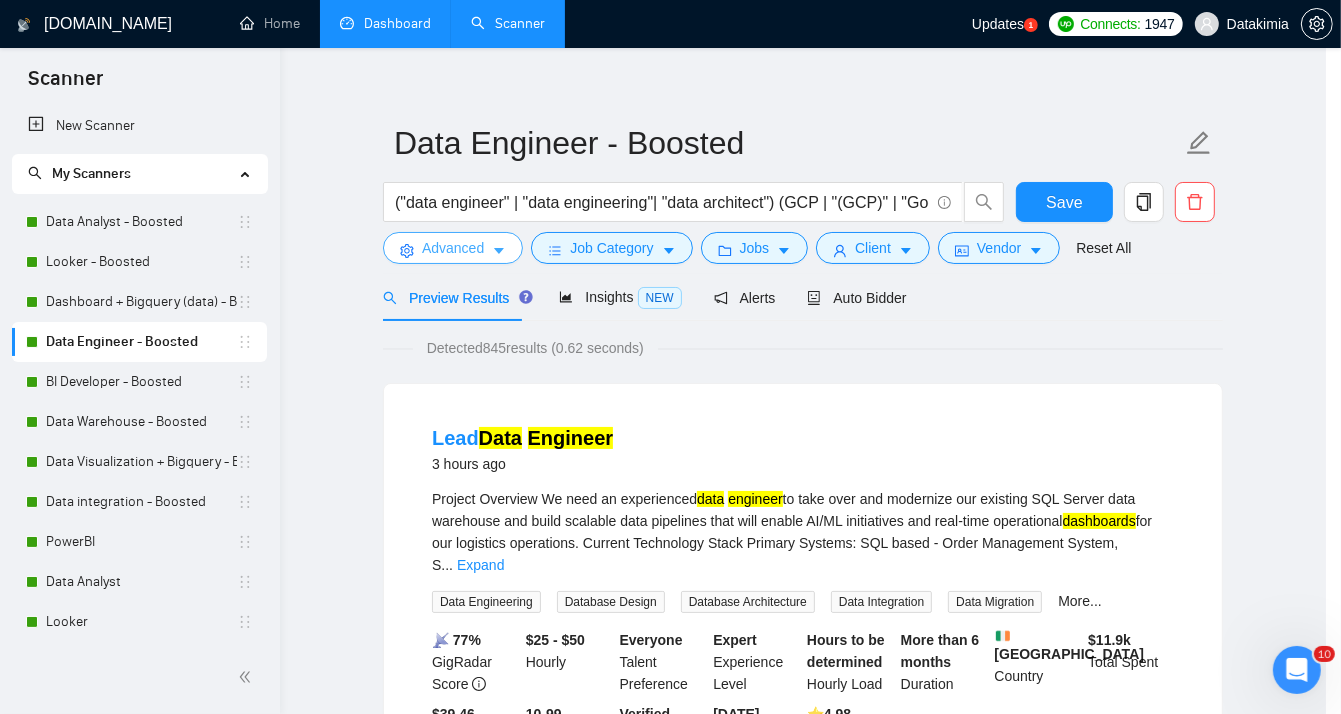 scroll, scrollTop: 0, scrollLeft: 0, axis: both 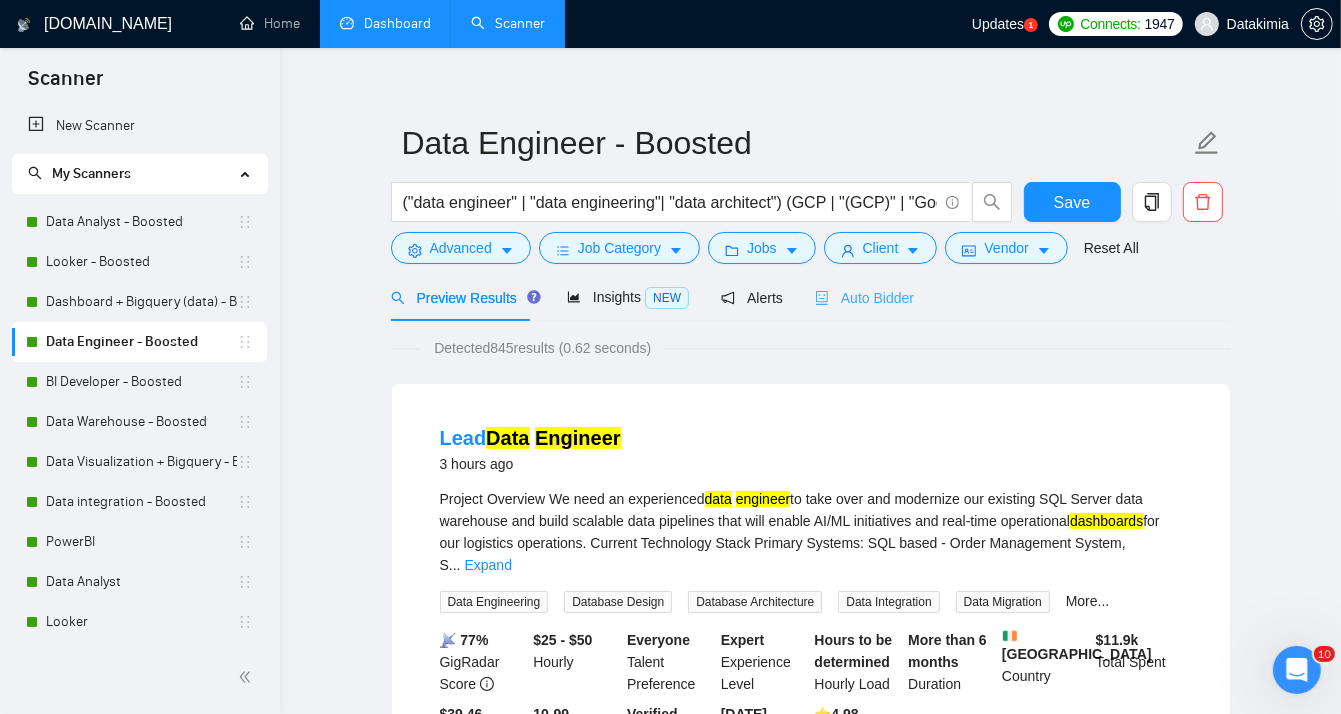click on "Auto Bidder" at bounding box center (864, 297) 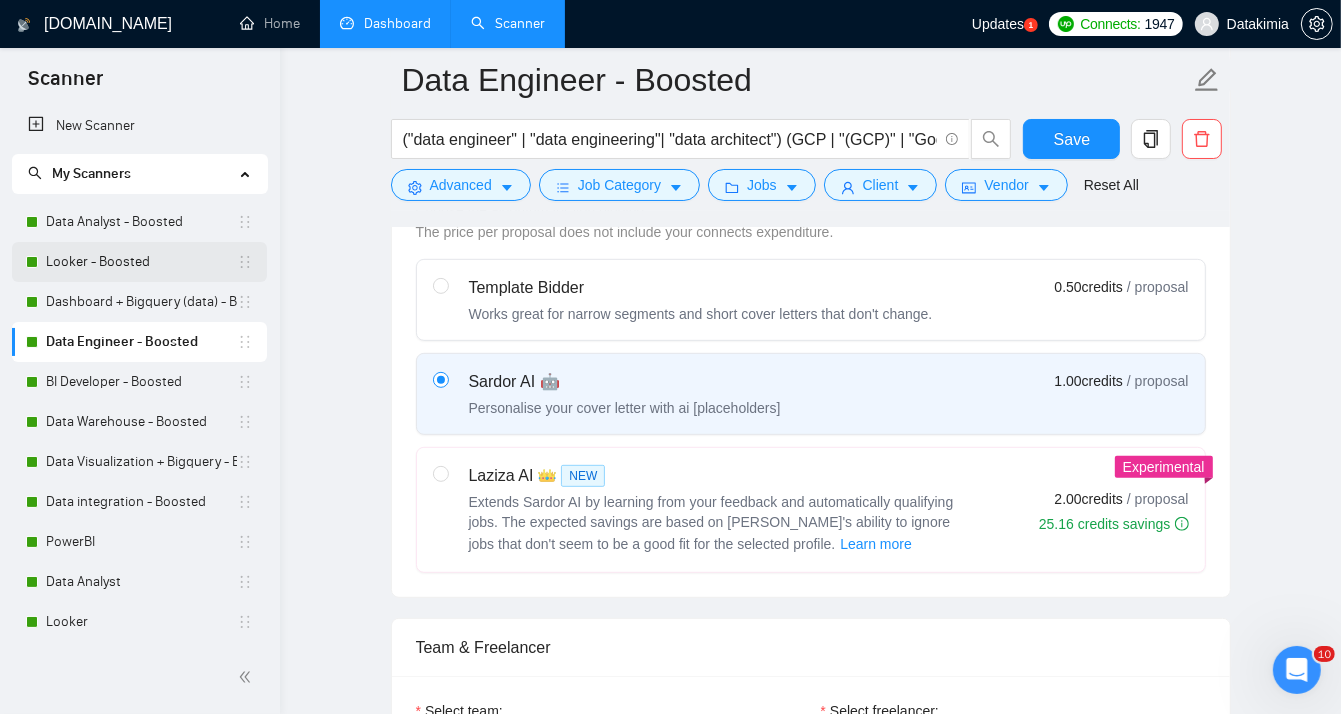 scroll, scrollTop: 533, scrollLeft: 0, axis: vertical 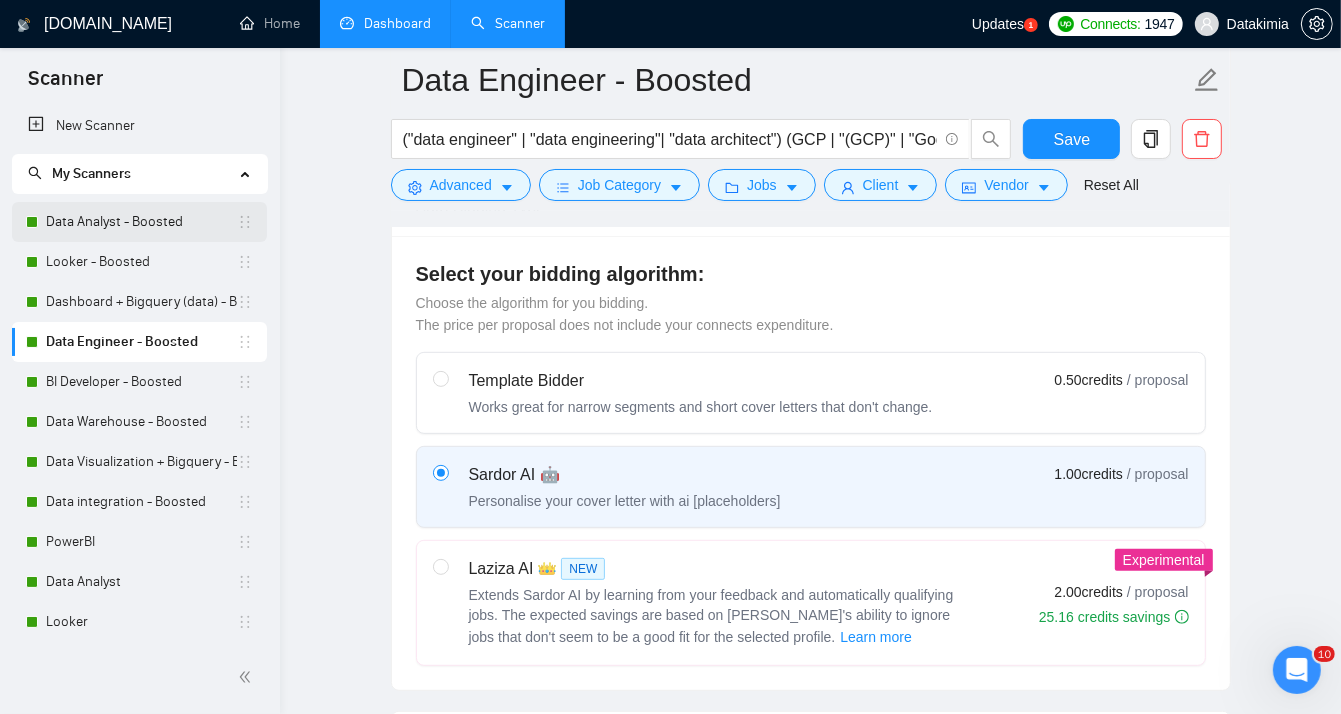click on "Data Analyst - Boosted" at bounding box center (141, 222) 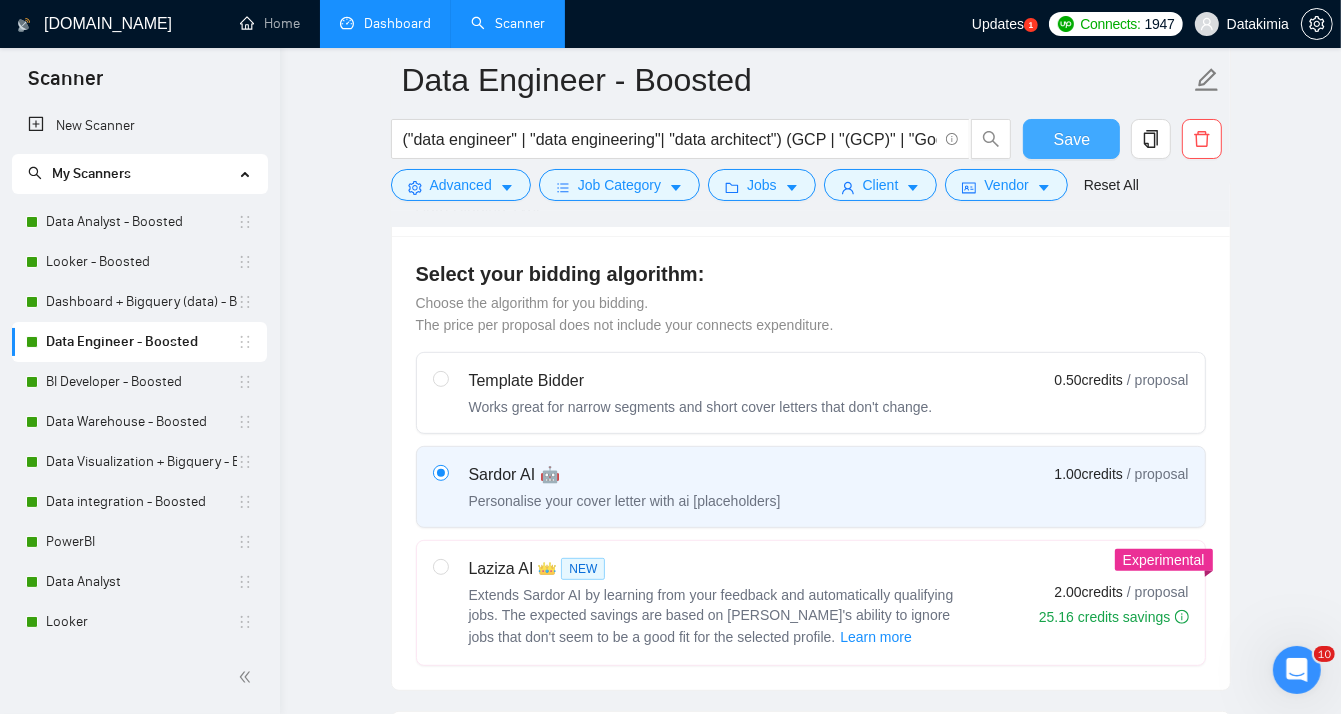 click on "Save" at bounding box center (1072, 139) 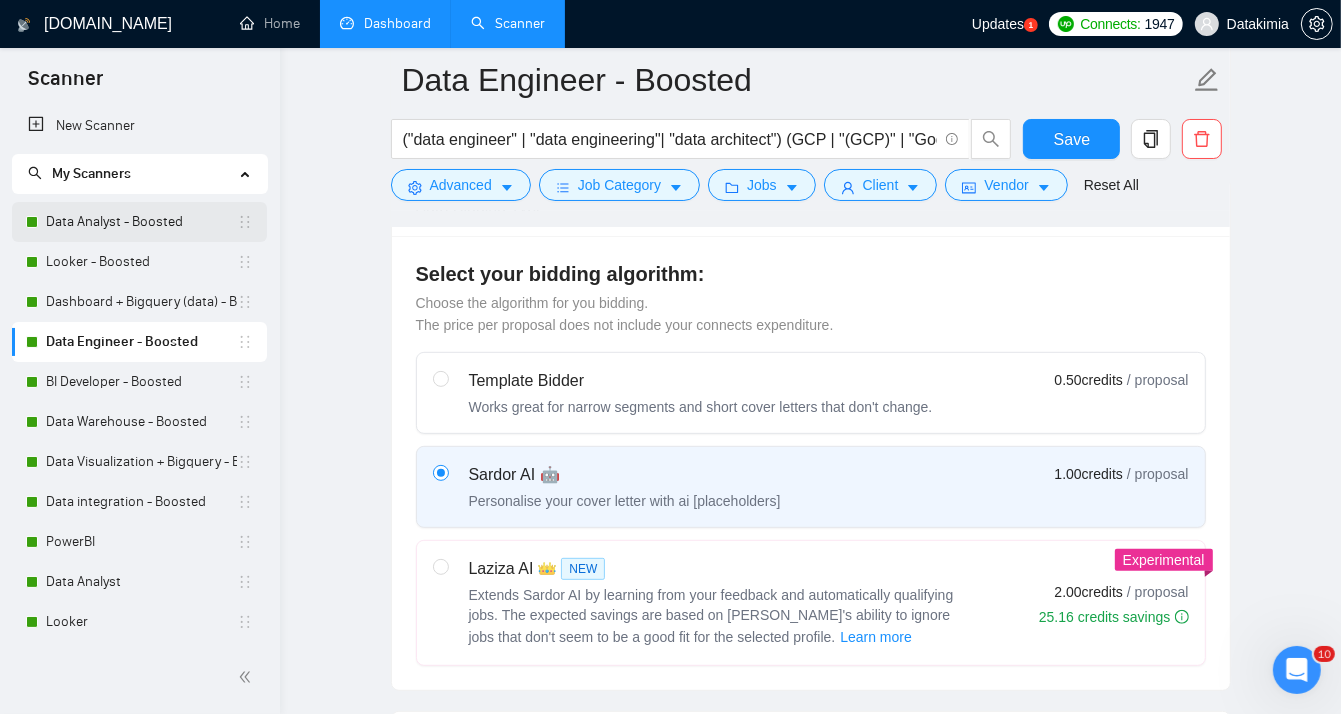 click on "Data Analyst - Boosted" at bounding box center (141, 222) 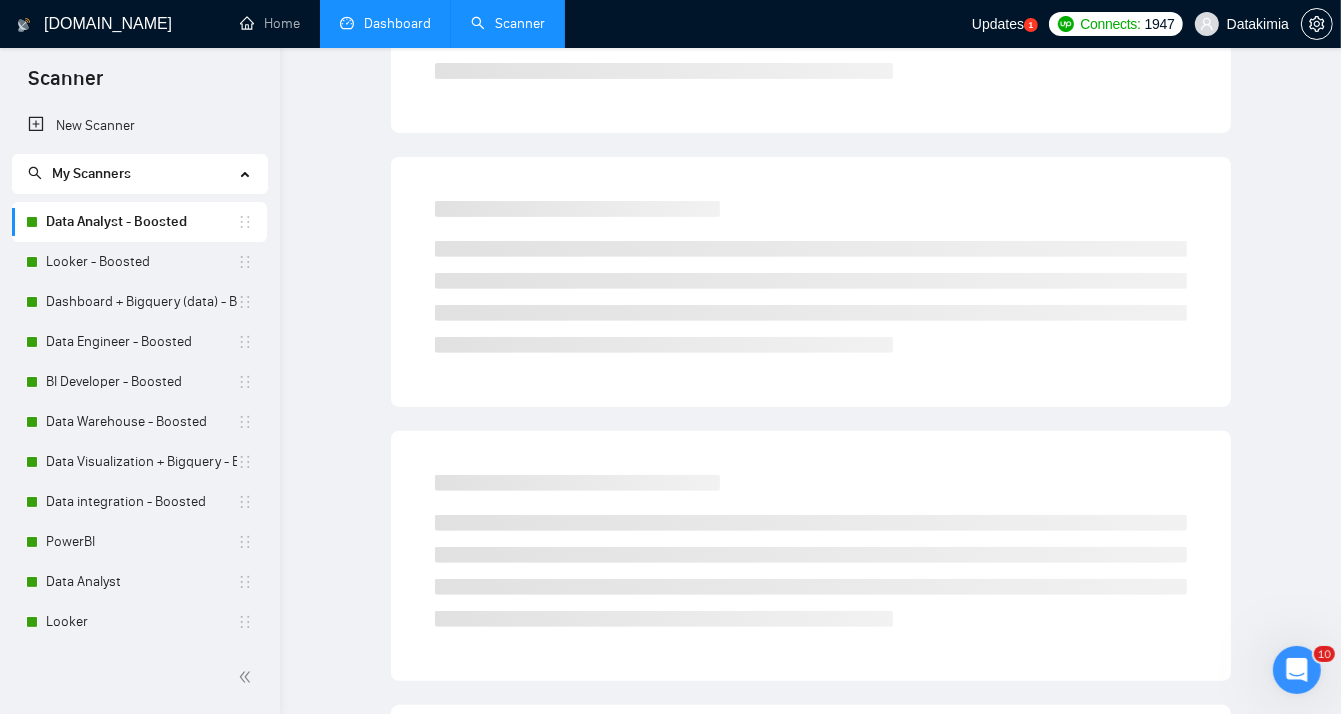 scroll, scrollTop: 15, scrollLeft: 0, axis: vertical 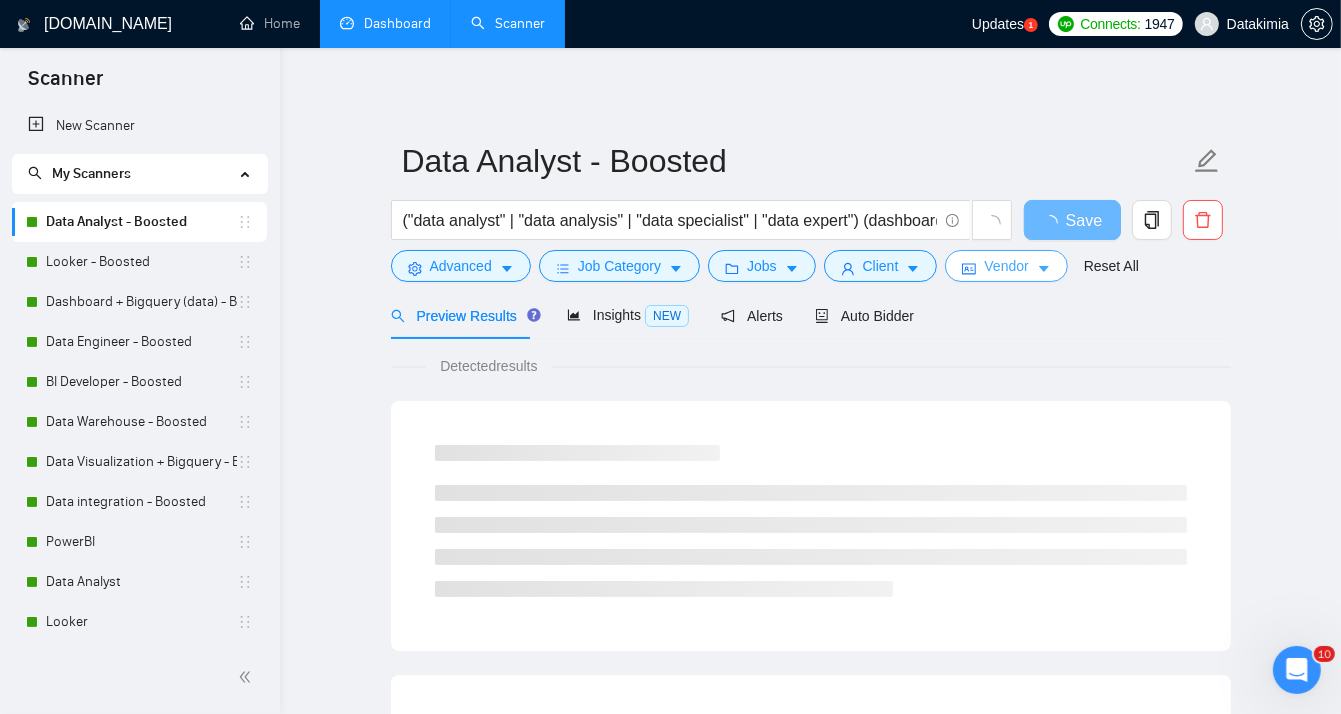 click on "Vendor" at bounding box center [1006, 266] 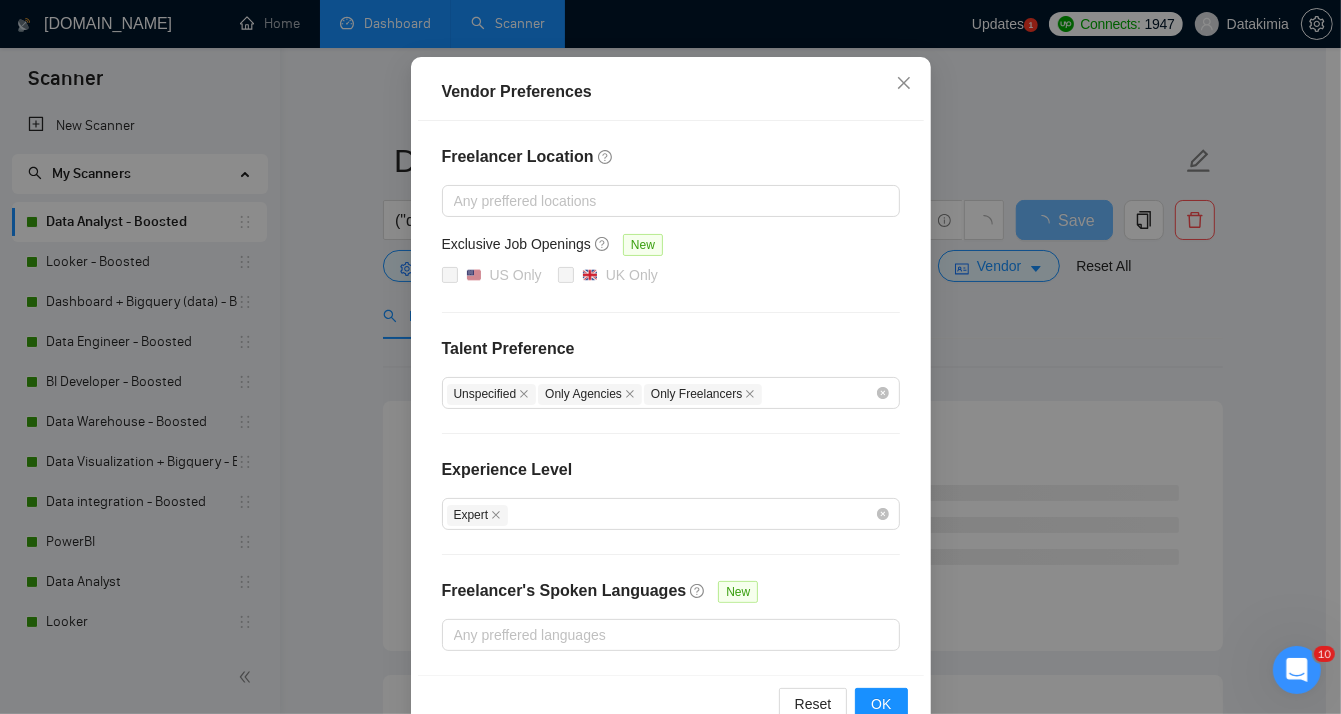 scroll, scrollTop: 166, scrollLeft: 0, axis: vertical 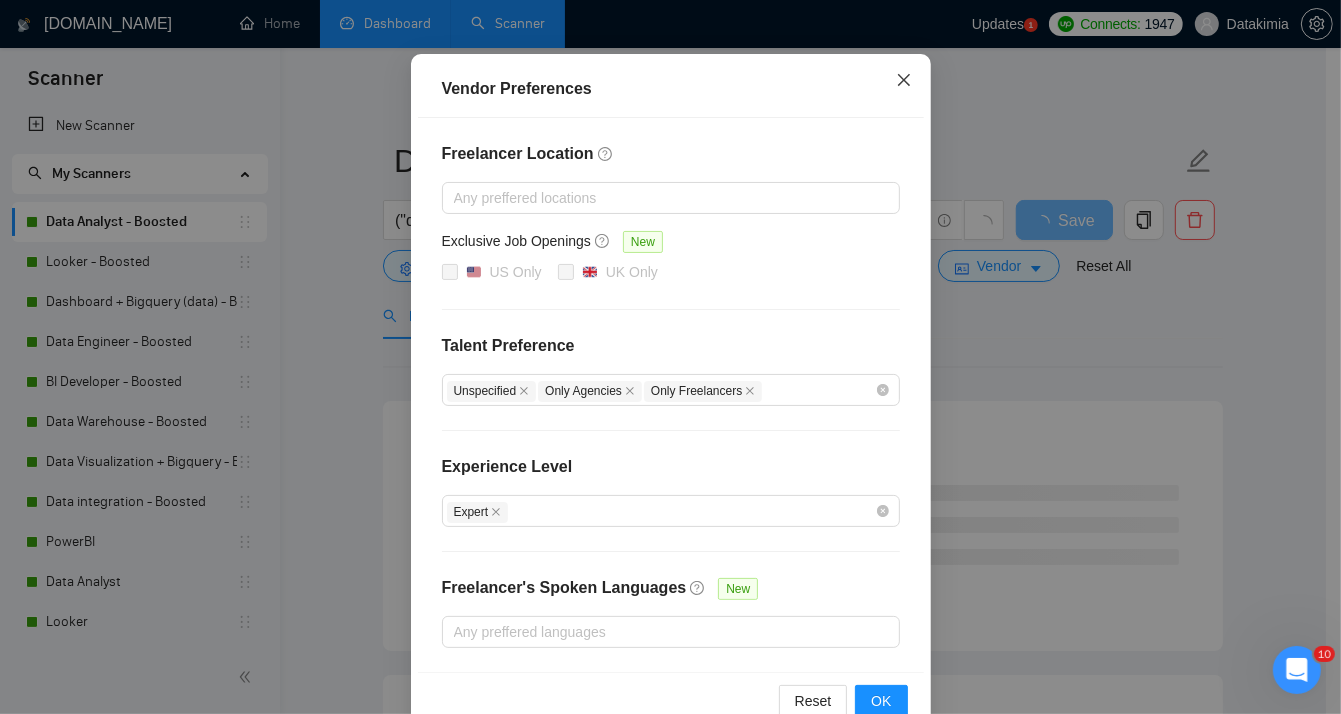 click 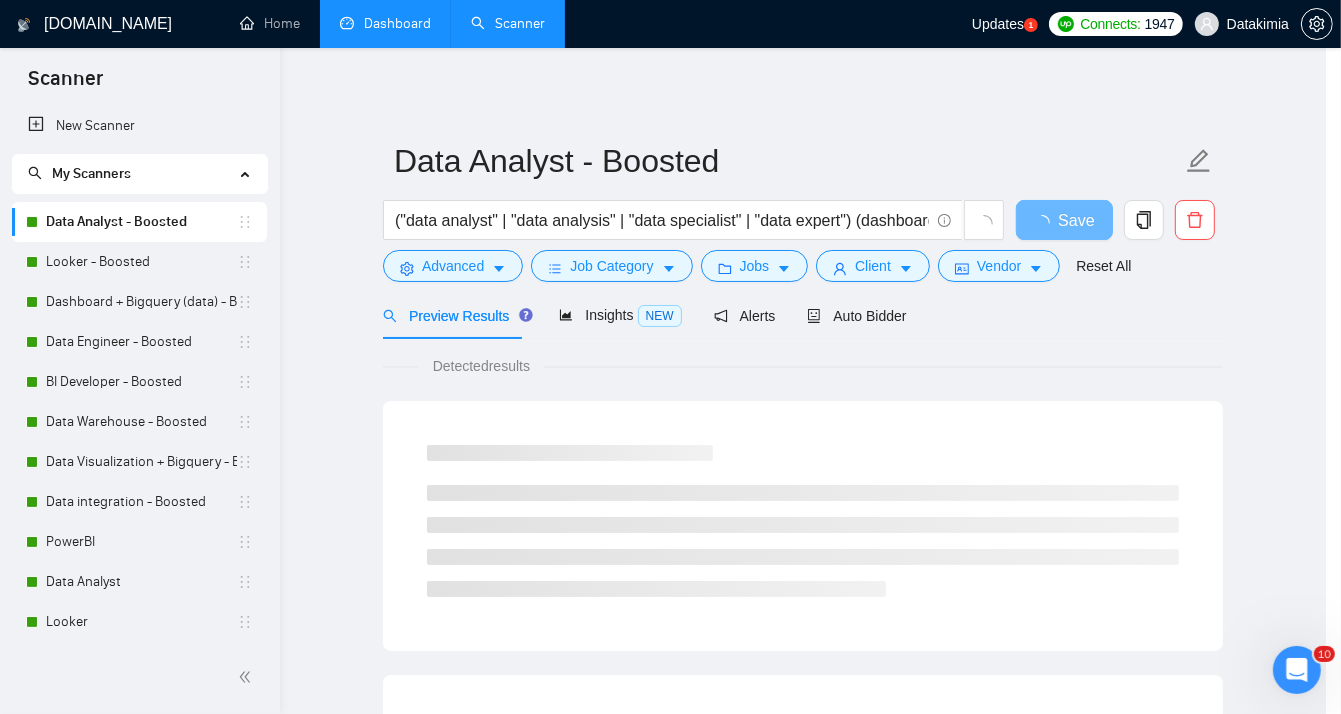 scroll, scrollTop: 107, scrollLeft: 0, axis: vertical 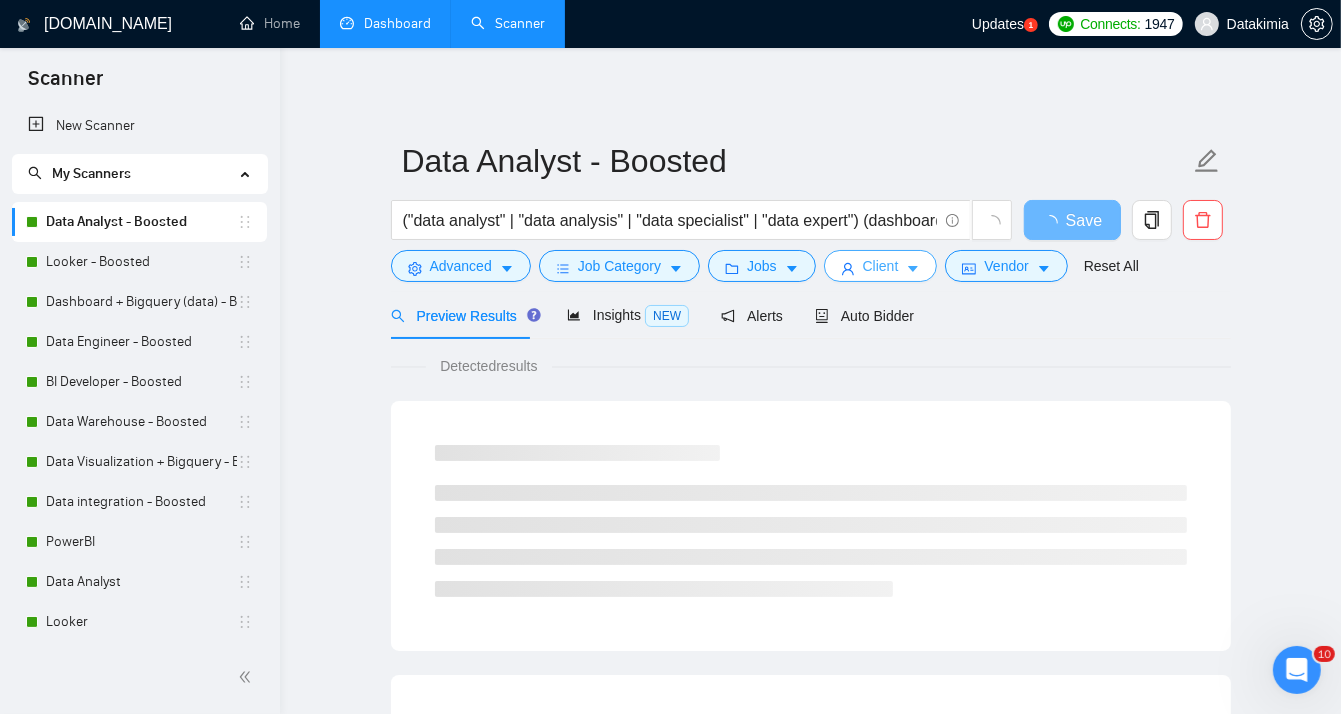 click on "Client" at bounding box center (881, 266) 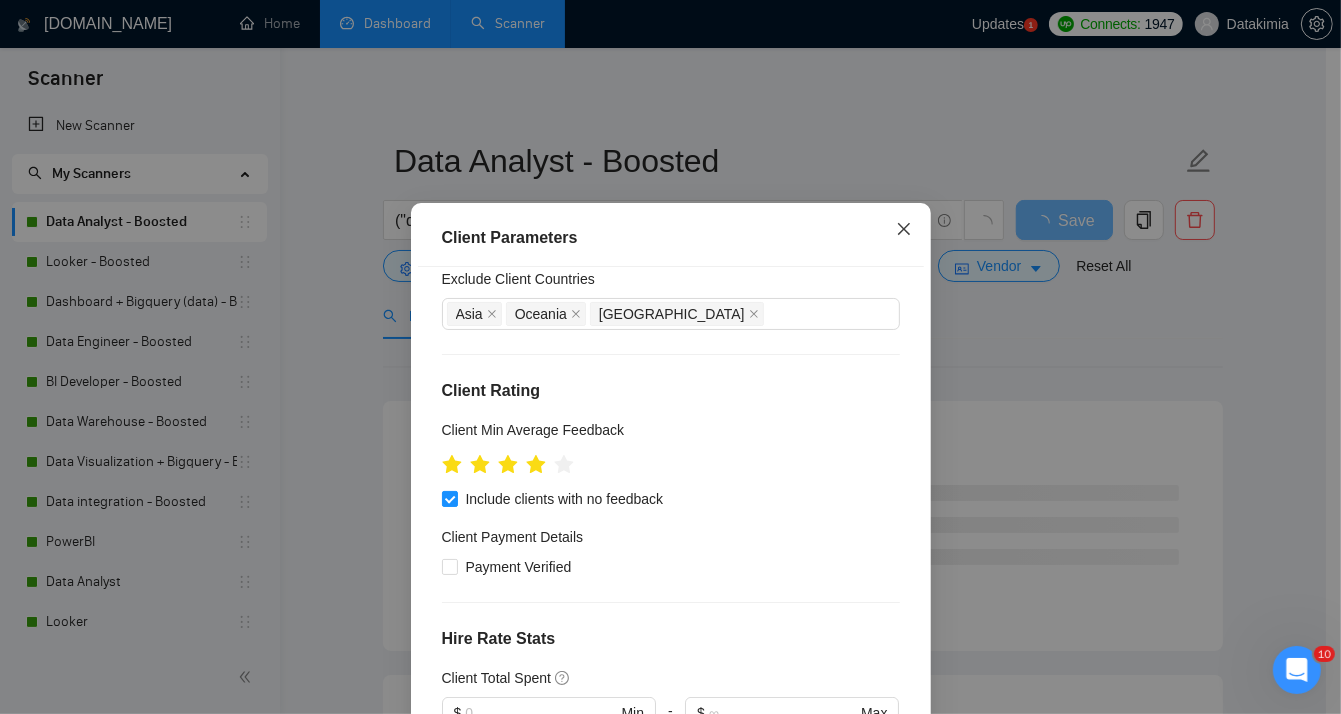 scroll, scrollTop: 166, scrollLeft: 0, axis: vertical 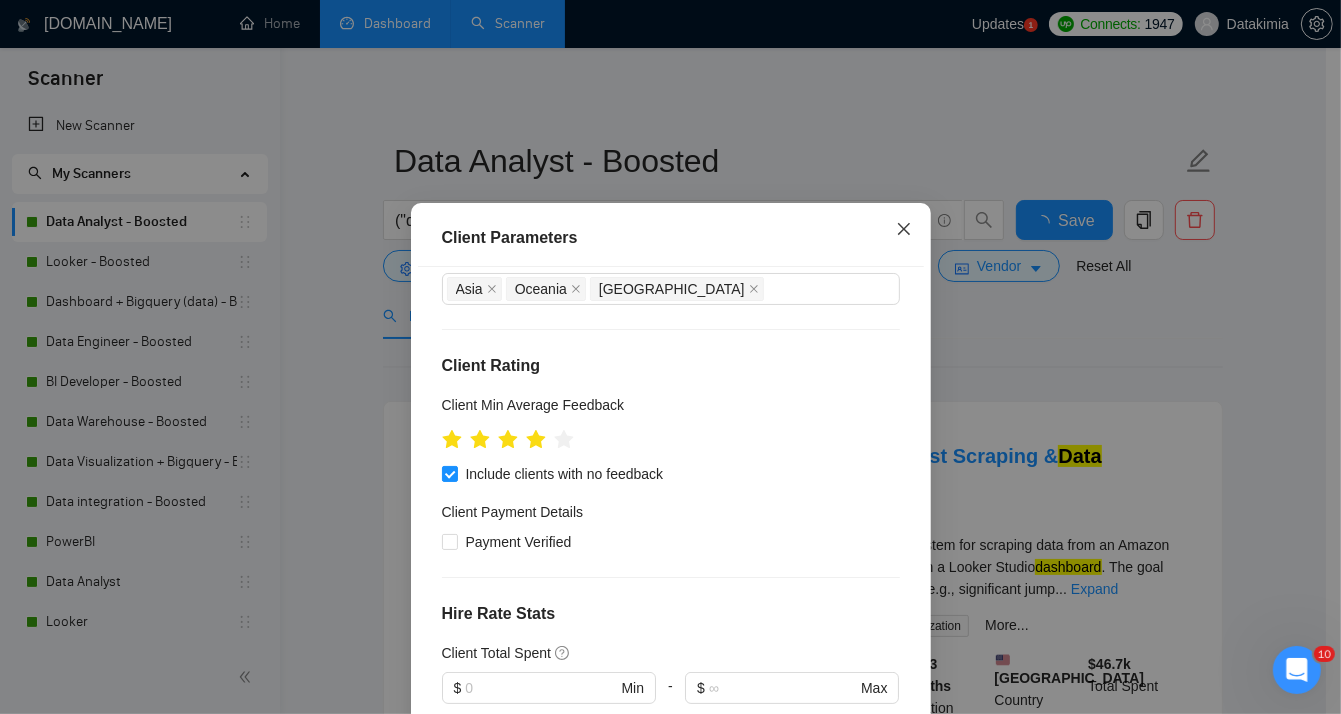 click 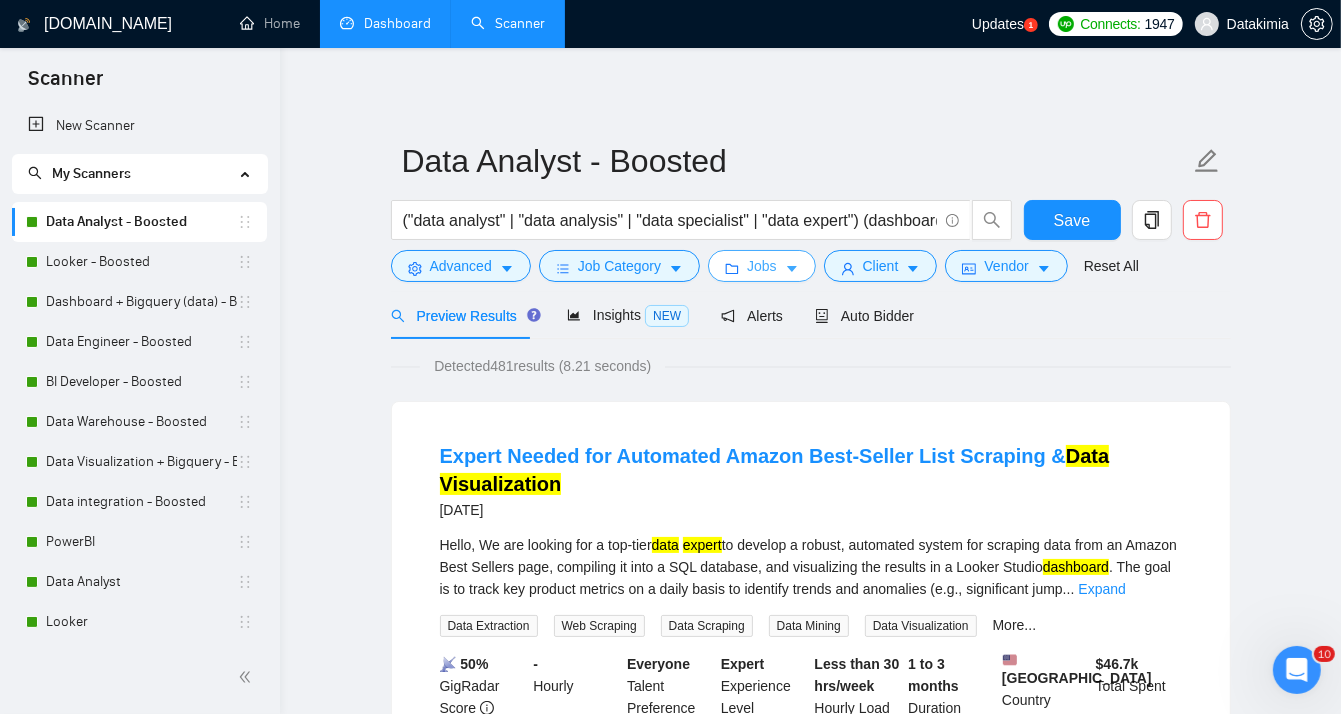 click on "Jobs" at bounding box center [762, 266] 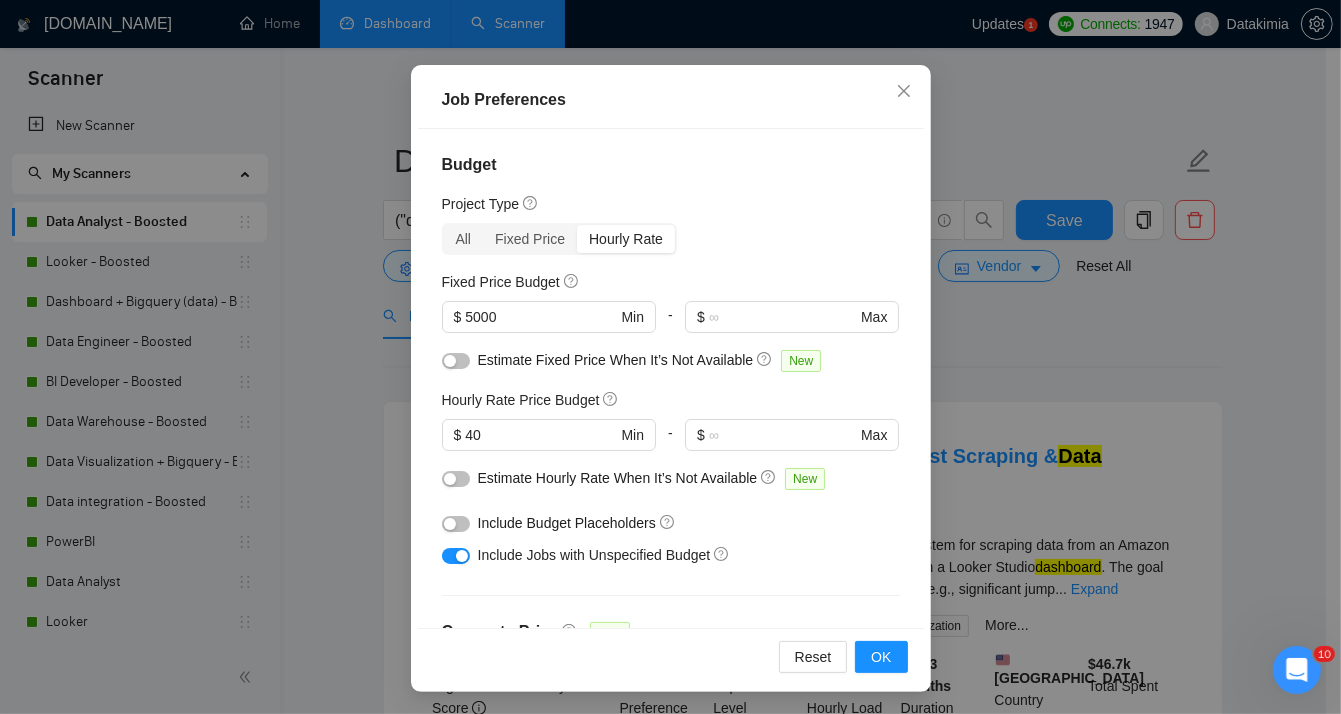 scroll, scrollTop: 139, scrollLeft: 0, axis: vertical 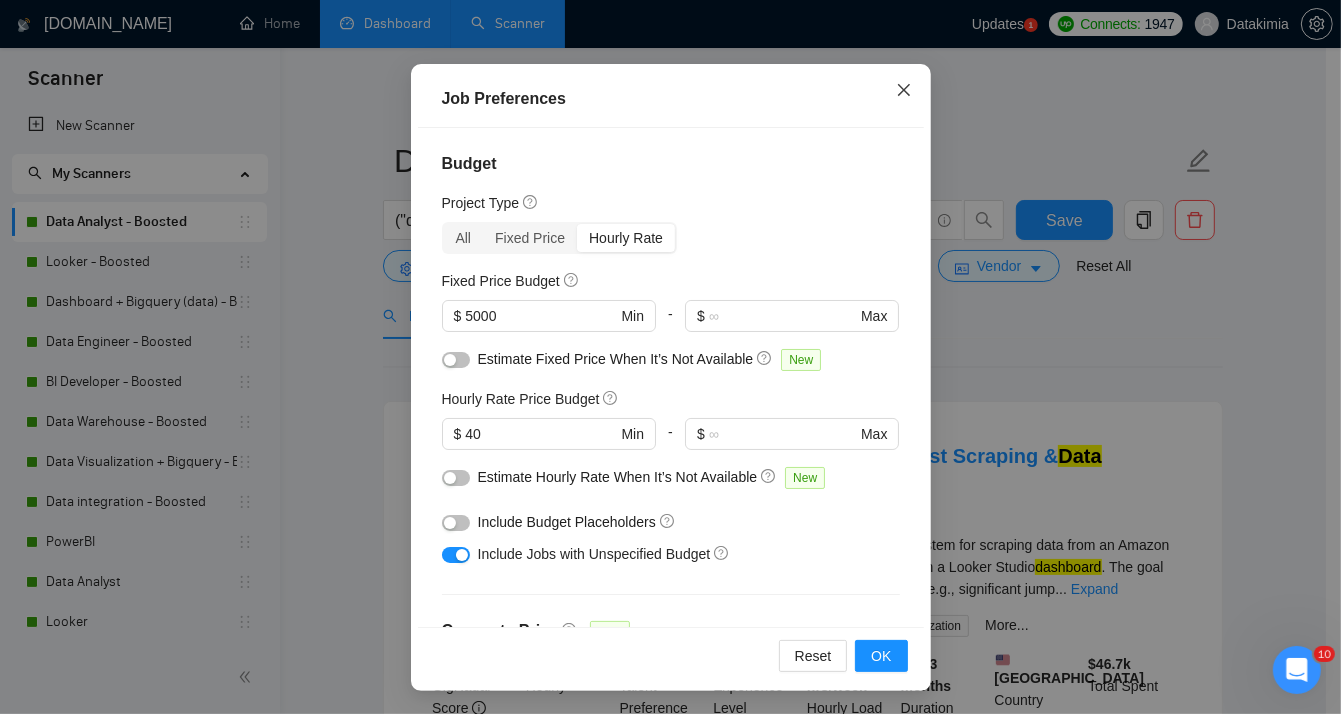 click at bounding box center (904, 91) 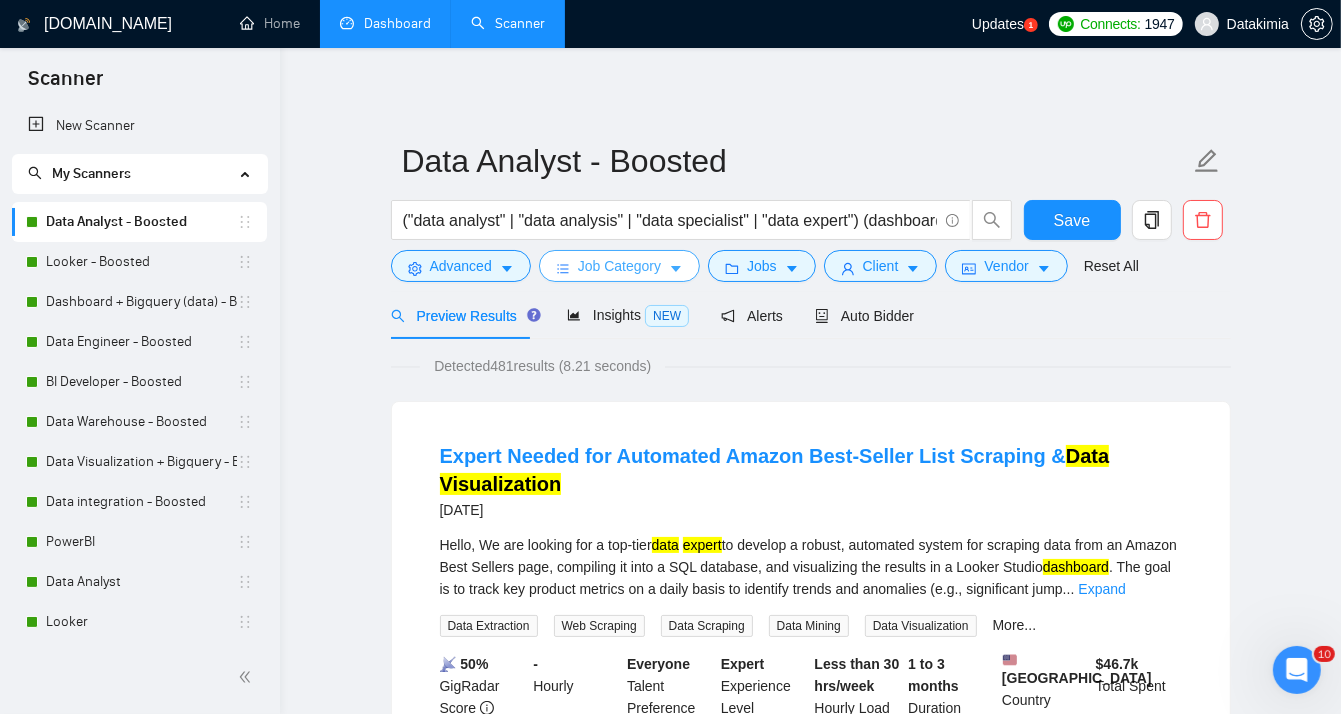 click on "Job Category" at bounding box center (619, 266) 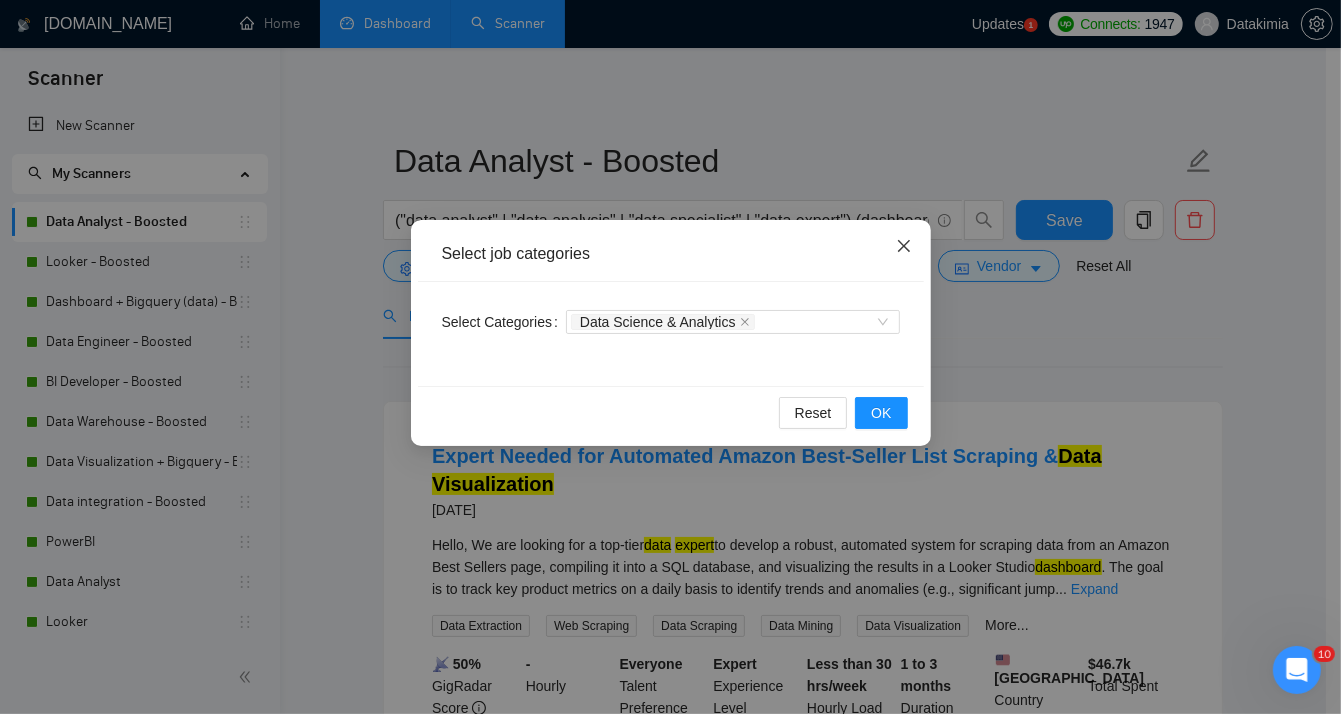 click at bounding box center (904, 247) 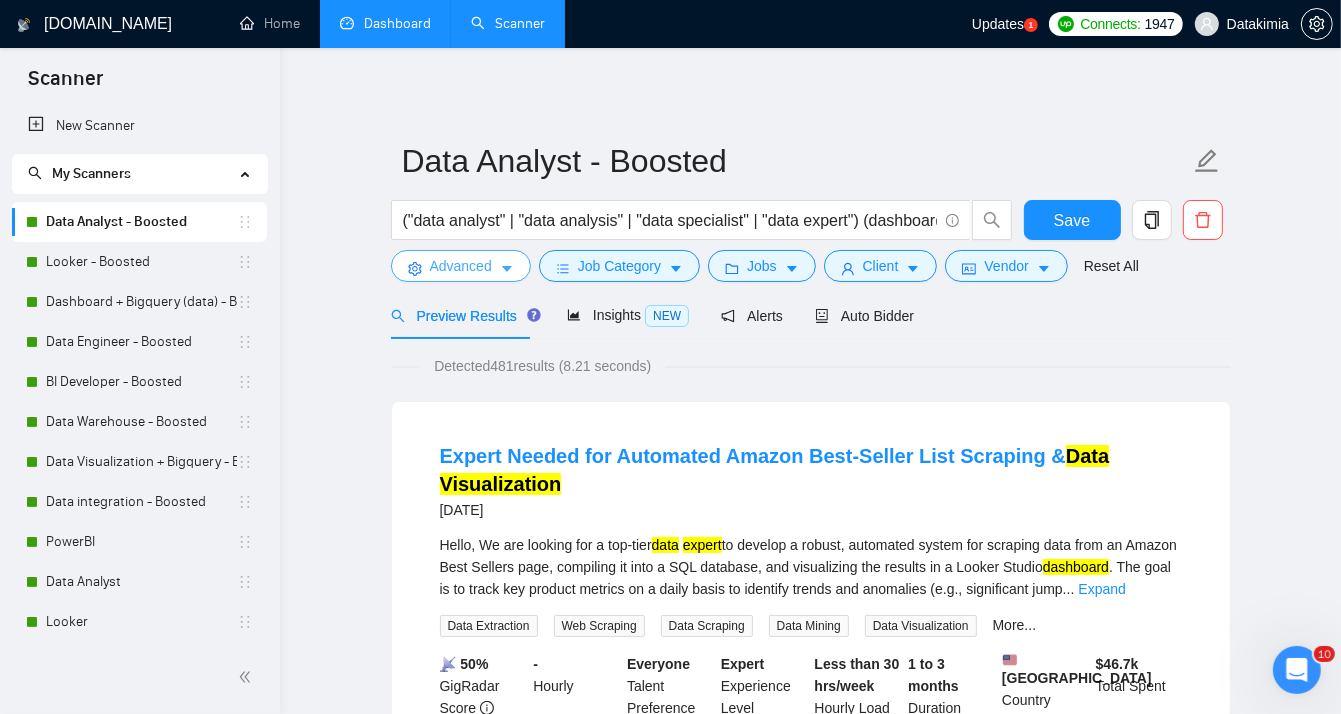 click on "Advanced" at bounding box center [461, 266] 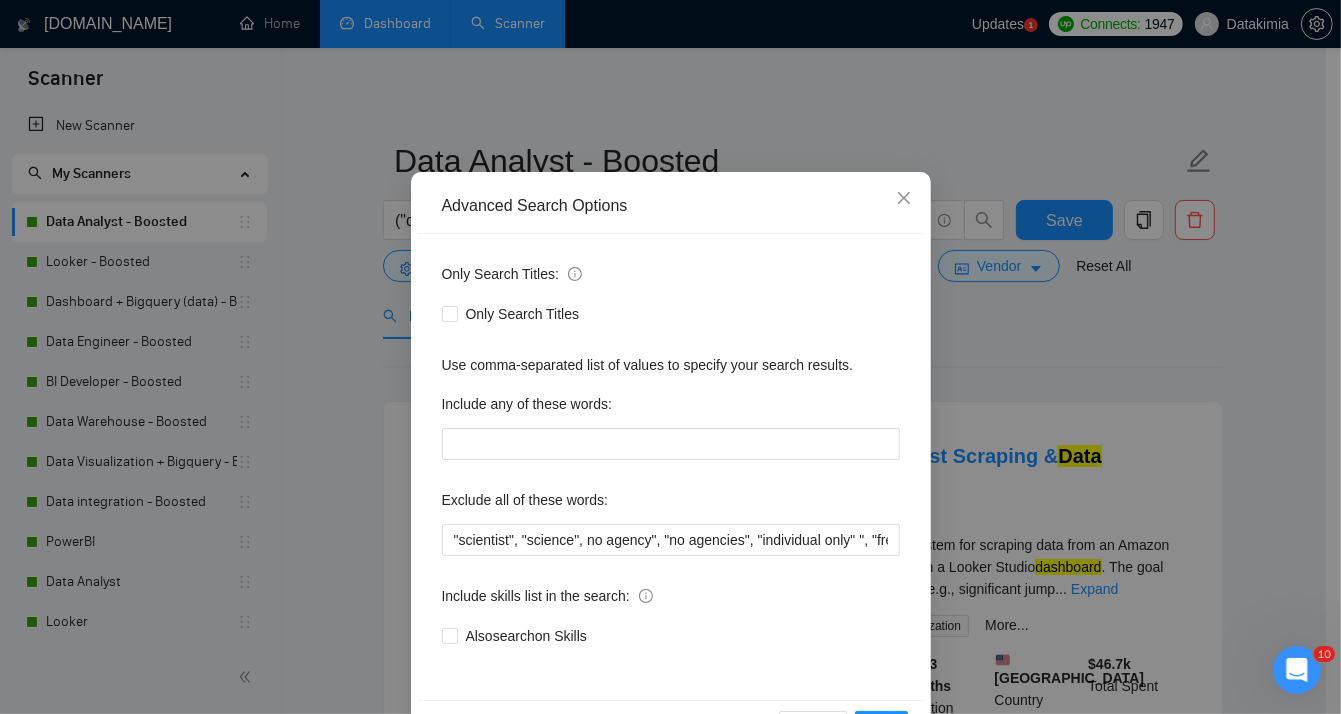 scroll, scrollTop: 117, scrollLeft: 0, axis: vertical 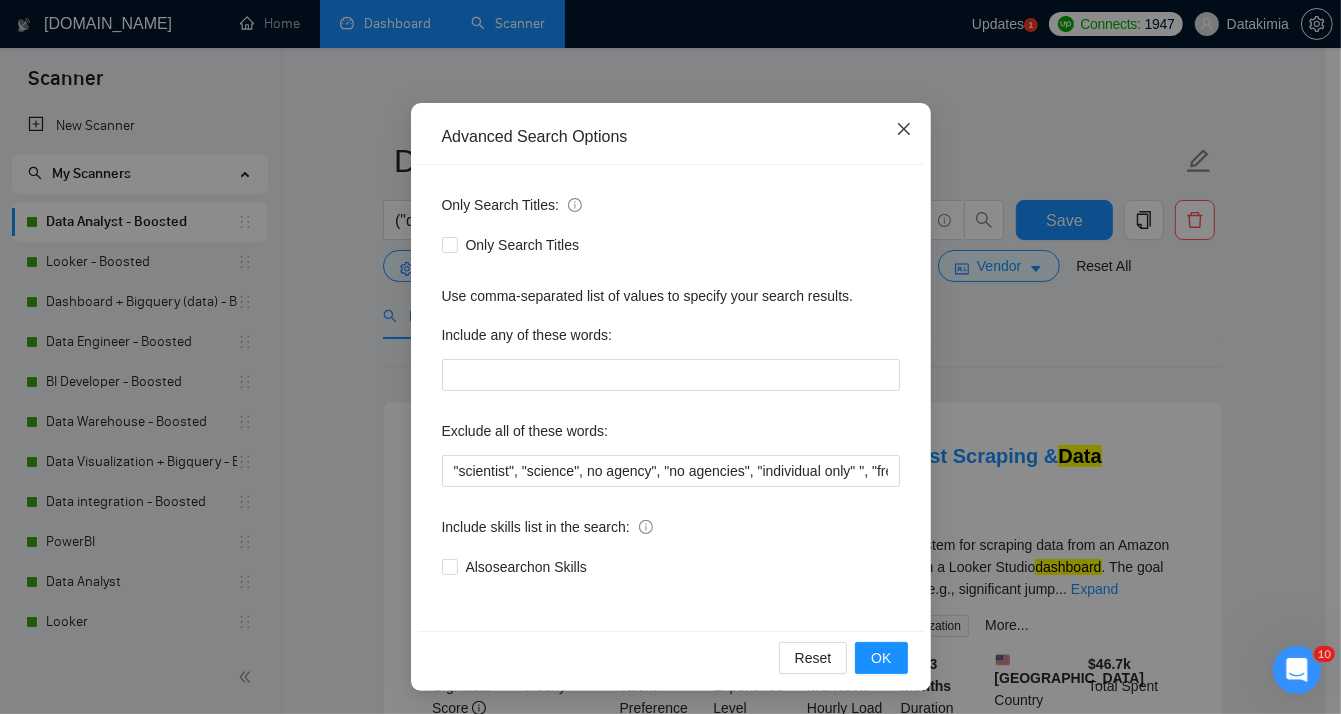 click 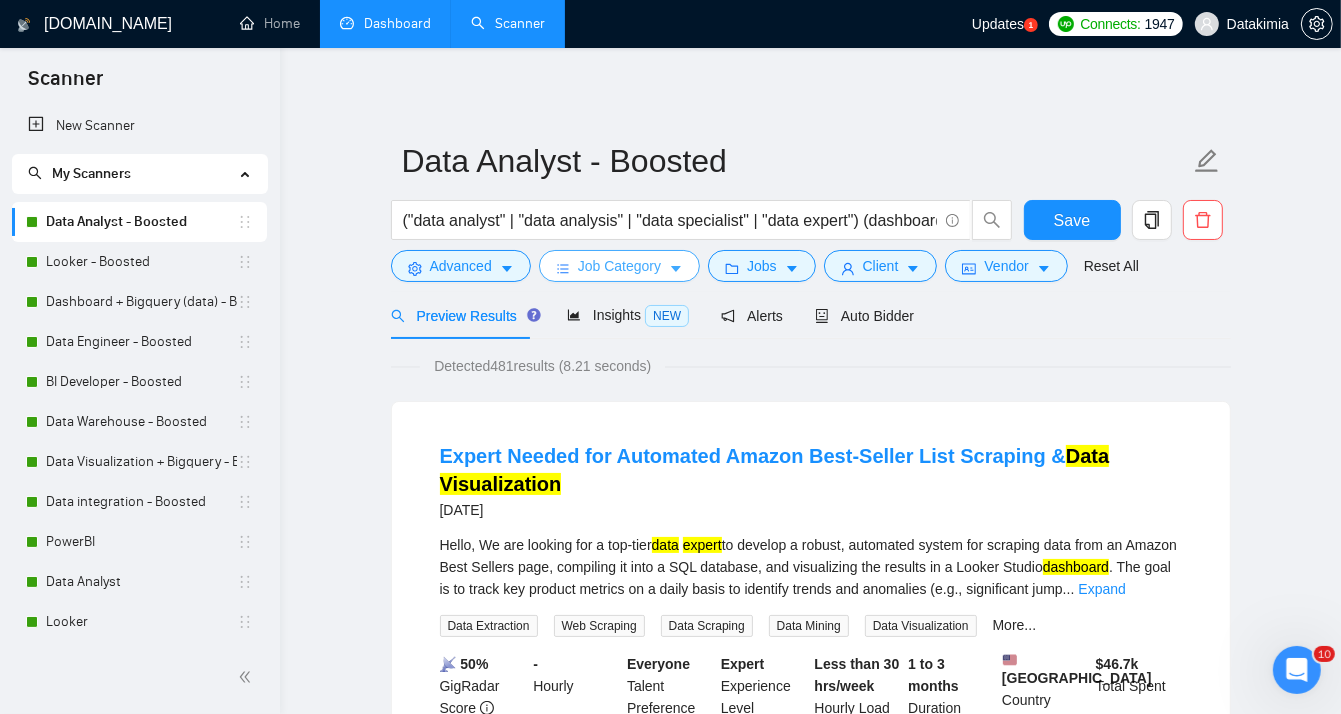 click on "Job Category" at bounding box center (619, 266) 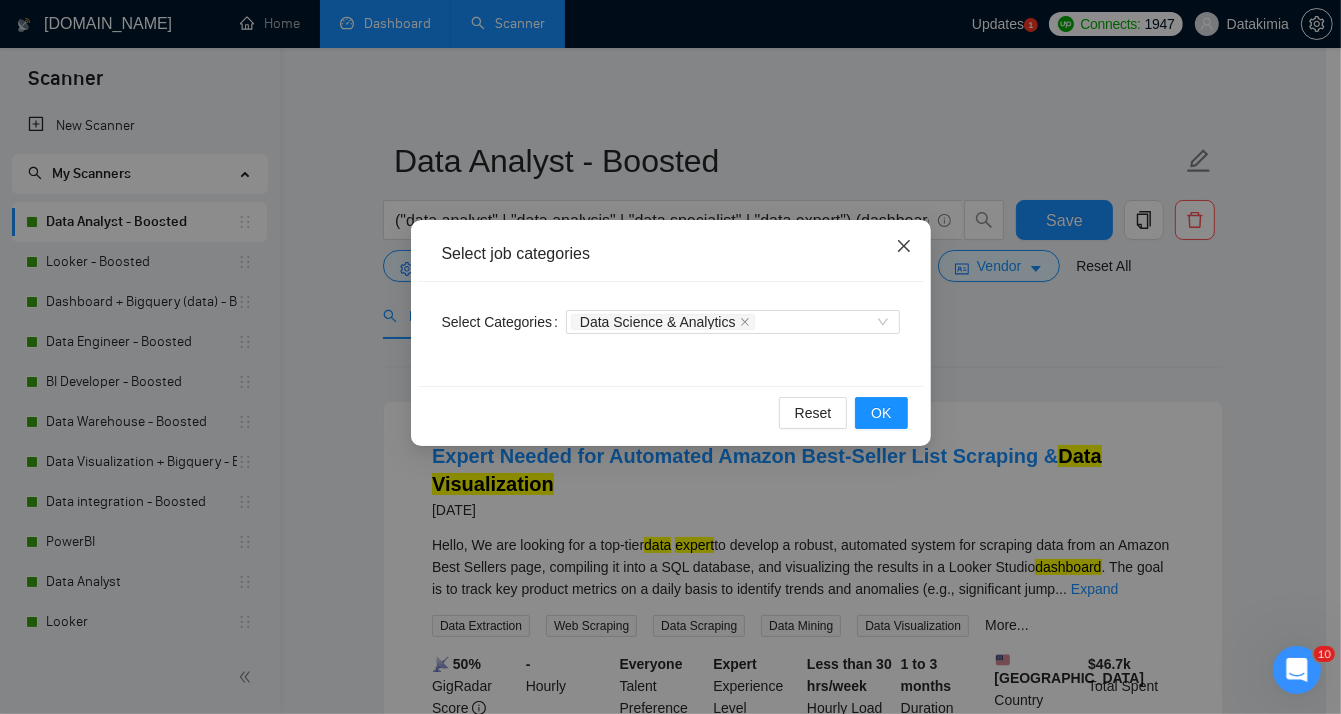 click 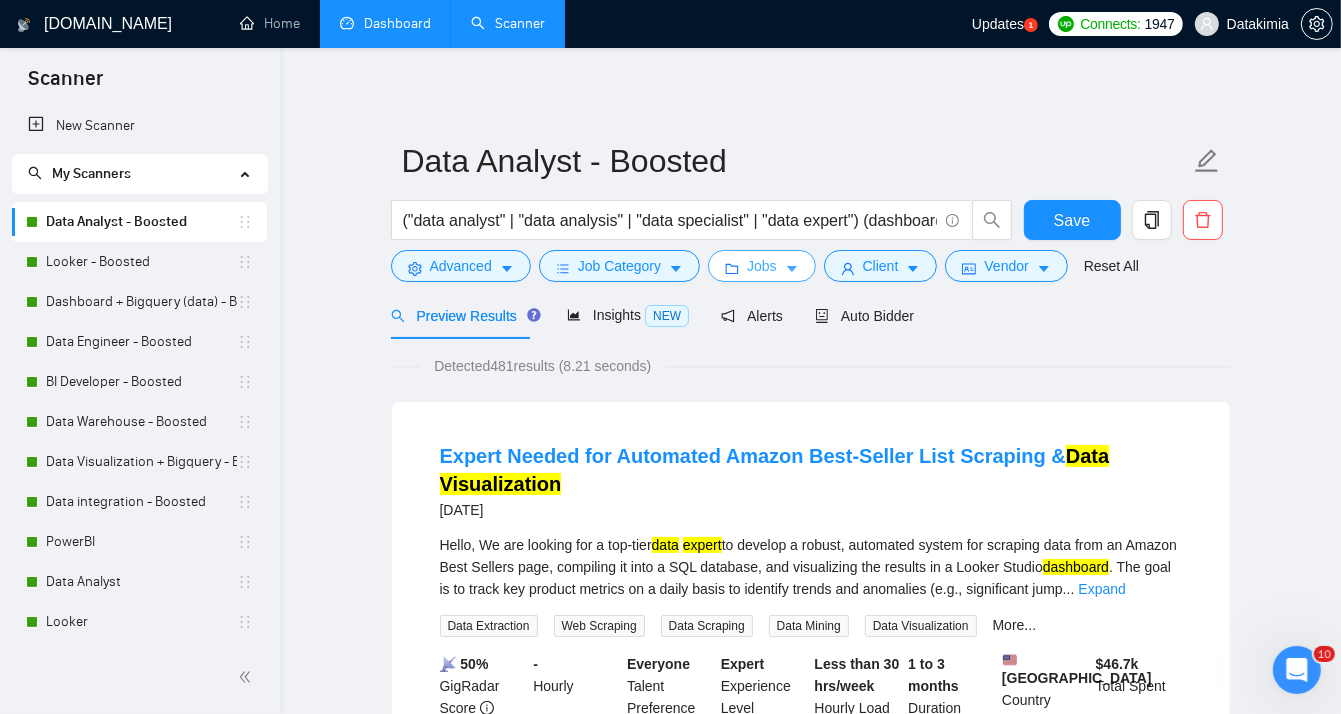 click on "Jobs" at bounding box center [762, 266] 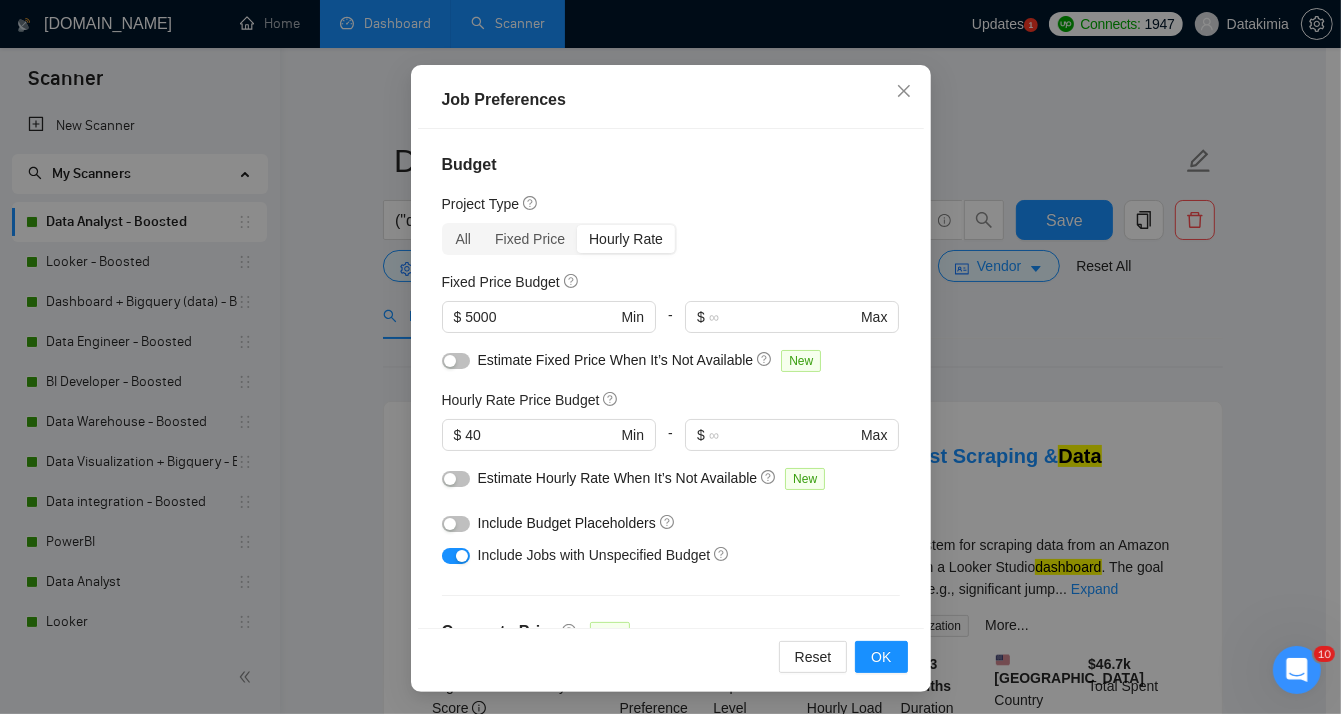 scroll, scrollTop: 139, scrollLeft: 0, axis: vertical 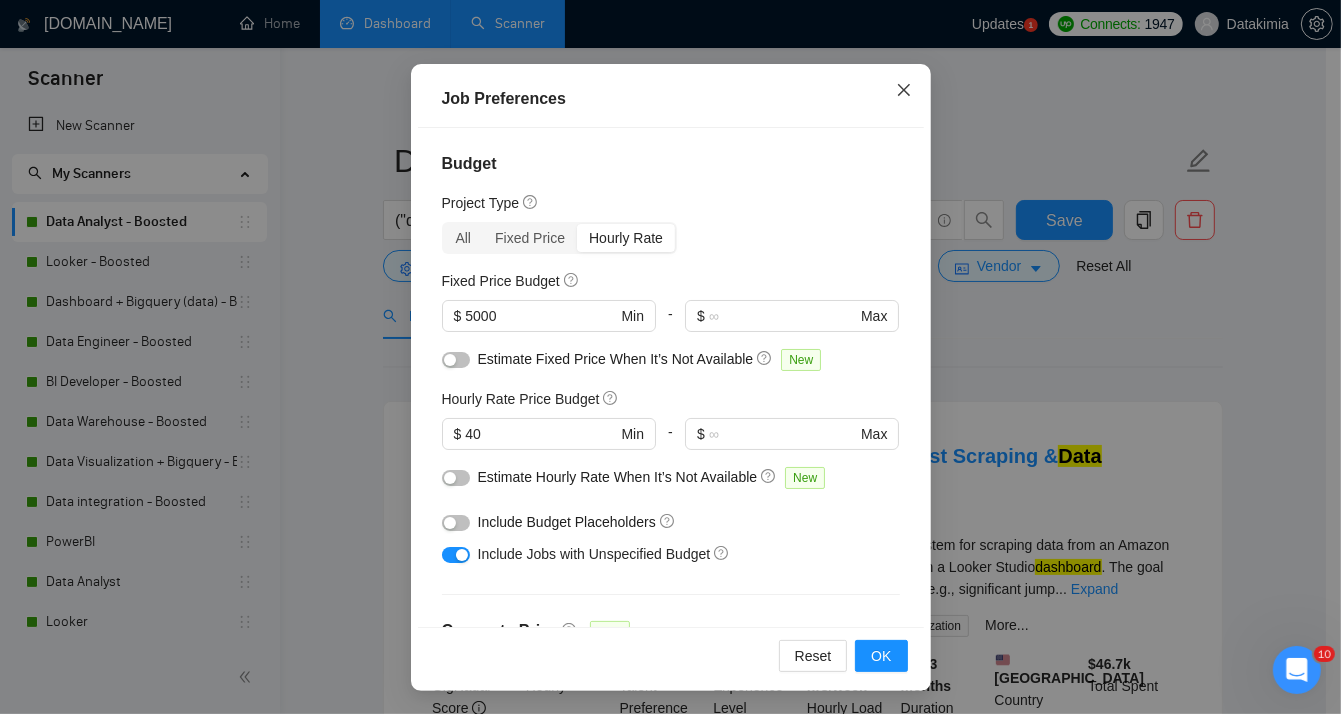 click 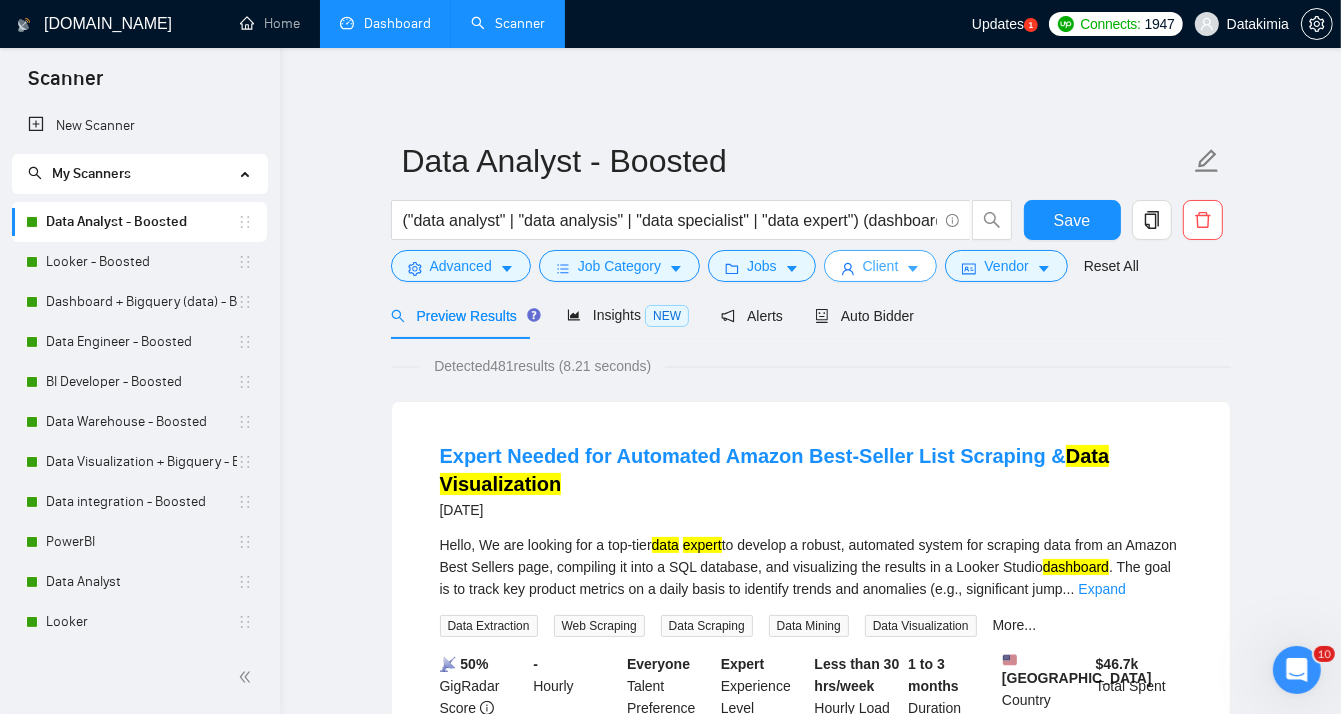 click on "Client" at bounding box center [881, 266] 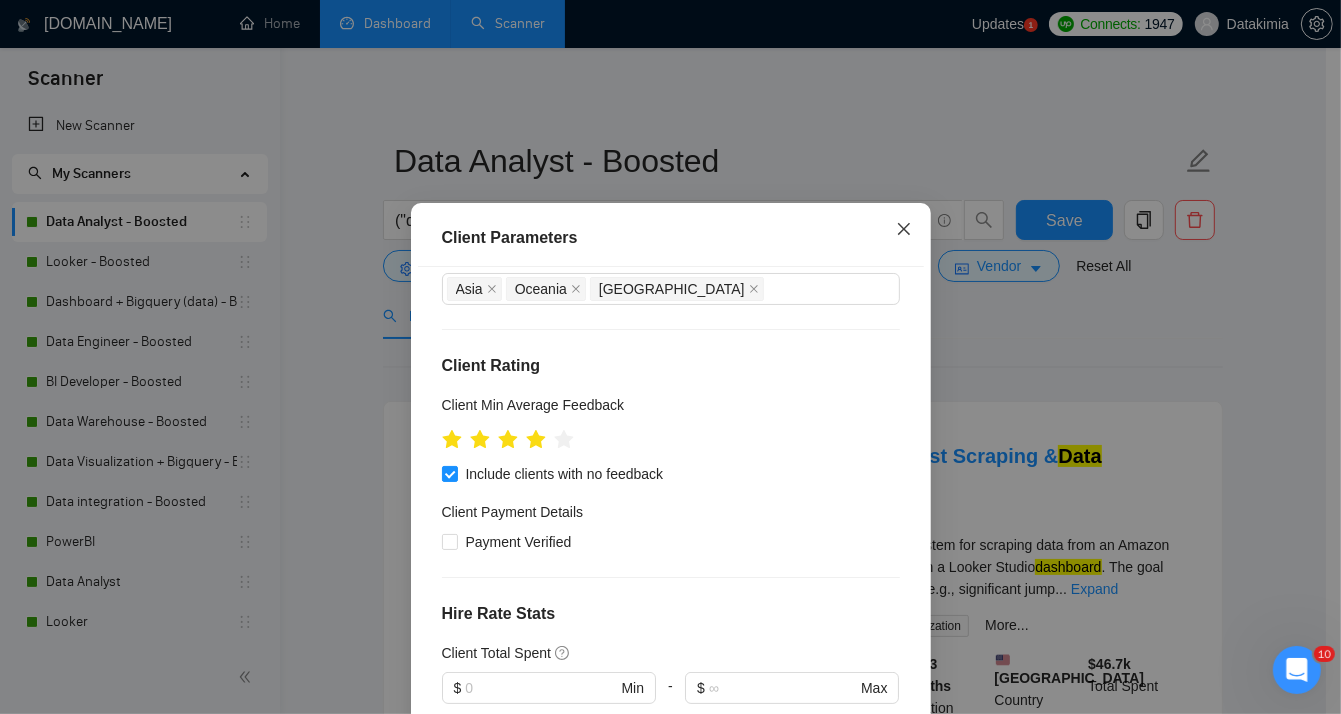 click 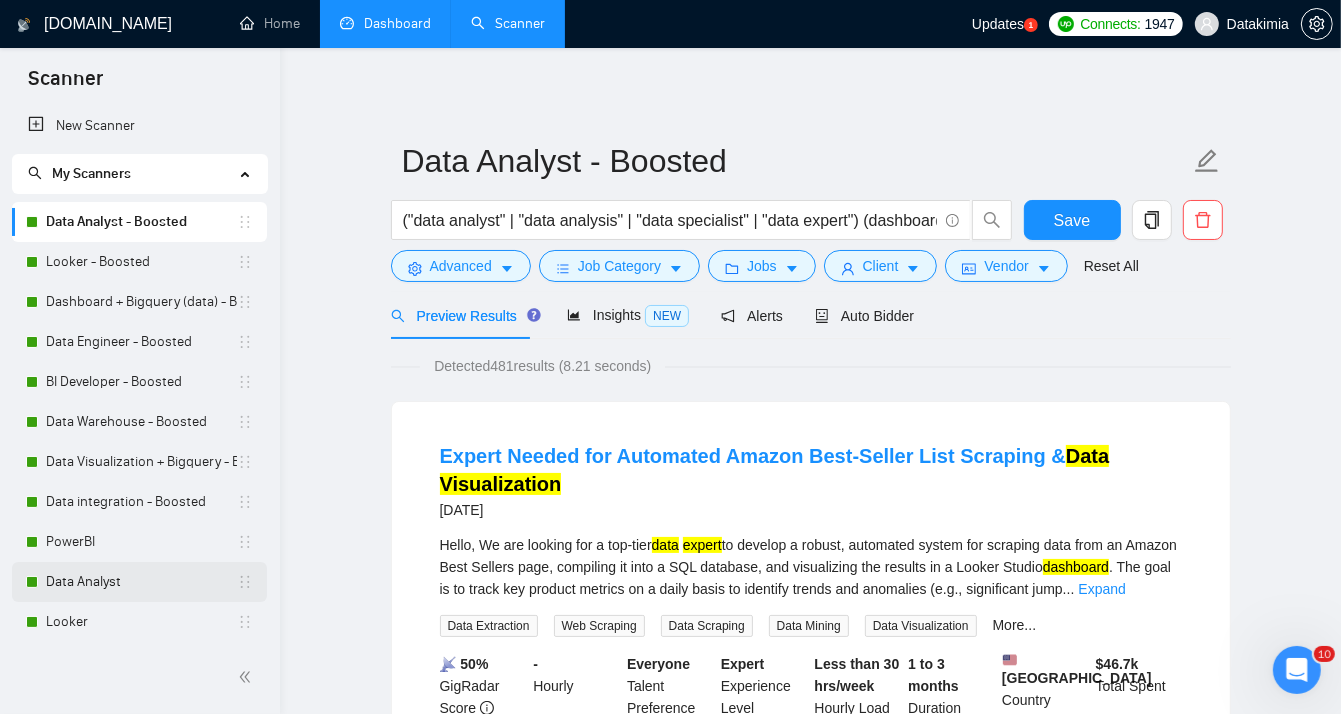 click on "Data Analyst" at bounding box center [141, 582] 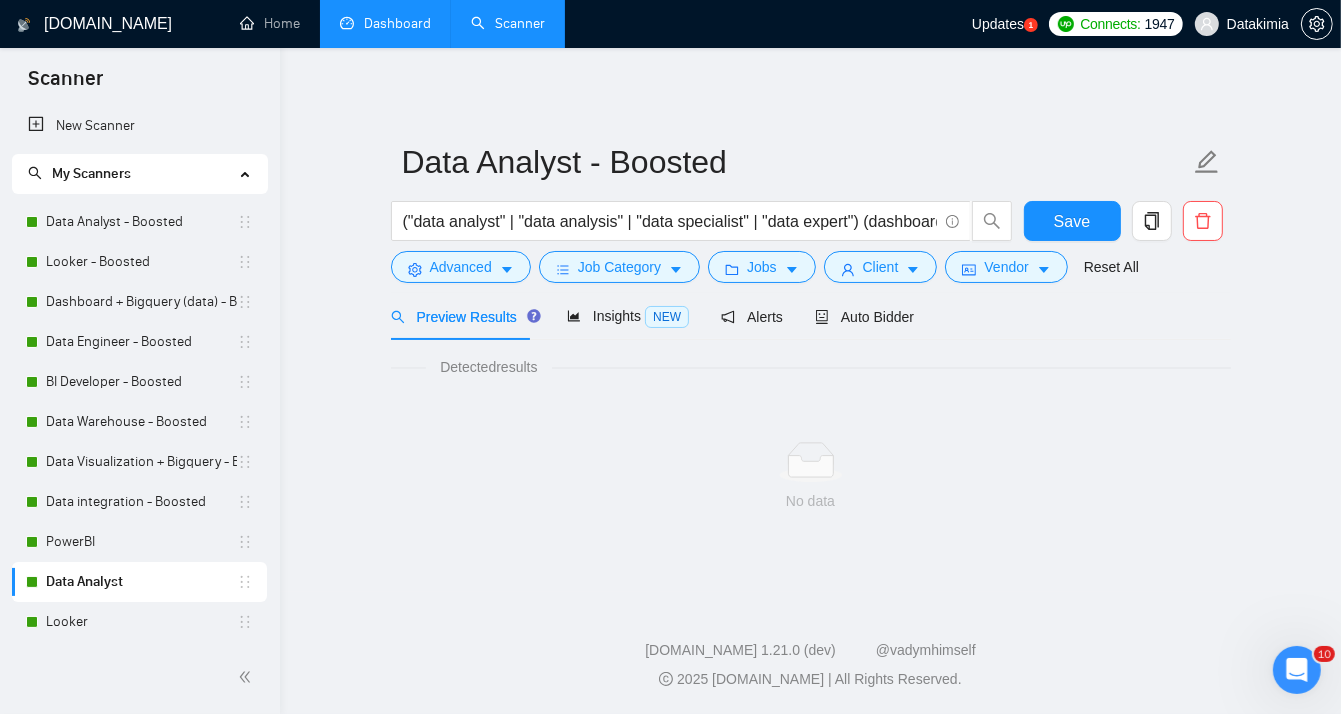 scroll, scrollTop: 0, scrollLeft: 0, axis: both 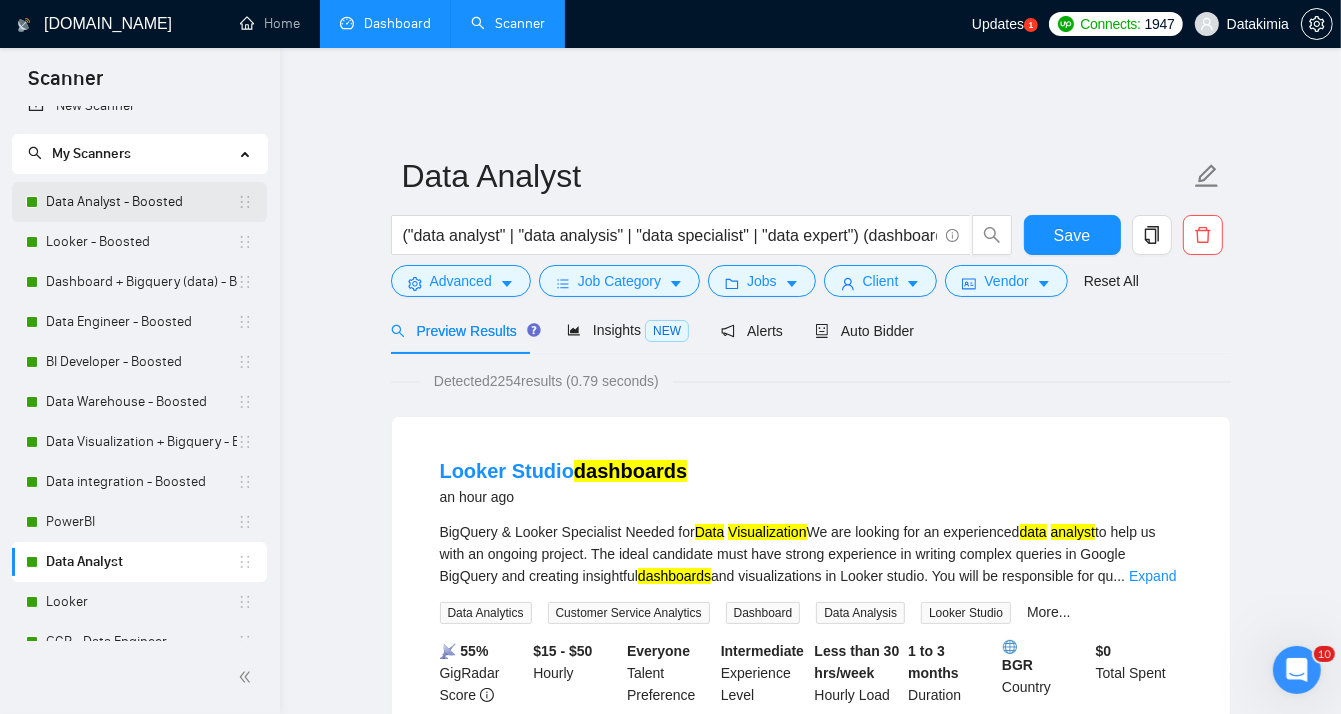 click on "Data Analyst - Boosted" at bounding box center (141, 202) 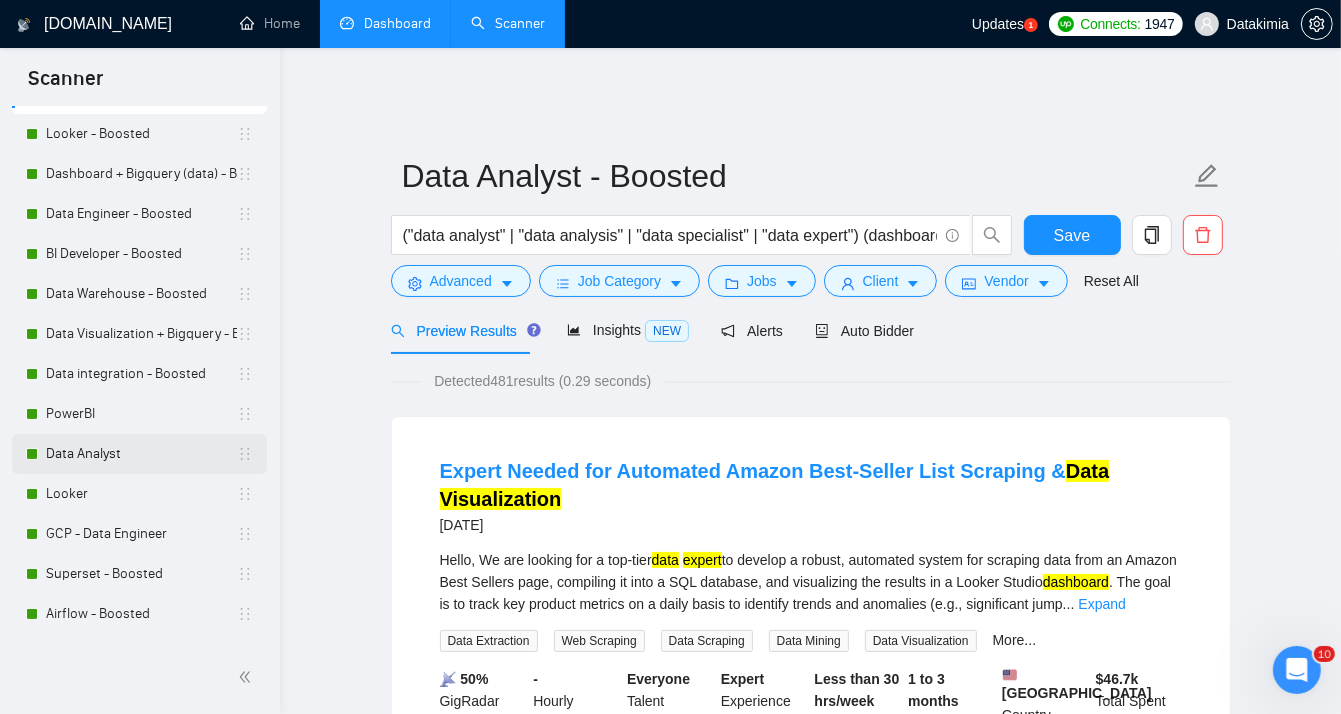 scroll, scrollTop: 133, scrollLeft: 0, axis: vertical 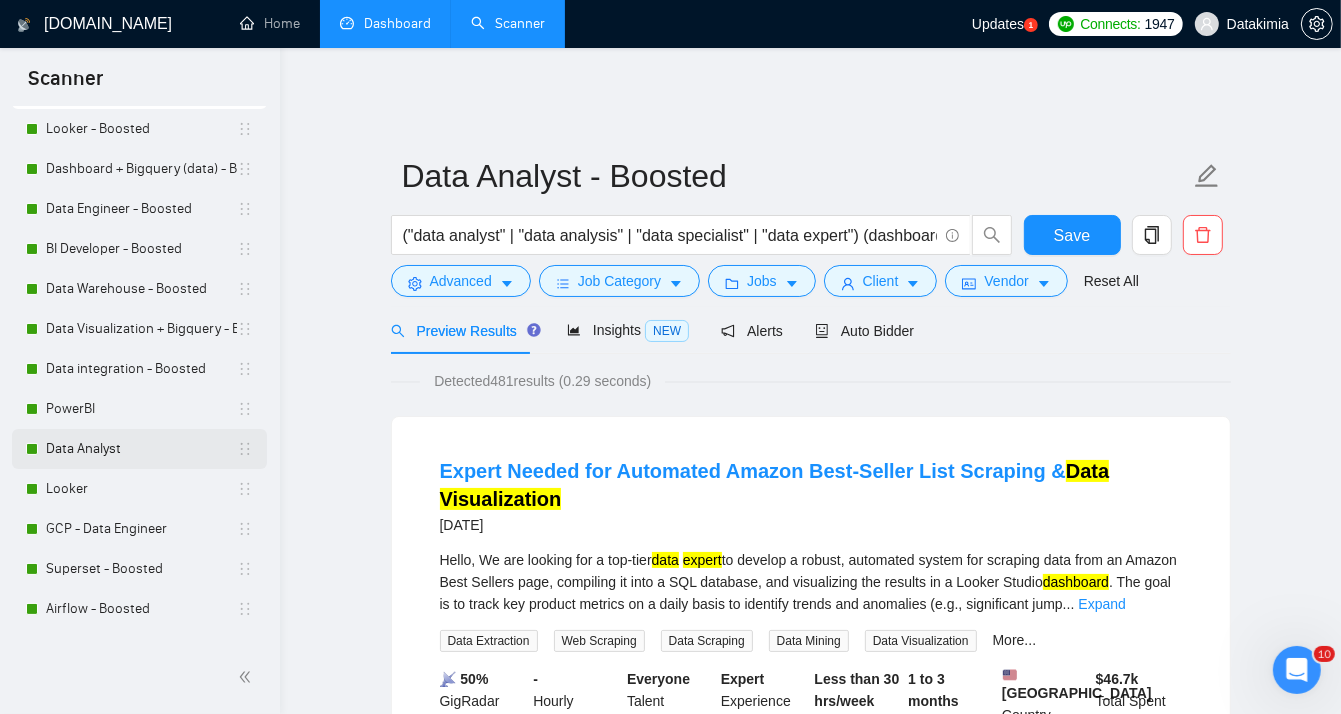 click on "Data Analyst" at bounding box center (141, 449) 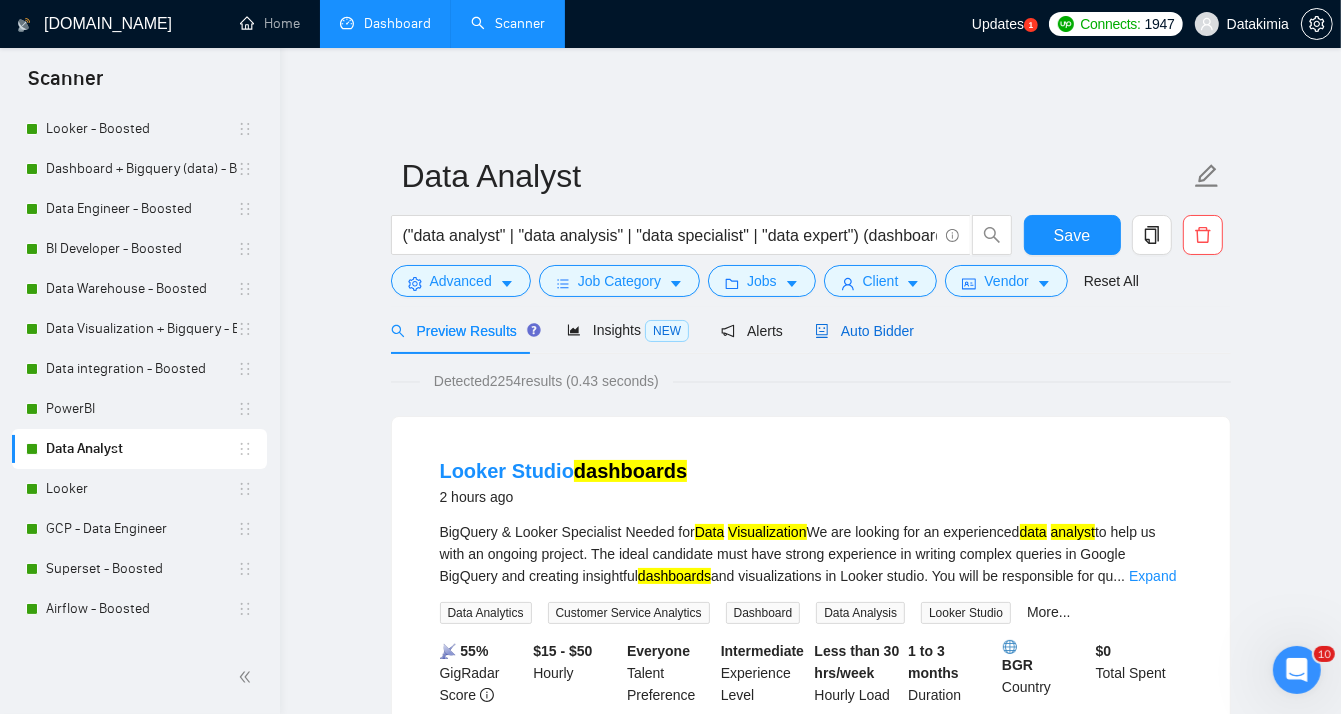 click on "Auto Bidder" at bounding box center [864, 331] 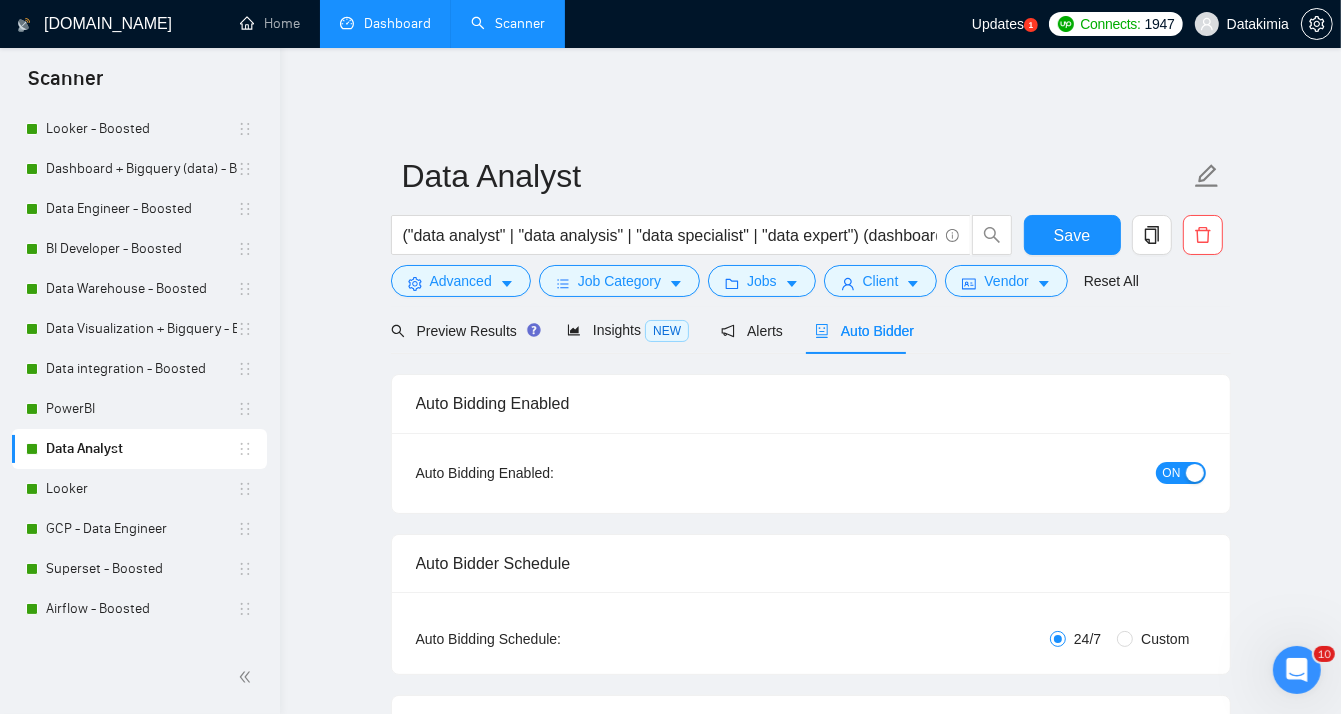 type 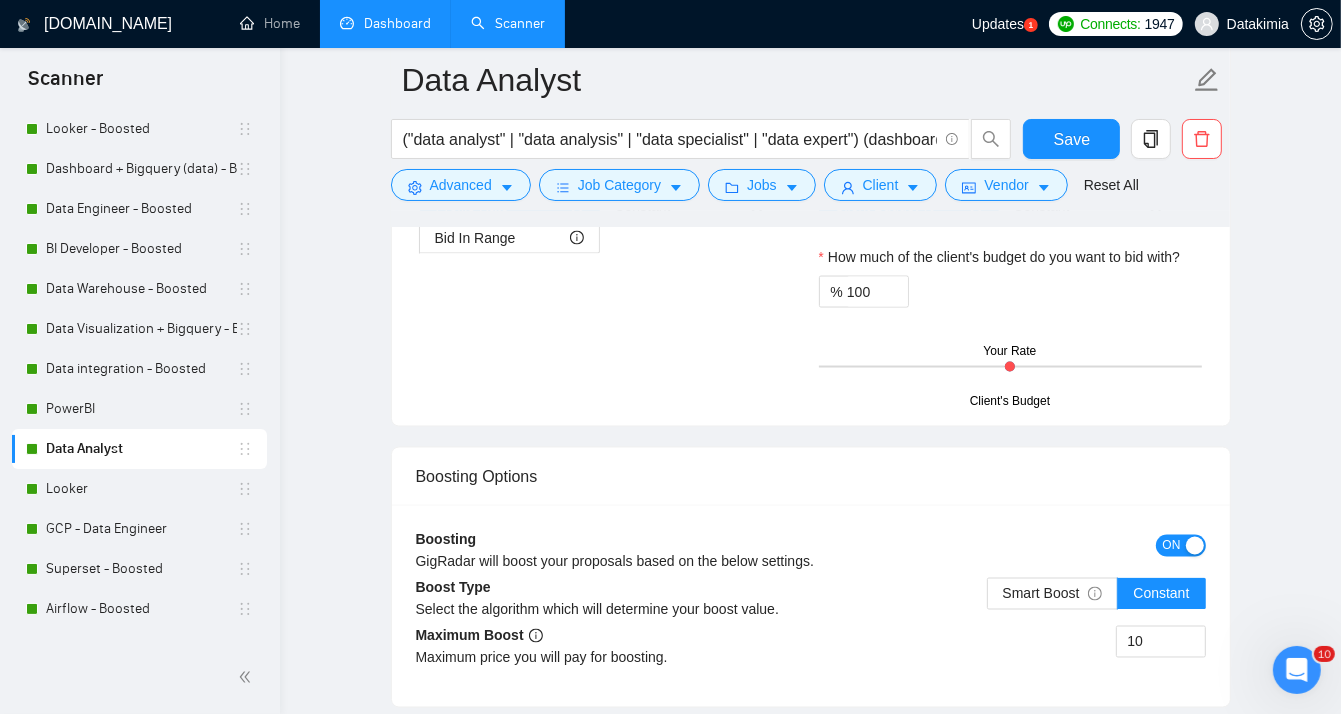 scroll, scrollTop: 2633, scrollLeft: 0, axis: vertical 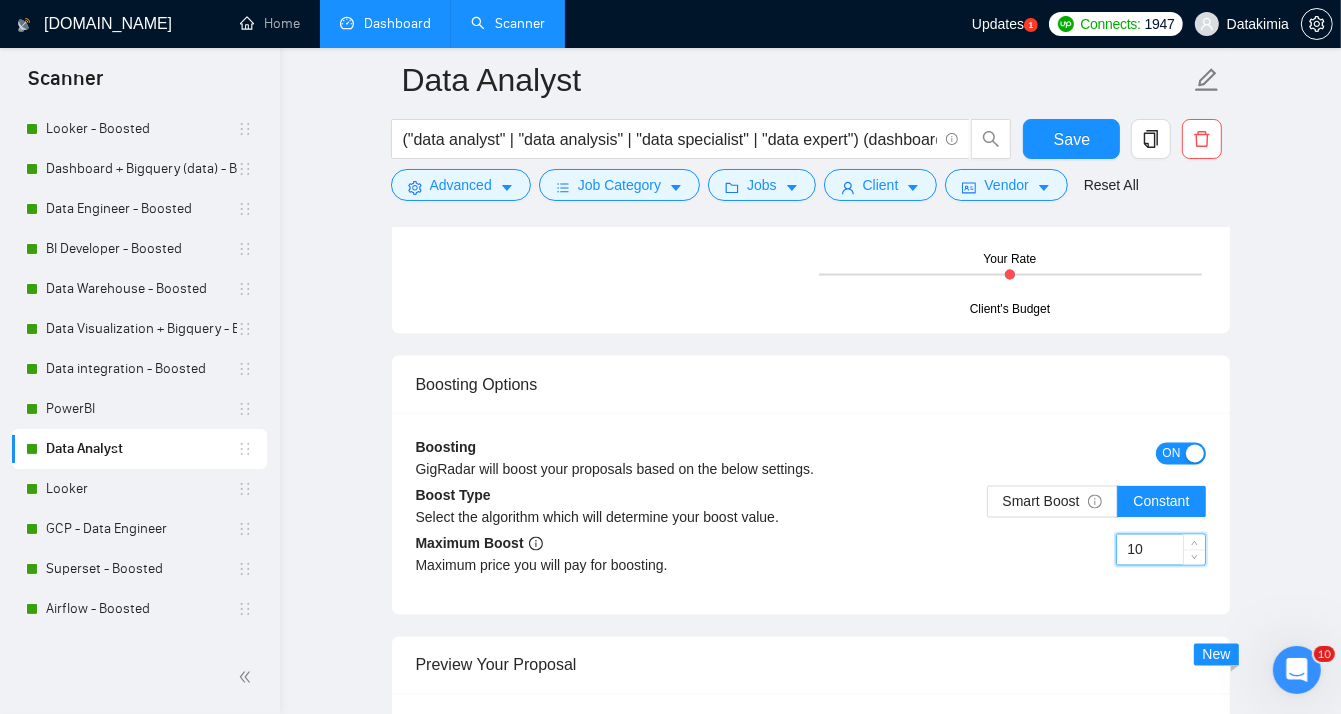 drag, startPoint x: 1118, startPoint y: 528, endPoint x: 1082, endPoint y: 528, distance: 36 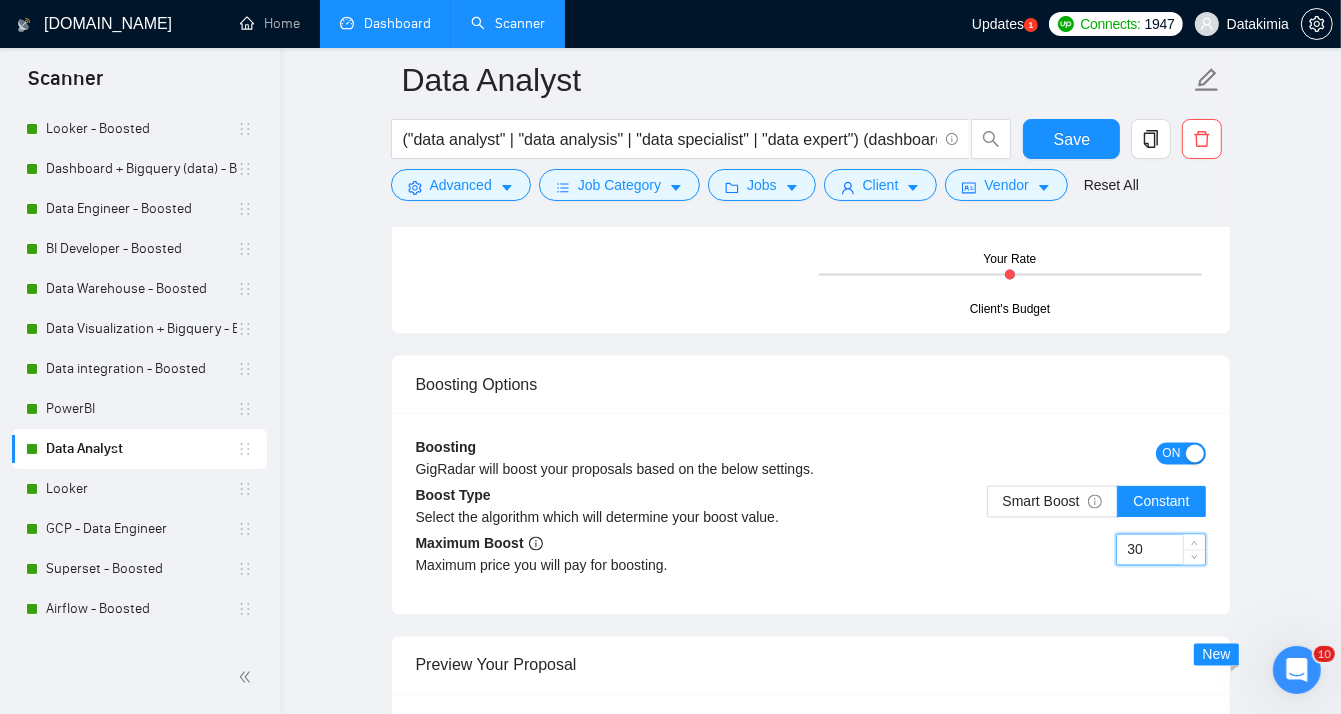type on "30" 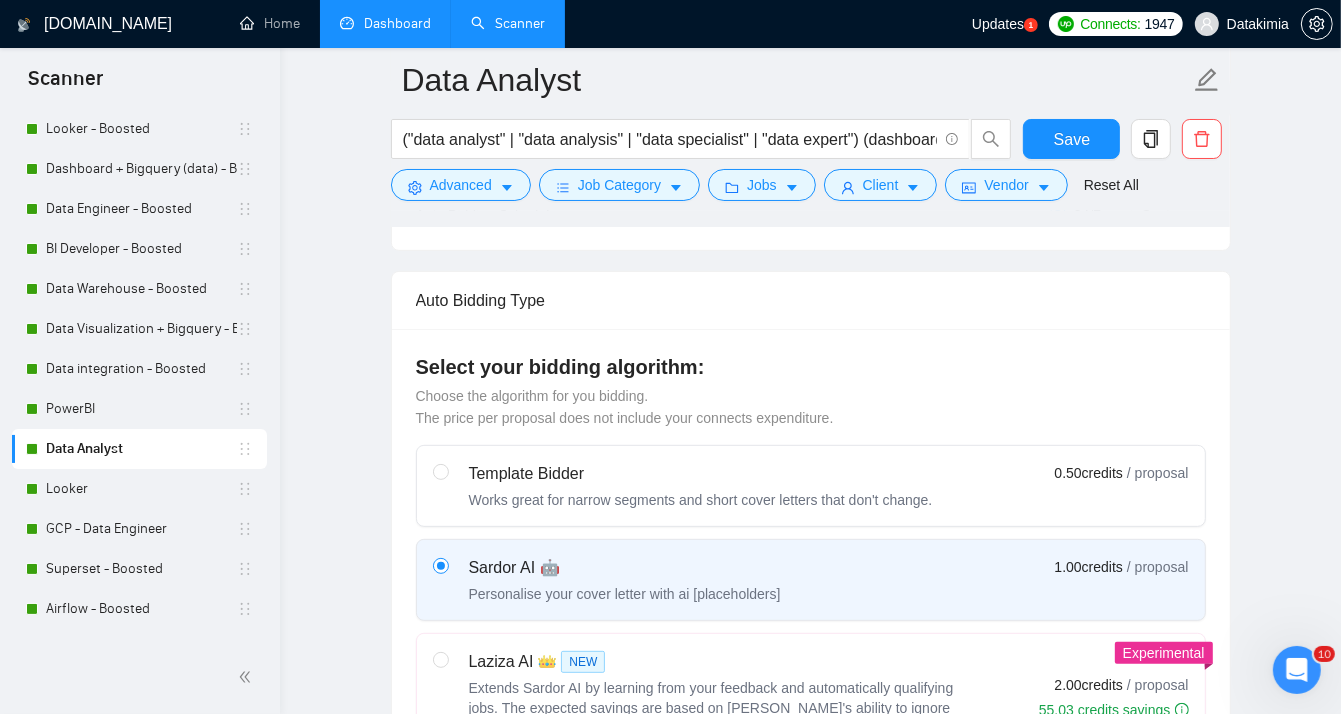 scroll, scrollTop: 366, scrollLeft: 0, axis: vertical 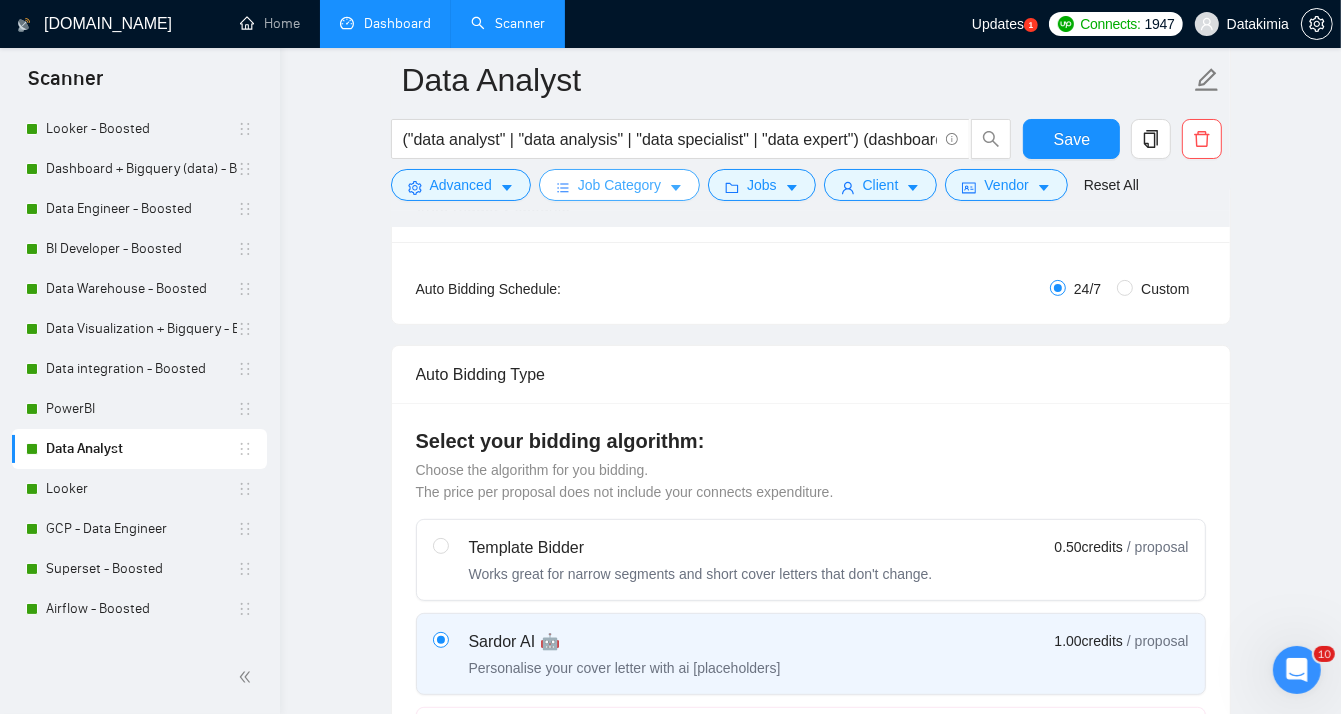 click on "Job Category" at bounding box center (619, 185) 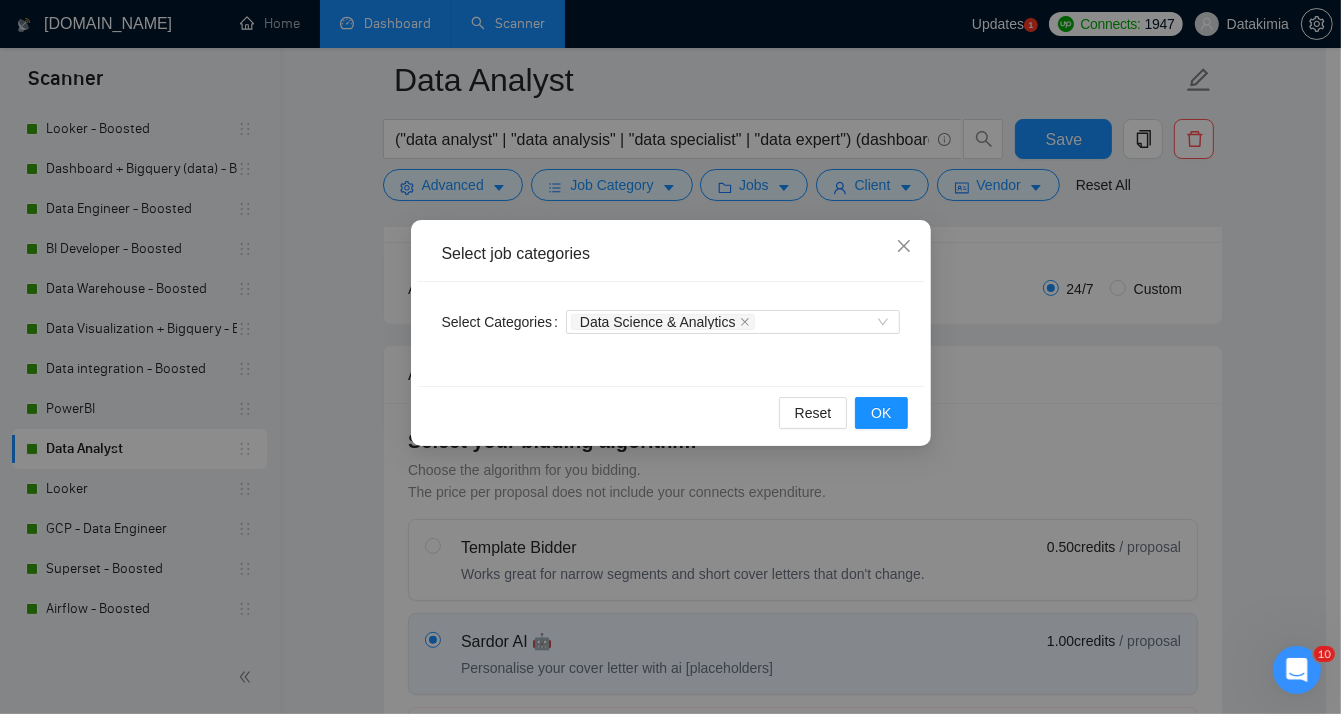 click on "Select job categories Select Categories Data Science & Analytics   Reset OK" at bounding box center [670, 357] 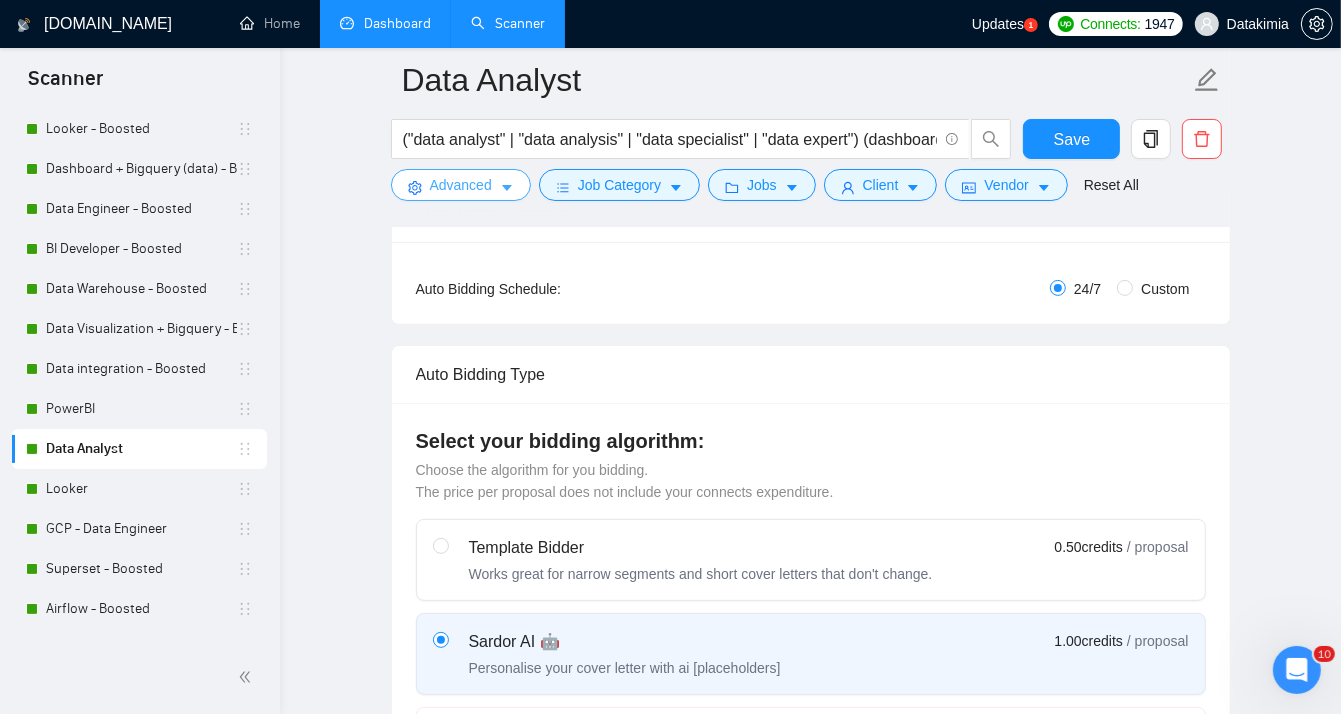 click on "Advanced" at bounding box center [461, 185] 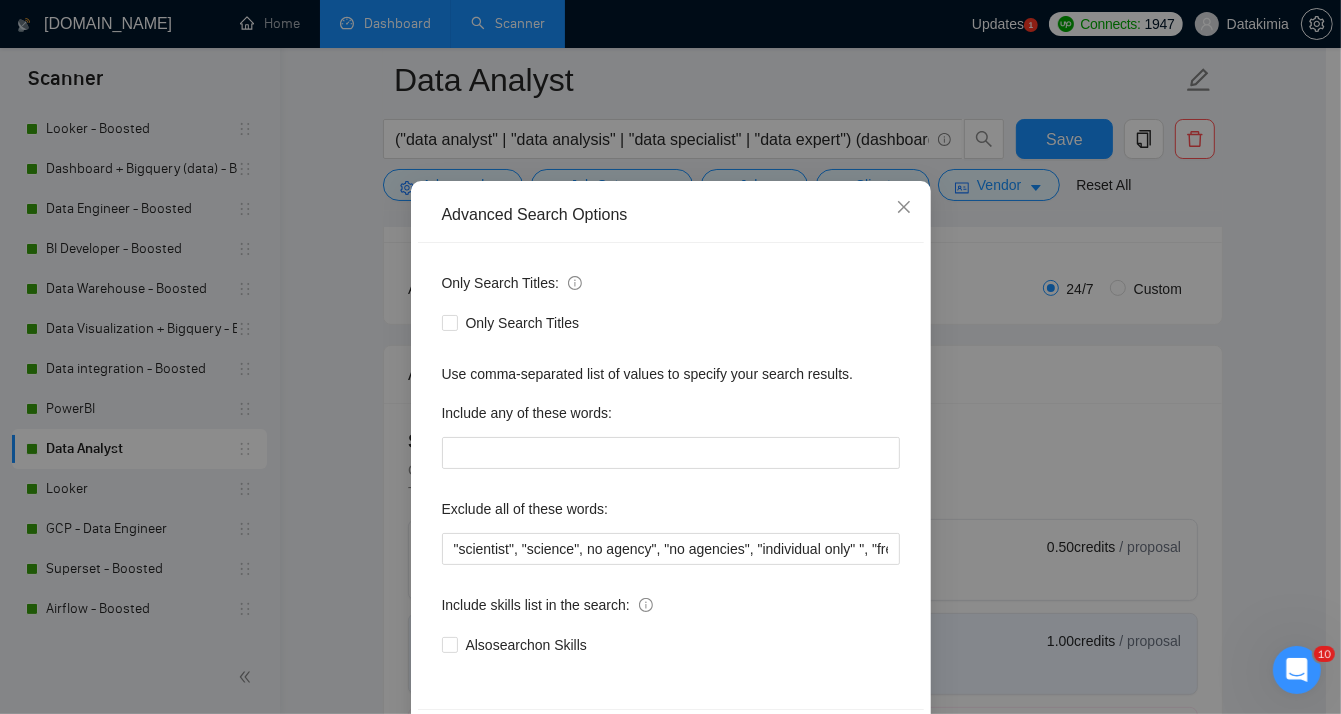 scroll, scrollTop: 117, scrollLeft: 0, axis: vertical 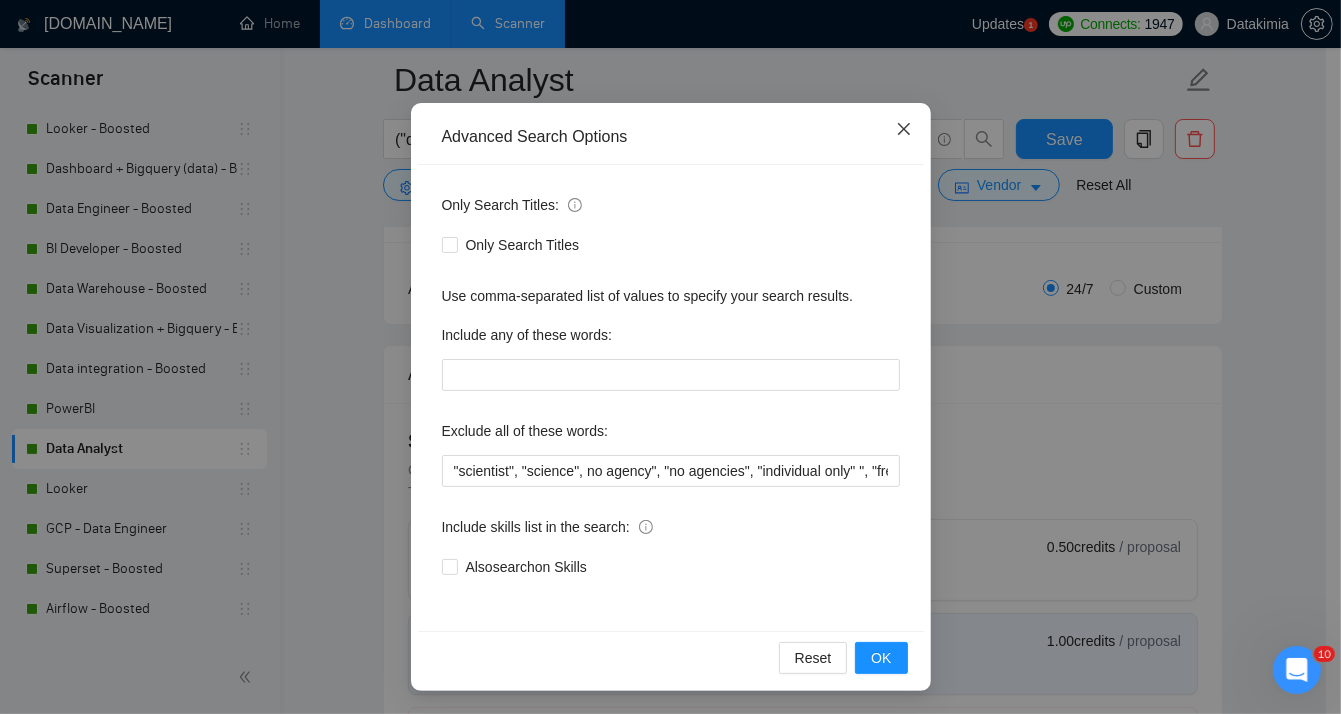 click at bounding box center (904, 130) 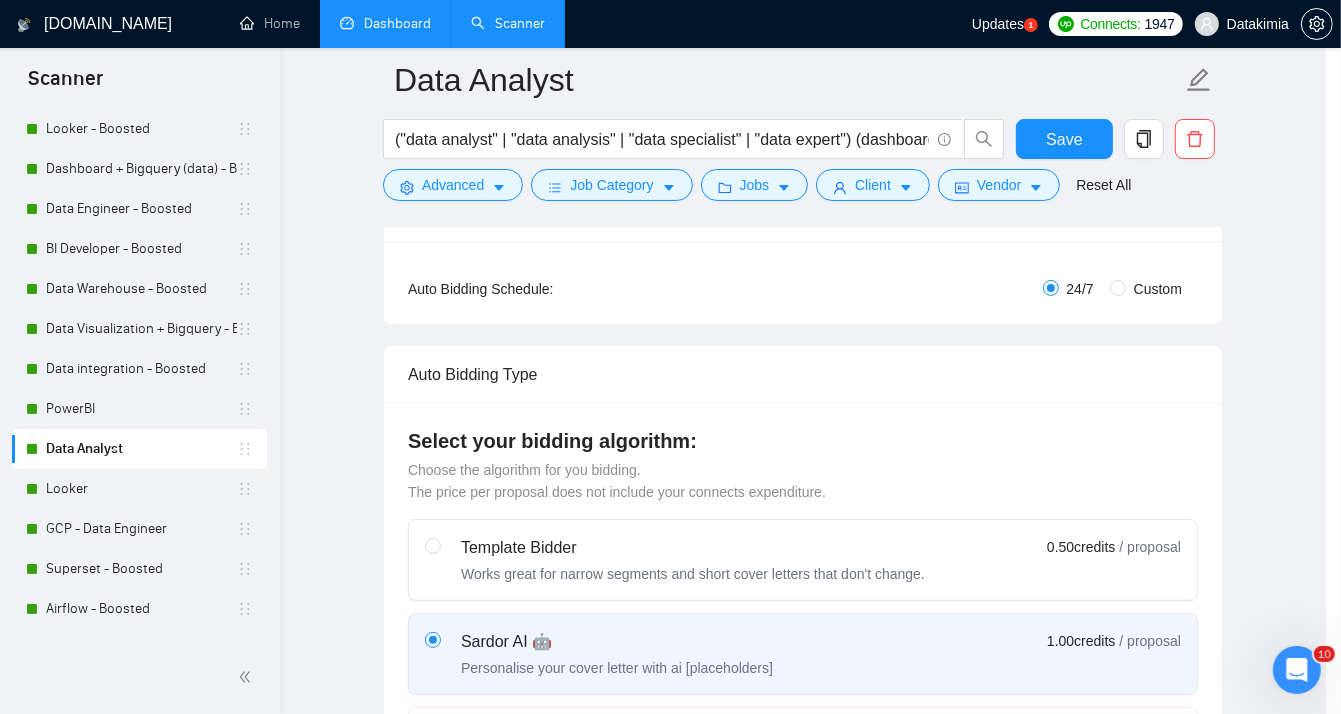 scroll, scrollTop: 16, scrollLeft: 0, axis: vertical 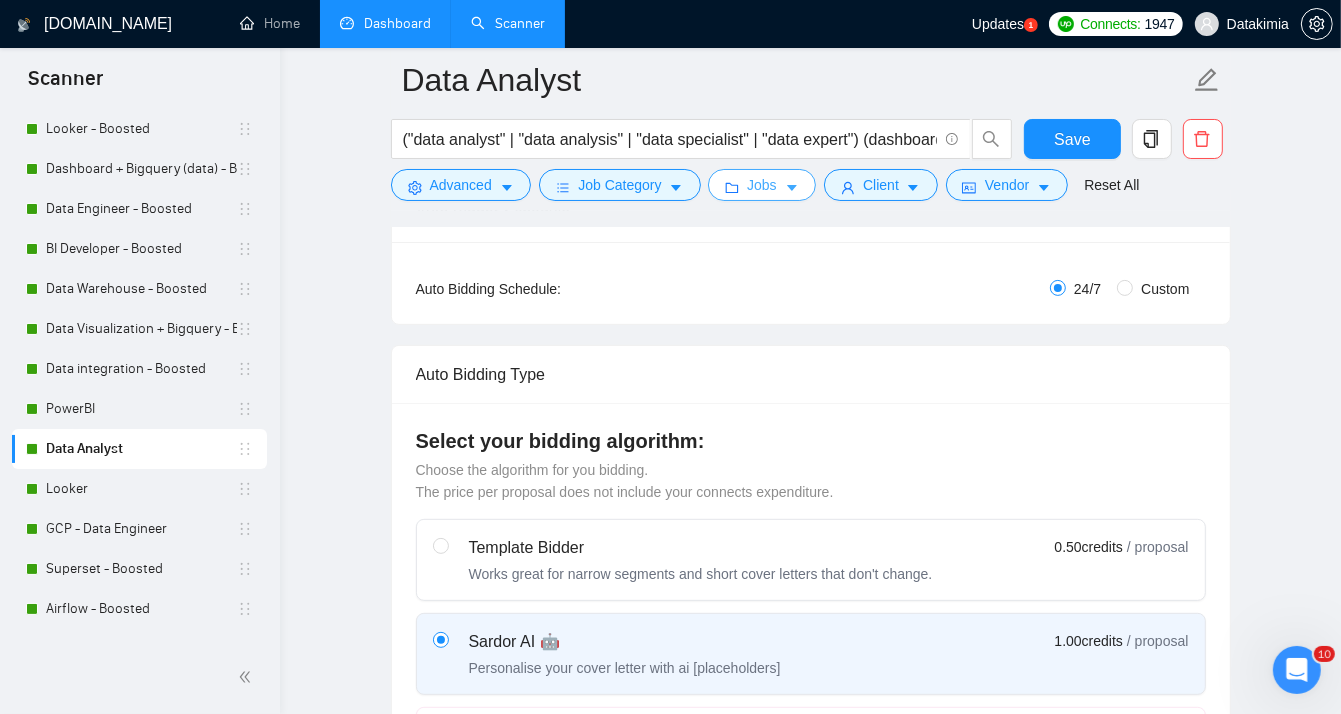 click on "Jobs" at bounding box center [762, 185] 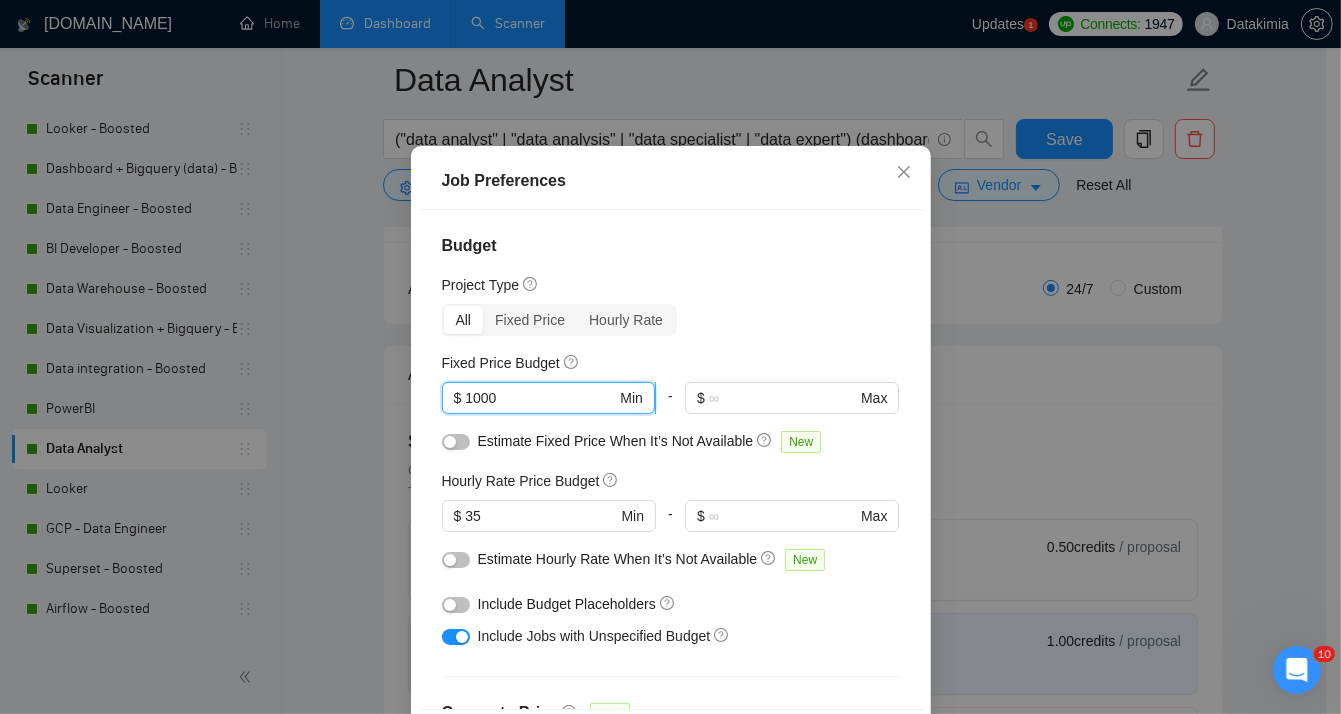 drag, startPoint x: 498, startPoint y: 462, endPoint x: 460, endPoint y: 462, distance: 38 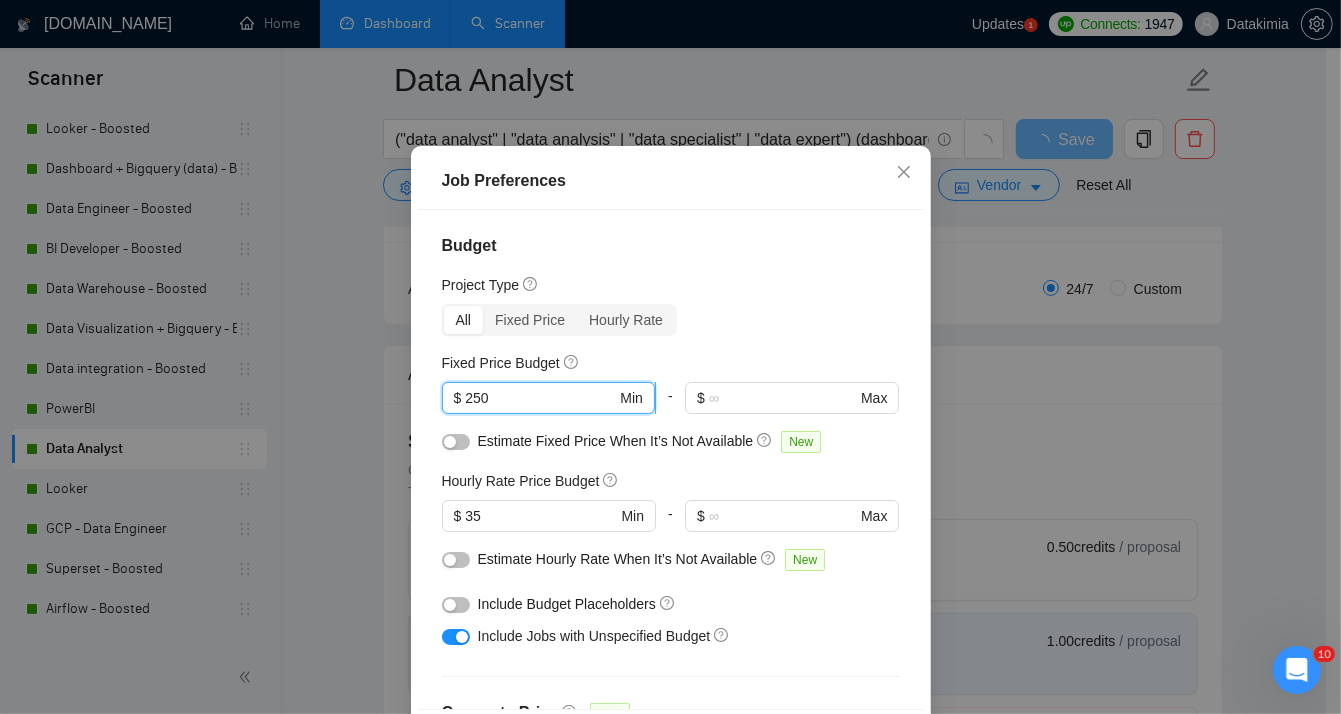 drag, startPoint x: 486, startPoint y: 459, endPoint x: 468, endPoint y: 461, distance: 18.110771 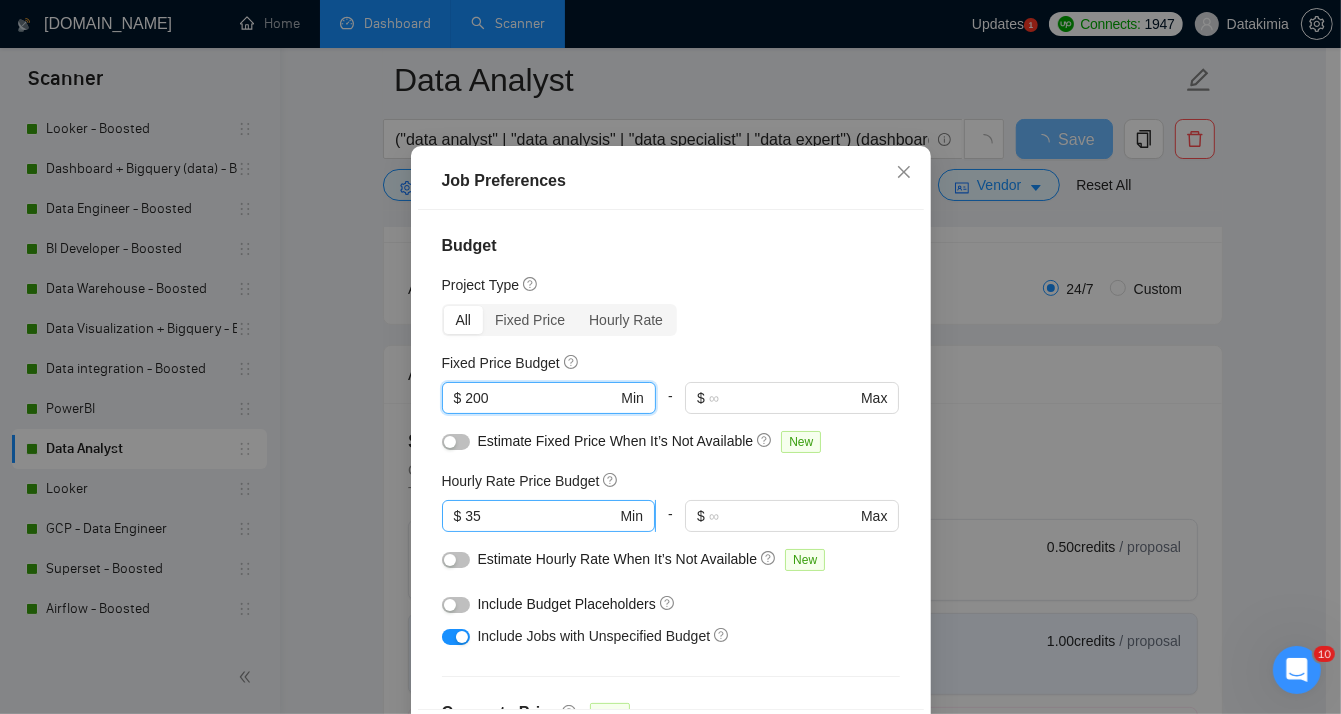 type on "200" 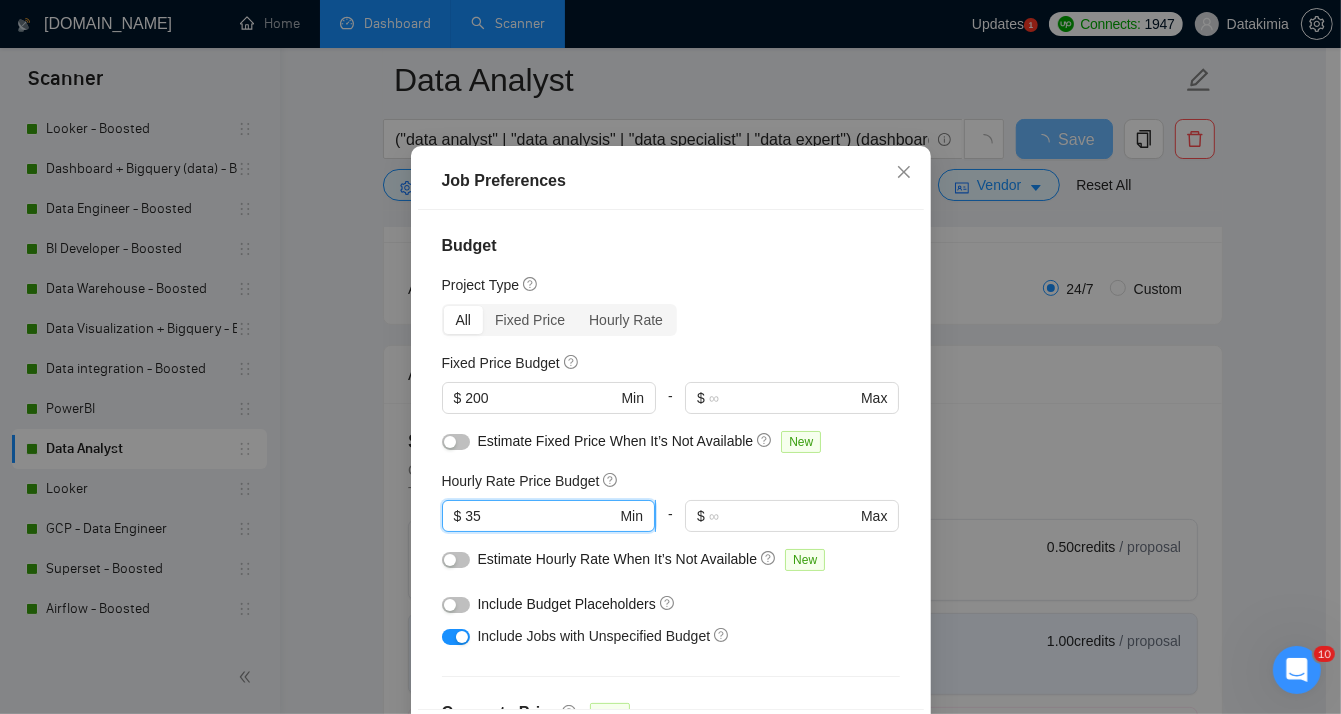 drag, startPoint x: 522, startPoint y: 578, endPoint x: 456, endPoint y: 572, distance: 66.27216 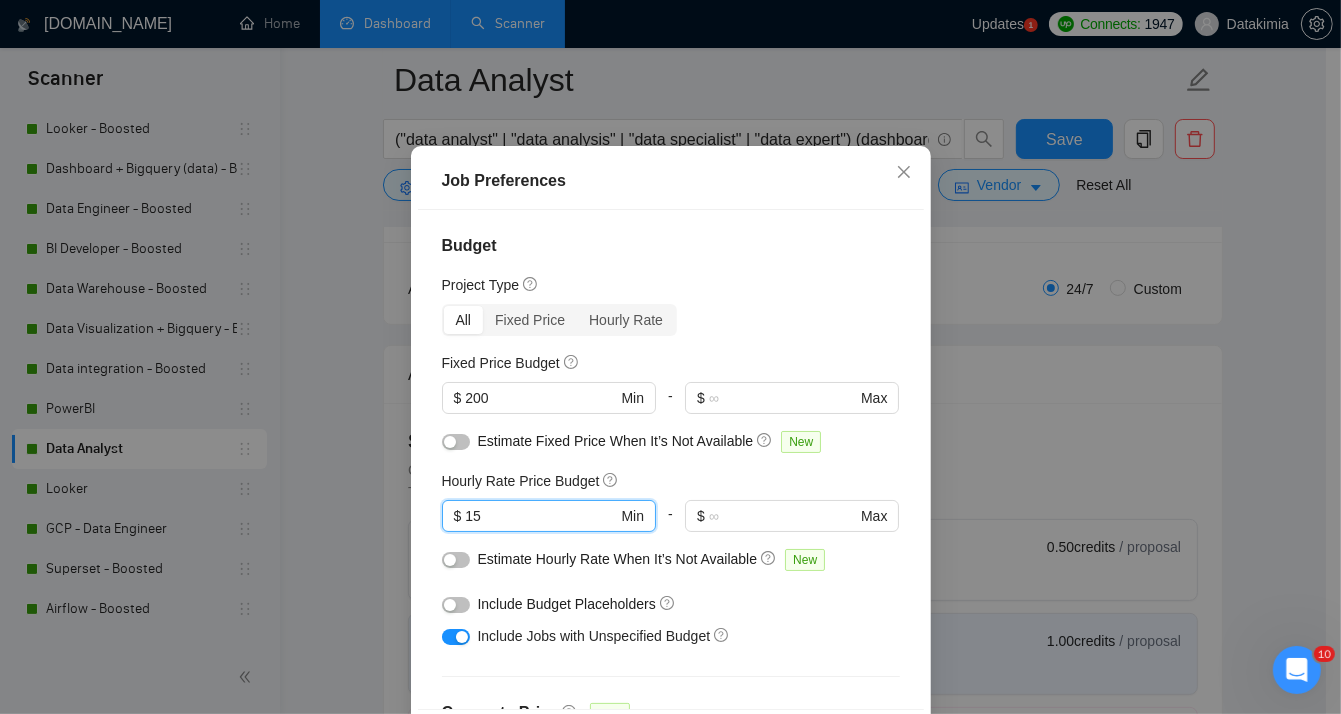 type on "15" 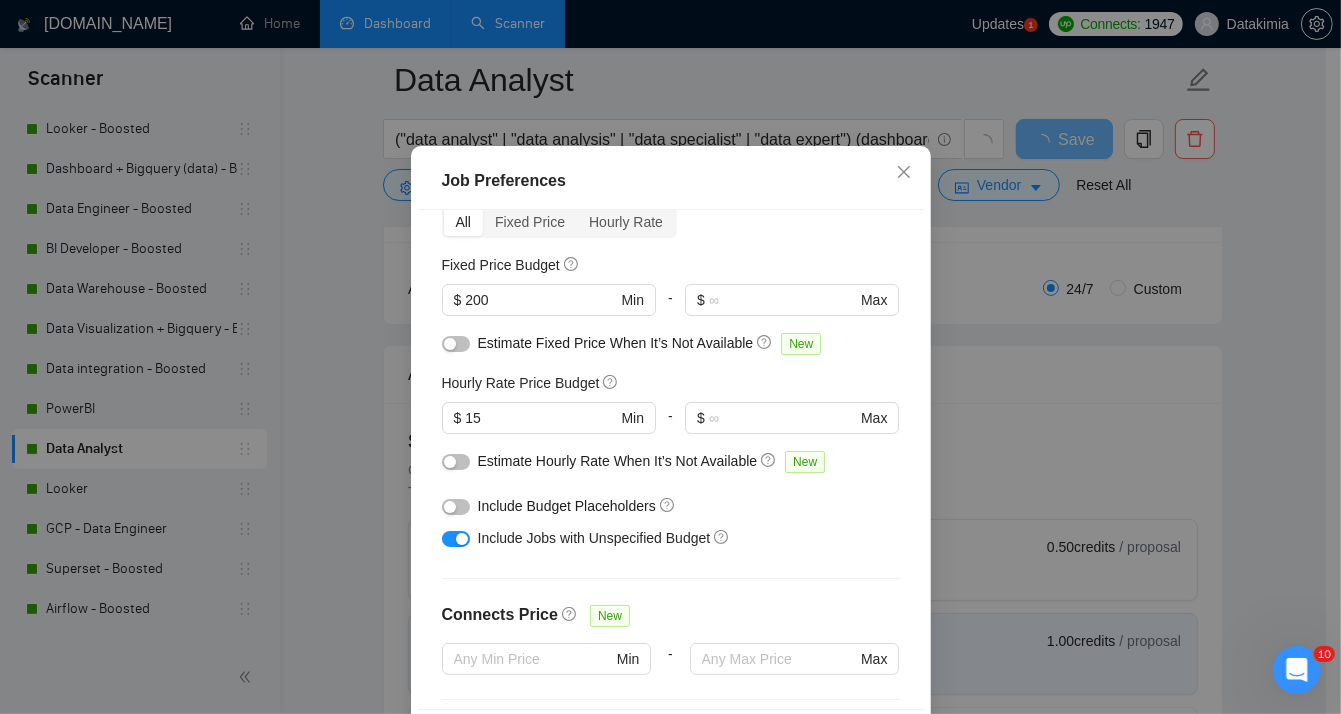 scroll, scrollTop: 99, scrollLeft: 0, axis: vertical 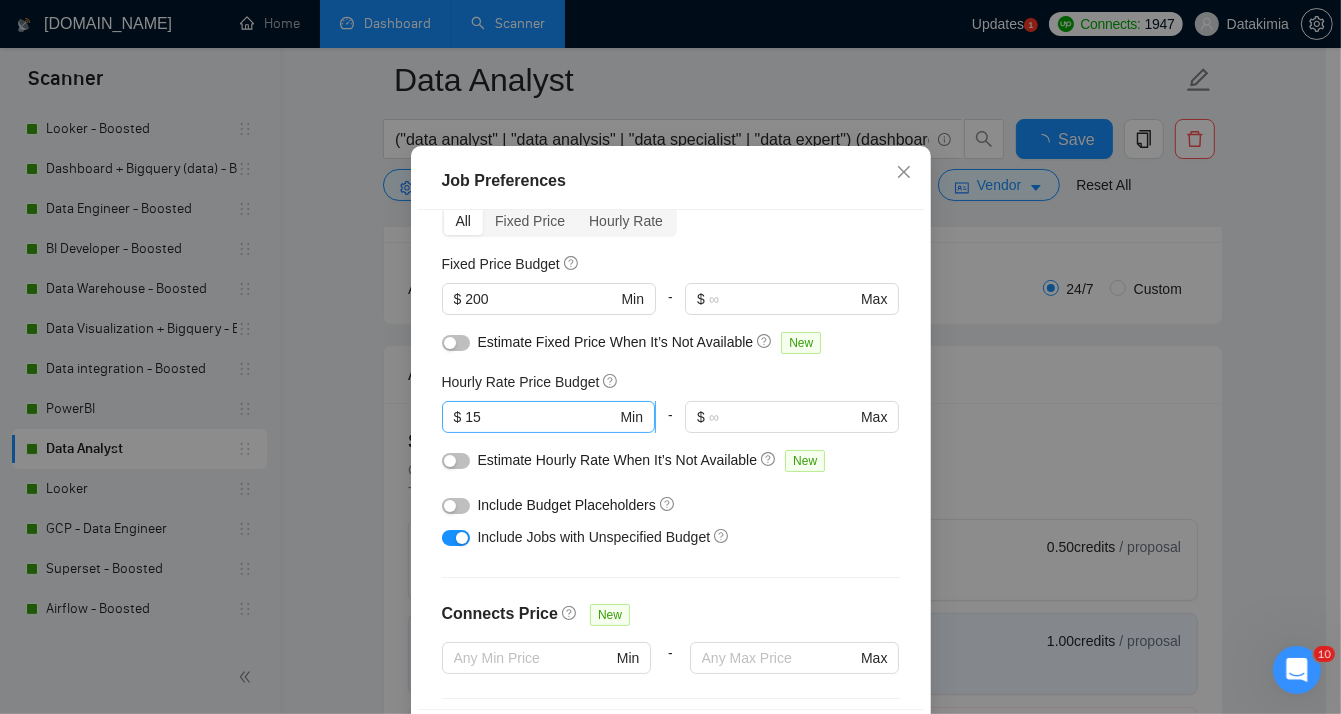type 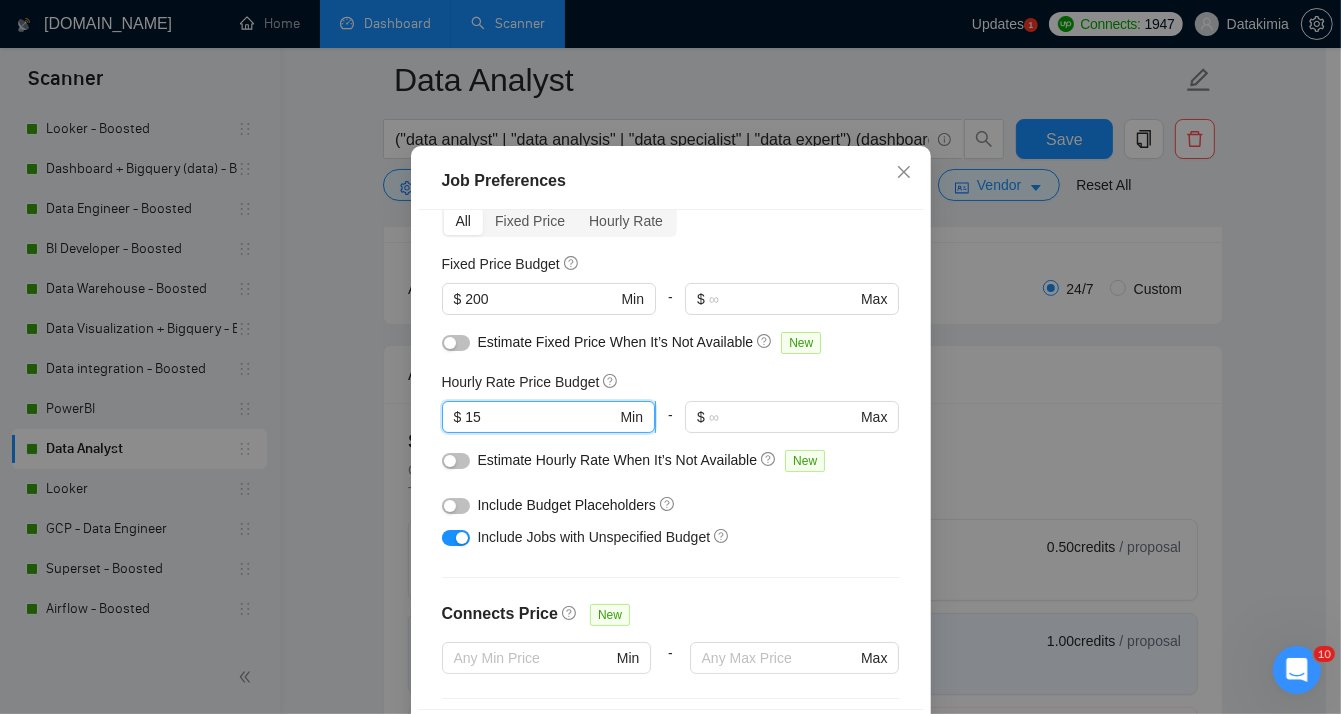 drag, startPoint x: 476, startPoint y: 480, endPoint x: 460, endPoint y: 477, distance: 16.27882 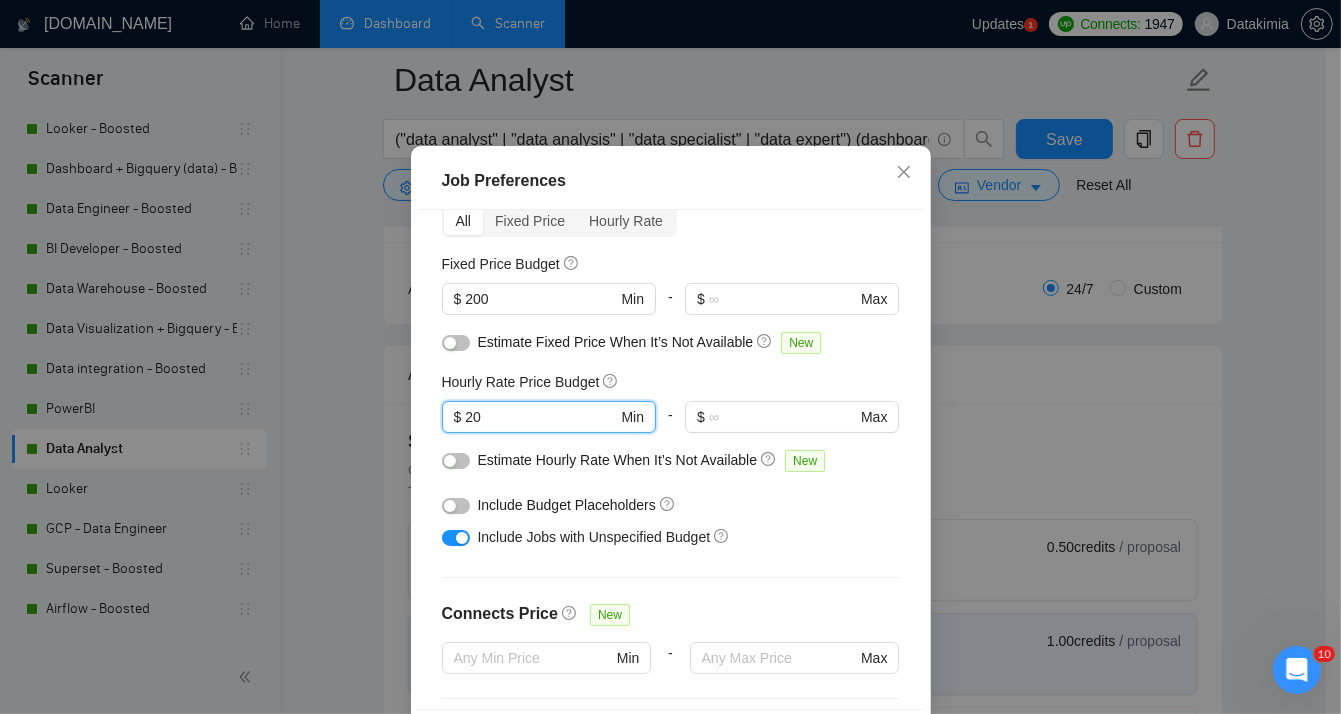 type on "20" 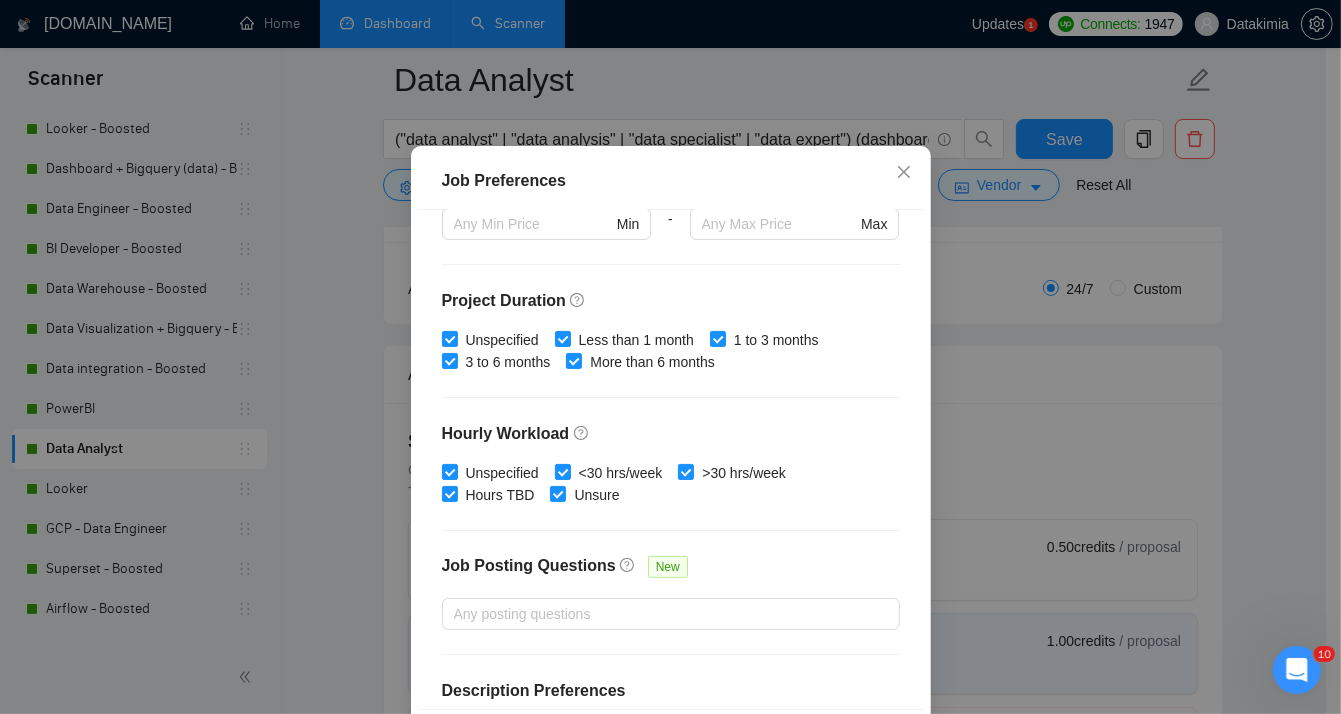 scroll, scrollTop: 626, scrollLeft: 0, axis: vertical 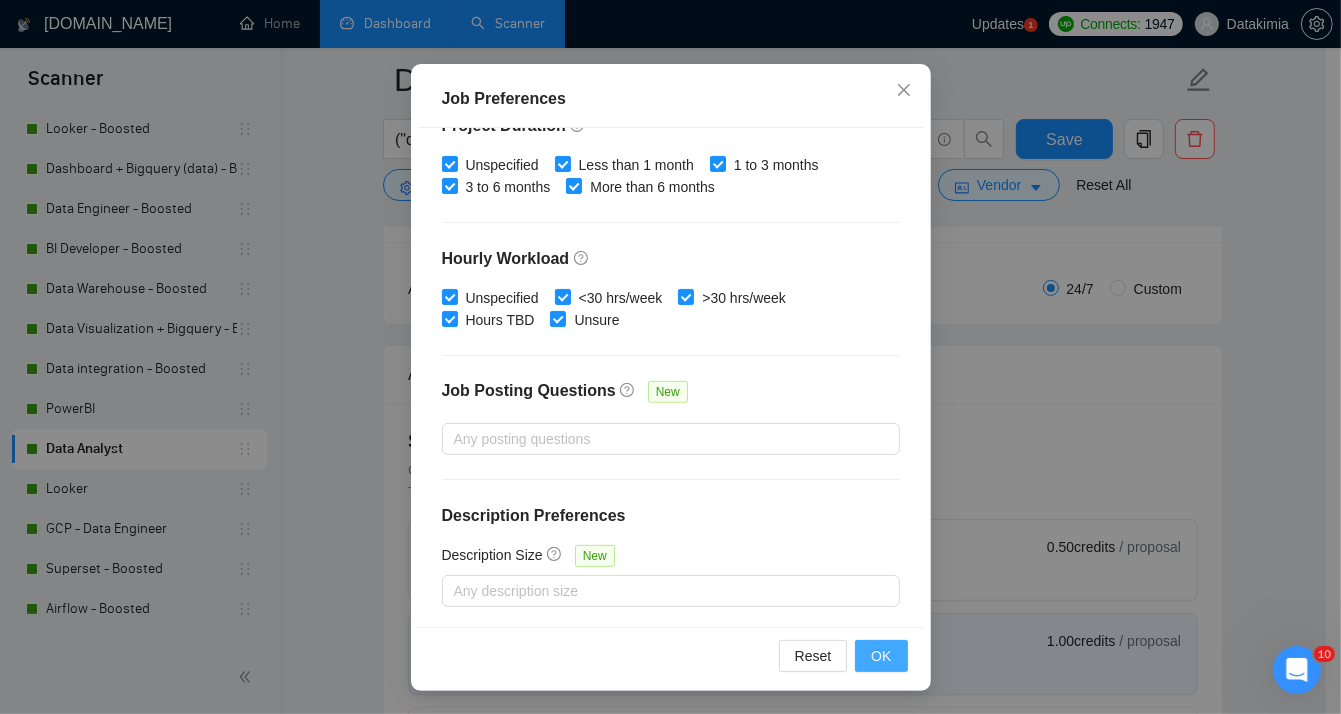 click on "OK" at bounding box center (881, 656) 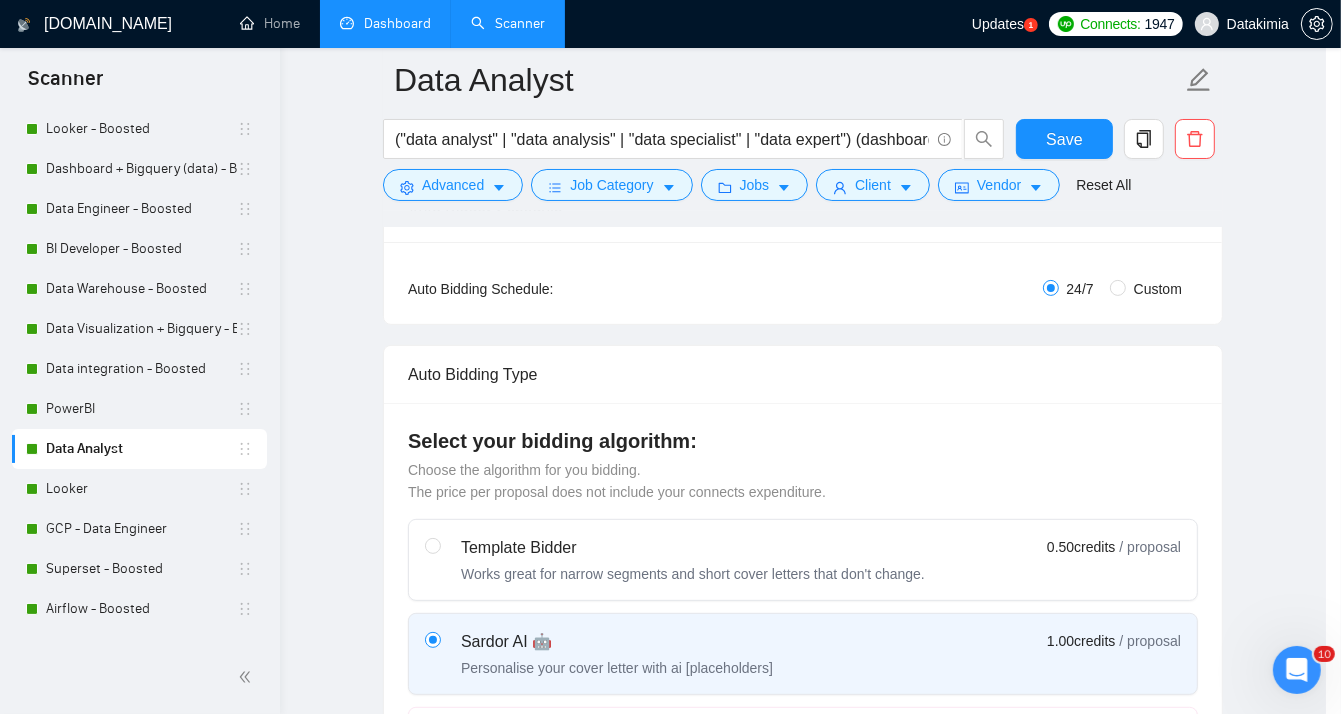 scroll, scrollTop: 57, scrollLeft: 0, axis: vertical 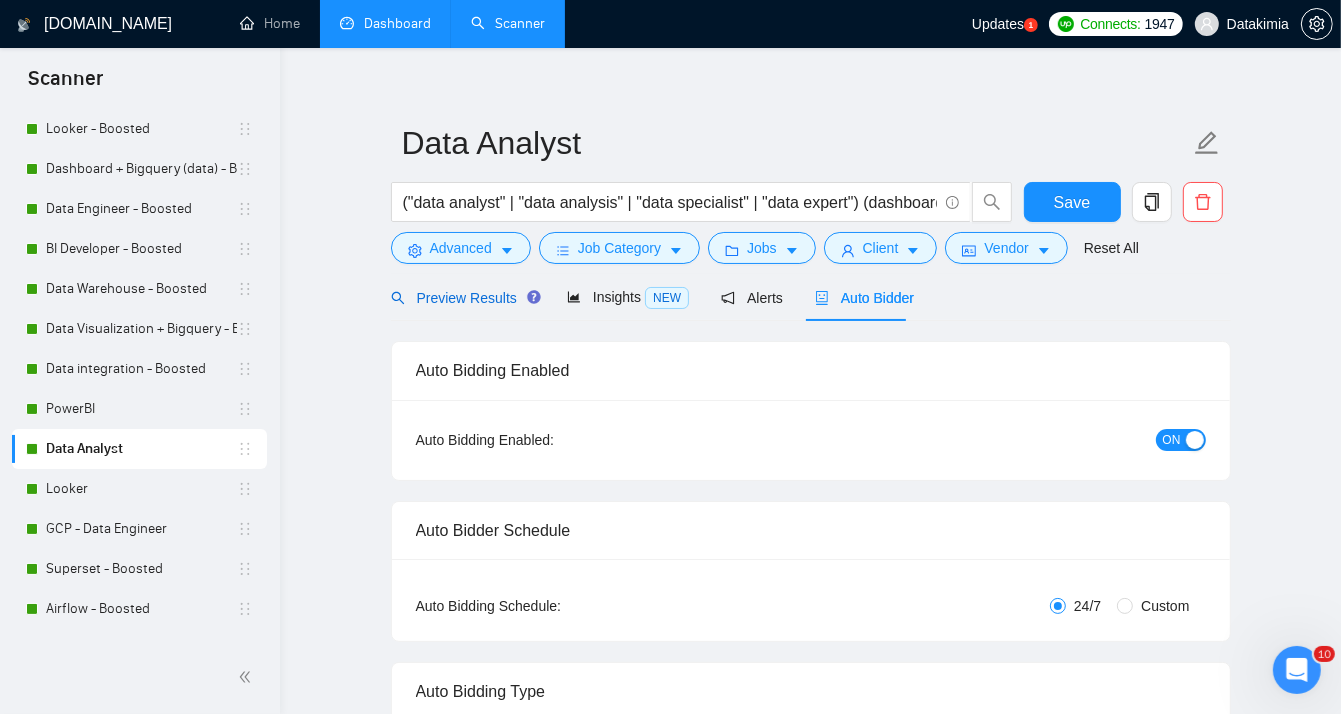 click on "Preview Results" at bounding box center (463, 298) 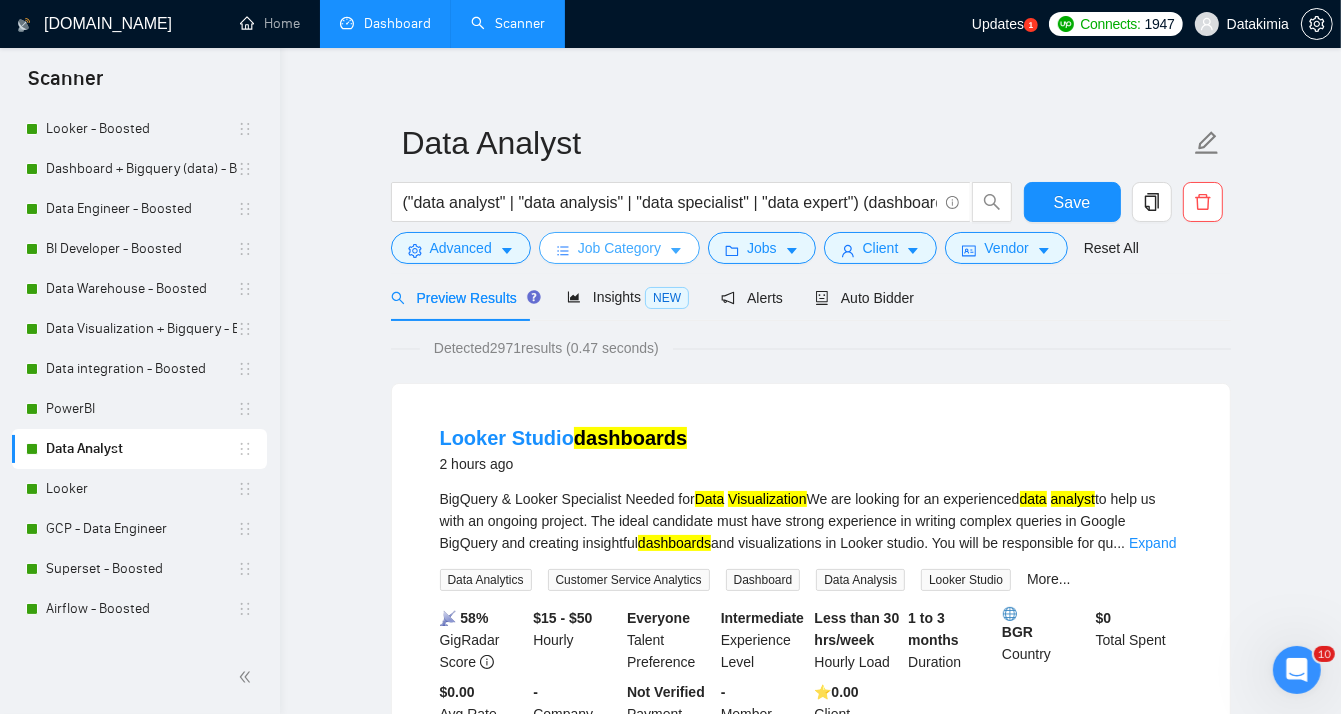click on "Job Category" at bounding box center [619, 248] 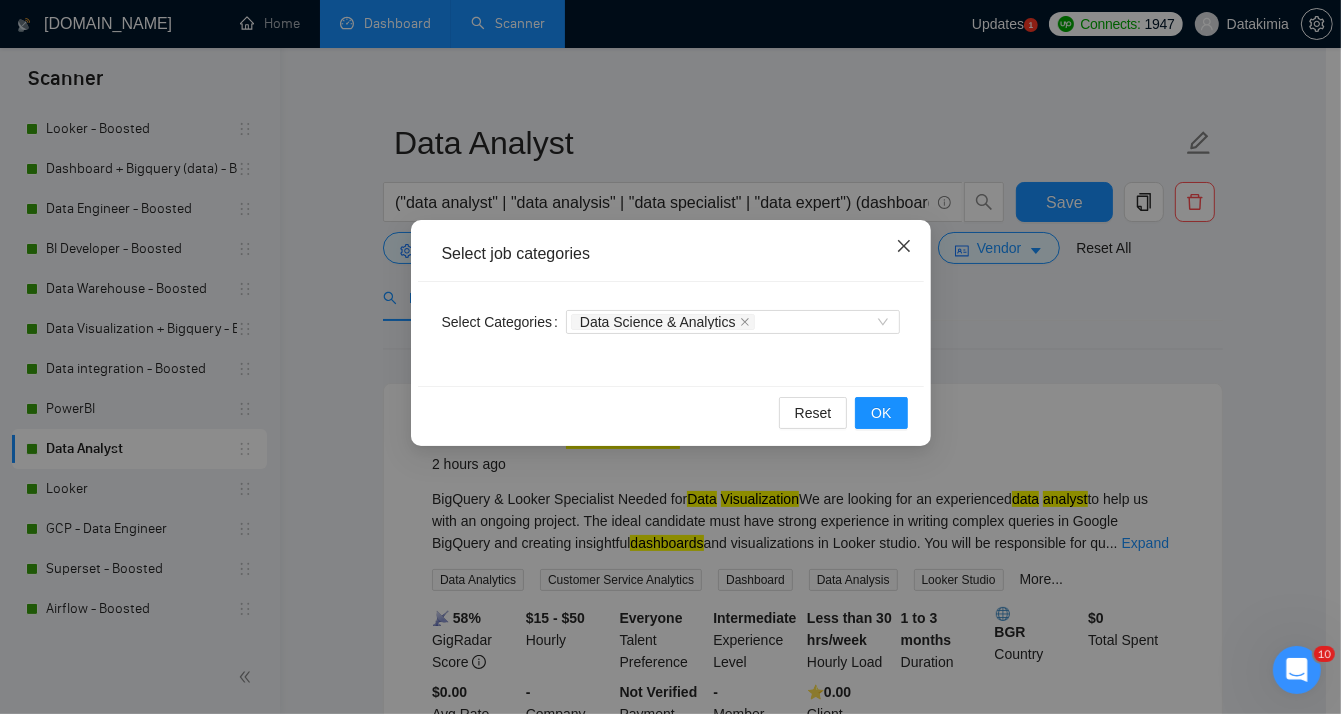 click 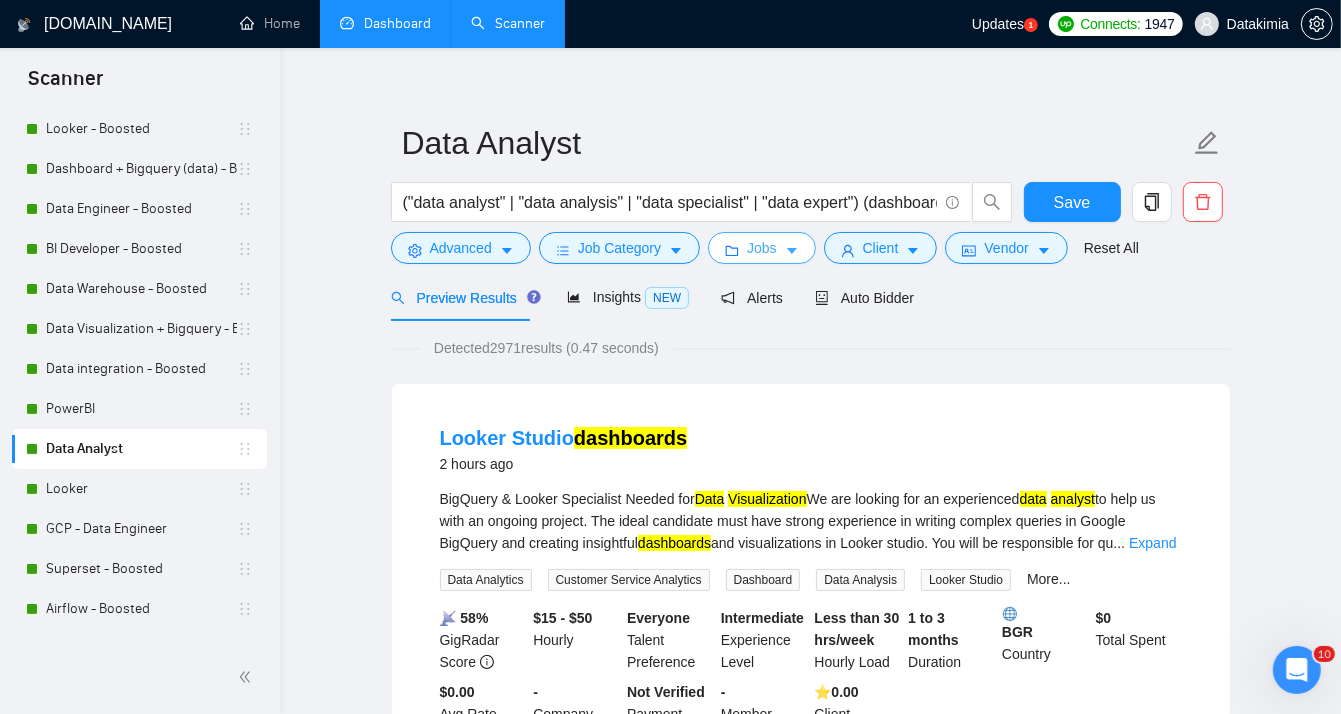 click on "Jobs" at bounding box center (762, 248) 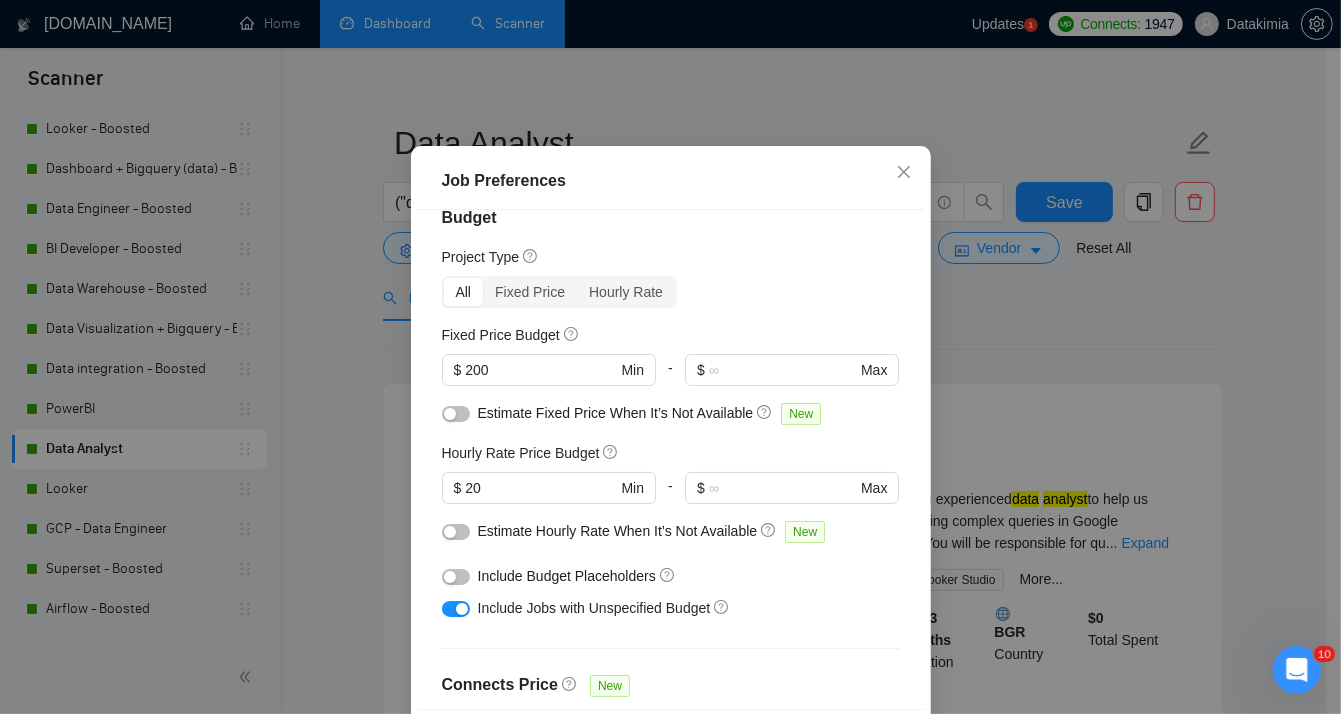 scroll, scrollTop: 0, scrollLeft: 0, axis: both 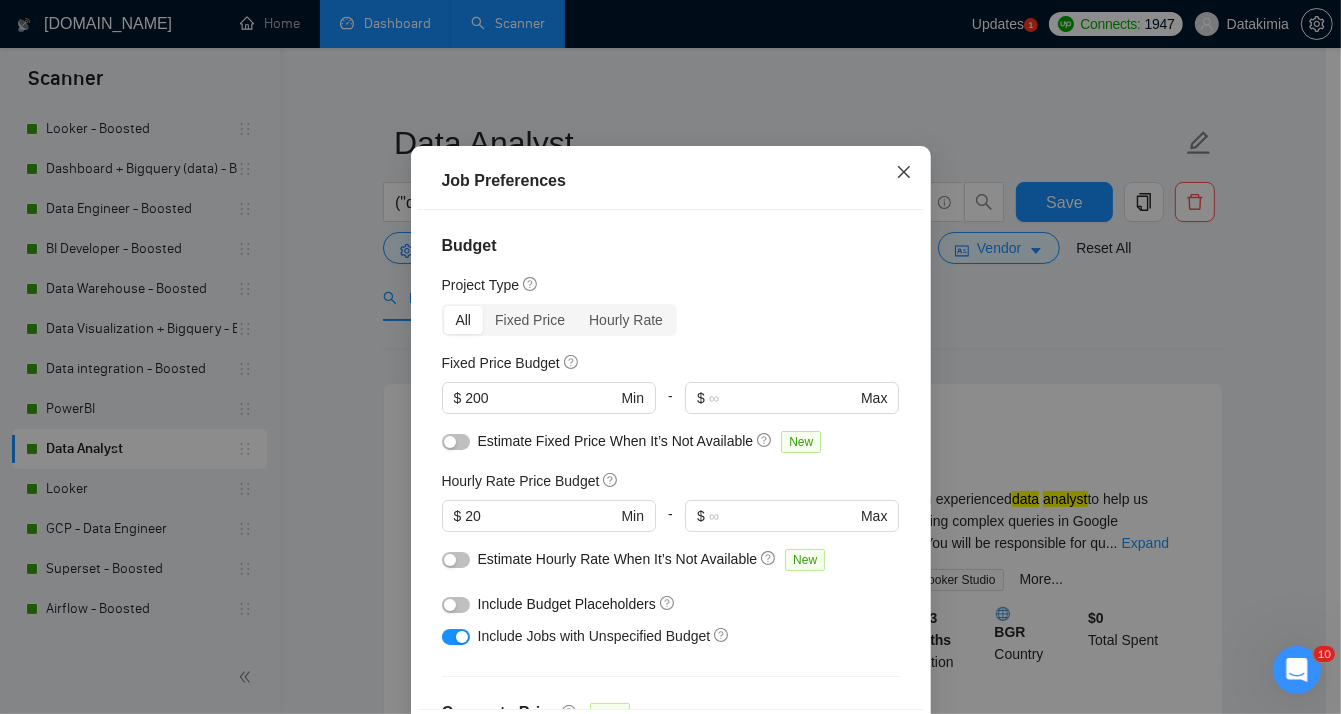 click 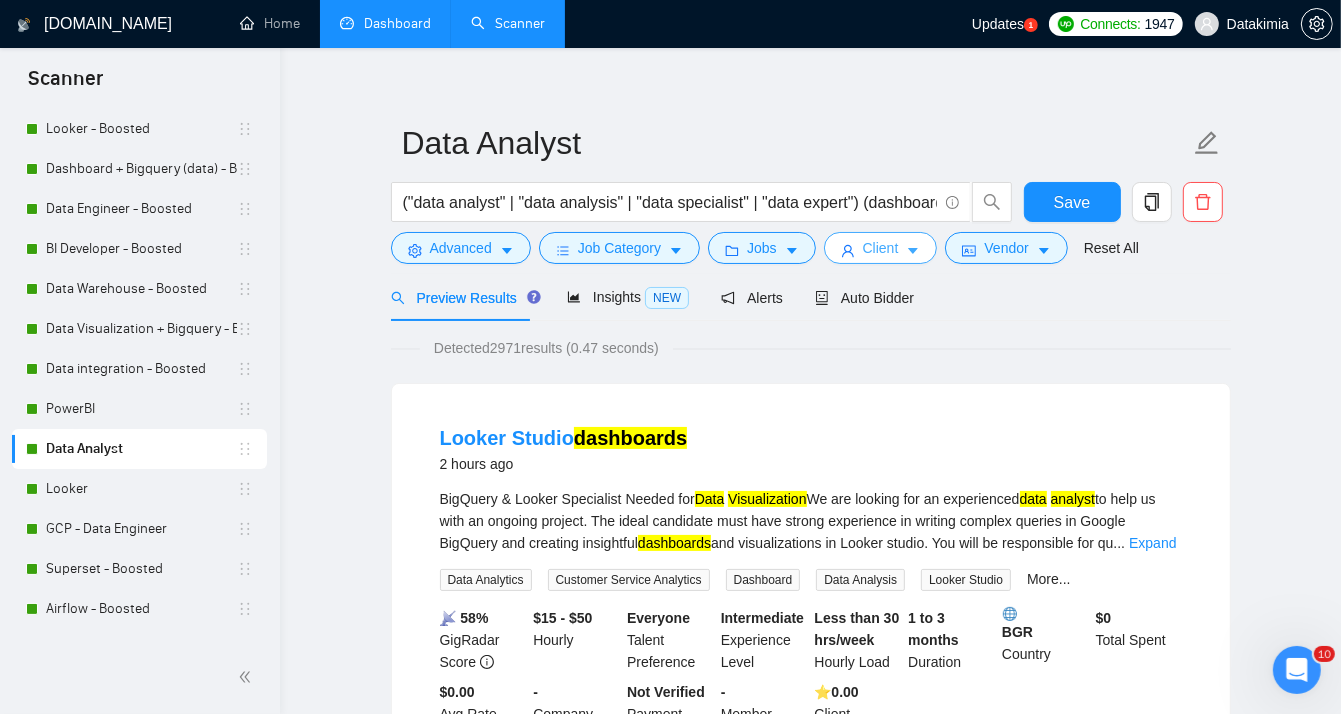 click on "Client" at bounding box center (881, 248) 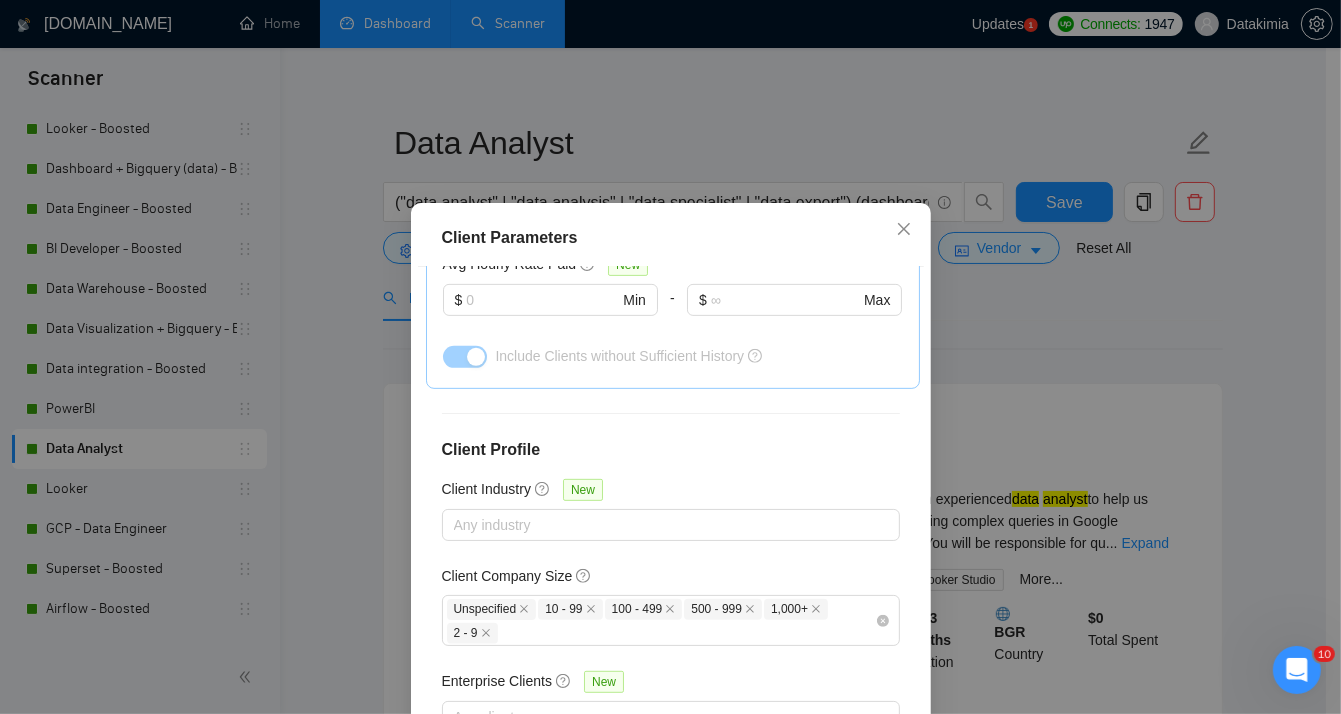 scroll, scrollTop: 762, scrollLeft: 0, axis: vertical 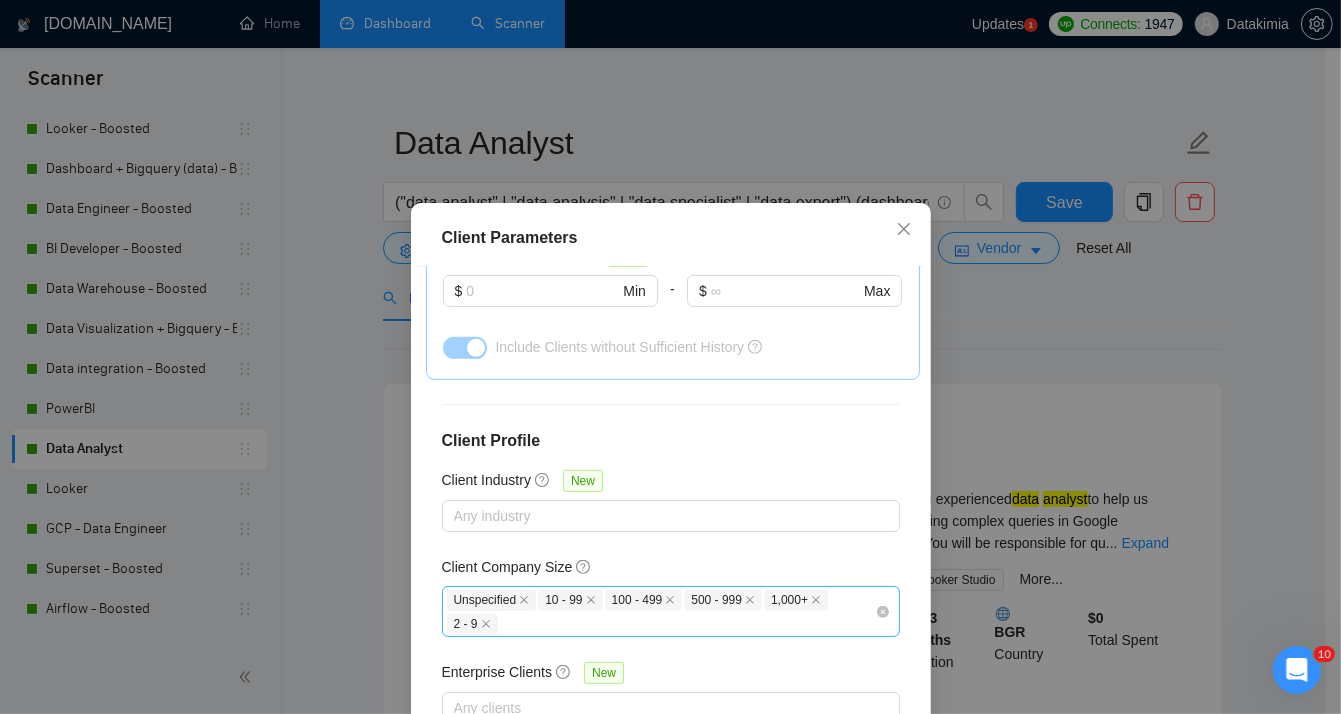 click on "Unspecified 10 - 99 100 - 499 500 - 999 1,000+ 2 - 9" at bounding box center (661, 611) 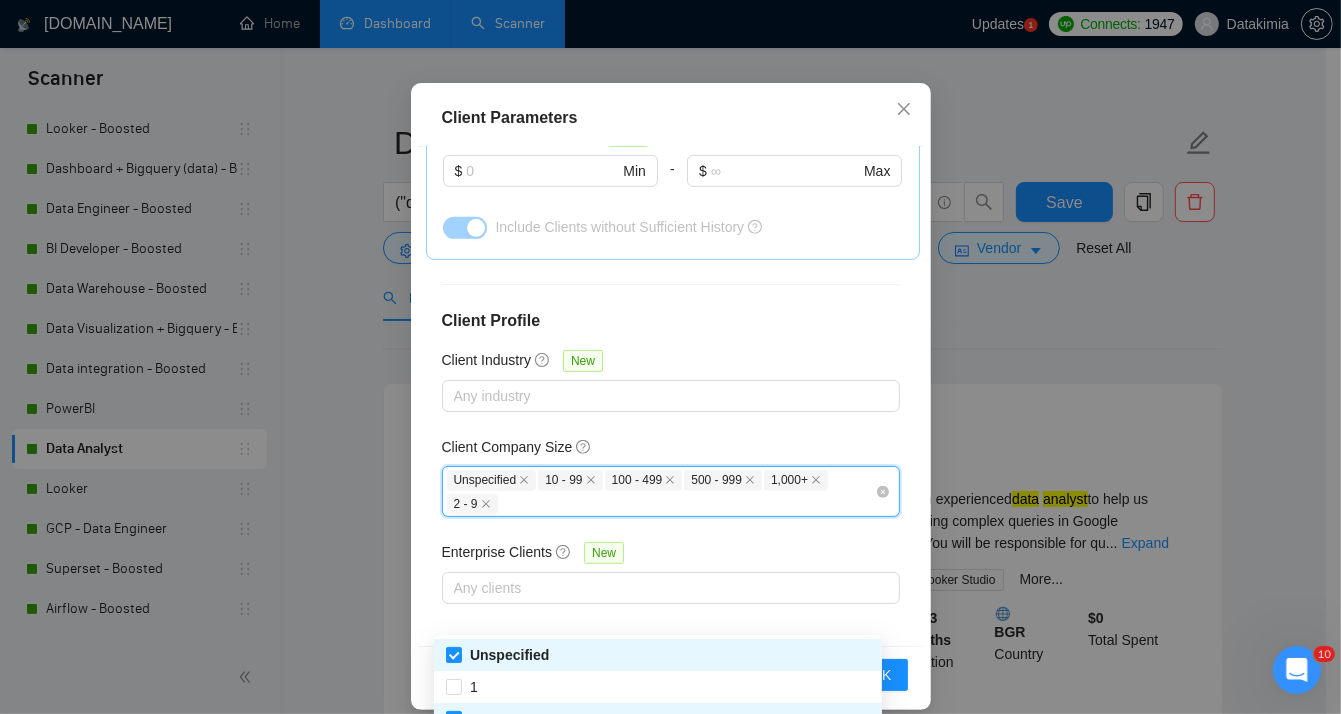 scroll, scrollTop: 139, scrollLeft: 0, axis: vertical 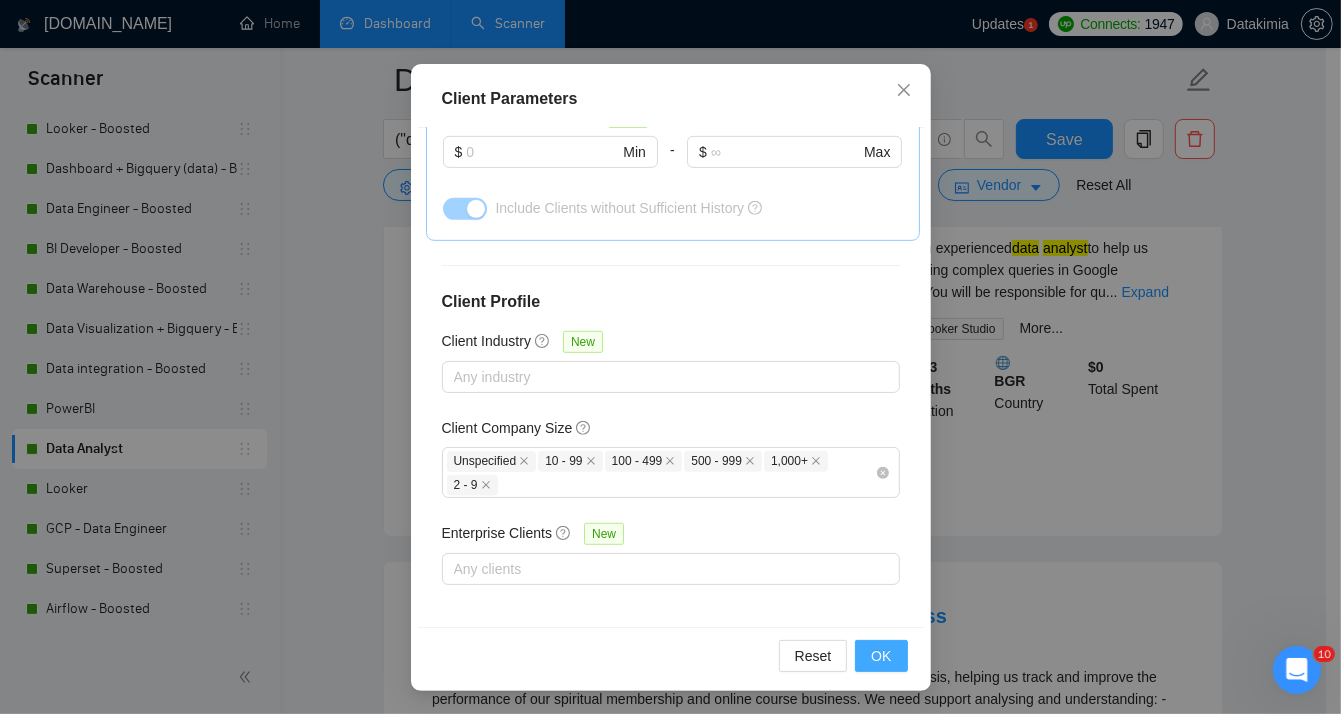 click on "OK" at bounding box center (881, 656) 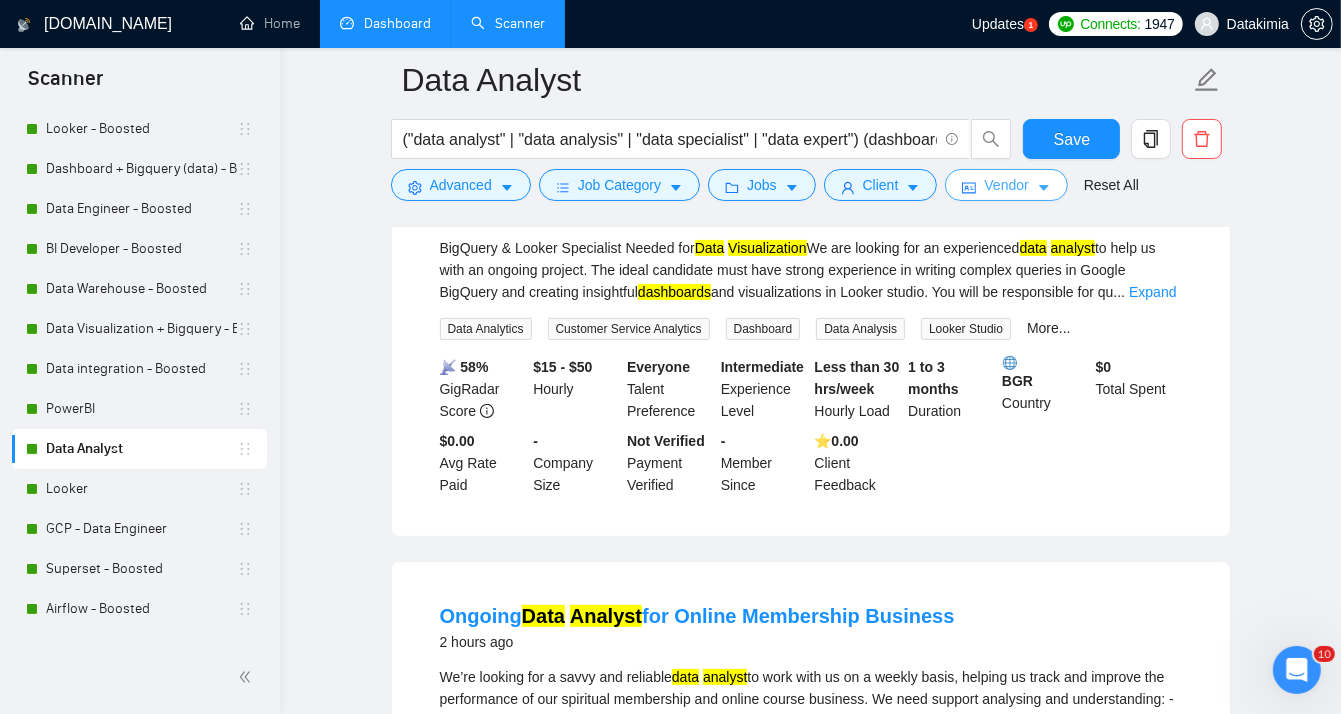 click on "Vendor" at bounding box center (1006, 185) 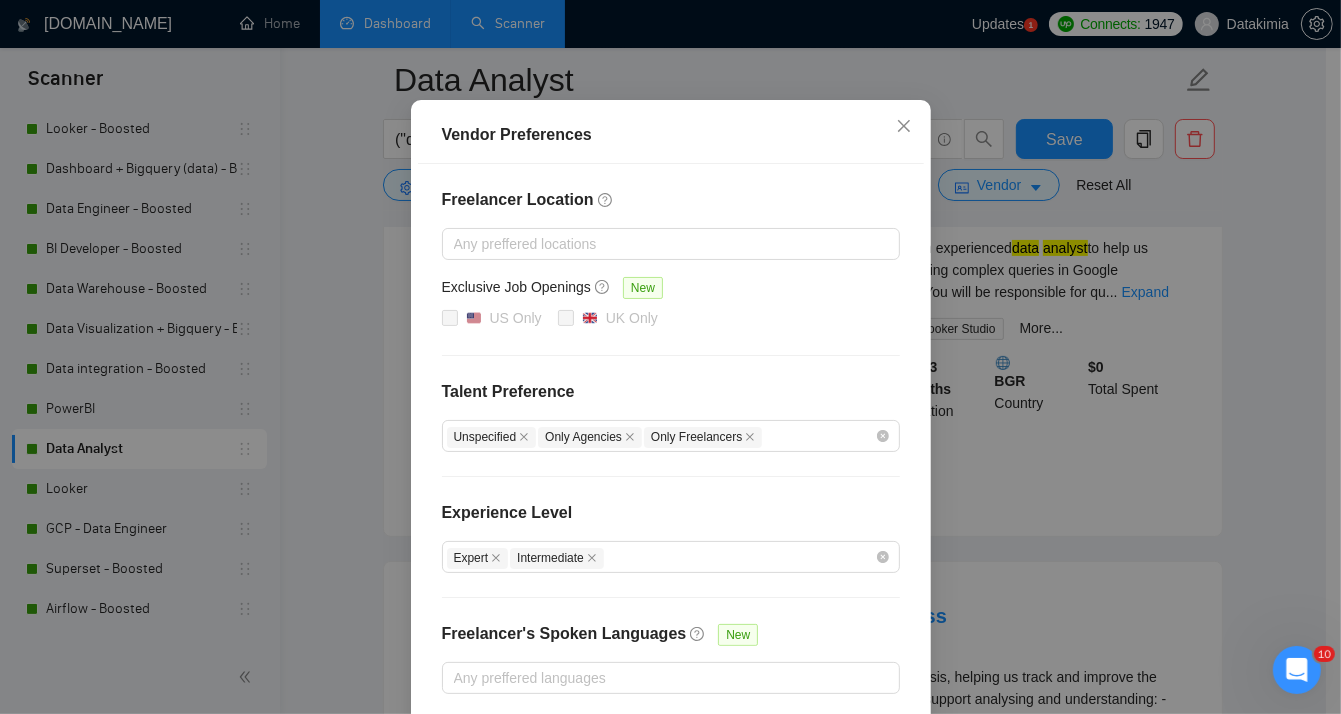 scroll, scrollTop: 207, scrollLeft: 0, axis: vertical 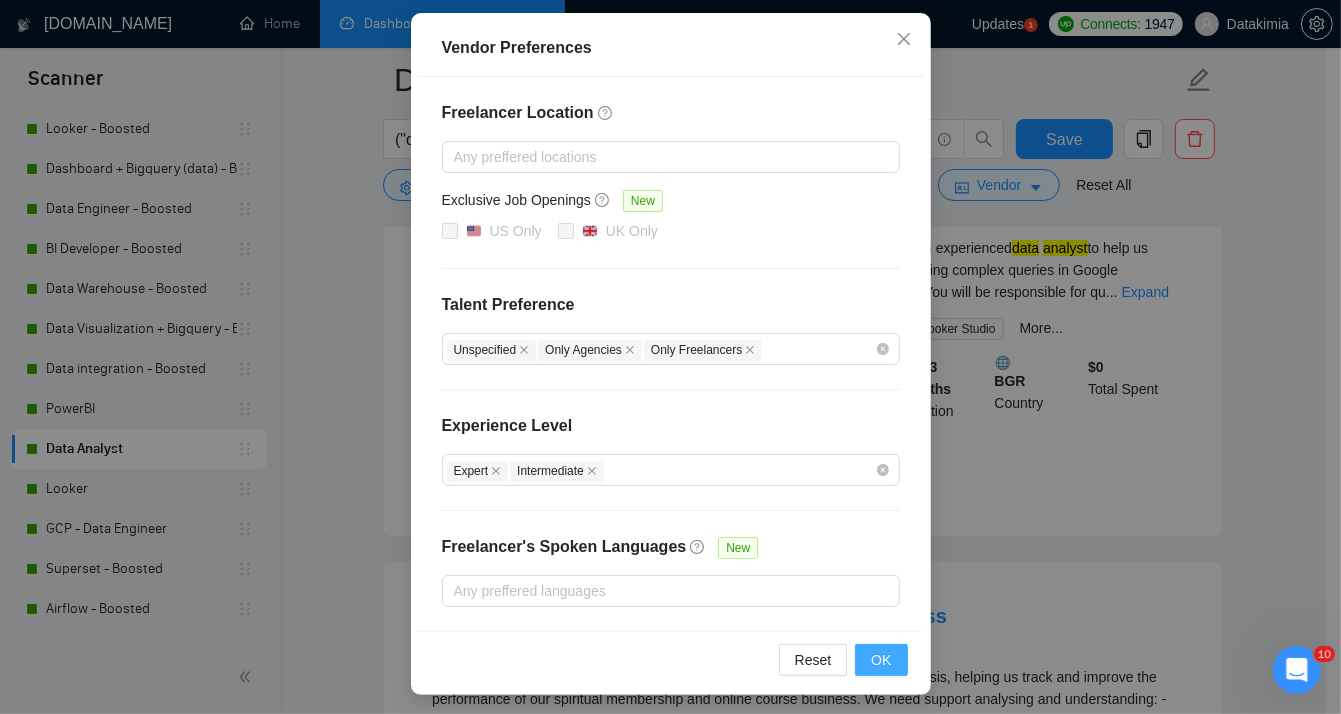 click on "OK" at bounding box center (881, 660) 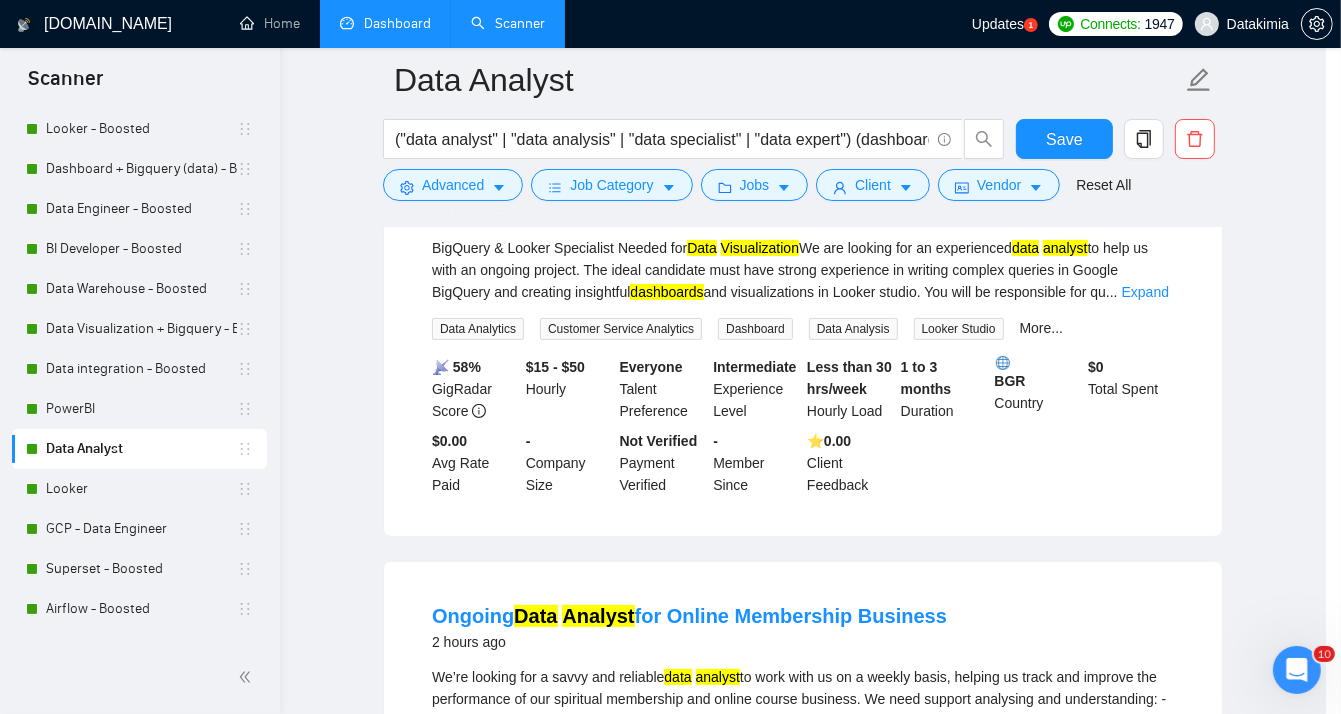 scroll, scrollTop: 107, scrollLeft: 0, axis: vertical 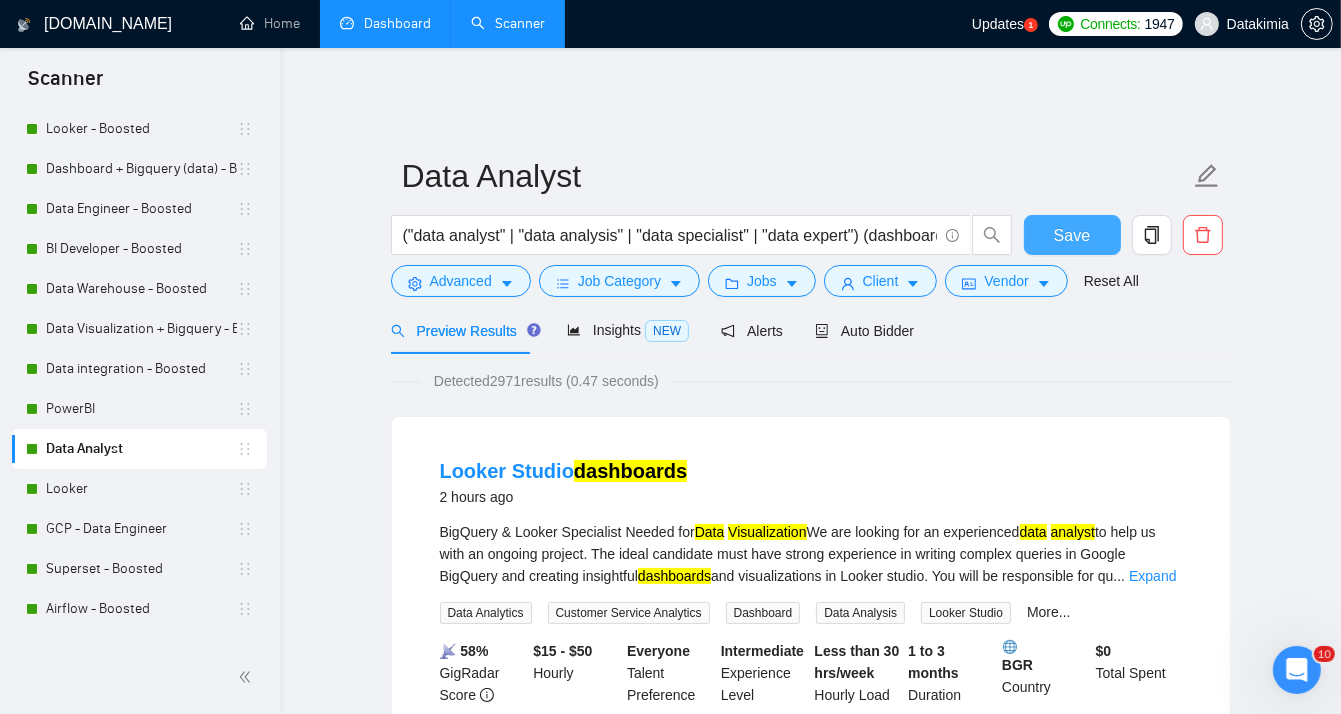 click on "Save" at bounding box center (1072, 235) 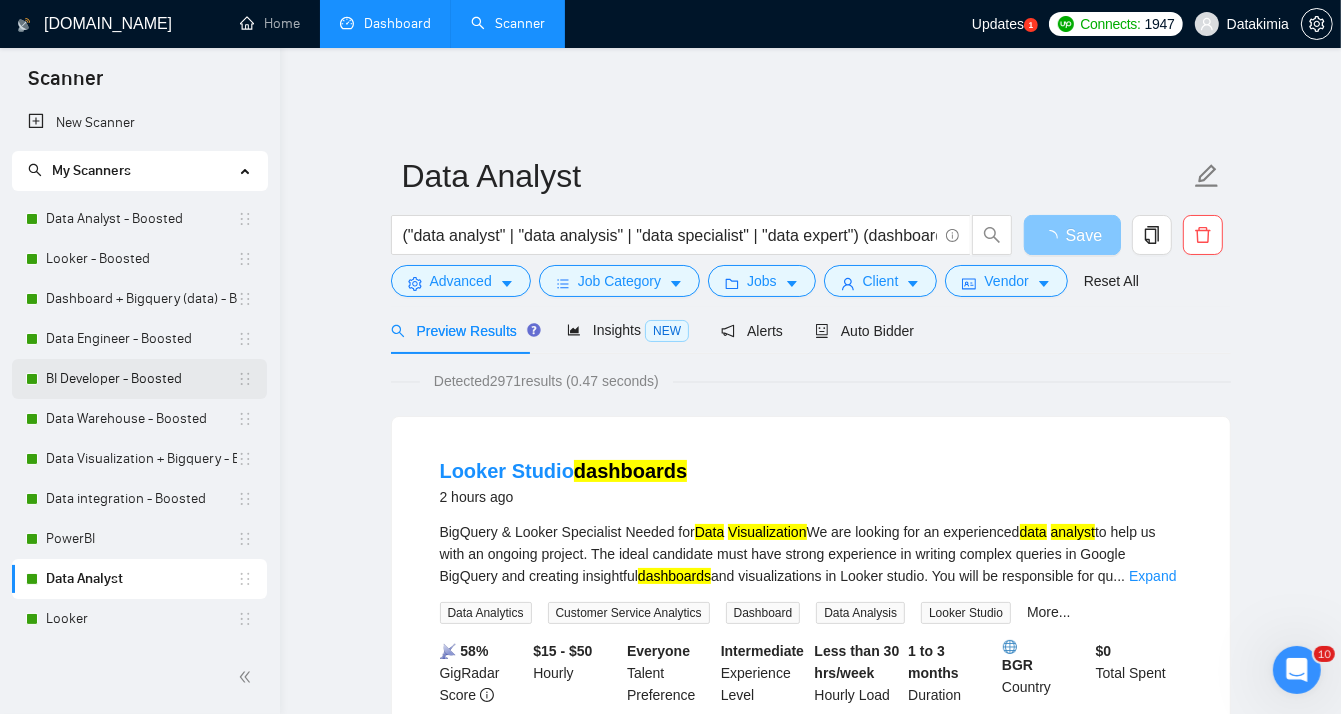scroll, scrollTop: 0, scrollLeft: 0, axis: both 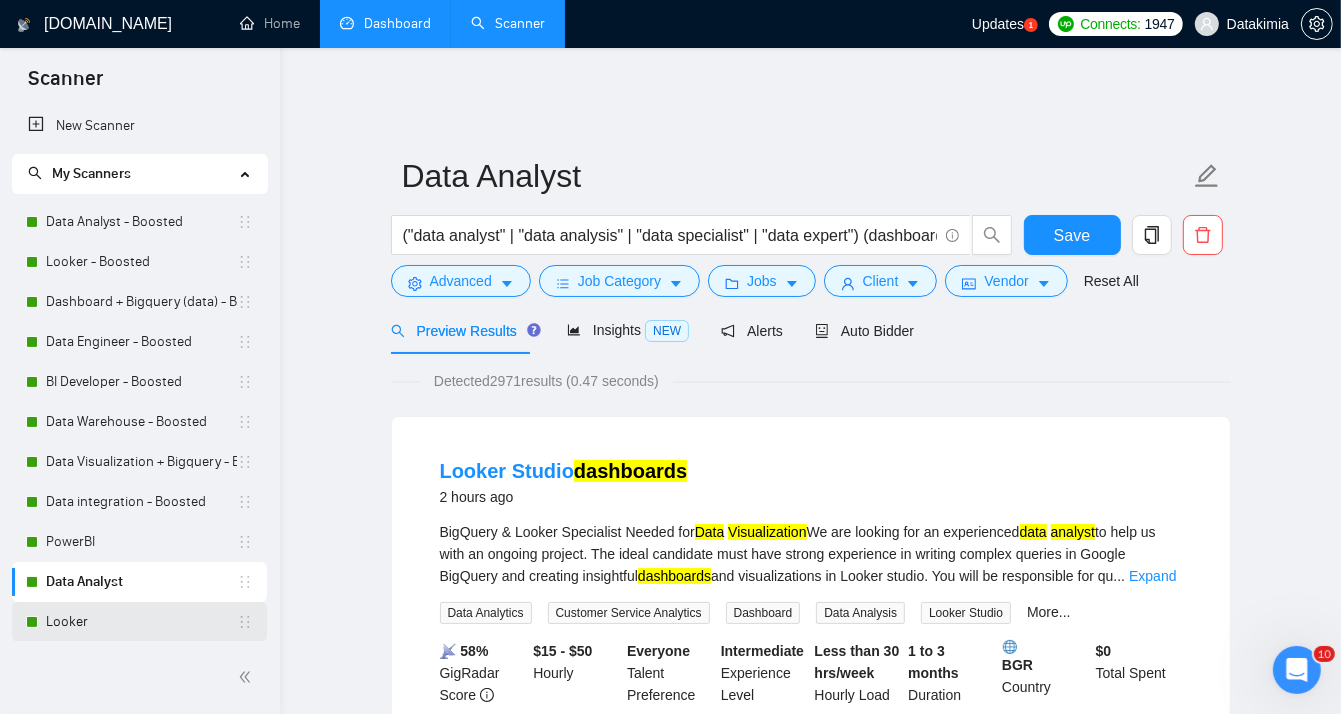 click on "Looker" at bounding box center [141, 622] 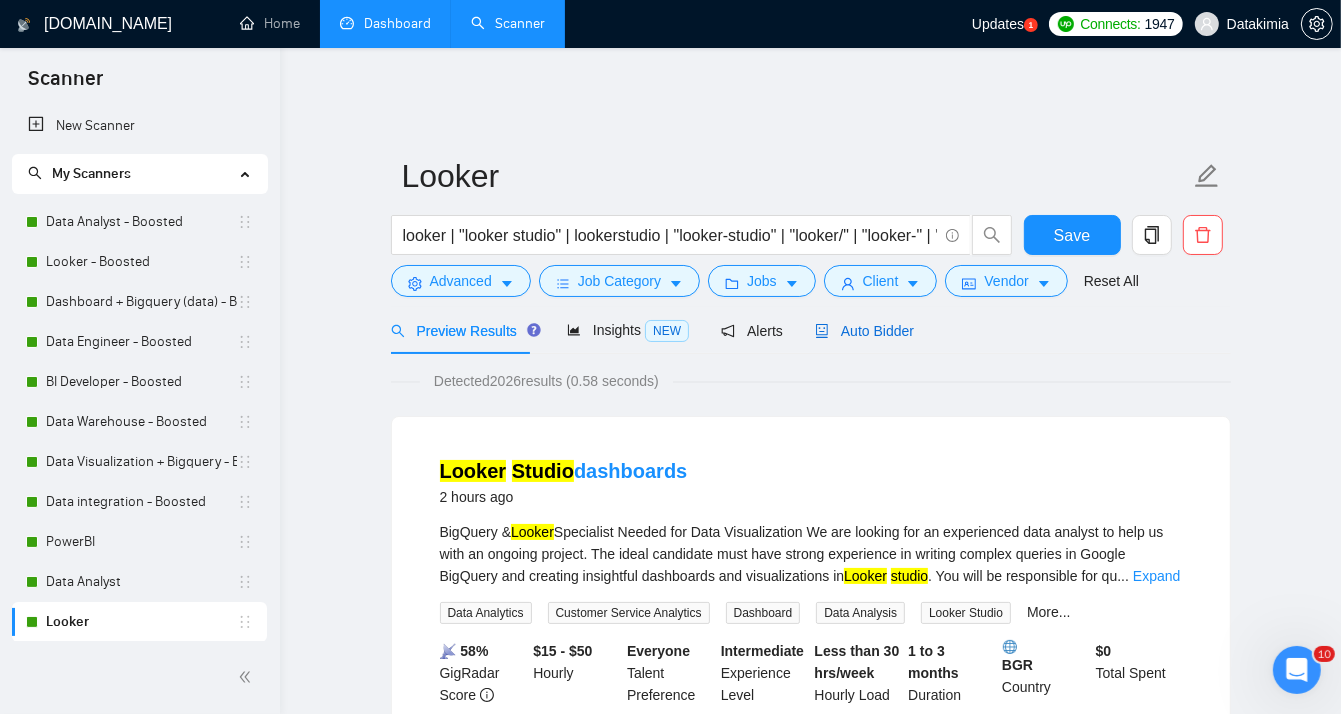 click on "Auto Bidder" at bounding box center (864, 331) 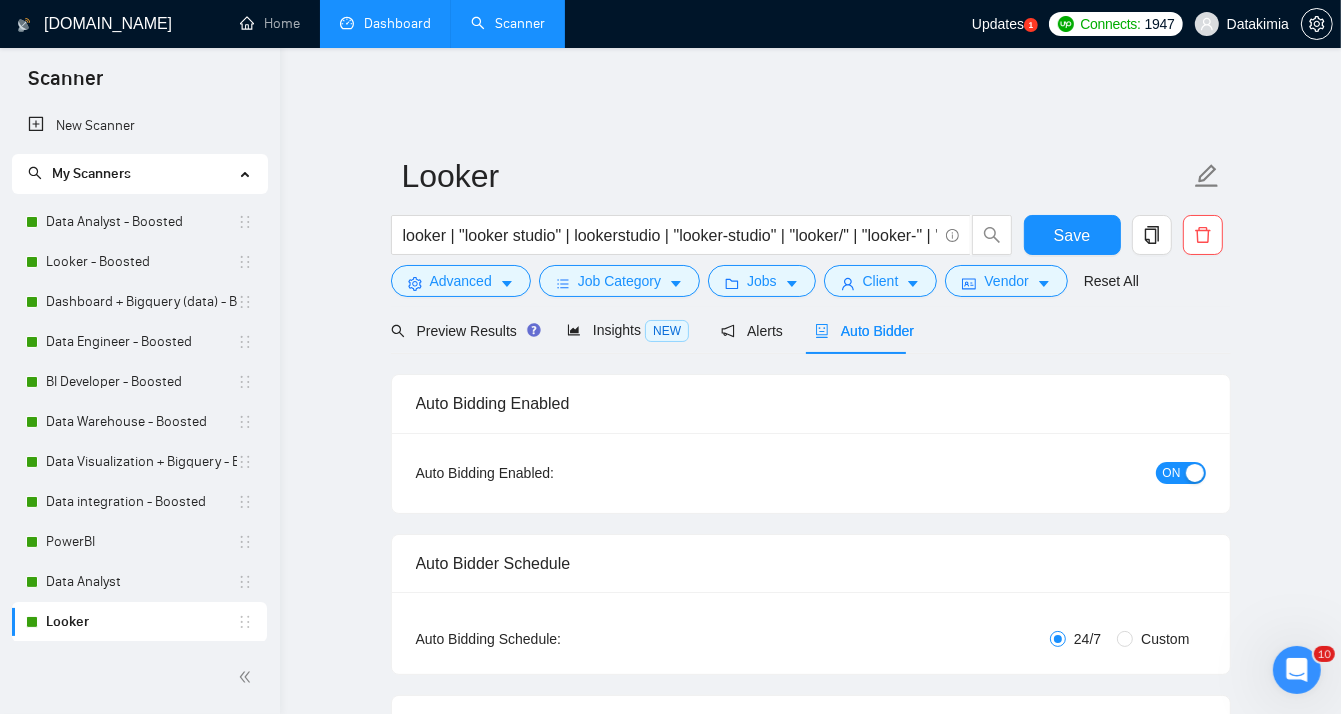 type 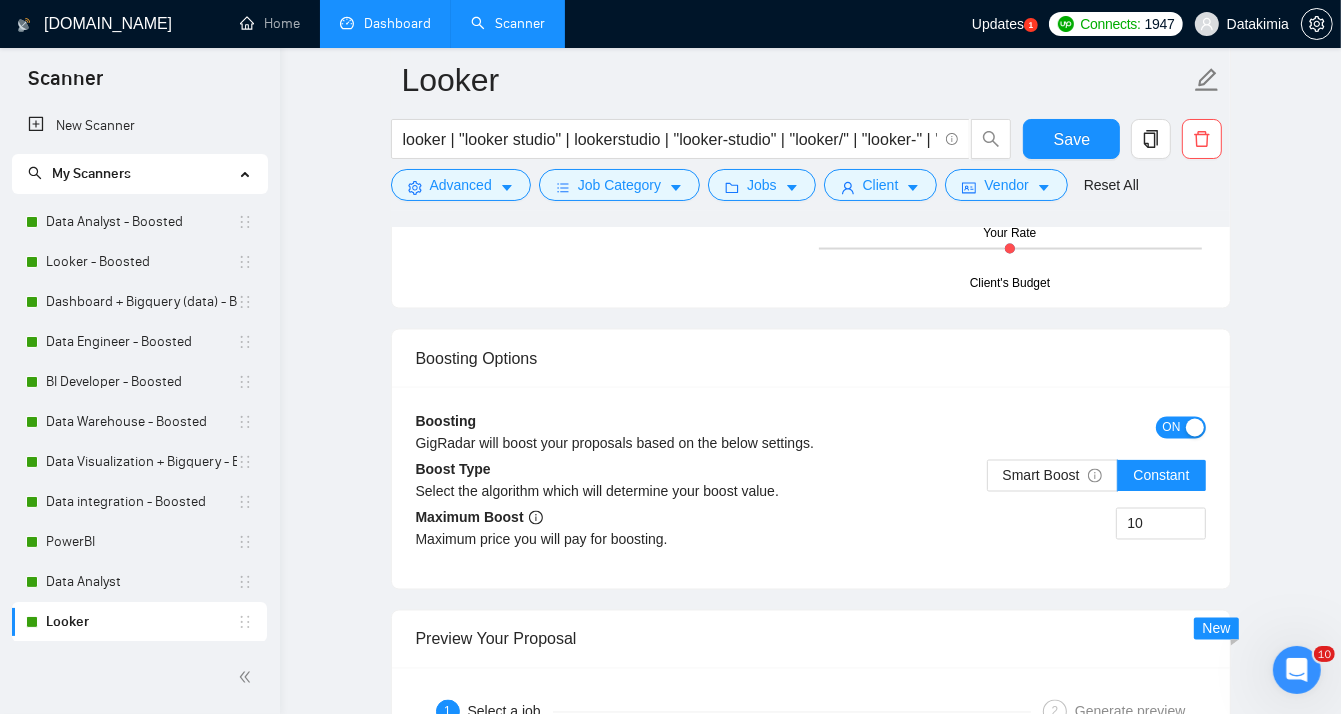 scroll, scrollTop: 2666, scrollLeft: 0, axis: vertical 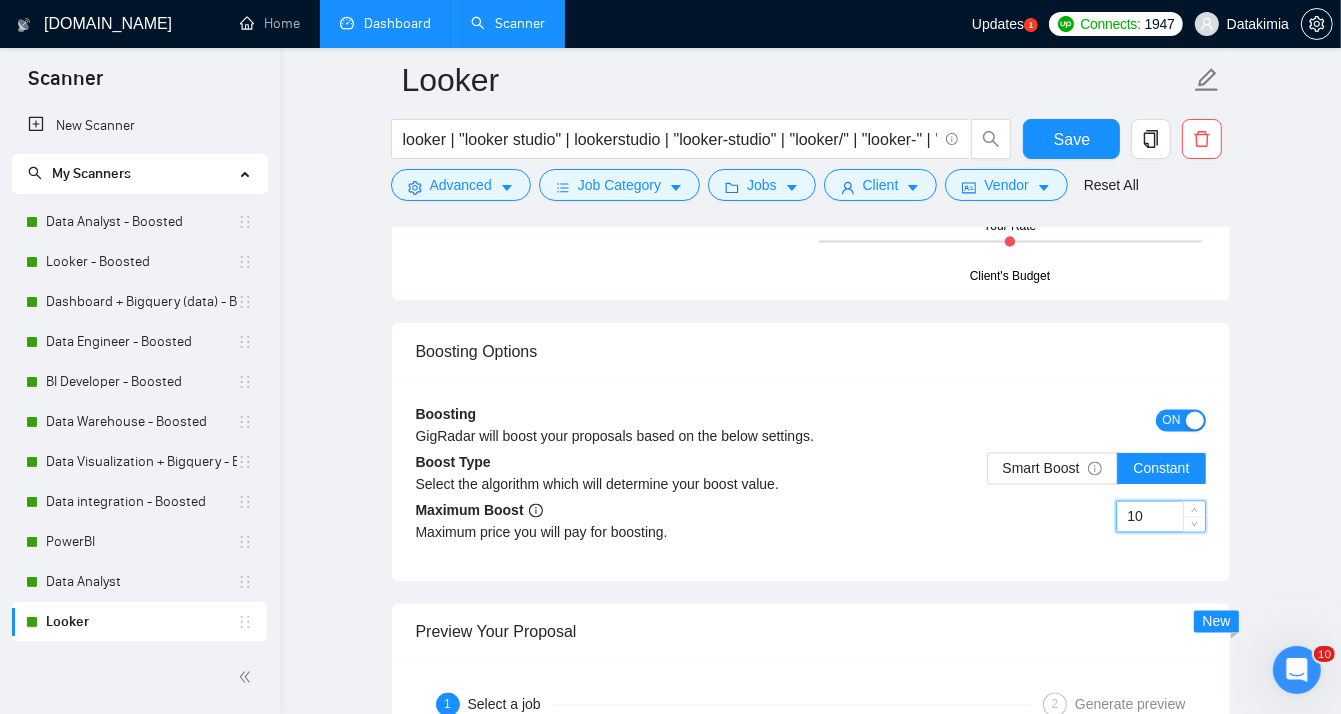 drag, startPoint x: 1156, startPoint y: 503, endPoint x: 1121, endPoint y: 499, distance: 35.22783 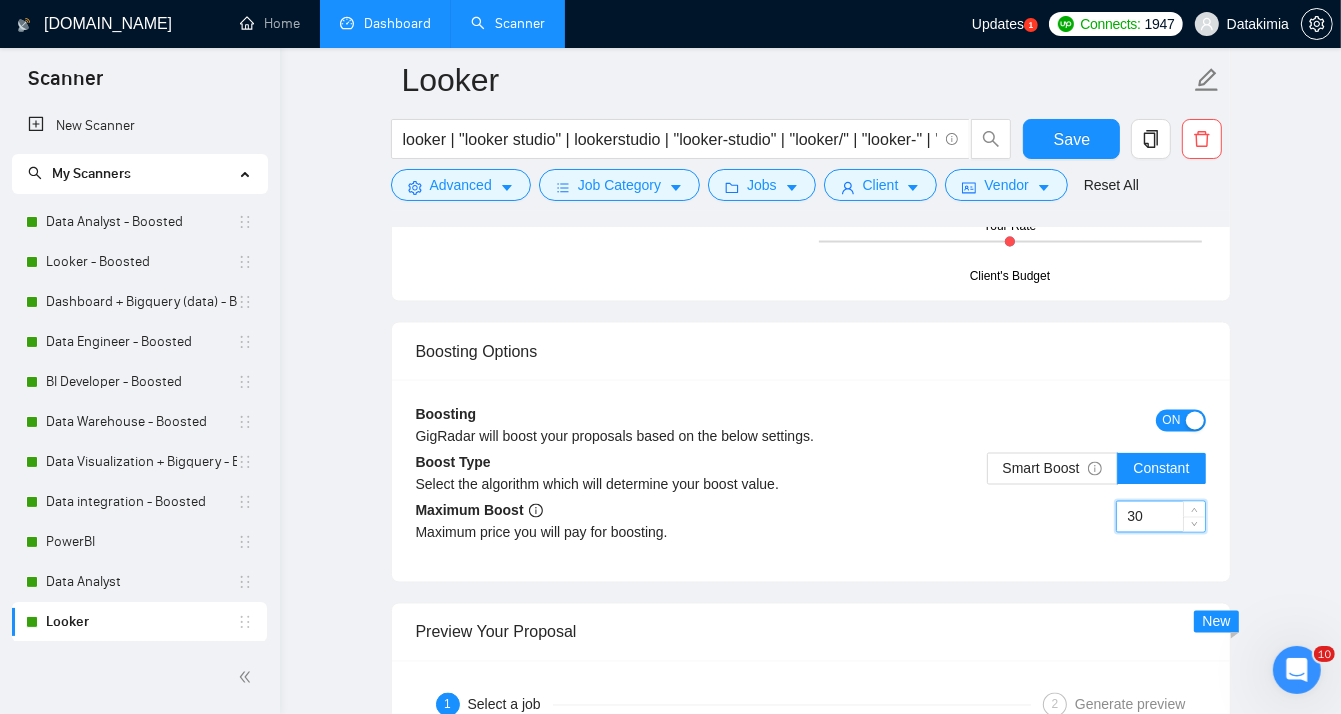 type on "30" 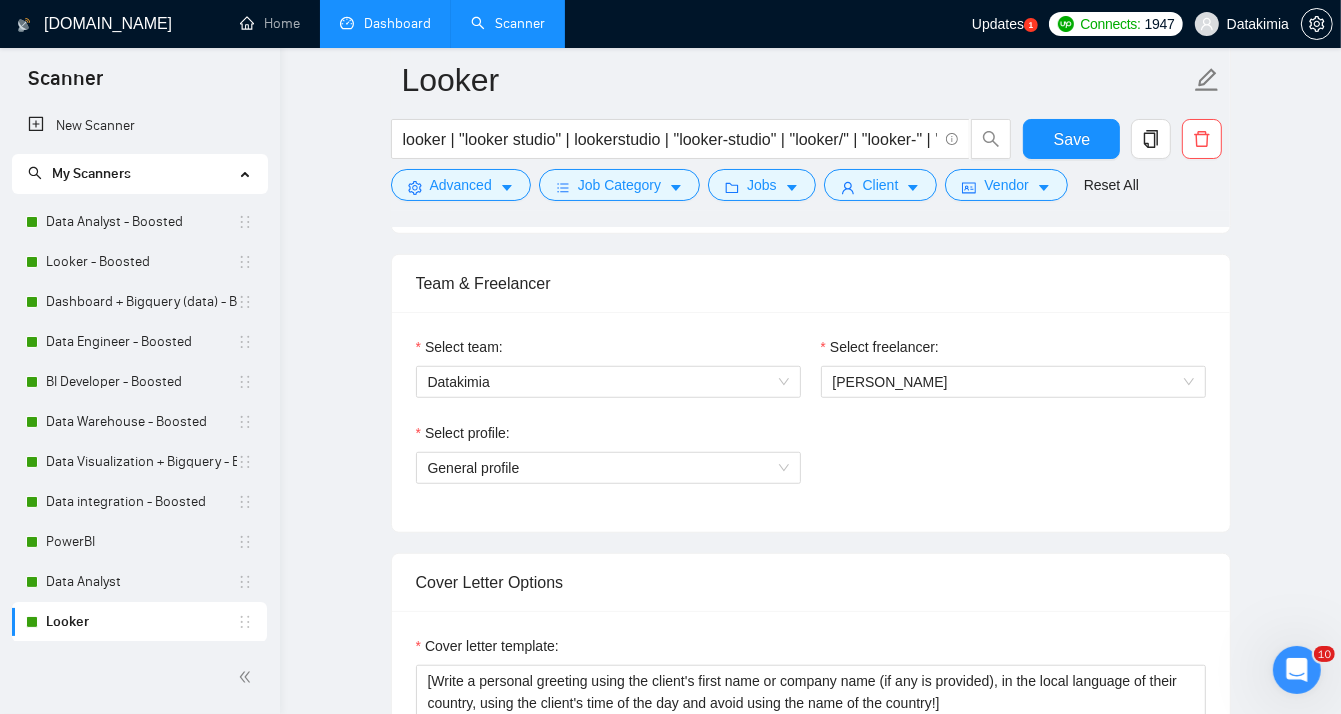 scroll, scrollTop: 899, scrollLeft: 0, axis: vertical 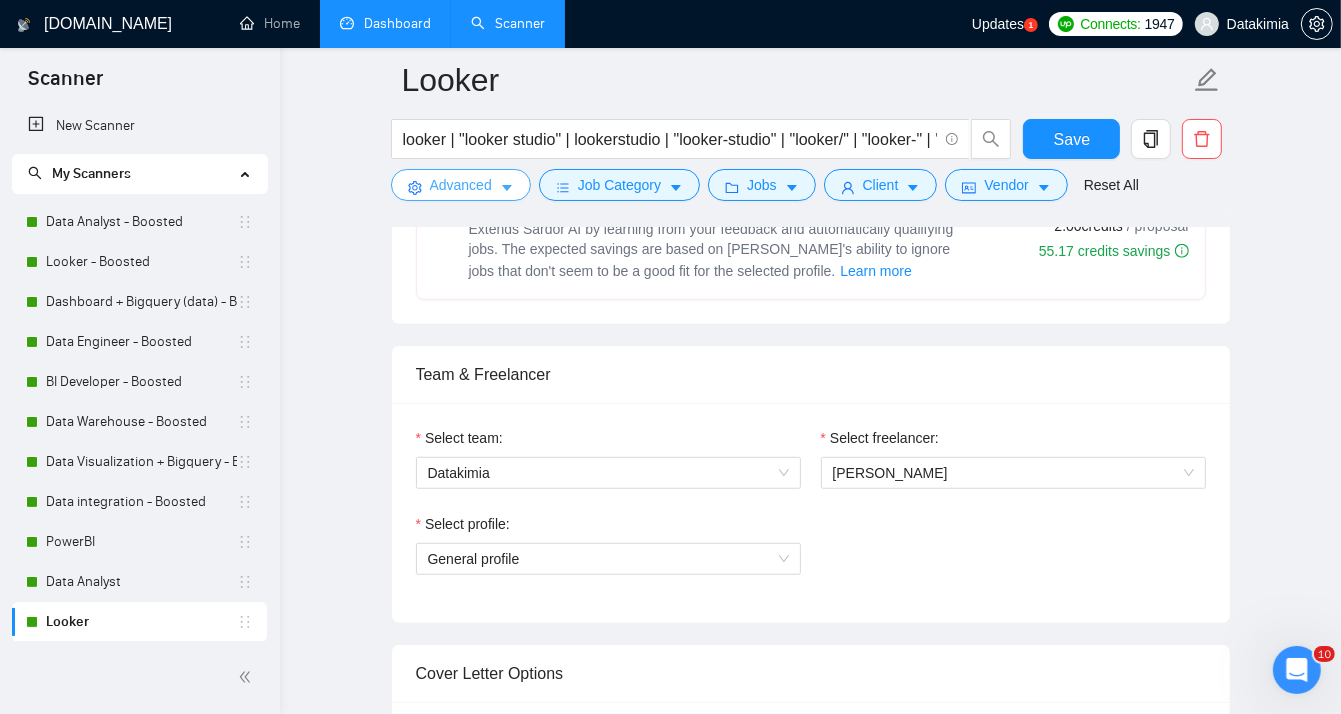click on "Advanced" at bounding box center (461, 185) 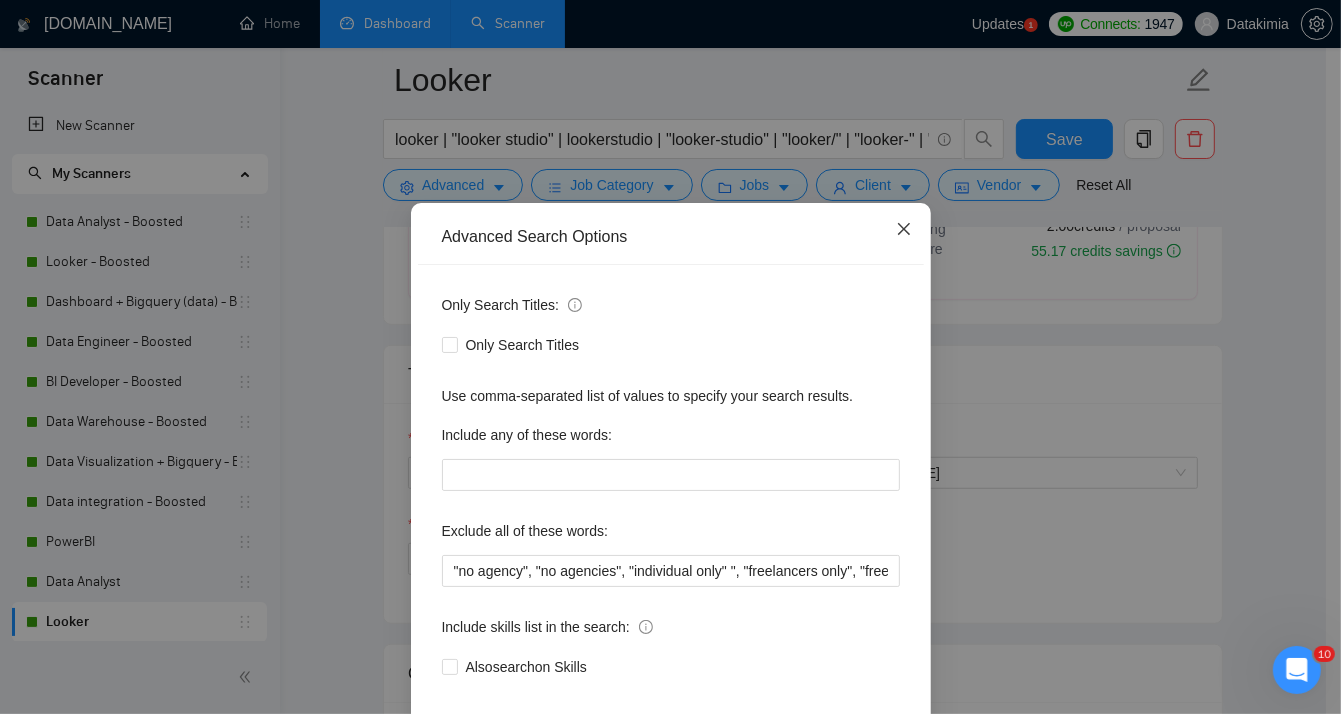 click at bounding box center (904, 230) 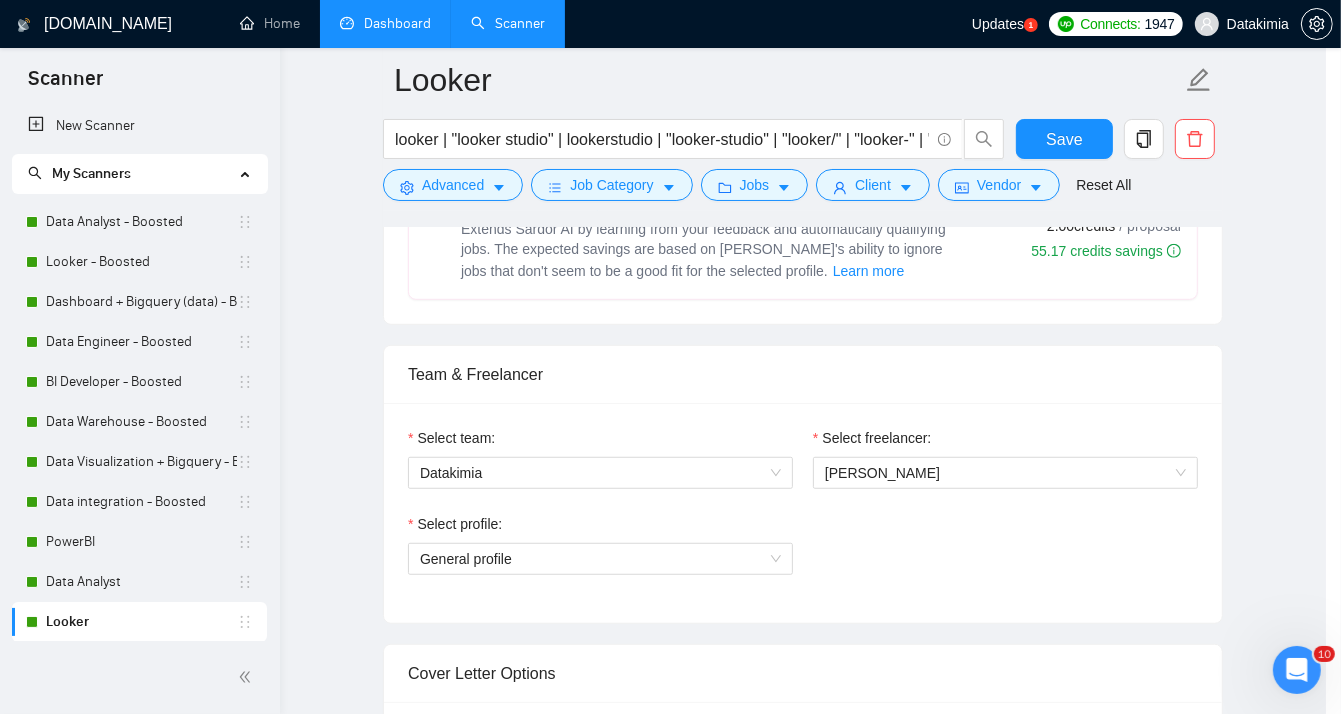 scroll, scrollTop: 16, scrollLeft: 0, axis: vertical 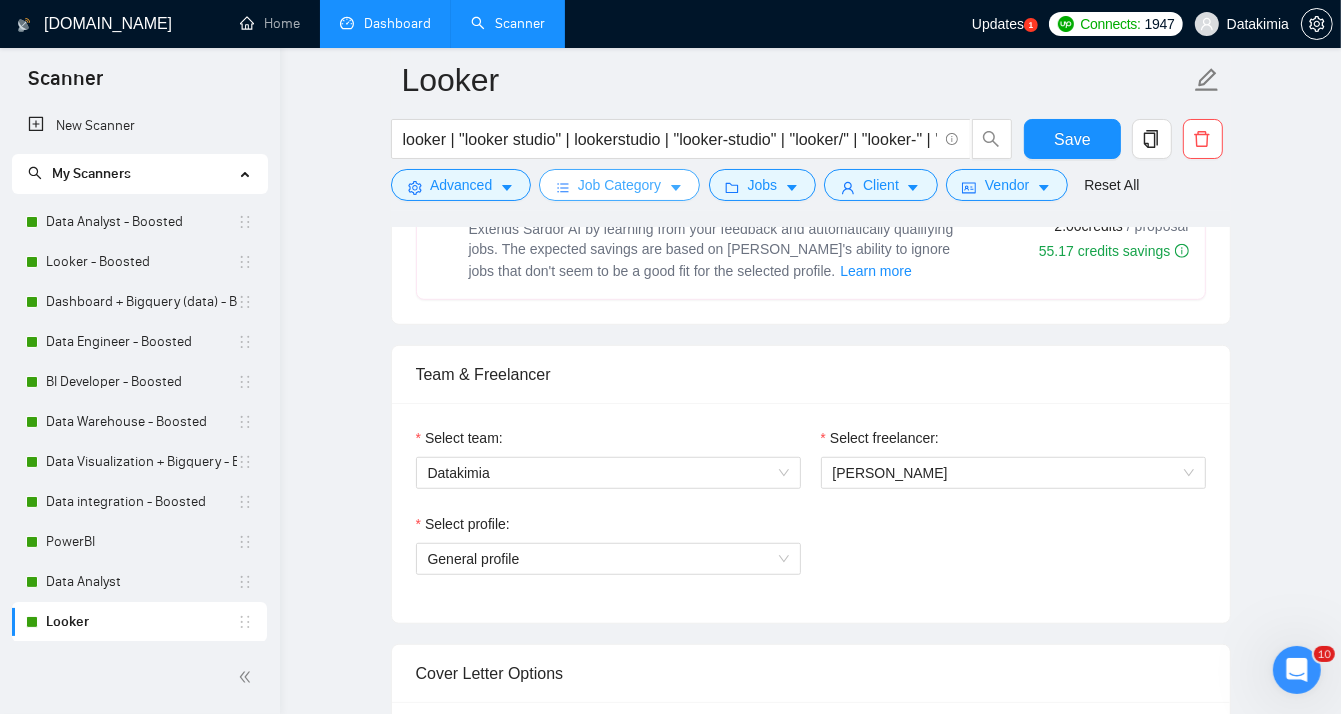 click at bounding box center [676, 187] 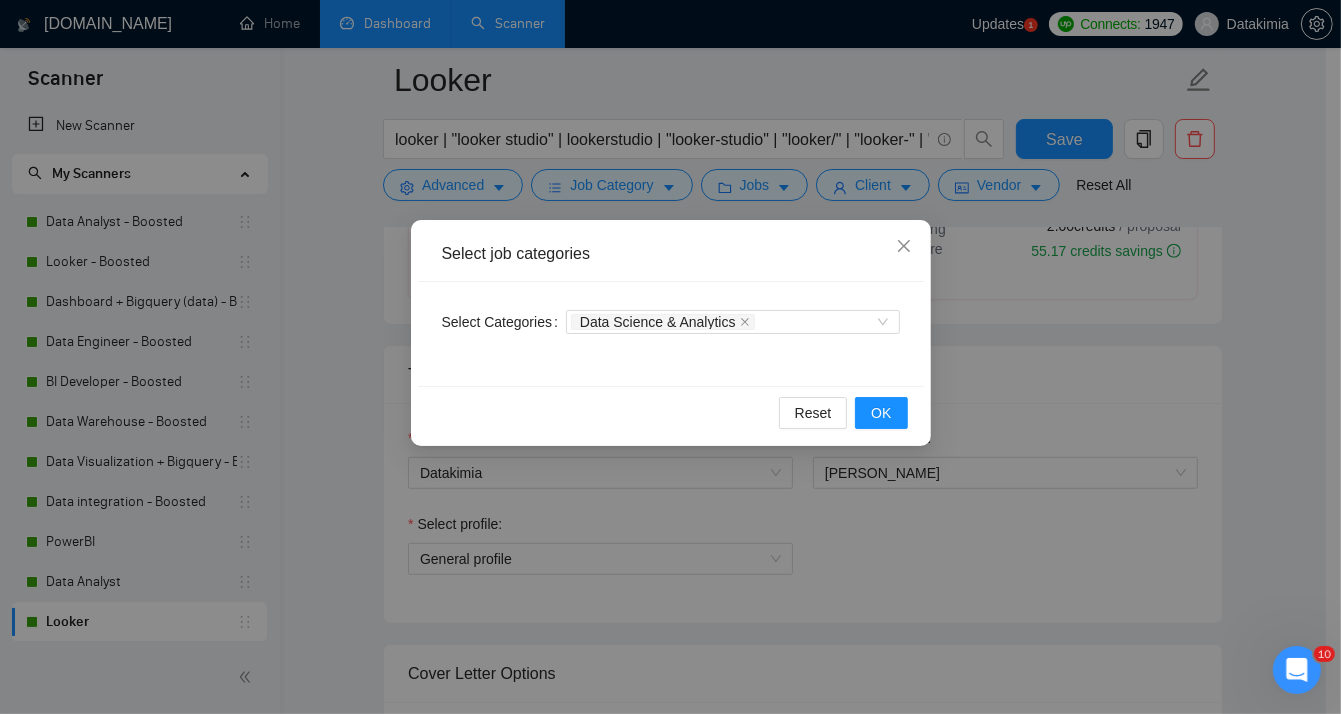 click on "Select job categories Select Categories Data Science & Analytics   Reset OK" at bounding box center [670, 357] 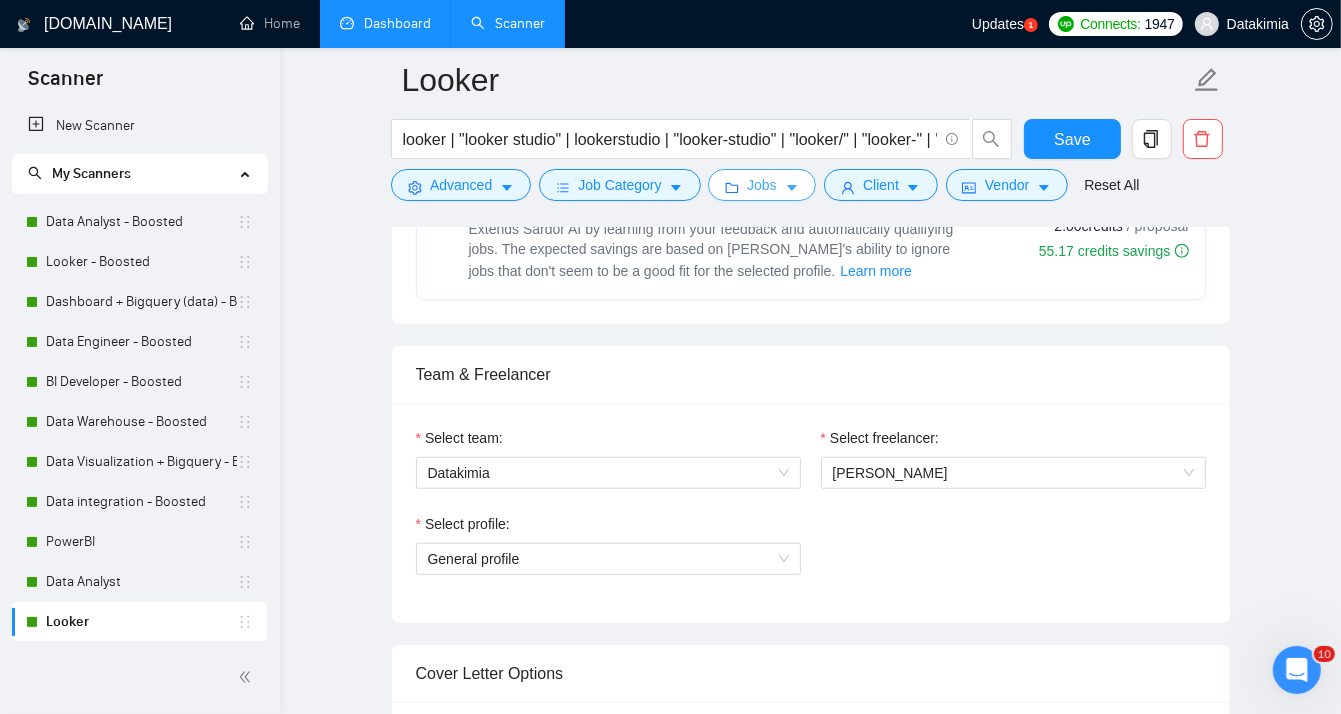 click on "Jobs" at bounding box center (762, 185) 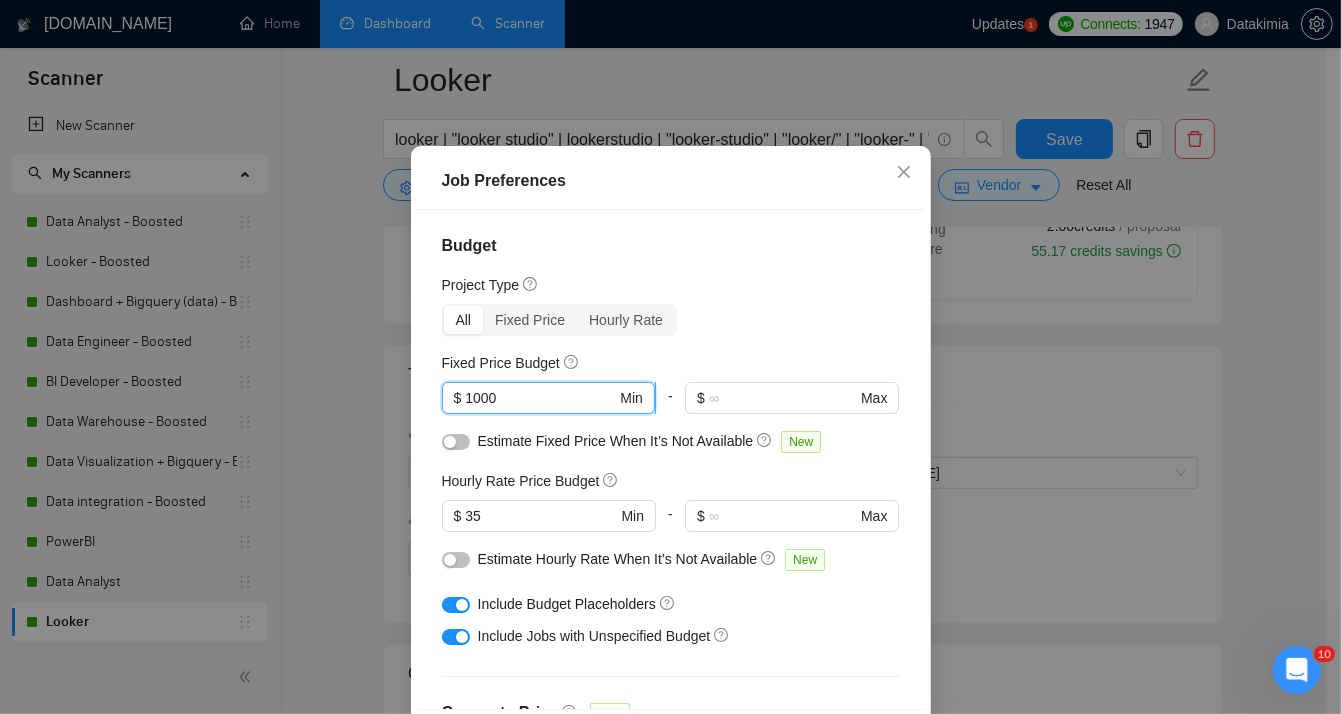 drag, startPoint x: 519, startPoint y: 447, endPoint x: 454, endPoint y: 445, distance: 65.03076 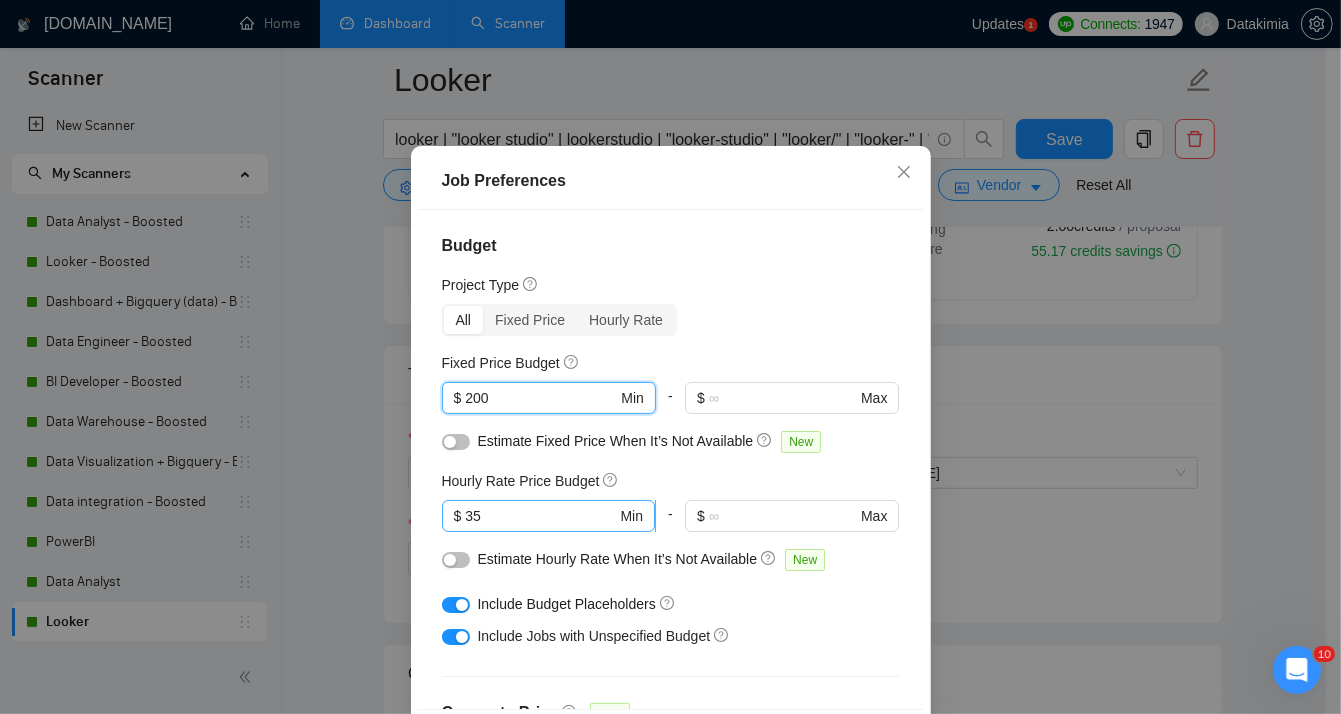 type on "200" 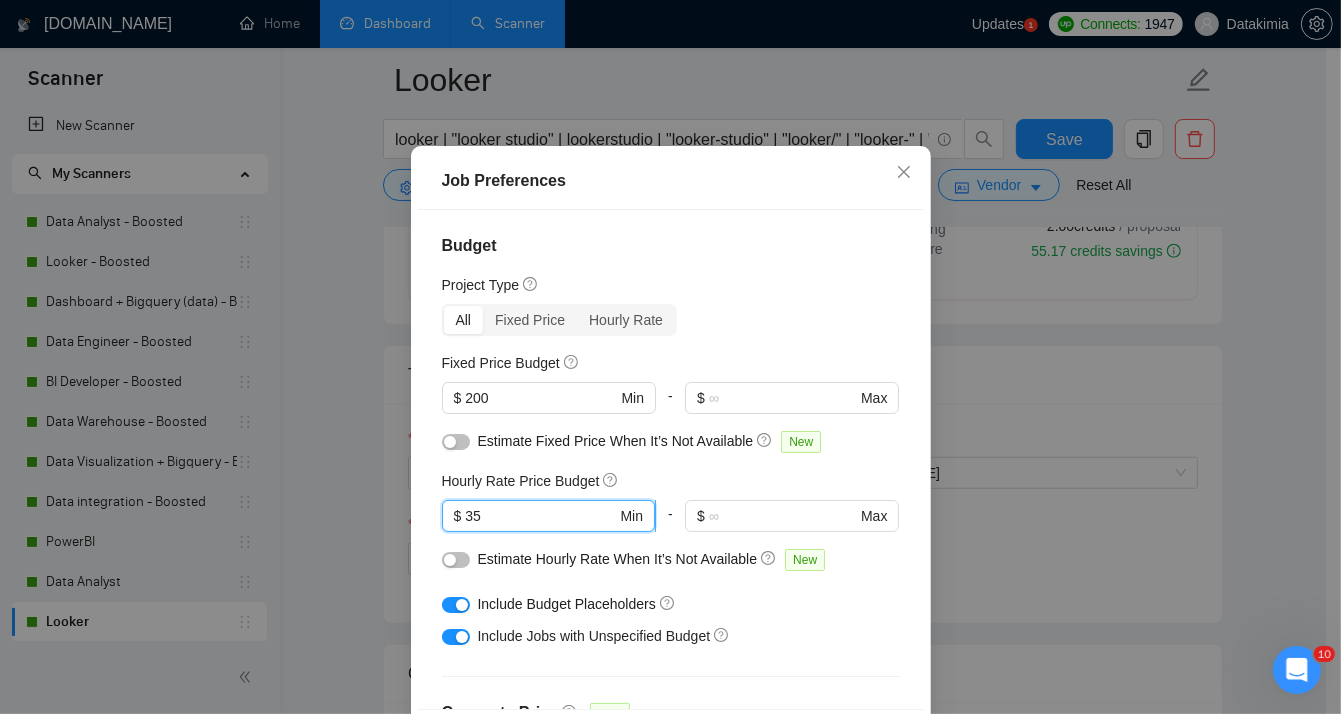 drag, startPoint x: 526, startPoint y: 567, endPoint x: 450, endPoint y: 565, distance: 76.02631 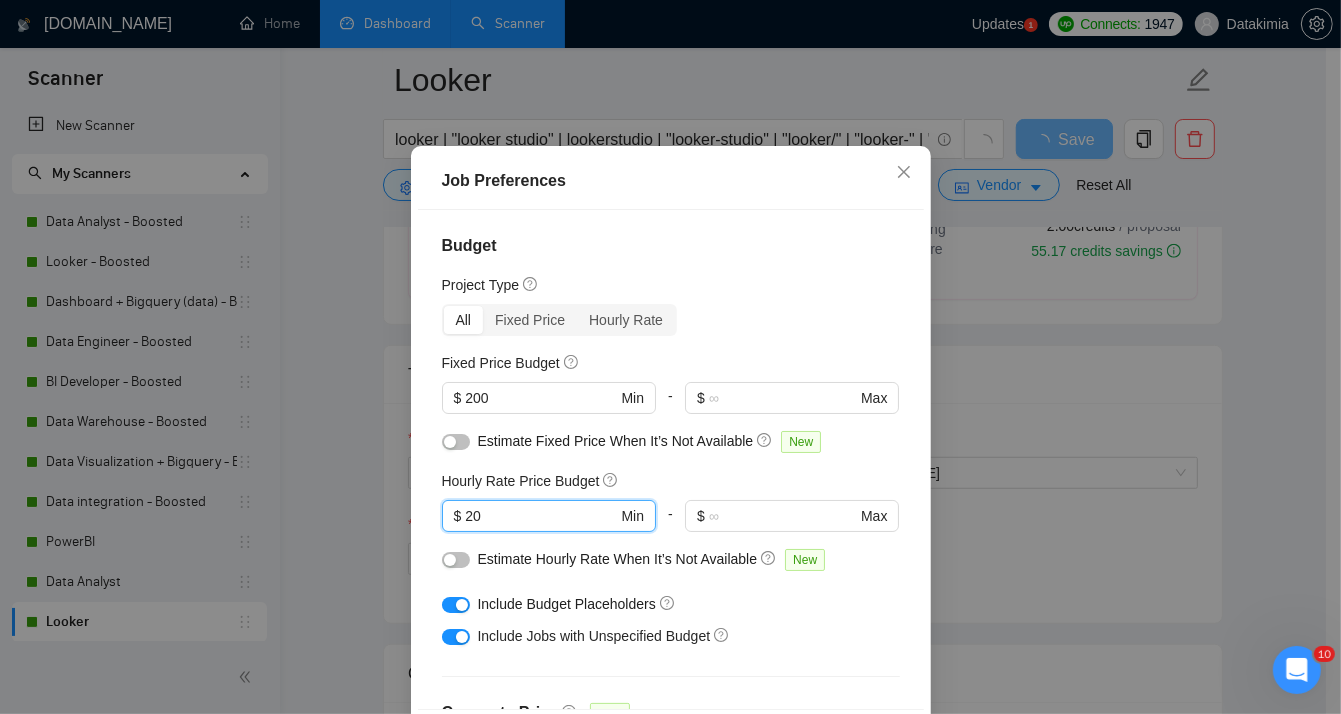 type on "20" 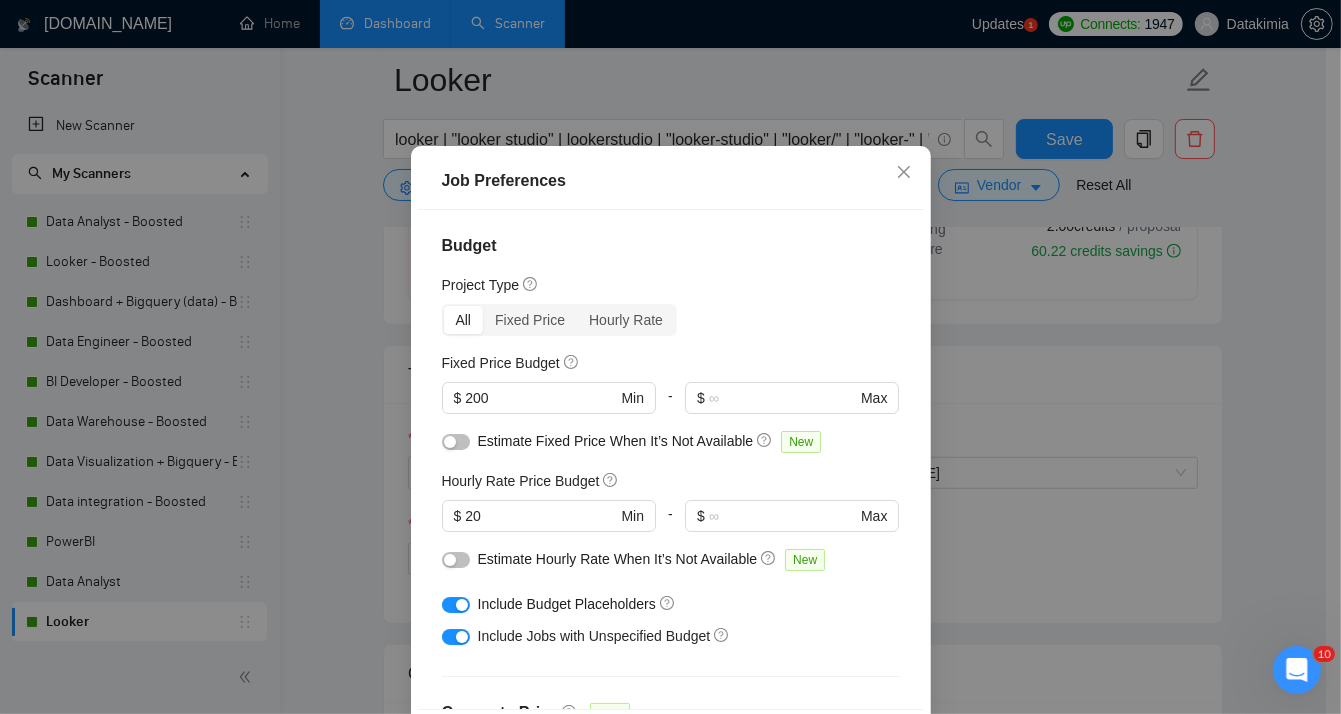 click on "Hourly Rate Price Budget" at bounding box center (671, 481) 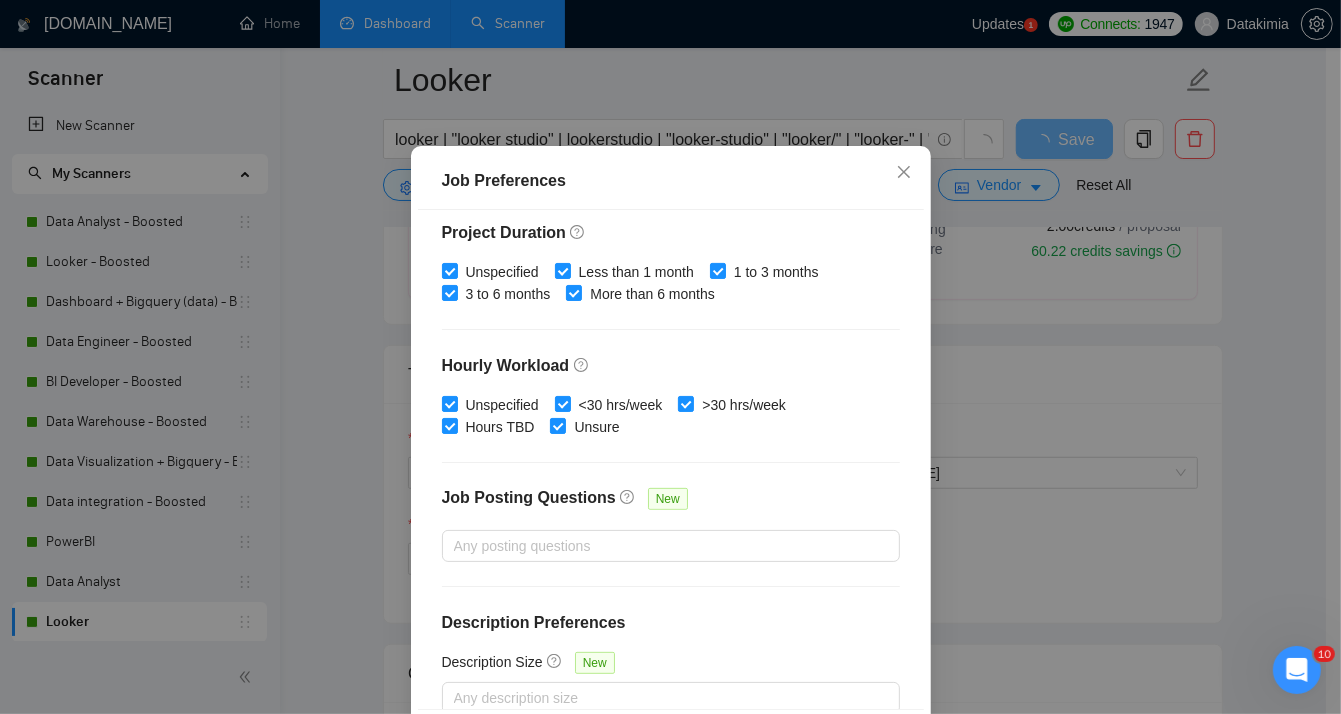 scroll, scrollTop: 626, scrollLeft: 0, axis: vertical 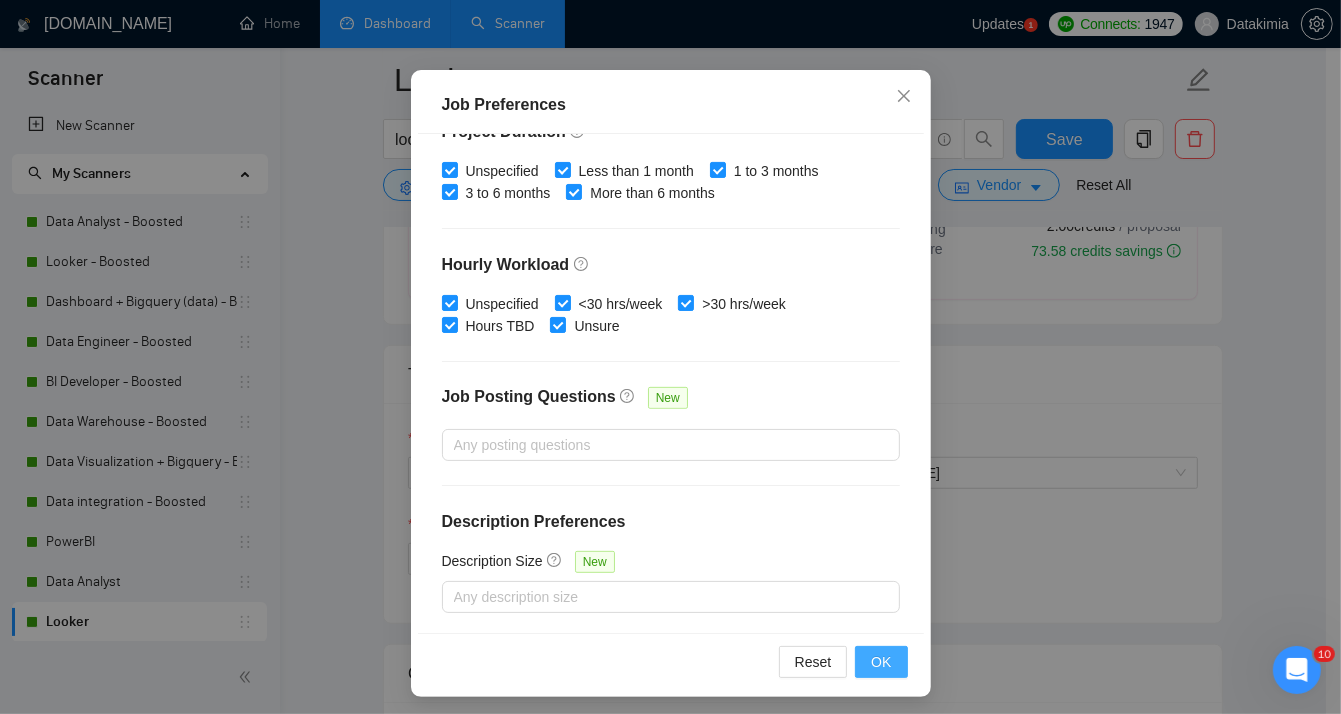 click on "OK" at bounding box center (881, 662) 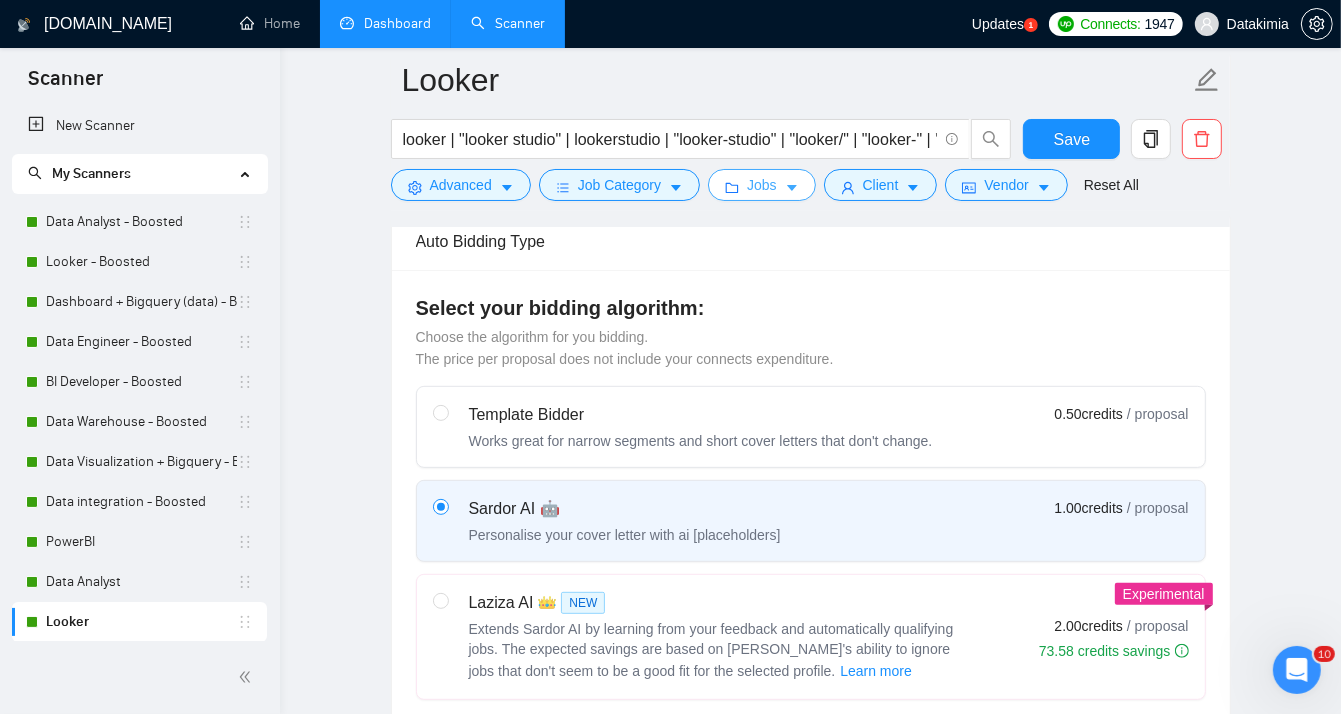 scroll, scrollTop: 366, scrollLeft: 0, axis: vertical 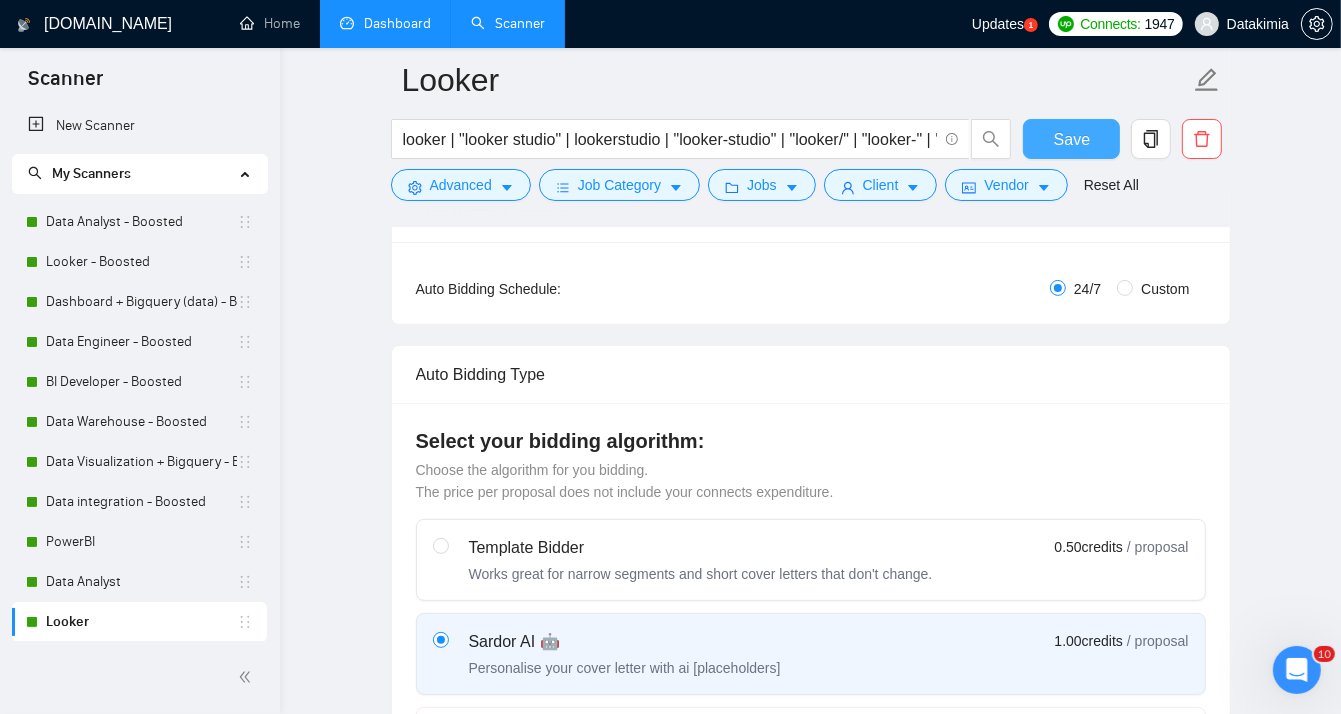 click on "Save" at bounding box center (1071, 139) 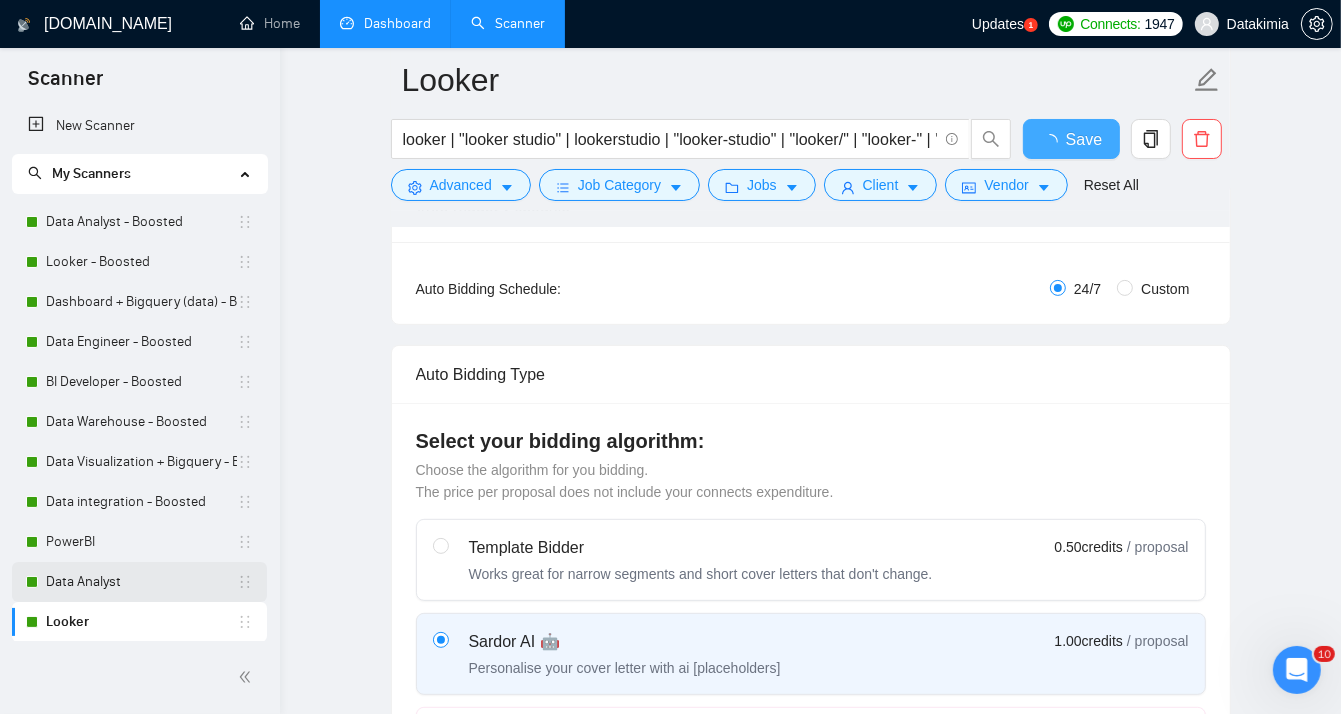 type 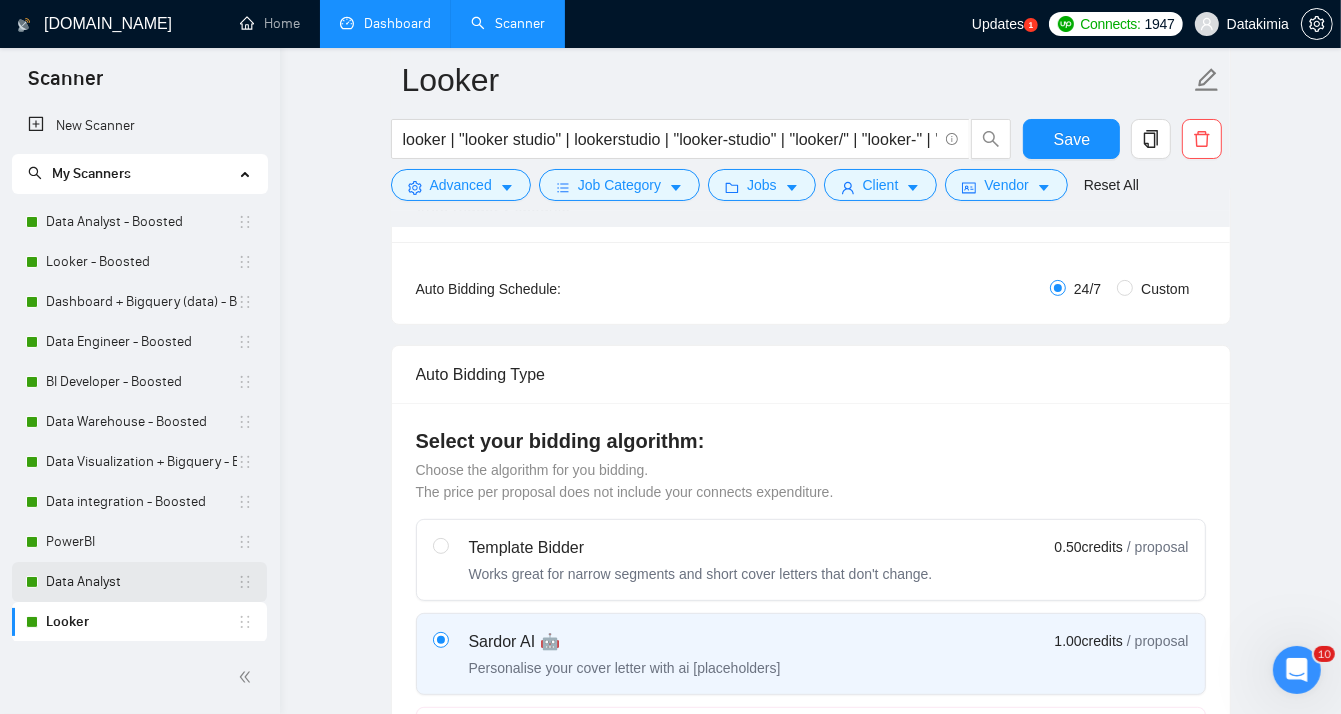 click on "Data Analyst" at bounding box center [141, 582] 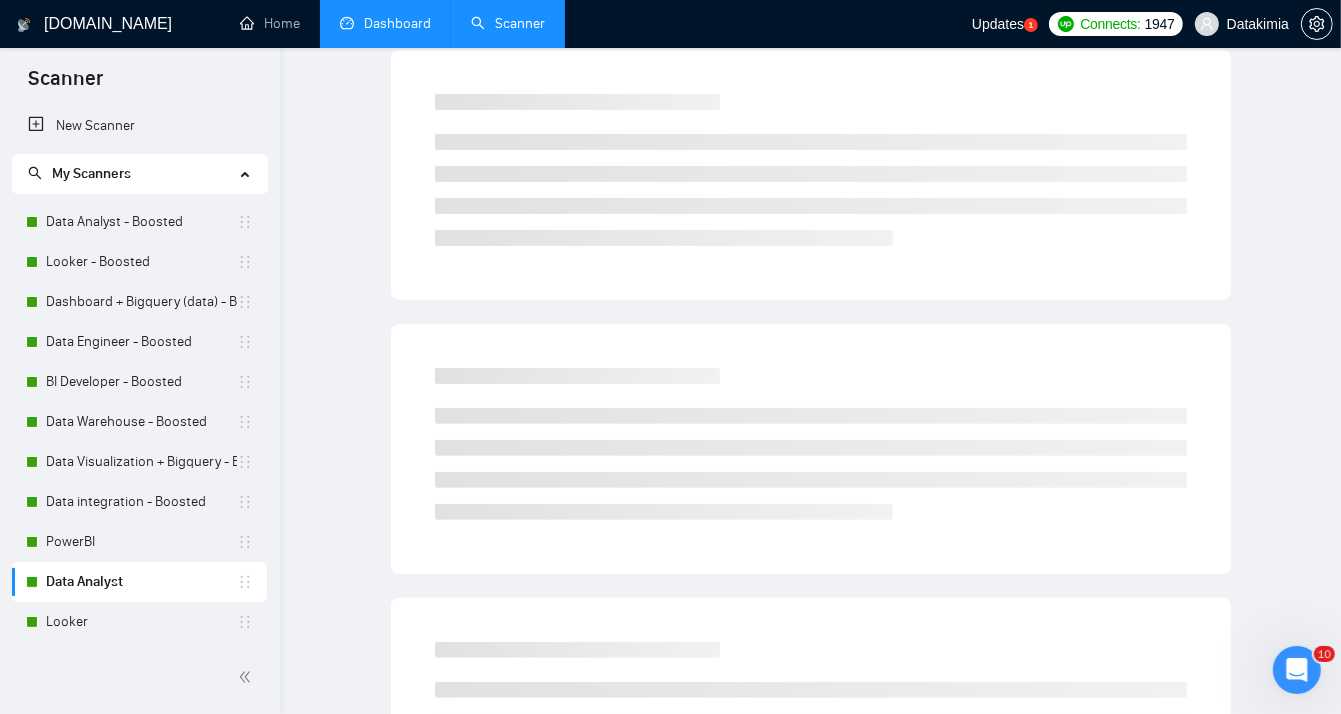 scroll, scrollTop: 15, scrollLeft: 0, axis: vertical 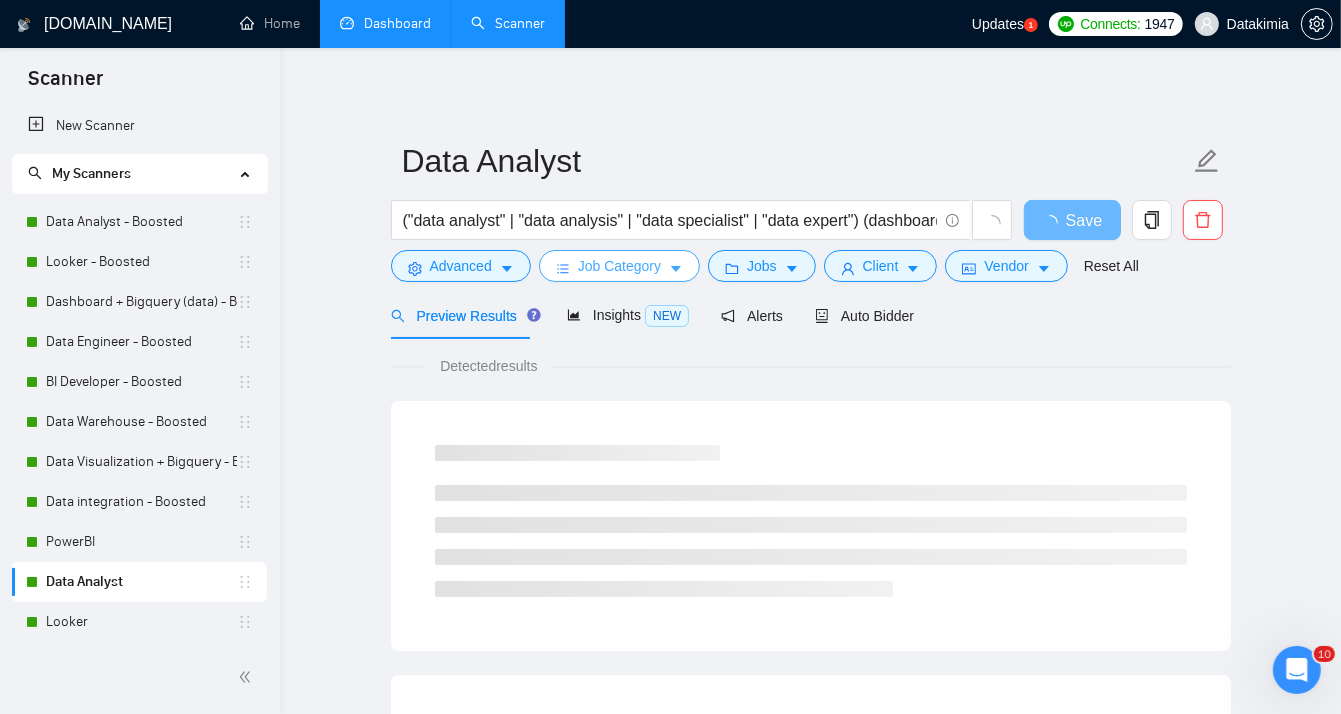 click on "Job Category" at bounding box center [619, 266] 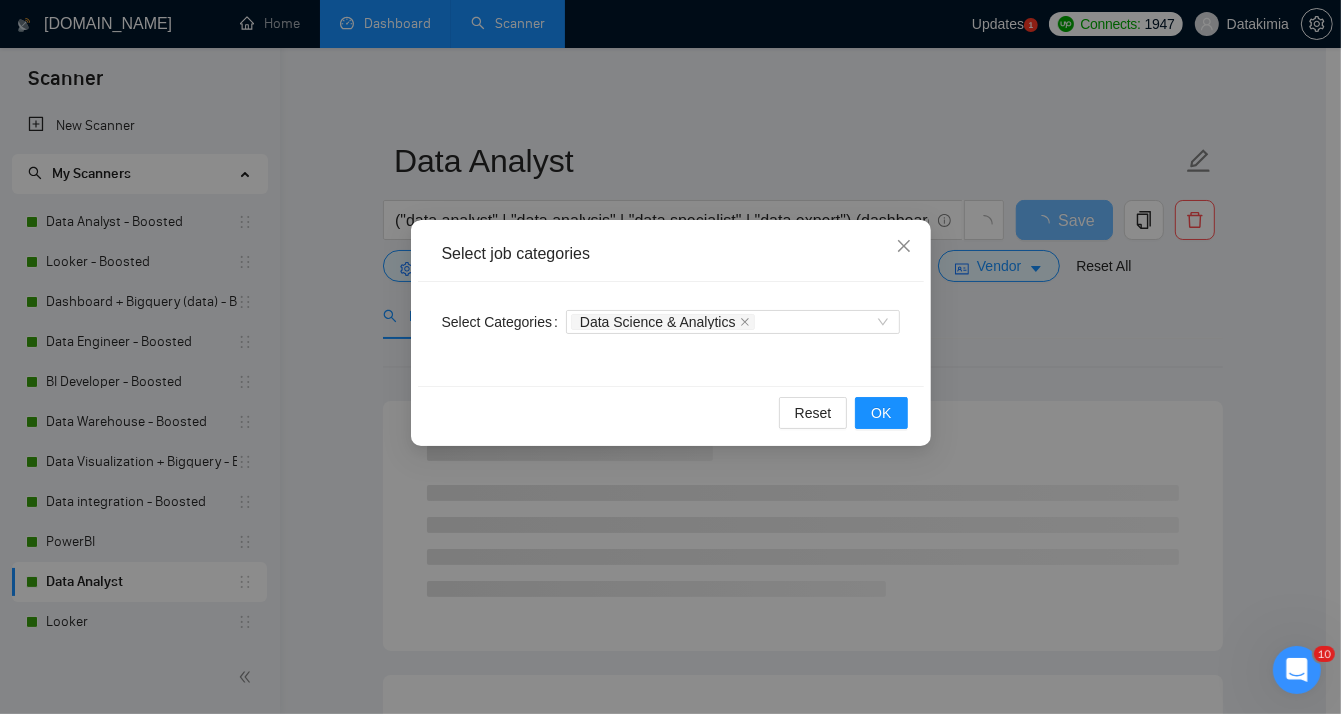 click on "Select job categories Select Categories Data Science & Analytics   Reset OK" at bounding box center [670, 357] 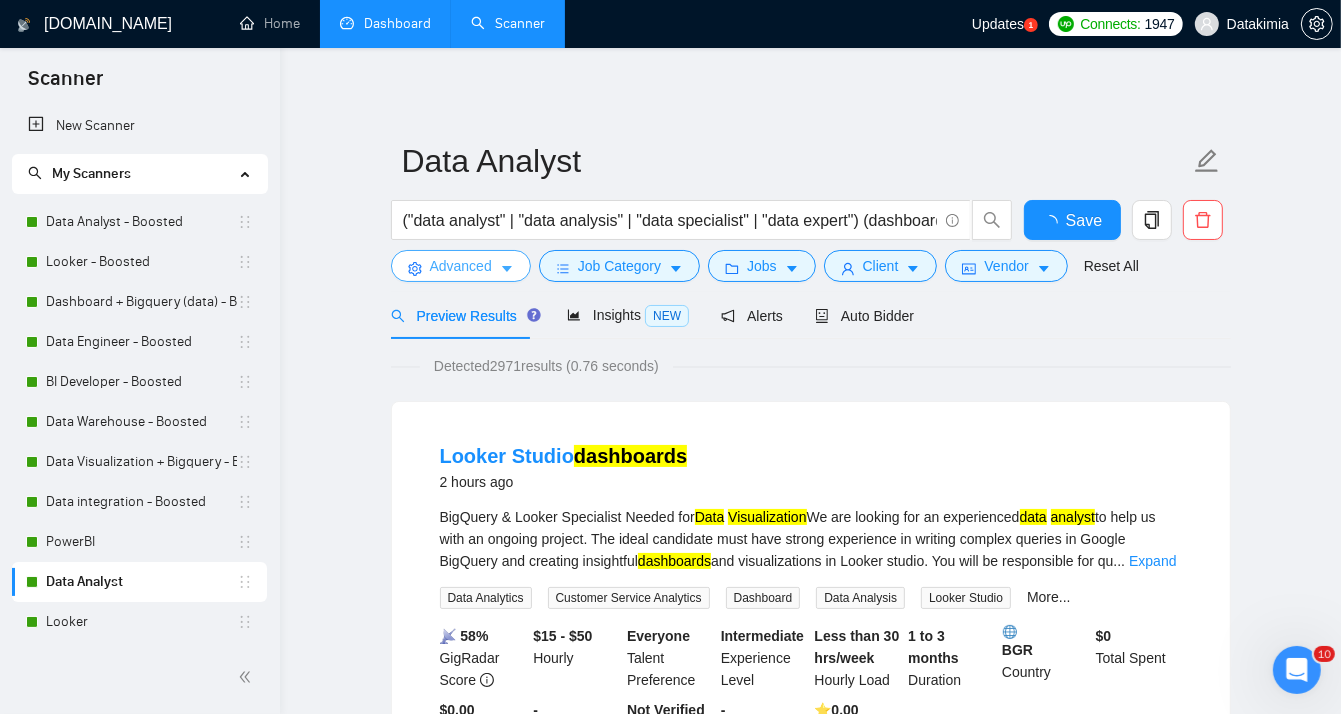 click on "Advanced" at bounding box center (461, 266) 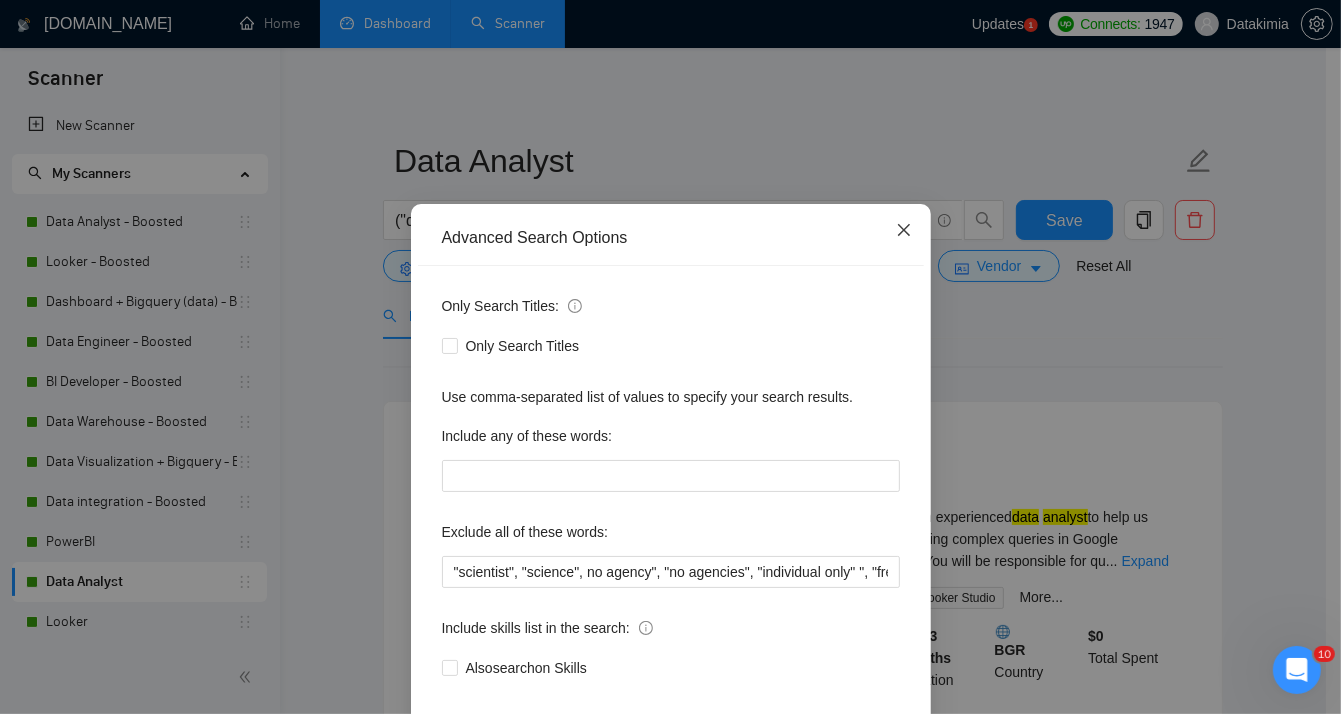 click 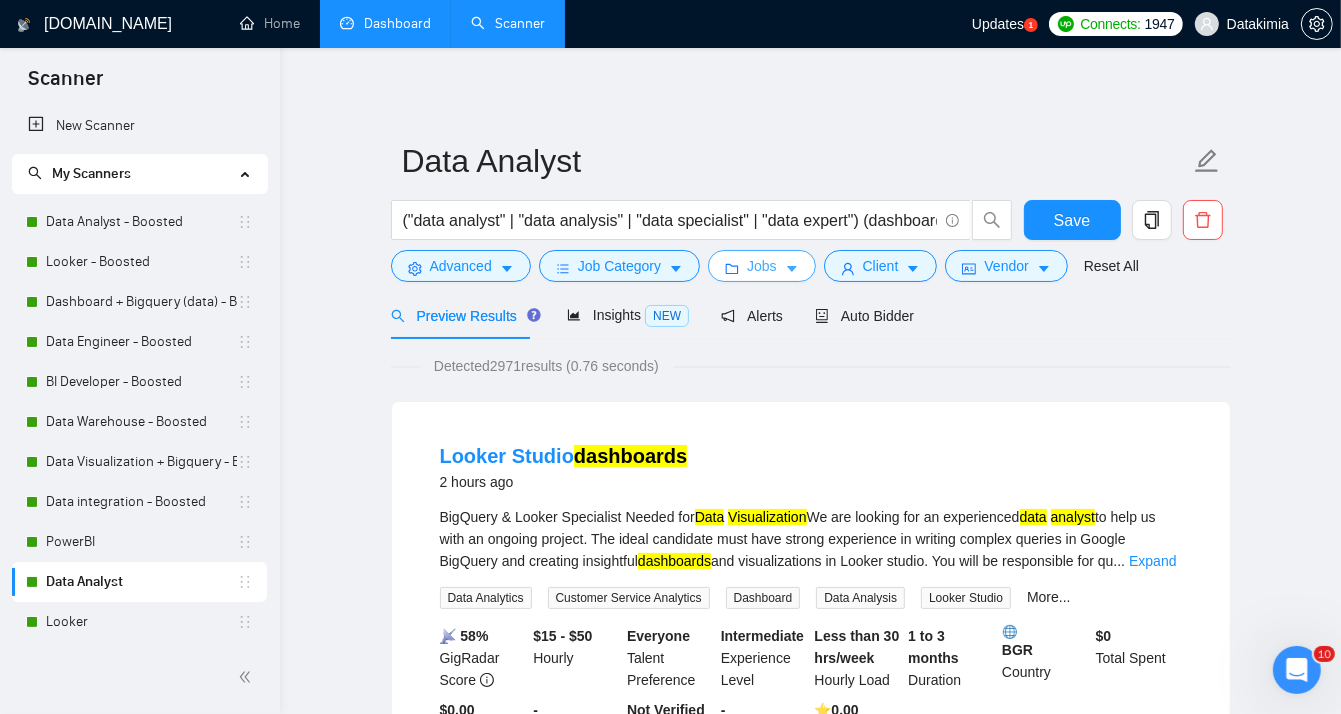 click on "Jobs" at bounding box center (762, 266) 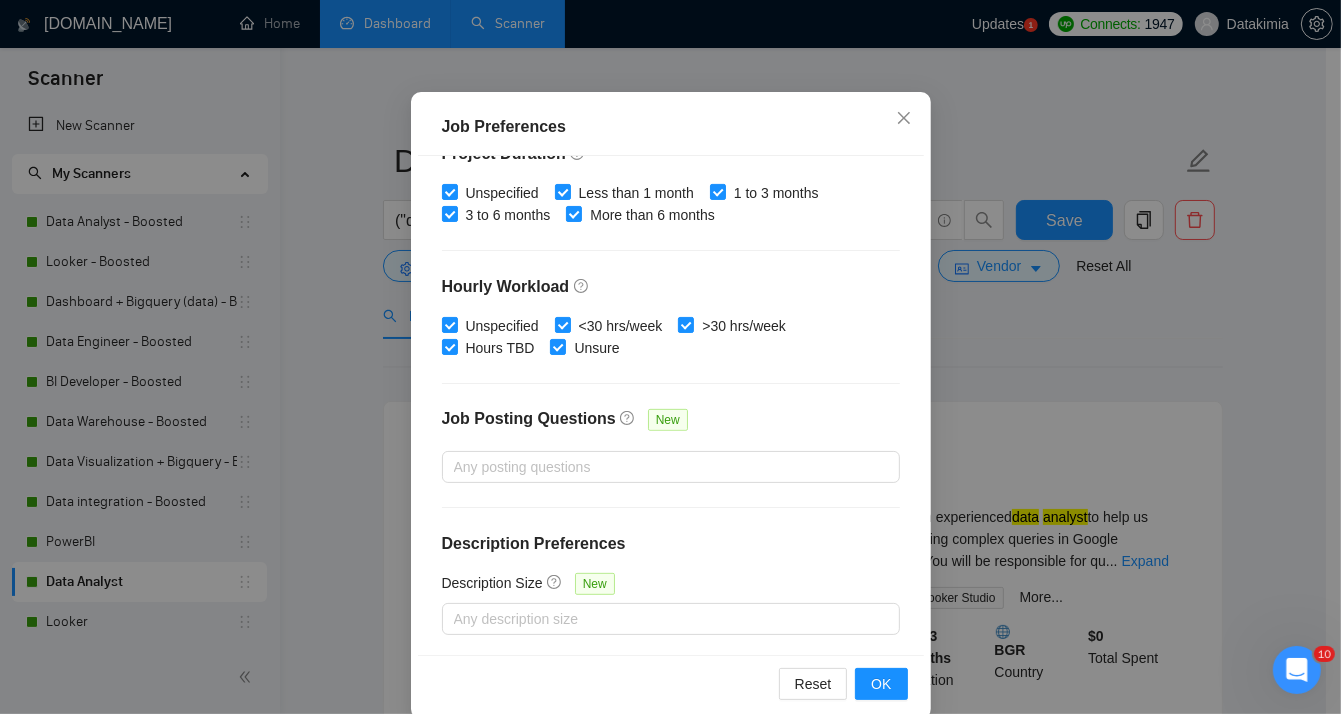 scroll, scrollTop: 139, scrollLeft: 0, axis: vertical 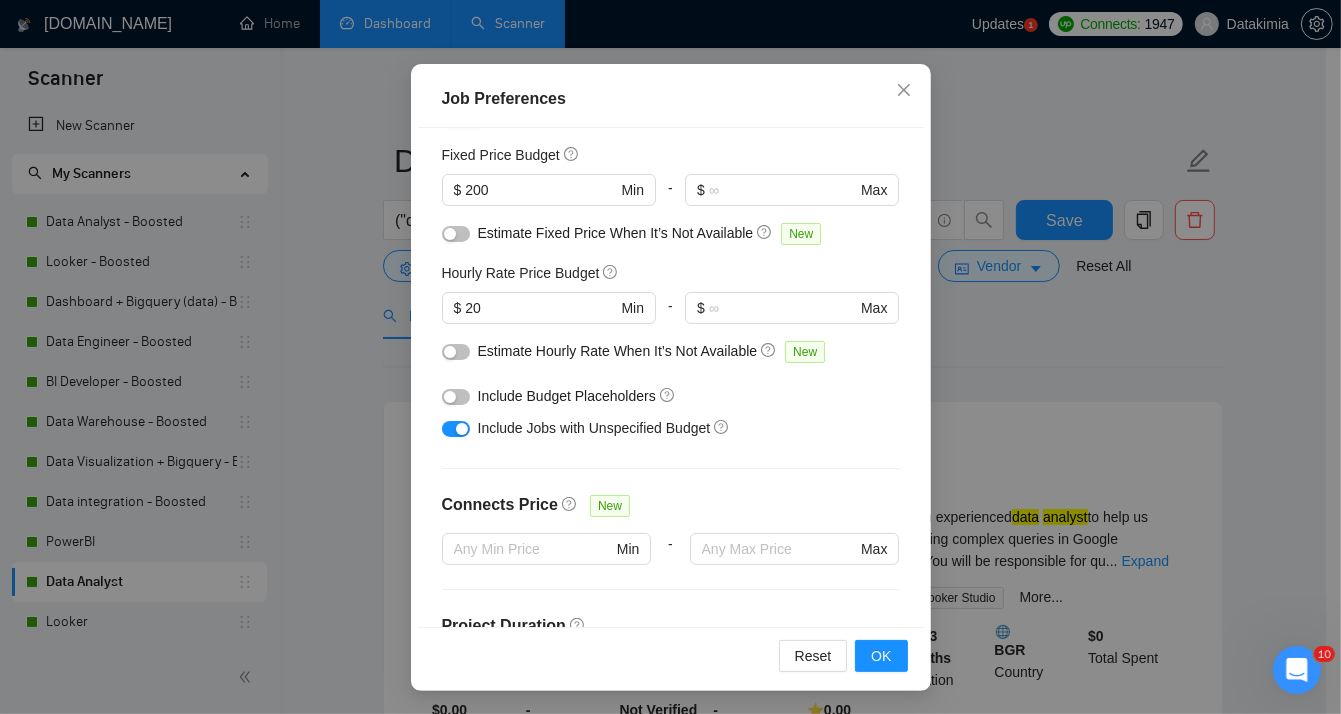 click on "Job Preferences Budget Project Type All Fixed Price Hourly Rate   Fixed Price Budget $ 200 Min - $ Max Estimate Fixed Price When It’s Not Available New   Hourly Rate Price Budget $ 20 Min - $ Max Estimate Hourly Rate When It’s Not Available New Include Budget Placeholders Include Jobs with Unspecified Budget   Connects Price New Min - Max Project Duration   Unspecified Less than 1 month 1 to 3 months 3 to 6 months More than 6 months Hourly Workload   Unspecified <30 hrs/week >30 hrs/week Hours TBD Unsure Job Posting Questions New   Any posting questions Description Preferences Description Size New   Any description size Reset OK" at bounding box center [670, 357] 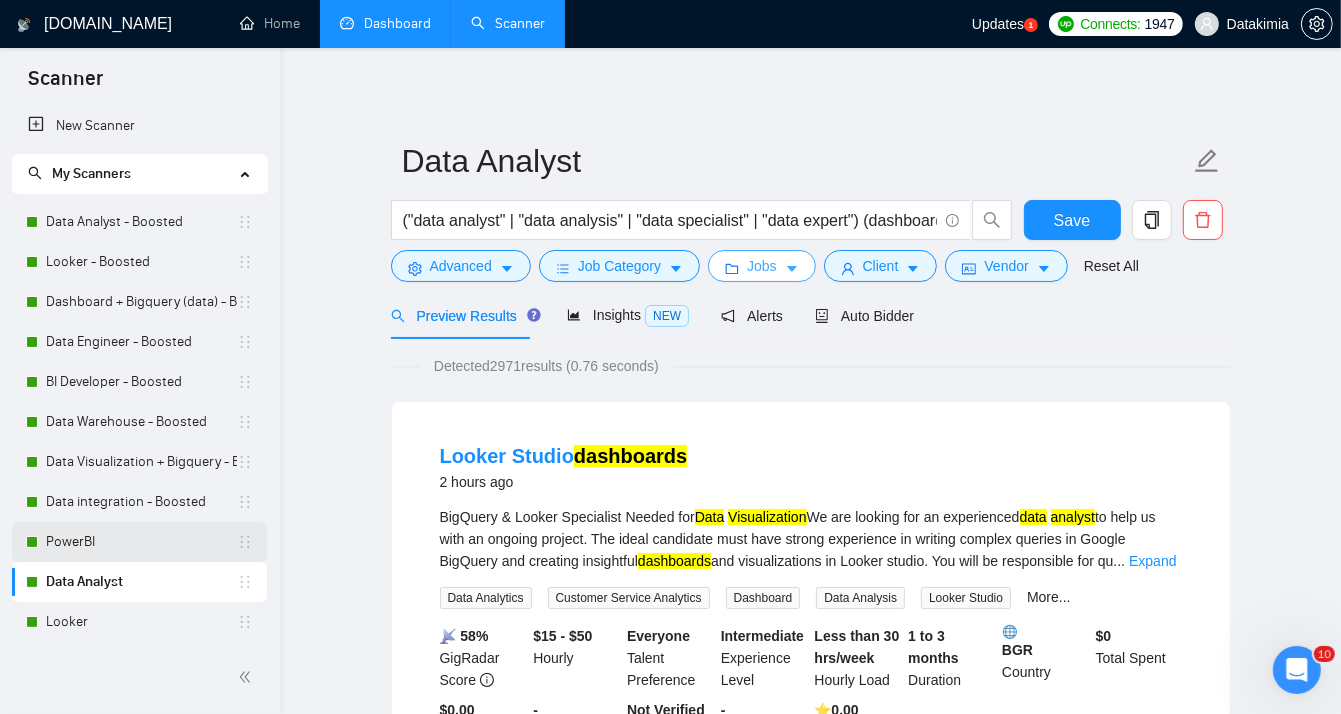 scroll, scrollTop: 66, scrollLeft: 0, axis: vertical 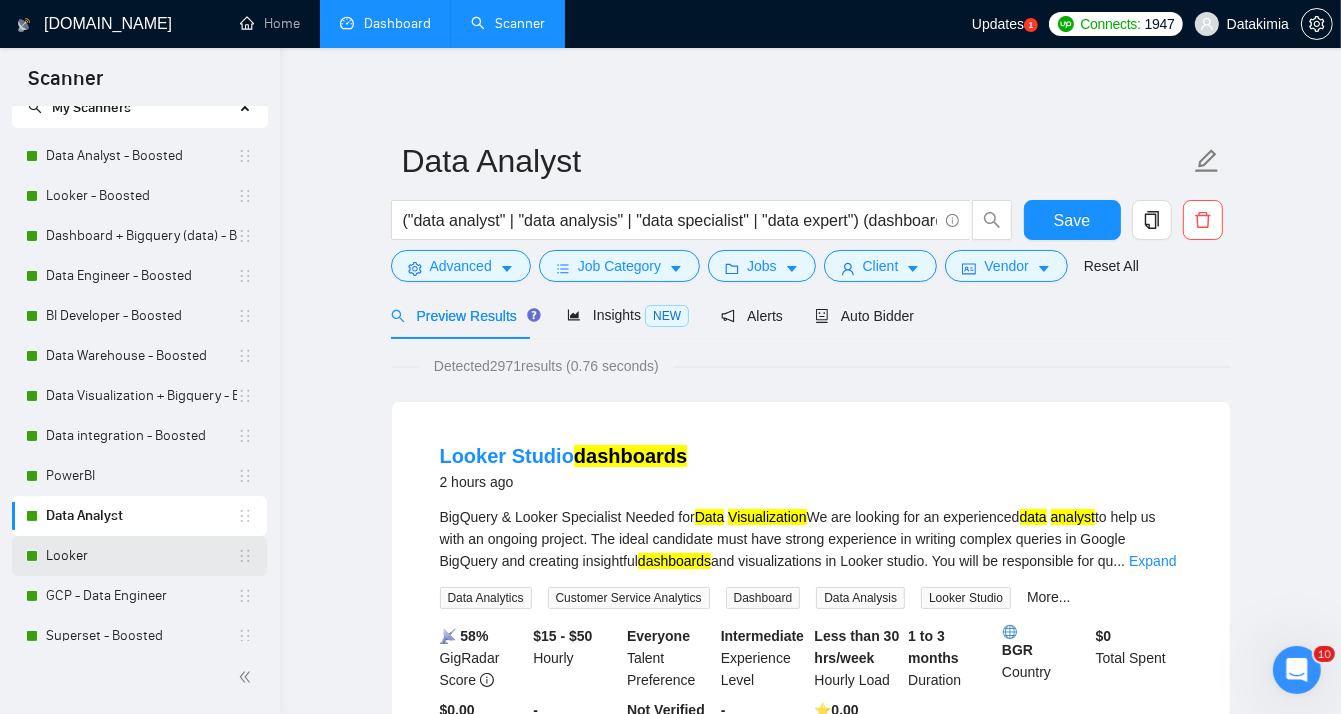 click on "Looker" at bounding box center (141, 556) 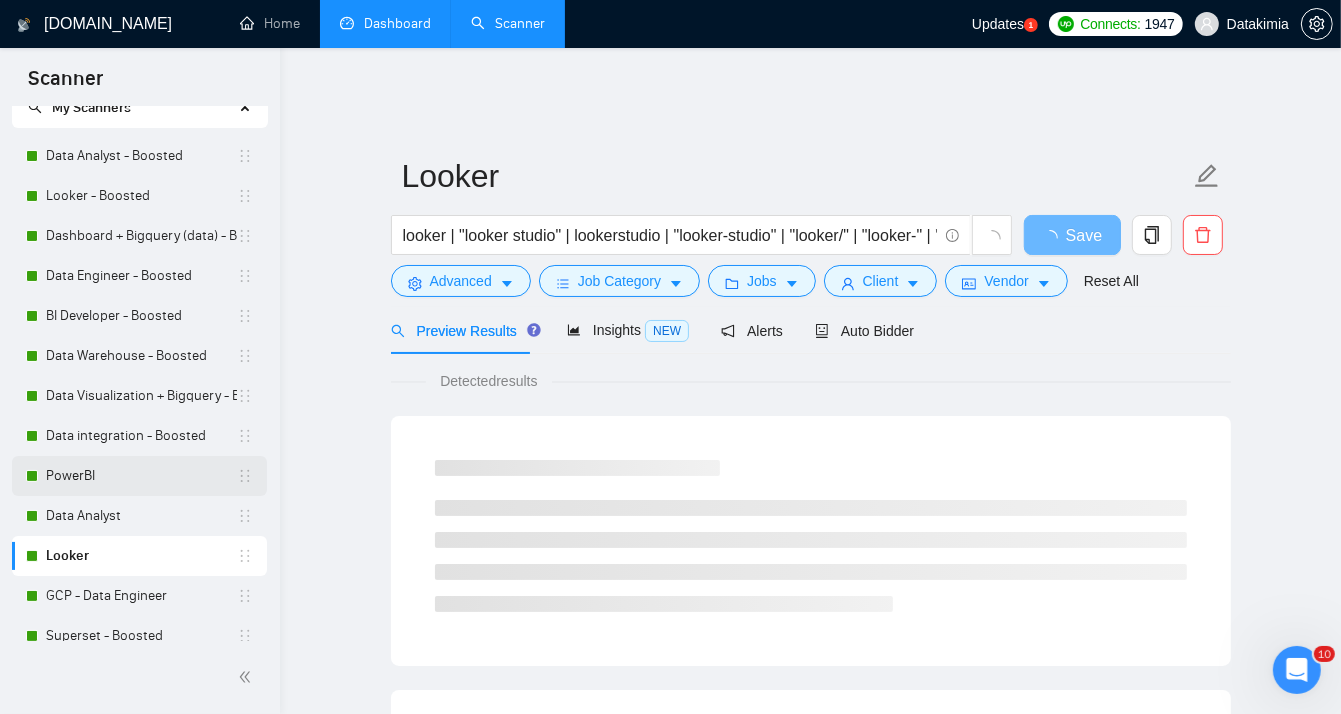 click on "PowerBI" at bounding box center [141, 476] 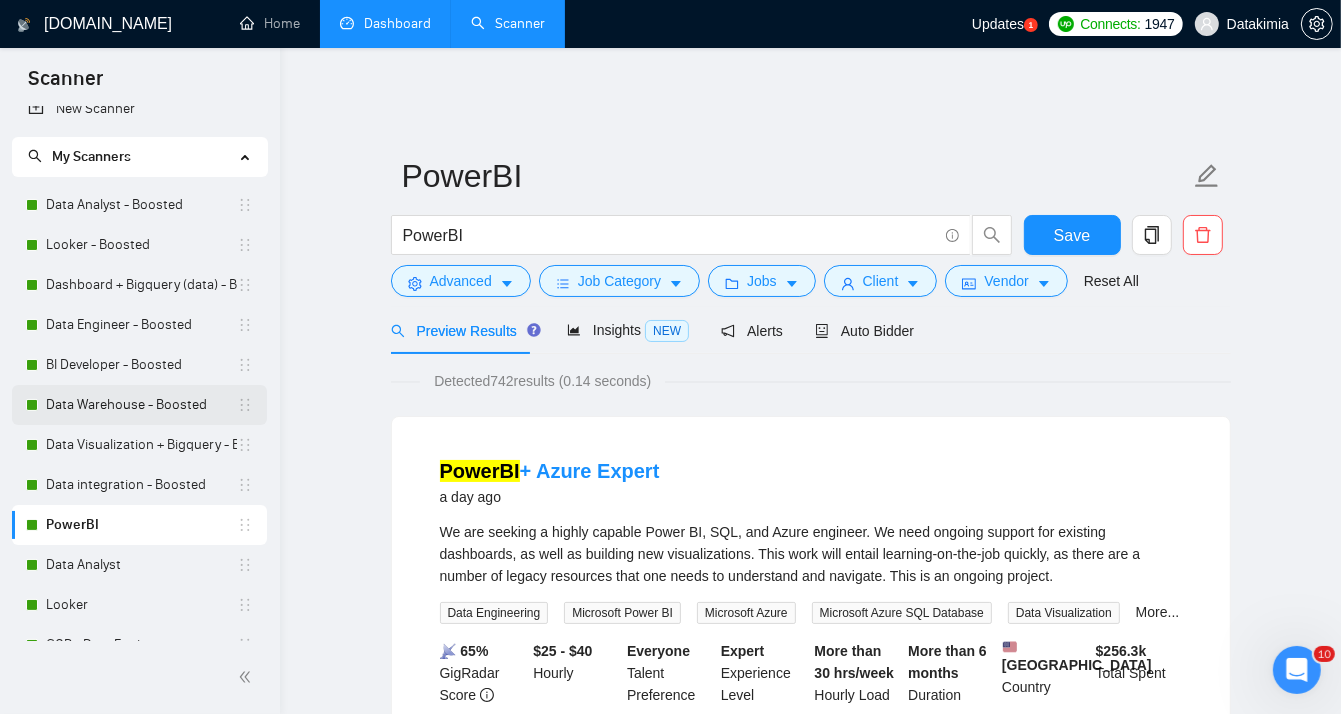 scroll, scrollTop: 0, scrollLeft: 0, axis: both 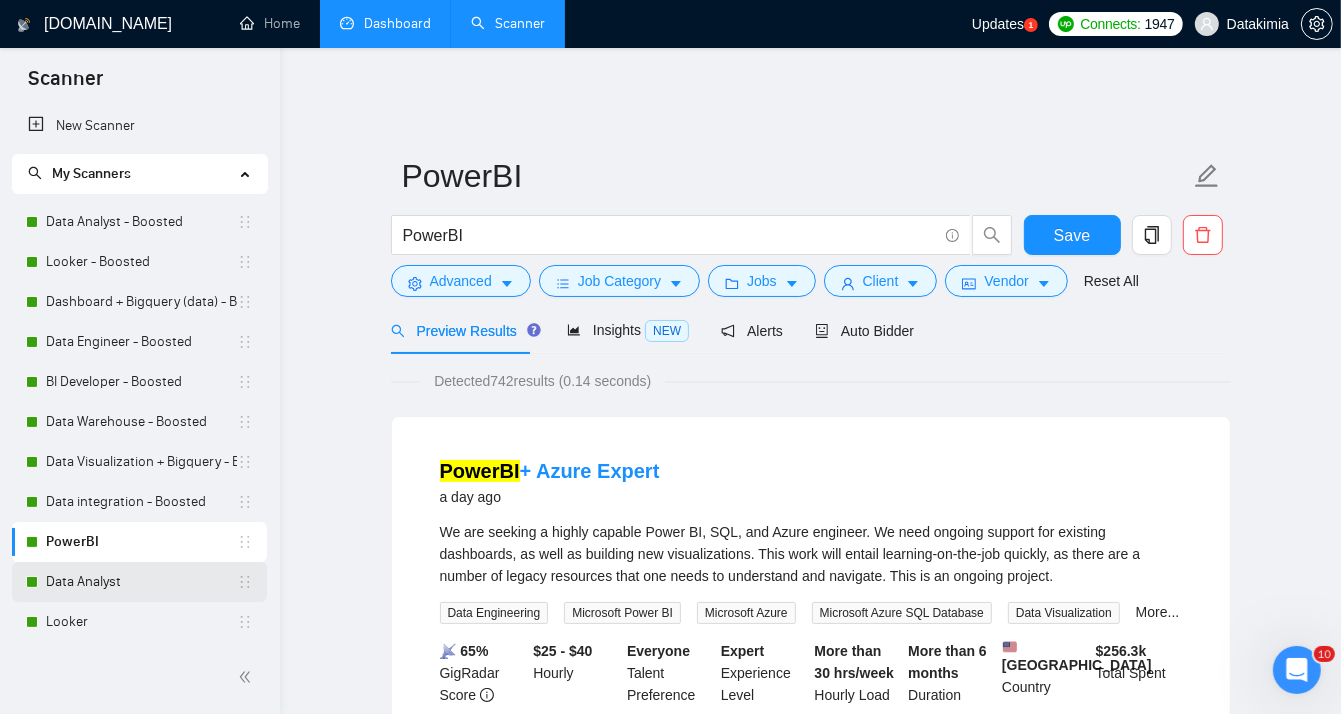 click on "Data Analyst" at bounding box center (141, 582) 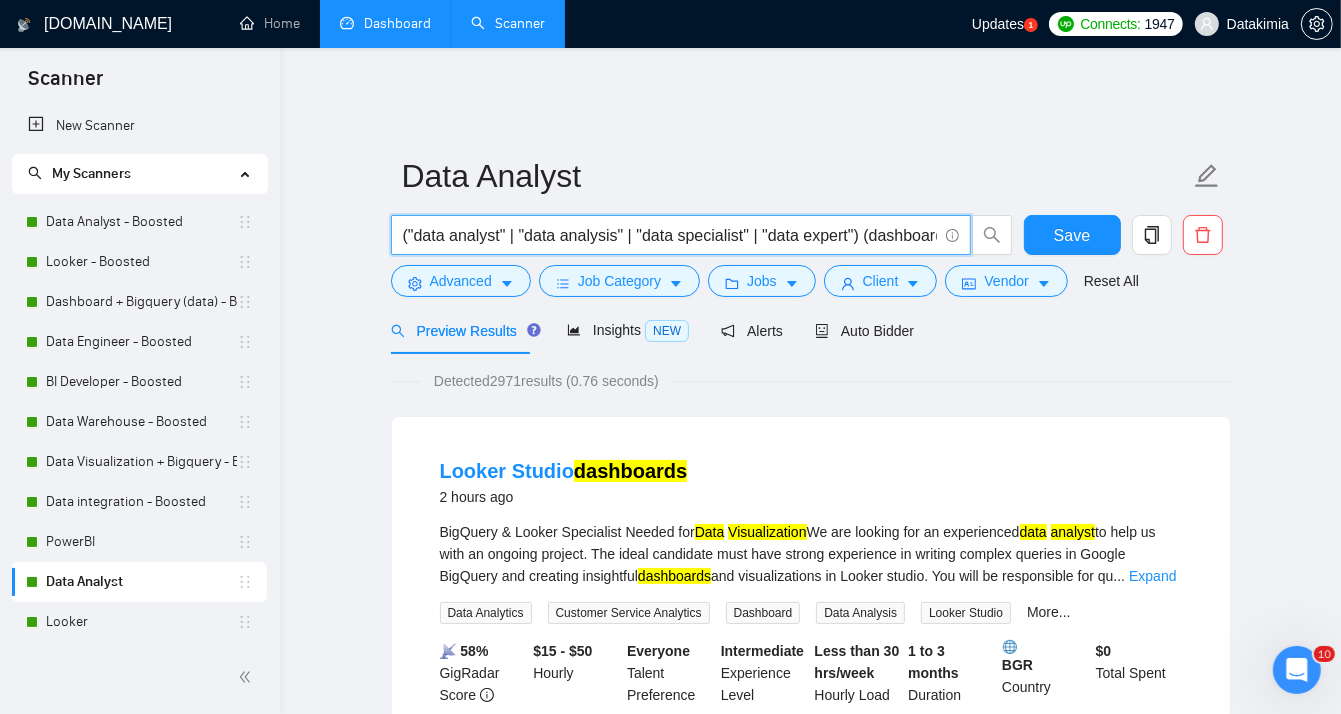 drag, startPoint x: 402, startPoint y: 218, endPoint x: 854, endPoint y: 235, distance: 452.31958 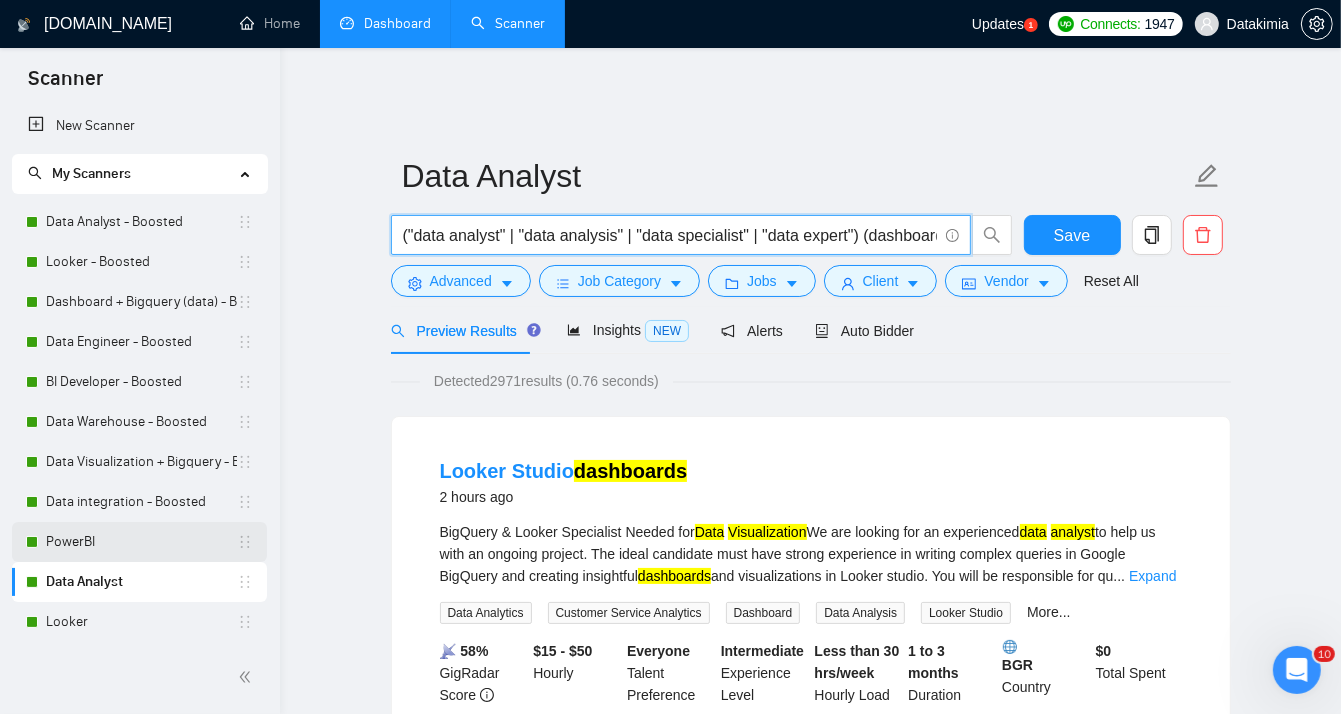 click on "PowerBI" at bounding box center [141, 542] 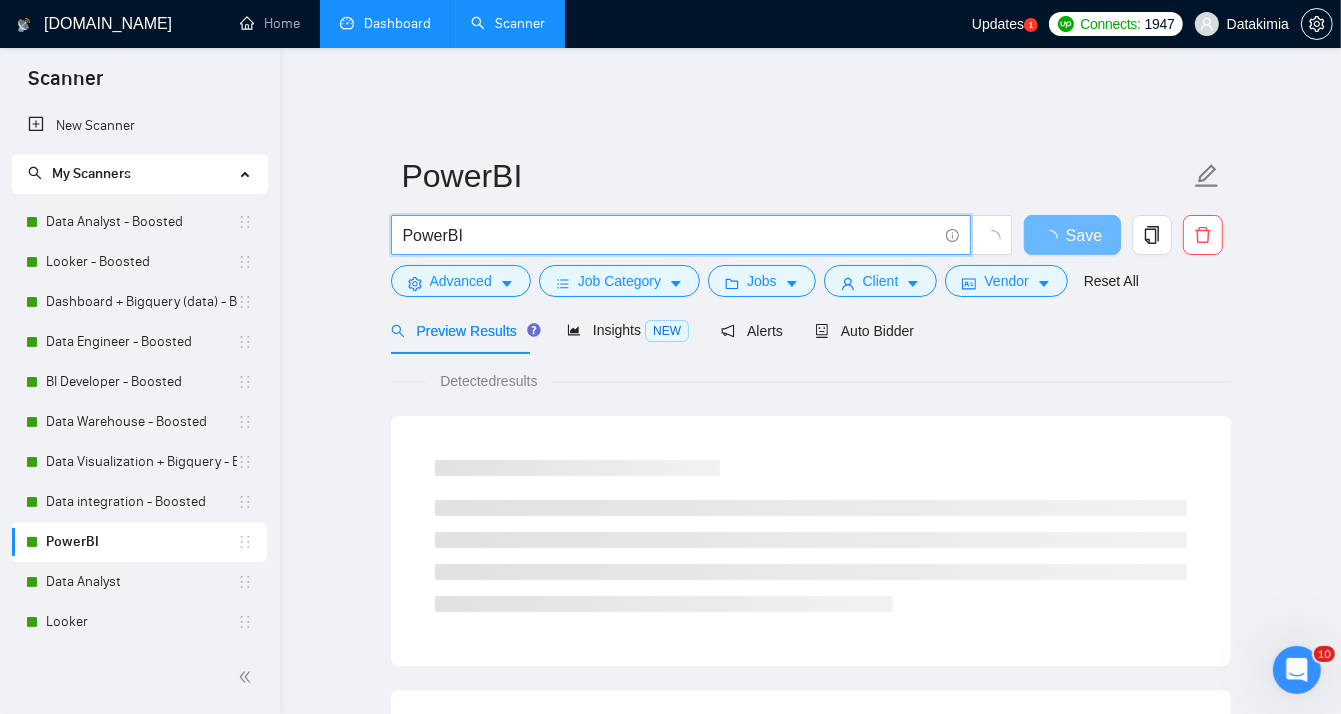 drag, startPoint x: 577, startPoint y: 220, endPoint x: 368, endPoint y: 218, distance: 209.00957 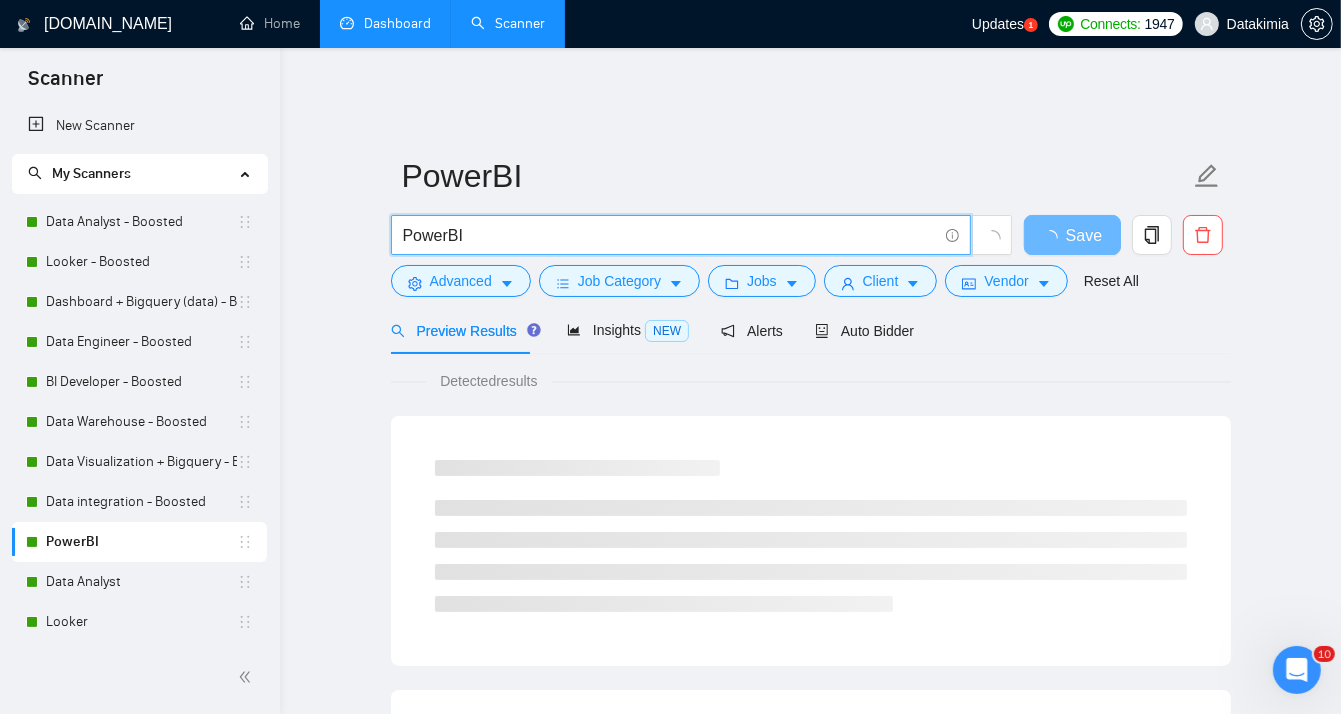 click on "PowerBI PowerBI Save Advanced   Job Category   Jobs   Client   Vendor   Reset All Preview Results Insights NEW Alerts Auto Bidder Detected   results" at bounding box center (810, 928) 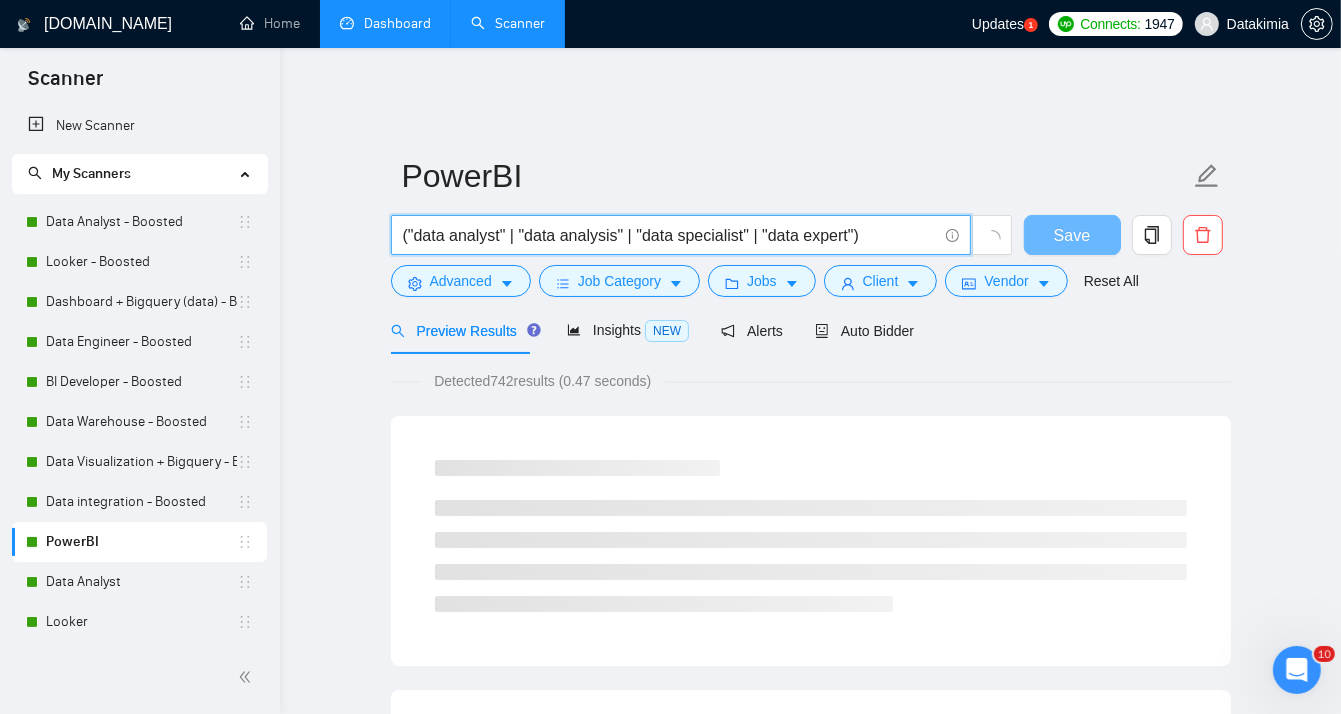 drag, startPoint x: 498, startPoint y: 219, endPoint x: 413, endPoint y: 220, distance: 85.00588 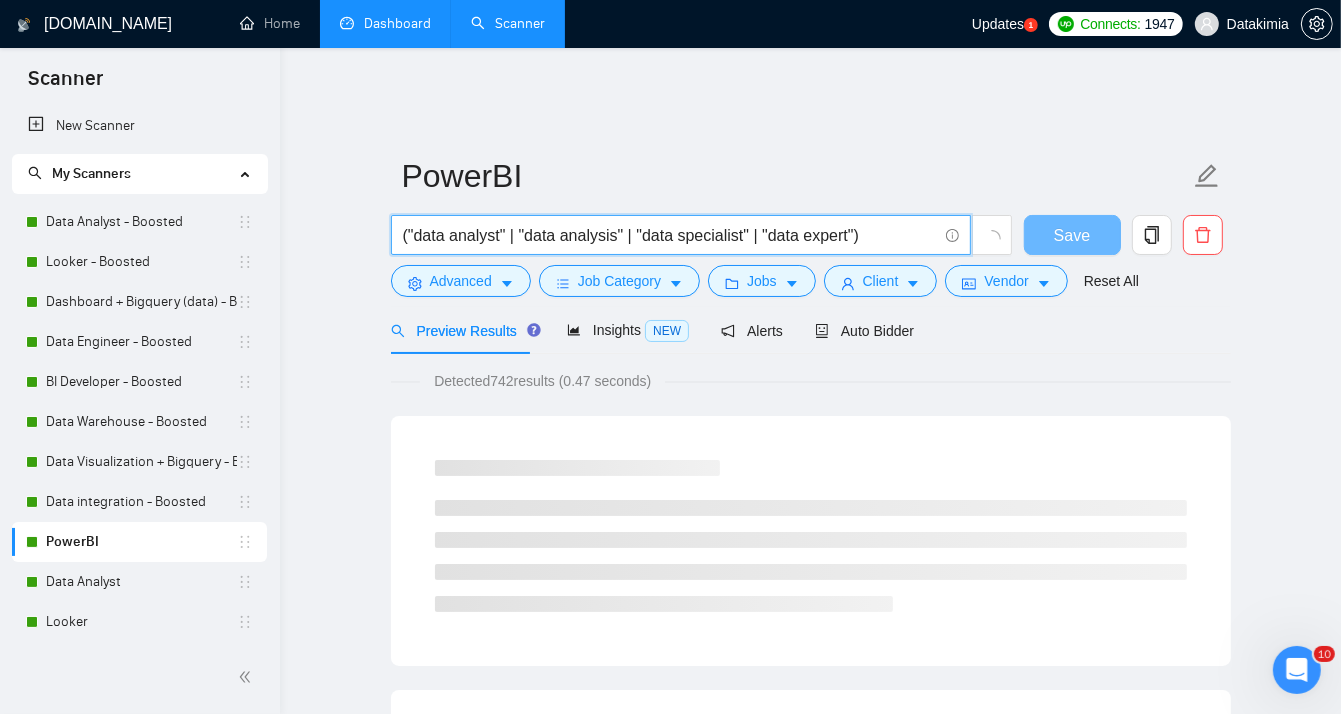 click on "("data analyst" | "data analysis" | "data specialist" | "data expert")" at bounding box center (670, 235) 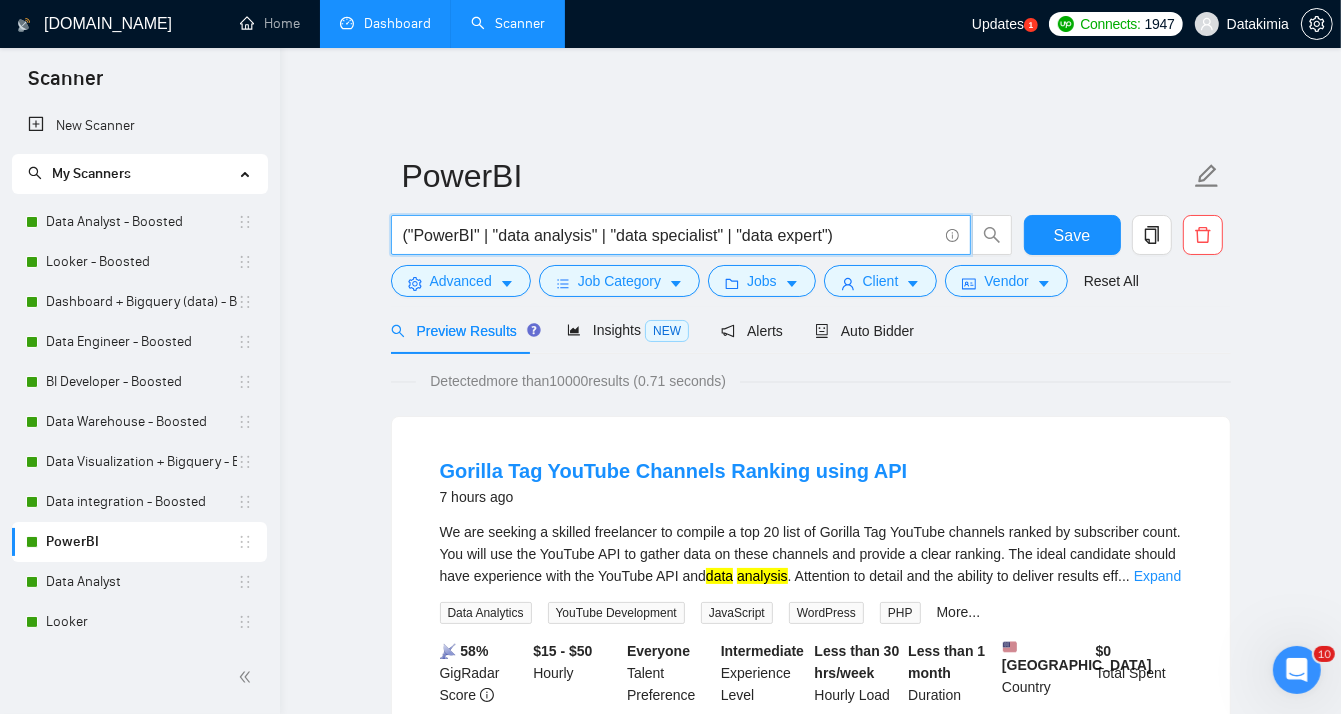 drag, startPoint x: 588, startPoint y: 220, endPoint x: 499, endPoint y: 218, distance: 89.02247 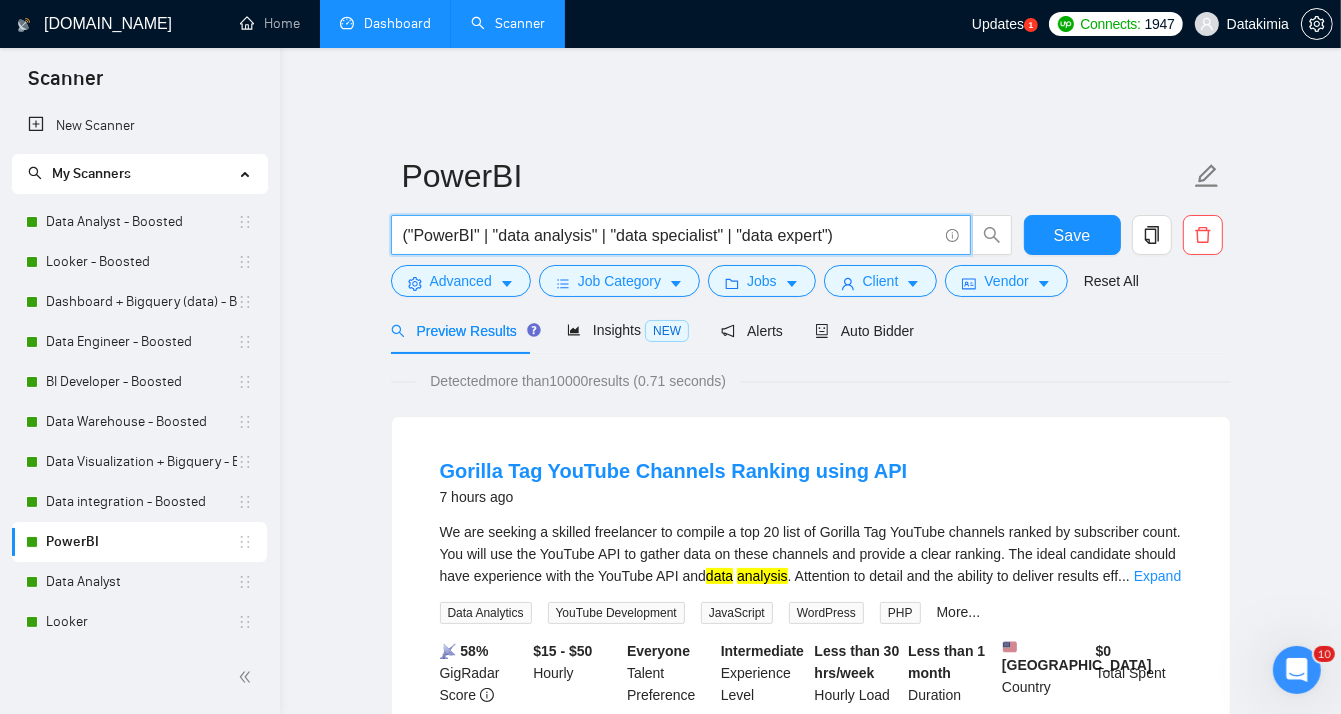 click on "("PowerBI" | "data analysis" | "data specialist" | "data expert")" at bounding box center [670, 235] 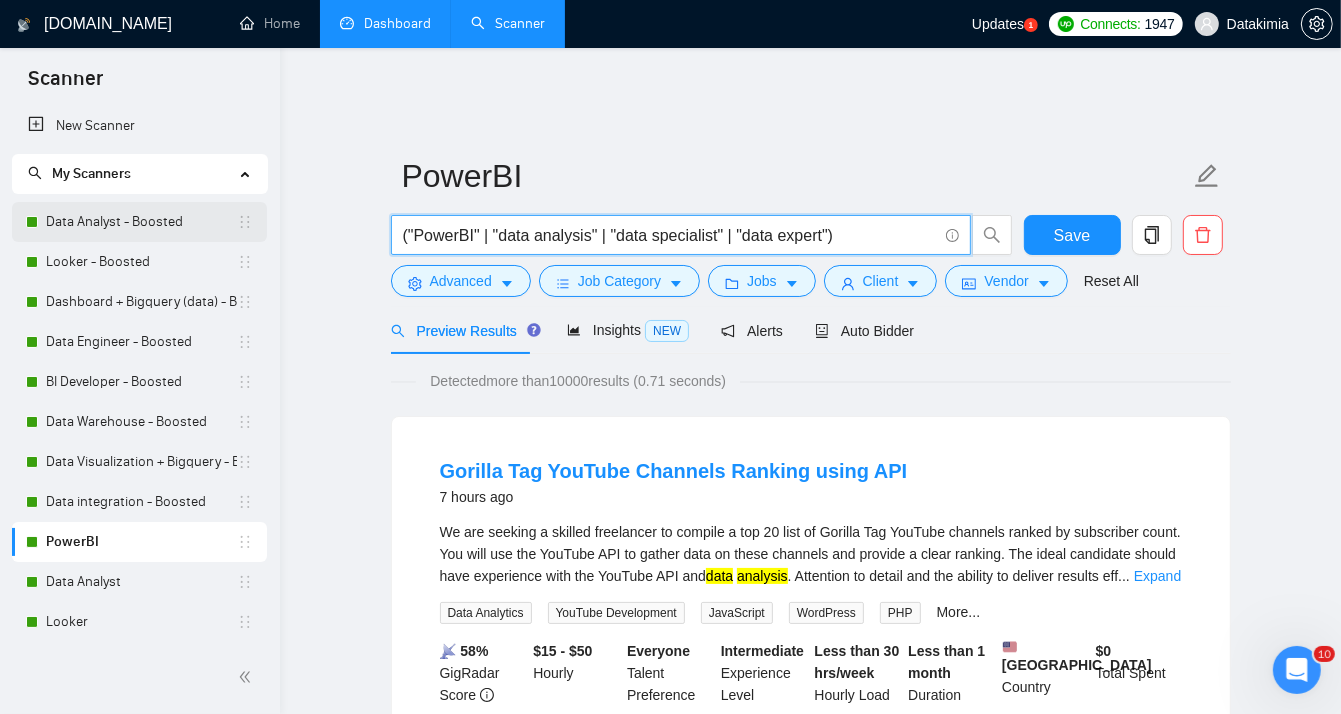 drag, startPoint x: 845, startPoint y: 220, endPoint x: 244, endPoint y: 209, distance: 601.10065 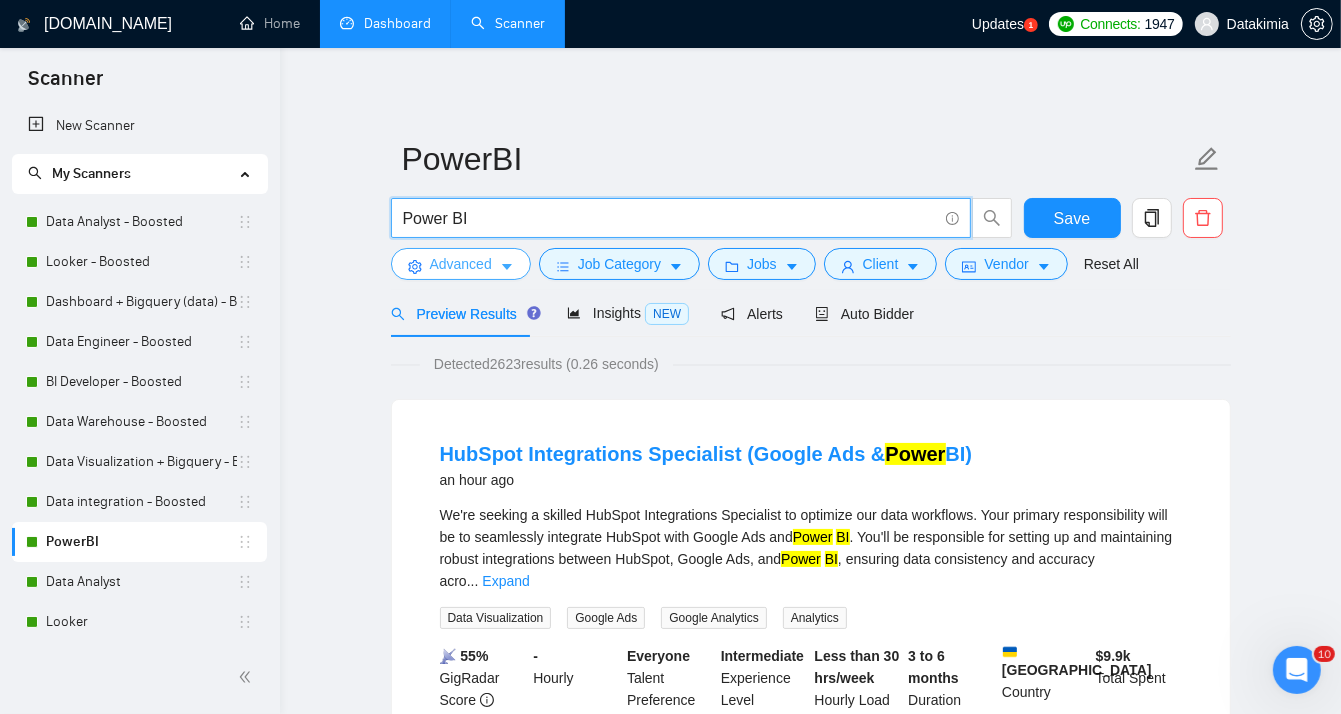 scroll, scrollTop: 0, scrollLeft: 0, axis: both 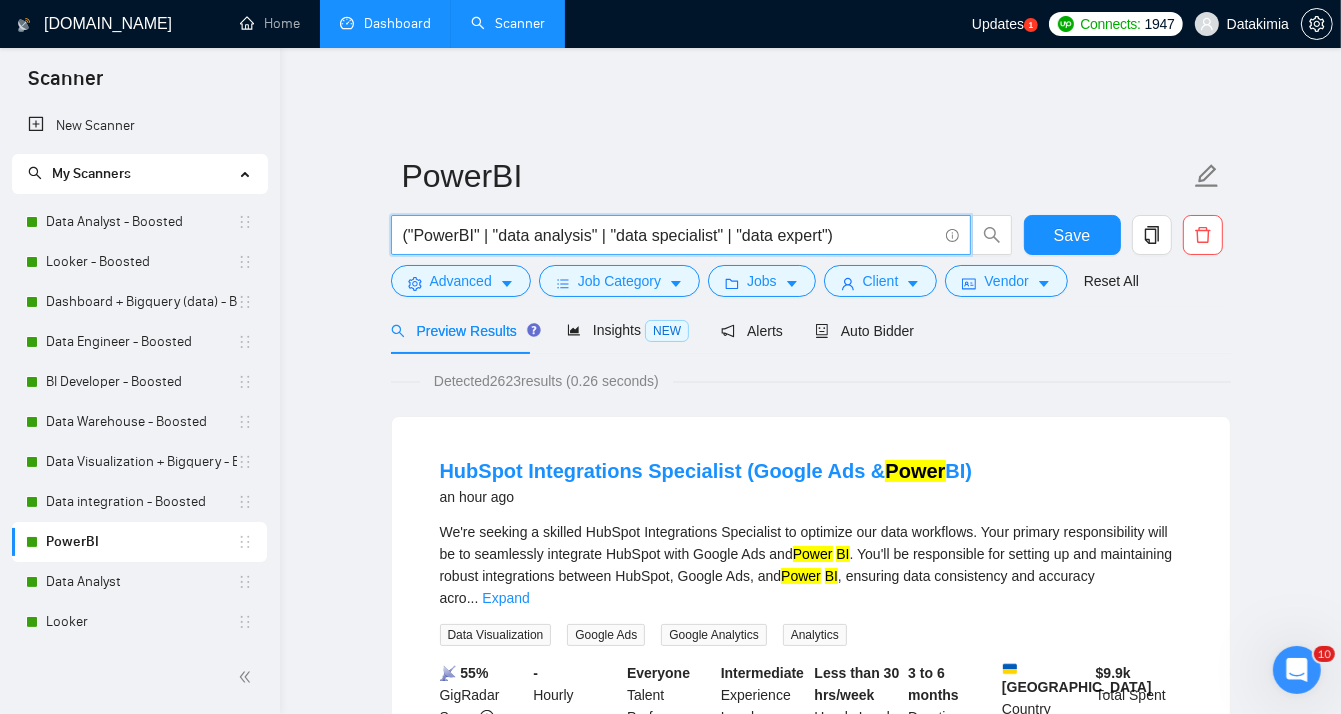 click on "("PowerBI" | "data analysis" | "data specialist" | "data expert")" at bounding box center (670, 235) 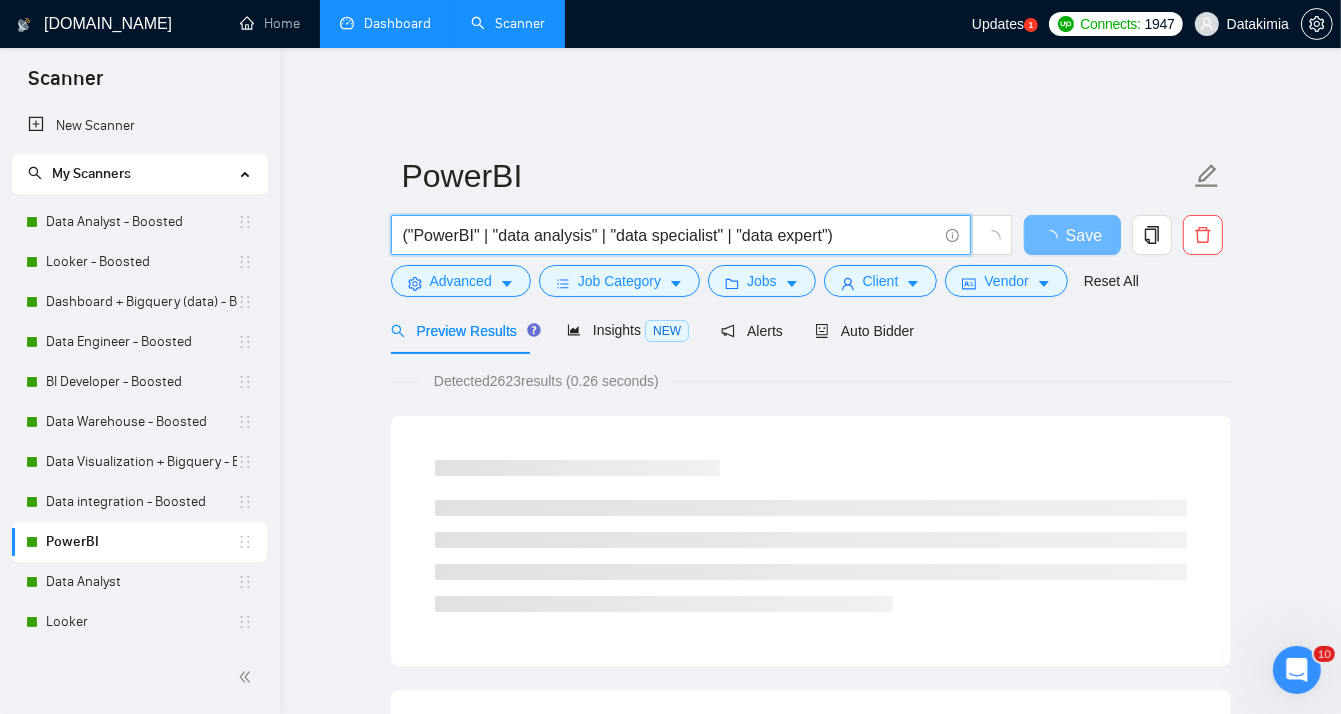 drag, startPoint x: 499, startPoint y: 222, endPoint x: 586, endPoint y: 222, distance: 87 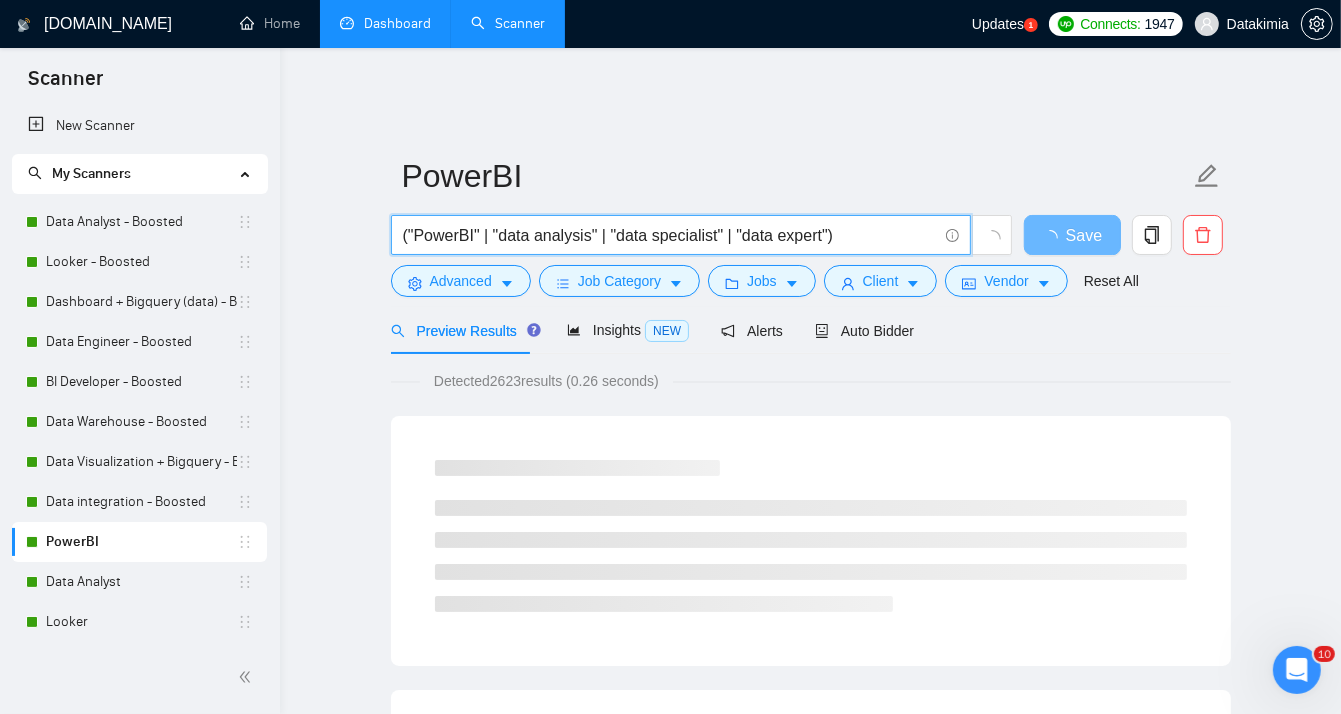 click on "("PowerBI" | "data analysis" | "data specialist" | "data expert")" at bounding box center (670, 235) 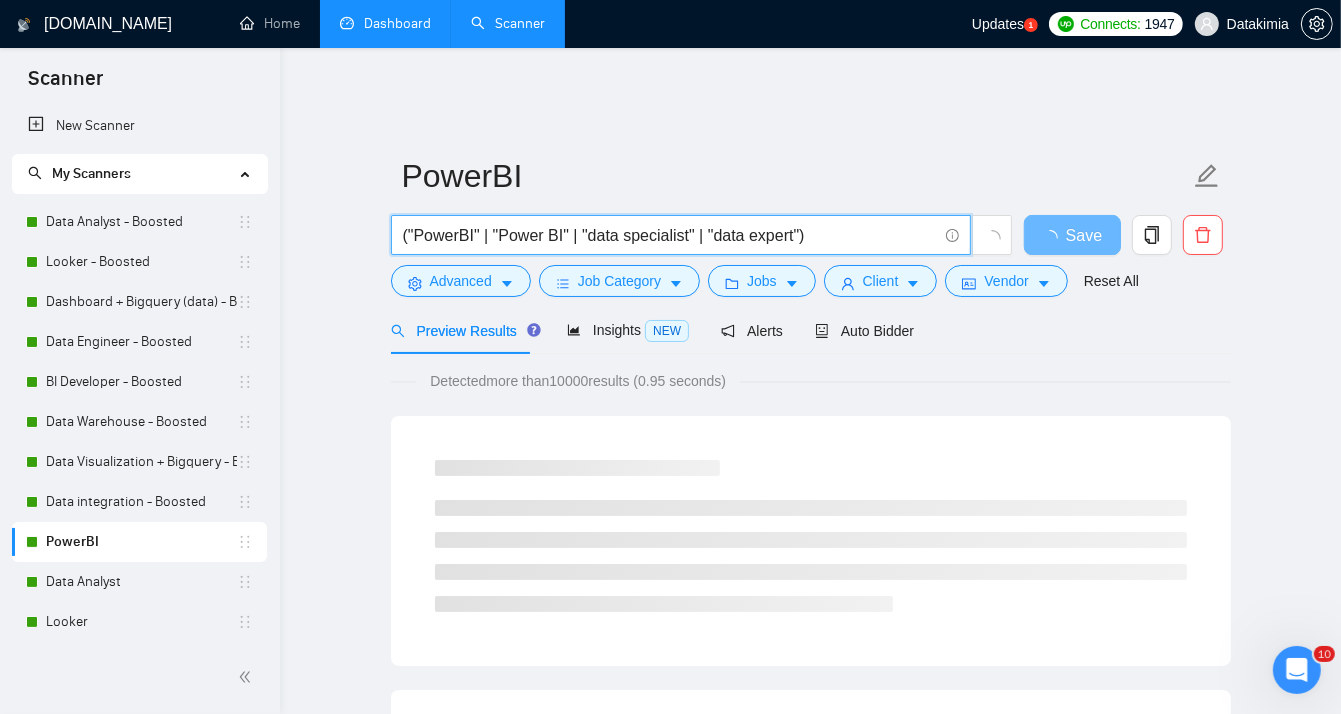 click on "("PowerBI" | "Power BI" | "data specialist" | "data expert")" at bounding box center [670, 235] 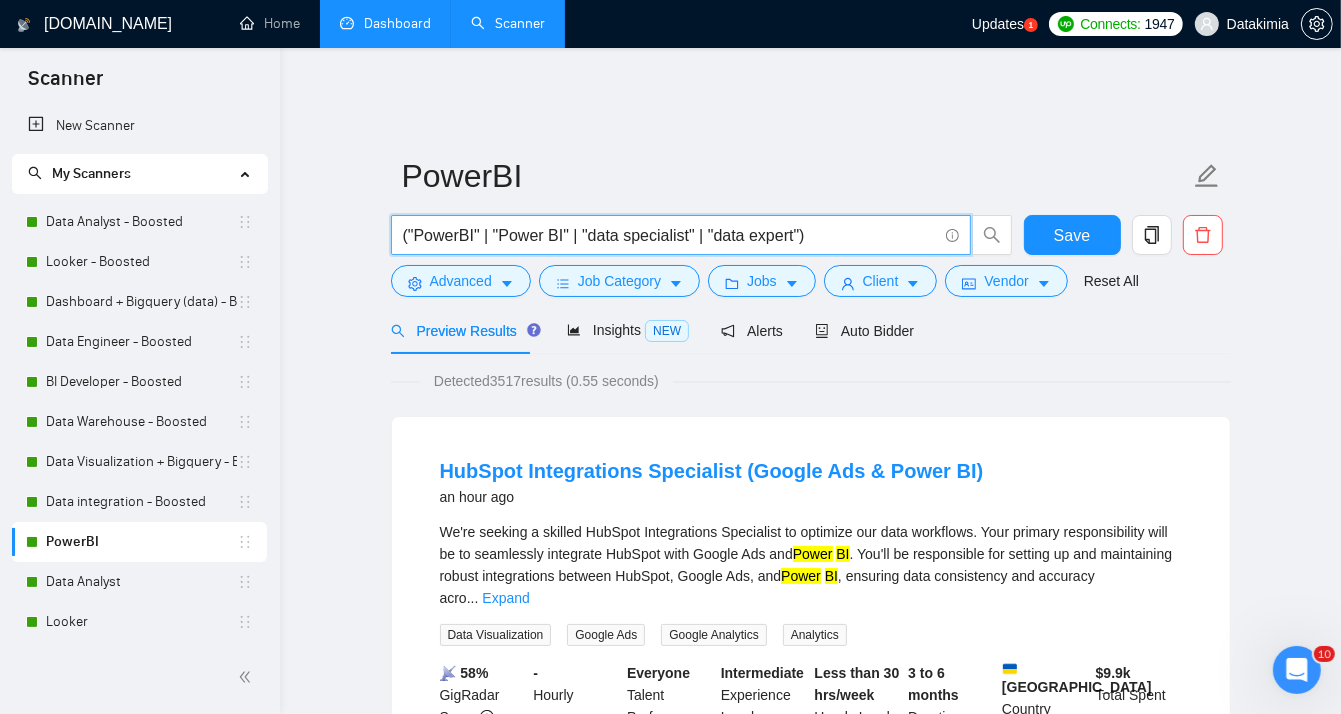 drag, startPoint x: 683, startPoint y: 221, endPoint x: 582, endPoint y: 220, distance: 101.00495 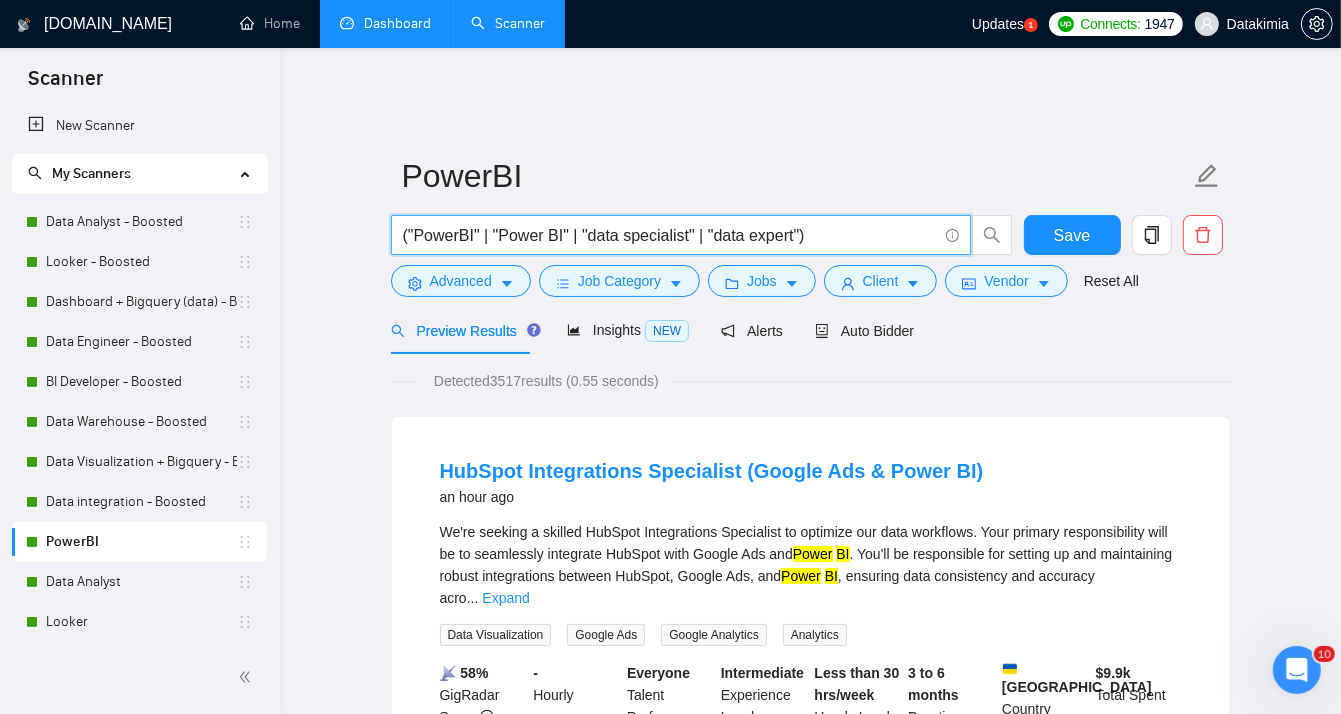 click on "("PowerBI" | "Power BI" | "data specialist" | "data expert")" at bounding box center (670, 235) 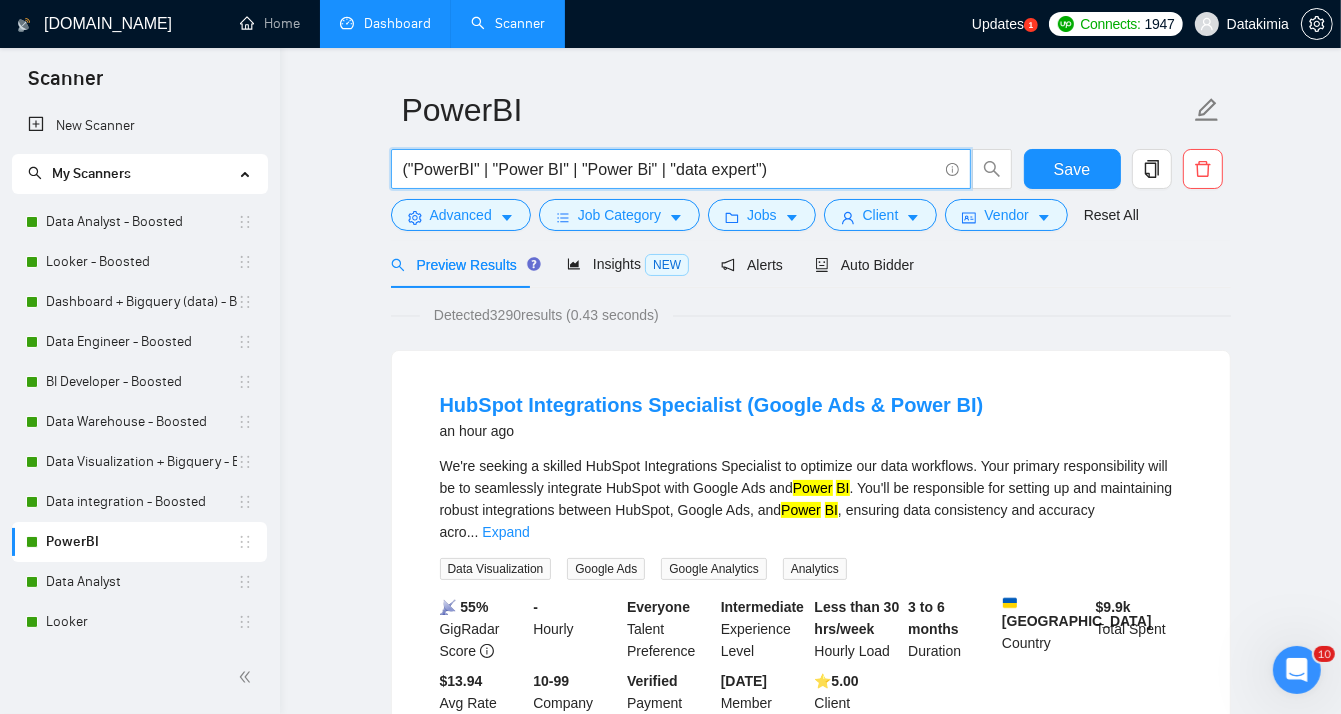 scroll, scrollTop: 0, scrollLeft: 0, axis: both 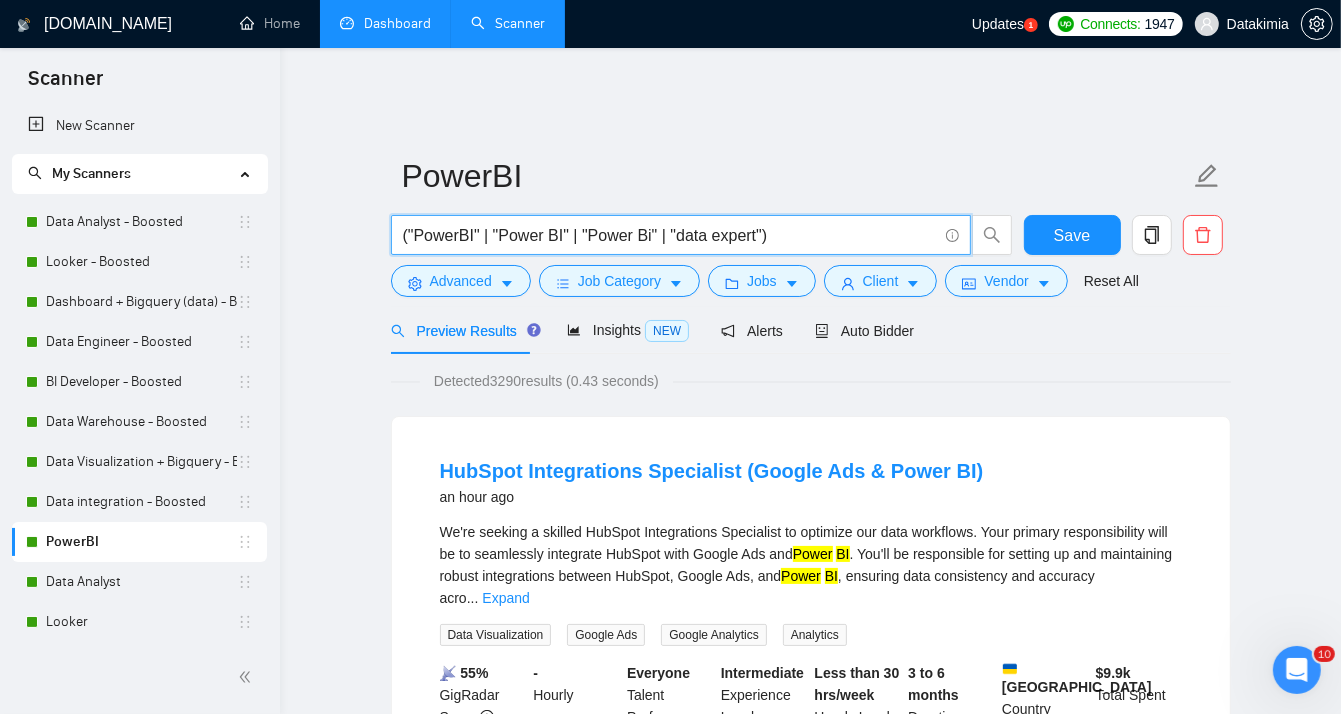 drag, startPoint x: 751, startPoint y: 217, endPoint x: 669, endPoint y: 217, distance: 82 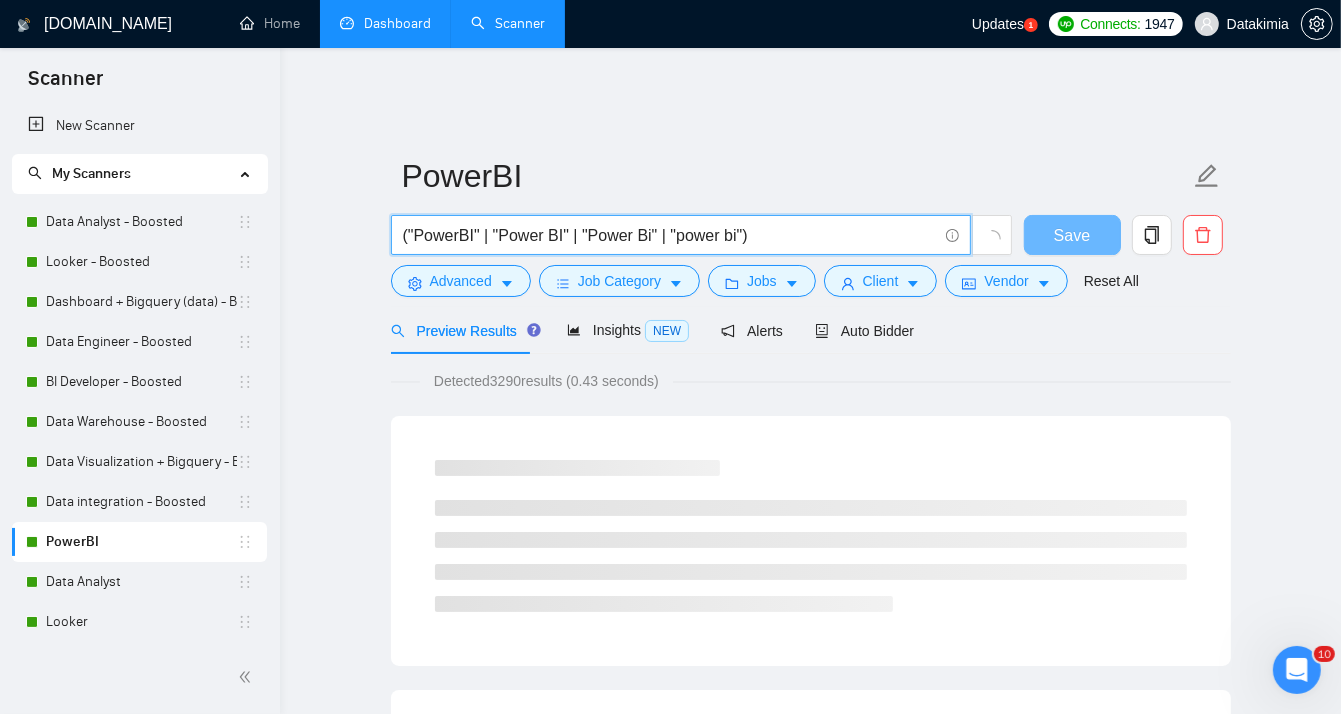 click on "("PowerBI" | "Power BI" | "Power Bi" | "power bi")" at bounding box center (670, 235) 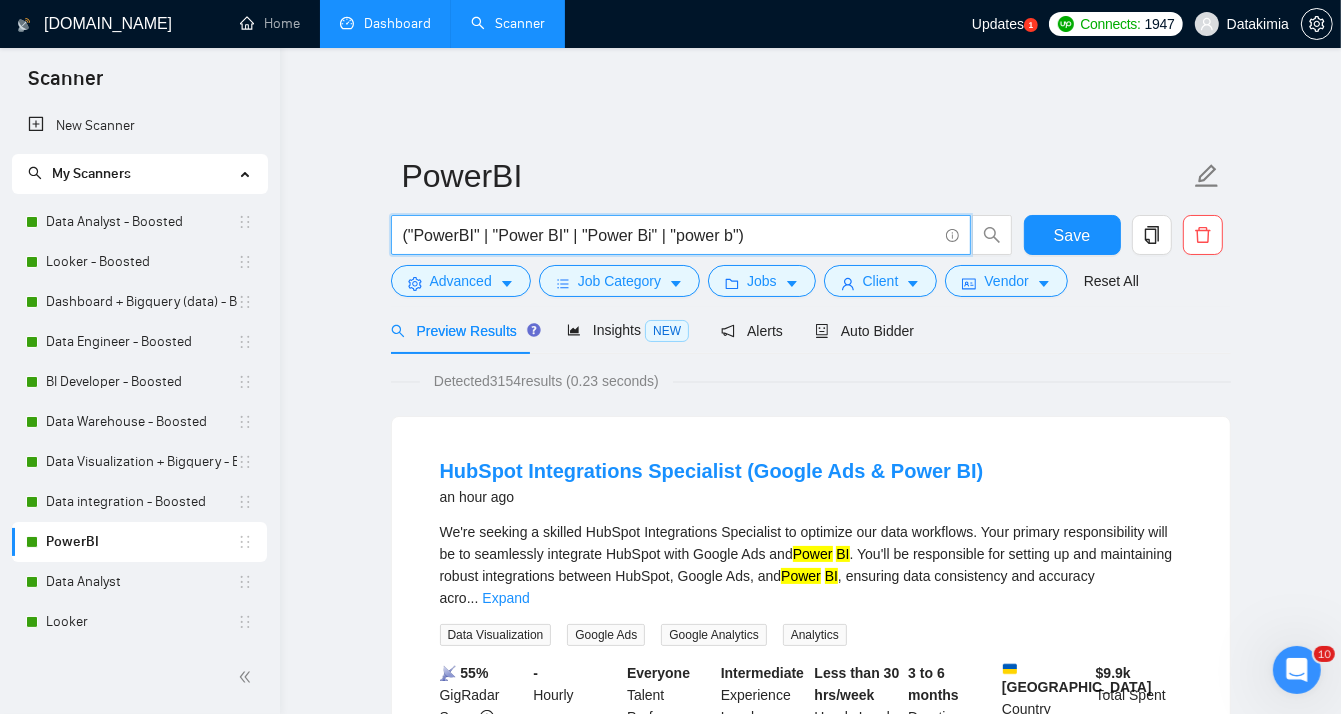 drag, startPoint x: 762, startPoint y: 223, endPoint x: 655, endPoint y: 226, distance: 107.042046 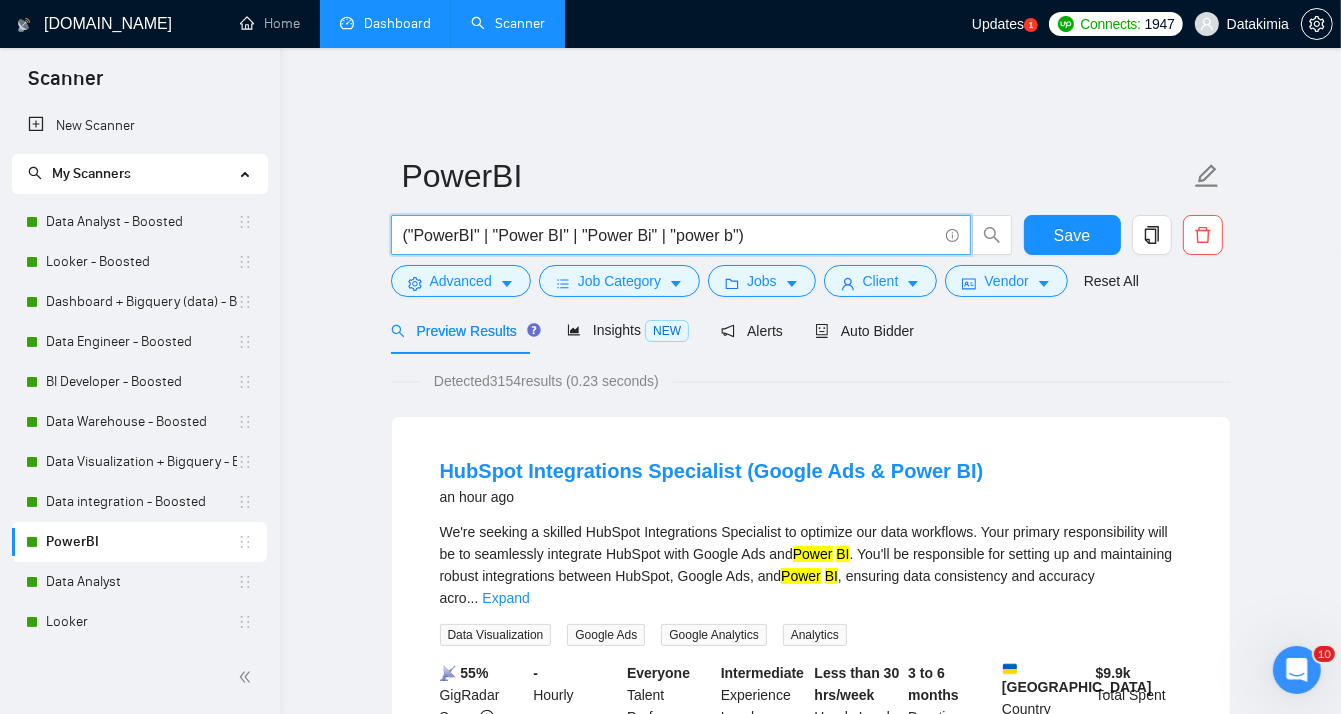 click on "("PowerBI" | "Power BI" | "Power Bi" | "power b")" at bounding box center (670, 235) 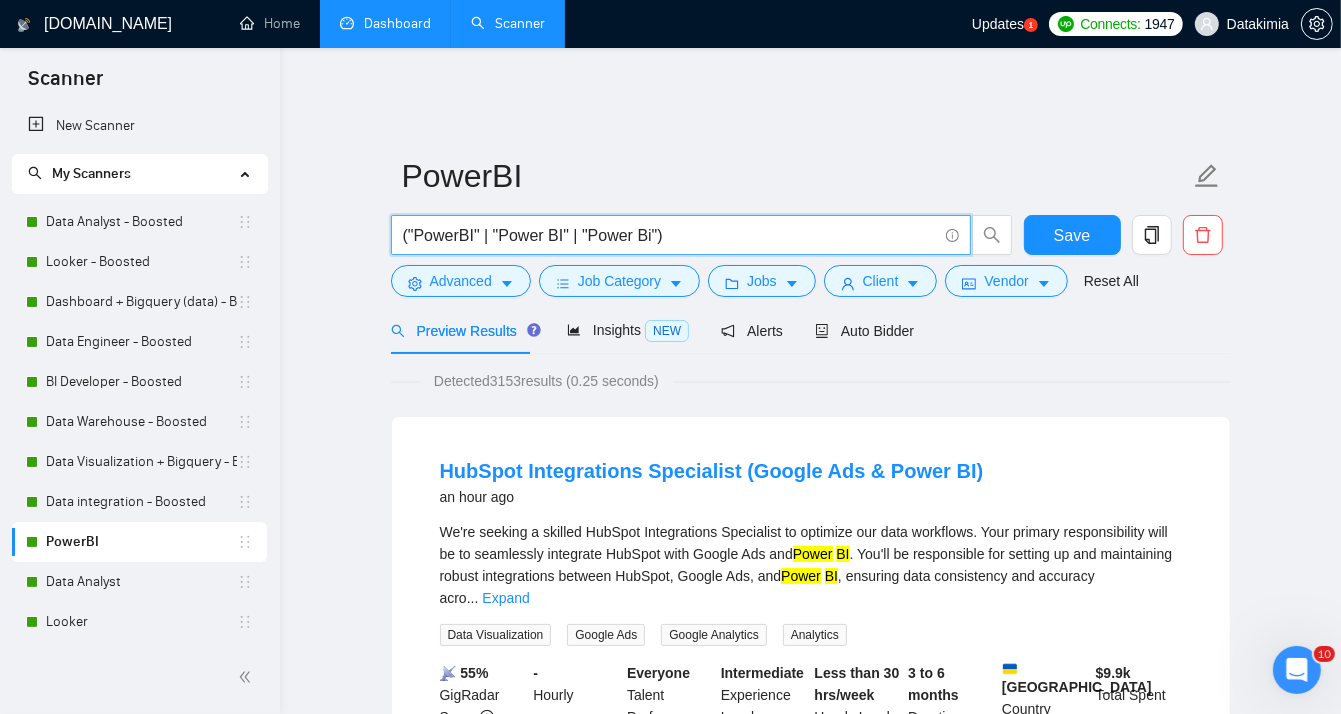 drag, startPoint x: 679, startPoint y: 223, endPoint x: 266, endPoint y: 210, distance: 413.20456 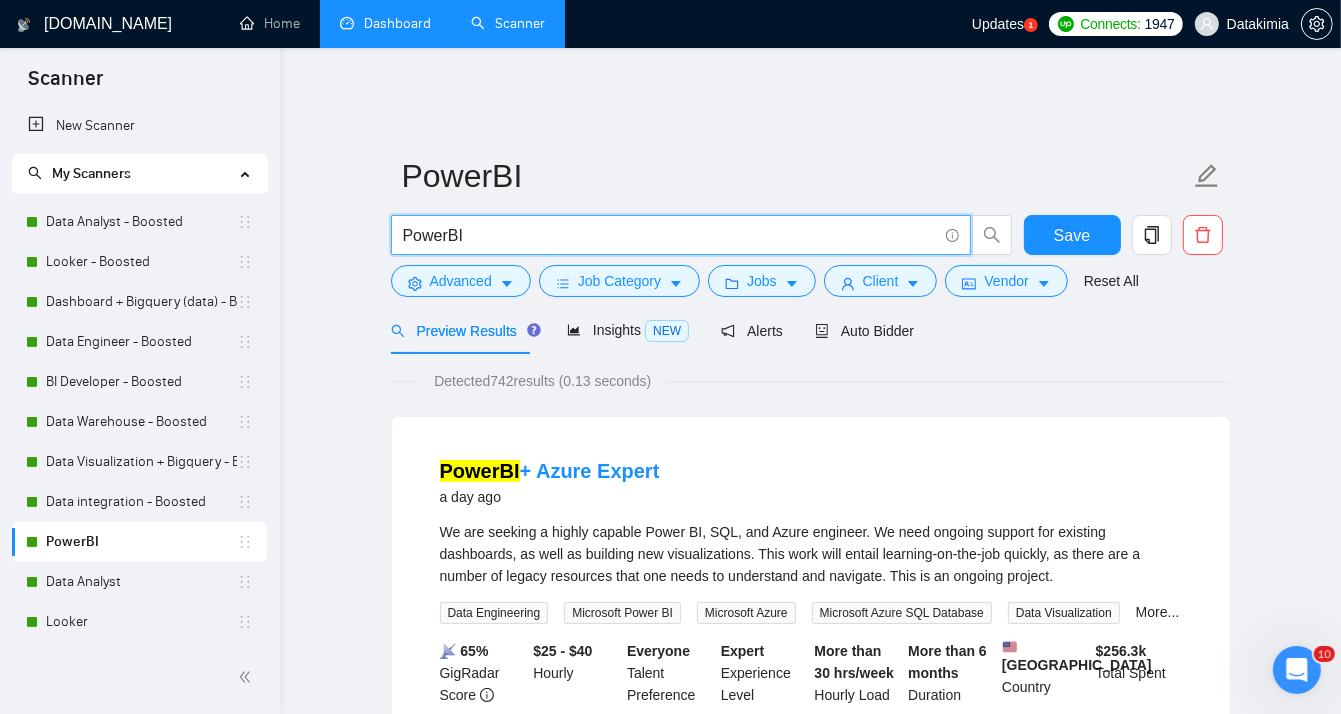 click on "Detected   742  results   (0.13 seconds)" at bounding box center (811, 381) 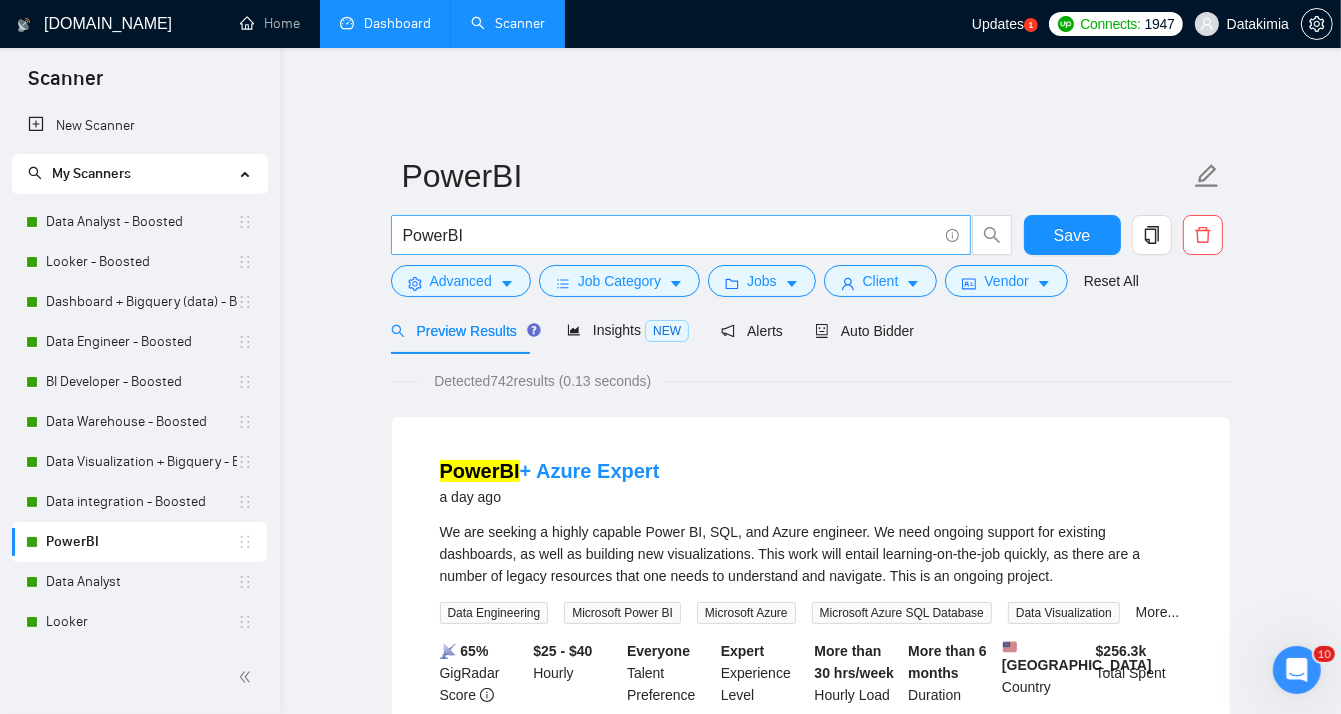 click on "PowerBI" at bounding box center (670, 235) 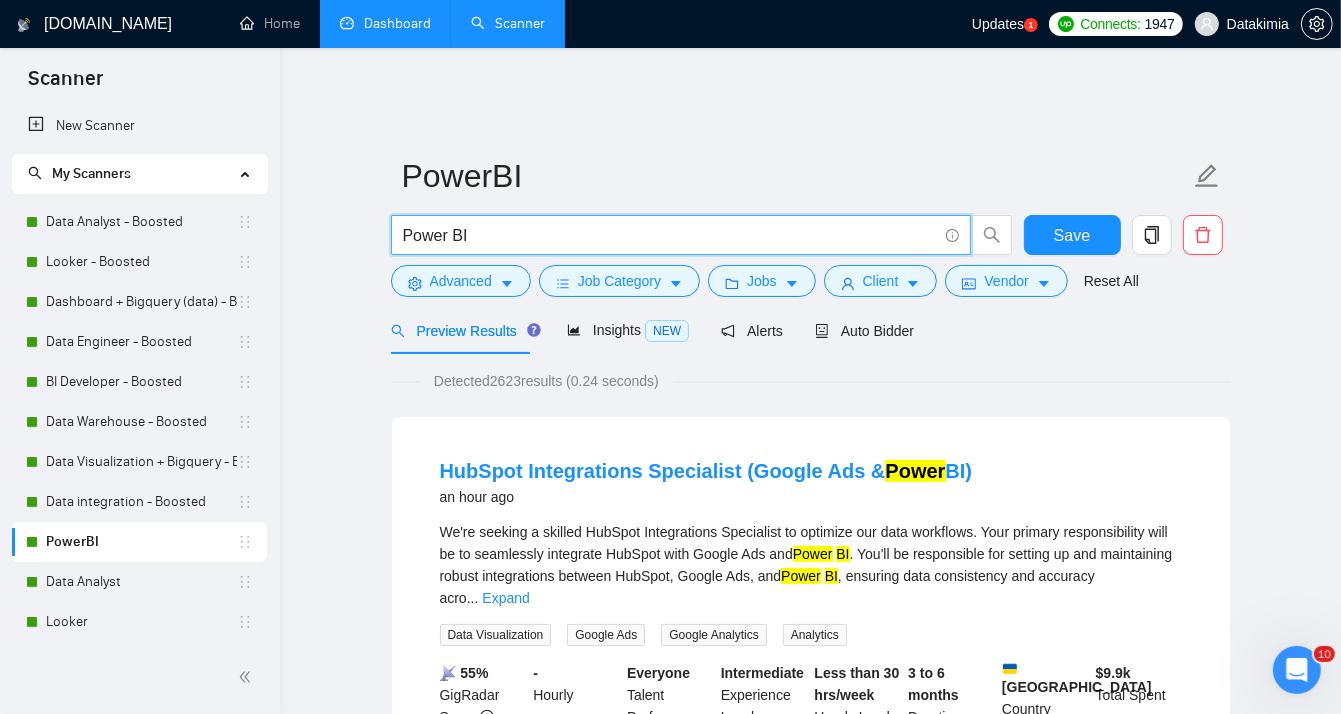 click on "Power BI" at bounding box center [670, 235] 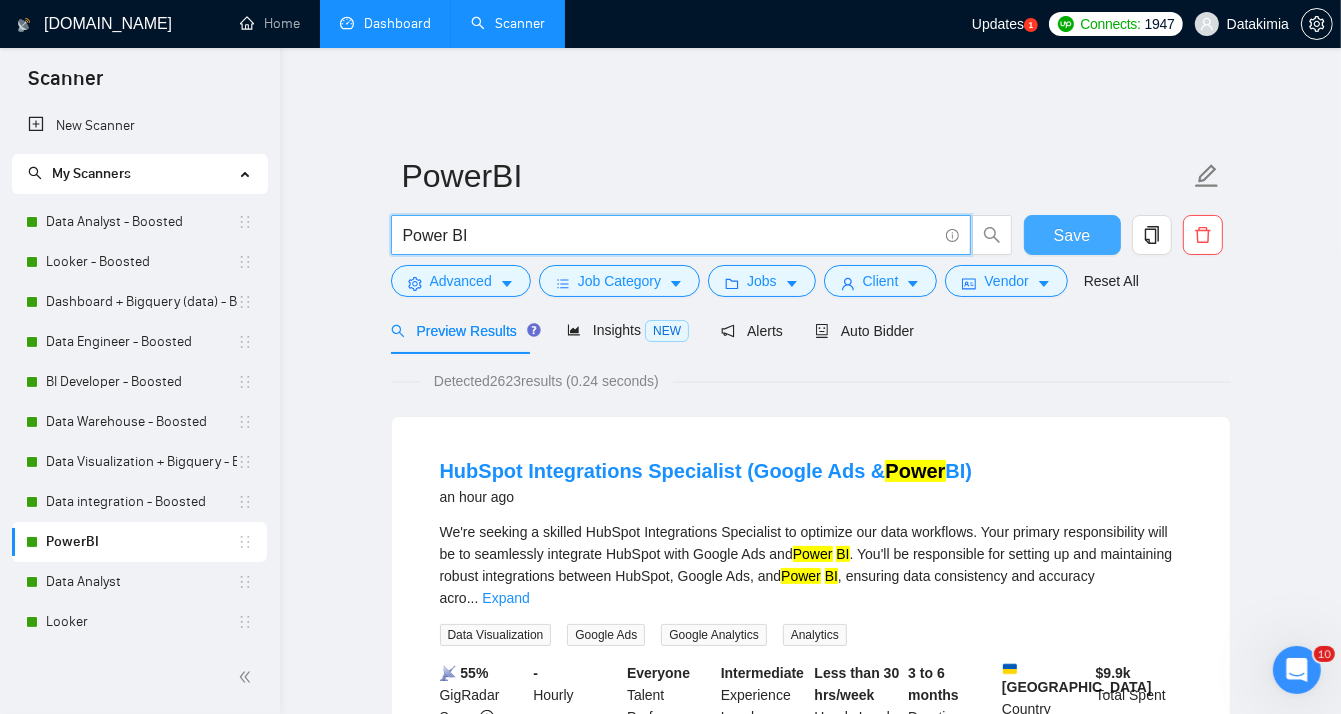 type on "Power BI" 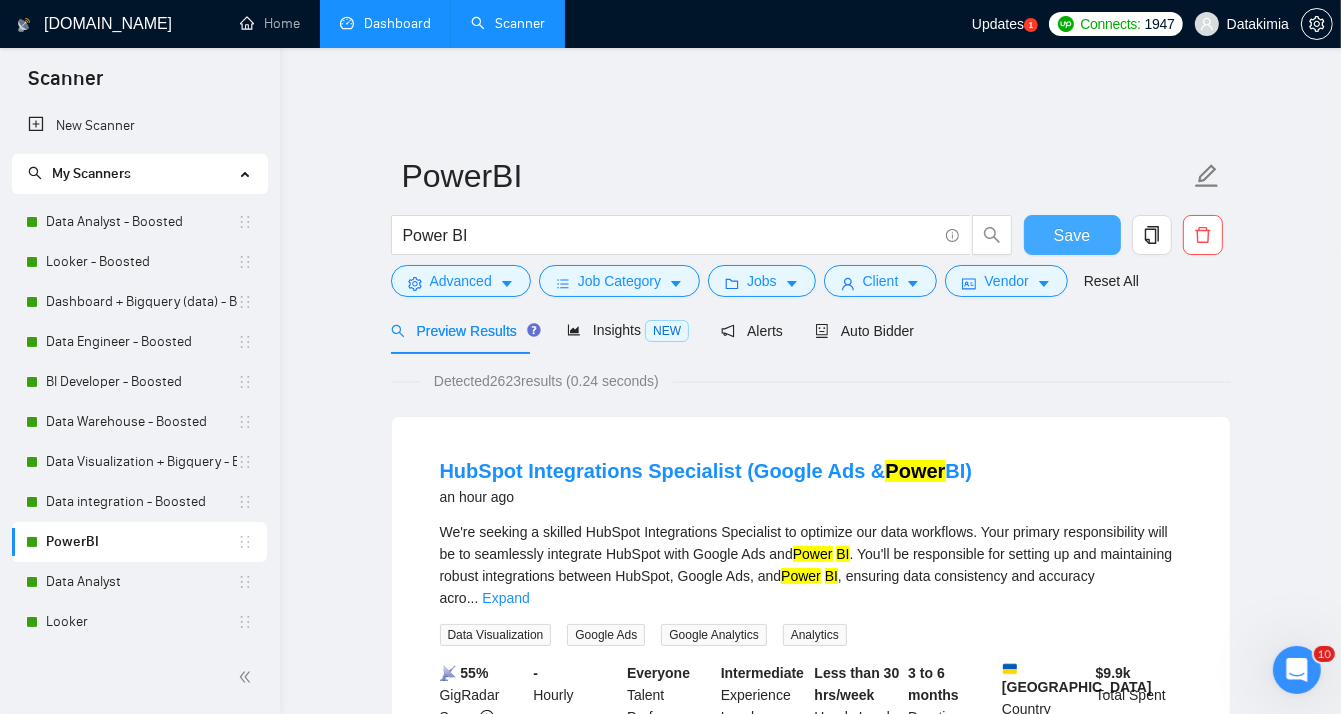 click on "Save" at bounding box center (1072, 235) 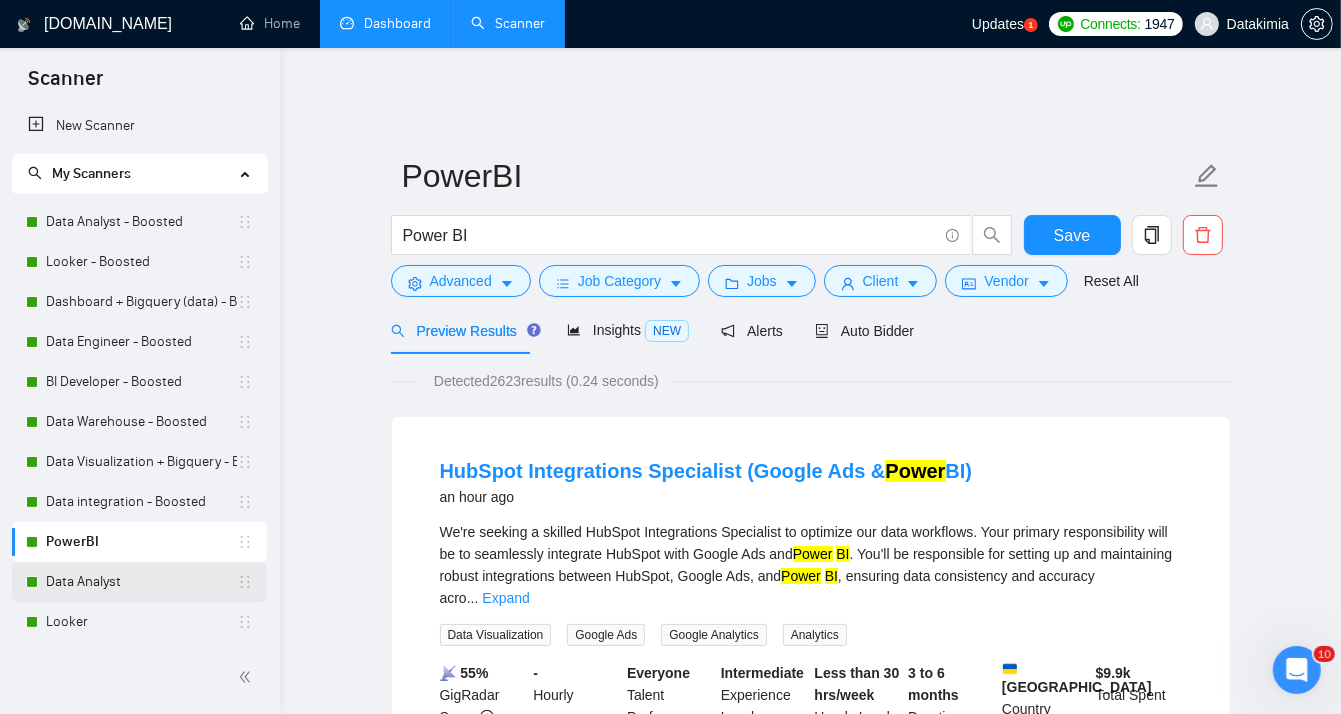 click on "Data Analyst" at bounding box center (141, 582) 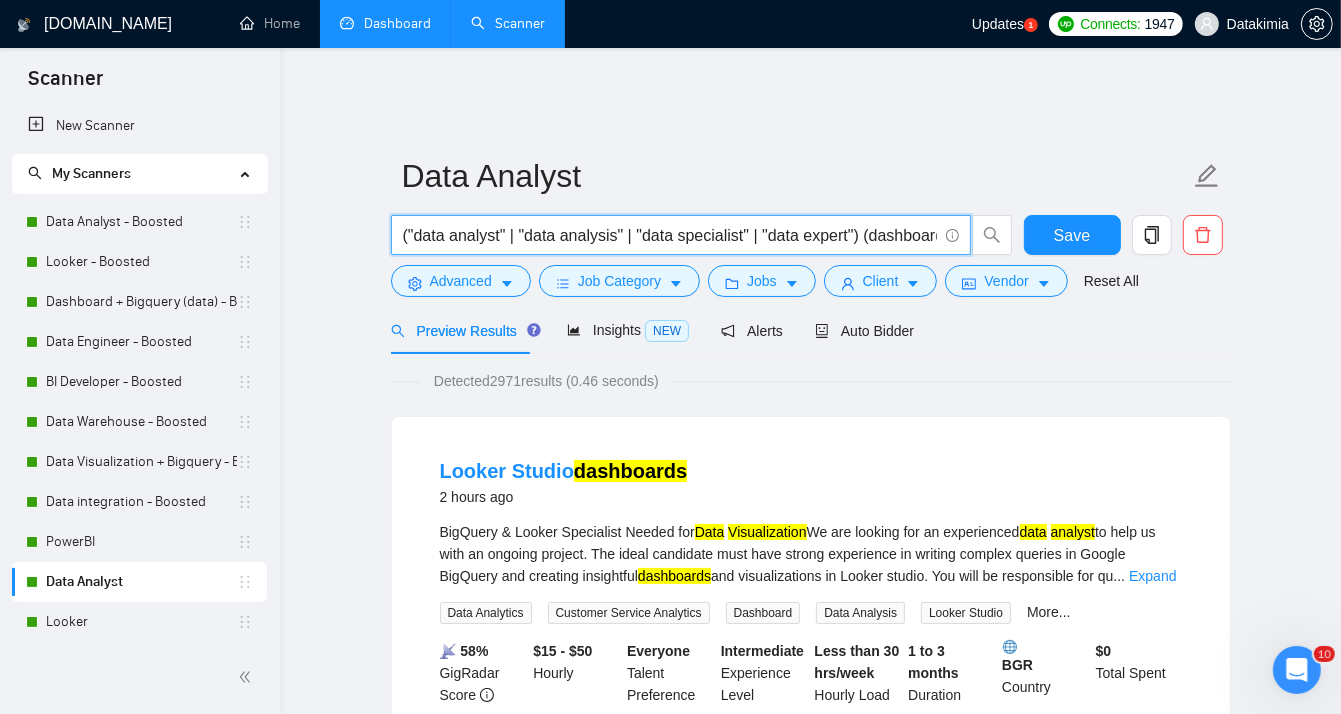 click on "("data analyst" | "data analysis" | "data specialist" | "data expert") (dashboard | (dashboard*) | "dash board" | "data warehouse" | SQL | "data visualization")" at bounding box center [670, 235] 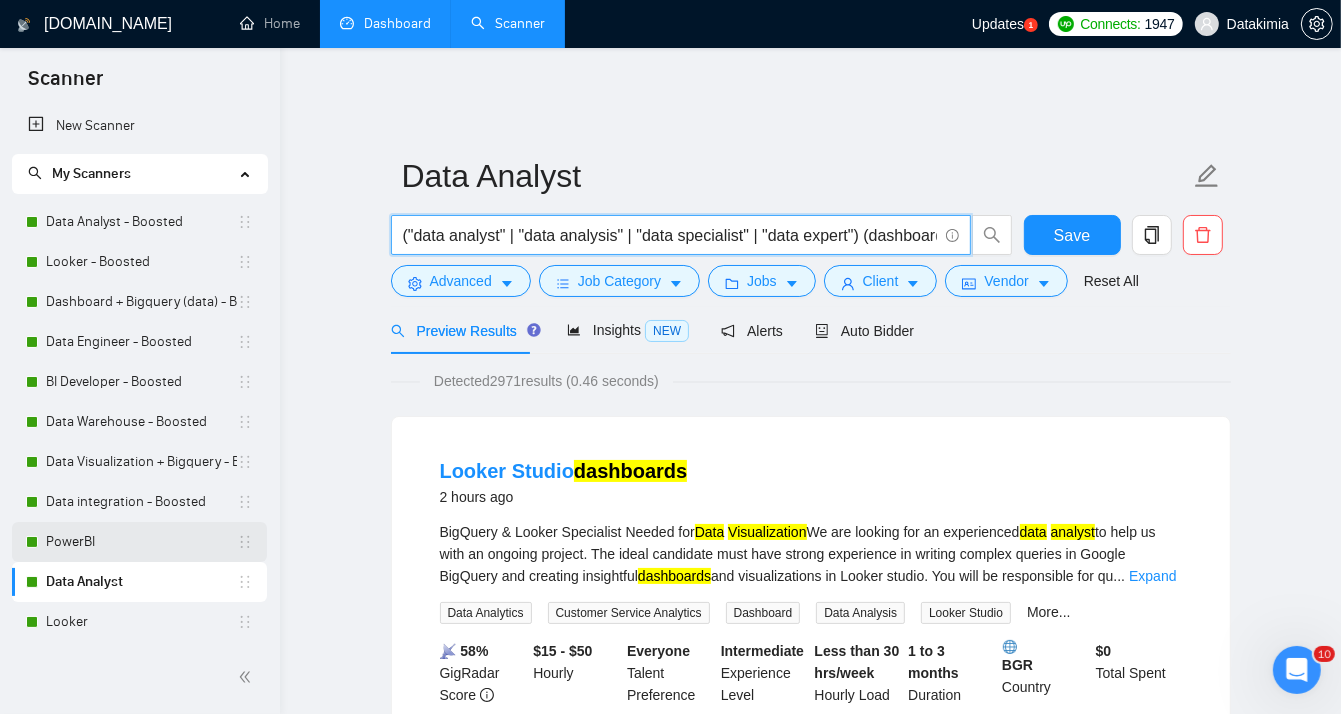click on "PowerBI" at bounding box center (141, 542) 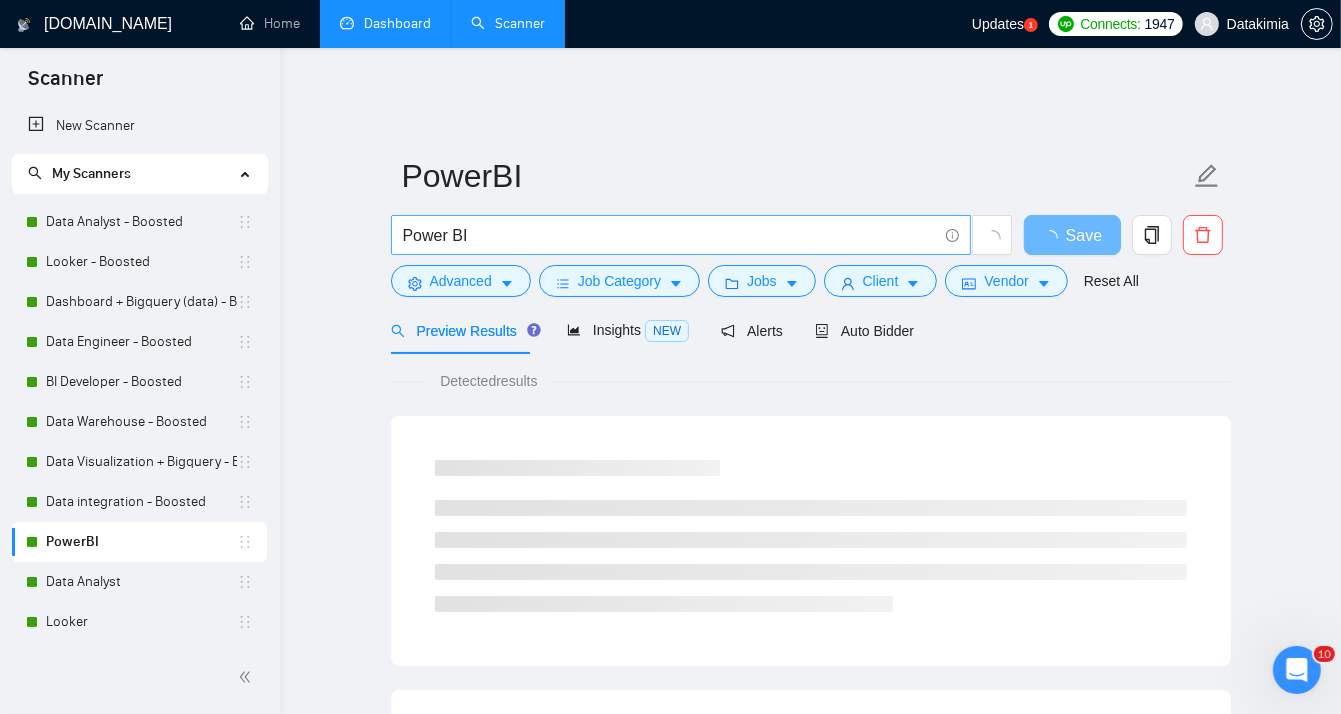 click on "Power BI" at bounding box center (670, 235) 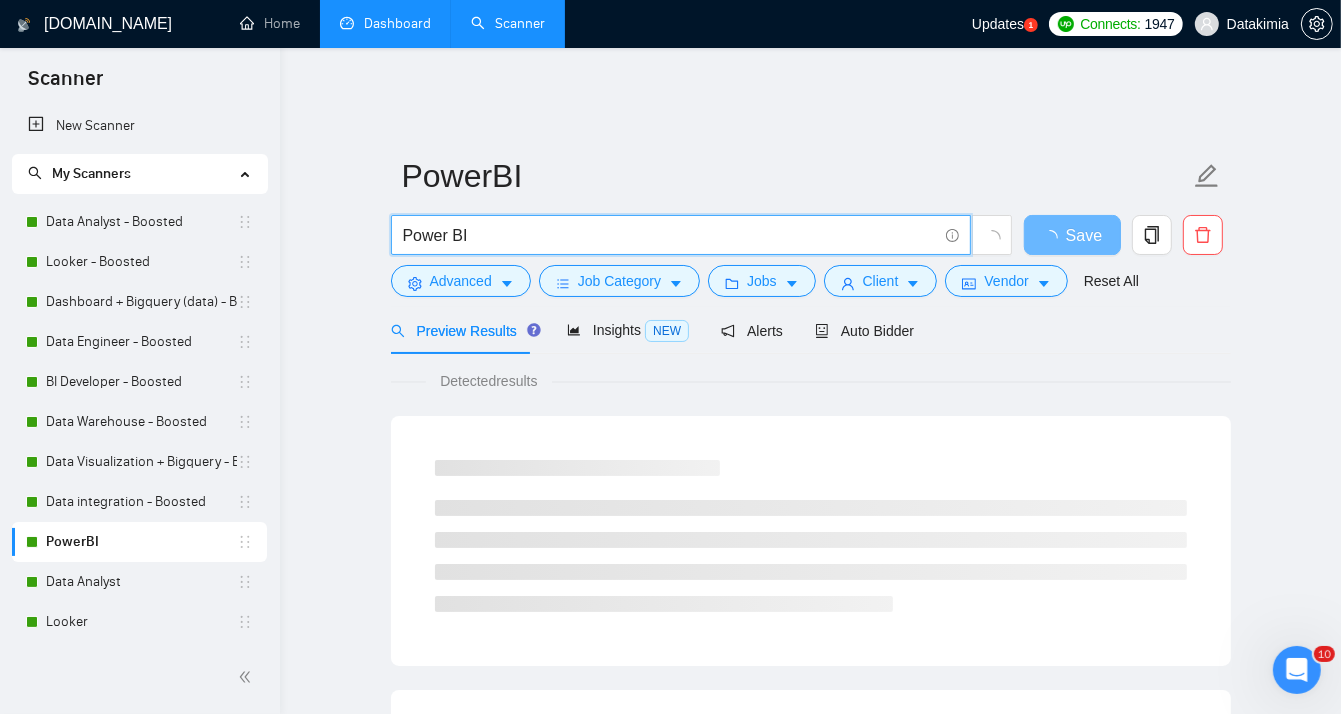 paste on "|" 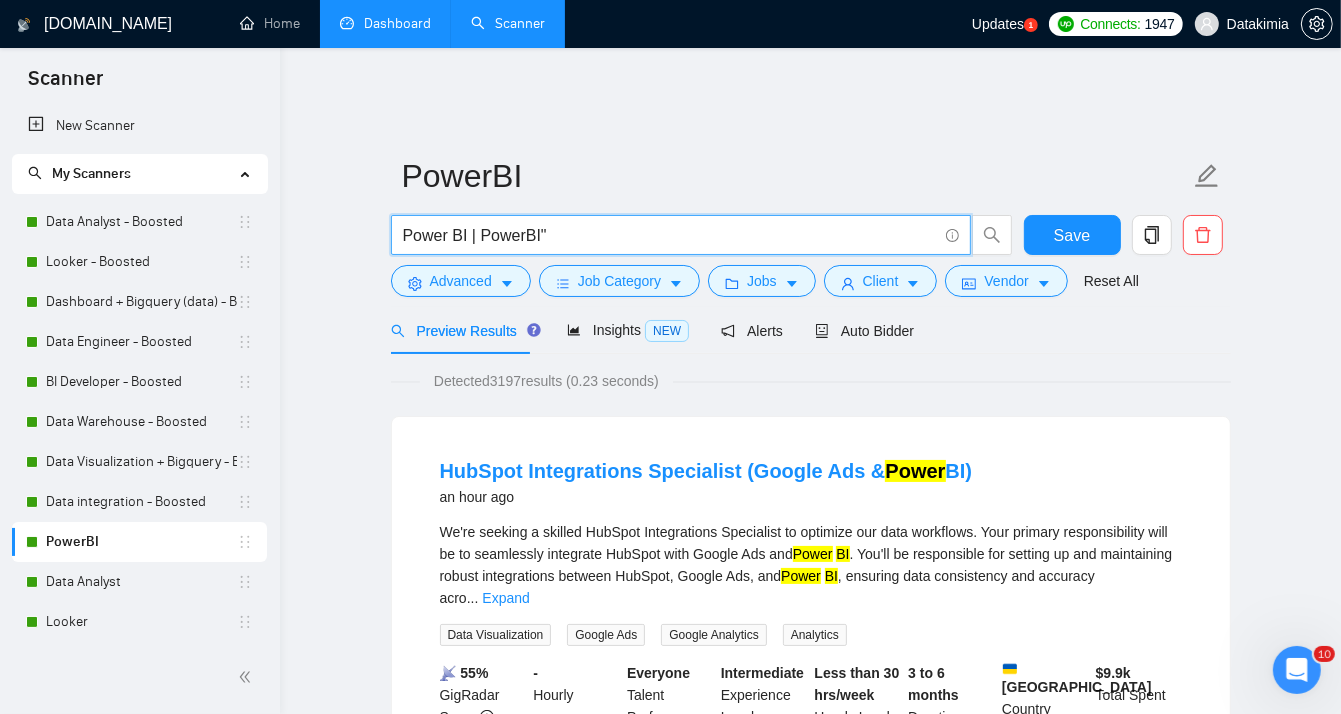 click on "Power BI | PowerBI"" at bounding box center [670, 235] 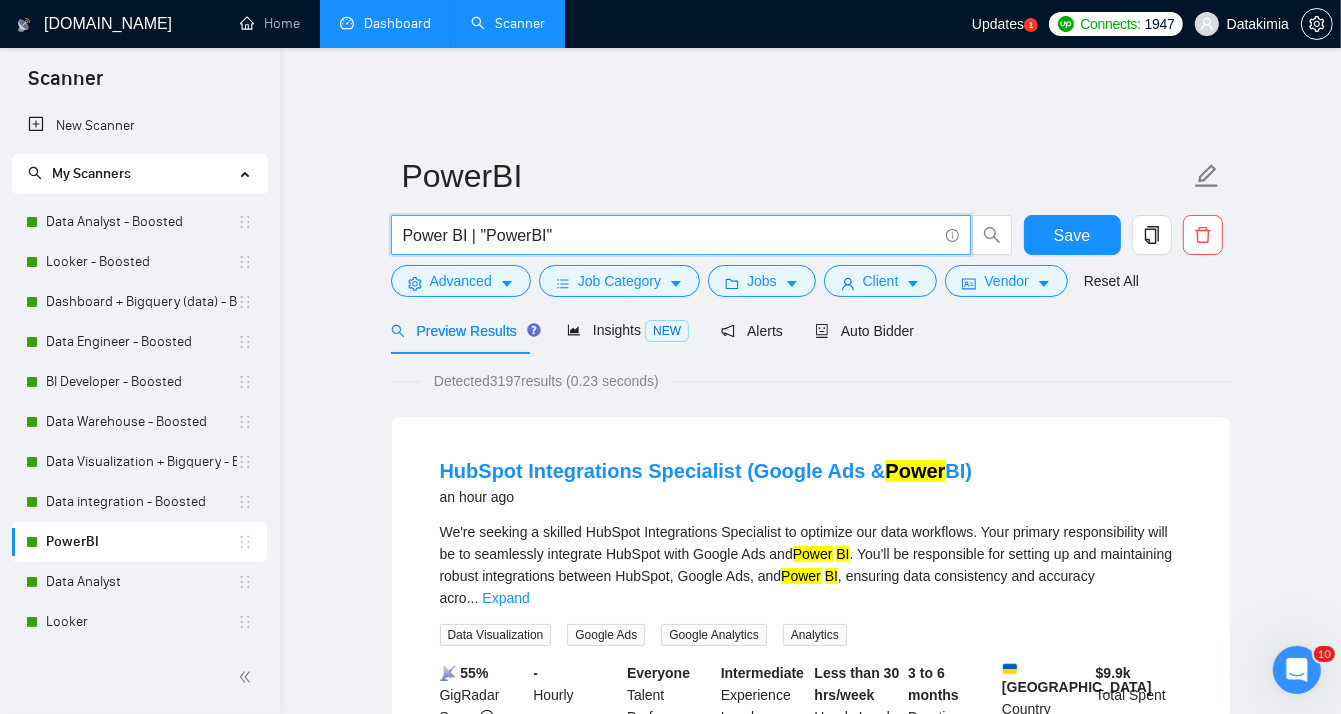click on "Power BI | "PowerBI"" at bounding box center (670, 235) 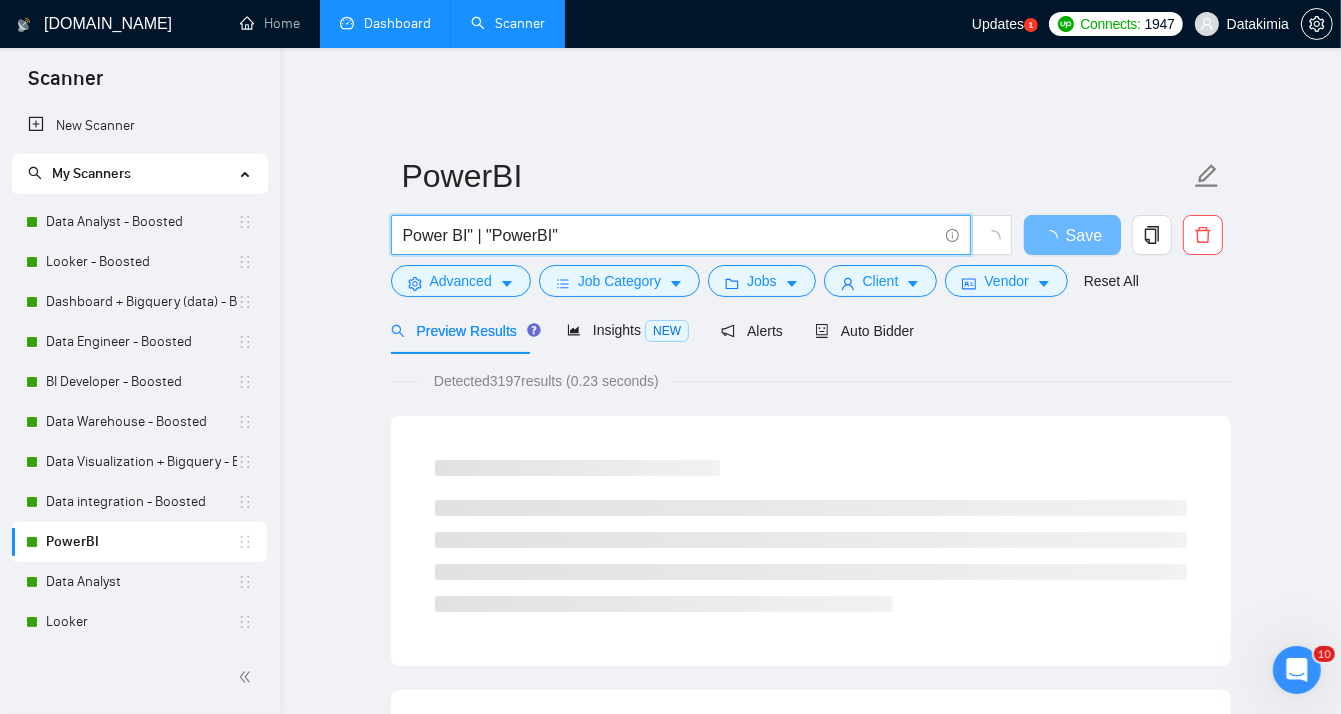 click on "Power BI" | "PowerBI"" at bounding box center [681, 235] 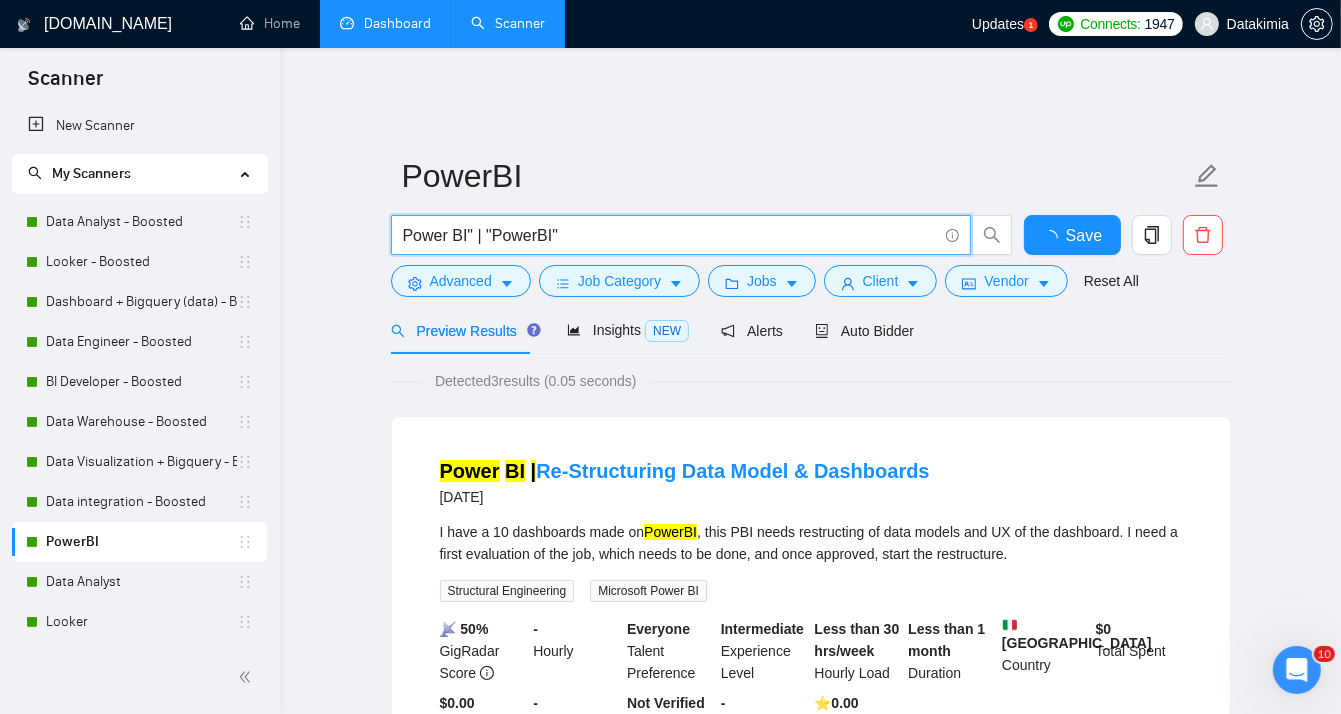 click on "Power BI" | "PowerBI"" at bounding box center [670, 235] 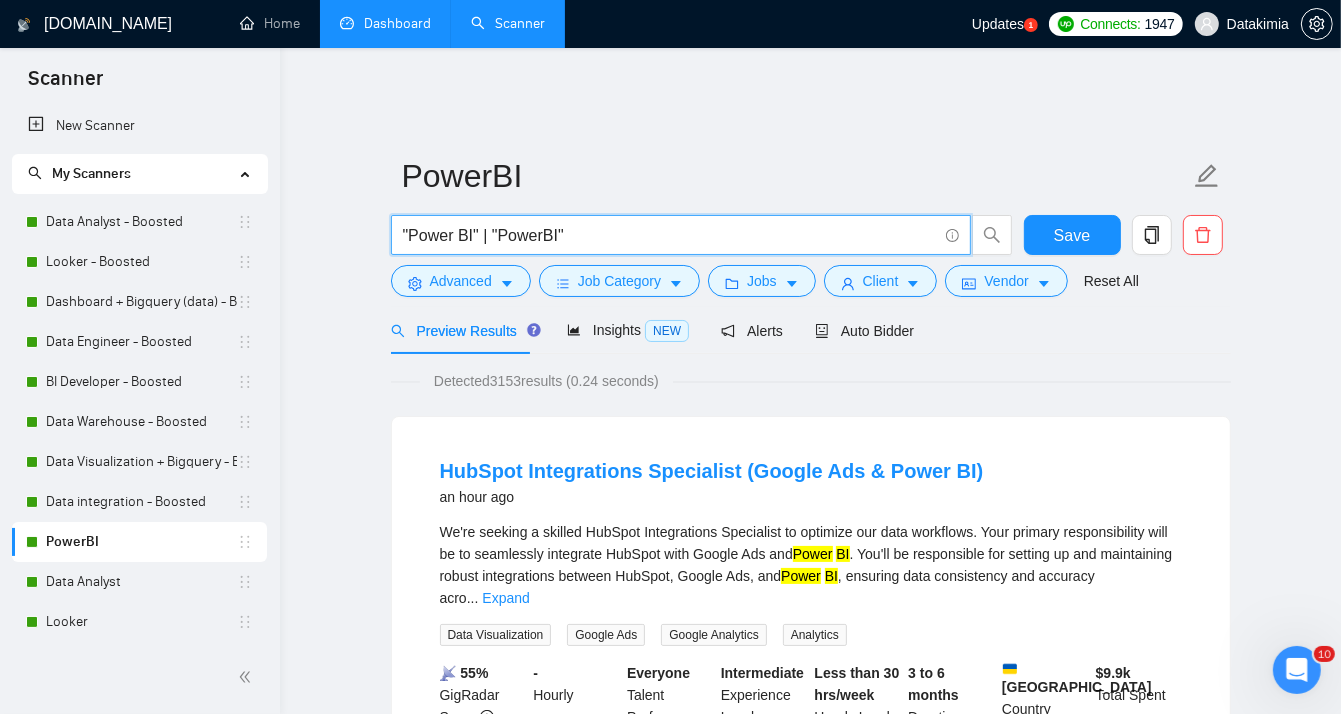 drag, startPoint x: 603, startPoint y: 215, endPoint x: 478, endPoint y: 221, distance: 125.14392 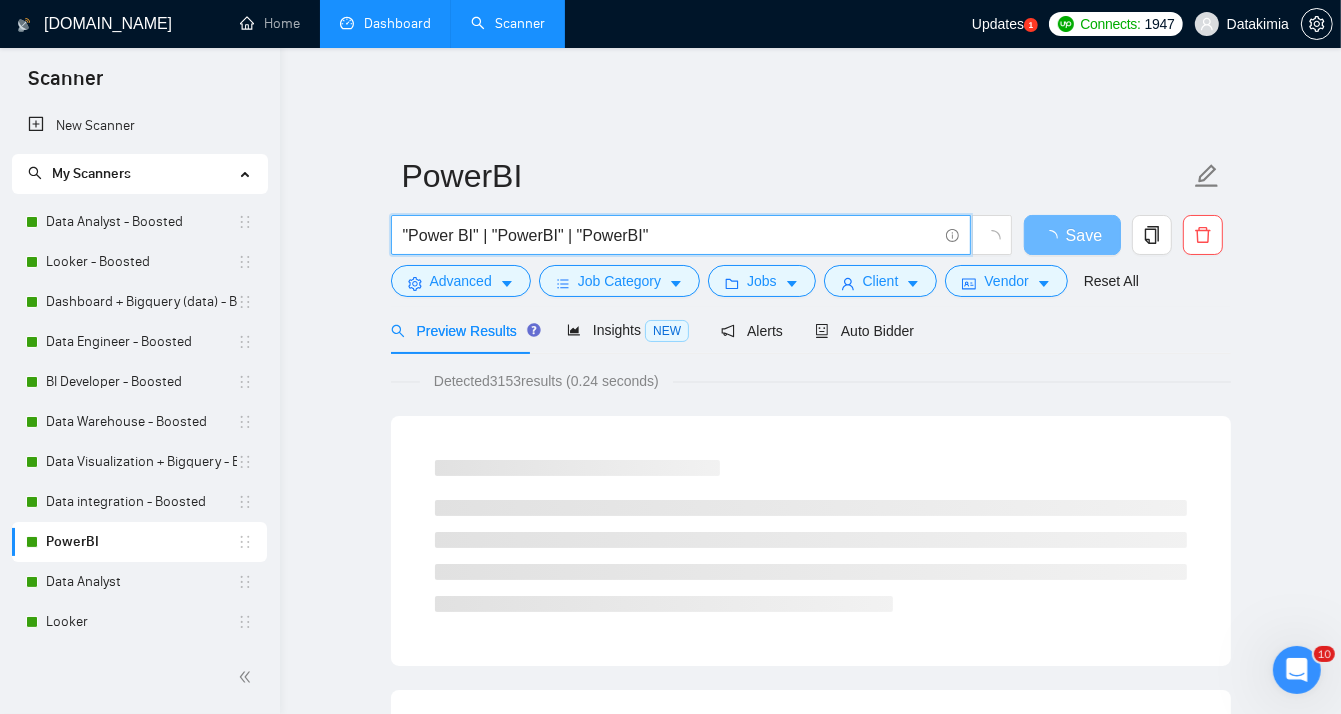 drag, startPoint x: 635, startPoint y: 221, endPoint x: 617, endPoint y: 221, distance: 18 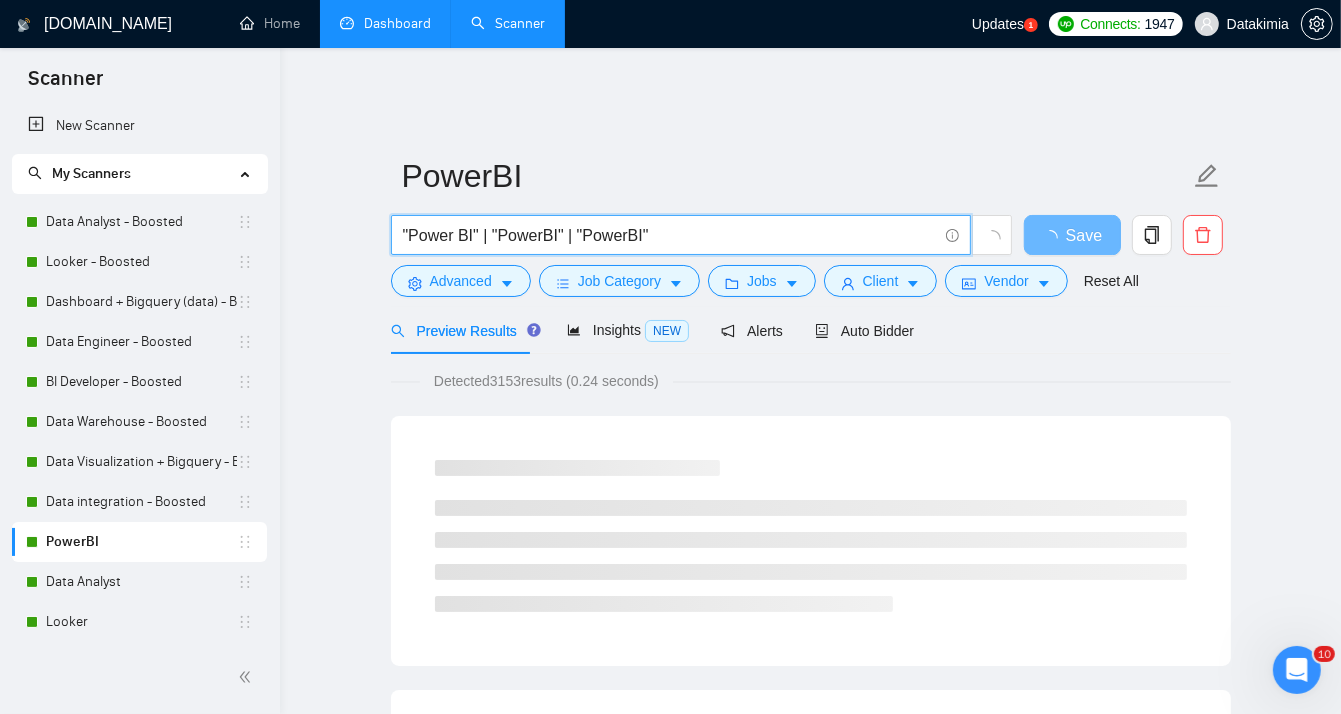 click on ""Power BI" | "PowerBI" | "PowerBI"" at bounding box center (670, 235) 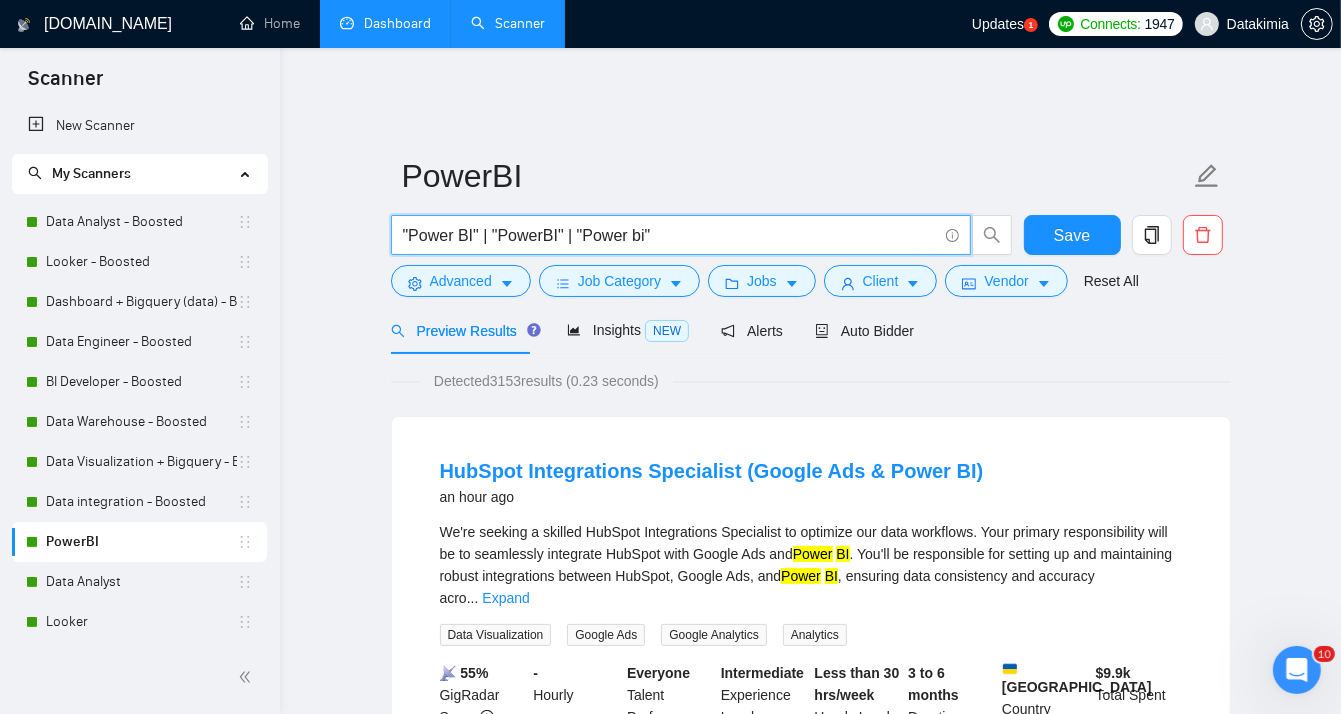 click on ""Power BI" | "PowerBI" | "Power bi"" at bounding box center [670, 235] 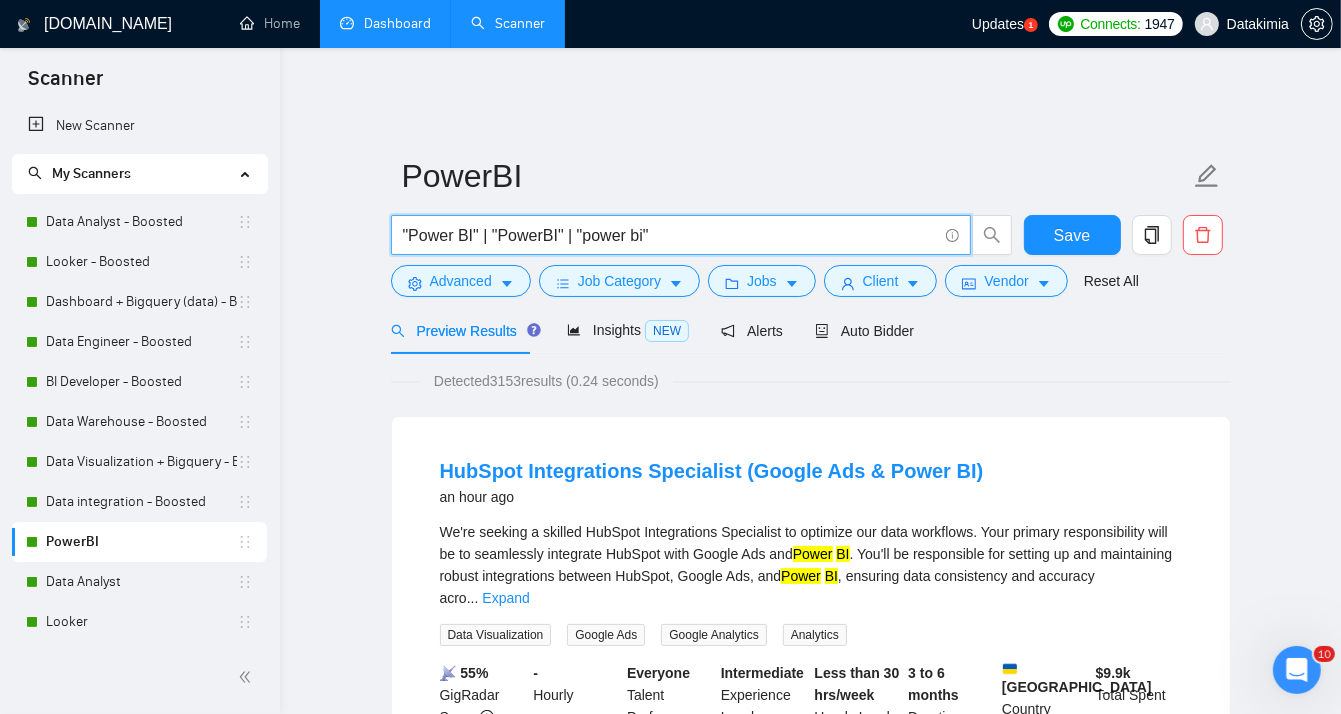 click on ""Power BI" | "PowerBI" | "power bi"" at bounding box center [670, 235] 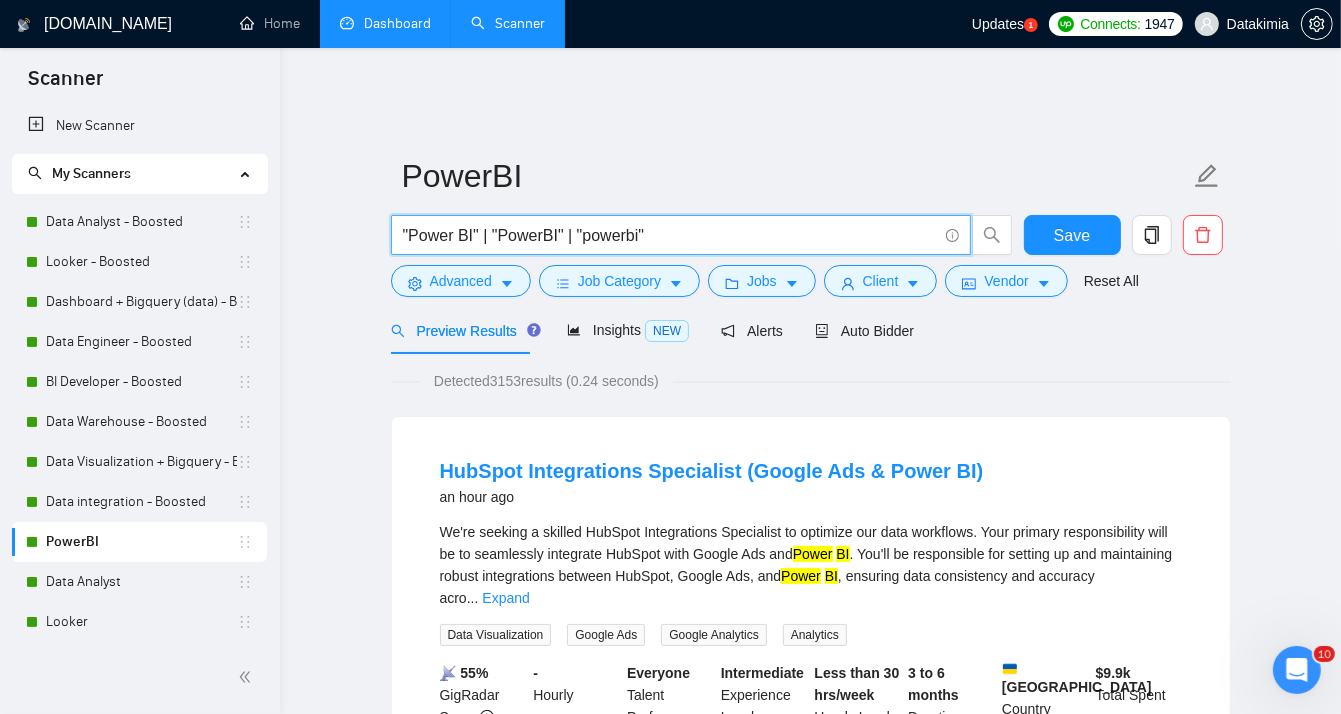 drag, startPoint x: 561, startPoint y: 220, endPoint x: 782, endPoint y: 220, distance: 221 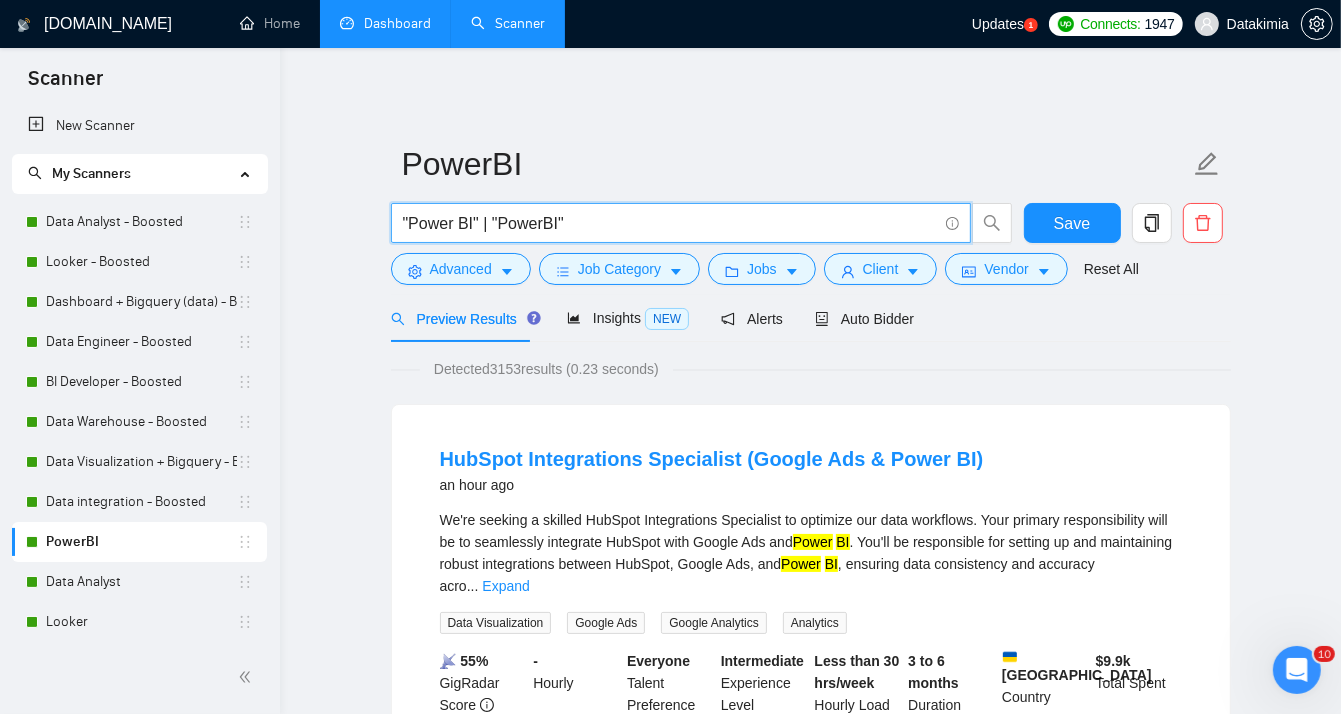 scroll, scrollTop: 0, scrollLeft: 0, axis: both 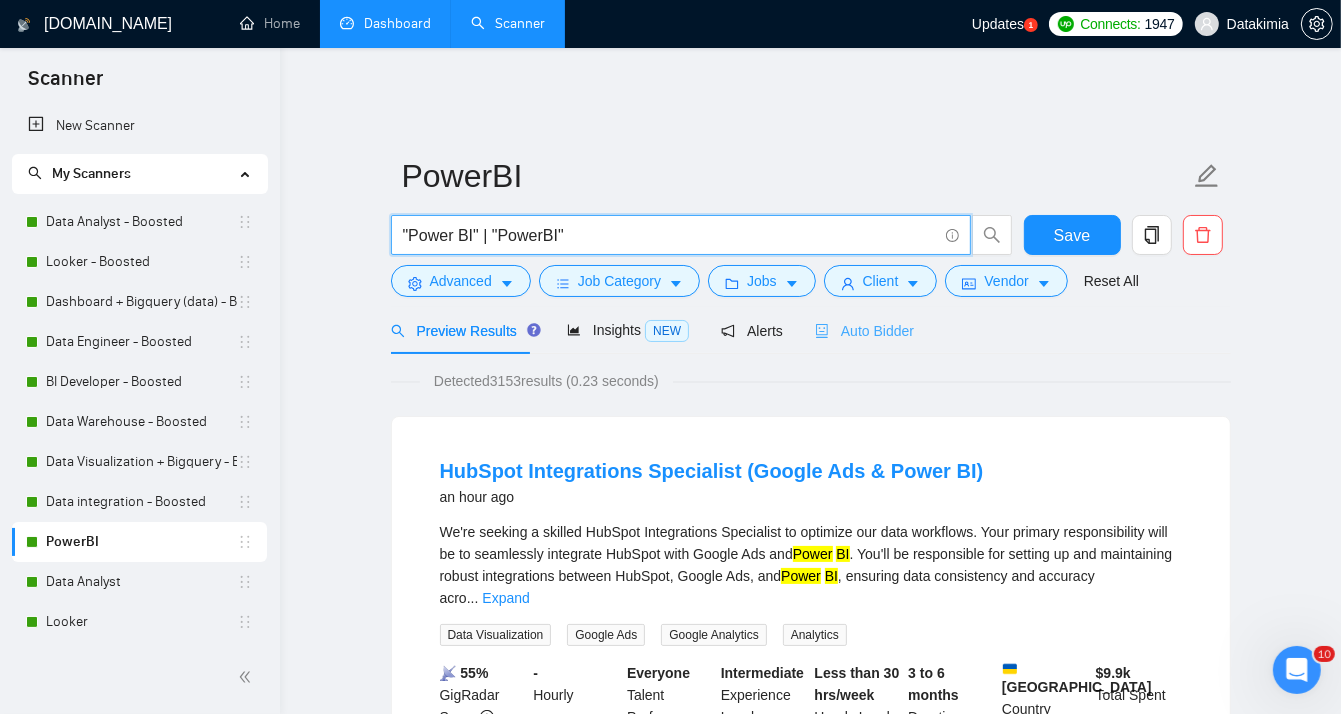 type on ""Power BI" | "PowerBI"" 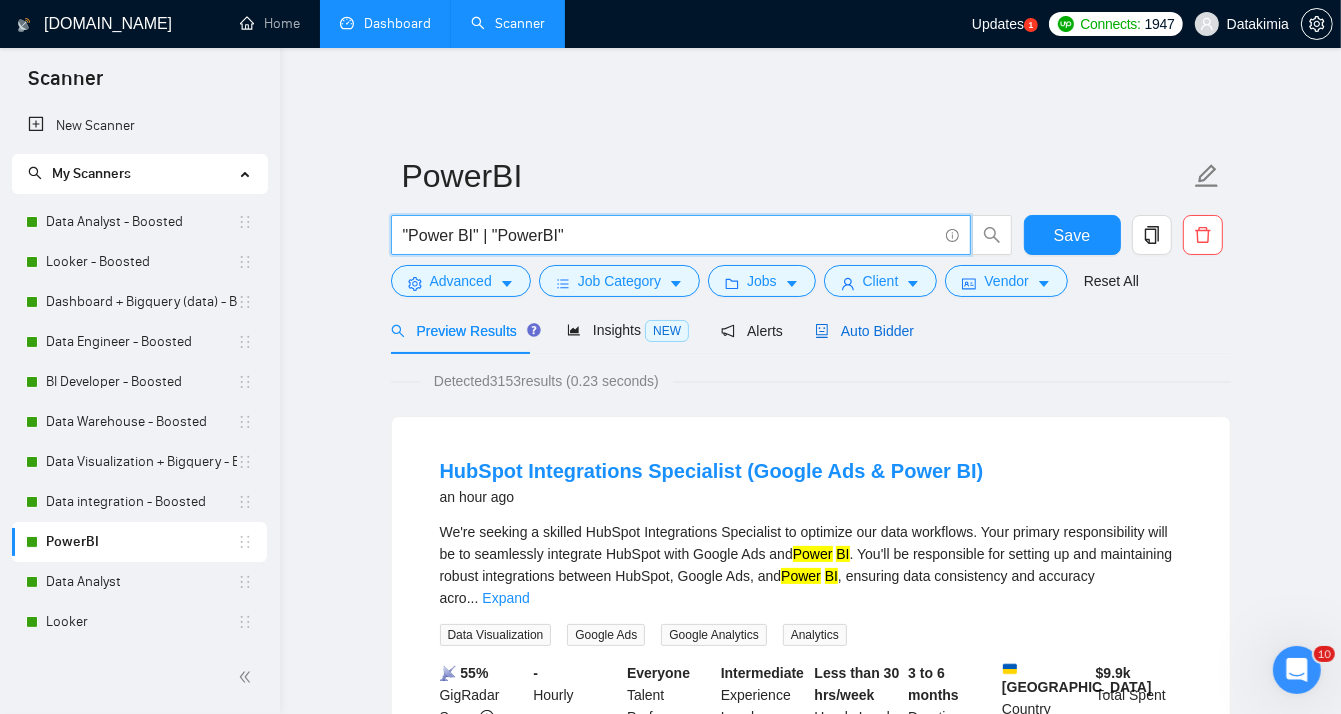 click on "Auto Bidder" at bounding box center [864, 331] 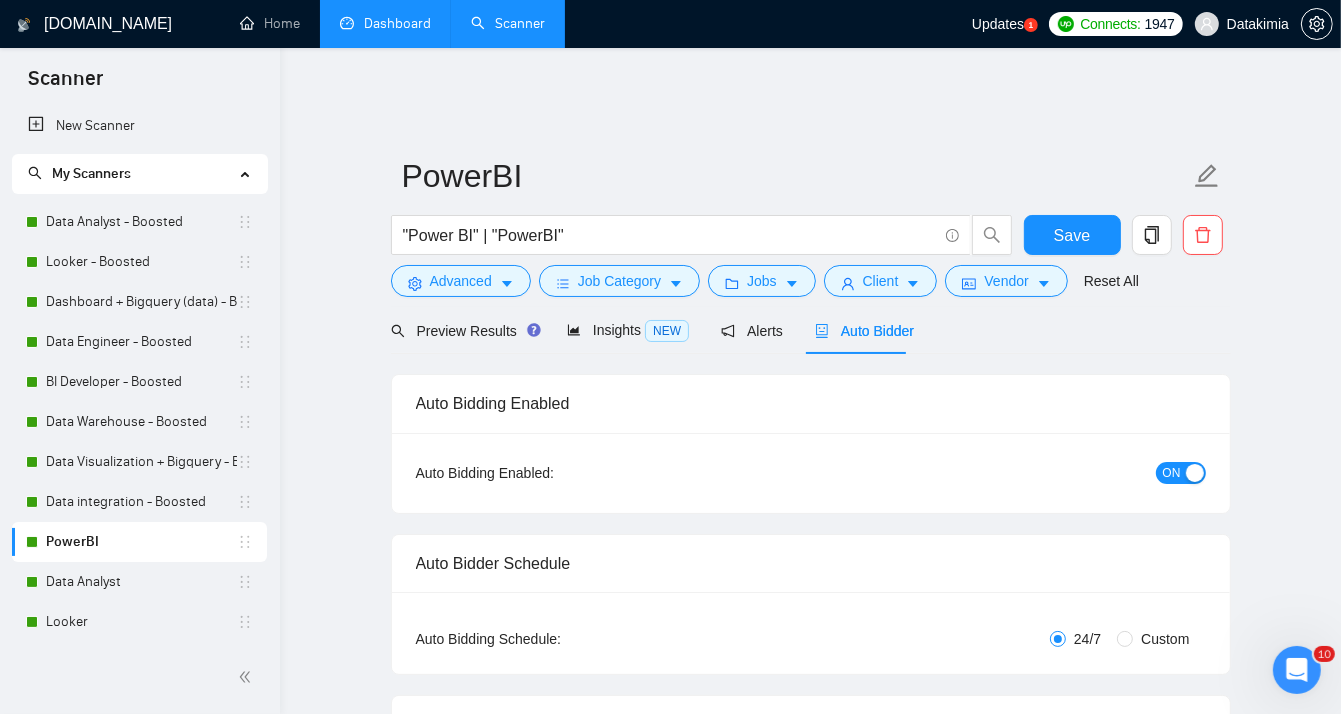 type 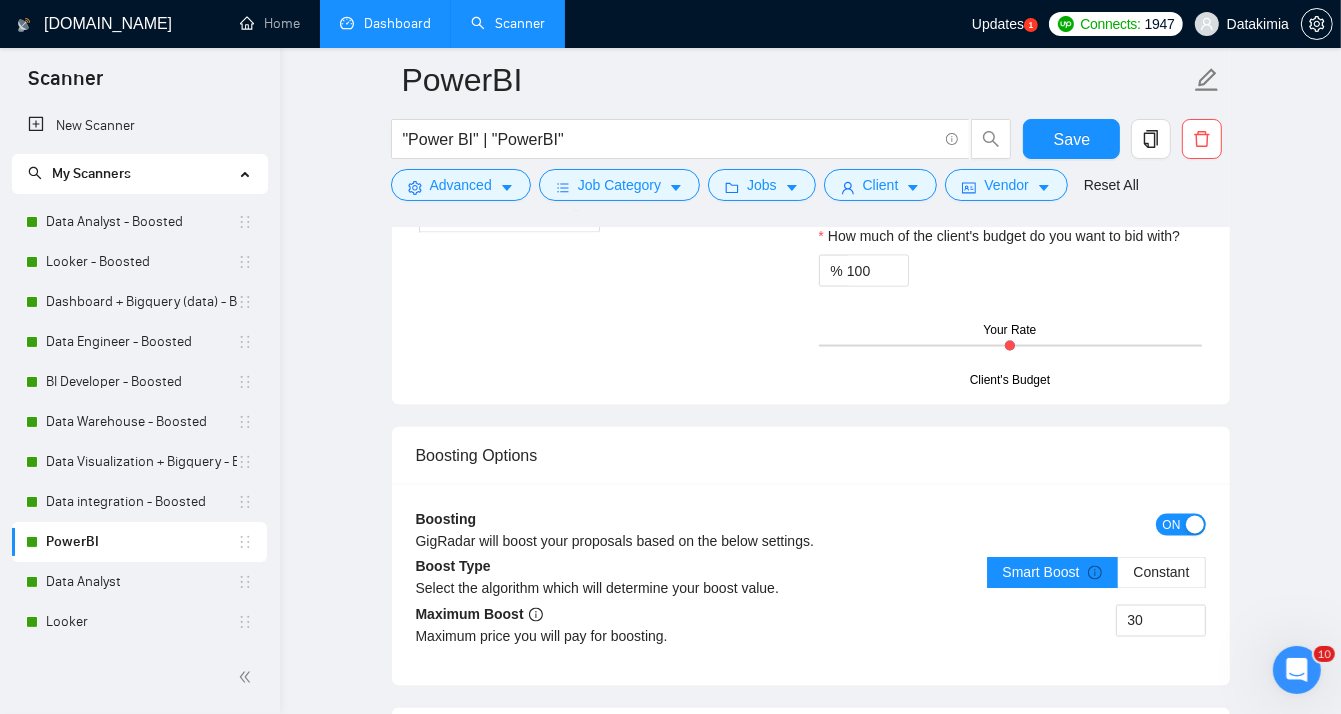 scroll, scrollTop: 2666, scrollLeft: 0, axis: vertical 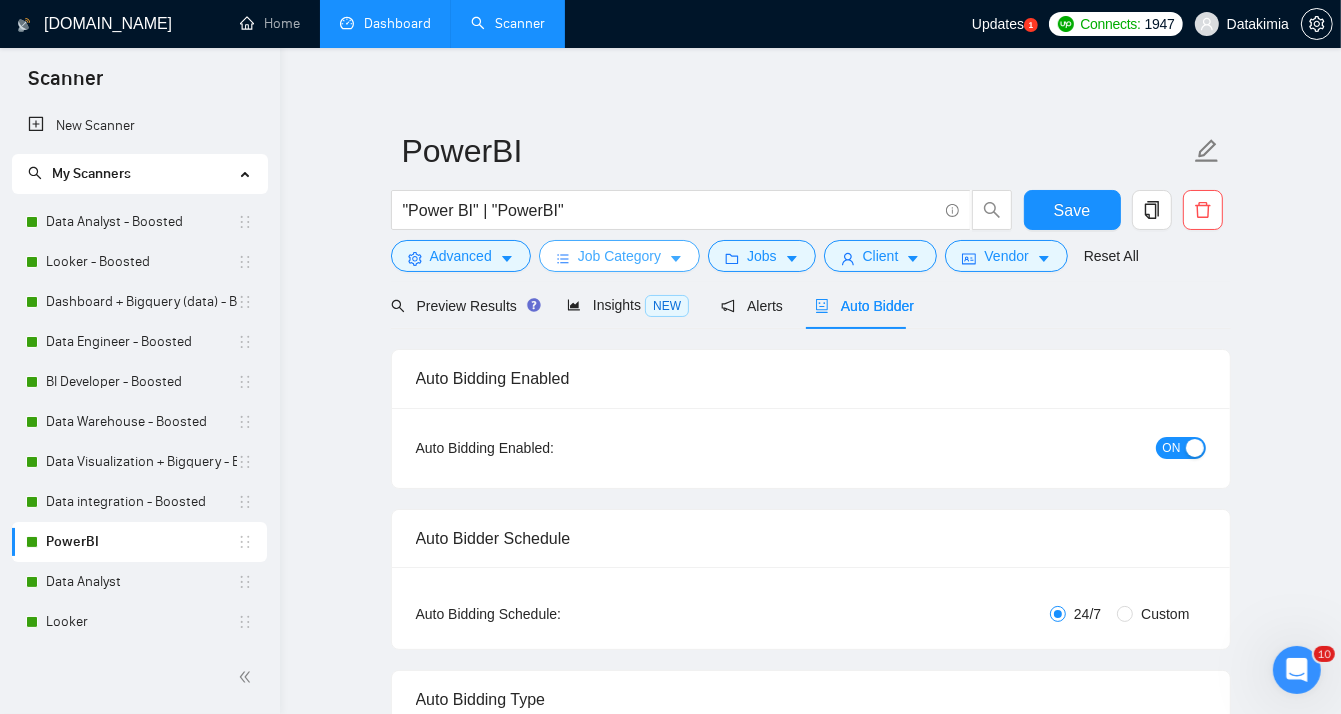 click on "Job Category" at bounding box center [619, 256] 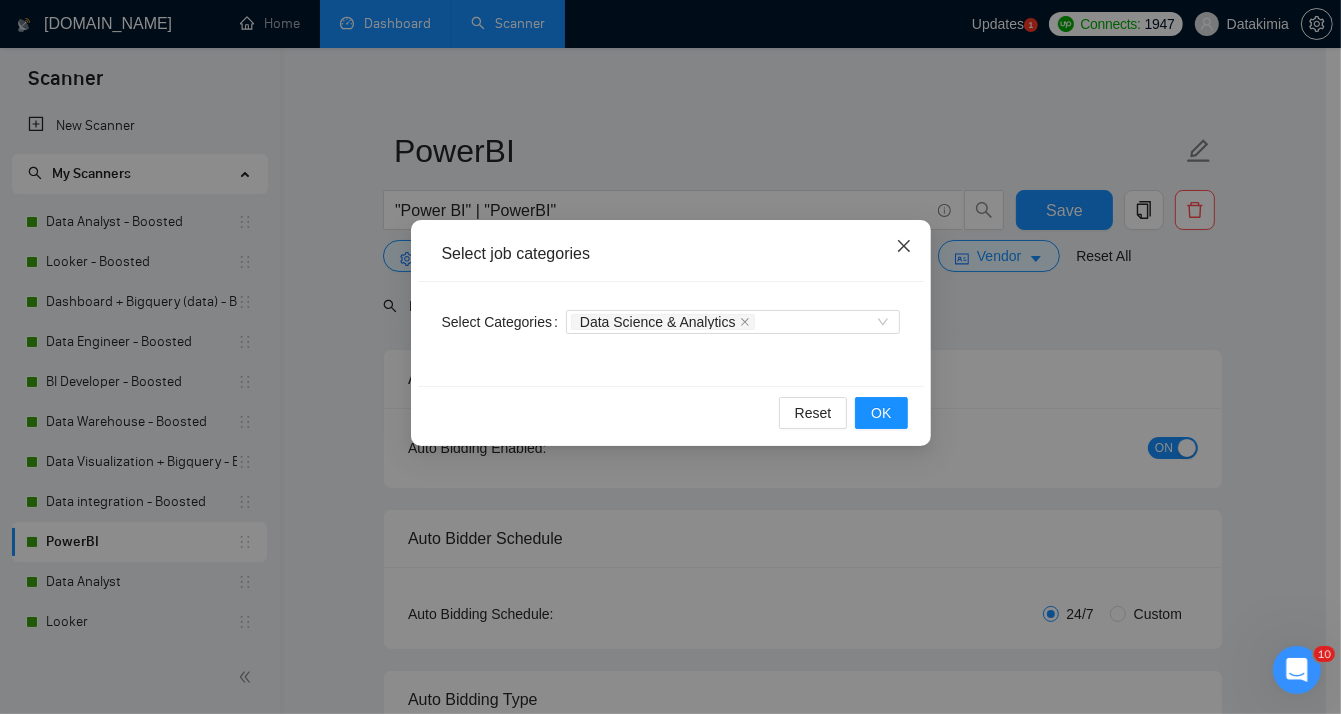 click 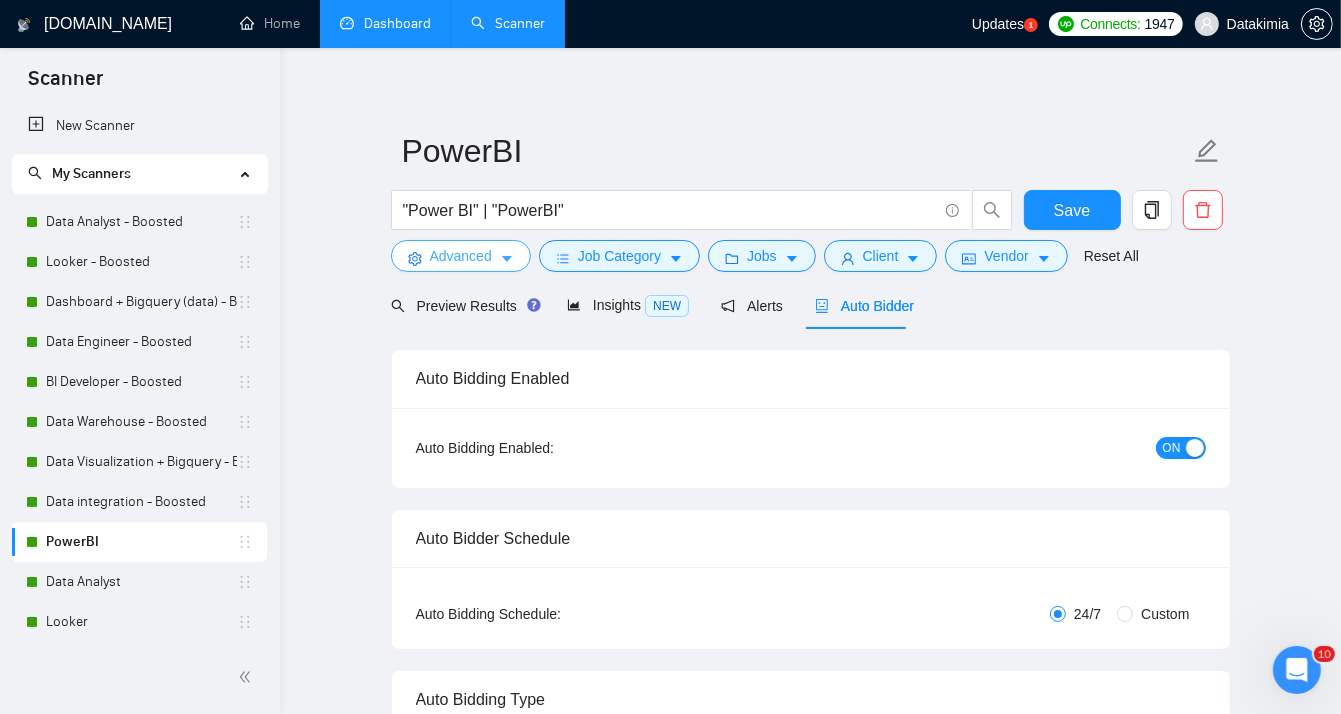 click on "Advanced" at bounding box center [461, 256] 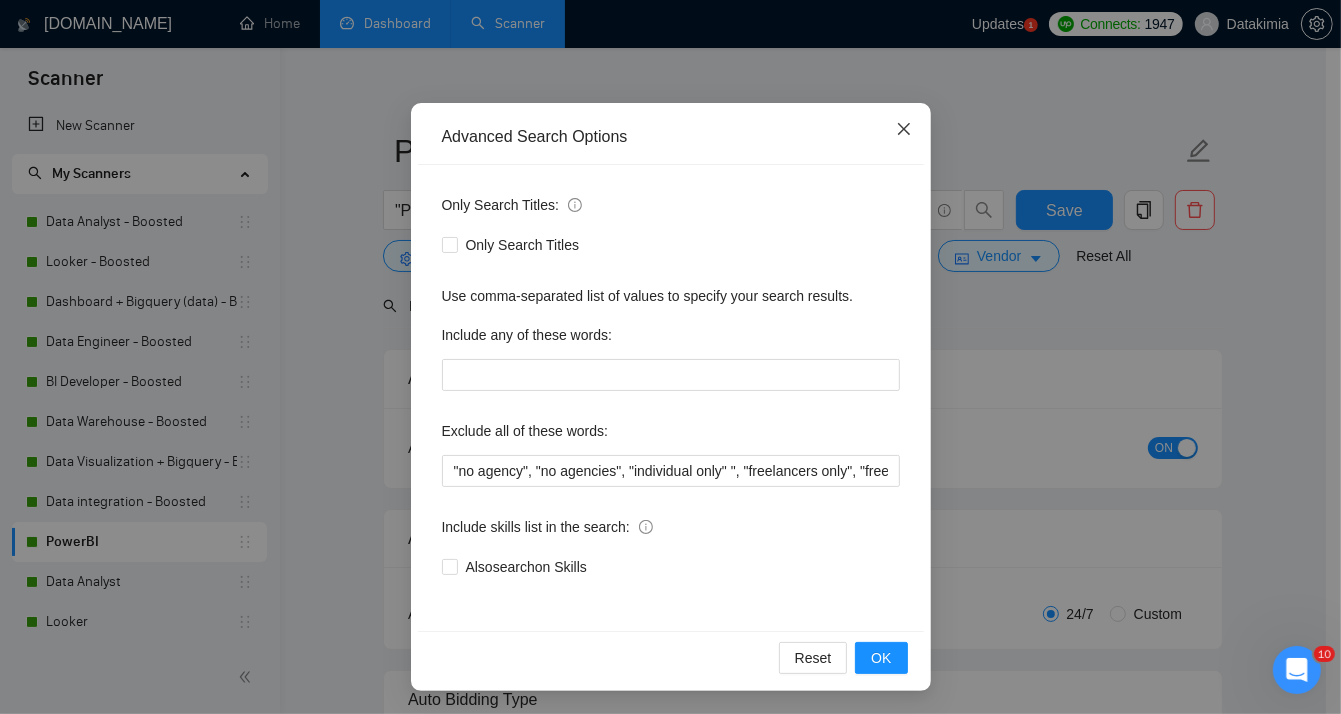 click 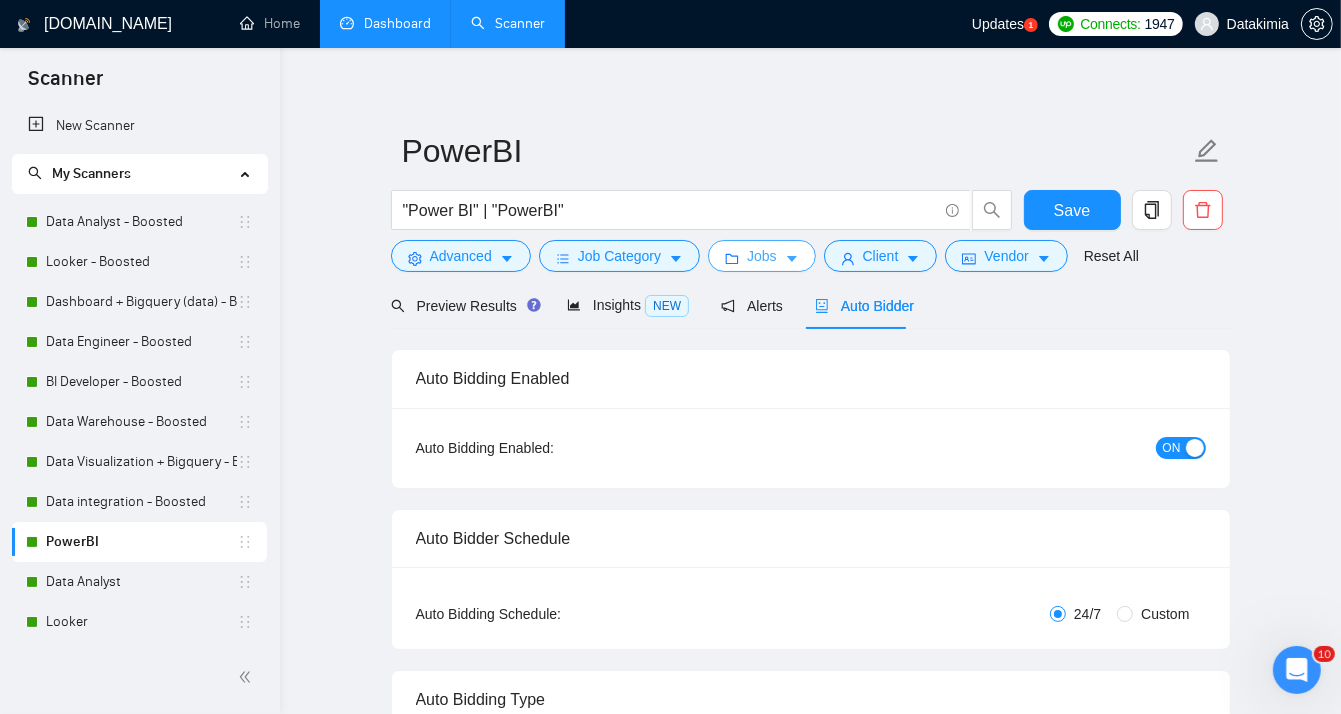 click on "Jobs" at bounding box center (762, 256) 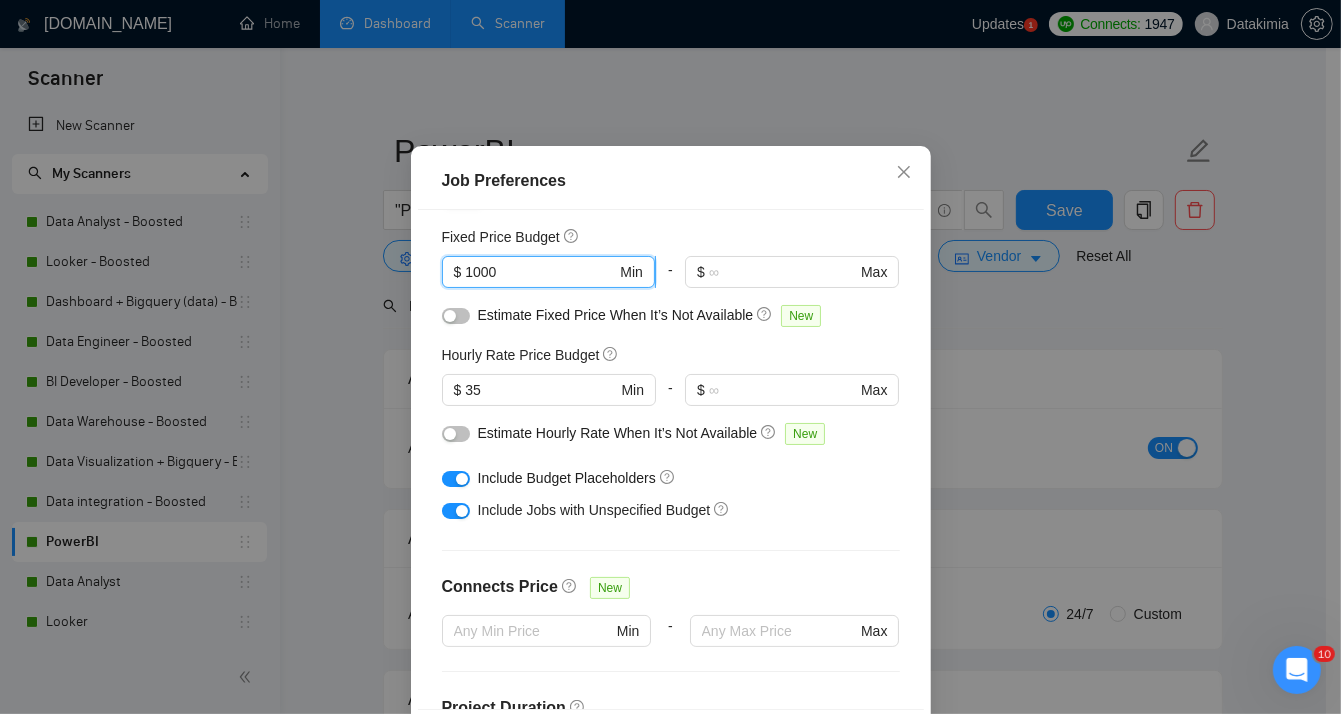 drag, startPoint x: 506, startPoint y: 328, endPoint x: 461, endPoint y: 327, distance: 45.01111 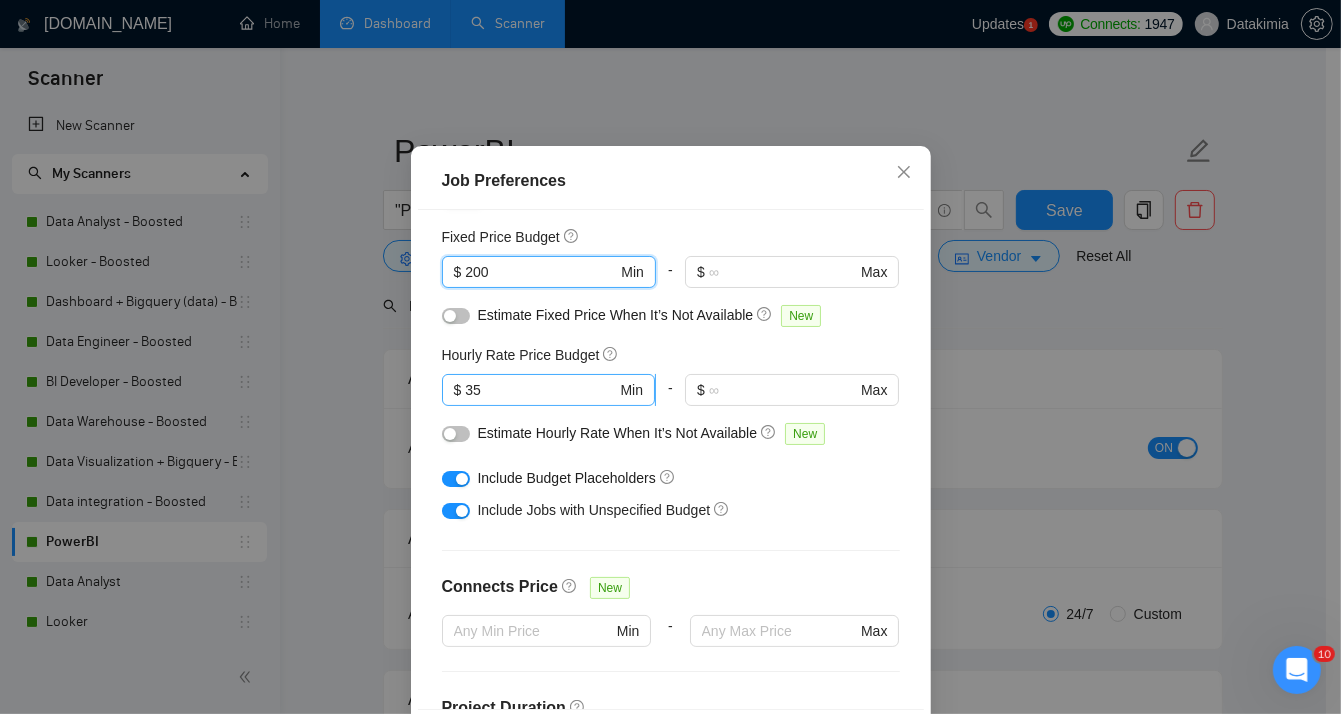 type on "200" 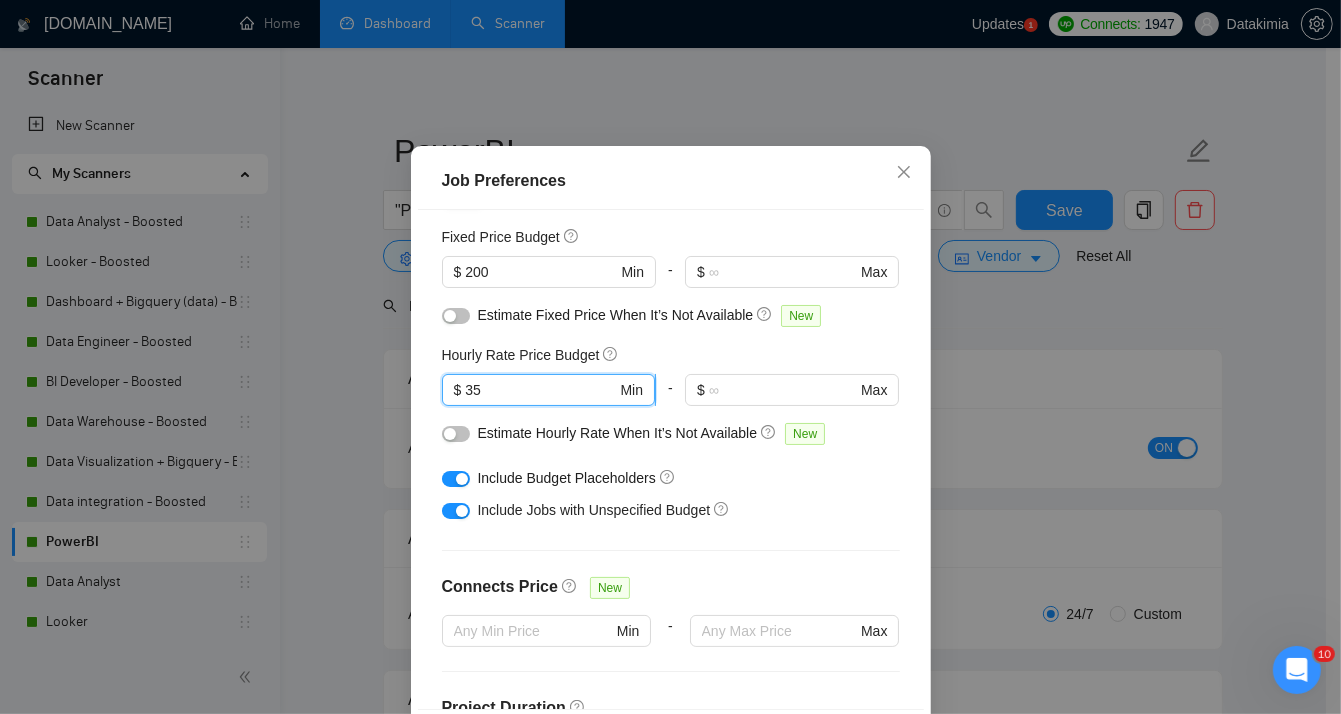 drag, startPoint x: 476, startPoint y: 449, endPoint x: 452, endPoint y: 449, distance: 24 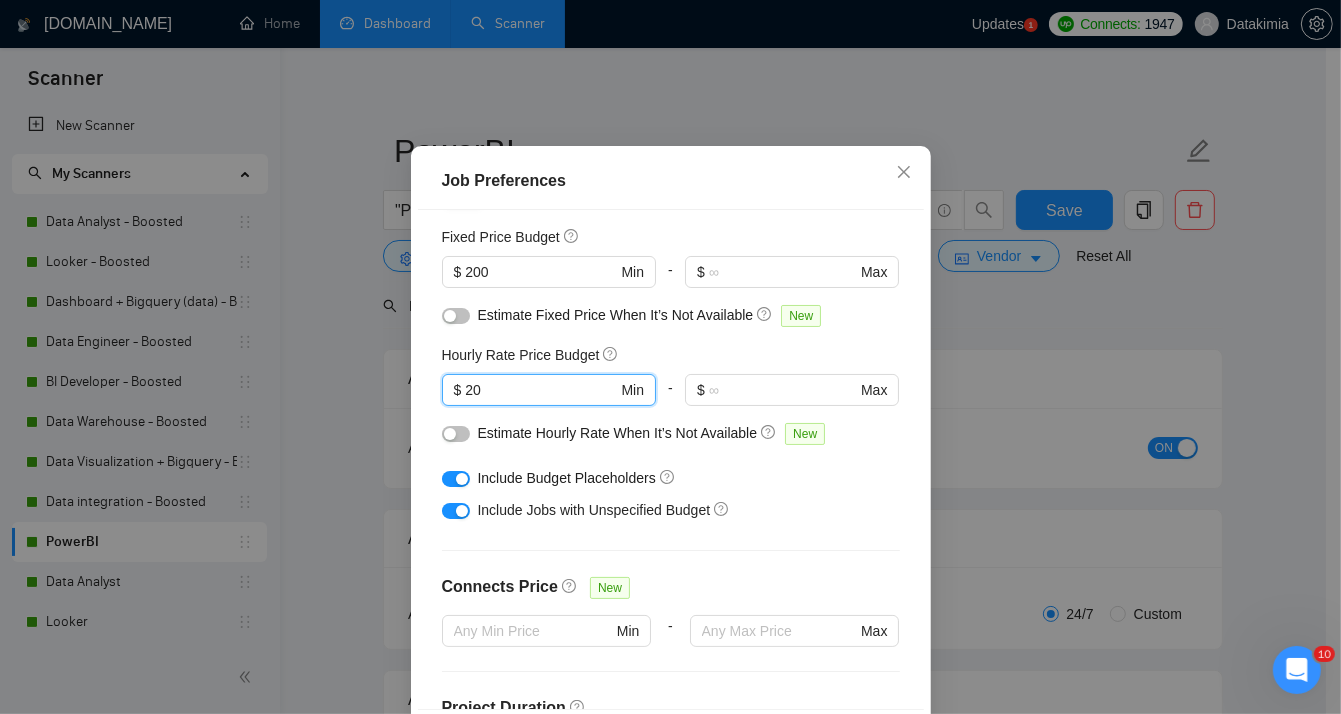 type on "20" 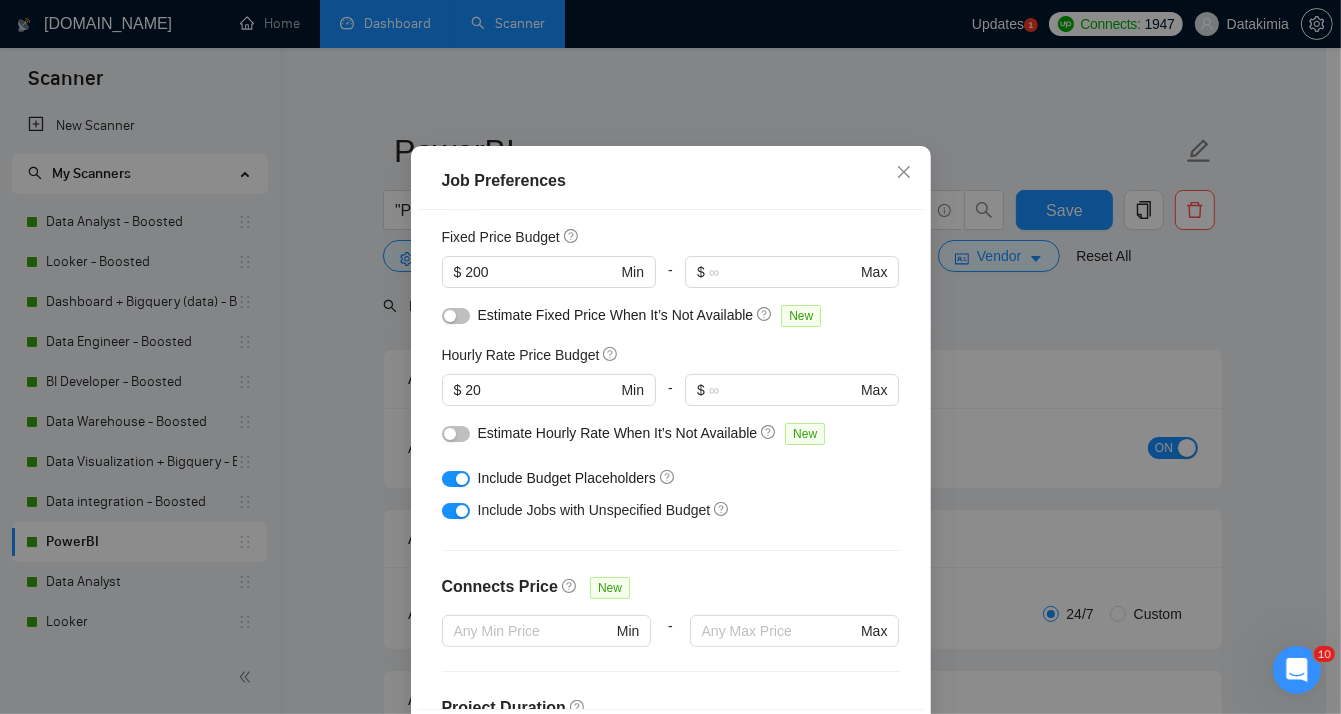 click on "Include Jobs with Unspecified Budget" at bounding box center [678, 510] 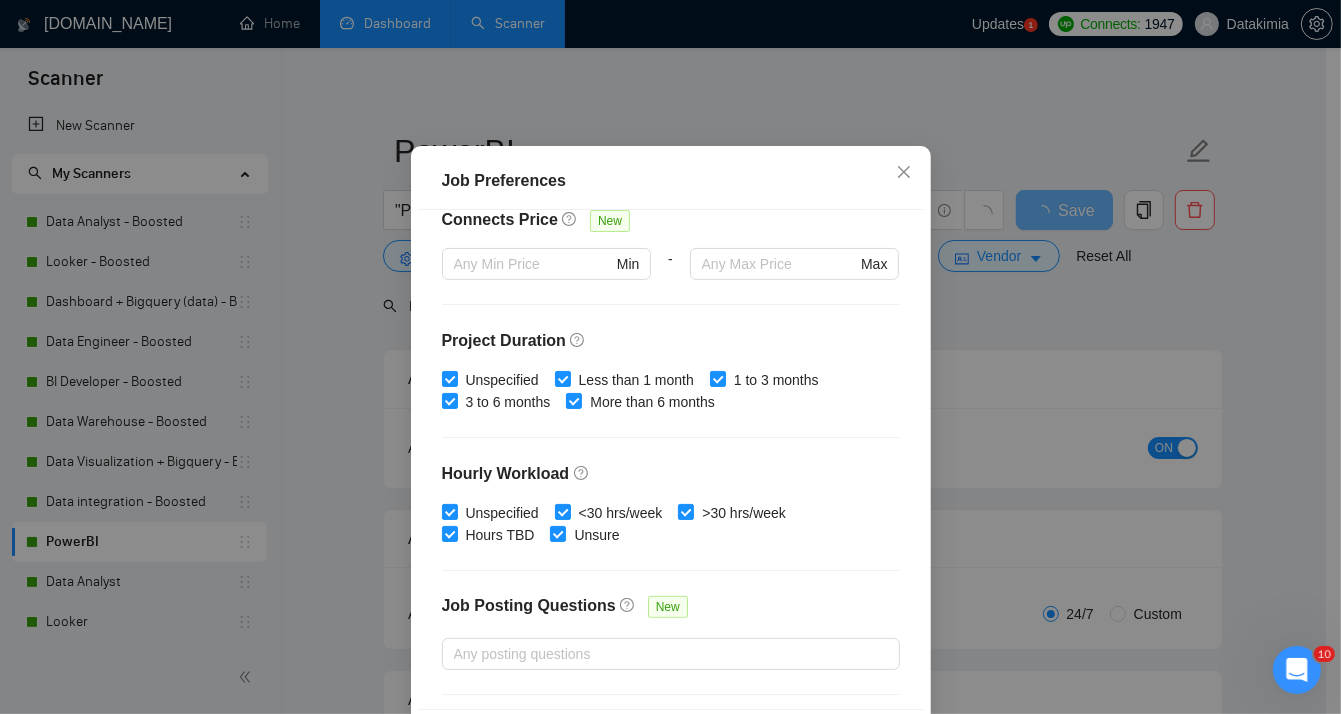 scroll, scrollTop: 626, scrollLeft: 0, axis: vertical 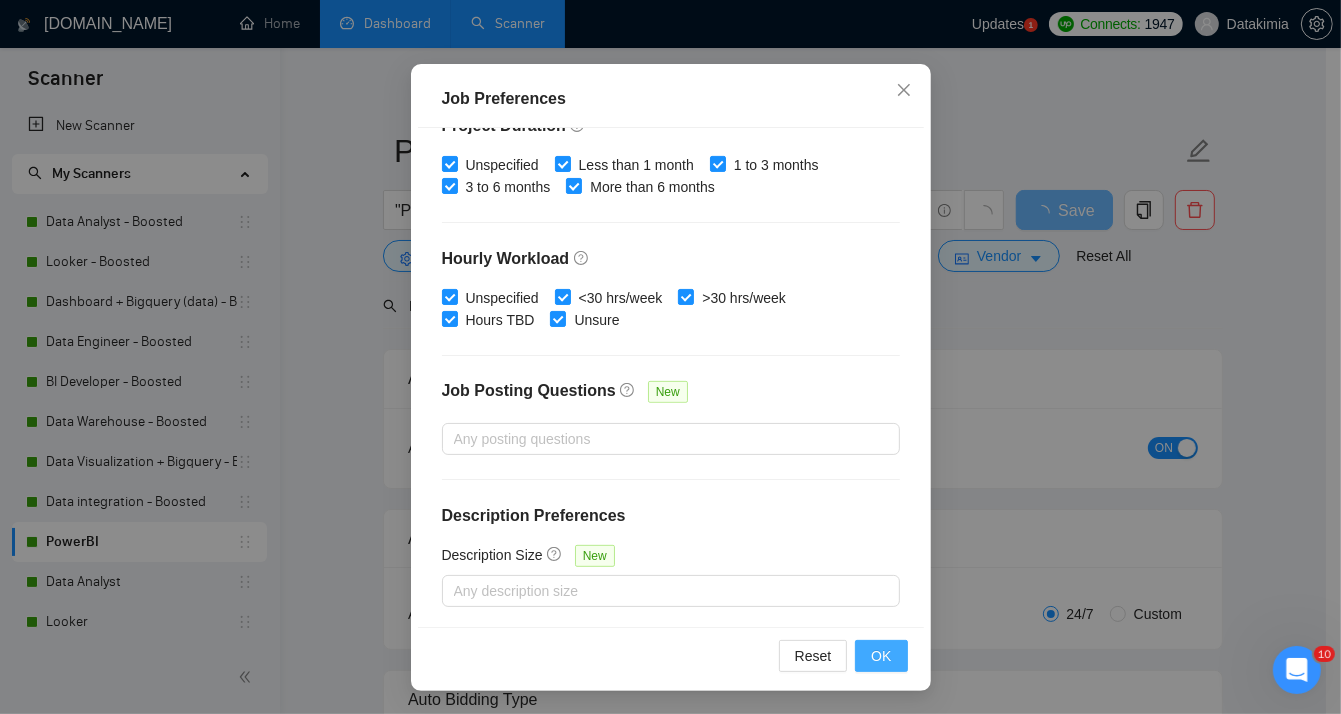 click on "OK" at bounding box center [881, 656] 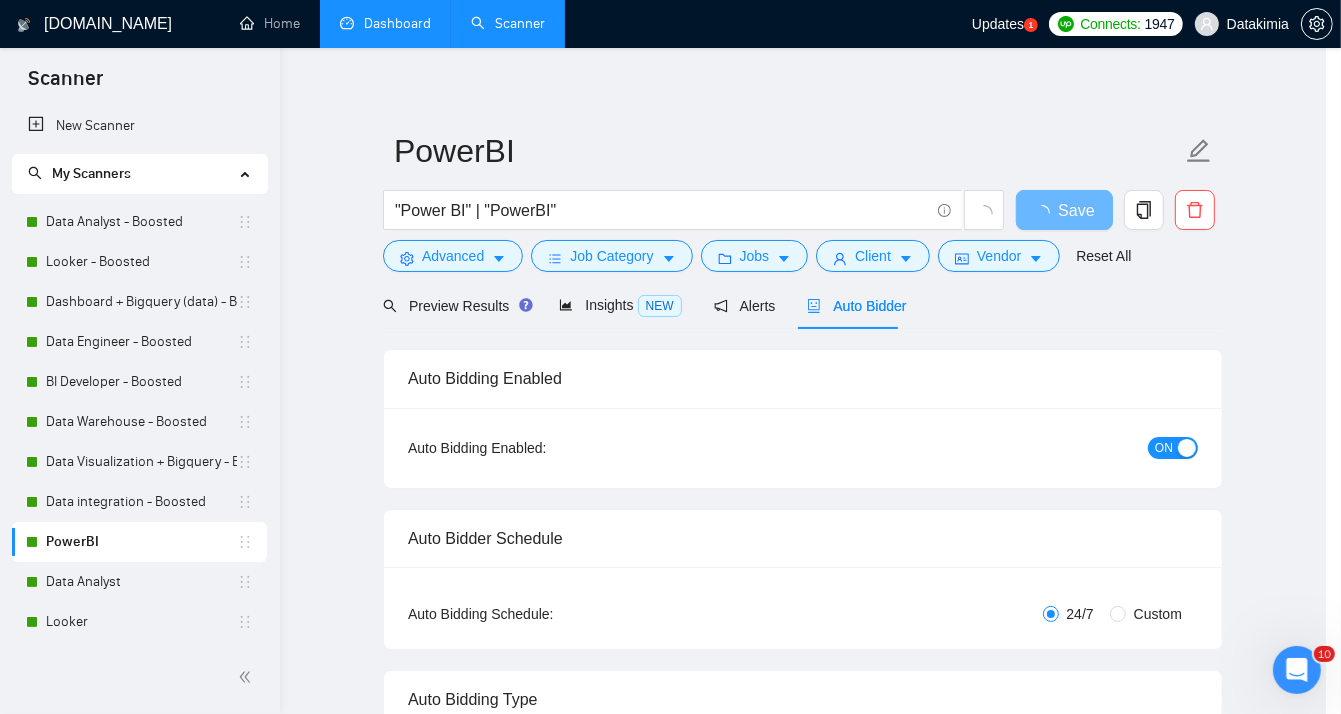 scroll, scrollTop: 57, scrollLeft: 0, axis: vertical 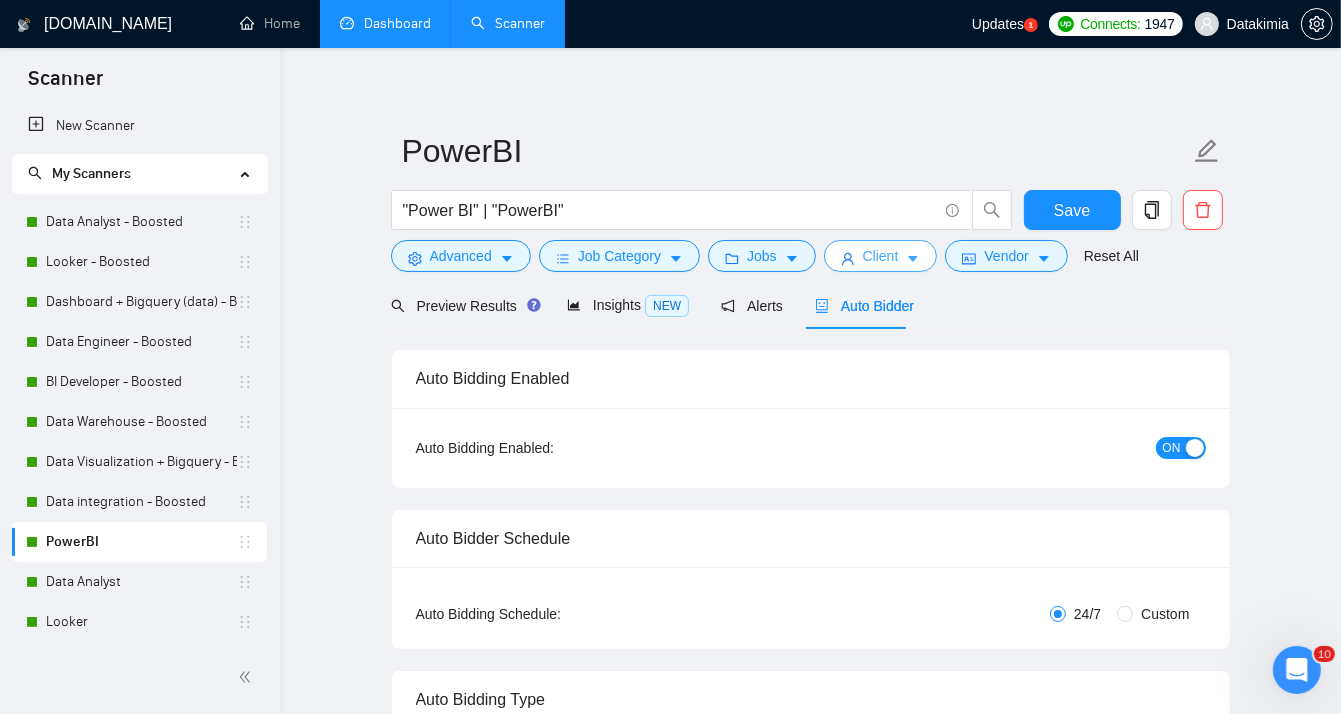 click on "Client" at bounding box center [881, 256] 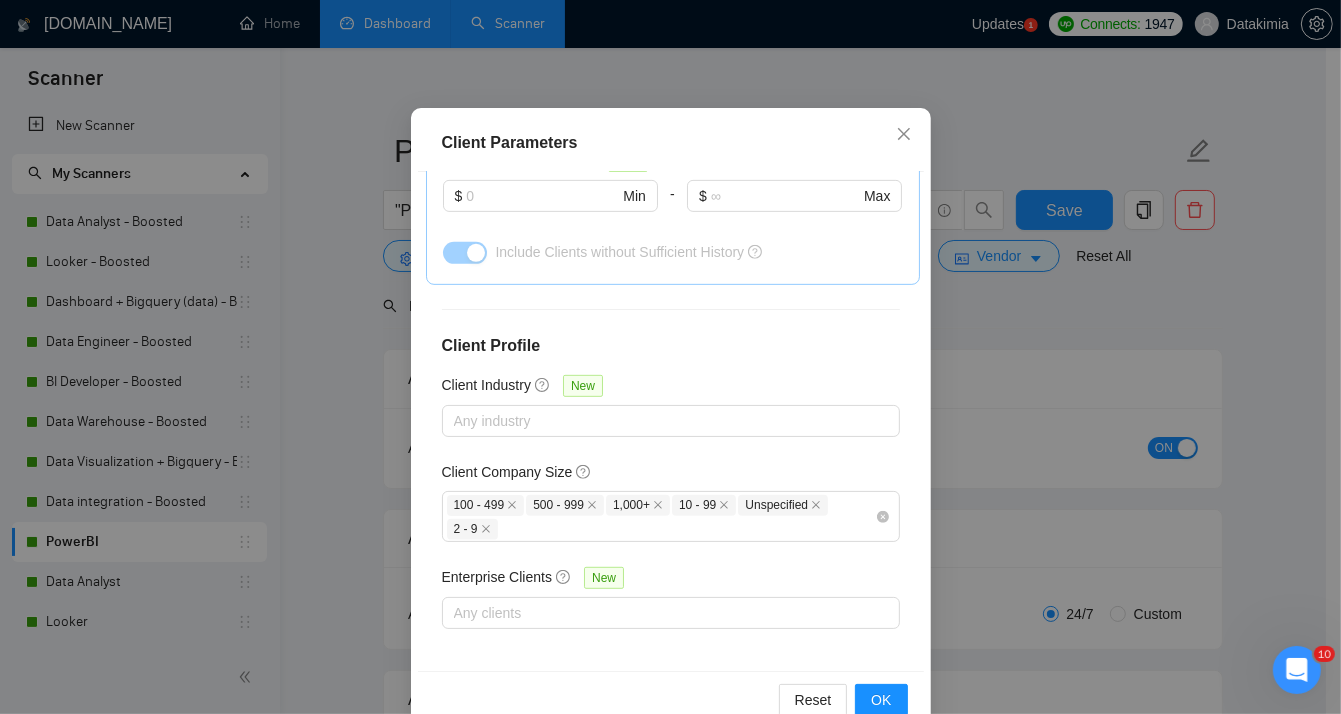 scroll, scrollTop: 133, scrollLeft: 0, axis: vertical 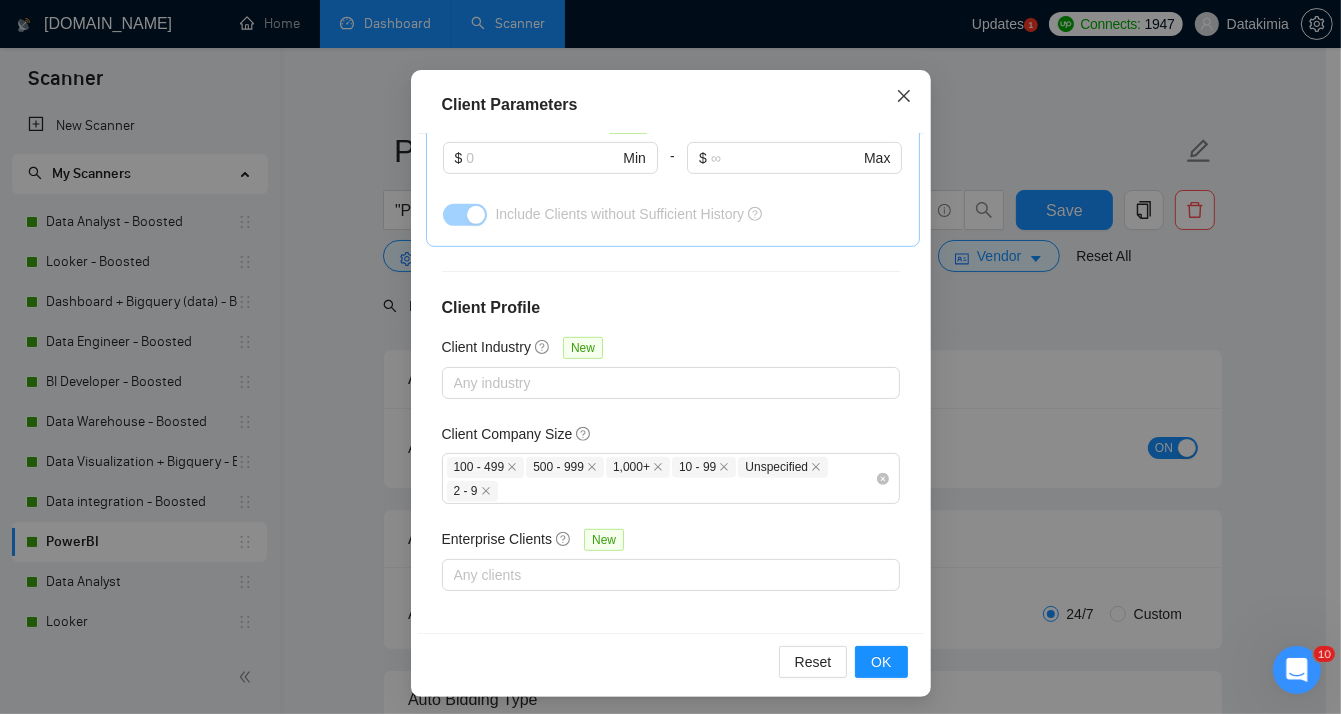 click 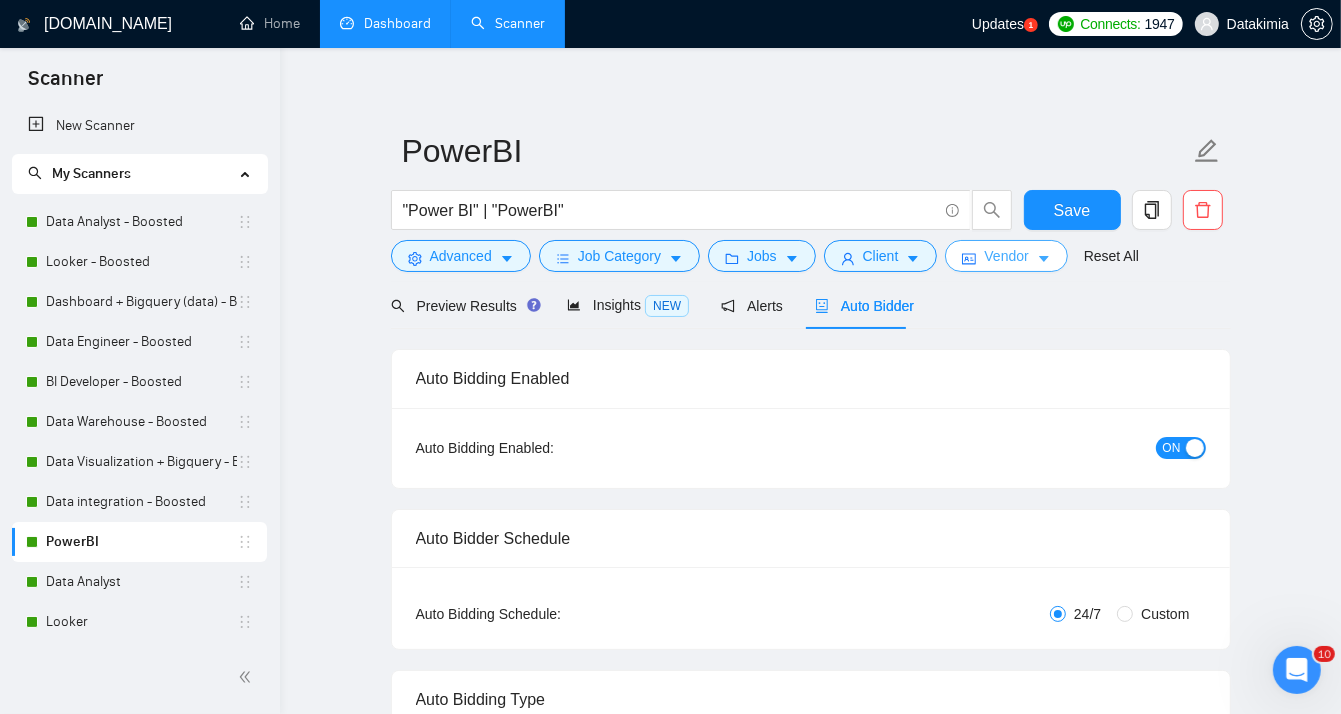 click on "Vendor" at bounding box center [1006, 256] 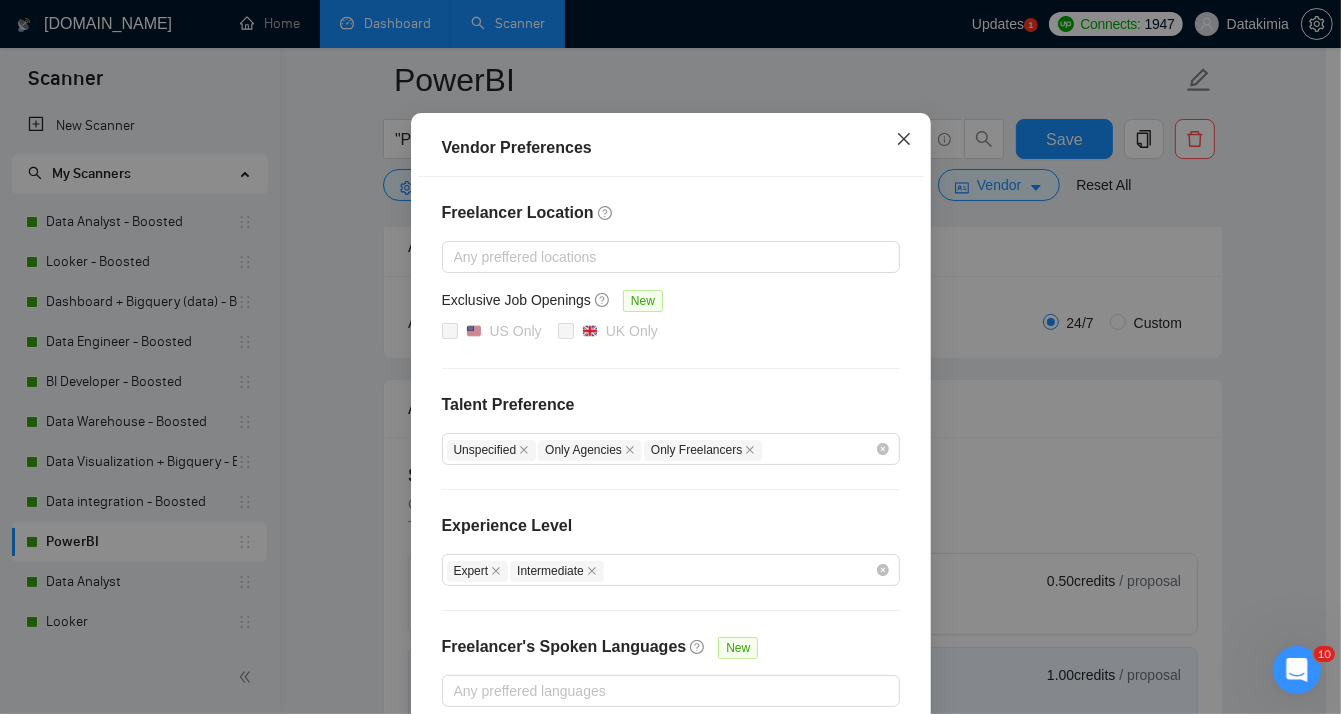 scroll, scrollTop: 333, scrollLeft: 0, axis: vertical 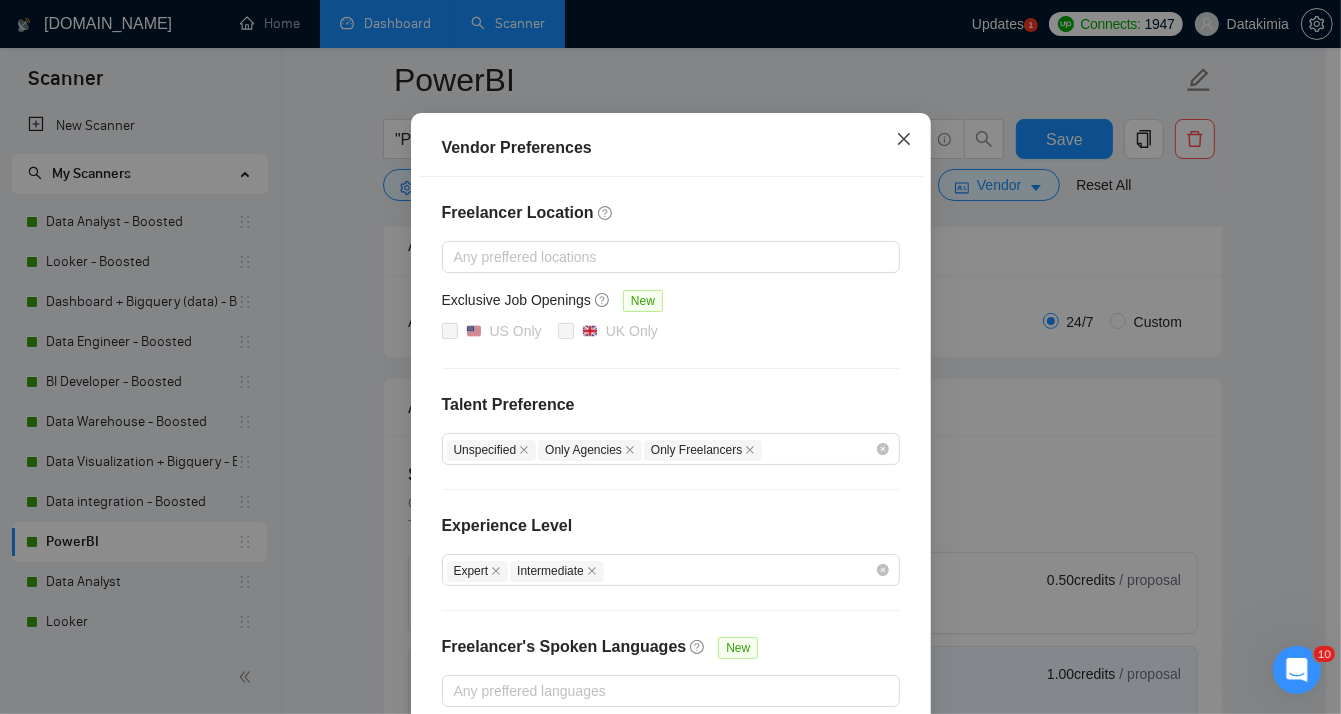 click 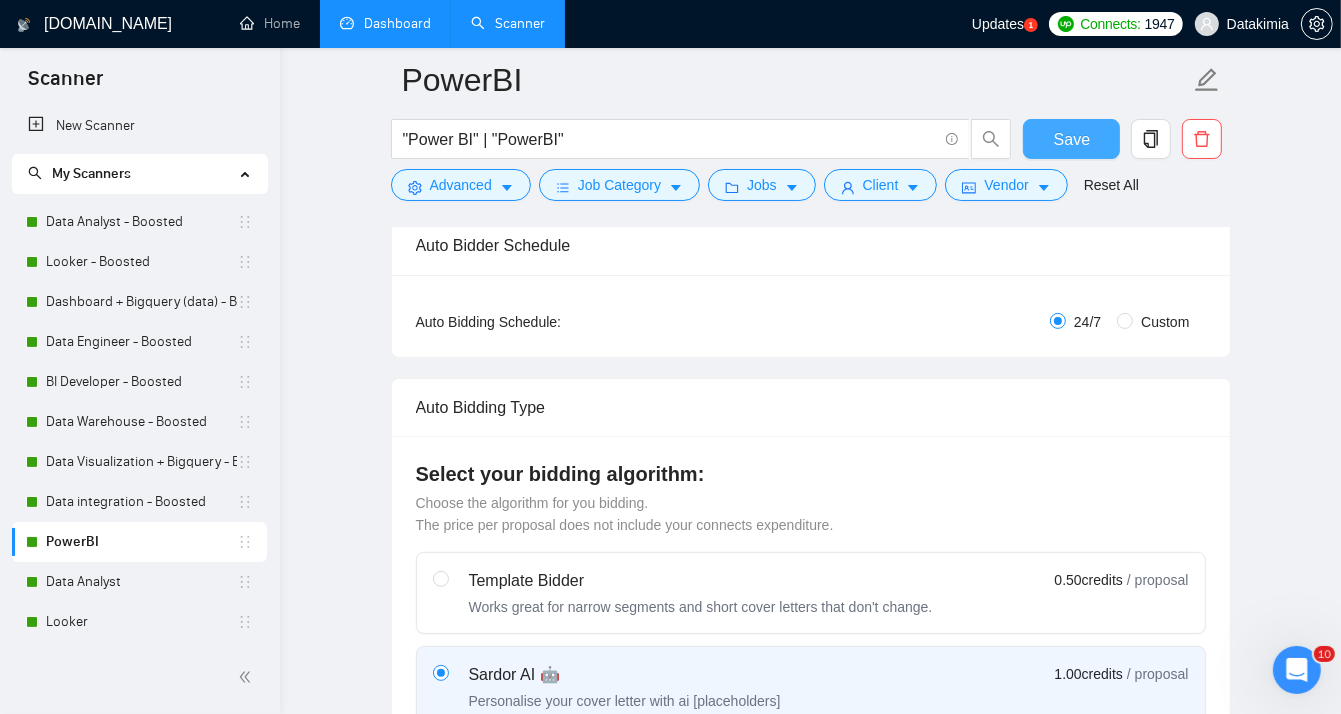 click on "Save" at bounding box center [1072, 139] 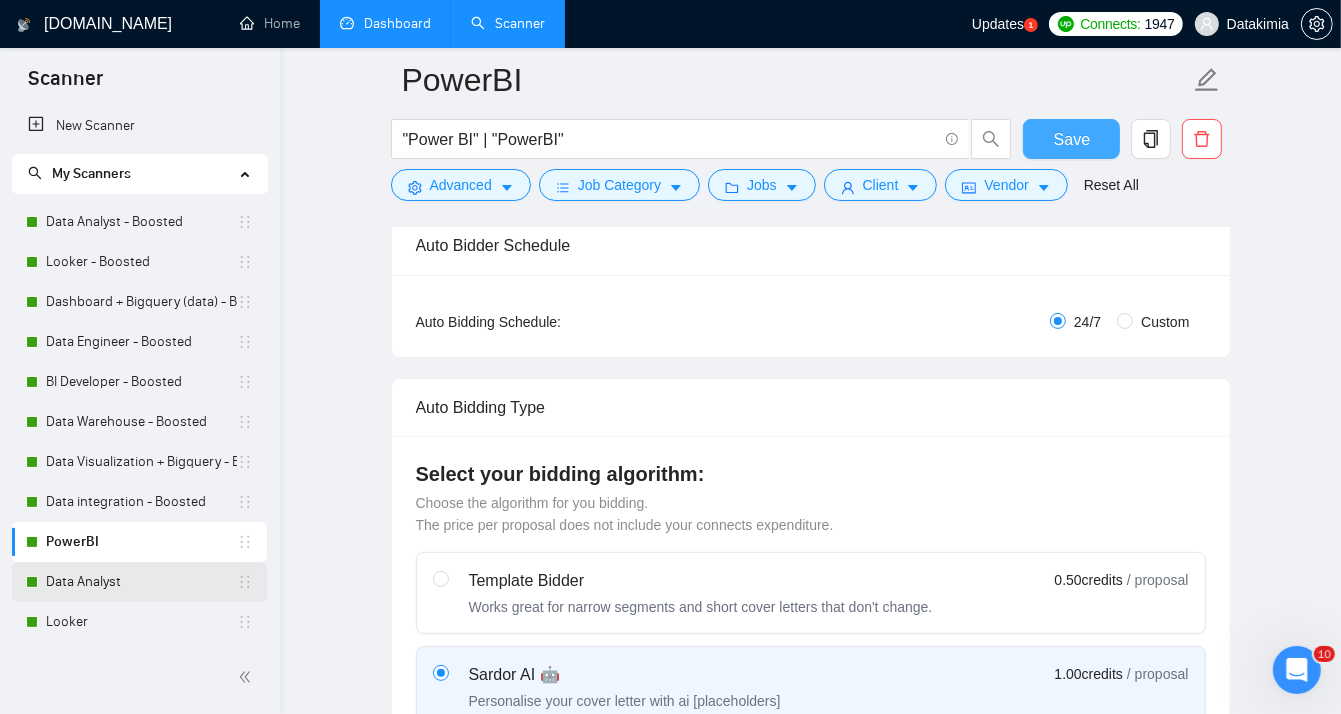 type 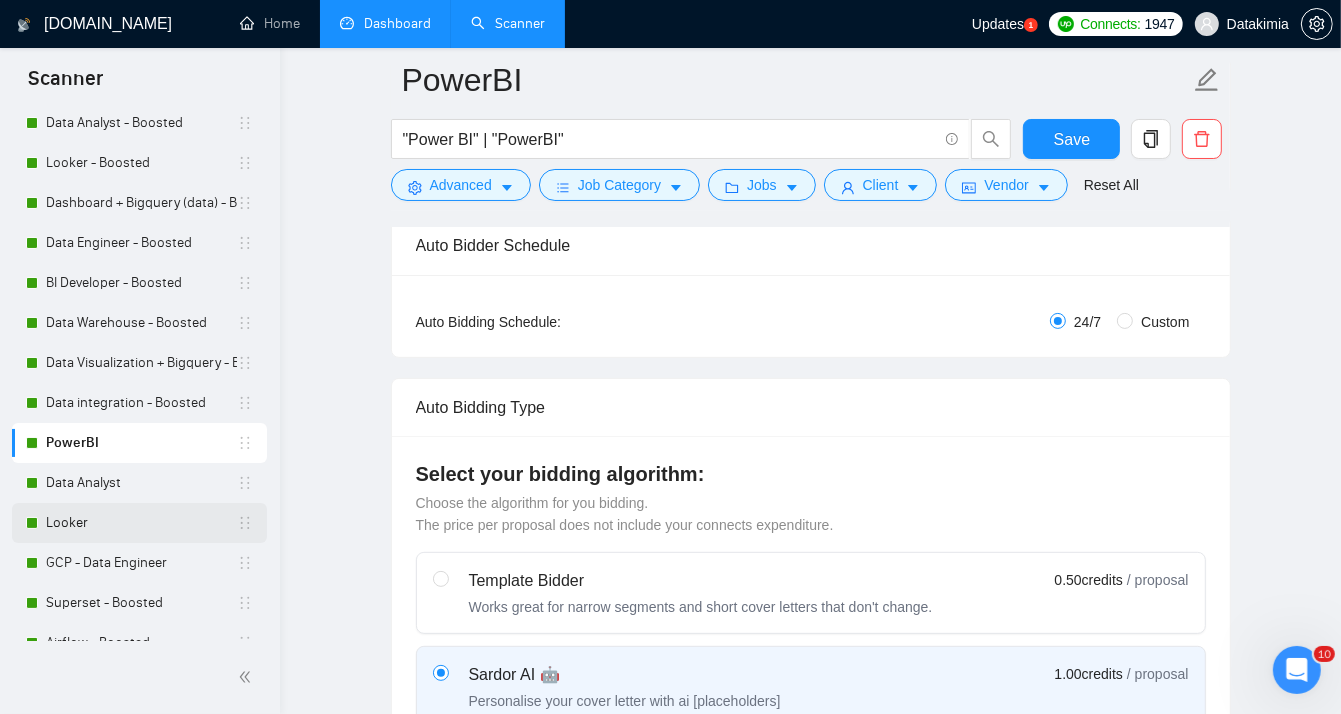 click on "Looker" at bounding box center (141, 523) 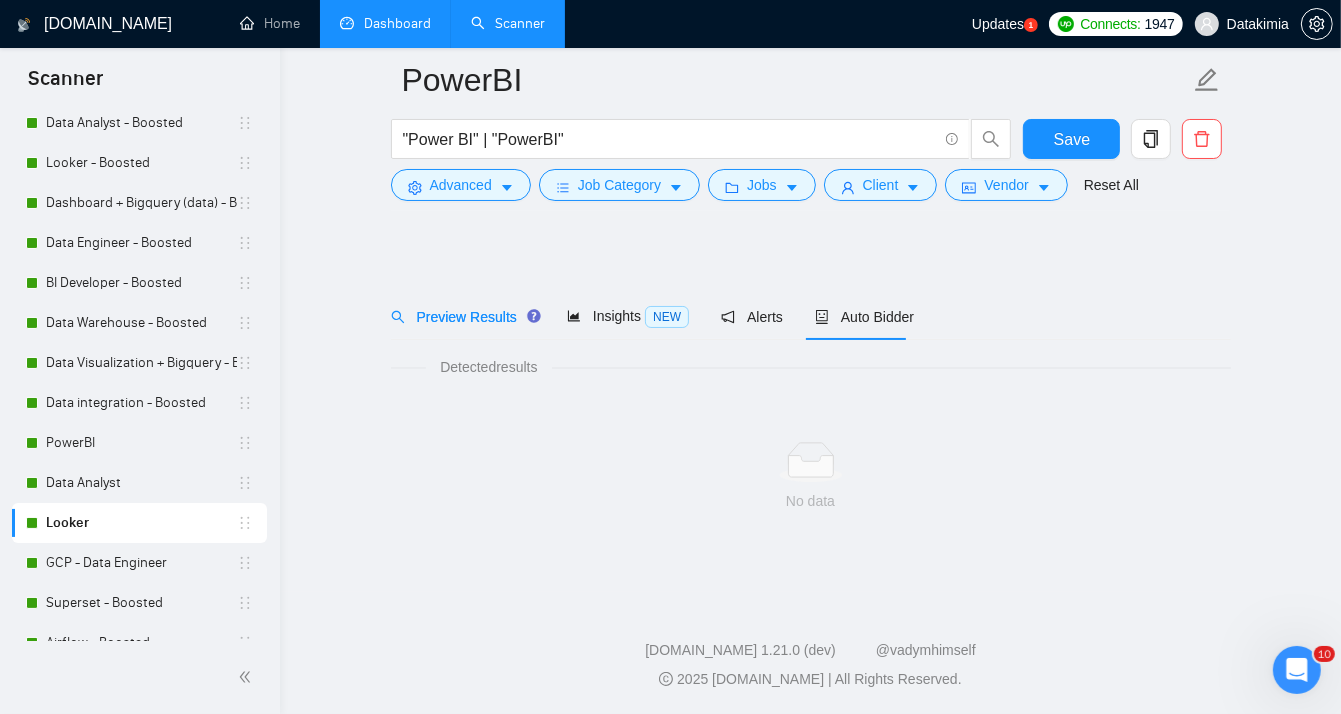 scroll, scrollTop: 15, scrollLeft: 0, axis: vertical 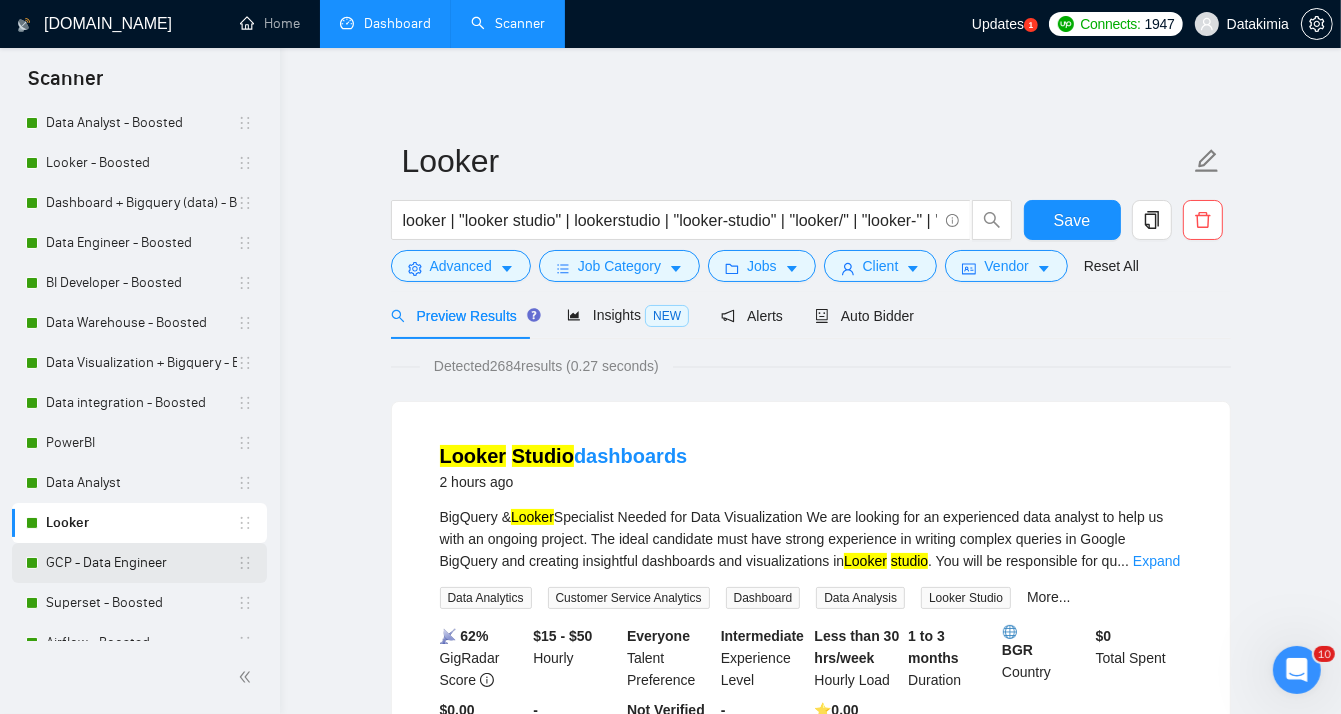 click on "GCP - Data Engineer" at bounding box center (141, 563) 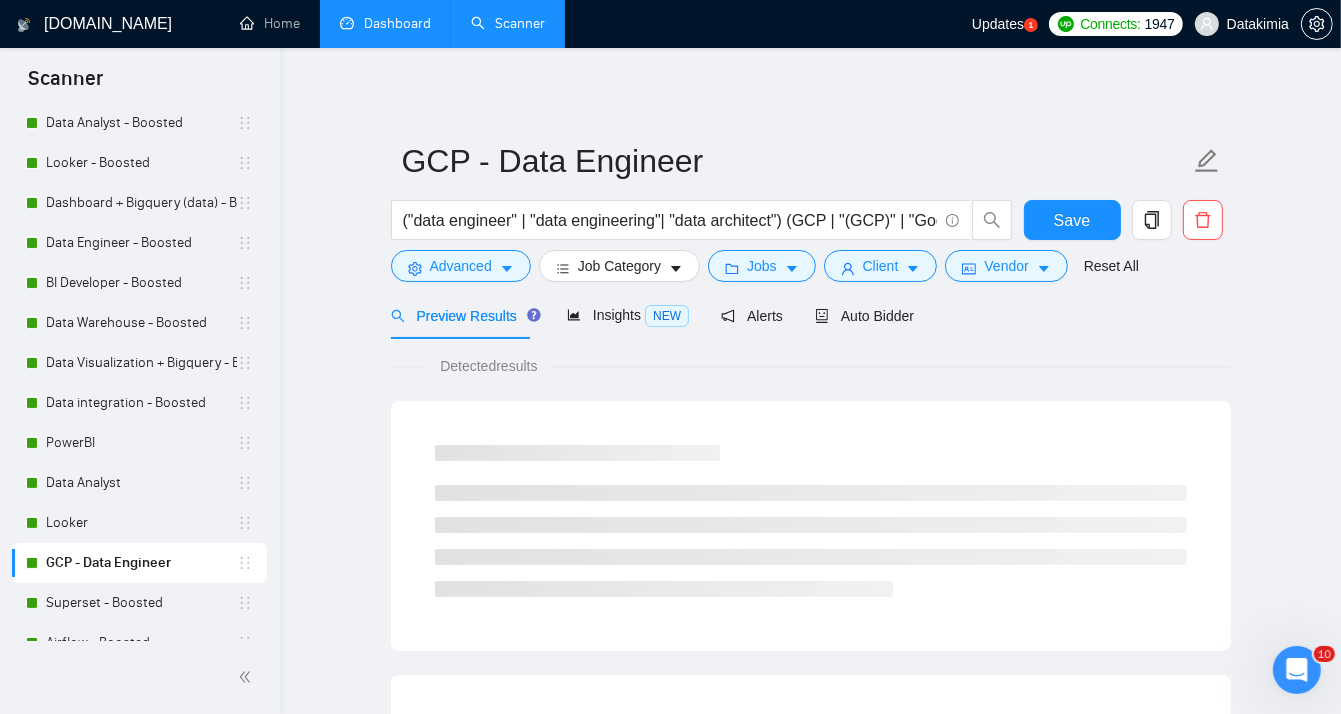 scroll, scrollTop: 0, scrollLeft: 0, axis: both 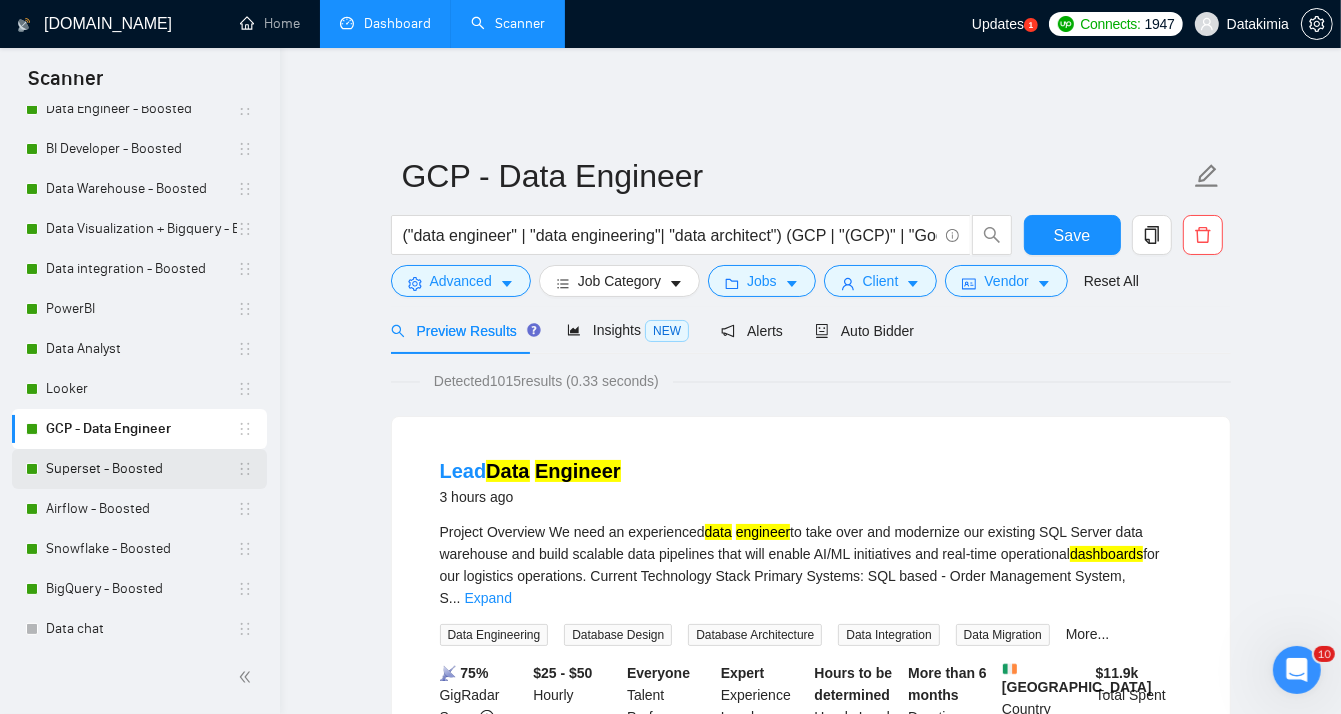 click on "Superset - Boosted" at bounding box center [141, 469] 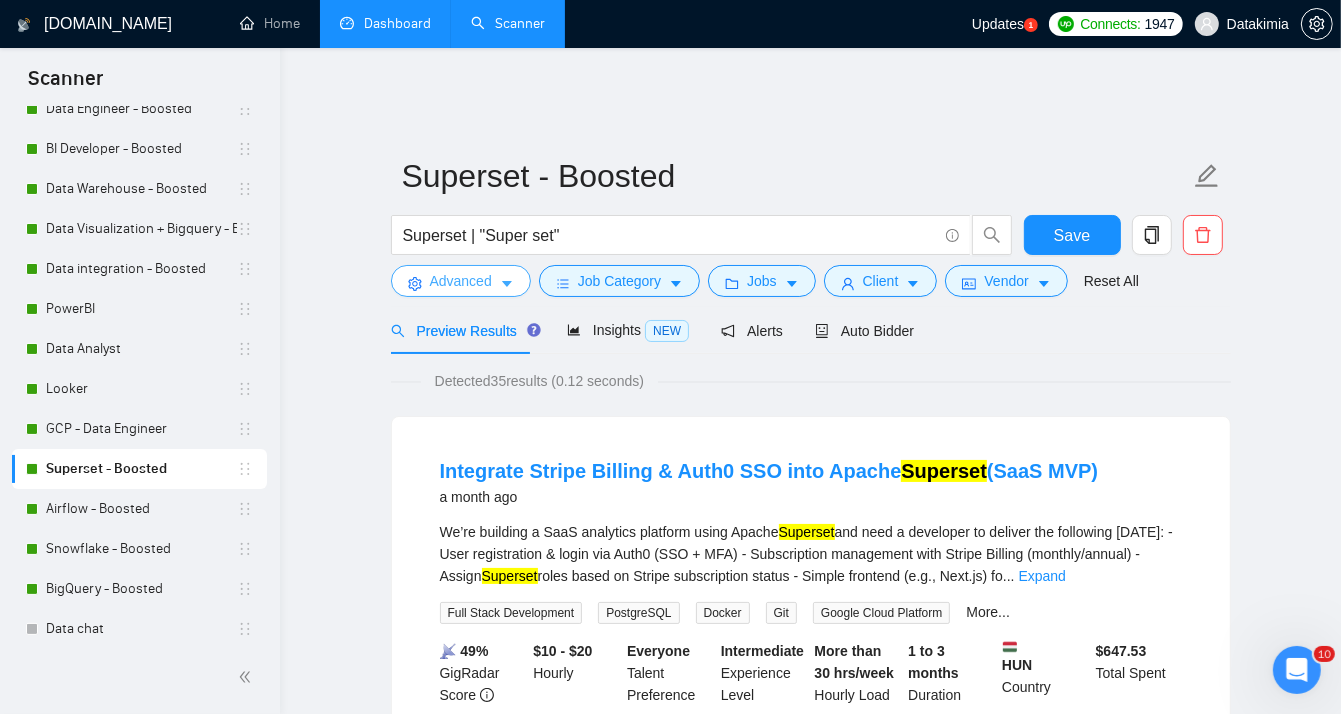 click on "Advanced" at bounding box center (461, 281) 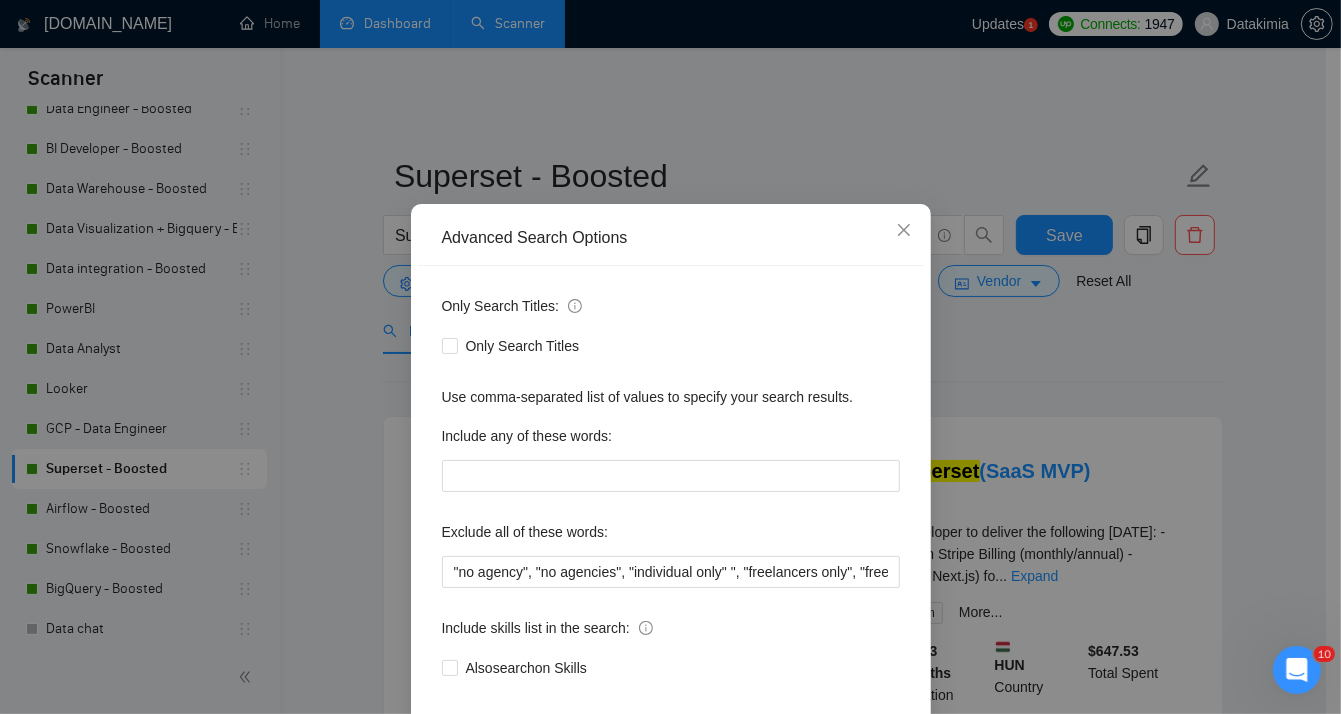 click on "Advanced Search Options Only Search Titles:   Only Search Titles Use comma-separated list of values to specify your search results. Include any of these words: Exclude all of these words: "no agency", "no agencies", "individual only" ", "freelancers only", "freelancer only", "only freelancer", "only freelancers"  "independent contractors only", tutor, coach, advice, "teach me", "french", "german", "italian", "deutsch"​, "Erfahrung", "Fähigkeiten", "Vertrag", "Anforderungen", "Data Scientist", "Marketing Specialist", "Marketing Analyst", "Market Analyst", "Pricing Analyst", "Google Tag Manager Expert", "full time", "full-time", "urgent", "easy", "ASAP", "asap", "easy project", "small project" Include skills list in the search:   Also  search  on Skills Reset OK" at bounding box center [670, 357] 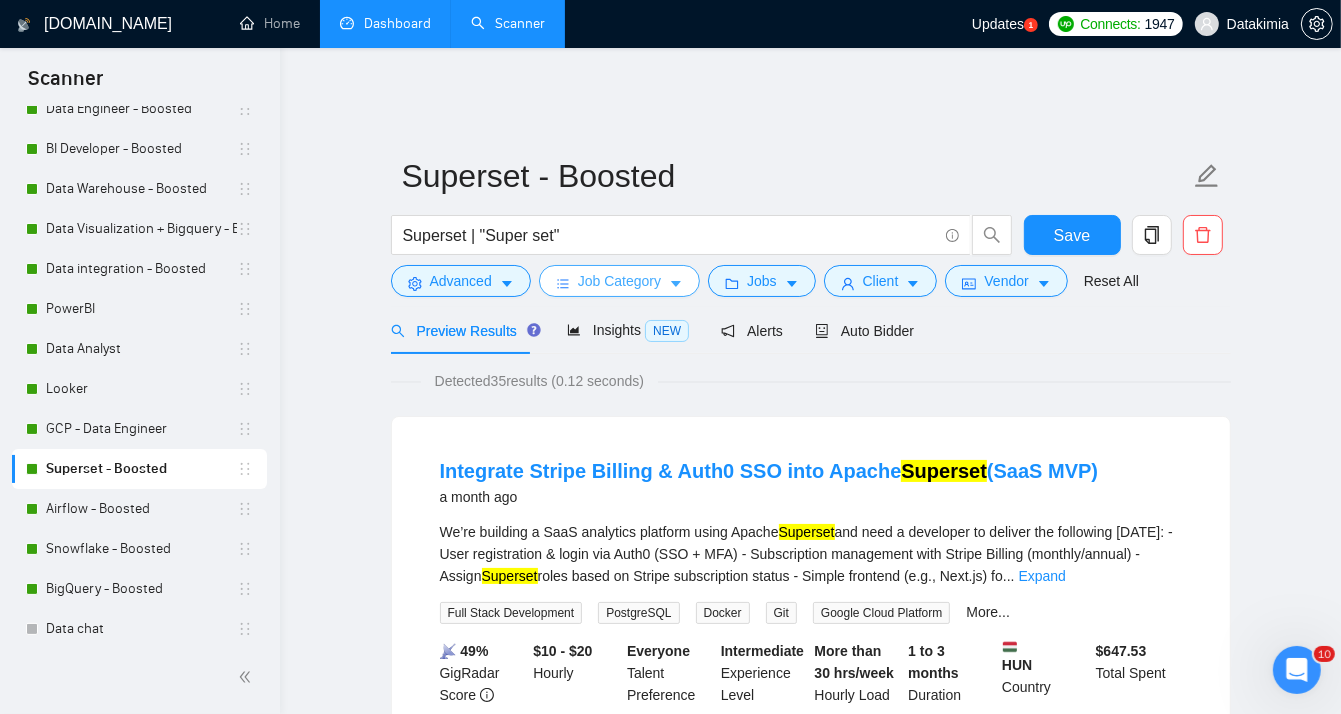 click on "Job Category" at bounding box center [619, 281] 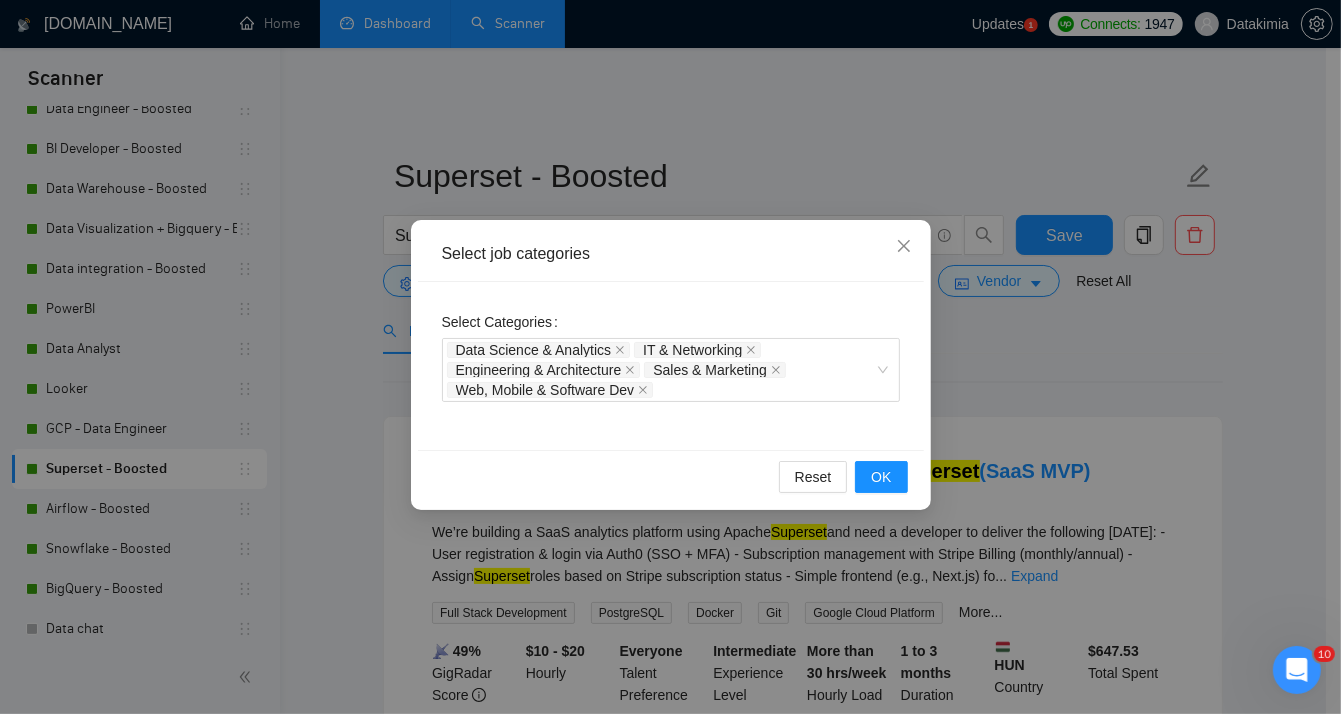 click on "Select job categories Select Categories Data Science & Analytics IT & Networking Engineering & Architecture Sales & Marketing Web, Mobile & Software Dev   Reset OK" at bounding box center (670, 357) 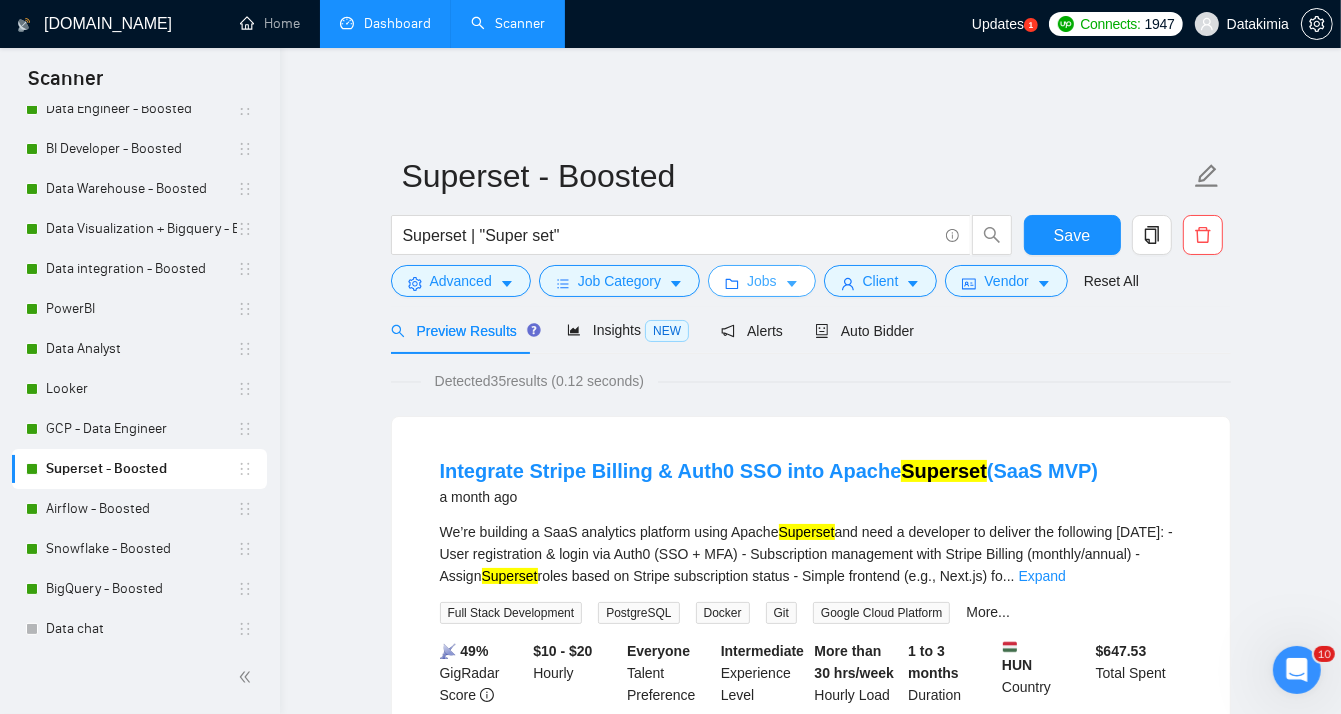click on "Jobs" at bounding box center [762, 281] 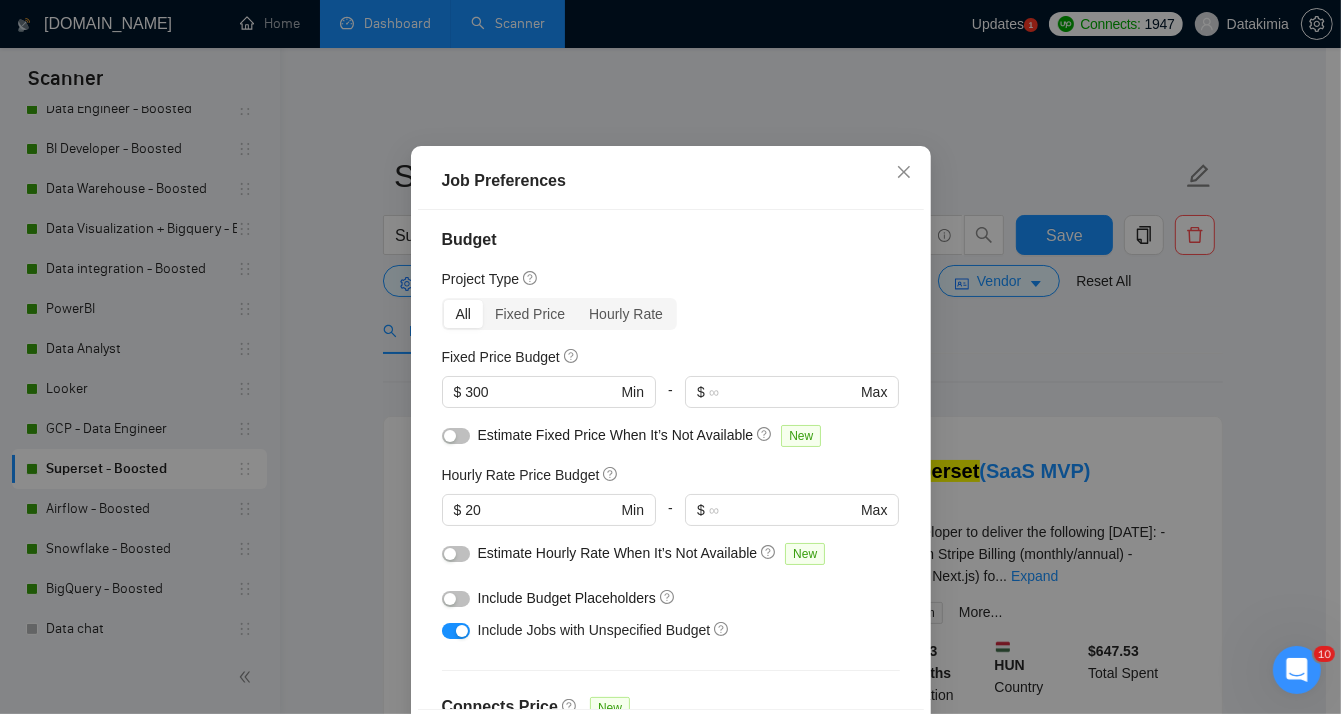 scroll, scrollTop: 0, scrollLeft: 0, axis: both 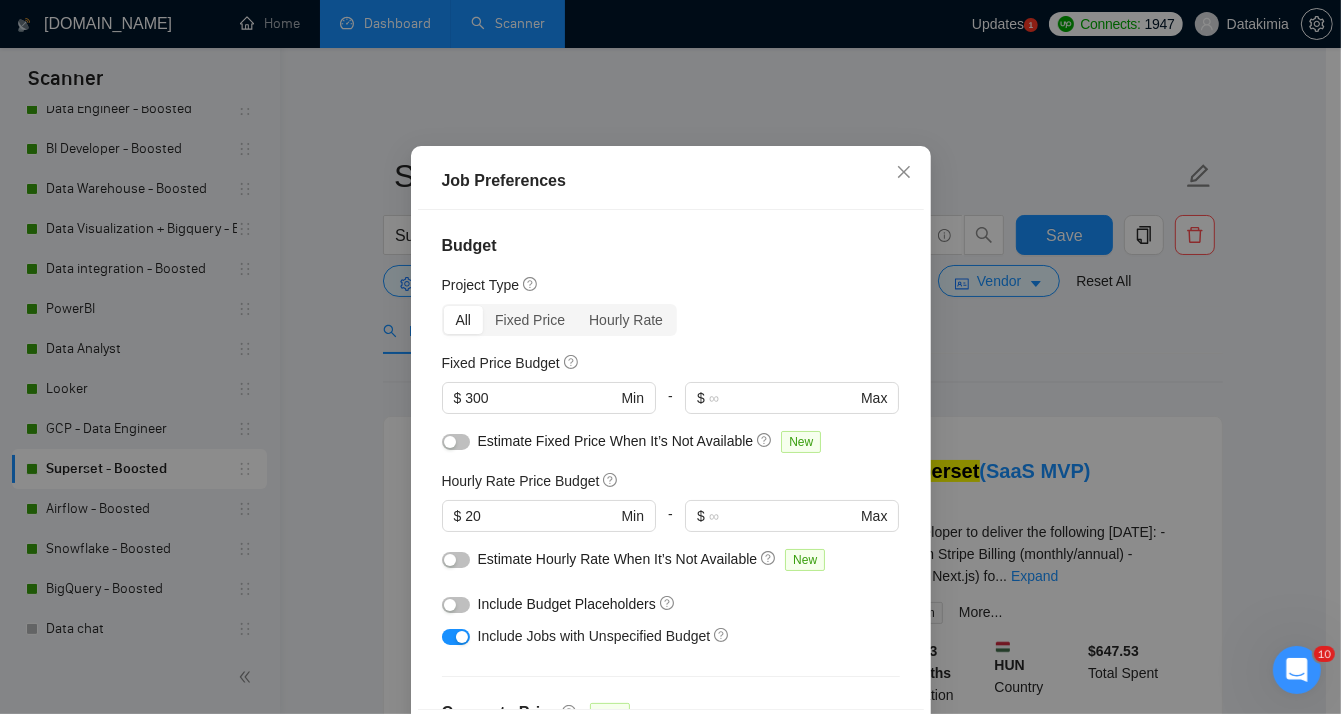 click on "Job Preferences Budget Project Type All Fixed Price Hourly Rate   Fixed Price Budget $ 300 Min - $ Max Estimate Fixed Price When It’s Not Available New   Hourly Rate Price Budget $ 20 Min - $ Max Estimate Hourly Rate When It’s Not Available New Include Budget Placeholders Include Jobs with Unspecified Budget   Connects Price New Min - Max Project Duration   Unspecified Less than 1 month 1 to 3 months 3 to 6 months More than 6 months Hourly Workload   Unspecified <30 hrs/week >30 hrs/week Hours TBD Unsure Job Posting Questions New   Any posting questions Description Preferences Description Size New   Any description size Reset OK" at bounding box center (670, 357) 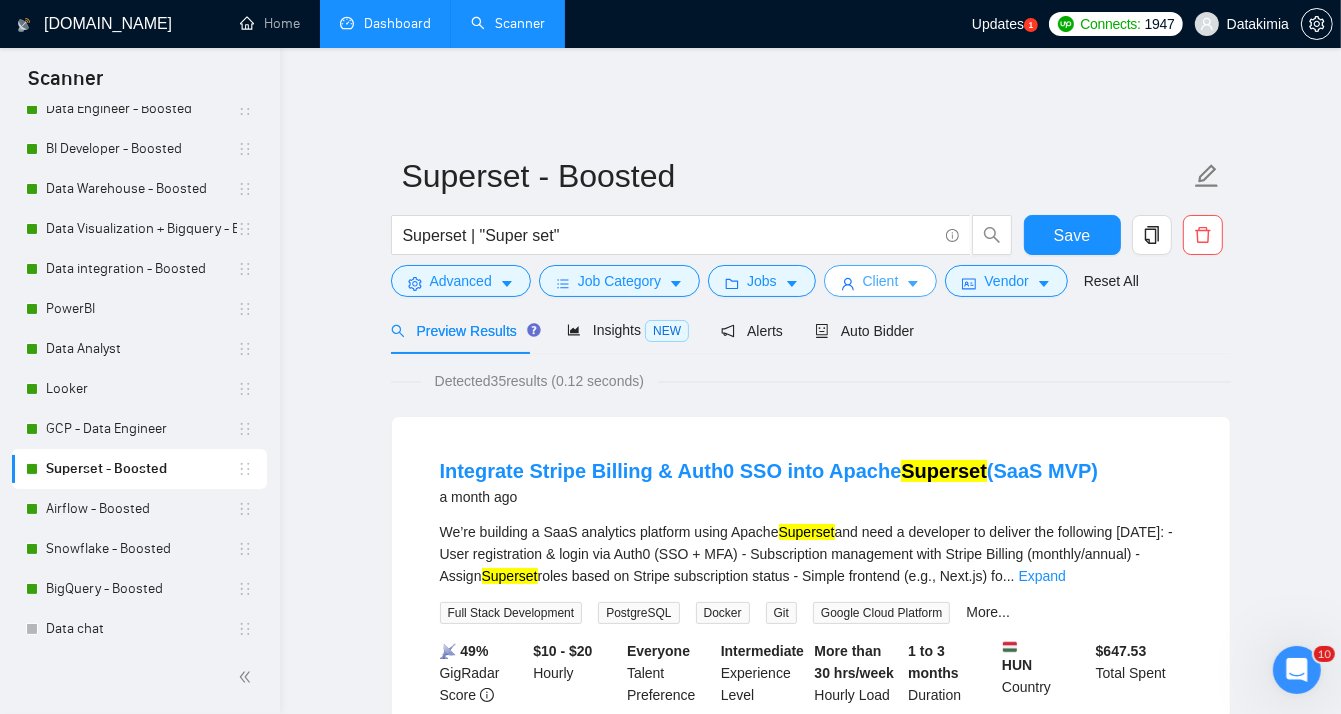 click on "Client" at bounding box center [881, 281] 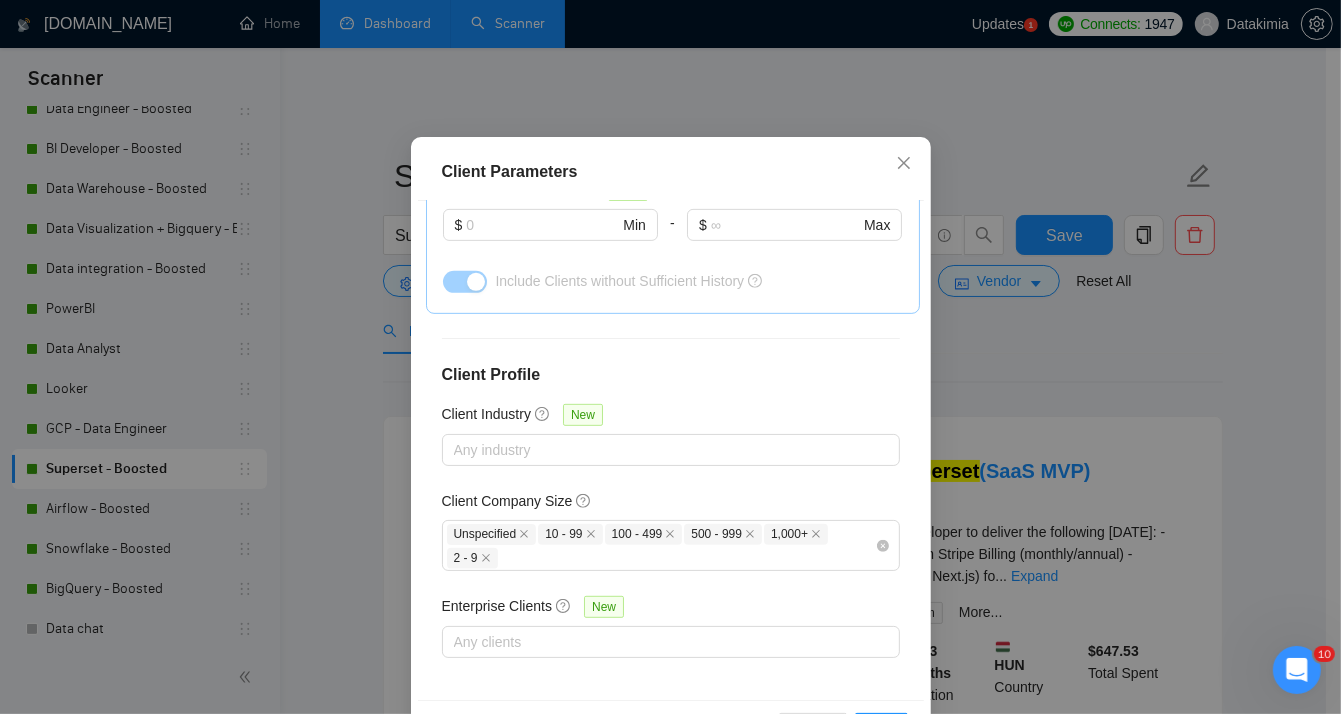 click on "Client Parameters Client Location Include Client Countries   Select Exclude Client Countries [GEOGRAPHIC_DATA] [GEOGRAPHIC_DATA]   Client Rating Client Min Average Feedback Include clients with no feedback Client Payment Details Payment Verified Hire Rate Stats   Client Total Spent $ Min - $ Max Client Hire Rate New   Any hire rate   Avg Hourly Rate Paid New $ Min - $ Max Include Clients without Sufficient History Client Profile Client Industry New   Any industry Client Company Size Unspecified 10 - 99 100 - 499 500 - 999 1,000+ 2 - 9   Enterprise Clients New   Any clients Reset OK" at bounding box center (670, 357) 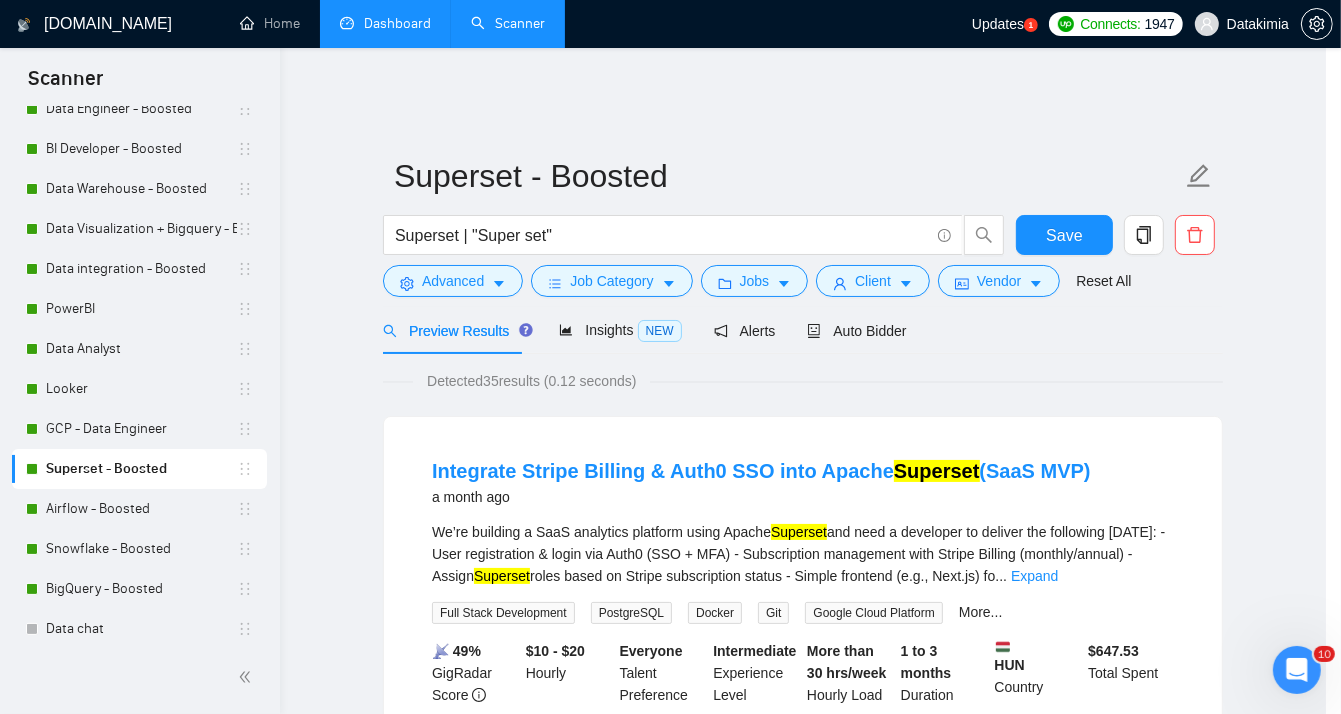 scroll, scrollTop: 57, scrollLeft: 0, axis: vertical 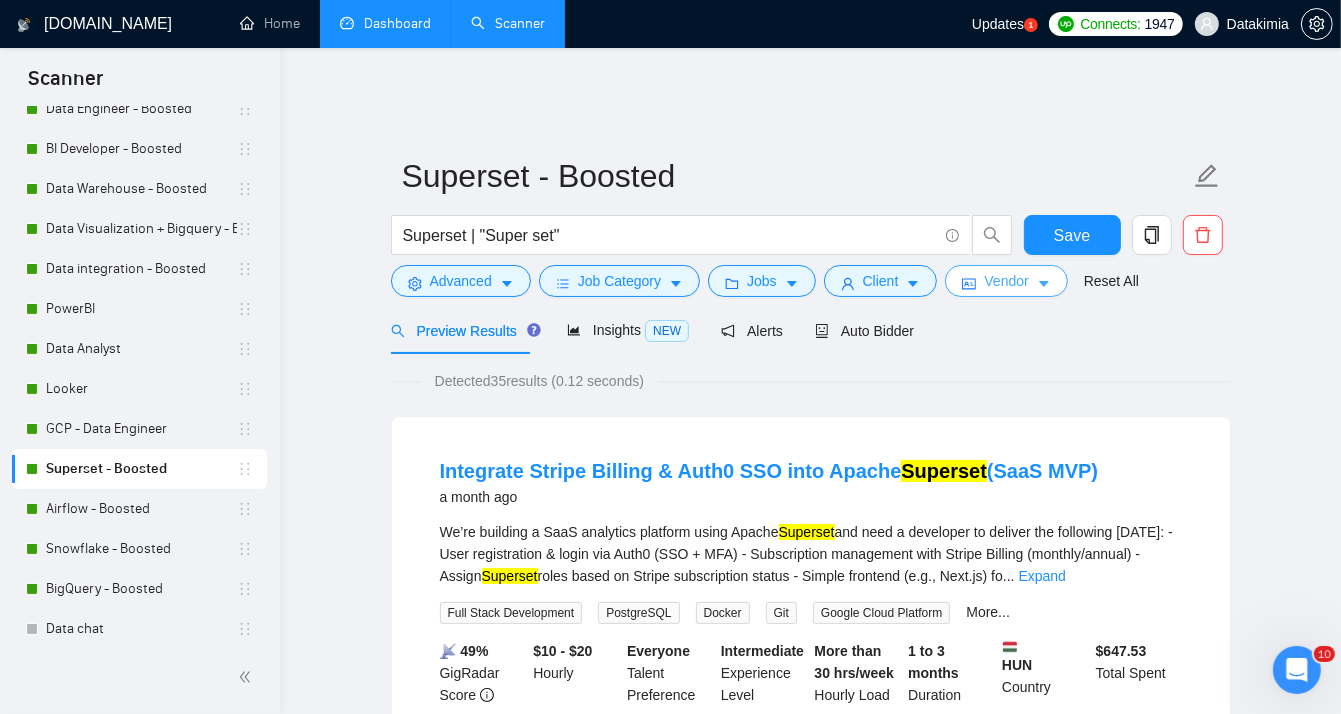 click on "Vendor" at bounding box center [1006, 281] 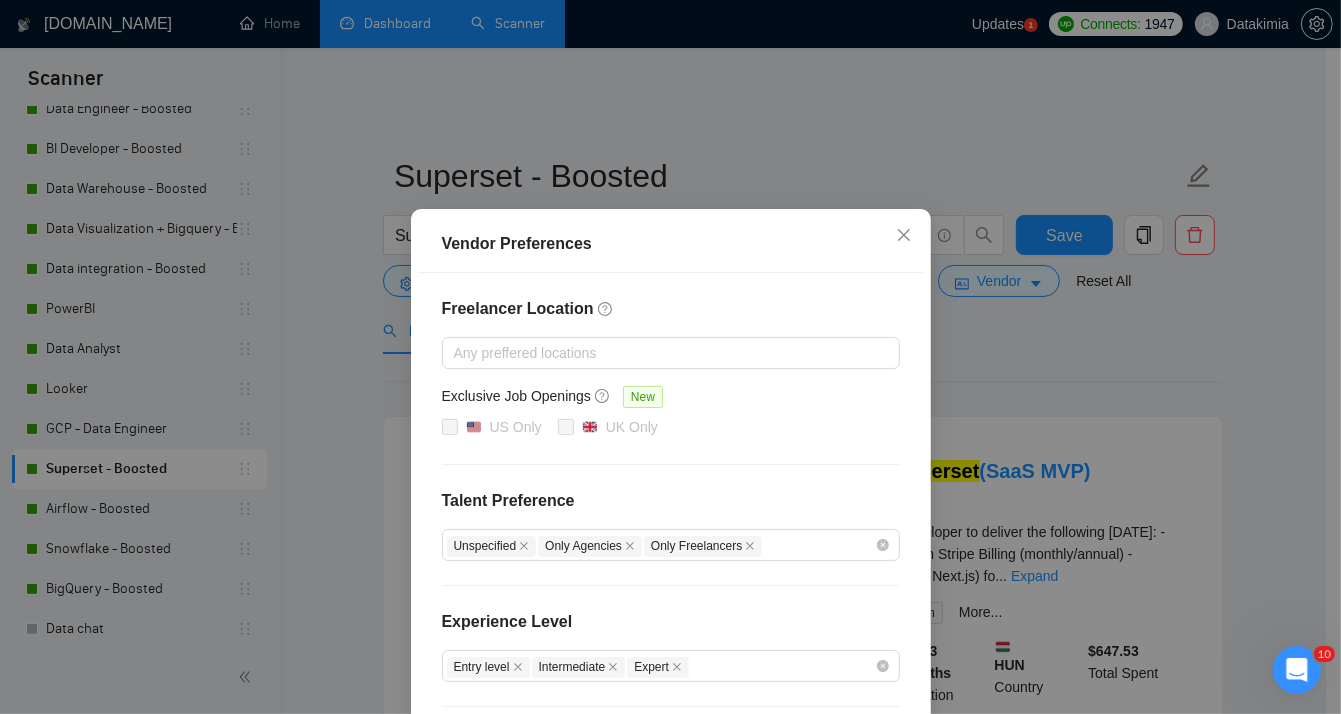 scroll, scrollTop: 0, scrollLeft: 0, axis: both 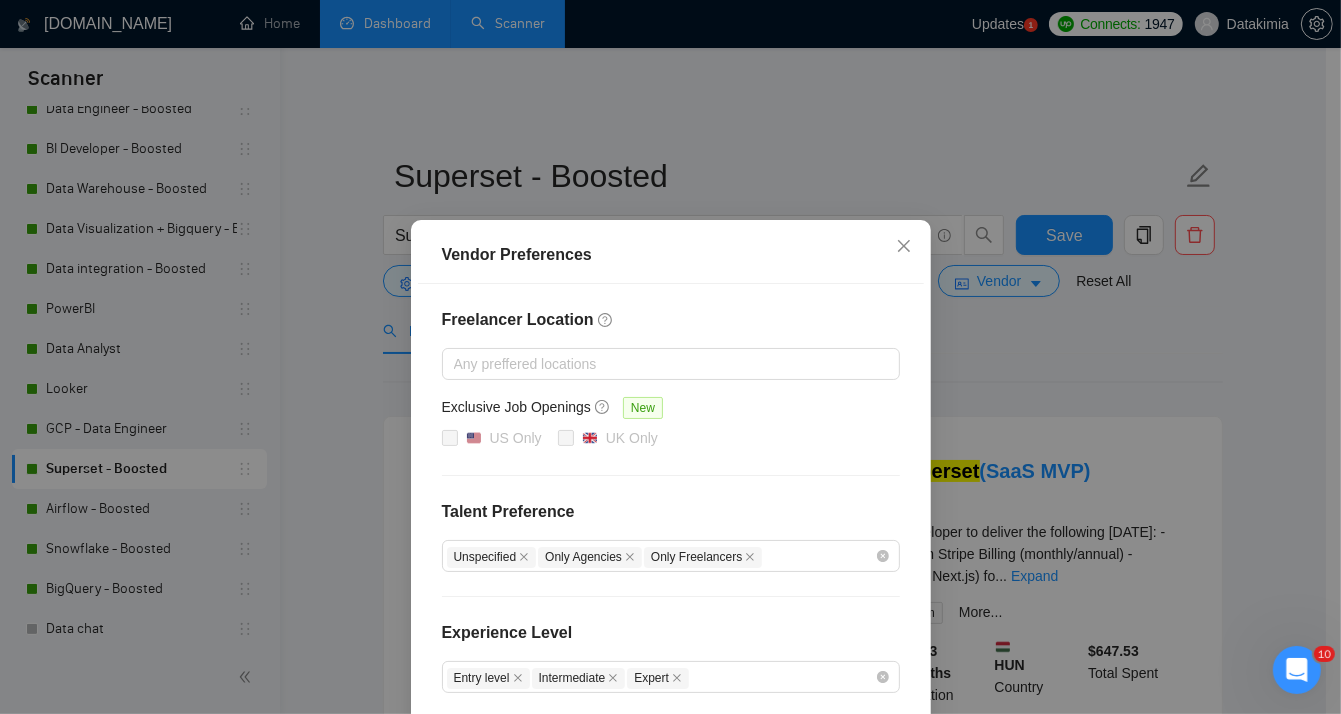 click on "Vendor Preferences Freelancer Location     Any preffered locations Exclusive Job Openings [GEOGRAPHIC_DATA] Only UK Only Talent Preference Unspecified Only Agencies Only Freelancers   Experience Level Entry level Intermediate Expert   Freelancer's Spoken Languages New   Any preffered languages Reset OK" at bounding box center [670, 357] 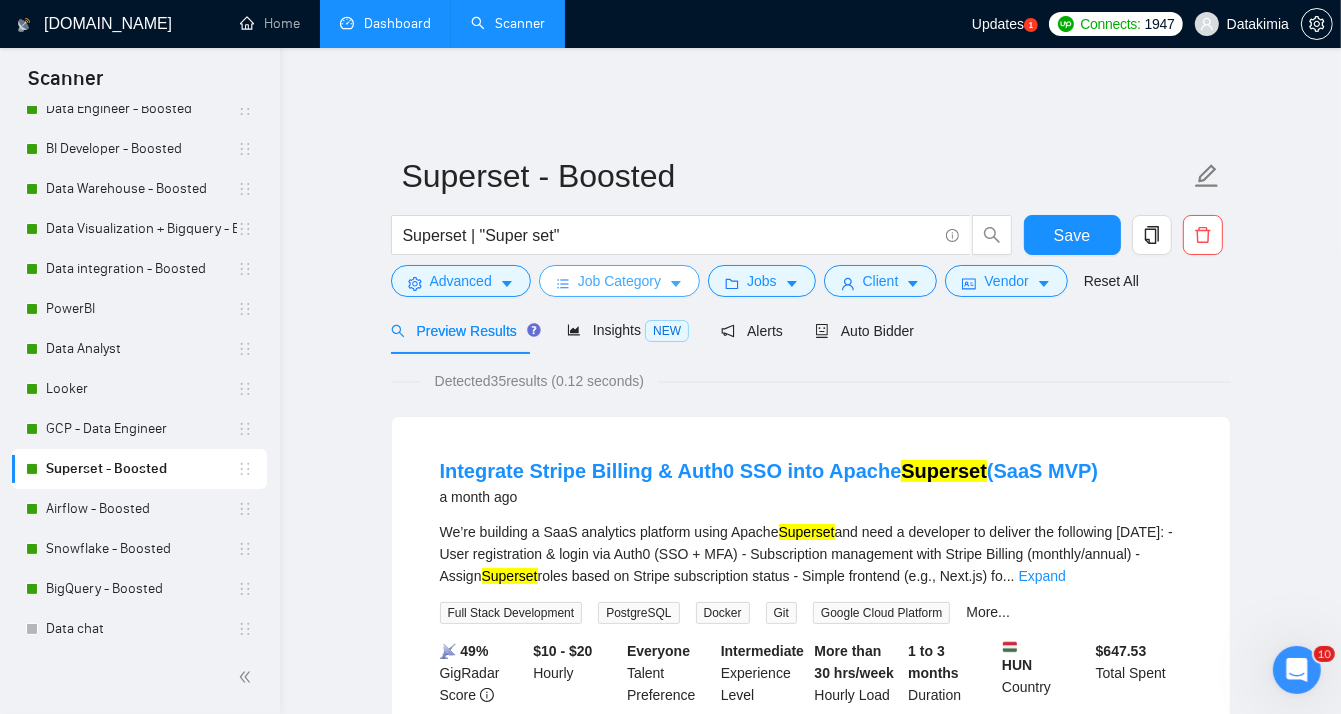 click on "Job Category" at bounding box center (619, 281) 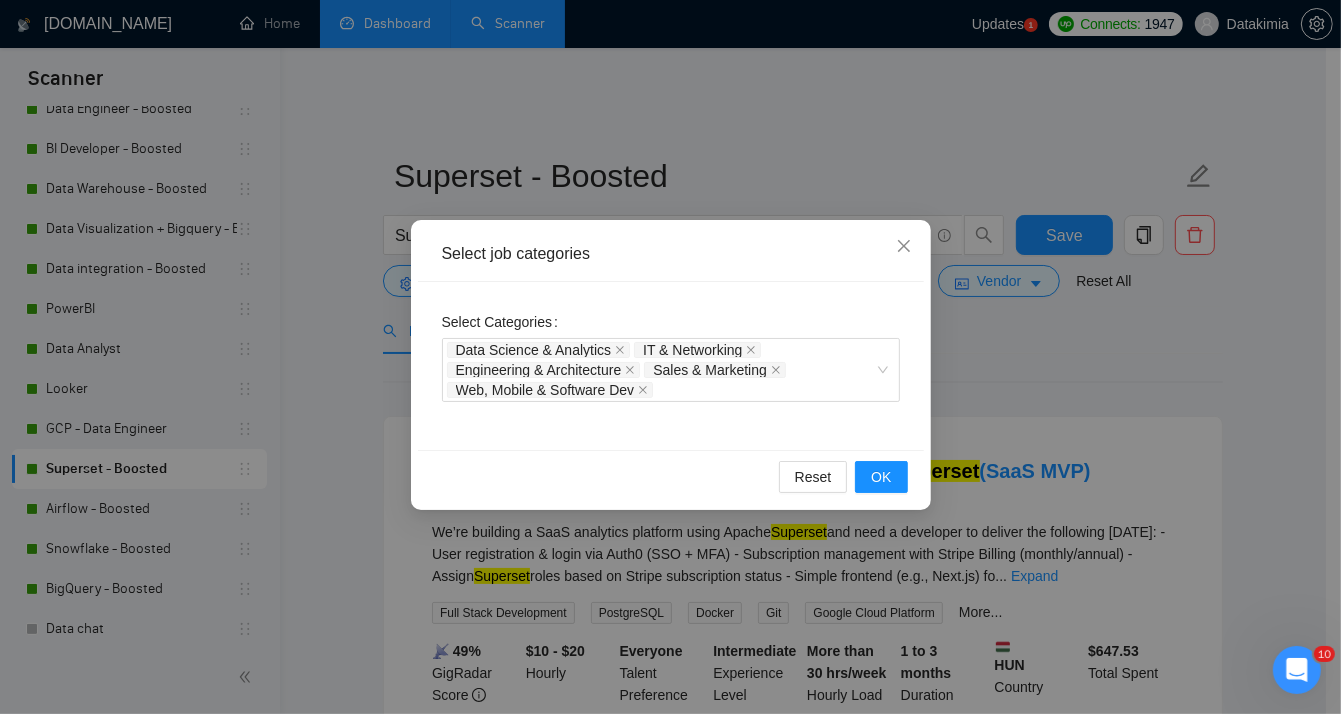 click on "Select job categories Select Categories Data Science & Analytics IT & Networking Engineering & Architecture Sales & Marketing Web, Mobile & Software Dev   Reset OK" at bounding box center (670, 357) 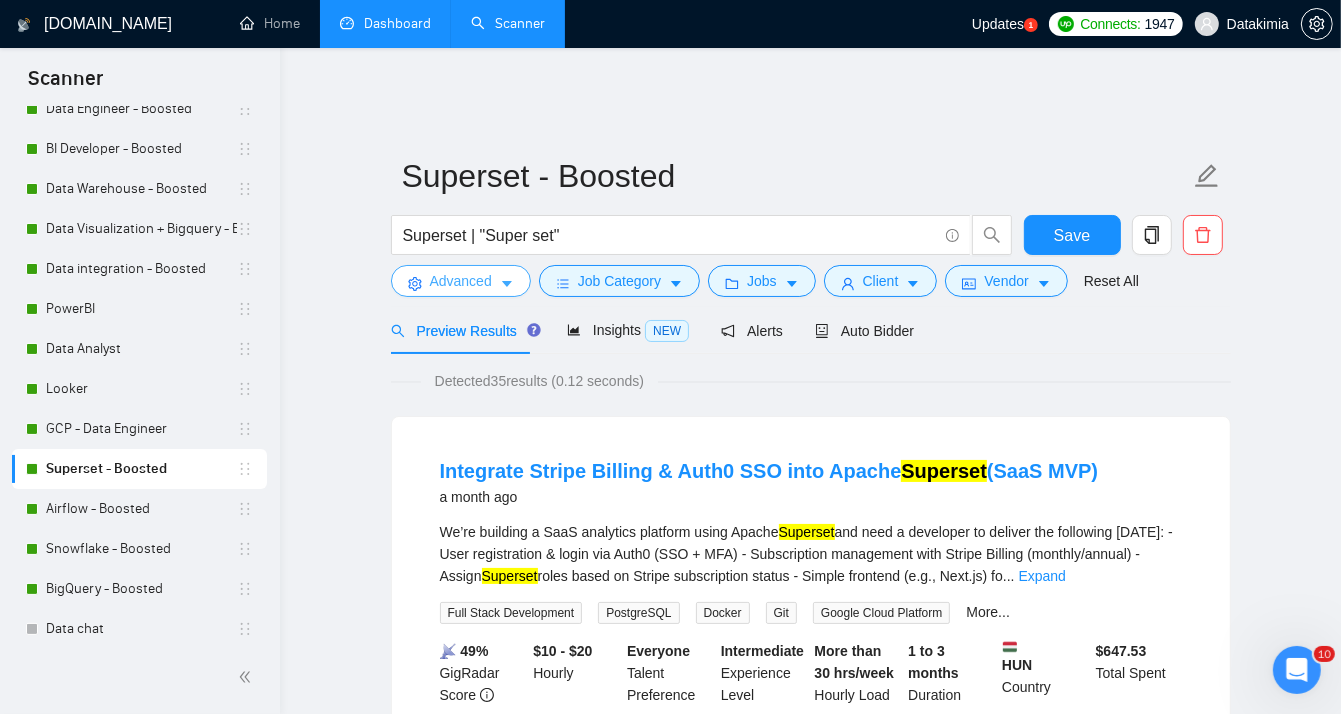 click on "Advanced" at bounding box center [461, 281] 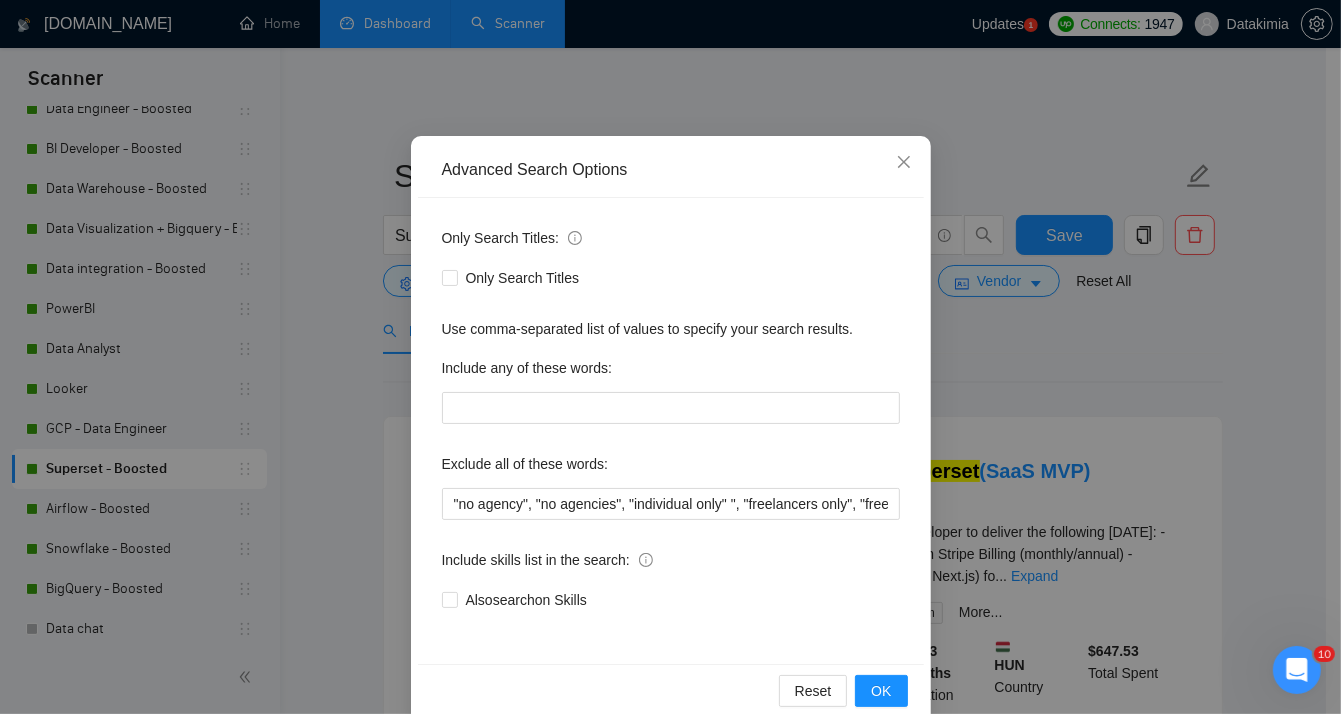 scroll, scrollTop: 117, scrollLeft: 0, axis: vertical 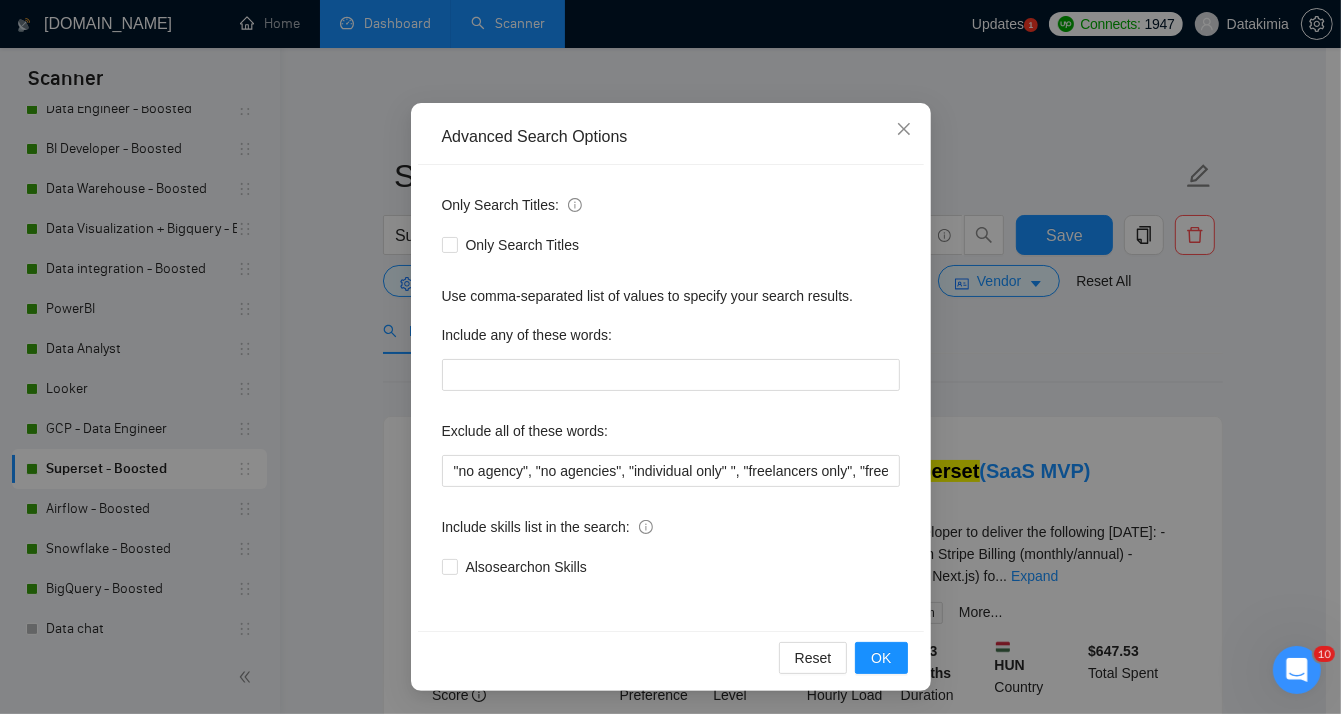 click on "Advanced Search Options Only Search Titles:   Only Search Titles Use comma-separated list of values to specify your search results. Include any of these words: Exclude all of these words: "no agency", "no agencies", "individual only" ", "freelancers only", "freelancer only", "only freelancer", "only freelancers"  "independent contractors only", tutor, coach, advice, "teach me", "french", "german", "italian", "deutsch"​, "Erfahrung", "Fähigkeiten", "Vertrag", "Anforderungen", "Data Scientist", "Marketing Specialist", "Marketing Analyst", "Market Analyst", "Pricing Analyst", "Google Tag Manager Expert", "full time", "full-time", "urgent", "easy", "ASAP", "asap", "easy project", "small project" Include skills list in the search:   Also  search  on Skills Reset OK" at bounding box center (670, 357) 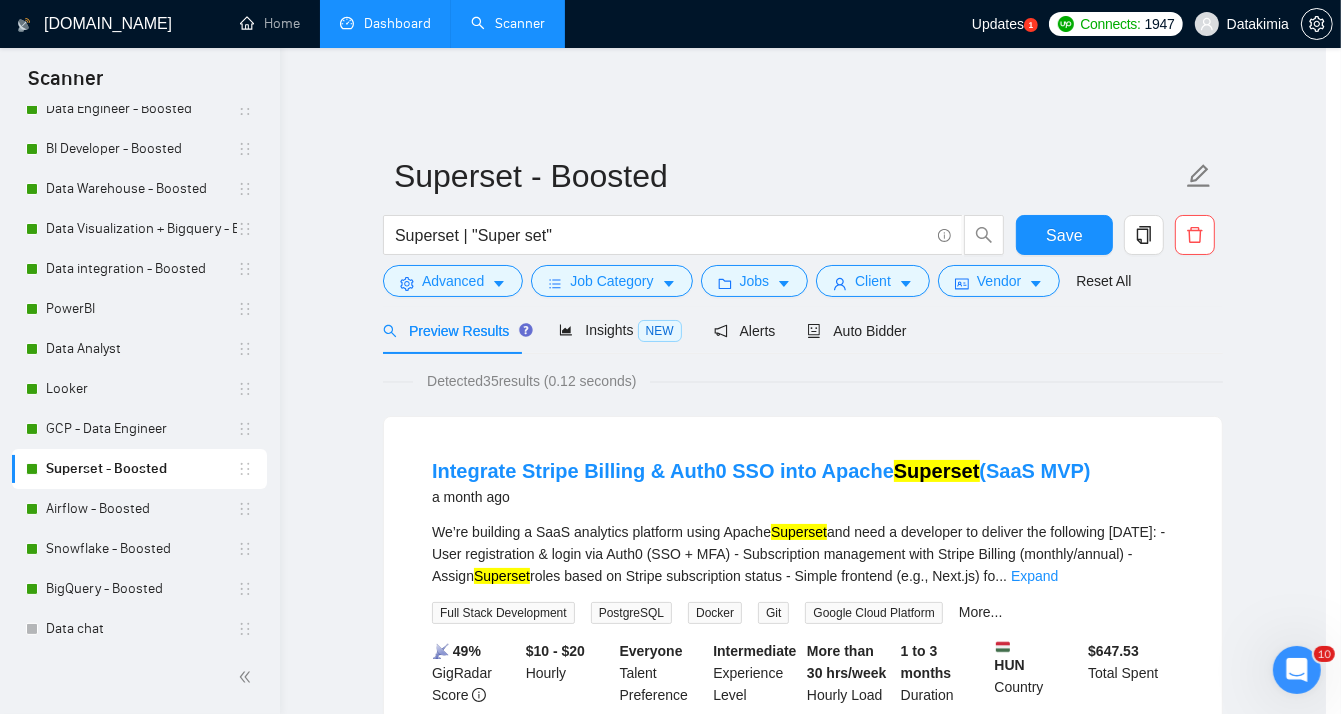 scroll, scrollTop: 16, scrollLeft: 0, axis: vertical 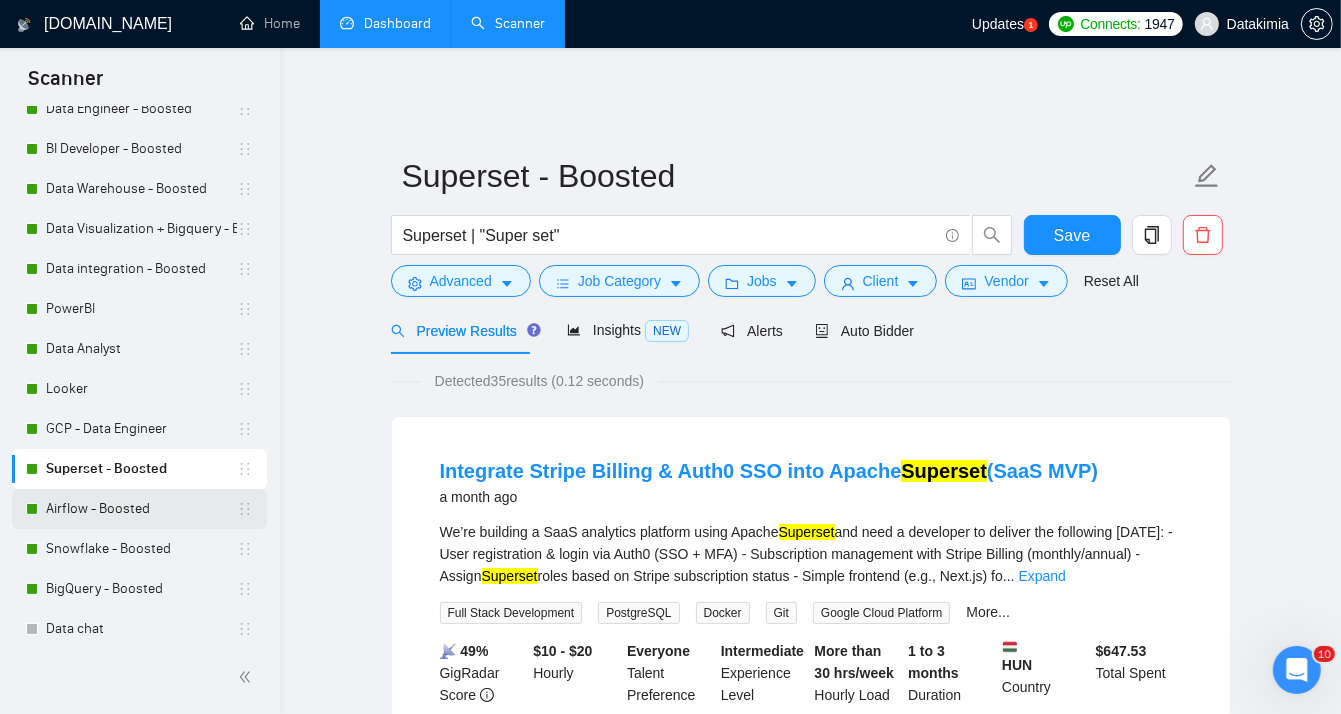 click on "Airflow - Boosted" at bounding box center [141, 509] 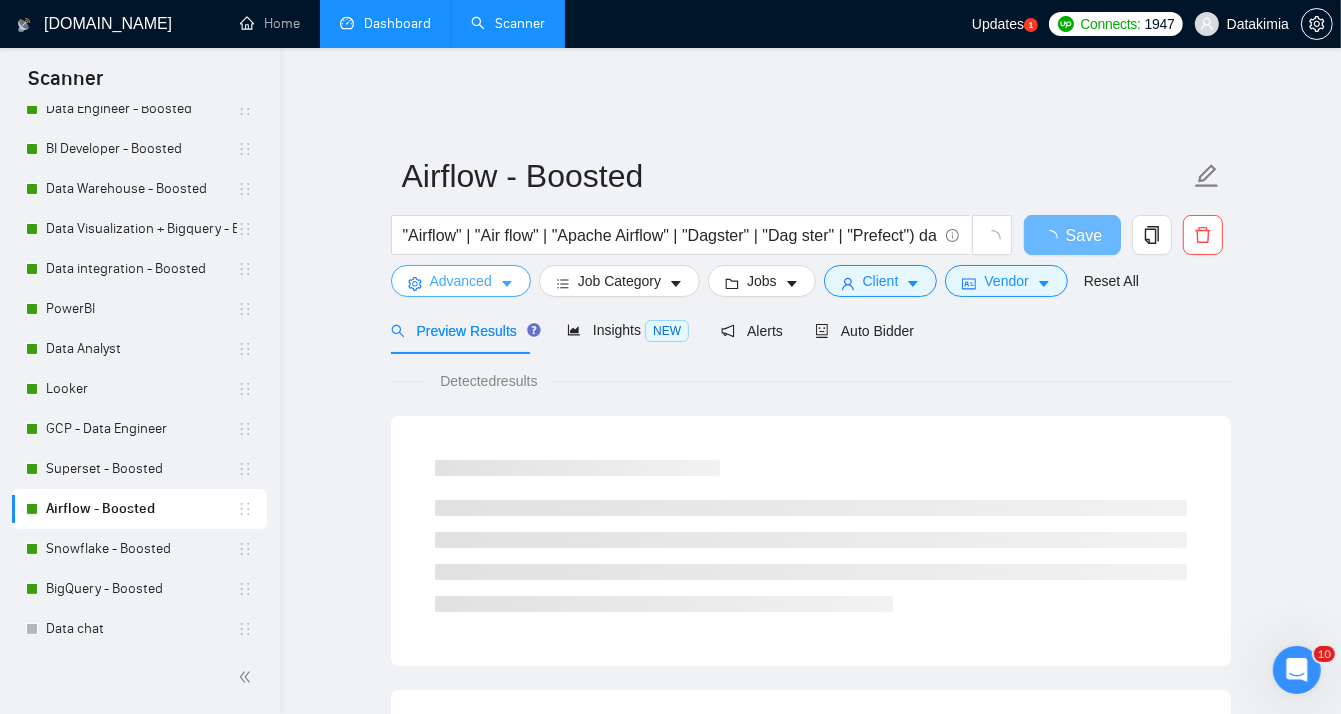 click on "Advanced" at bounding box center (461, 281) 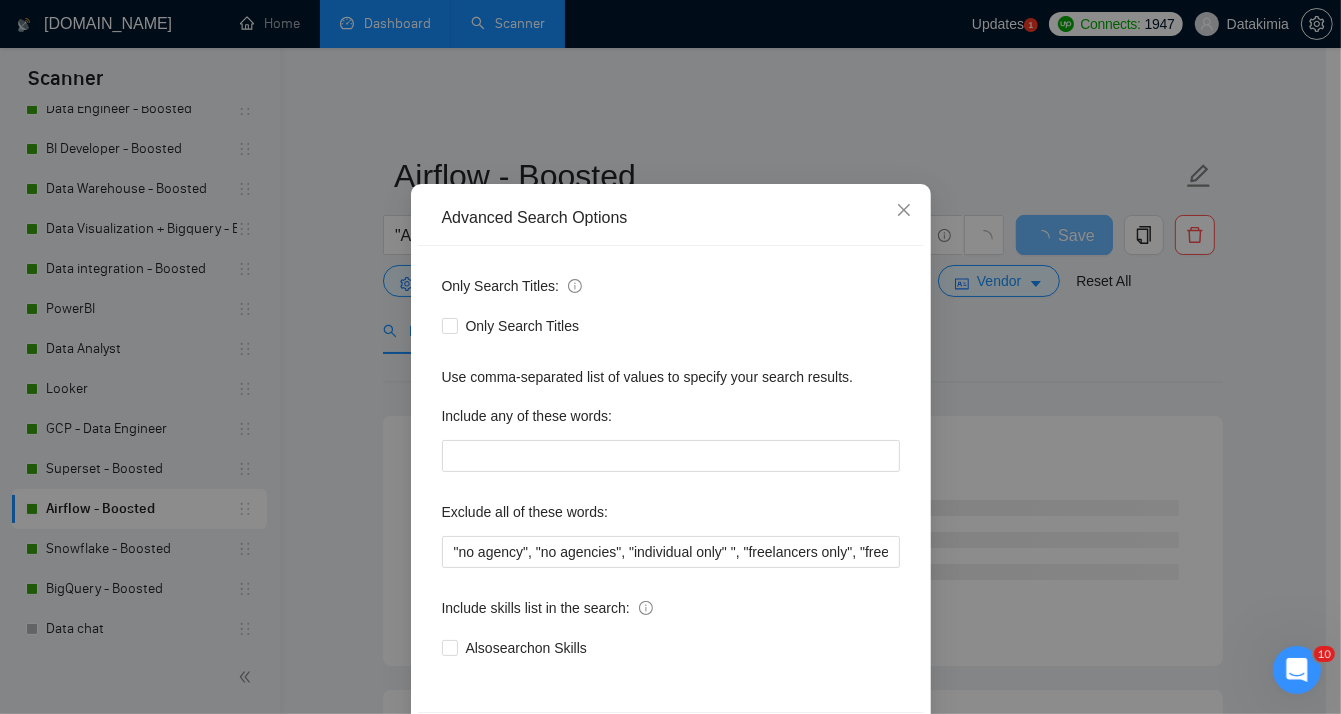 scroll, scrollTop: 0, scrollLeft: 0, axis: both 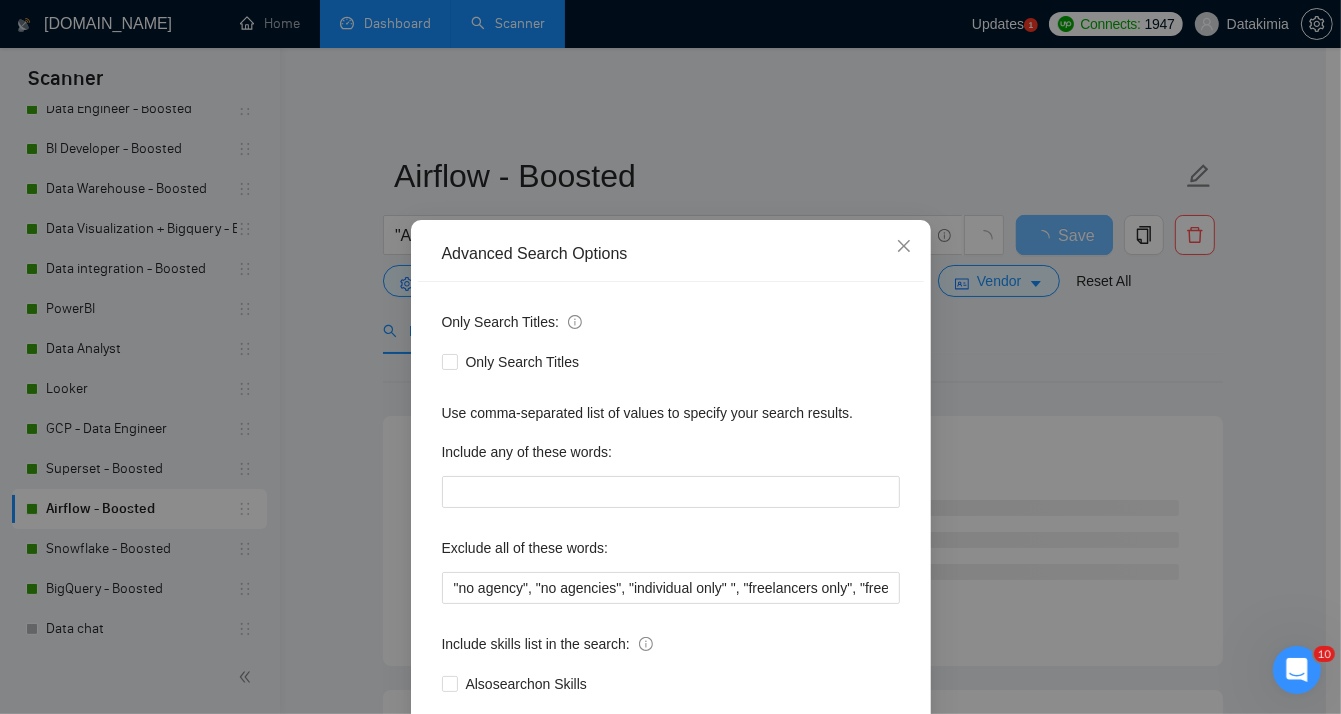 click on "Advanced Search Options Only Search Titles:   Only Search Titles Use comma-separated list of values to specify your search results. Include any of these words: Exclude all of these words: "no agency", "no agencies", "individual only" ", "freelancers only", "freelancers only", "independent contractors only", tutor, coach, advice, "teach me", "Game Development", "mobile app development", "full time", "full-time","web app", "urgent", "easy", "ASAP", "asap", "easy project", "small project" Include skills list in the search:   Also  search  on Skills Reset OK" at bounding box center (670, 357) 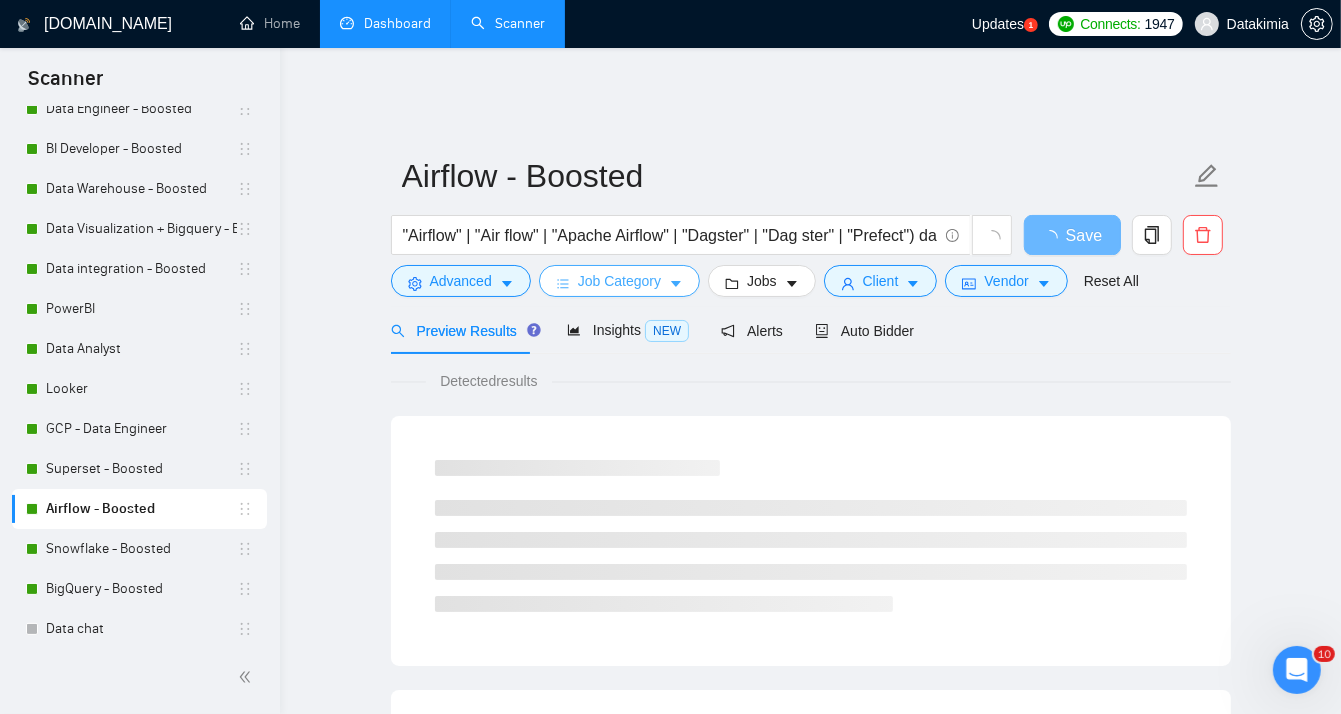 click on "Job Category" at bounding box center [619, 281] 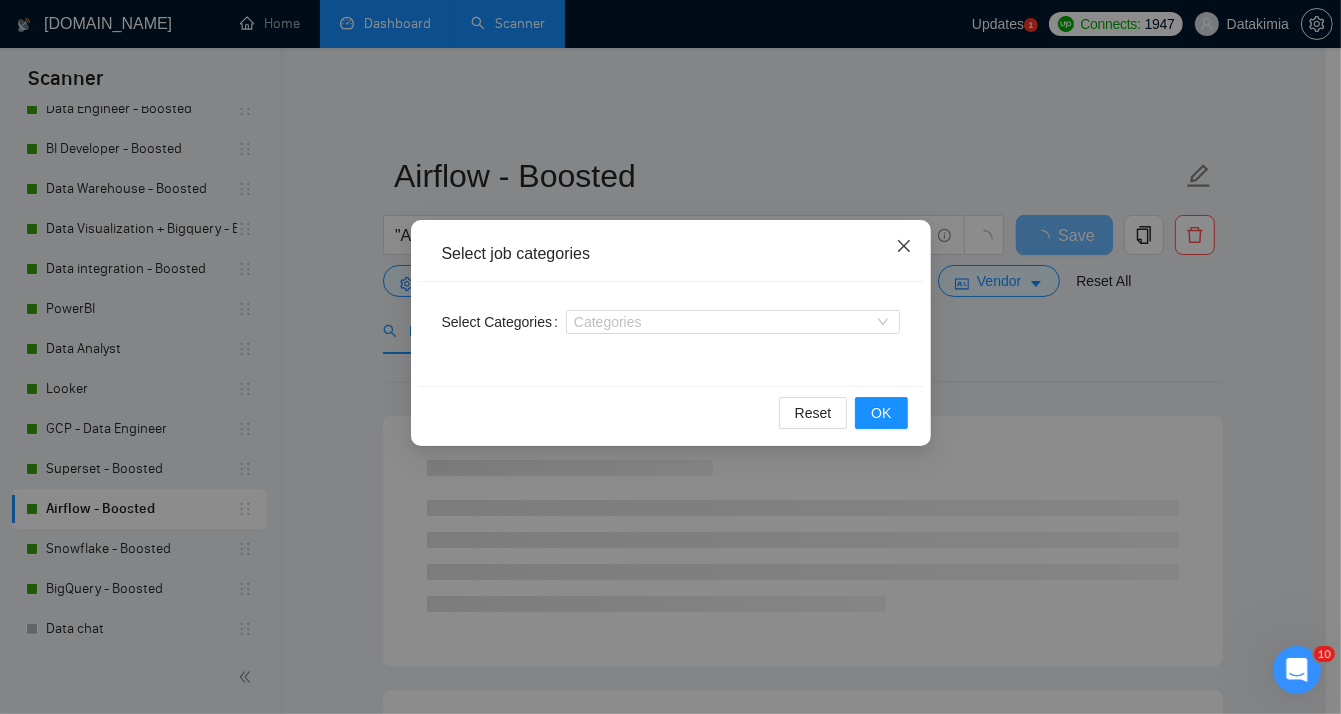 click 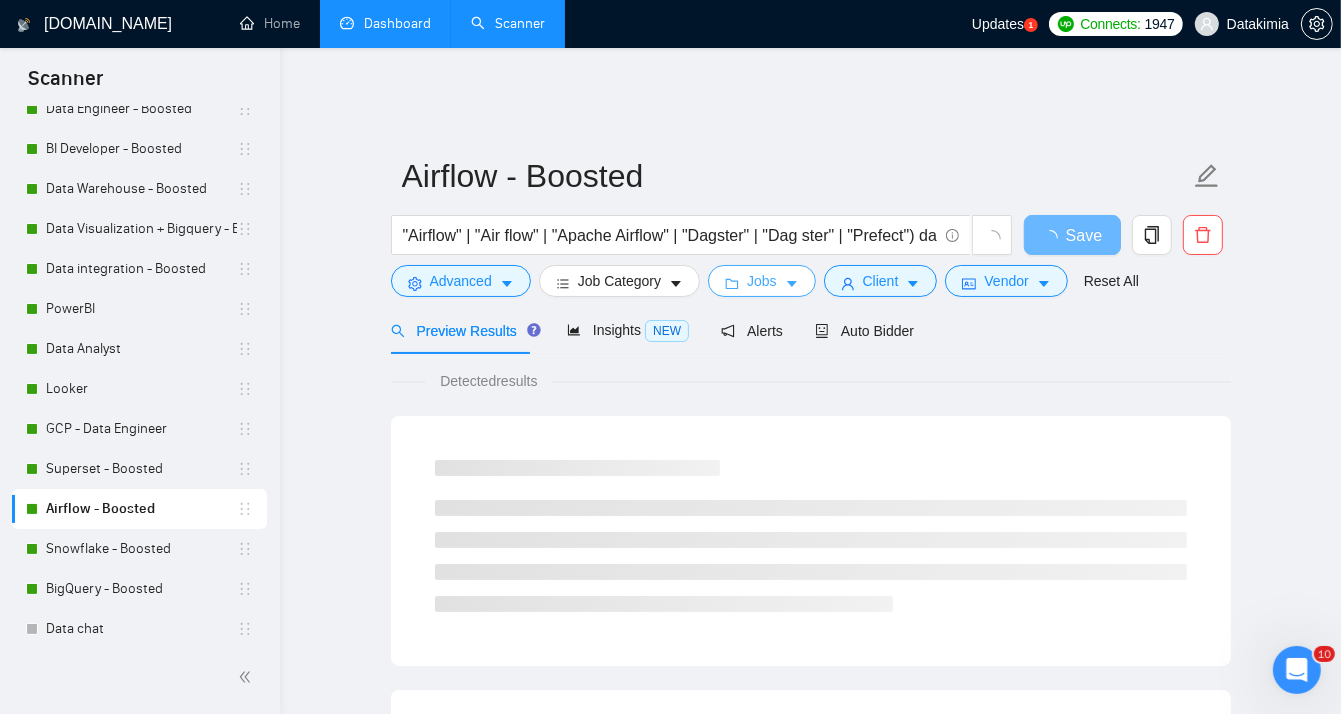 click on "Jobs" at bounding box center (762, 281) 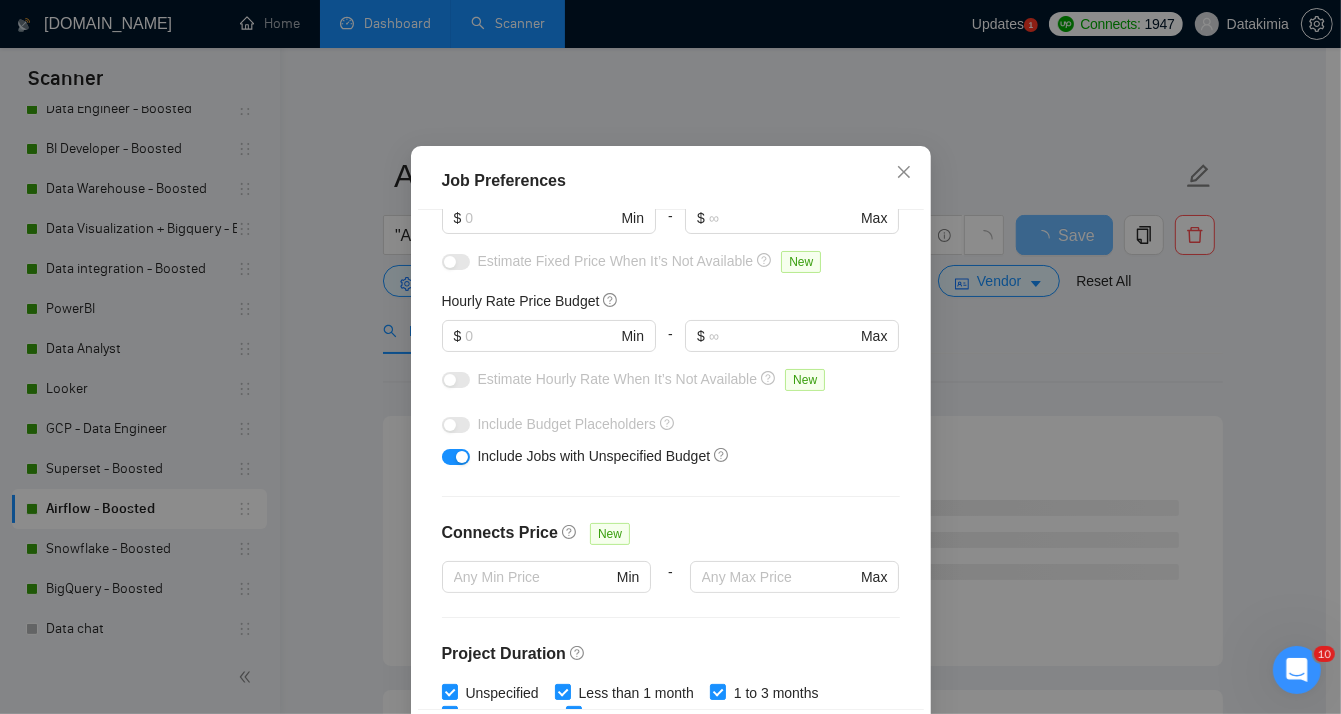 scroll, scrollTop: 233, scrollLeft: 0, axis: vertical 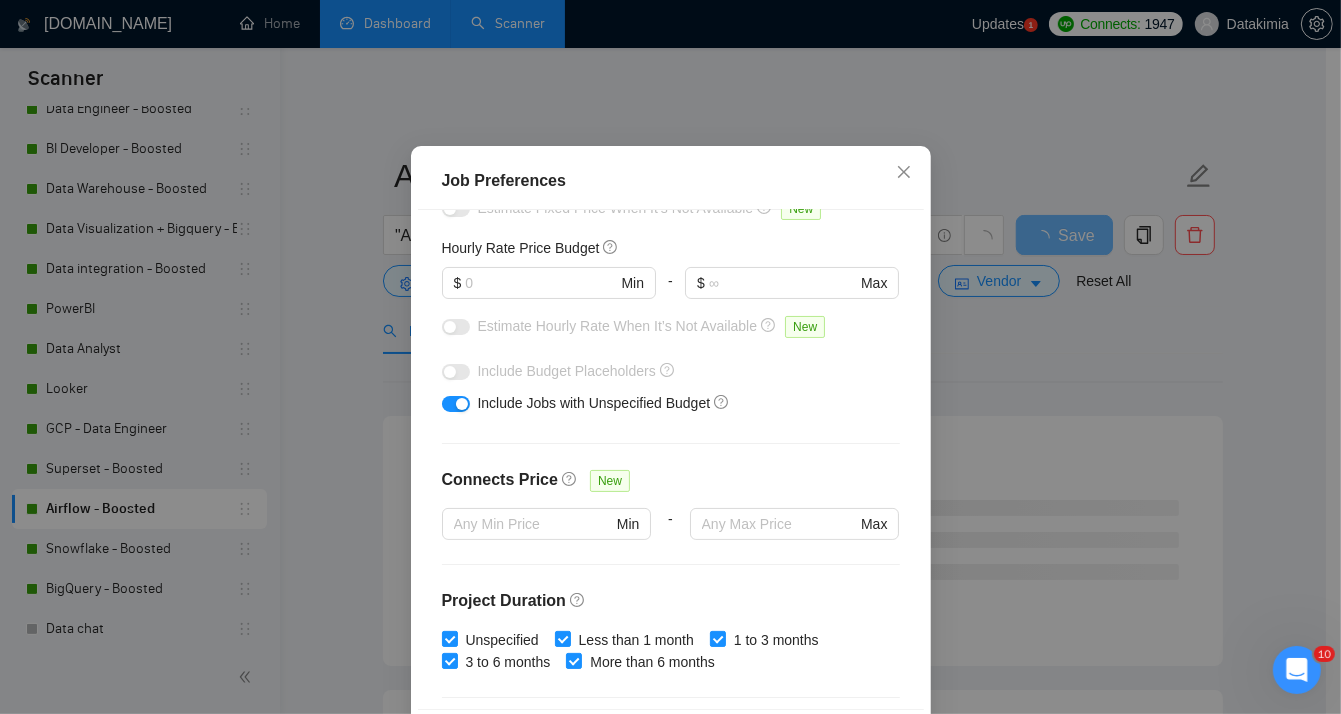 click on "Job Preferences Budget Project Type All Fixed Price Hourly Rate   Fixed Price Budget $ Min - $ Max Estimate Fixed Price When It’s Not Available New   Hourly Rate Price Budget $ Min - $ Max Estimate Hourly Rate When It’s Not Available New Include Budget Placeholders Include Jobs with Unspecified Budget   Connects Price New Min - Max Project Duration   Unspecified Less than 1 month 1 to 3 months 3 to 6 months More than 6 months Hourly Workload   Unspecified <30 hrs/week >30 hrs/week Hours TBD Unsure Job Posting Questions New   Any posting questions Description Preferences Description Size New   Any description size Reset OK" at bounding box center (670, 357) 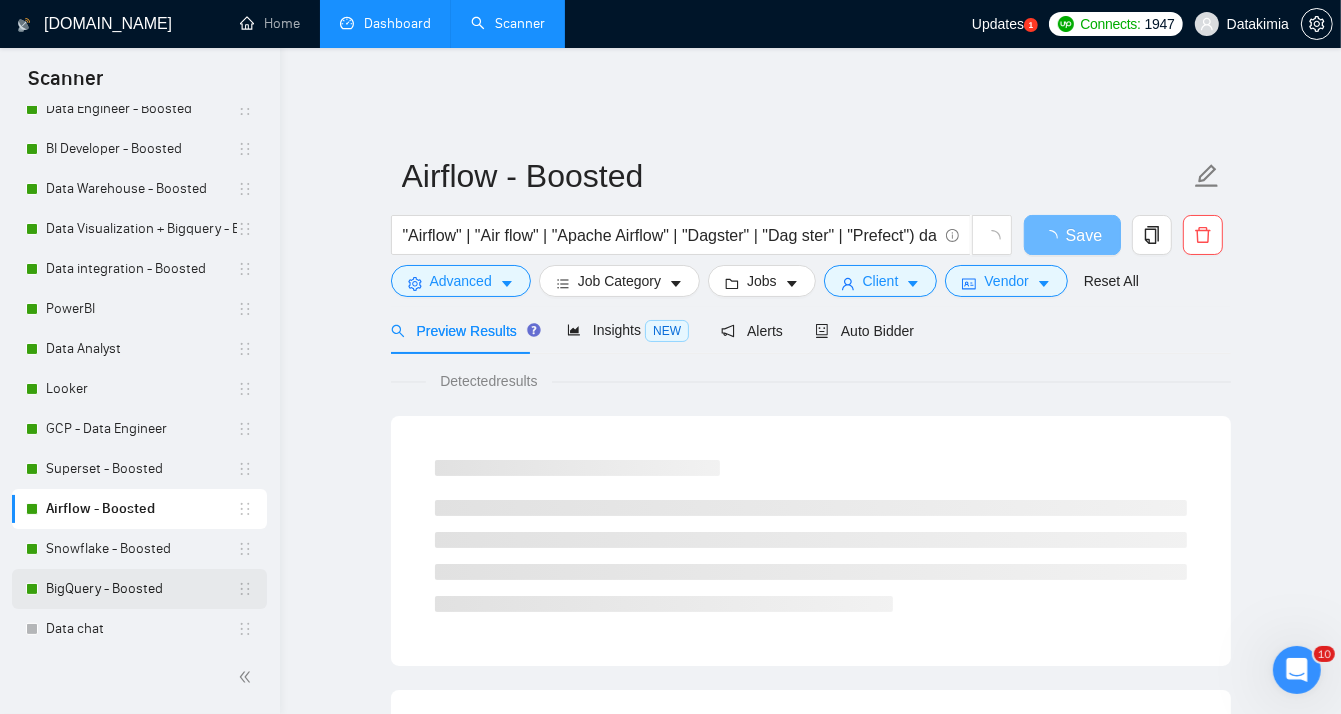click on "BigQuery - Boosted" at bounding box center [141, 589] 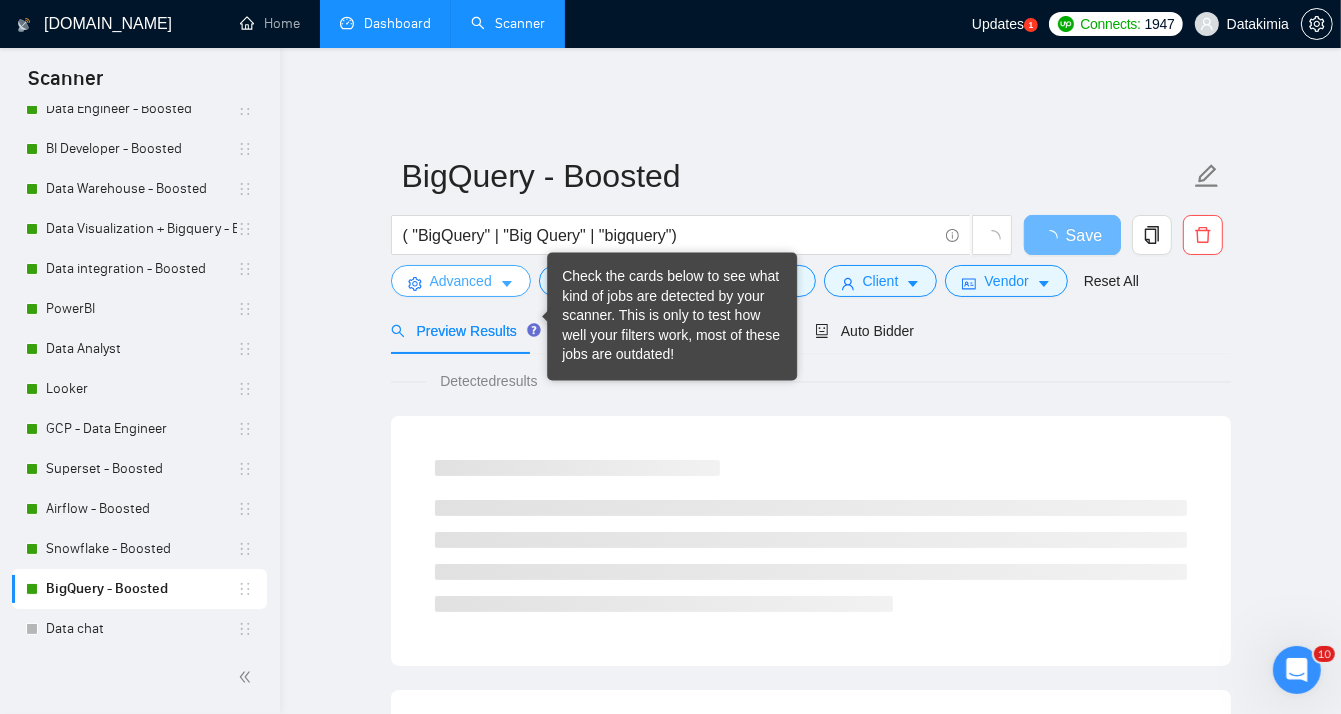 click on "Advanced" at bounding box center [461, 281] 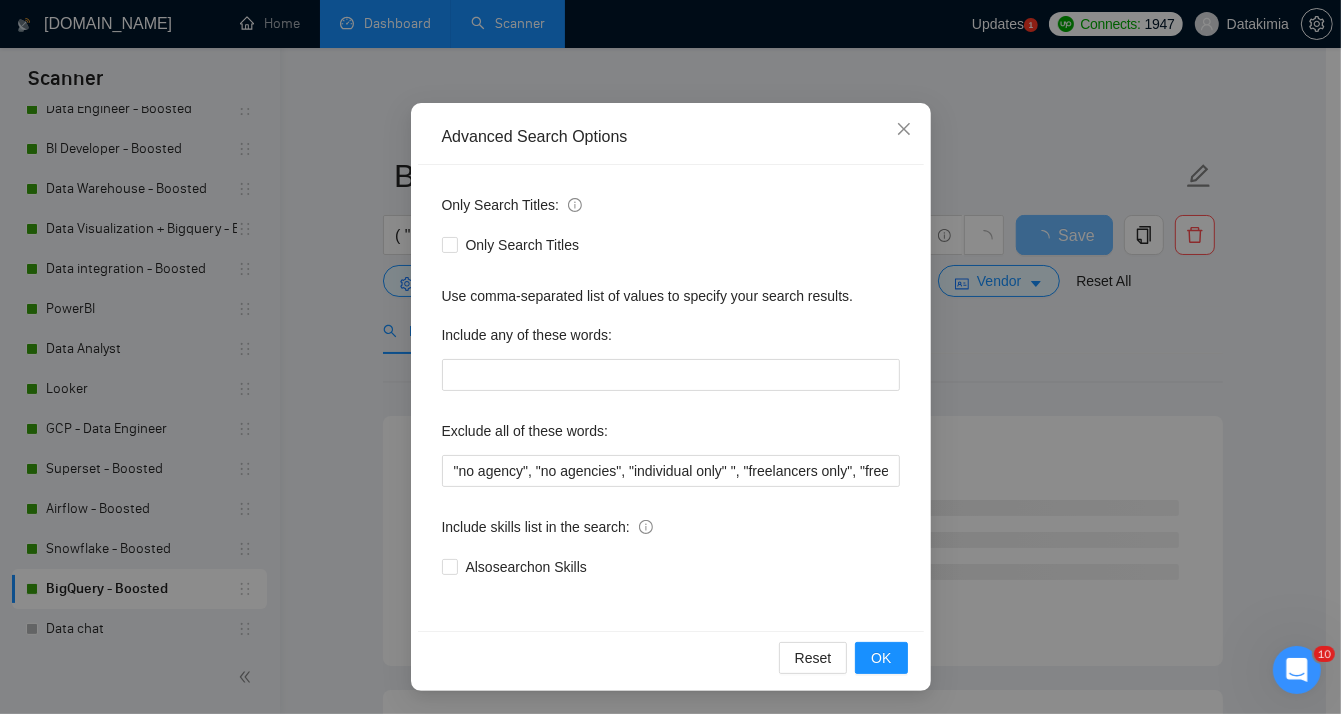 click on "Advanced Search Options Only Search Titles:   Only Search Titles Use comma-separated list of values to specify your search results. Include any of these words: Exclude all of these words: "no agency", "no agencies", "individual only" ", "freelancers only", "freelancer only", "only freelancer", "only freelancers"  "independent contractors only", tutor, coach, advice, "teach me", "french", "german", "italian", "deutsch"​, "Erfahrung", "Fähigkeiten", "Vertrag", "Anforderungen", "Data Scientist", "Marketing Specialist", "Marketing Analyst", "Market Analyst", "Pricing Analyst", "Google Tag Manager Expert", "full time", "full-time", "urgent", "easy", "ASAP", "asap", "easy project", "small project" Include skills list in the search:   Also  search  on Skills Reset OK" at bounding box center (670, 357) 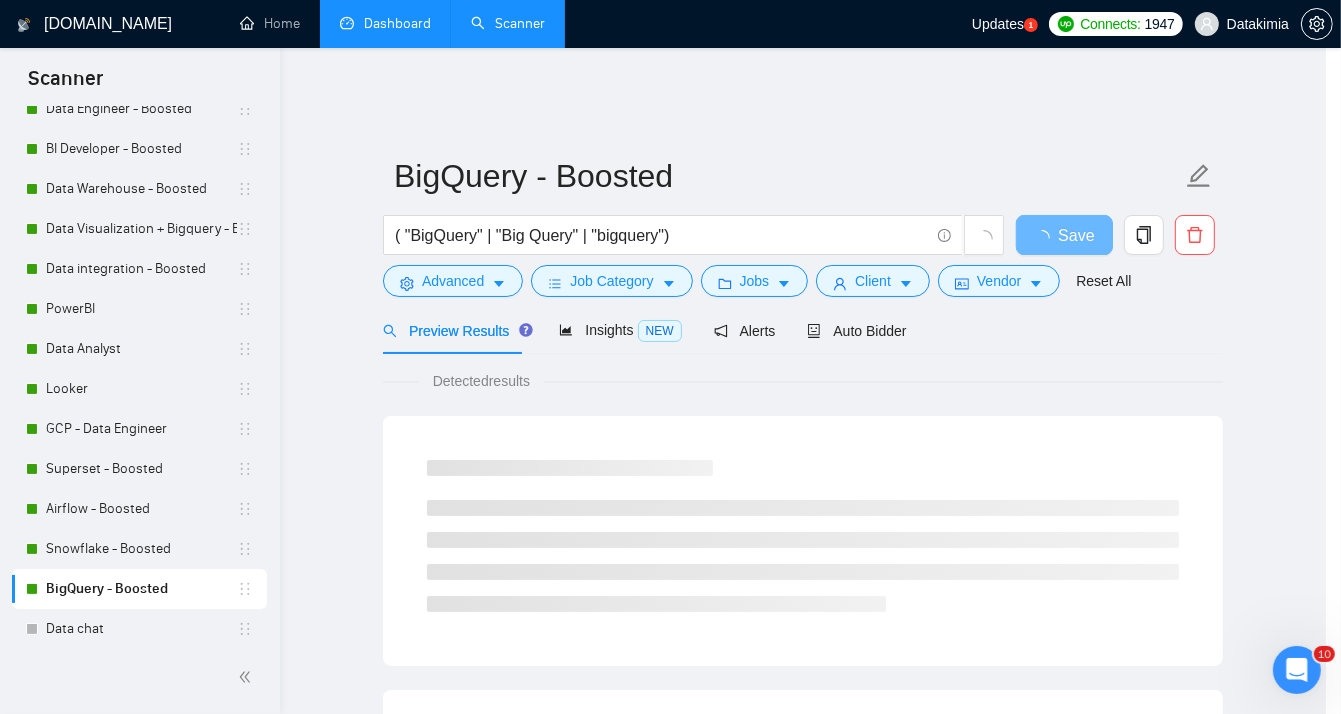 scroll, scrollTop: 16, scrollLeft: 0, axis: vertical 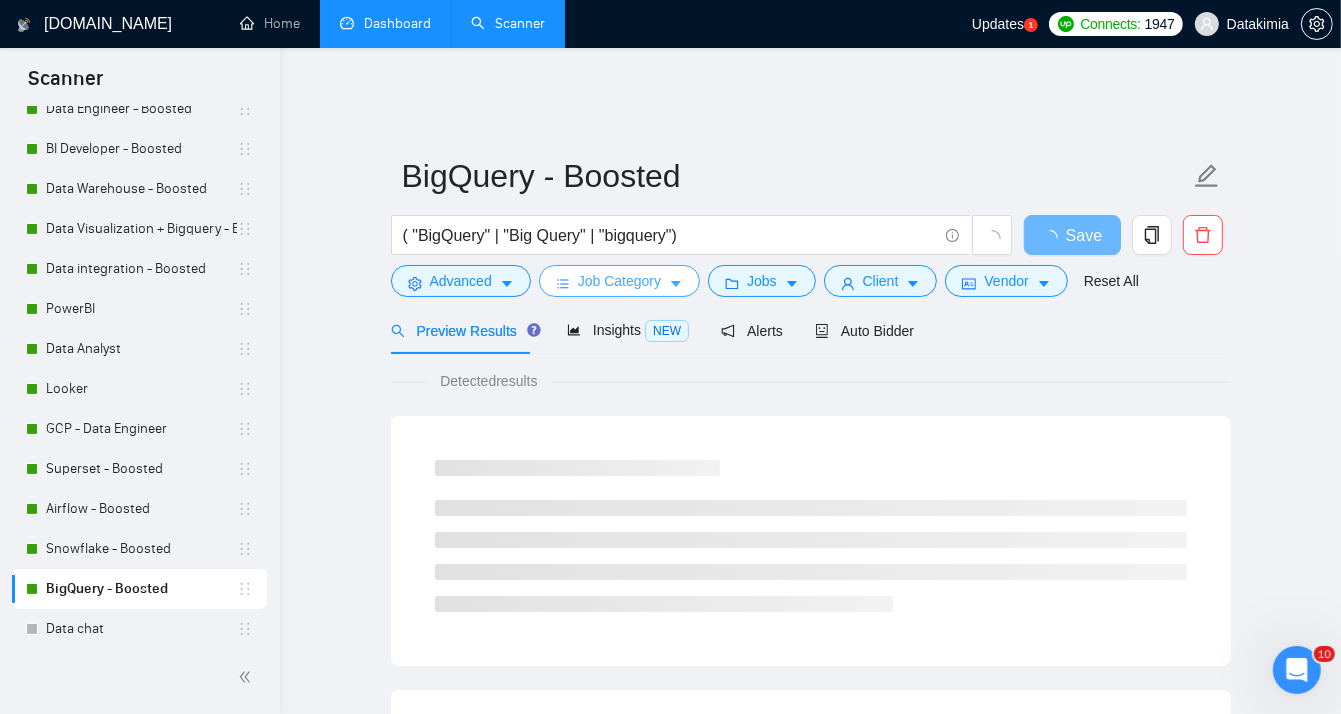 click on "Job Category" at bounding box center (619, 281) 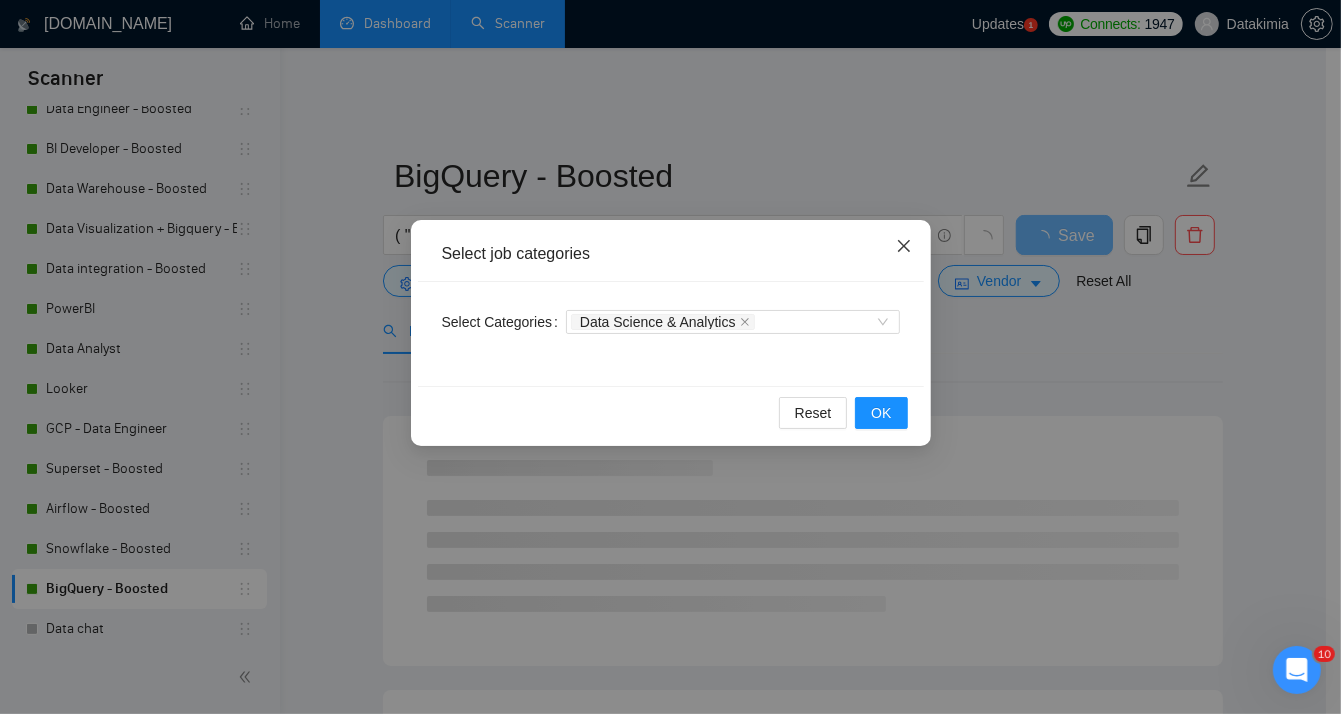 click 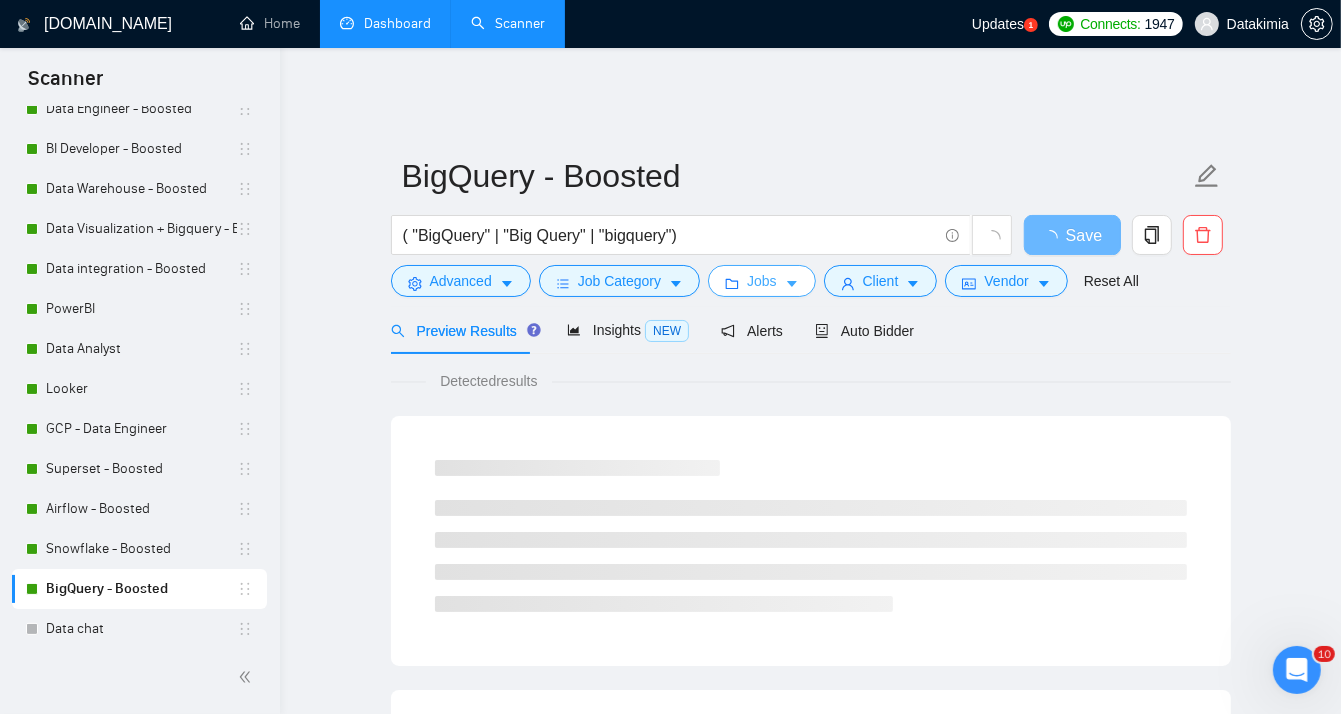 click on "Jobs" at bounding box center [762, 281] 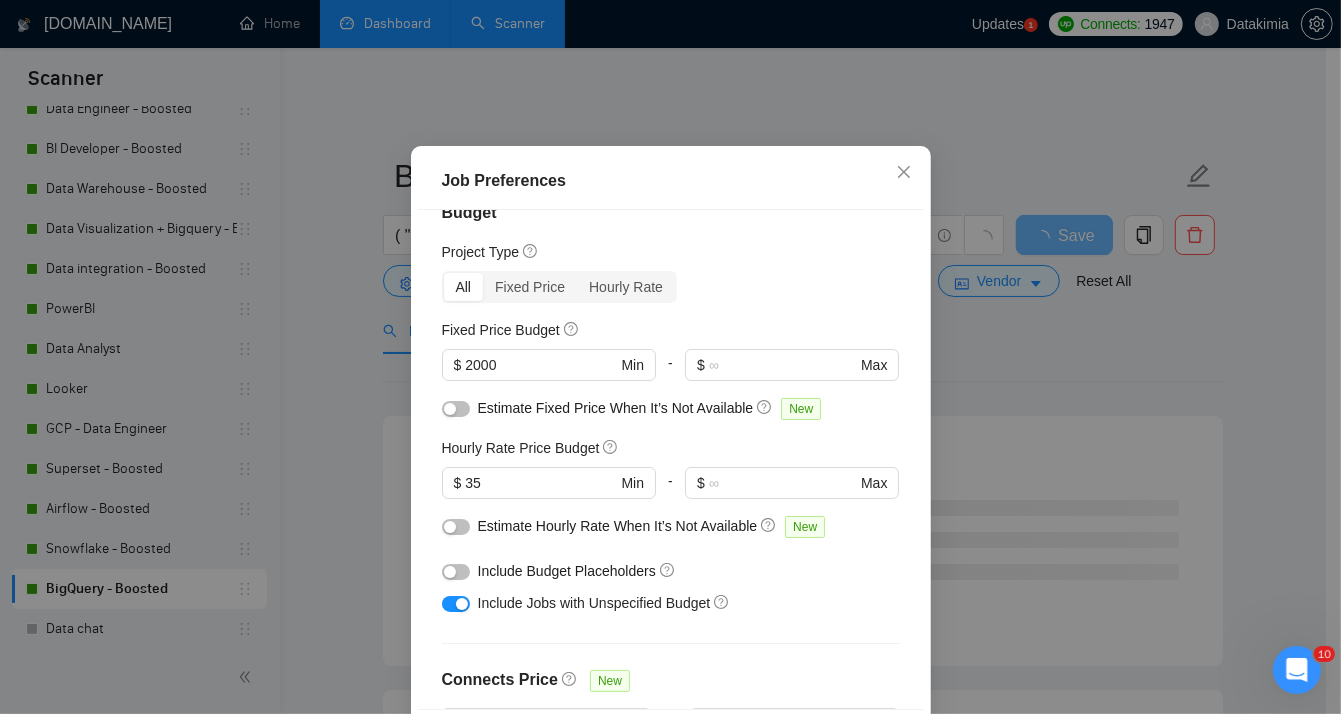 scroll, scrollTop: 33, scrollLeft: 0, axis: vertical 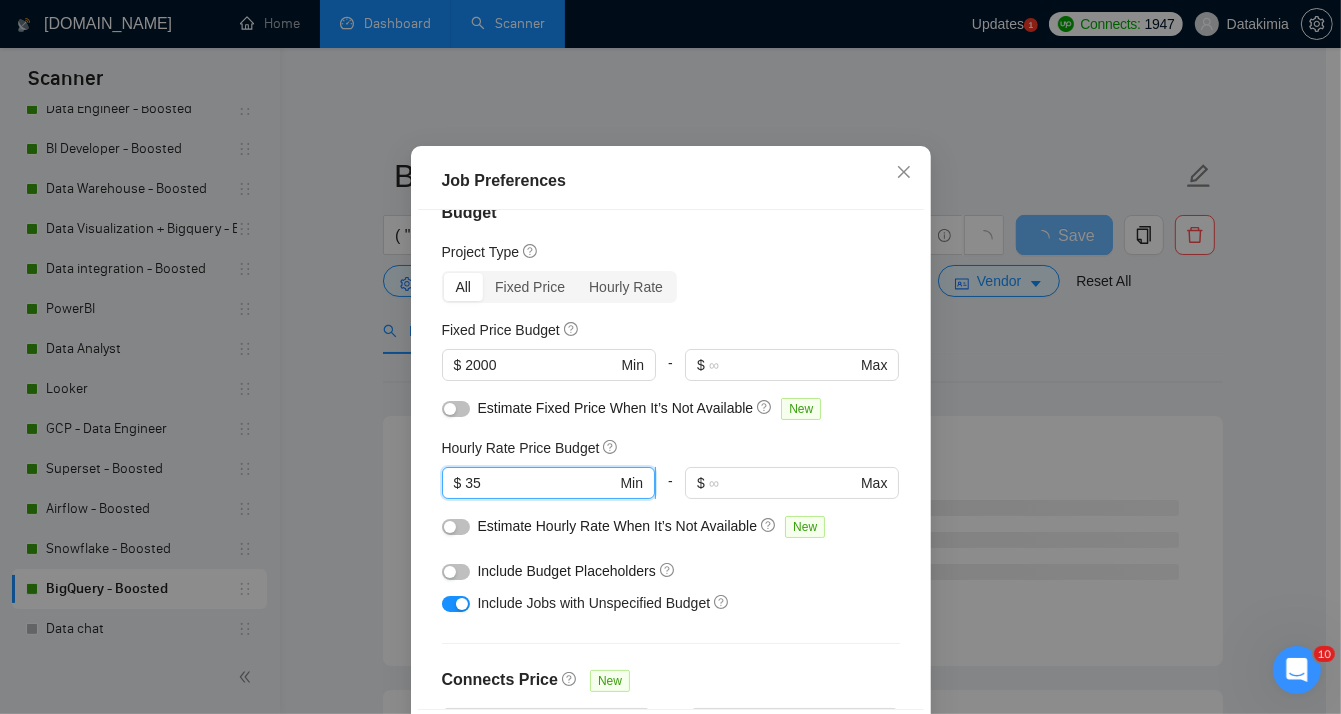 drag, startPoint x: 499, startPoint y: 545, endPoint x: 450, endPoint y: 540, distance: 49.25444 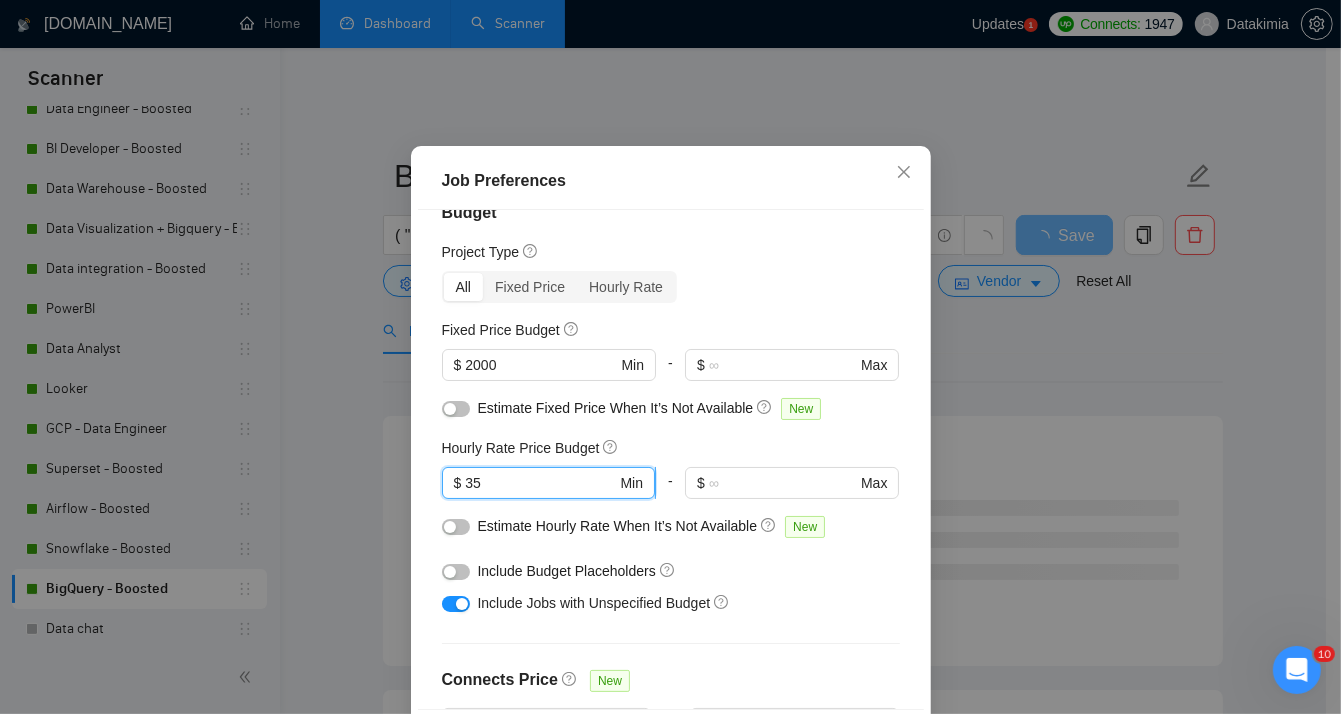click on "$ 35 Min" at bounding box center (548, 483) 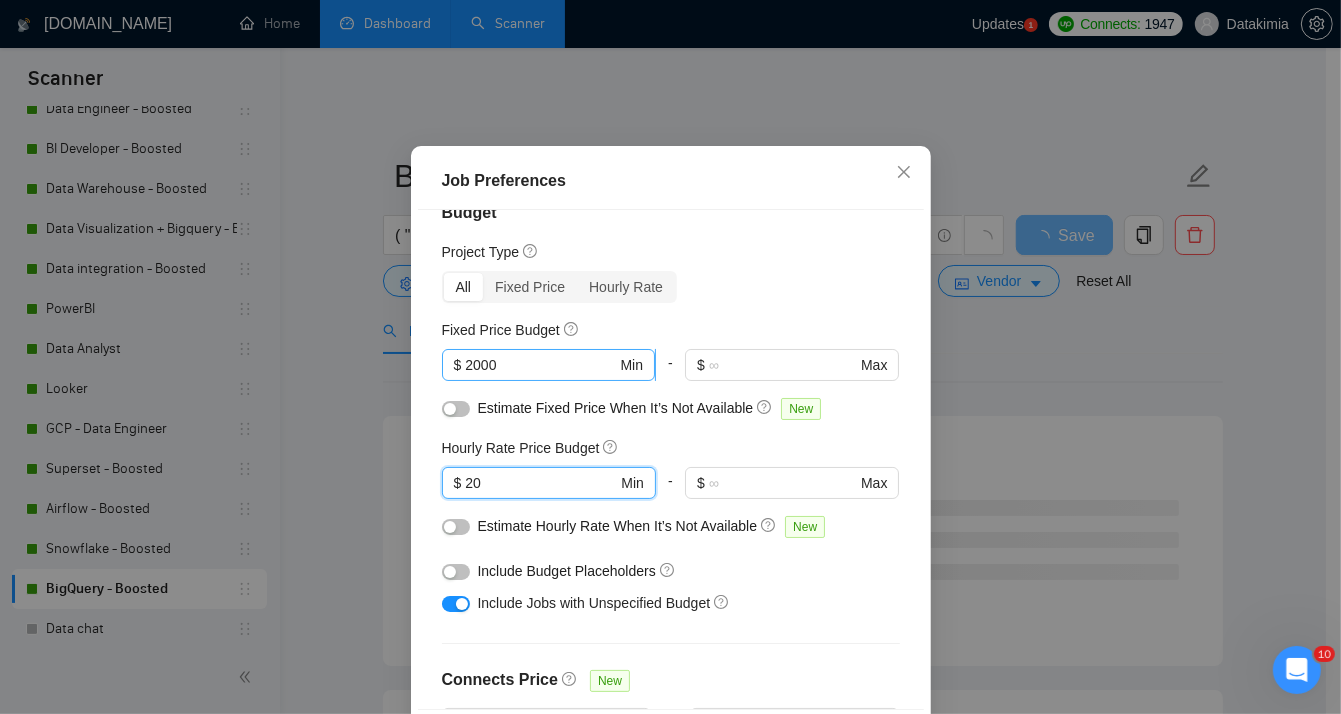 type on "20" 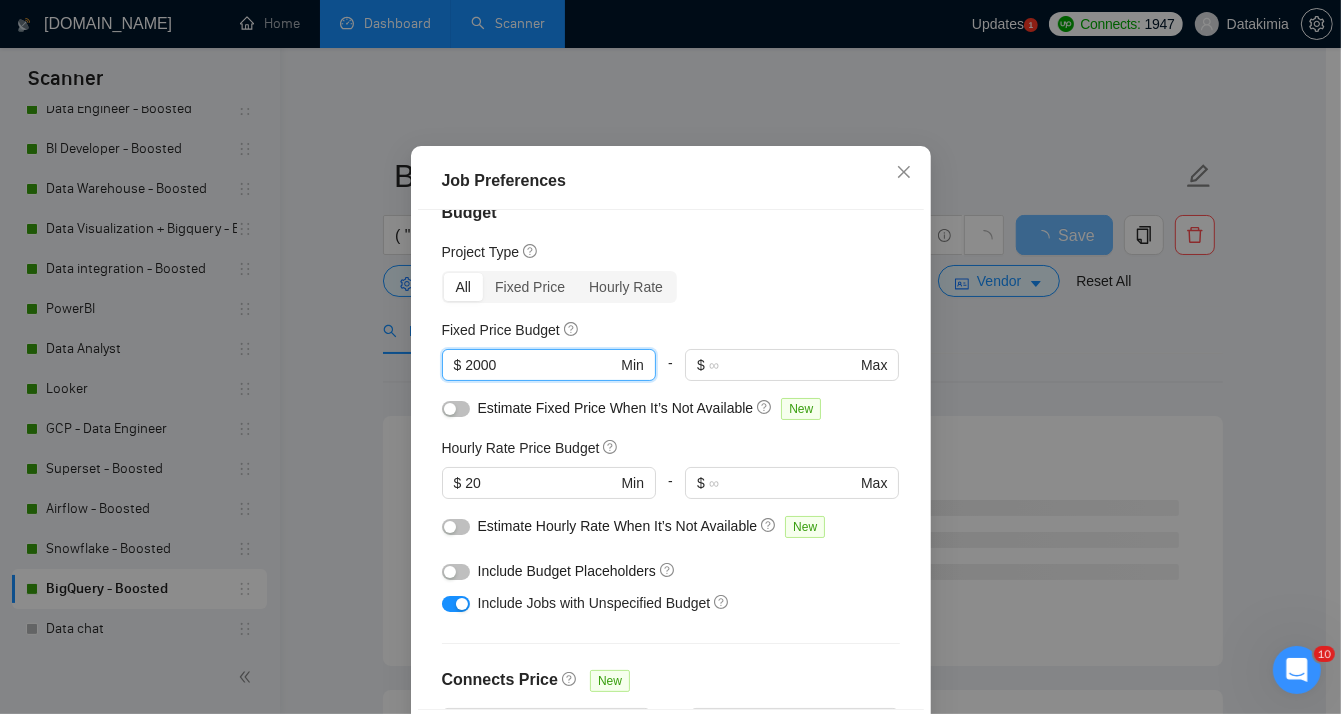 drag, startPoint x: 459, startPoint y: 413, endPoint x: 428, endPoint y: 413, distance: 31 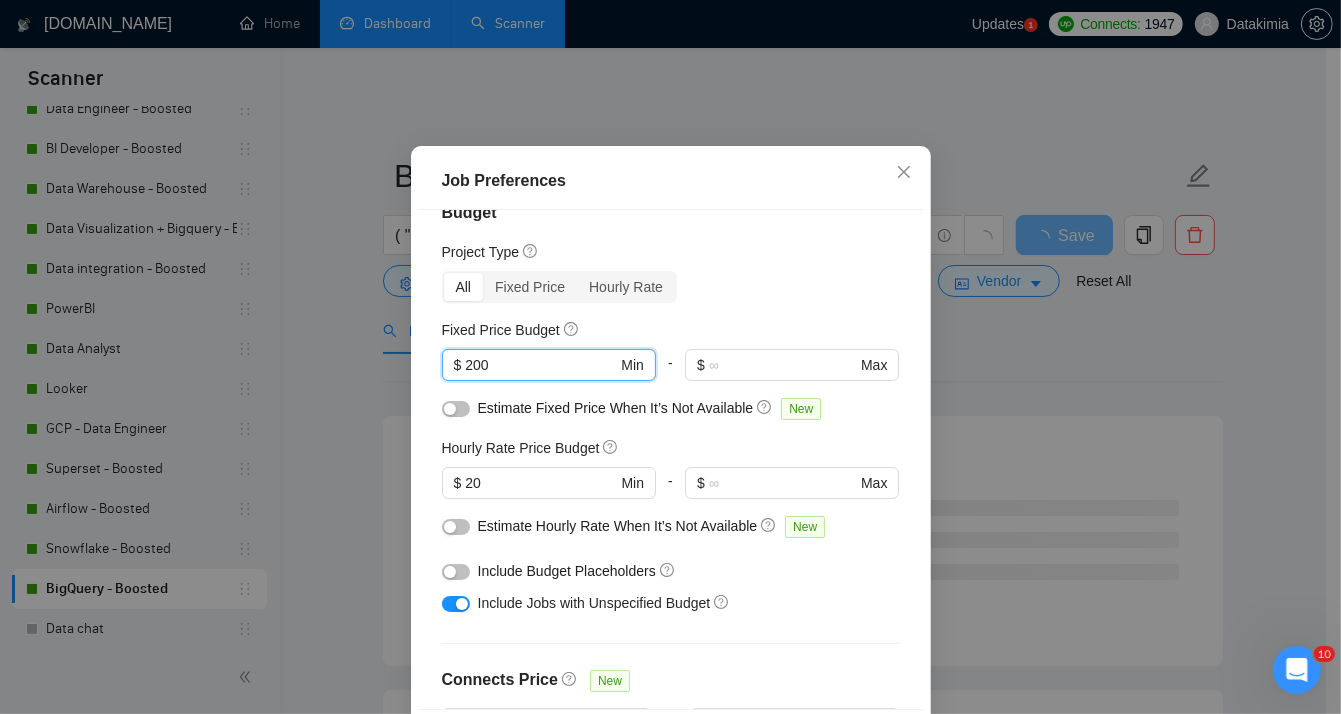 type on "200" 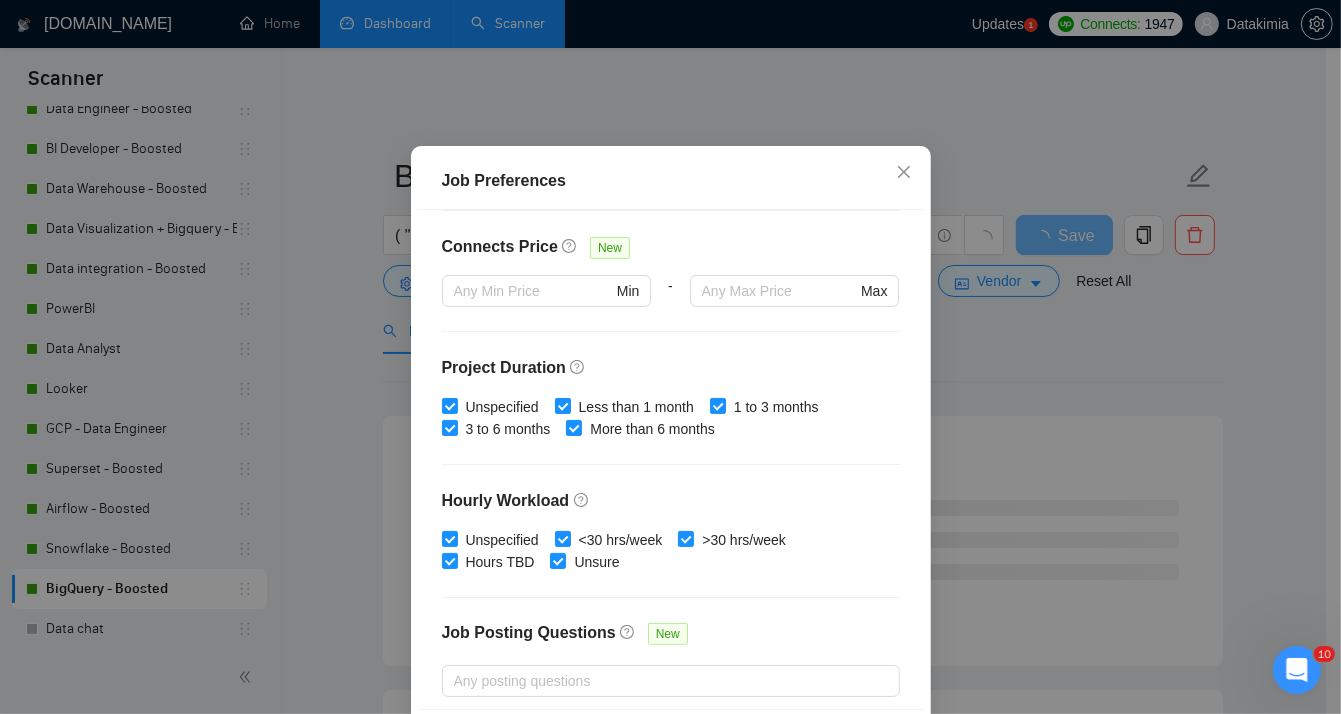 scroll, scrollTop: 626, scrollLeft: 0, axis: vertical 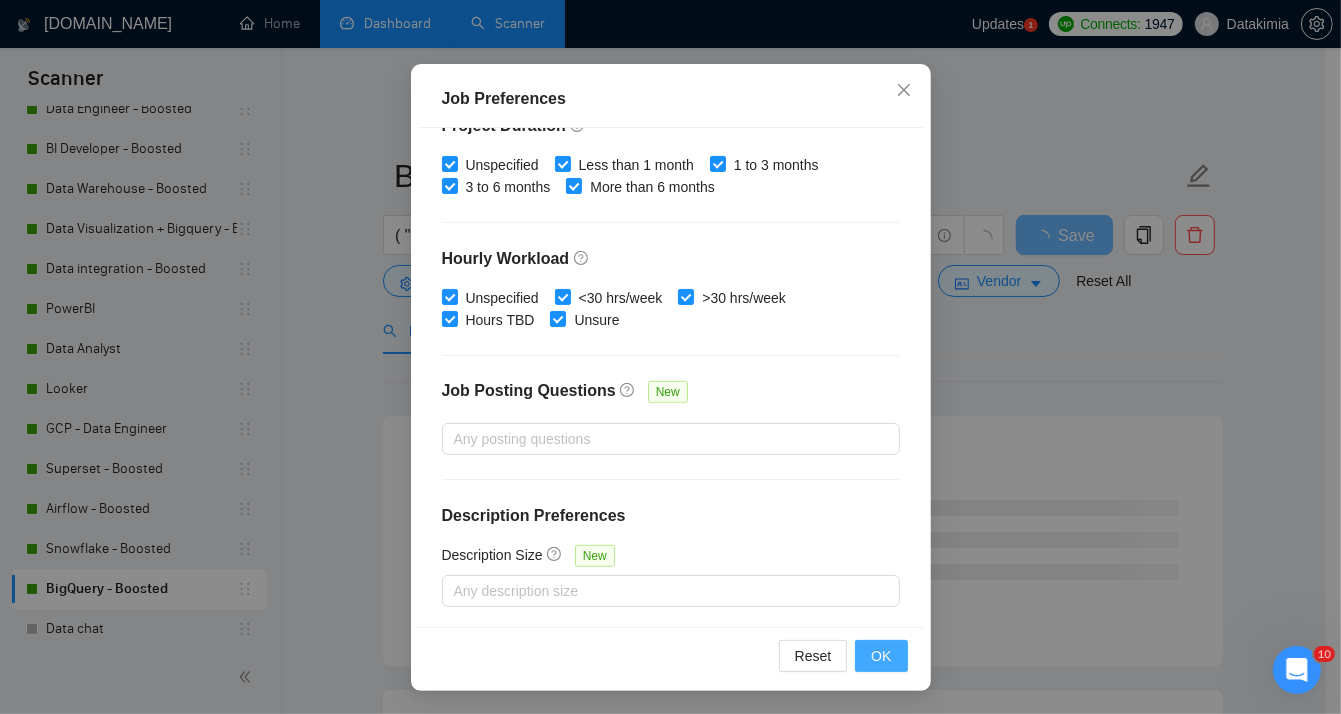 click on "OK" at bounding box center [881, 656] 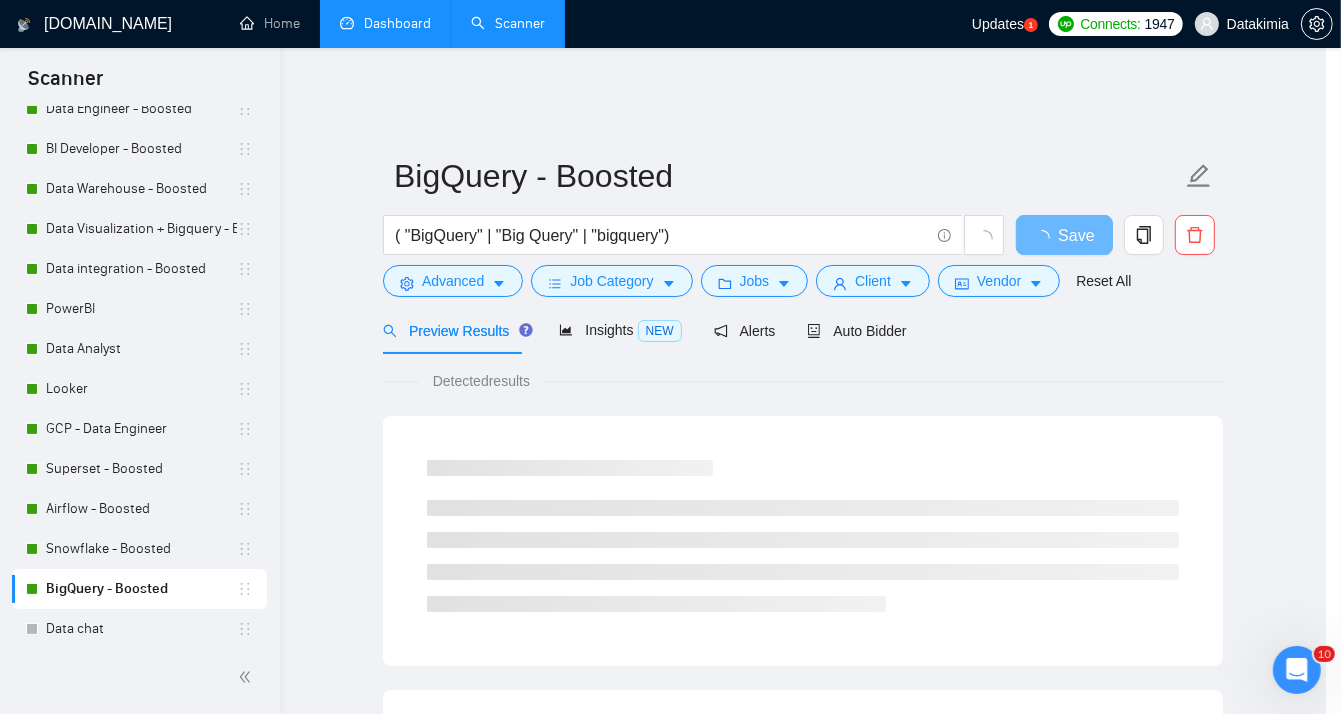 scroll, scrollTop: 57, scrollLeft: 0, axis: vertical 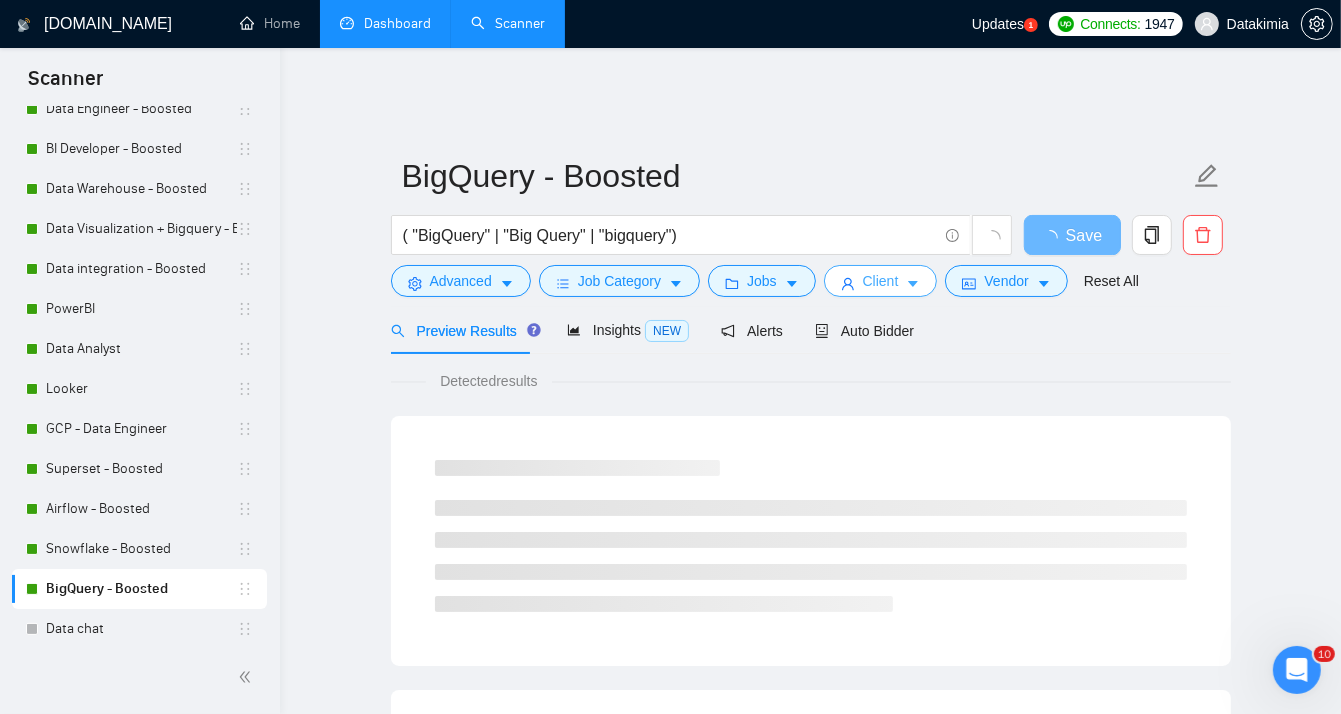 click on "Client" at bounding box center [881, 281] 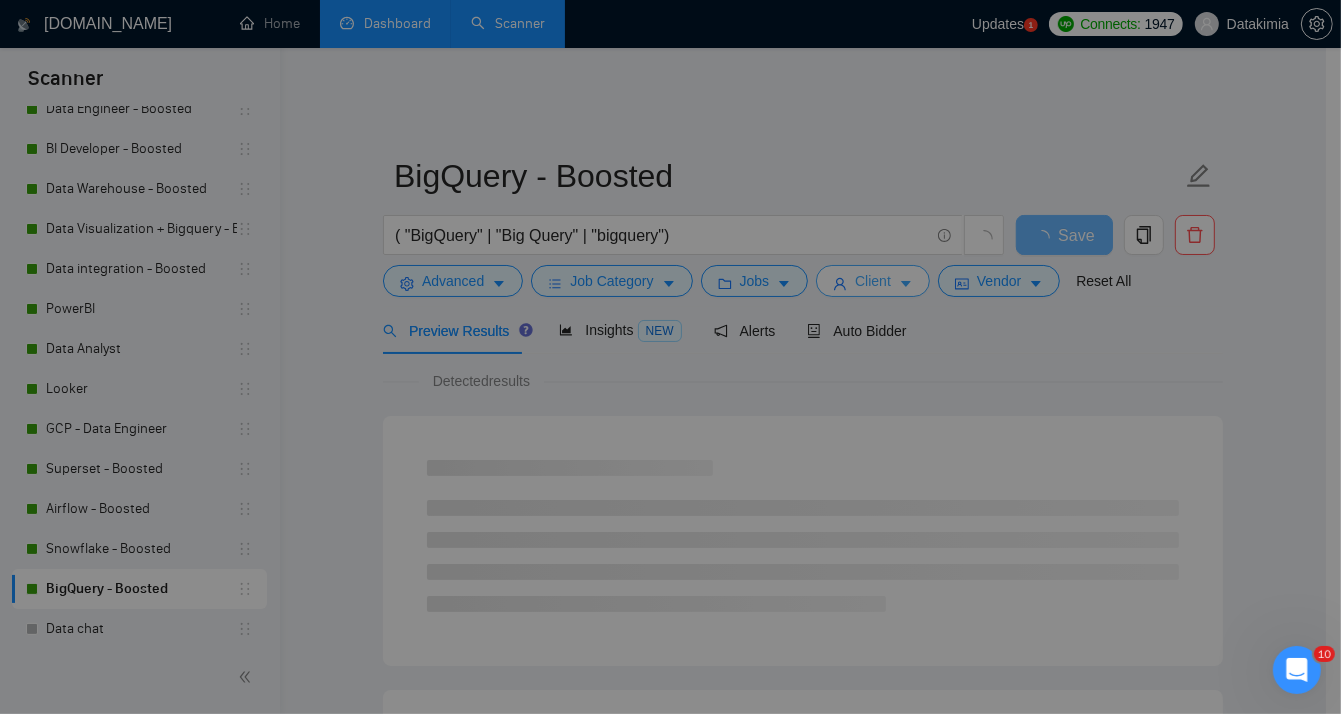 scroll, scrollTop: 744, scrollLeft: 0, axis: vertical 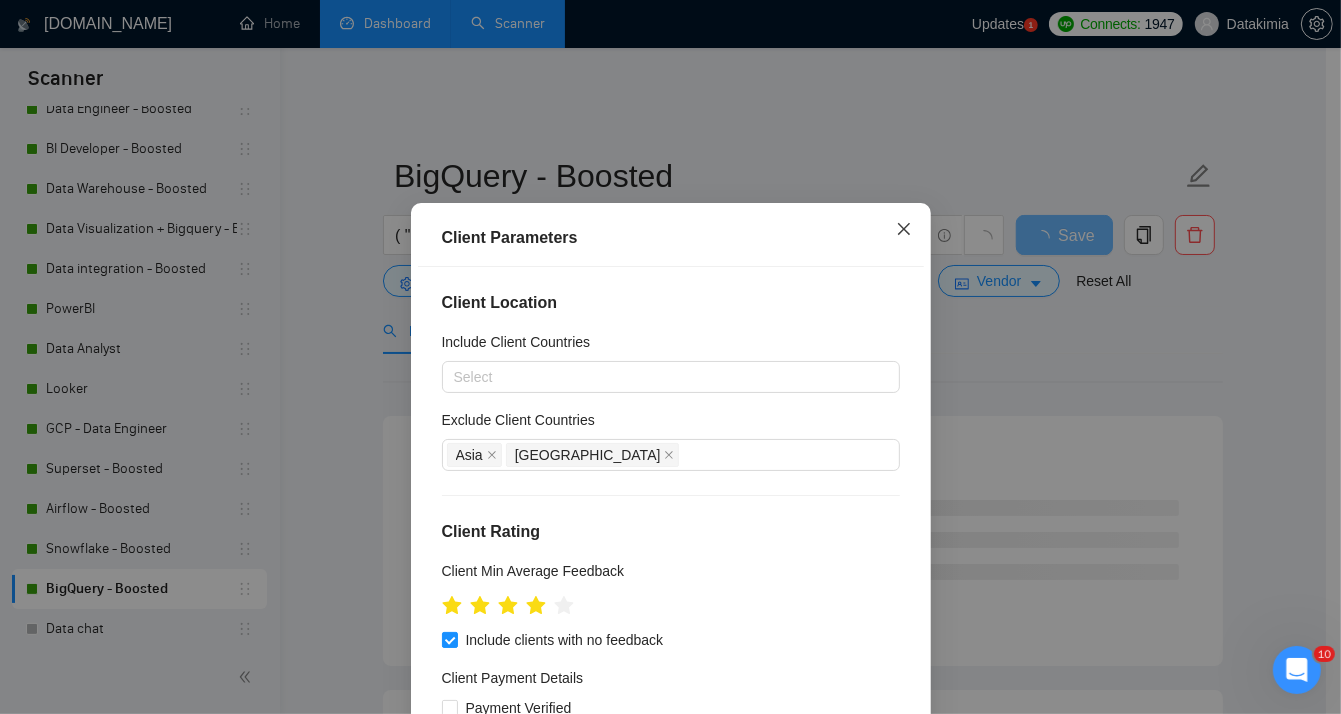 click 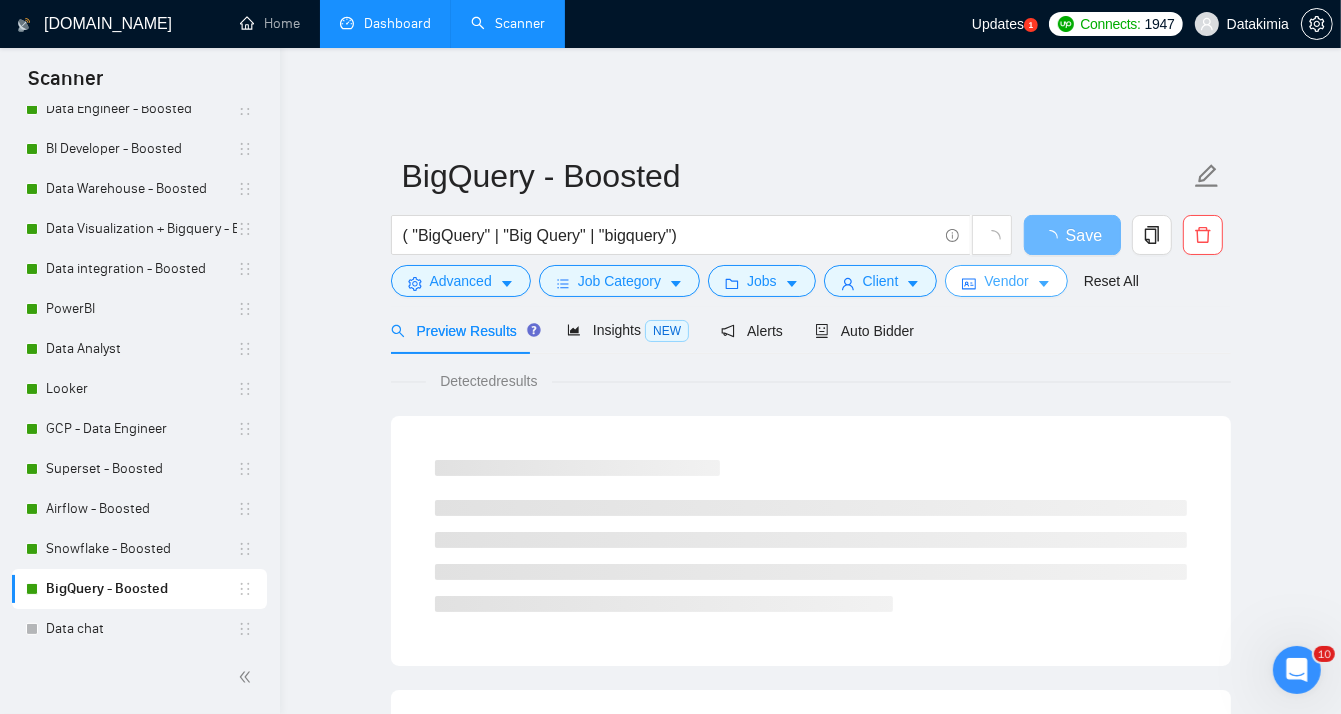 click on "Vendor" at bounding box center [1006, 281] 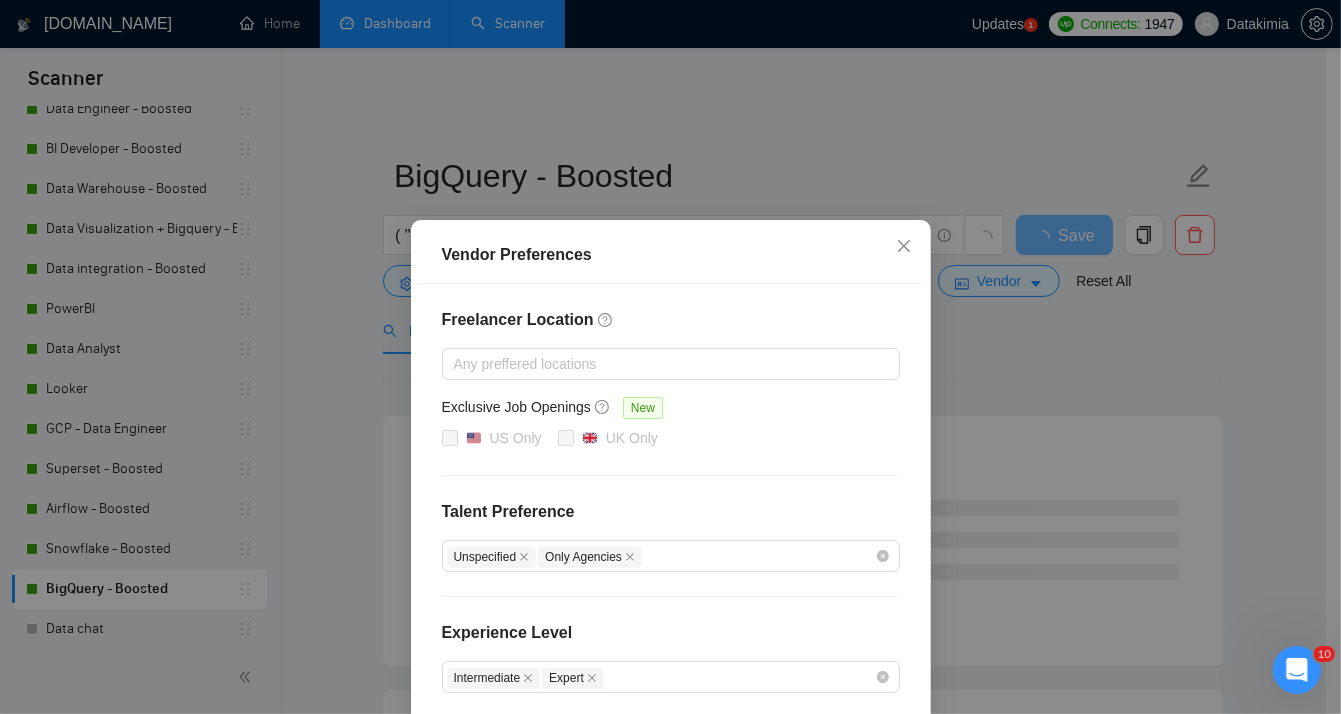 scroll, scrollTop: 200, scrollLeft: 0, axis: vertical 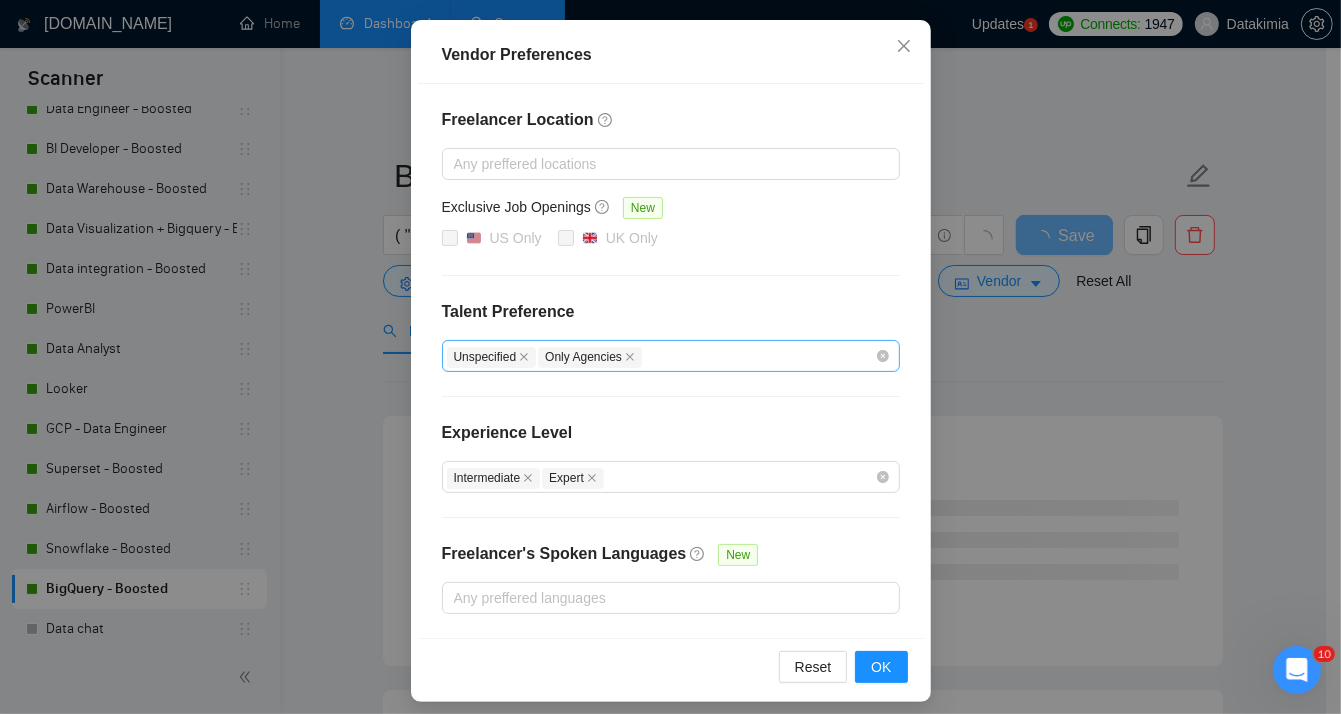 click on "Unspecified Only Agencies" at bounding box center (661, 356) 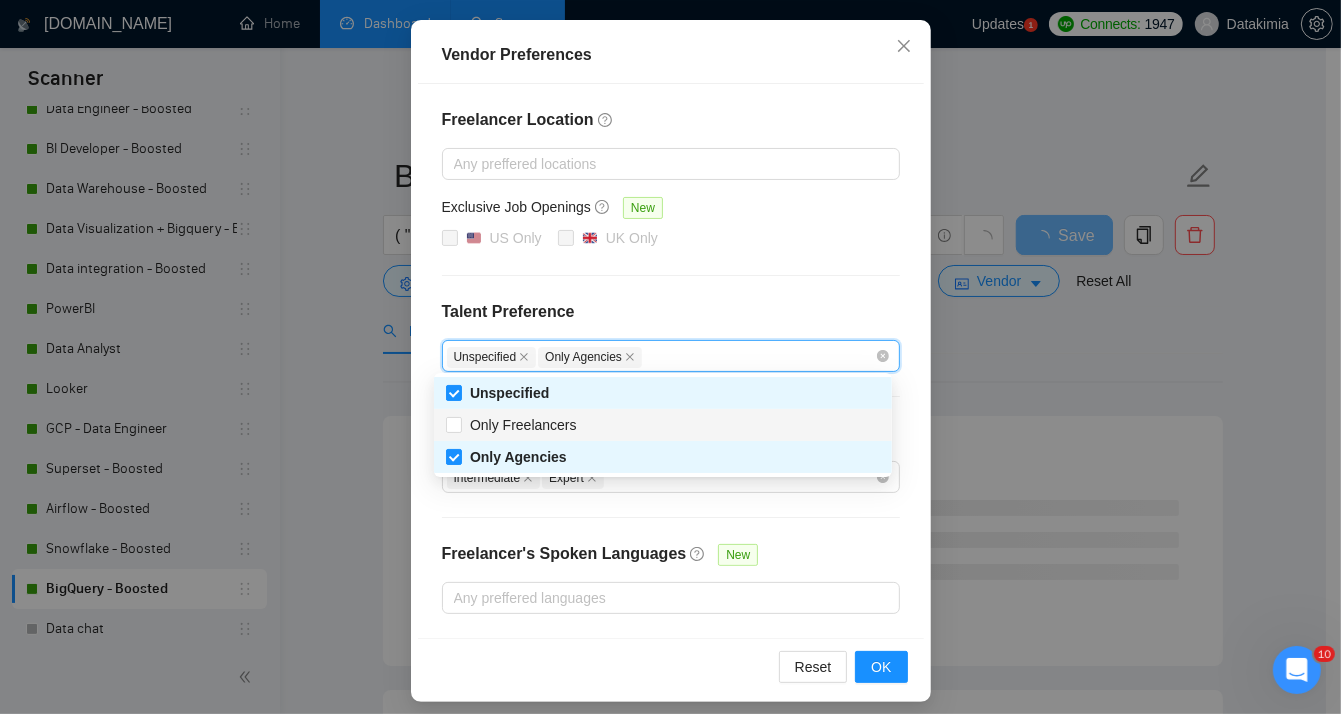 click on "Only Freelancers" at bounding box center [663, 425] 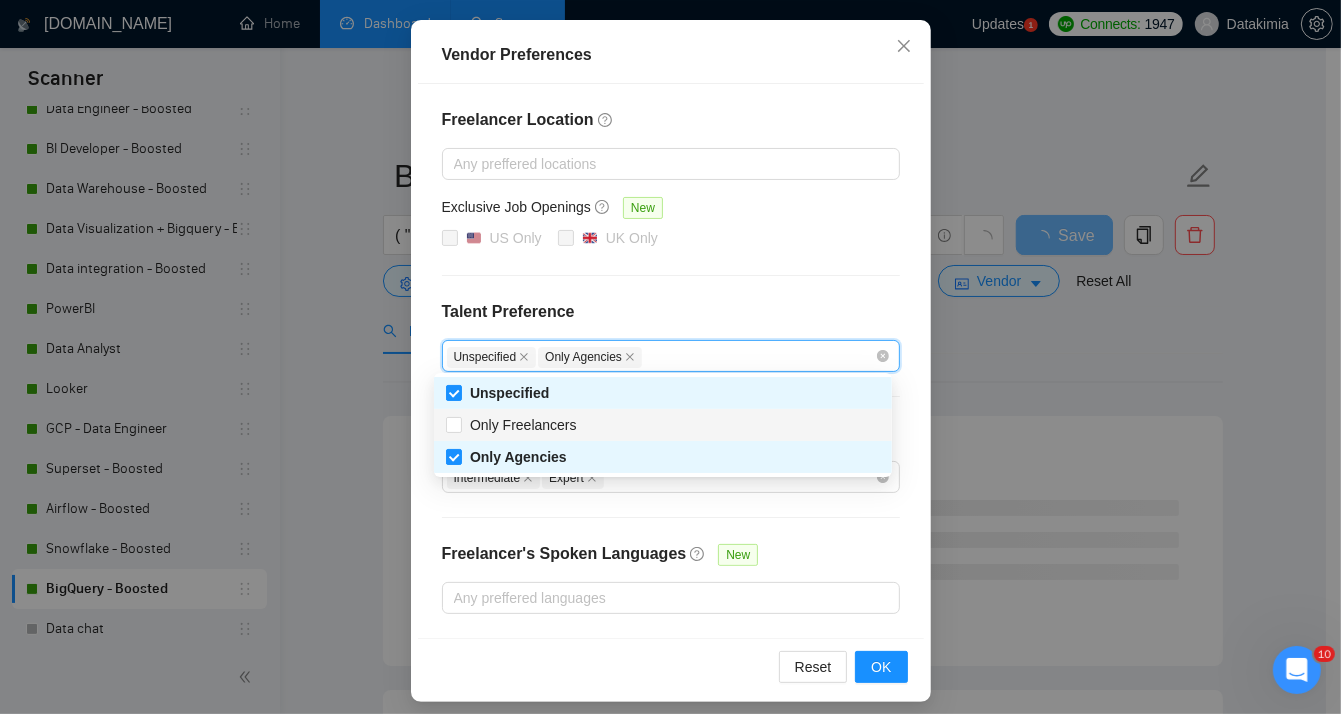 checkbox on "true" 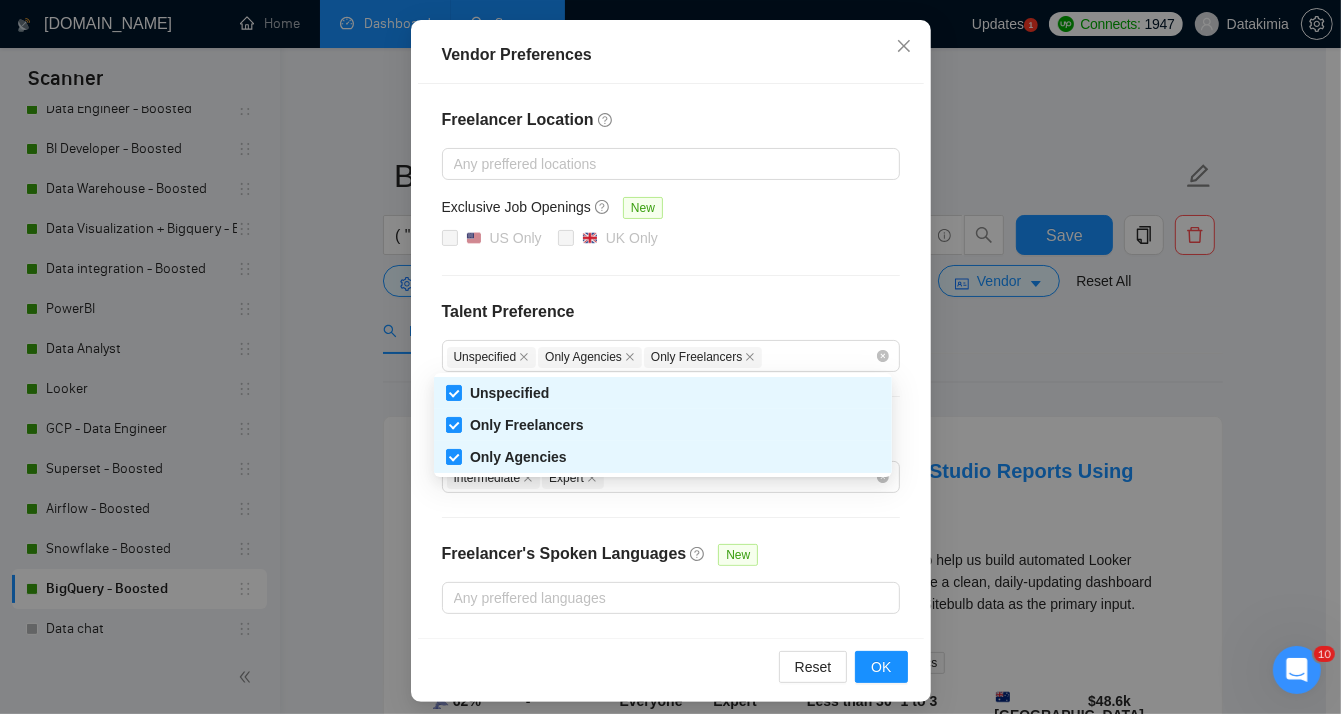 click on "Freelancer Location     Any preffered locations Exclusive Job Openings New US Only UK Only Talent Preference Unspecified Only Agencies Only Freelancers   Experience Level Intermediate Expert   Freelancer's Spoken Languages New   Any preffered languages" at bounding box center (671, 361) 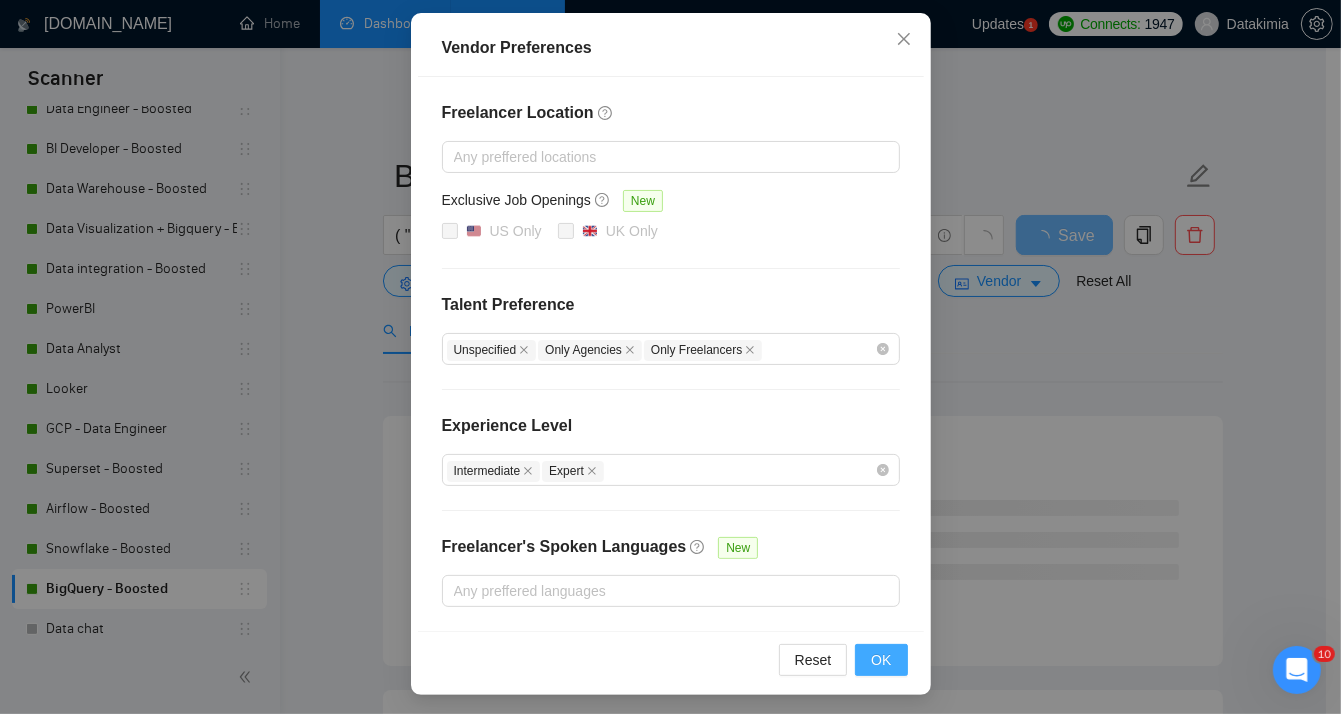 click on "OK" at bounding box center (881, 660) 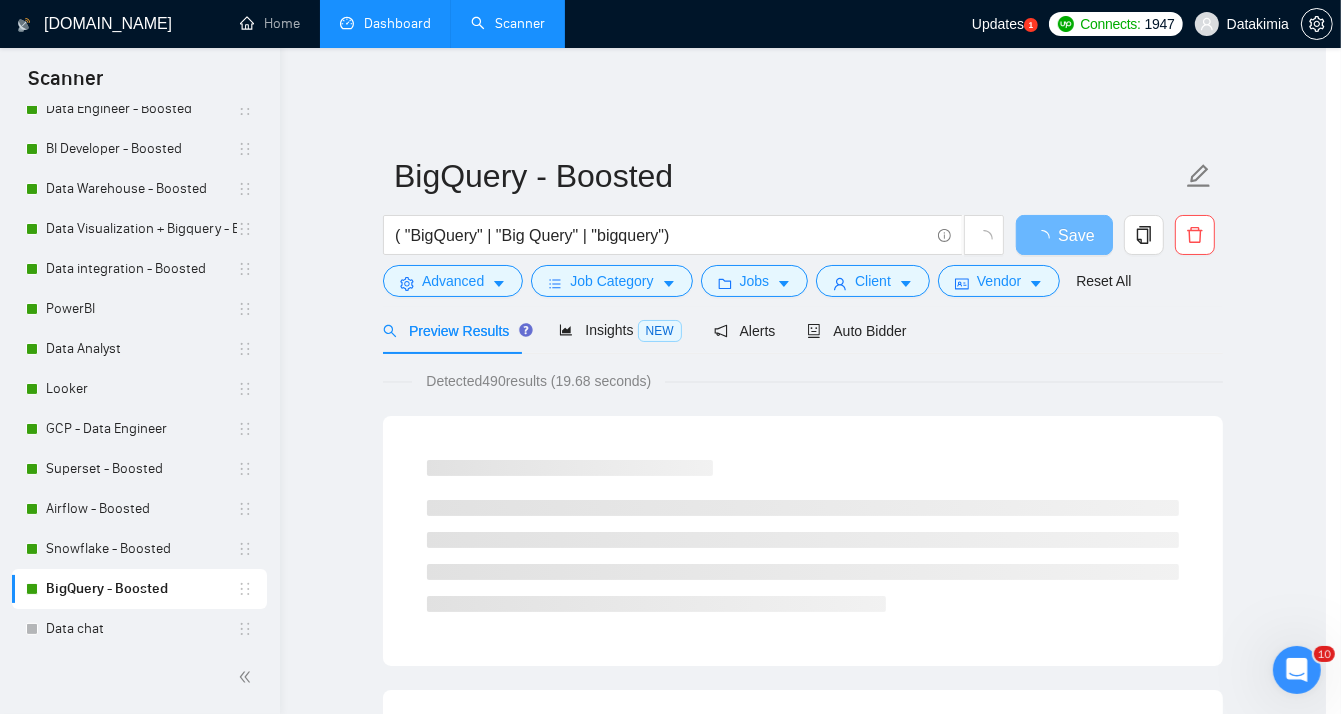 scroll, scrollTop: 107, scrollLeft: 0, axis: vertical 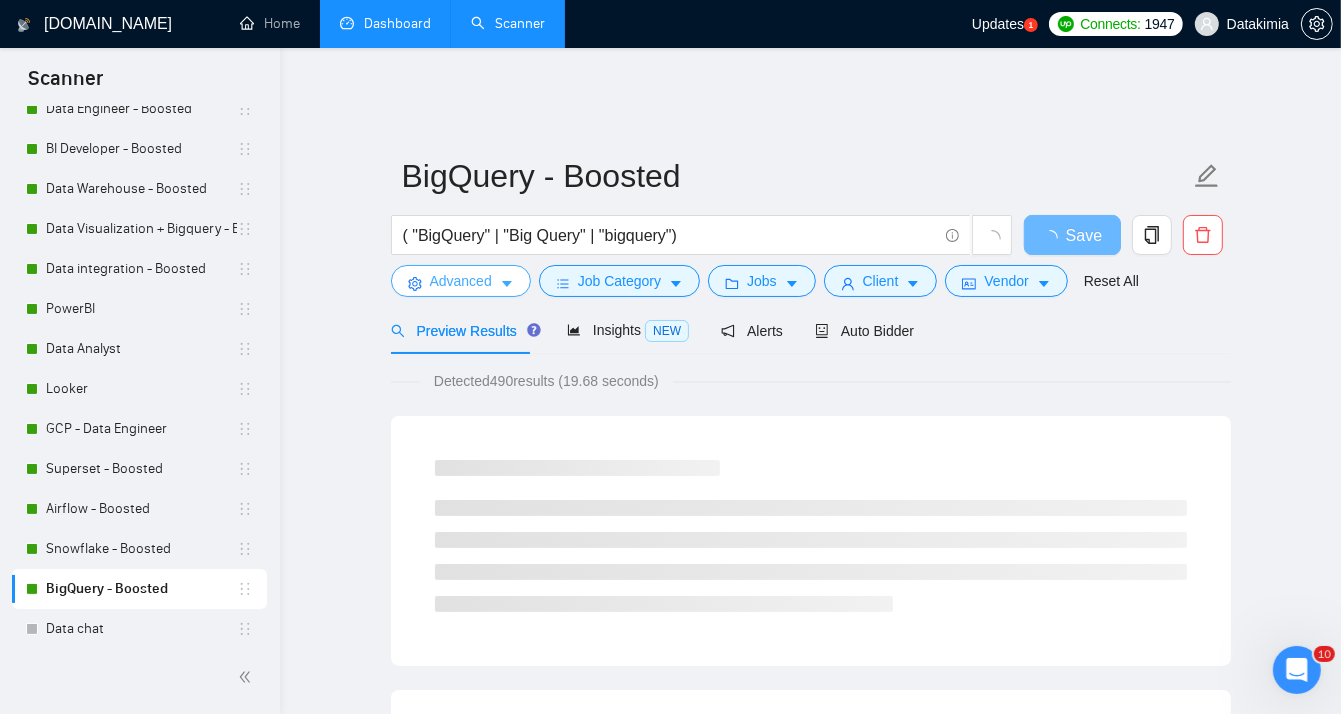 click on "Advanced" at bounding box center (461, 281) 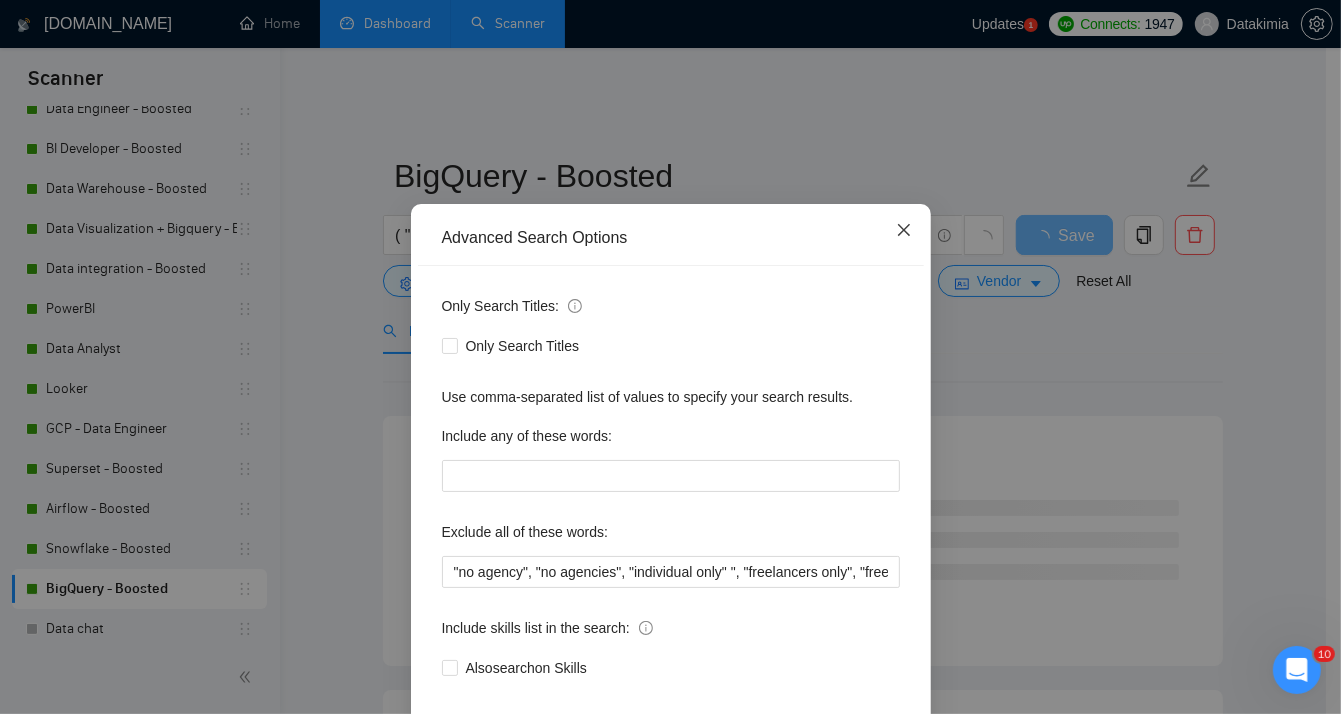 click 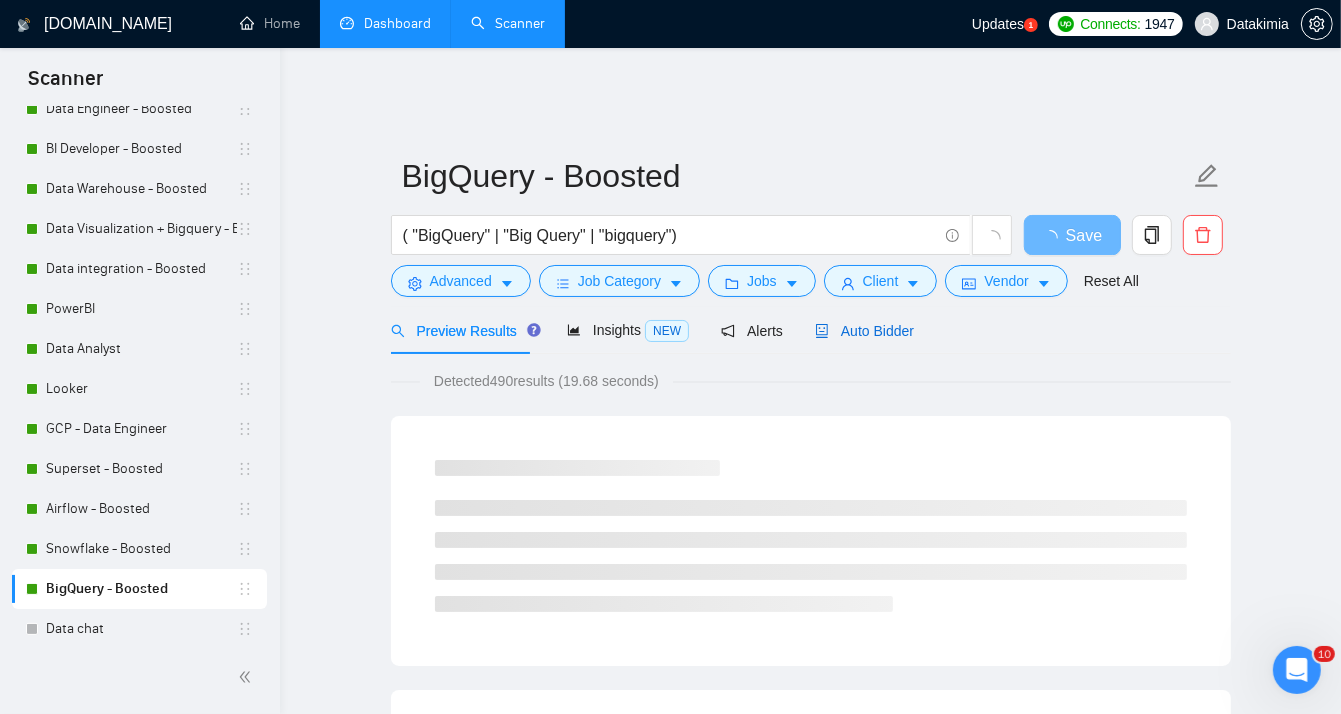 click on "Auto Bidder" at bounding box center [864, 331] 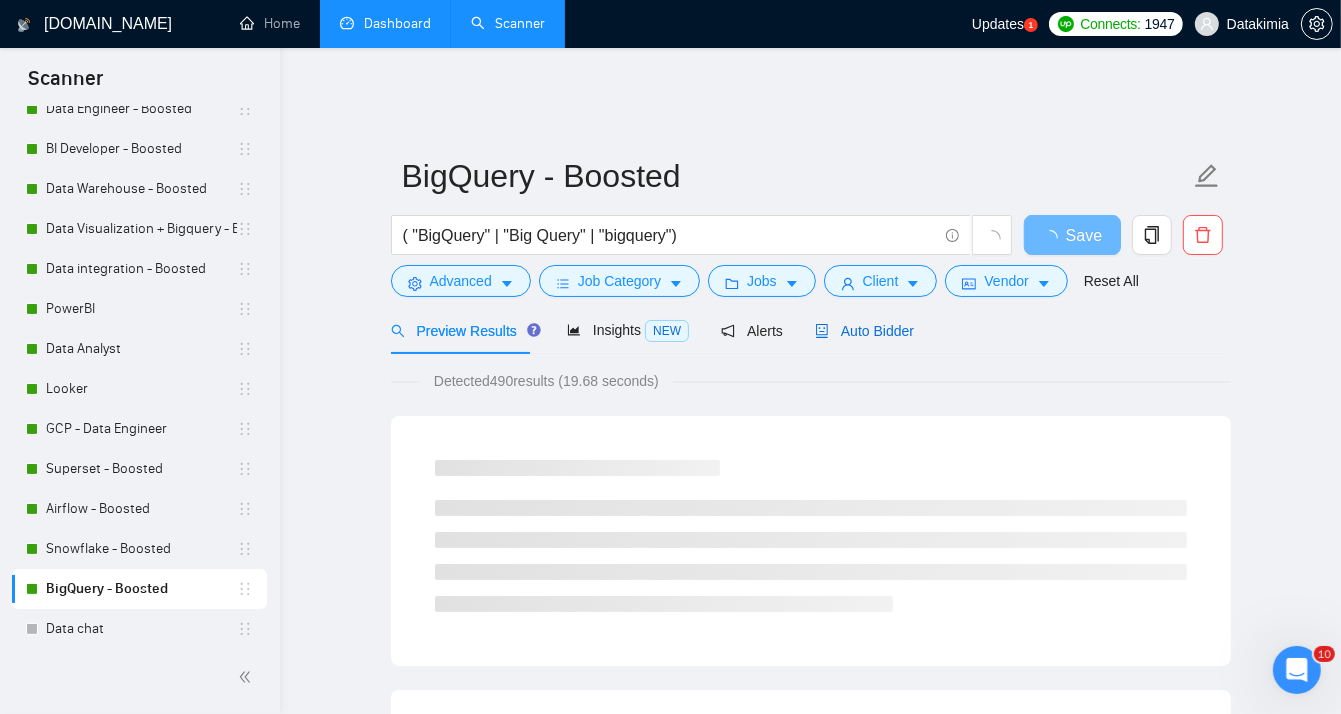 type 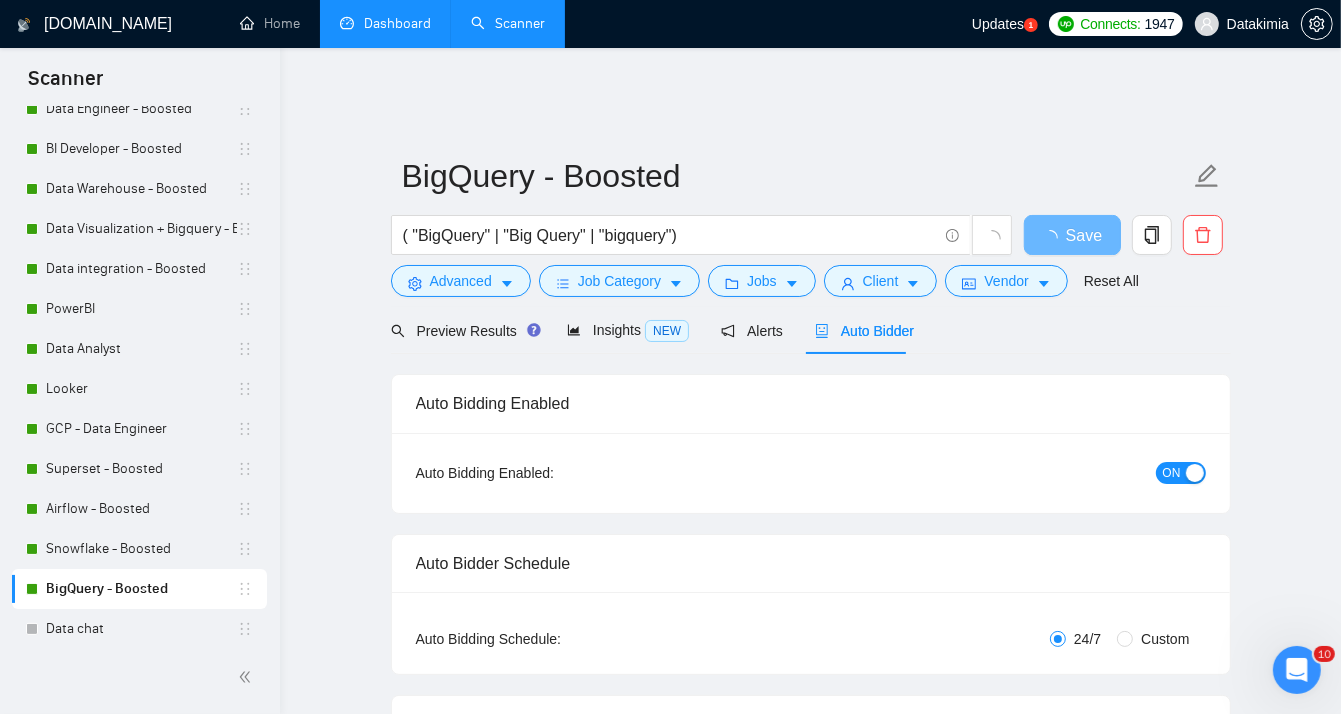 checkbox on "true" 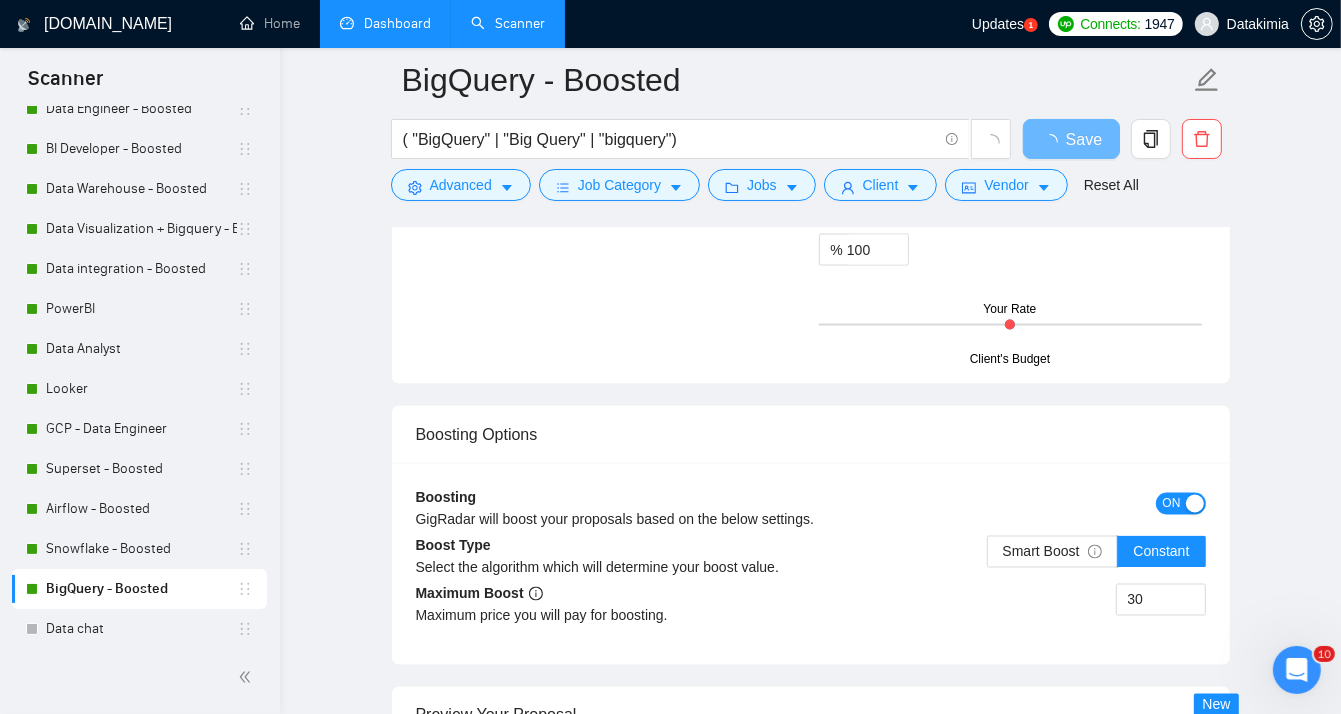 scroll, scrollTop: 2700, scrollLeft: 0, axis: vertical 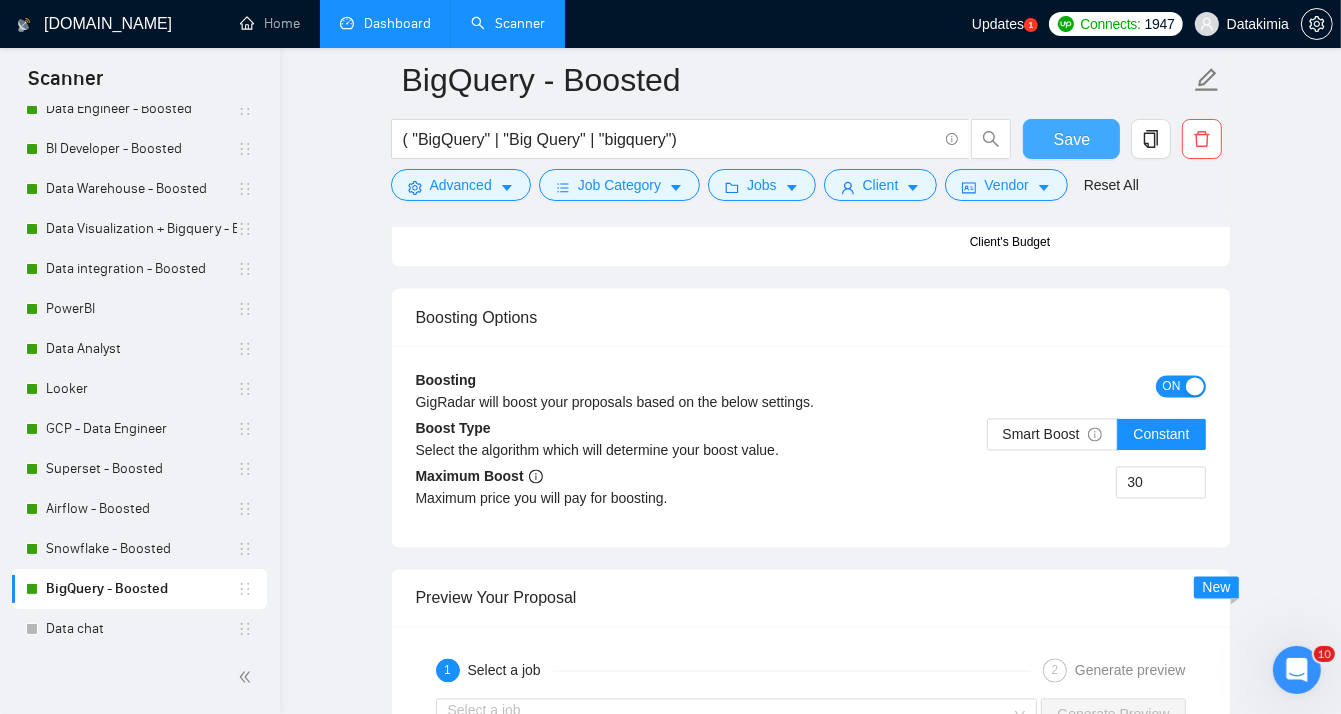 click on "Save" at bounding box center [1072, 139] 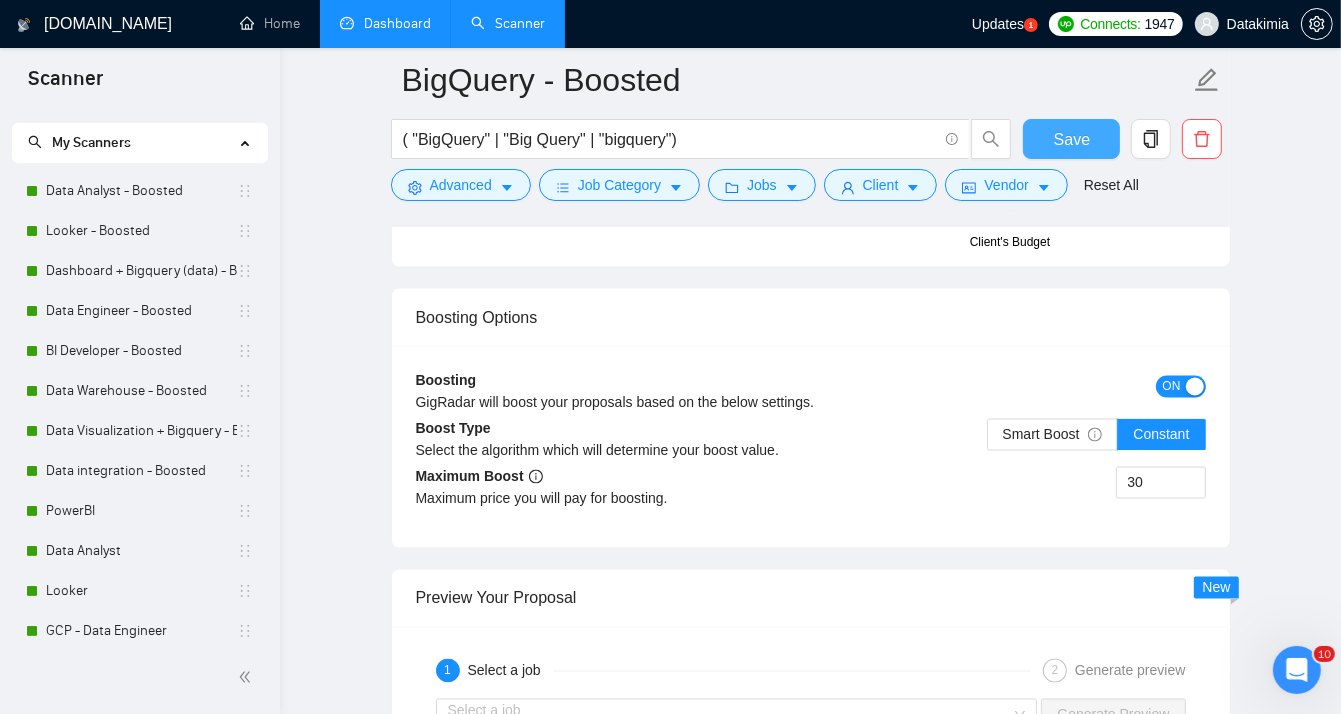 scroll, scrollTop: 0, scrollLeft: 0, axis: both 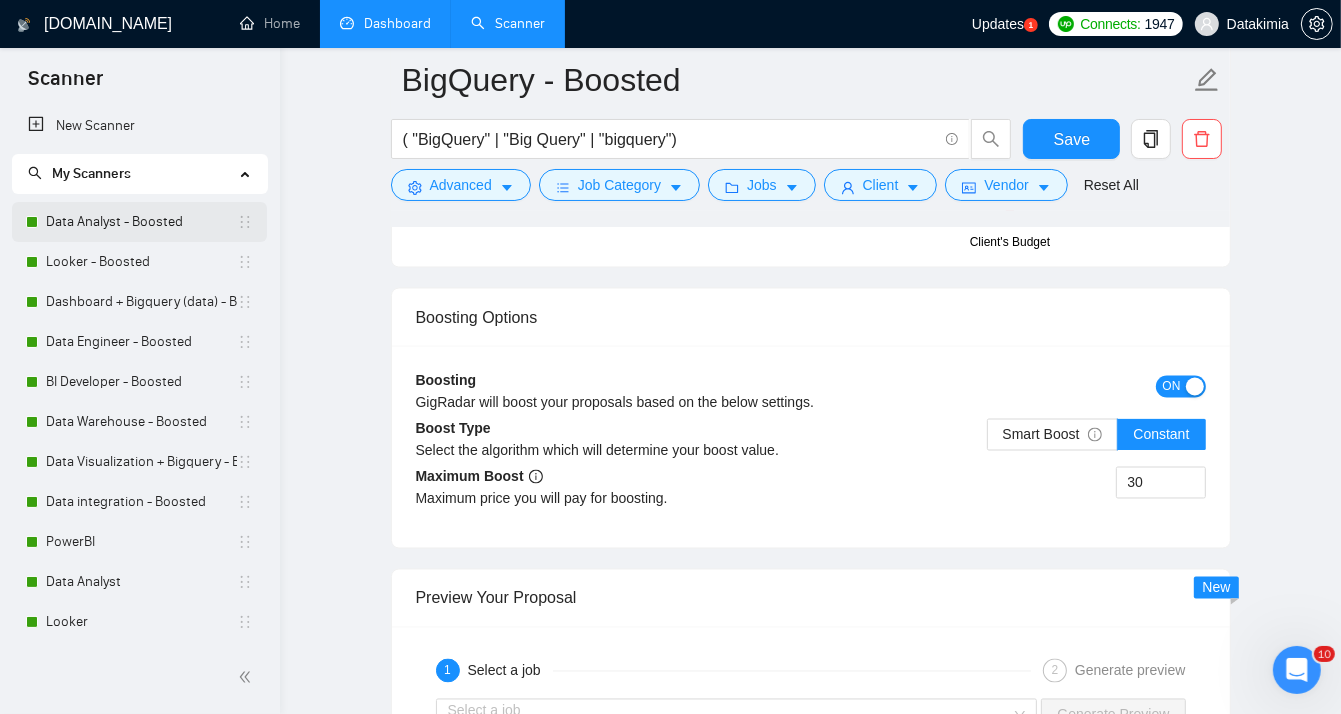 click on "Data Analyst - Boosted" at bounding box center [141, 222] 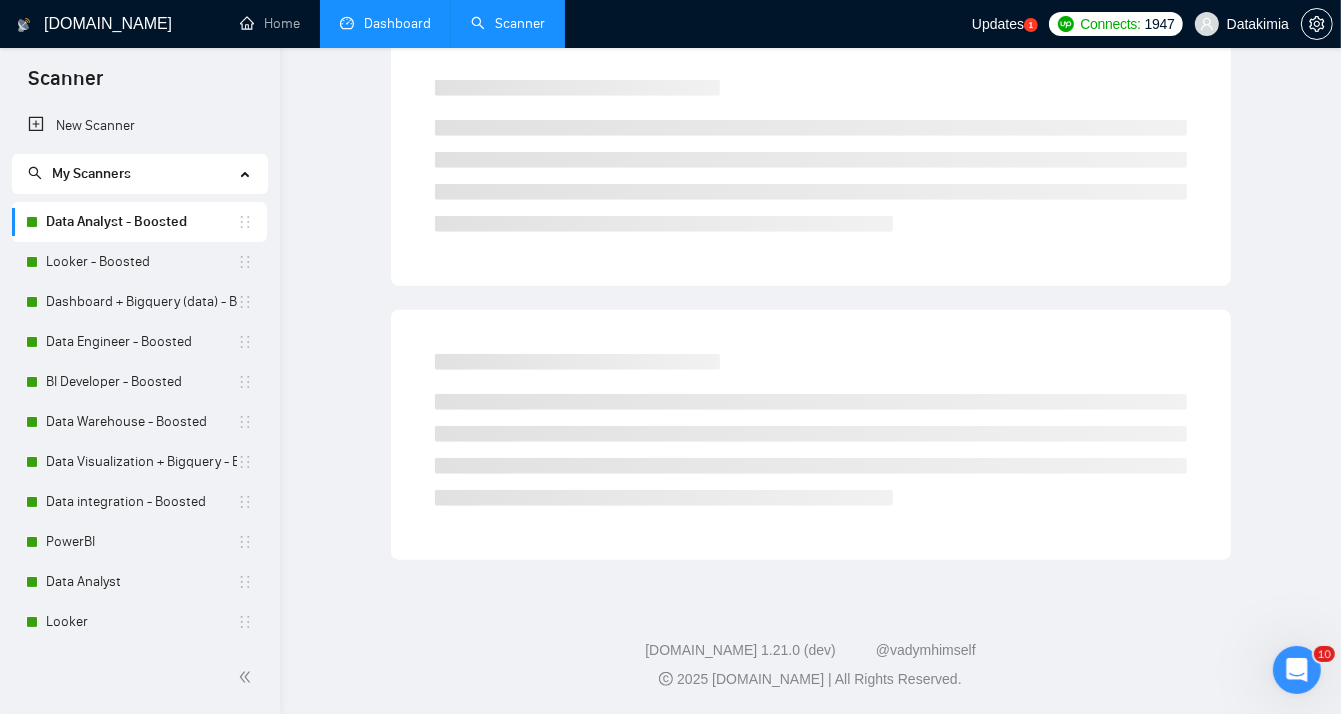 scroll, scrollTop: 15, scrollLeft: 0, axis: vertical 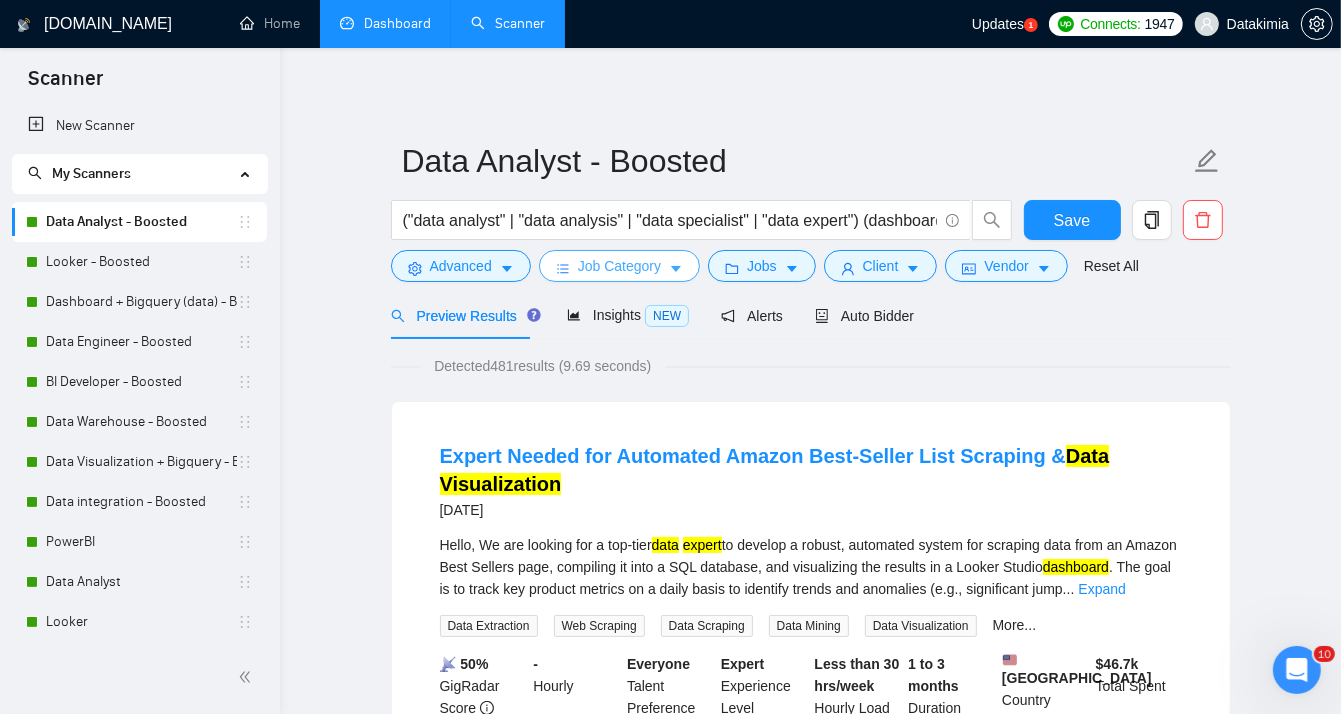 click on "Job Category" at bounding box center (619, 266) 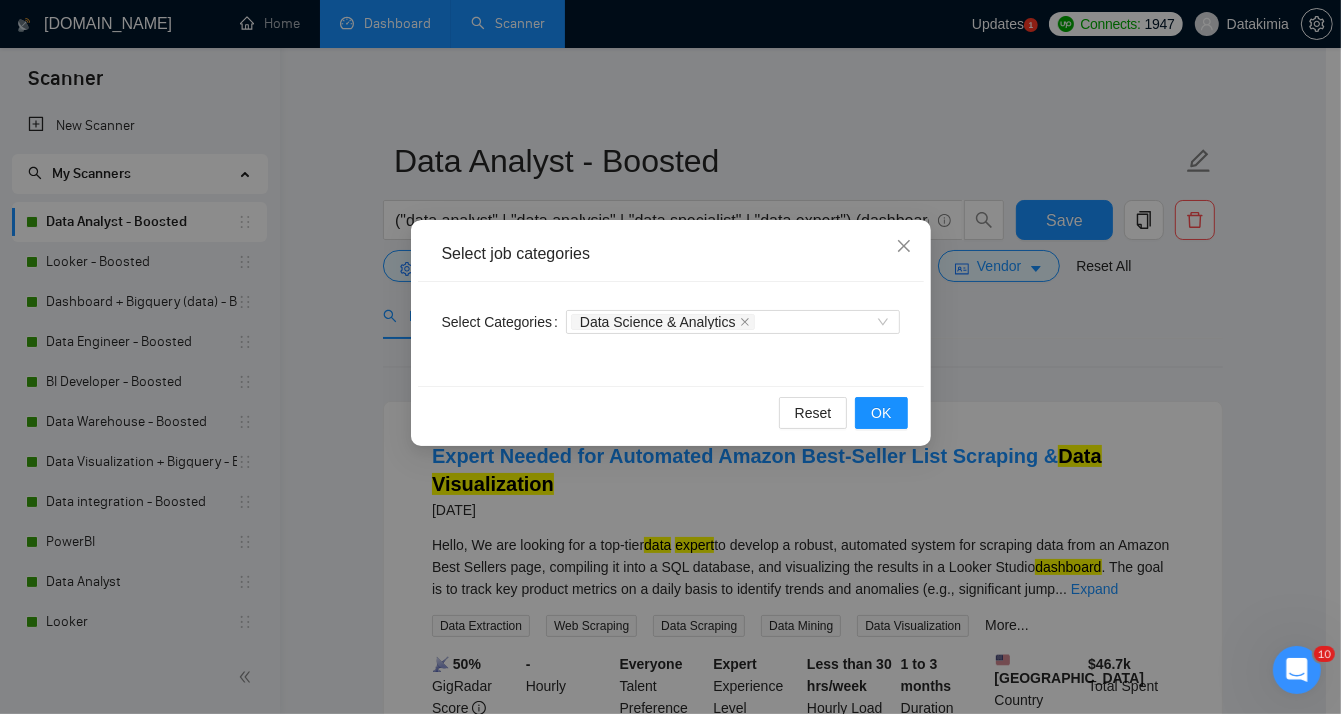 click on "Select job categories Select Categories Data Science & Analytics   Reset OK" at bounding box center (670, 357) 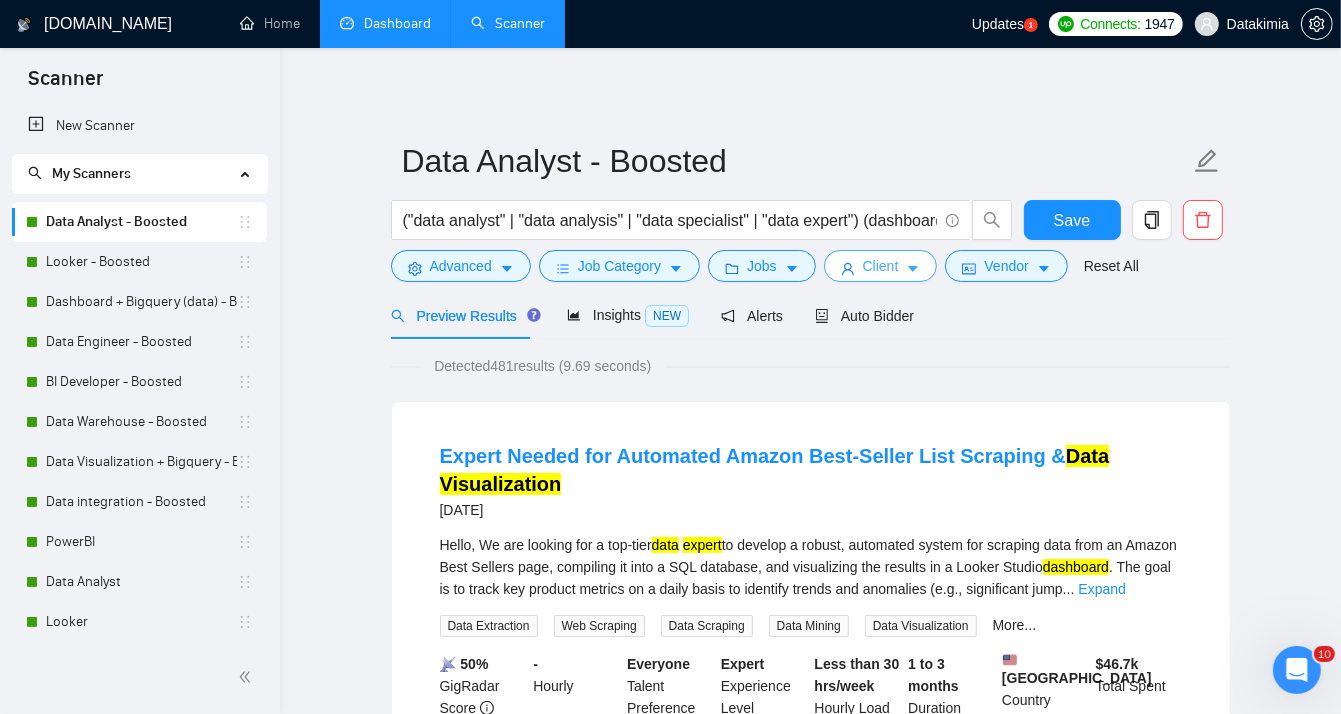 click 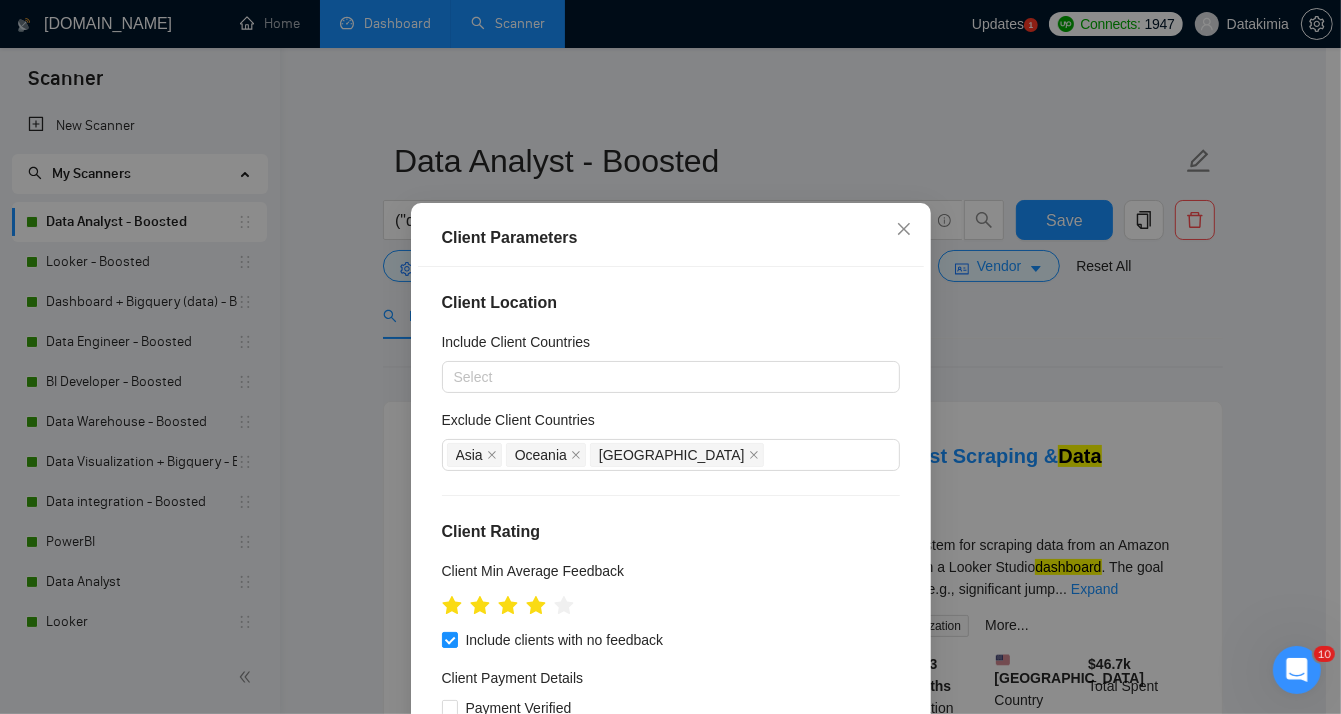 click on "Client Parameters Client Location Include Client Countries   Select Exclude Client Countries [GEOGRAPHIC_DATA] [GEOGRAPHIC_DATA] [GEOGRAPHIC_DATA]   Client Rating Client Min Average Feedback Include clients with no feedback Client Payment Details Payment Verified Hire Rate Stats   Client Total Spent $ Min - $ Max Client Hire Rate New   Any hire rate   Avg Hourly Rate Paid New $ Min - $ Max Include Clients without Sufficient History Client Profile Client Industry New   Any industry Client Company Size 10 - 99 100 - 499 500 - 999 1,000+ Unspecified   Enterprise Clients New   Any clients Reset OK" at bounding box center [670, 357] 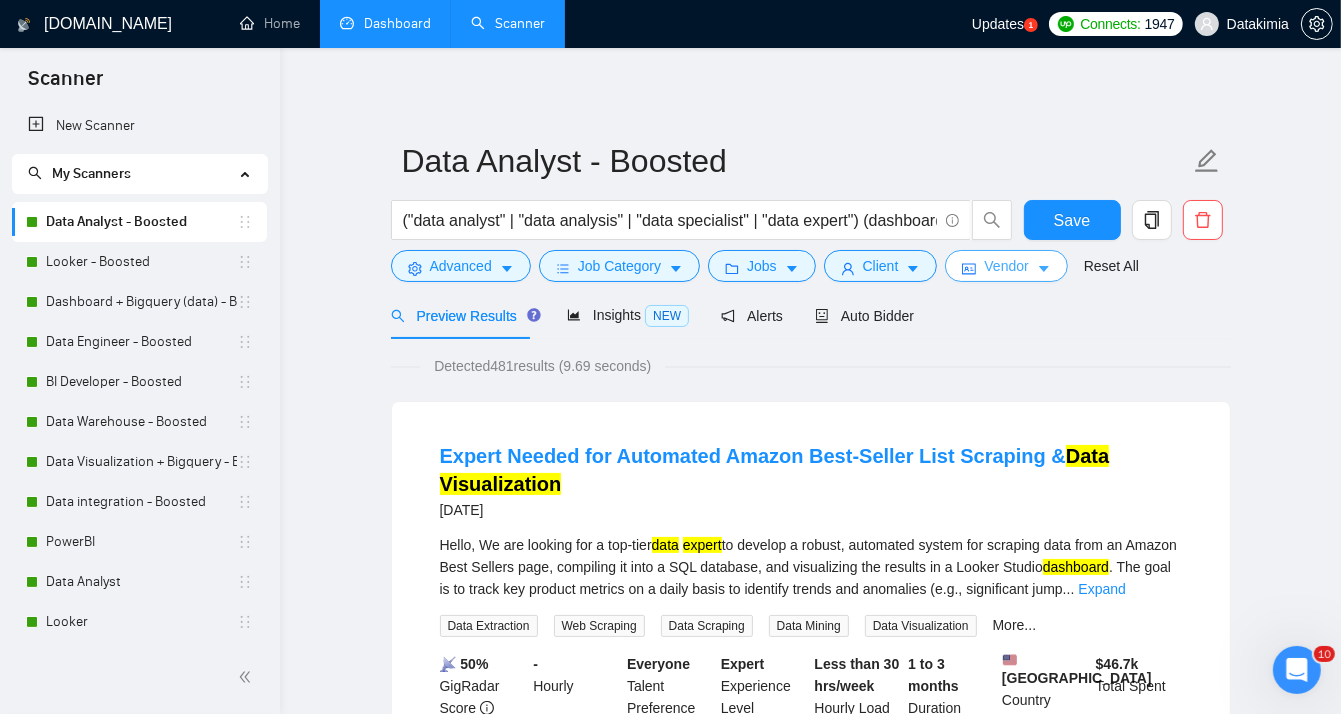 click on "Vendor" at bounding box center (1006, 266) 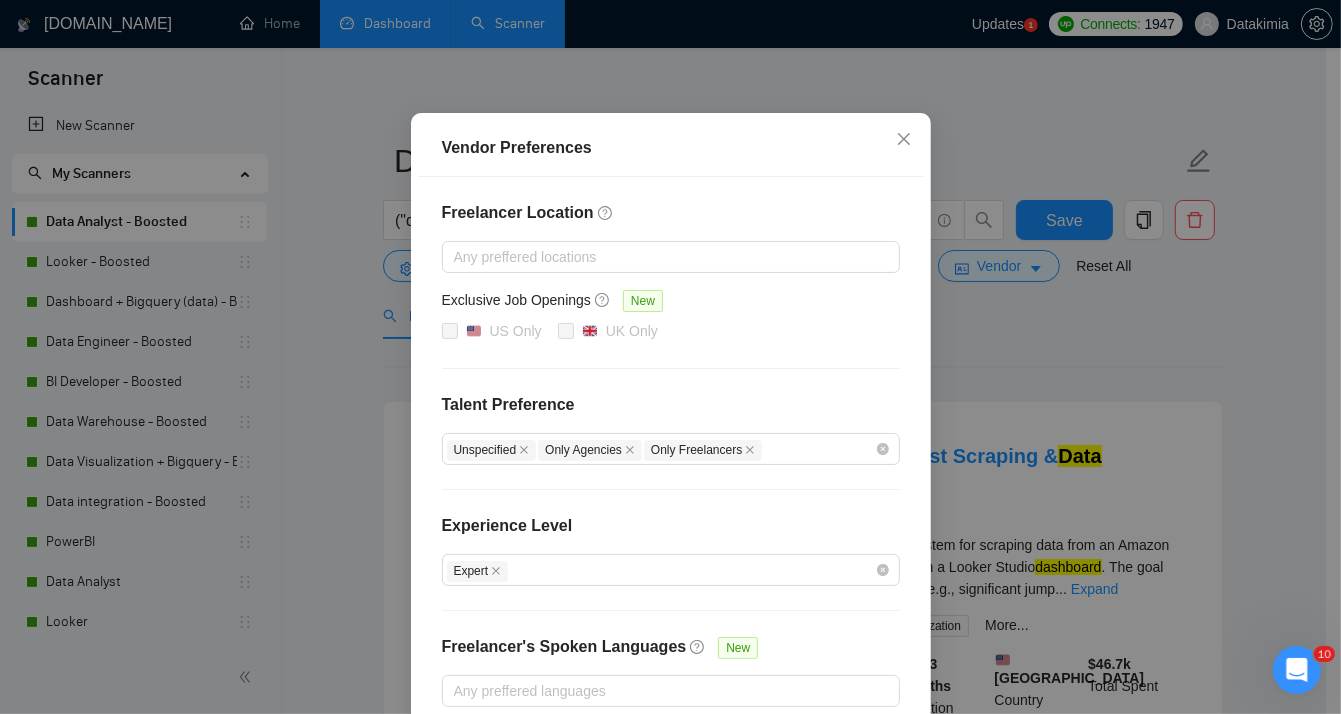 click on "Vendor Preferences Freelancer Location     Any preffered locations Exclusive Job Openings [GEOGRAPHIC_DATA] Only UK Only Talent Preference Unspecified Only Agencies Only Freelancers   Experience Level Expert   Freelancer's Spoken Languages New   Any preffered languages Reset OK" at bounding box center (670, 357) 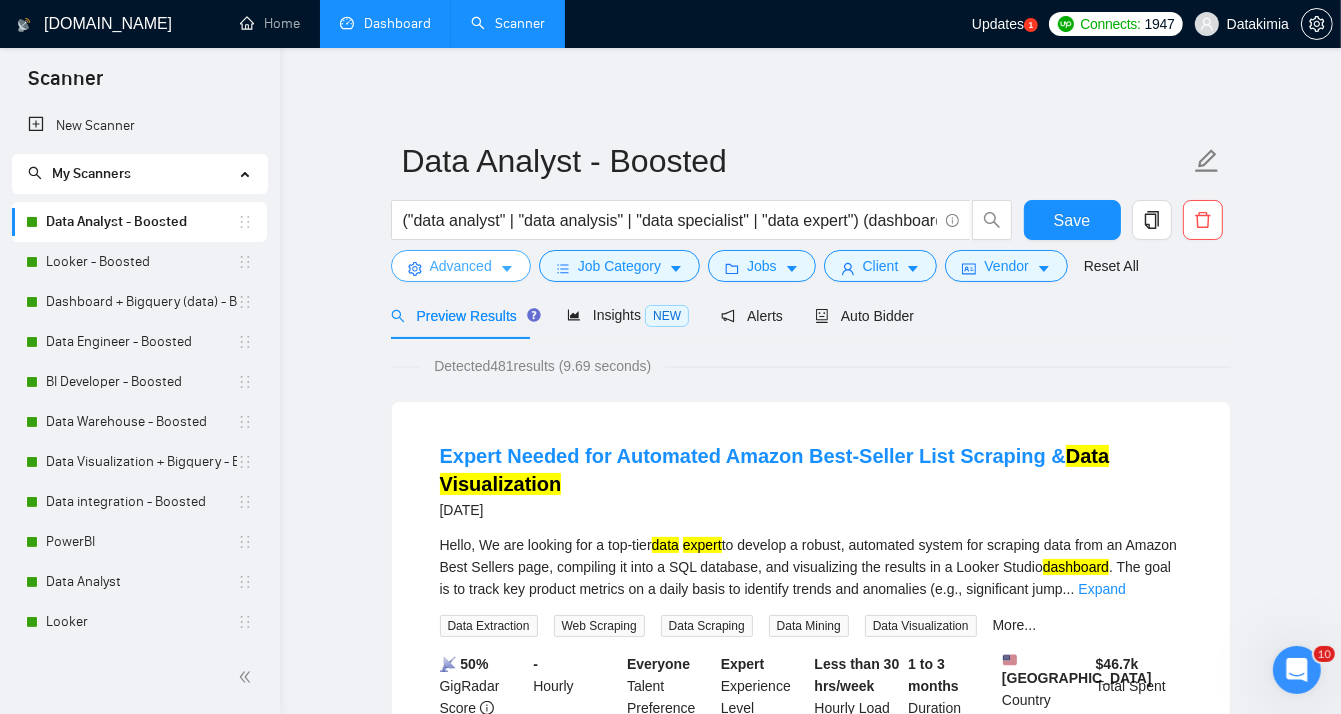 click 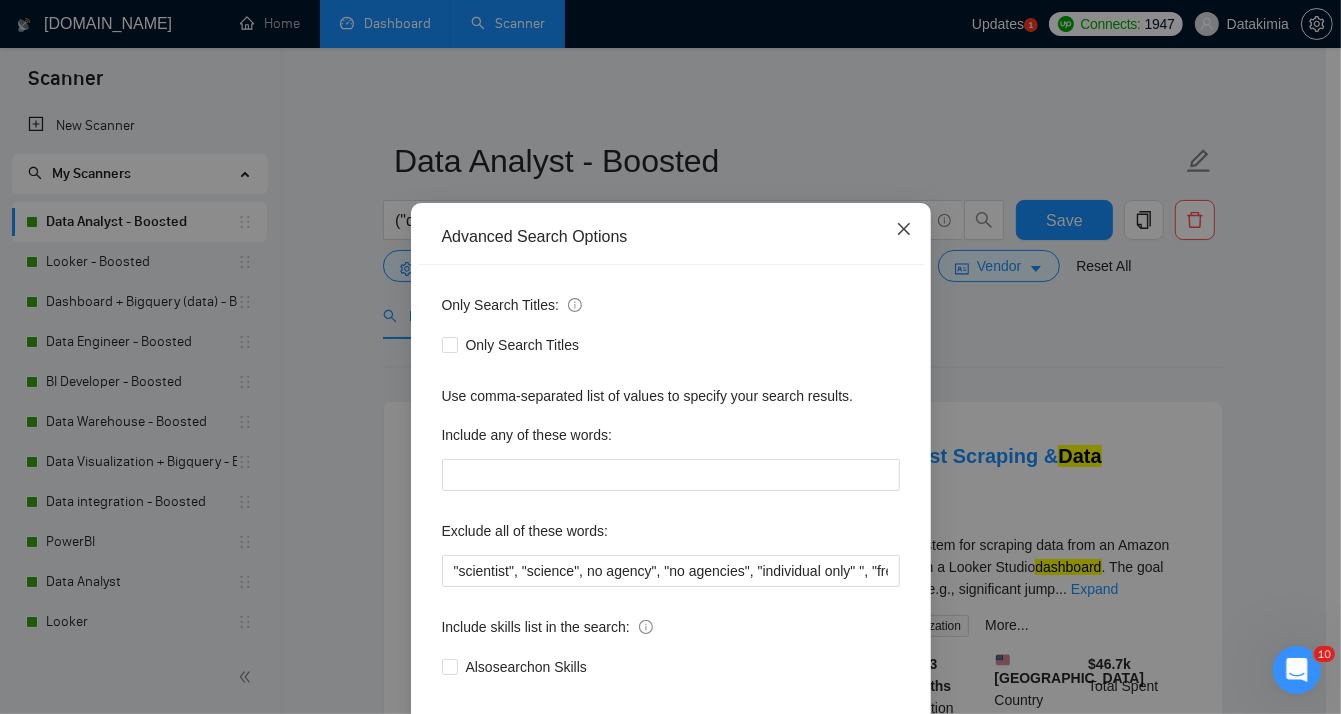 click 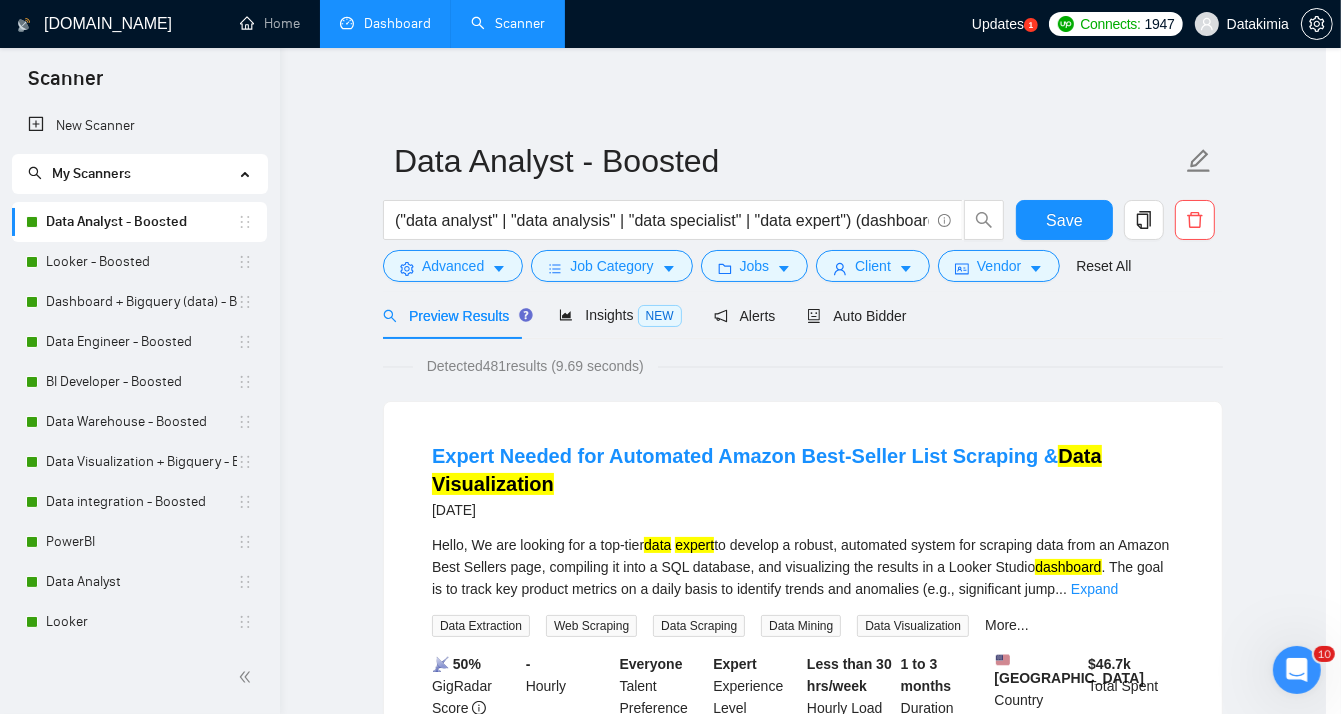 scroll, scrollTop: 16, scrollLeft: 0, axis: vertical 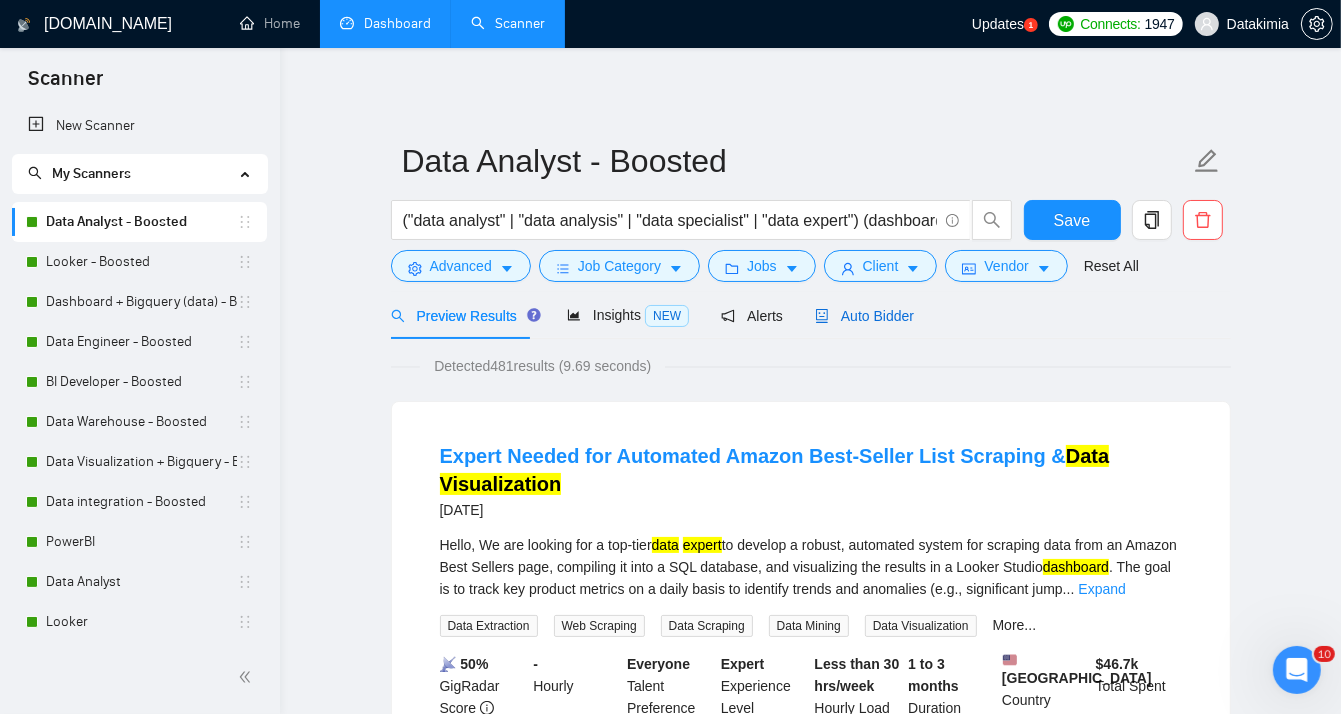 click on "Auto Bidder" at bounding box center [864, 316] 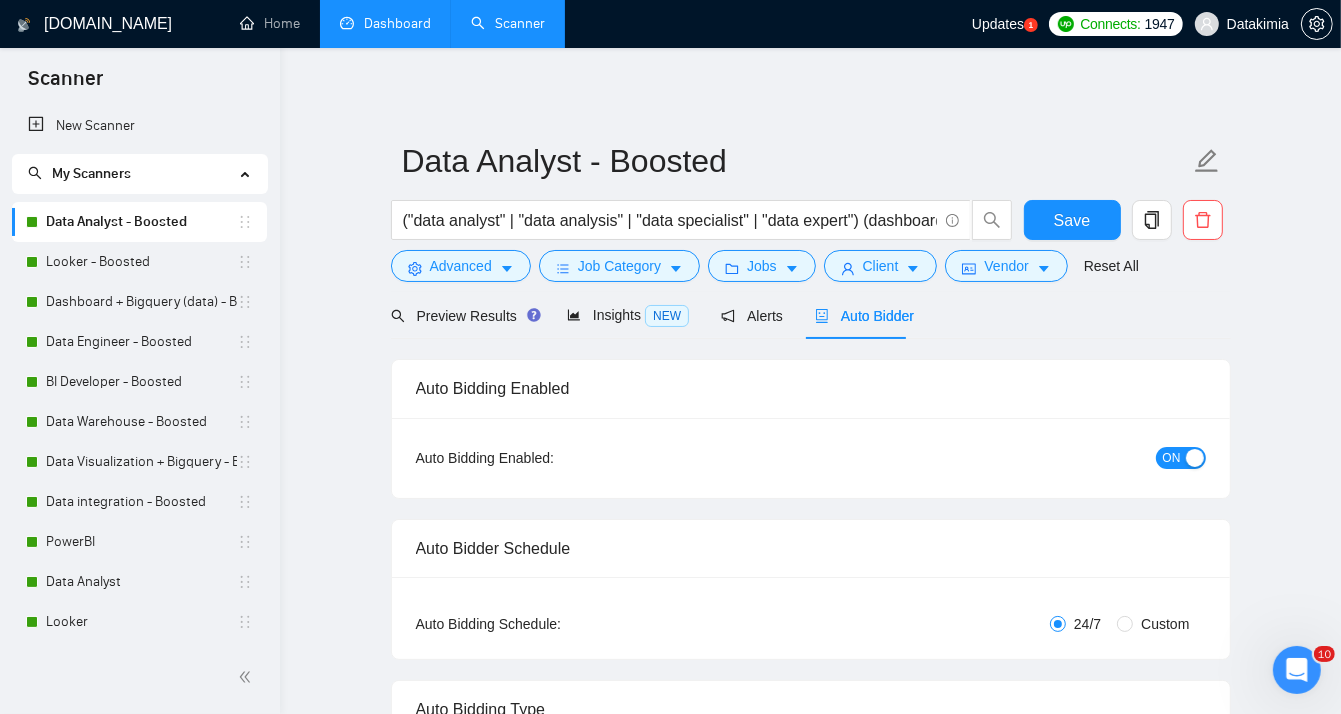 type 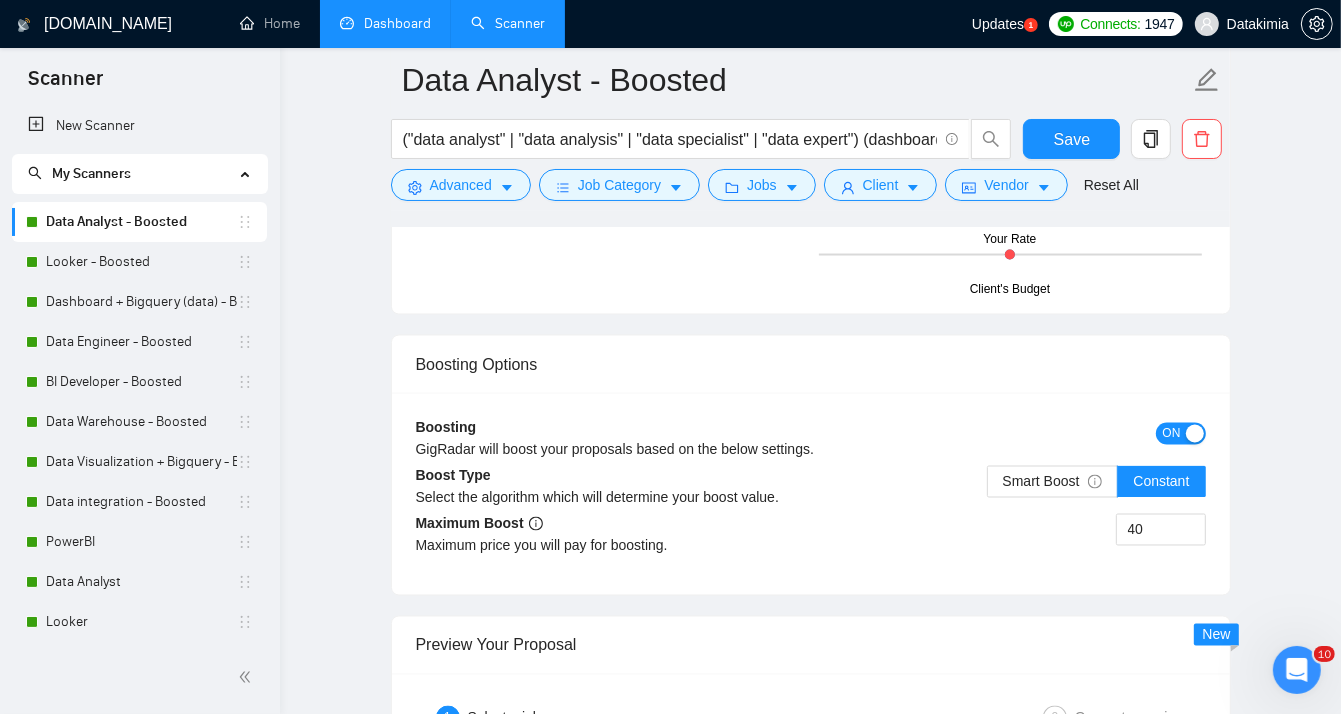 scroll, scrollTop: 2748, scrollLeft: 0, axis: vertical 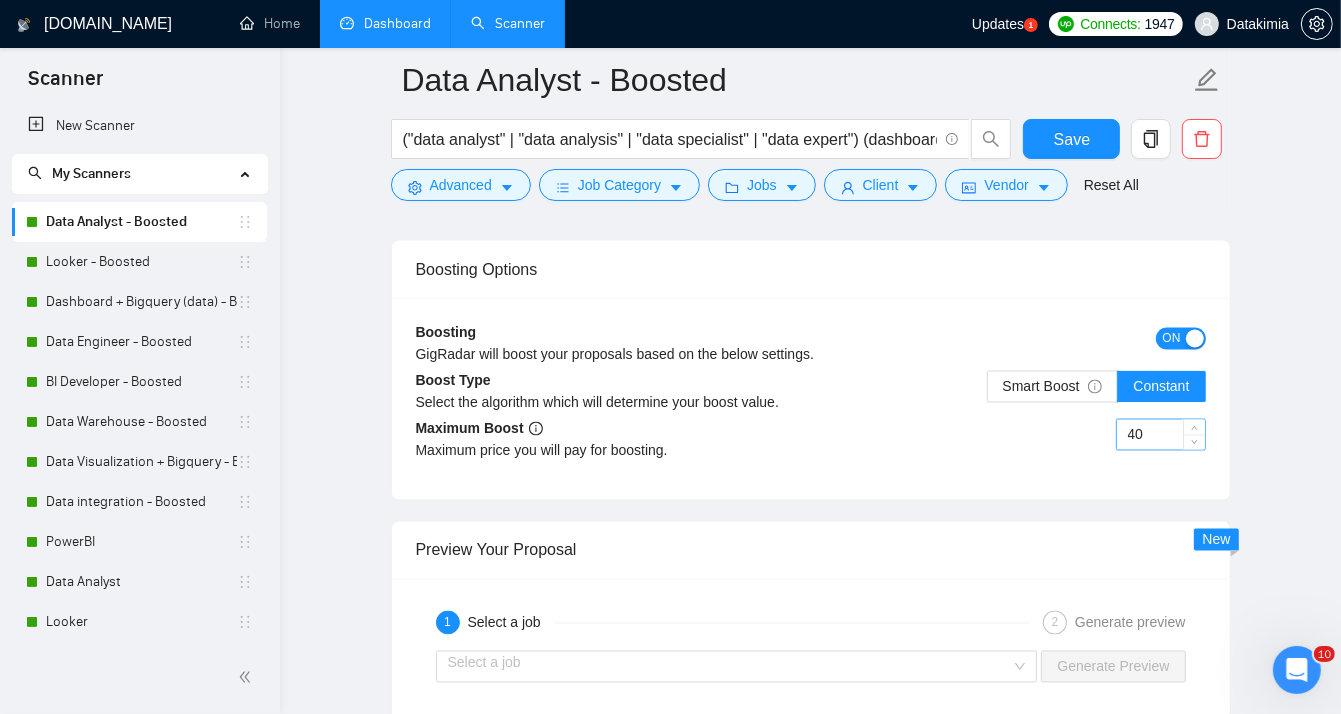 click on "40" at bounding box center (1161, 435) 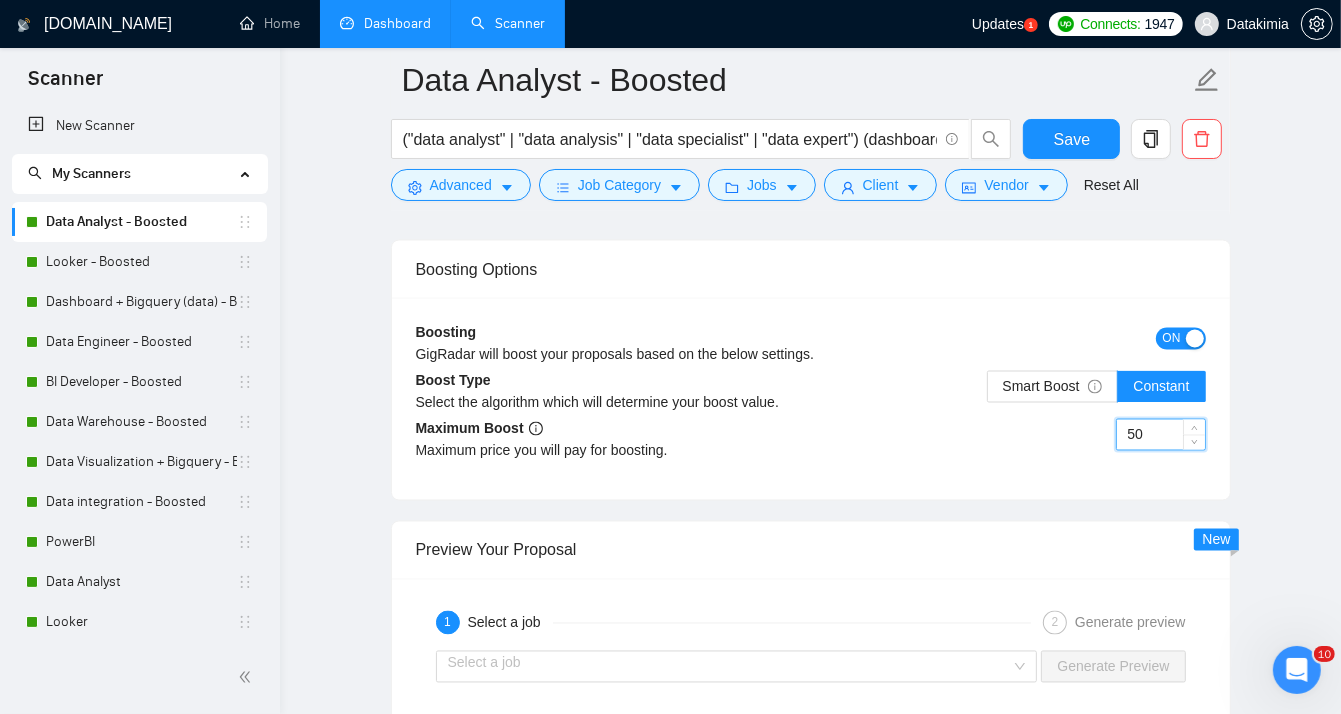 type on "50" 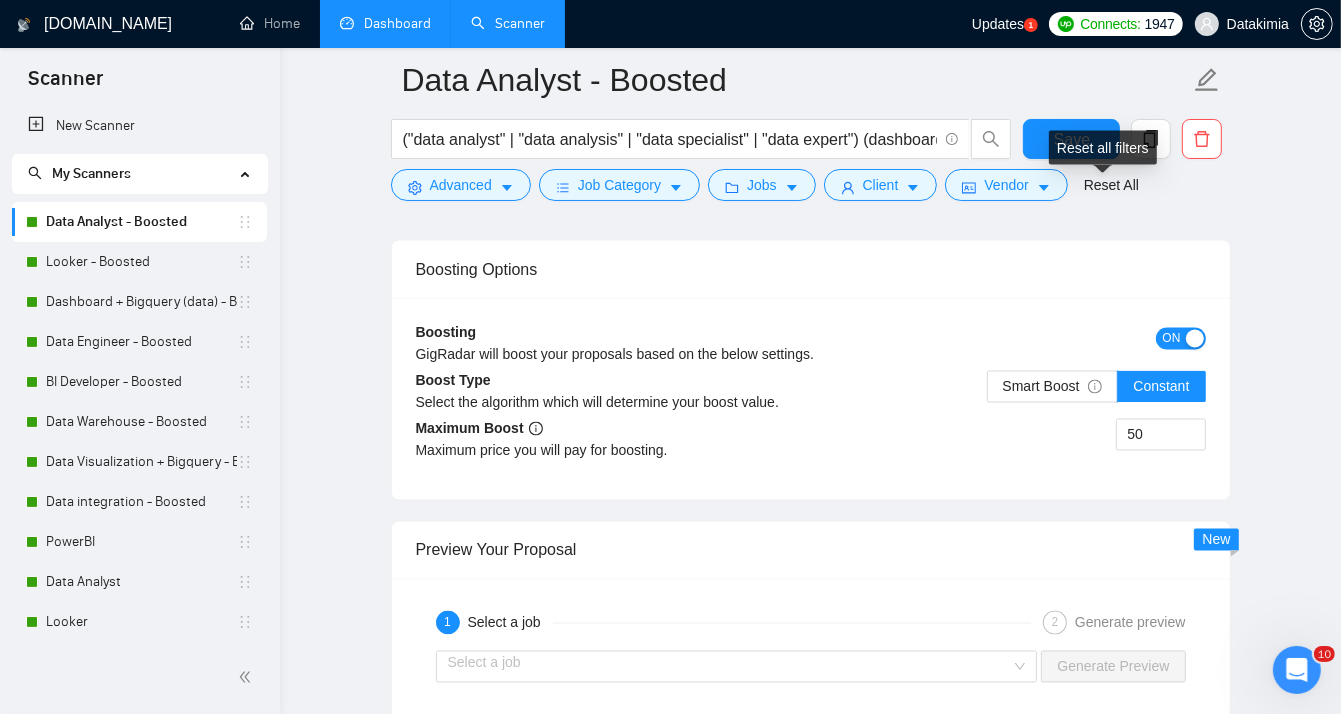click on "Reset all filters" at bounding box center (1103, 148) 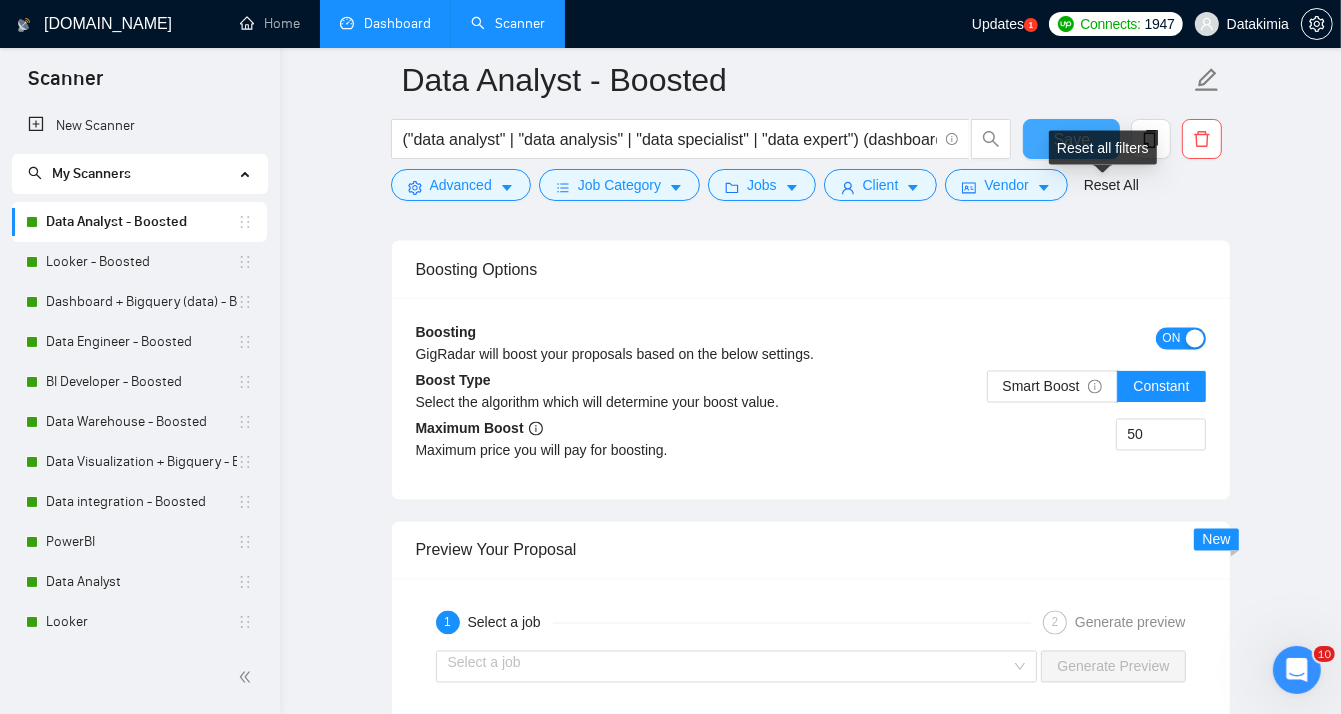 click on "Save" at bounding box center [1072, 139] 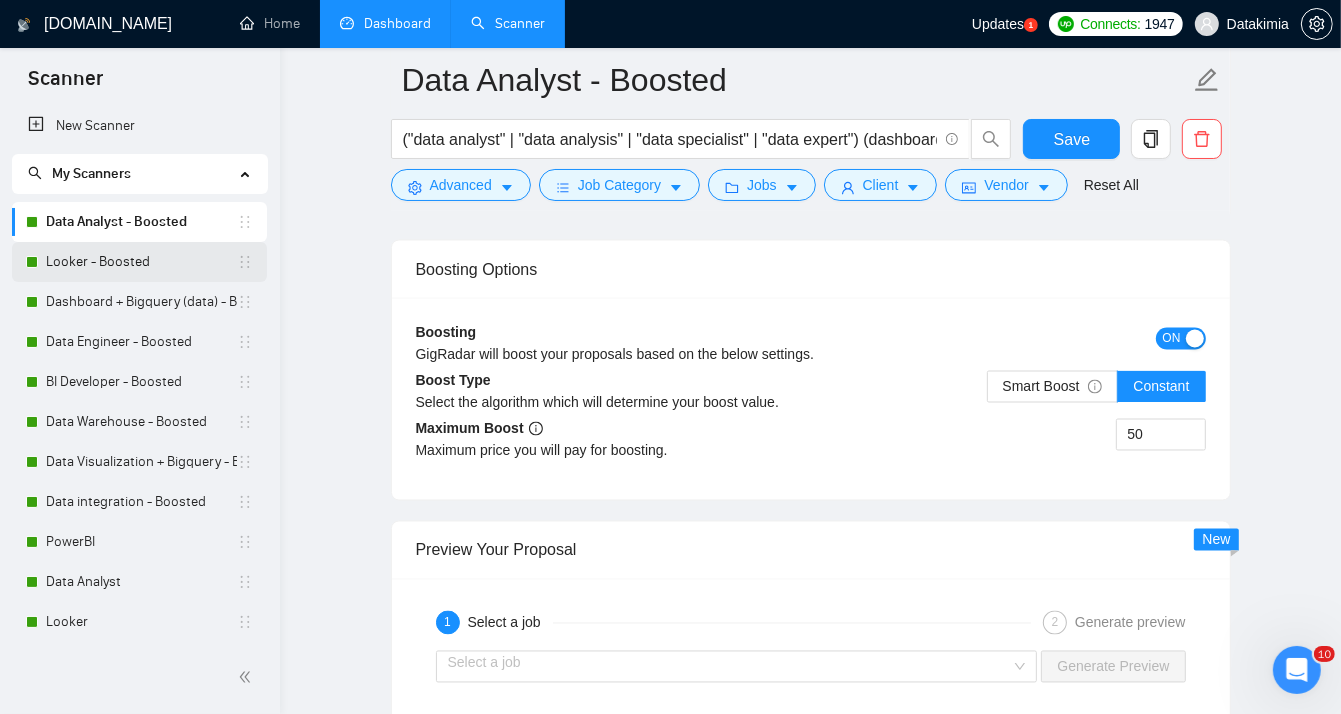 click on "Looker - Boosted" at bounding box center (141, 262) 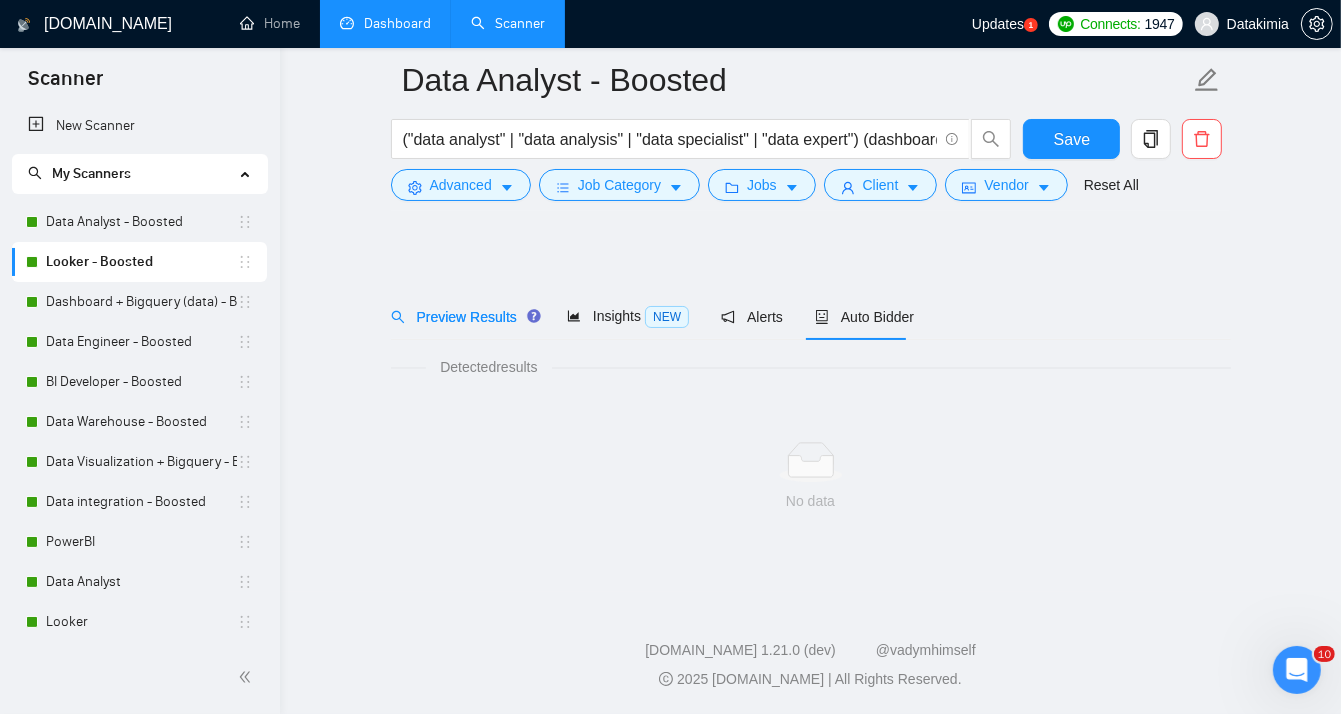 scroll, scrollTop: 15, scrollLeft: 0, axis: vertical 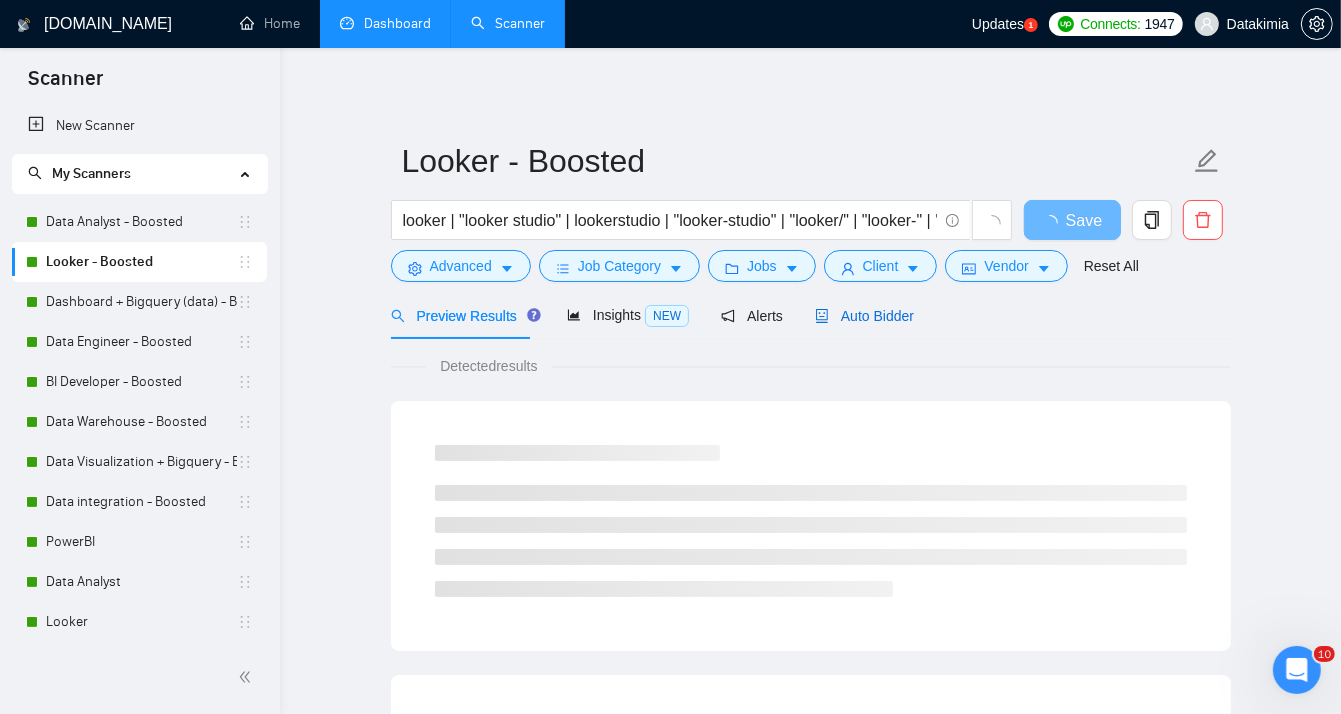 click on "Auto Bidder" at bounding box center (864, 316) 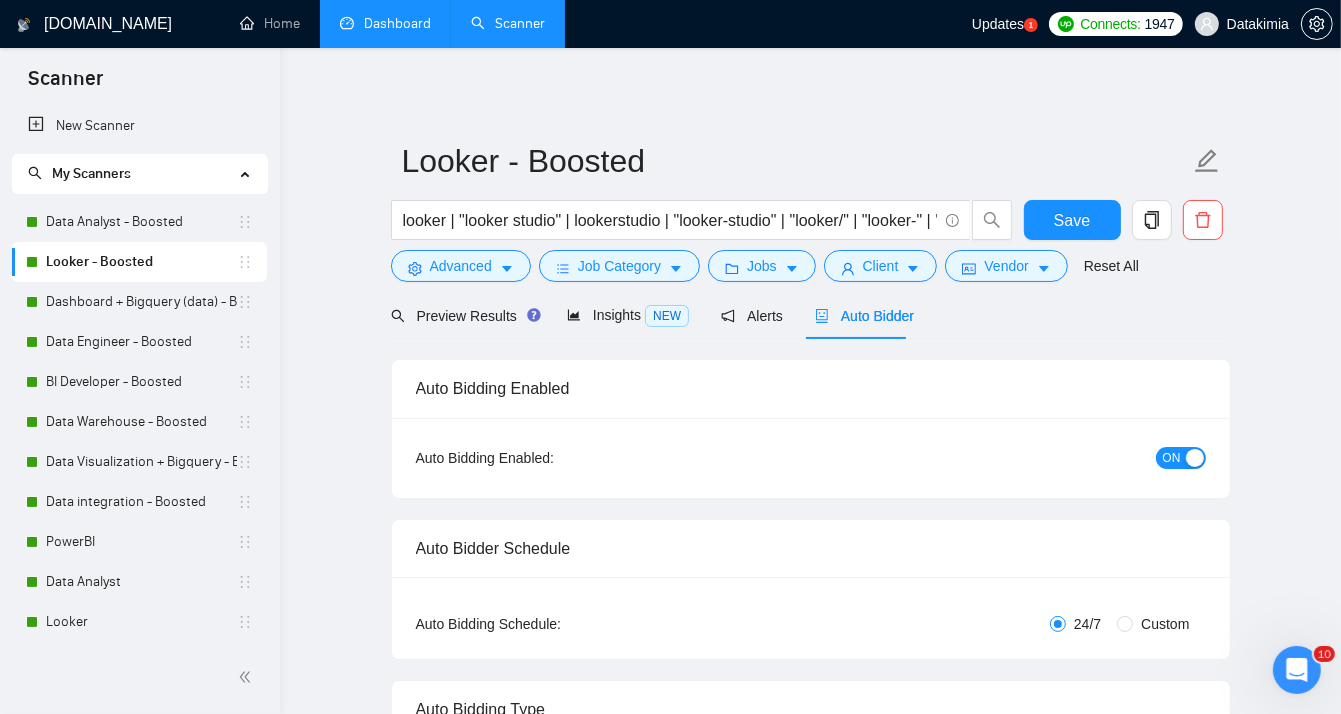 type 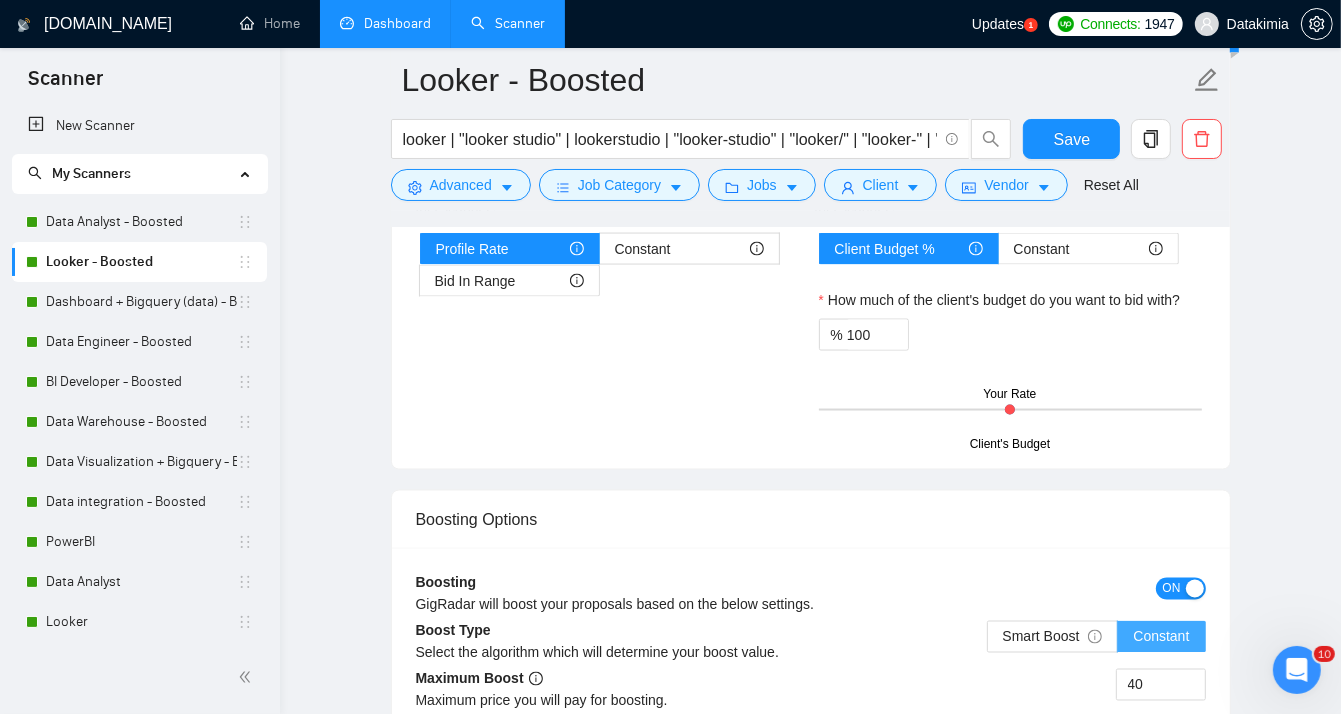 scroll, scrollTop: 2582, scrollLeft: 0, axis: vertical 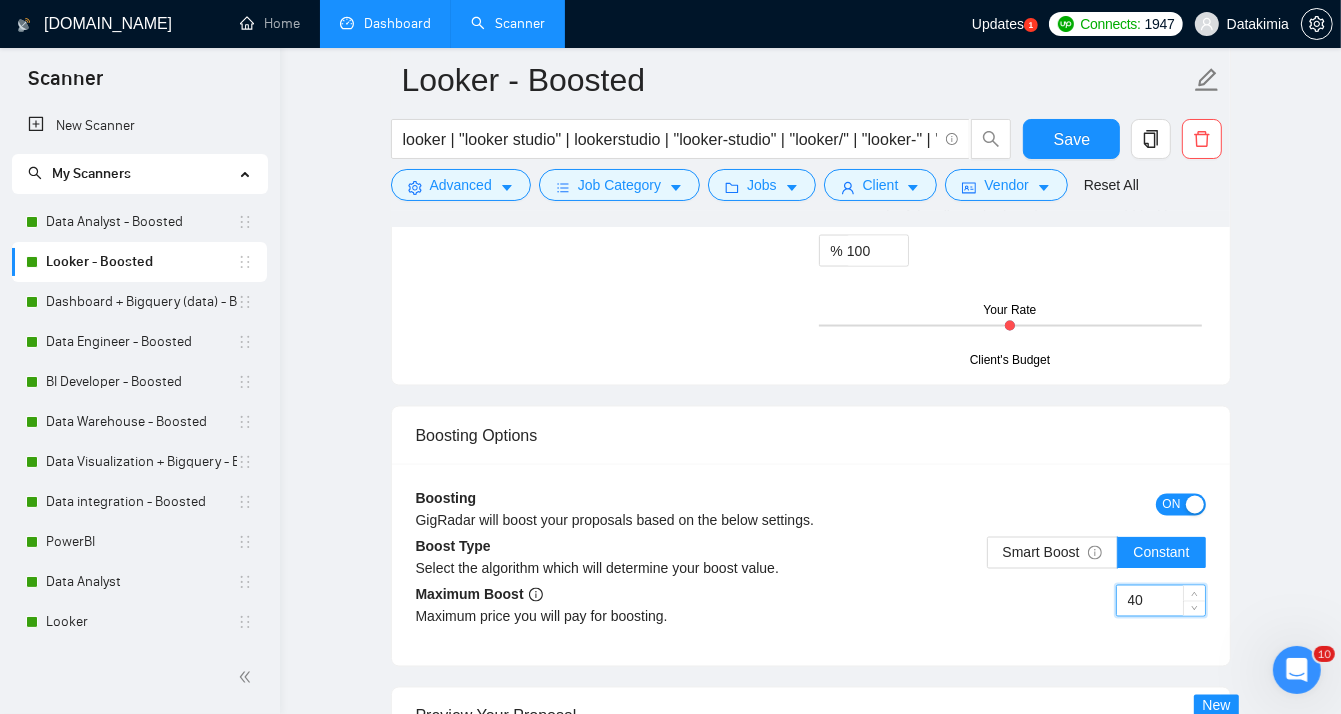 drag, startPoint x: 1163, startPoint y: 576, endPoint x: 1100, endPoint y: 576, distance: 63 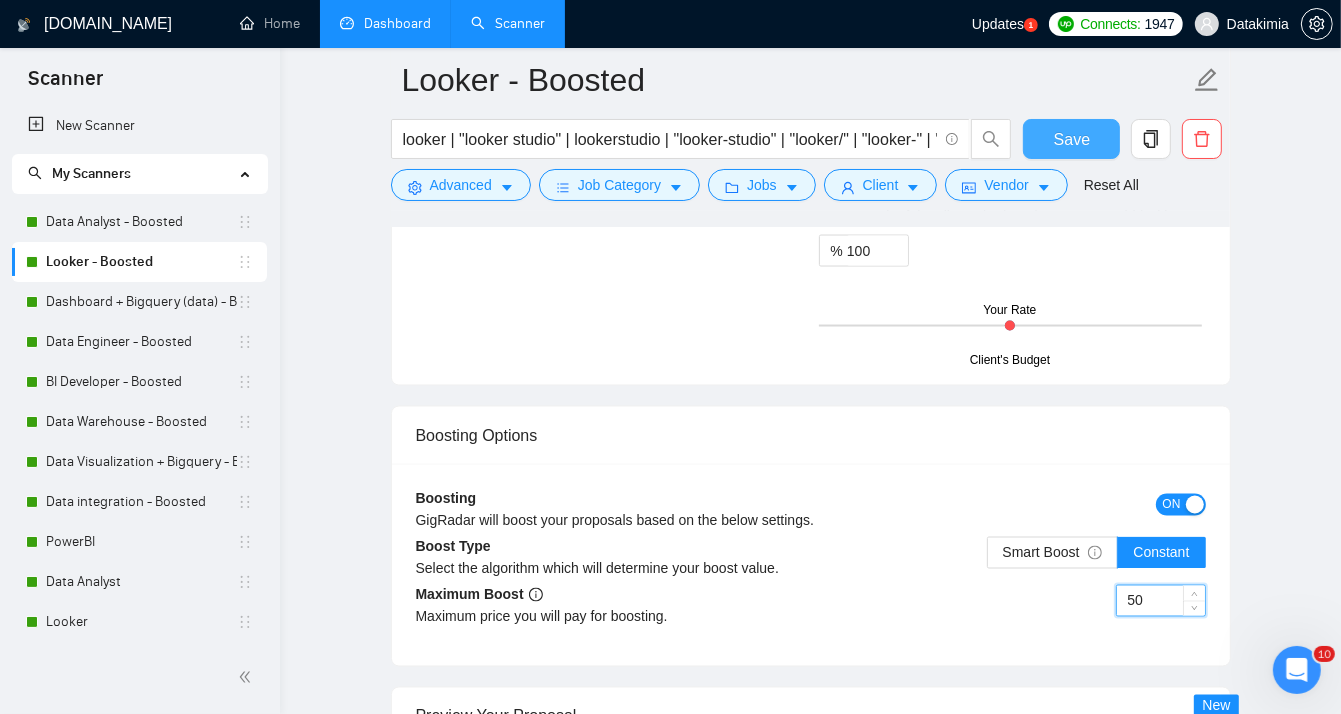 type on "50" 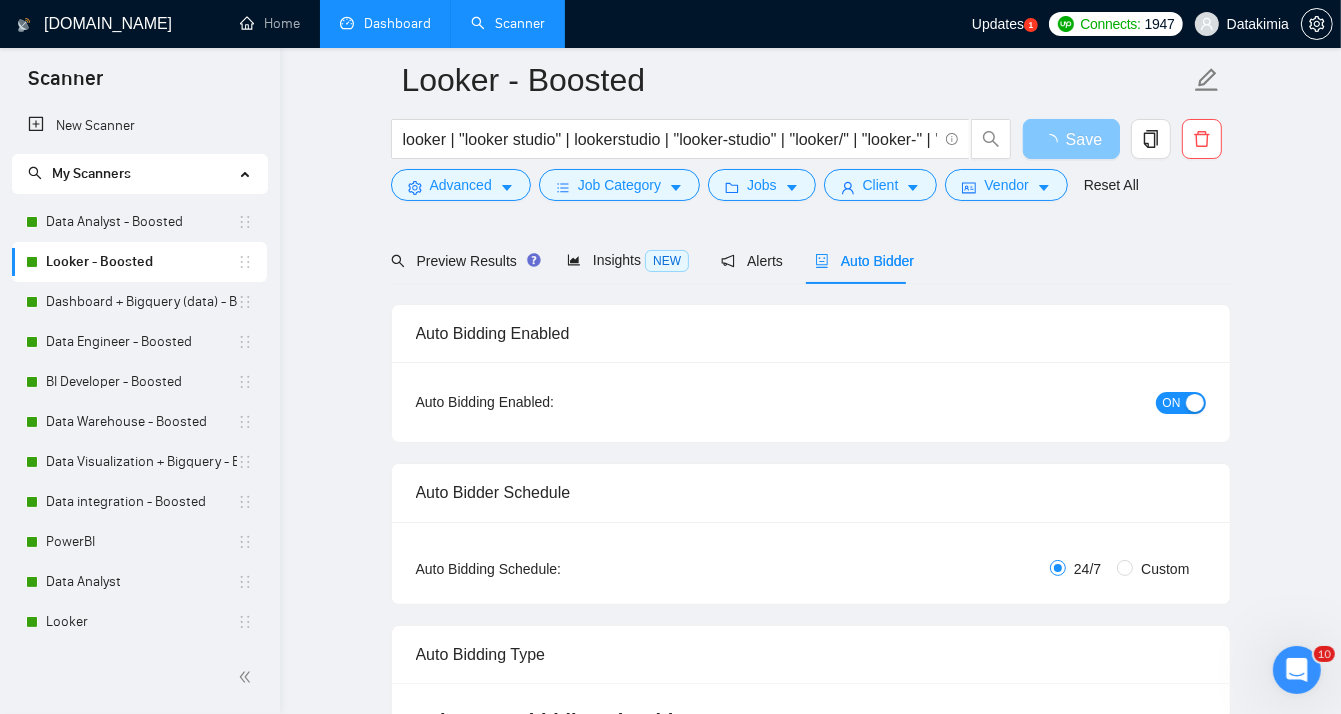 scroll, scrollTop: 0, scrollLeft: 0, axis: both 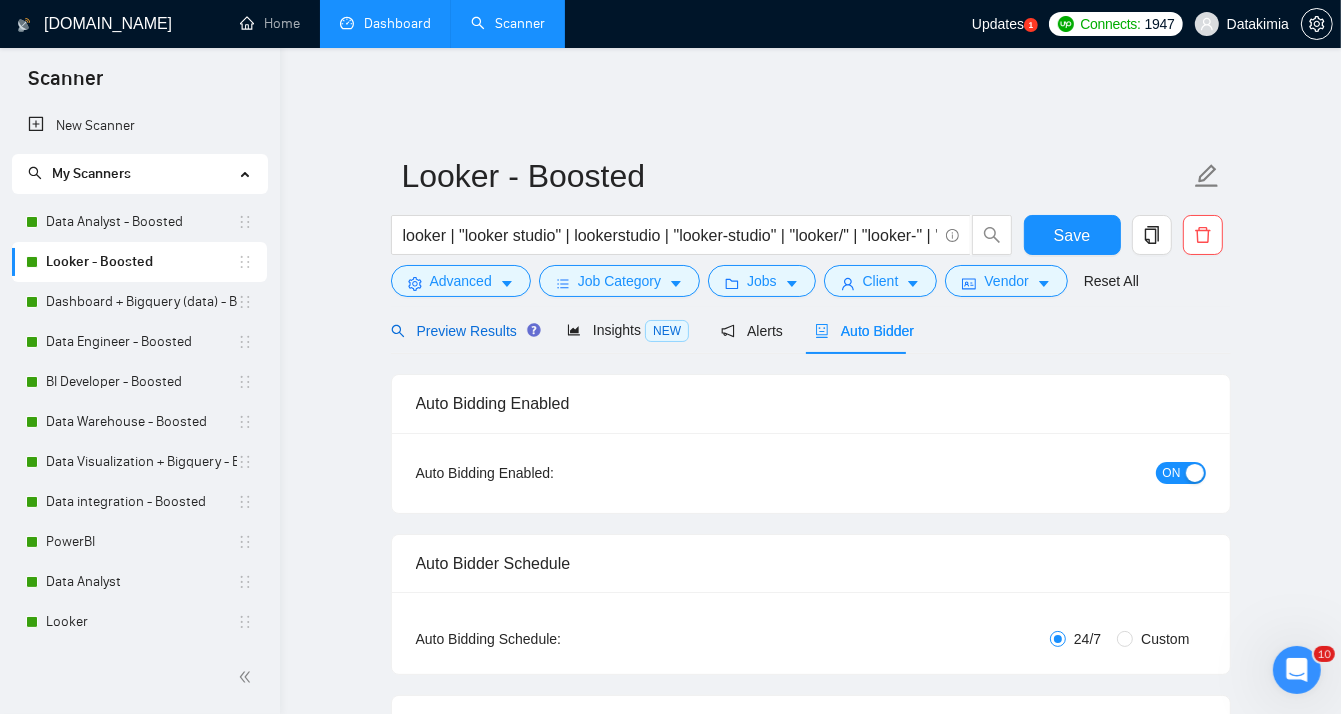 click on "Preview Results" at bounding box center [463, 331] 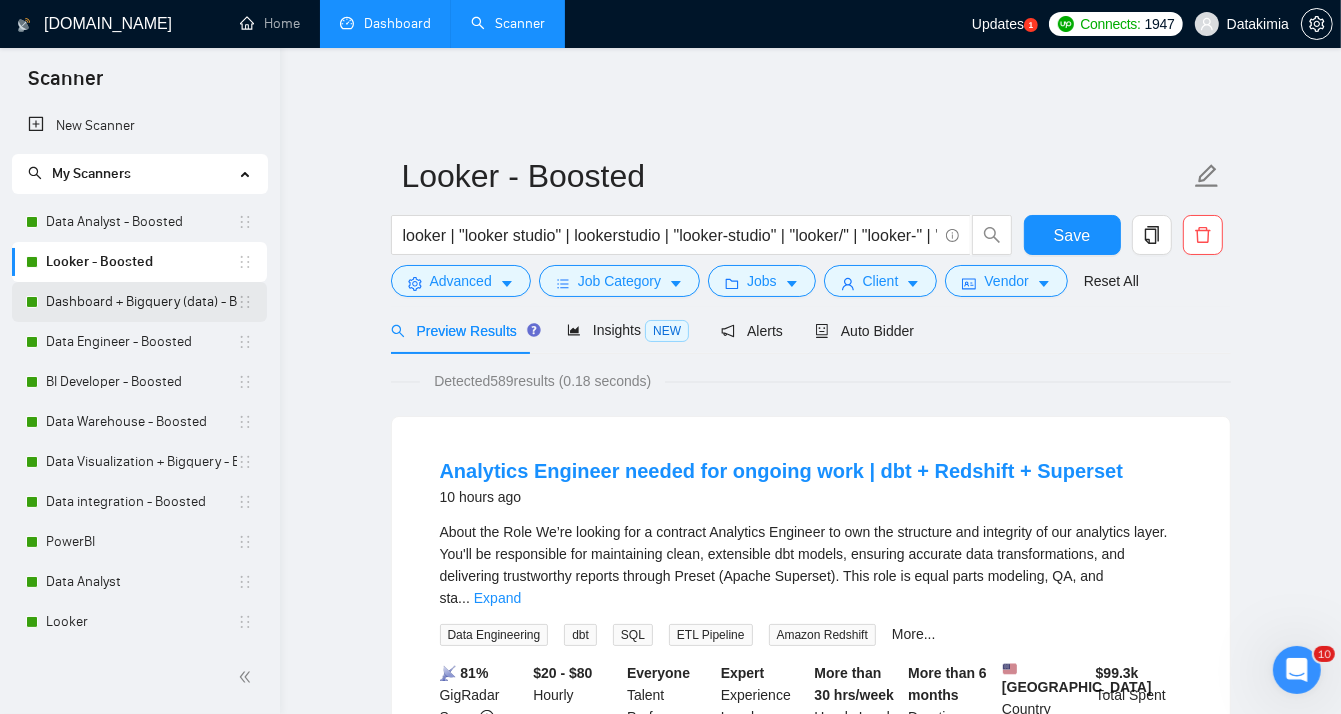 click on "Dashboard + Bigquery (data) - Boosted" at bounding box center (141, 302) 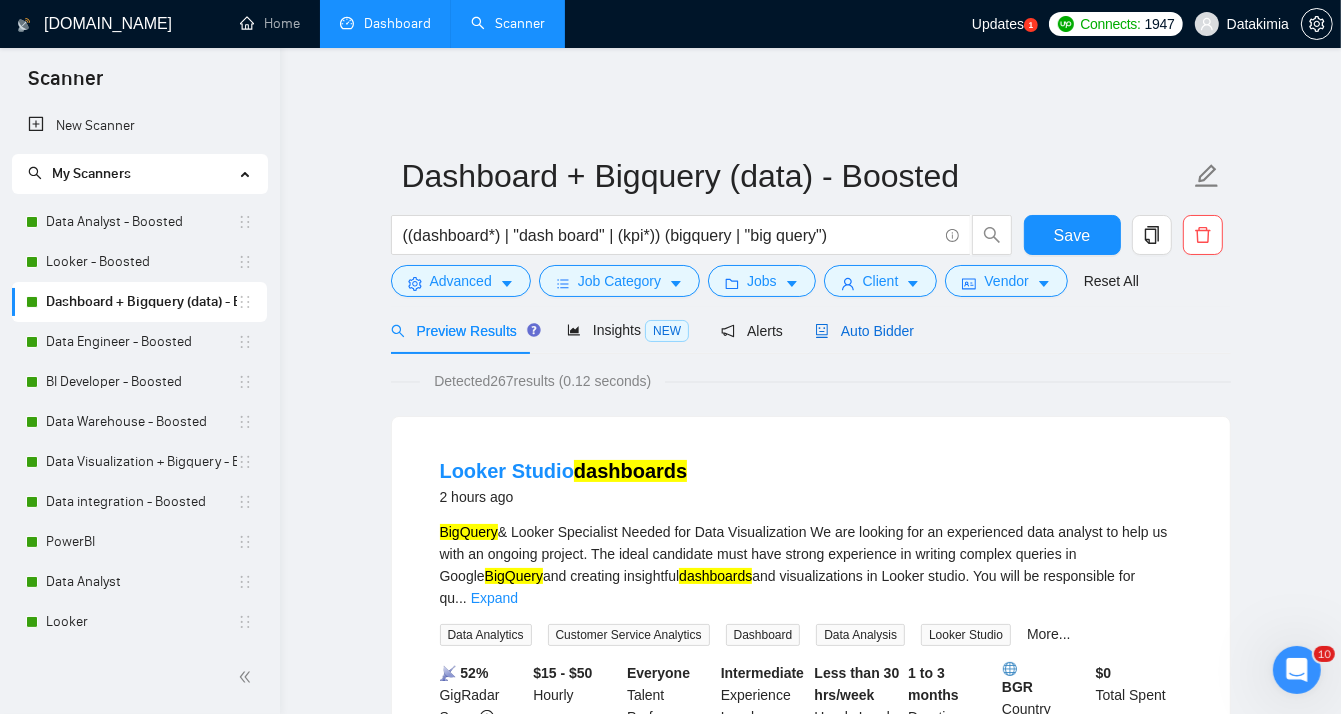click on "Auto Bidder" at bounding box center (864, 331) 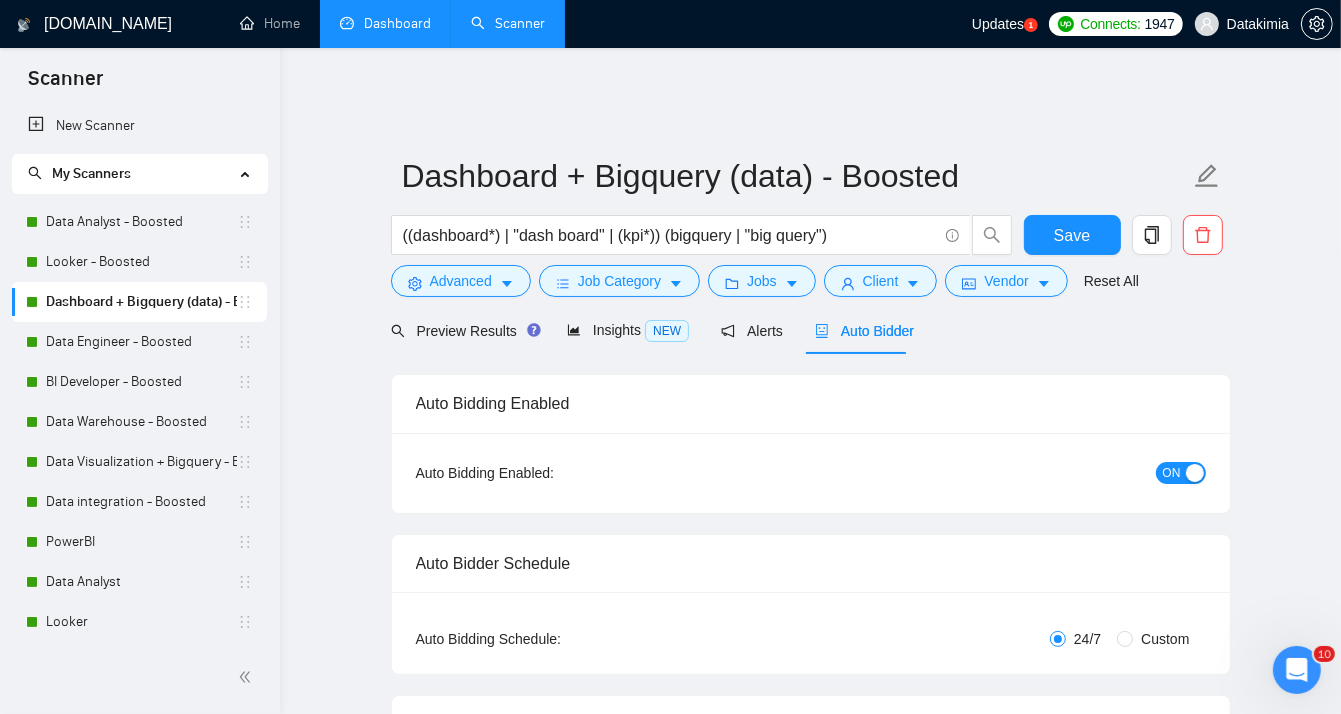 type 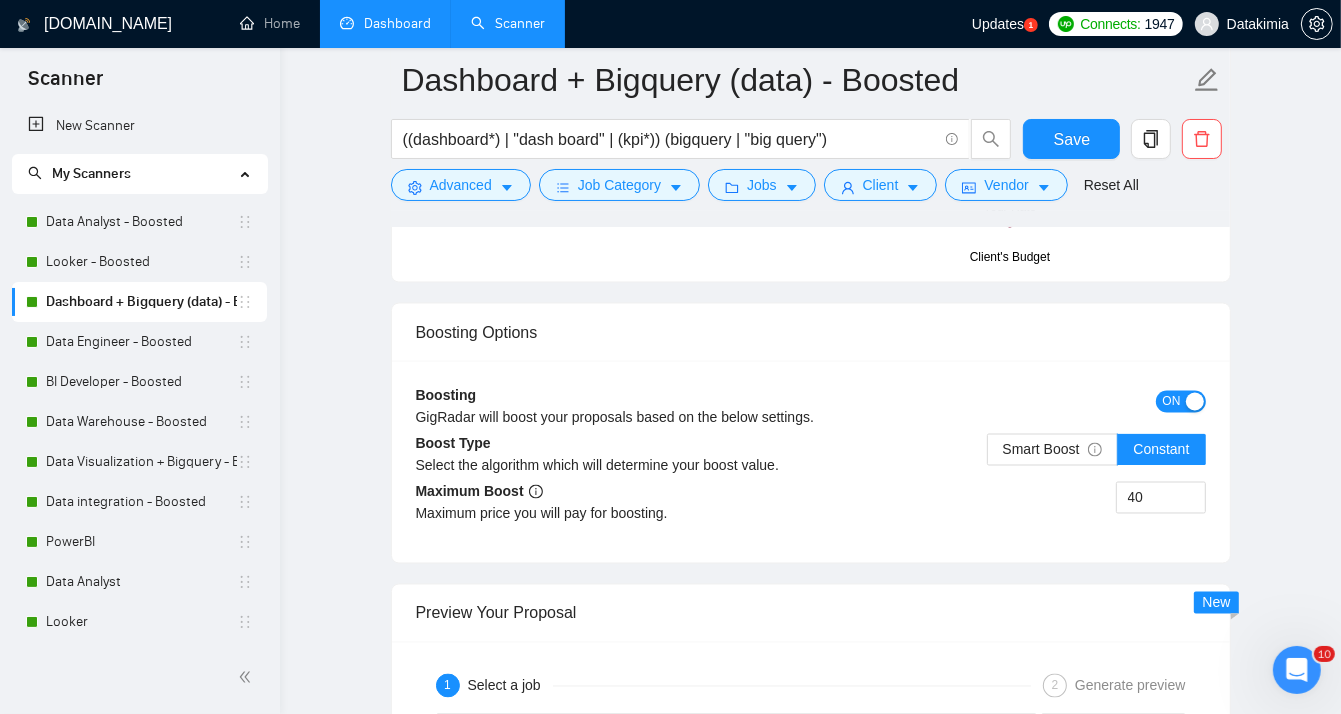 scroll, scrollTop: 2700, scrollLeft: 0, axis: vertical 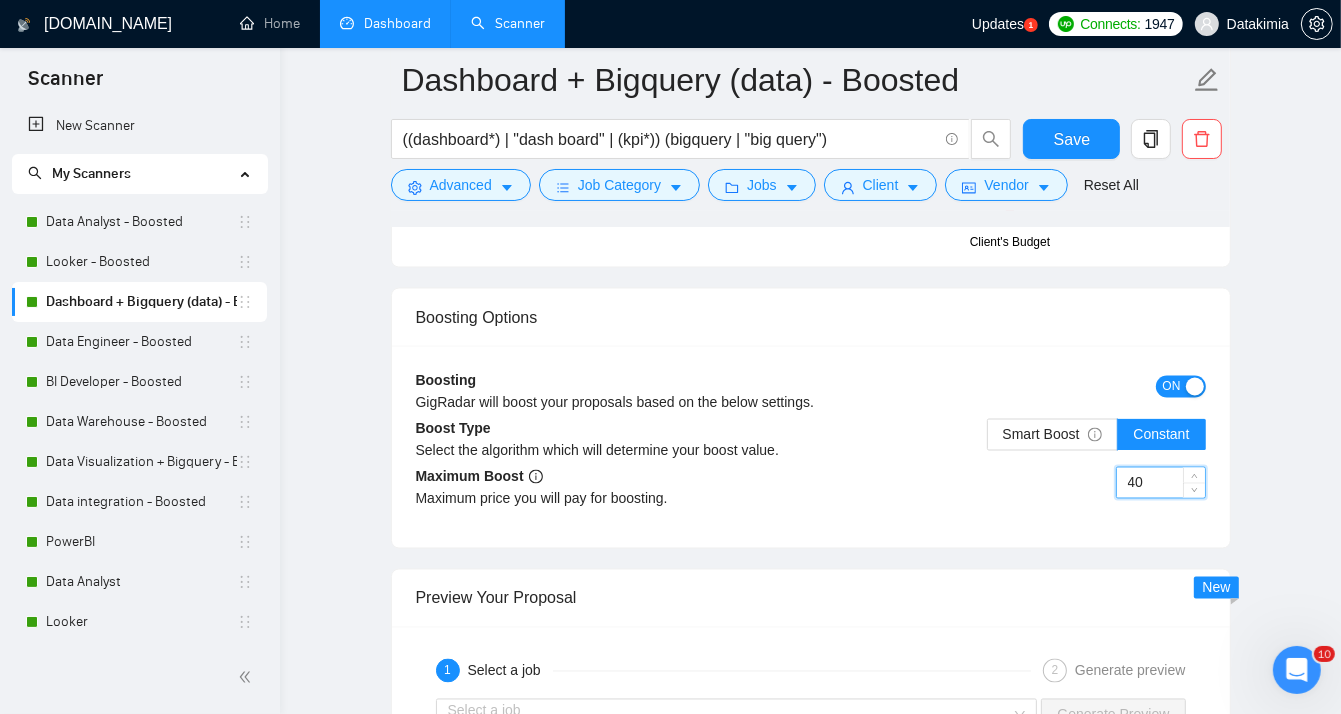 drag, startPoint x: 1142, startPoint y: 463, endPoint x: 1112, endPoint y: 463, distance: 30 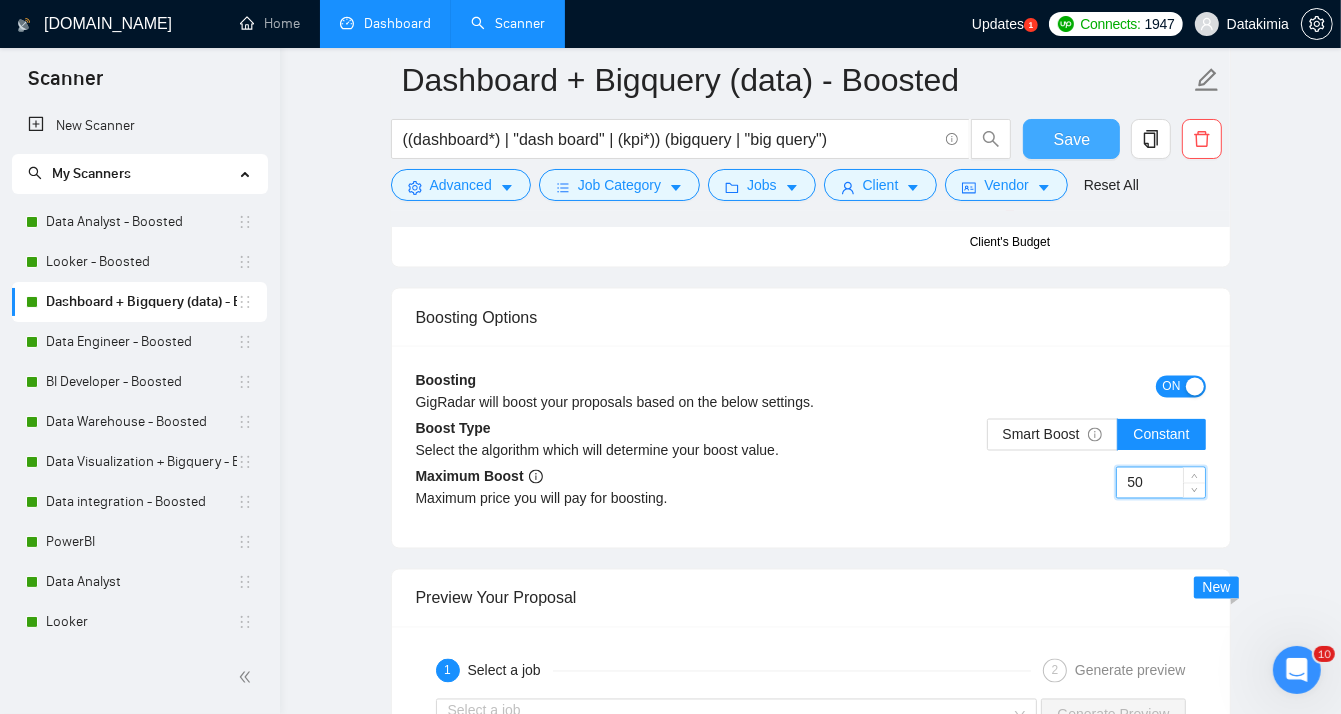 type on "50" 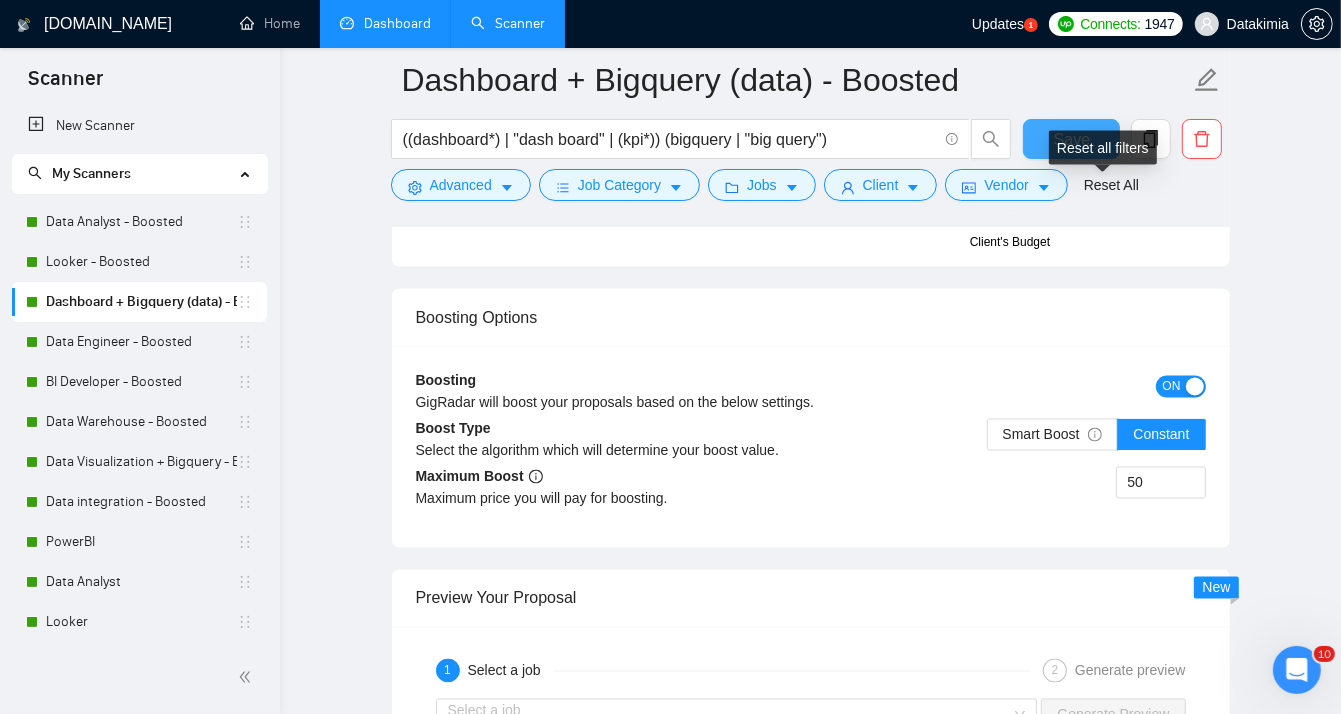 click on "Save" at bounding box center [1071, 139] 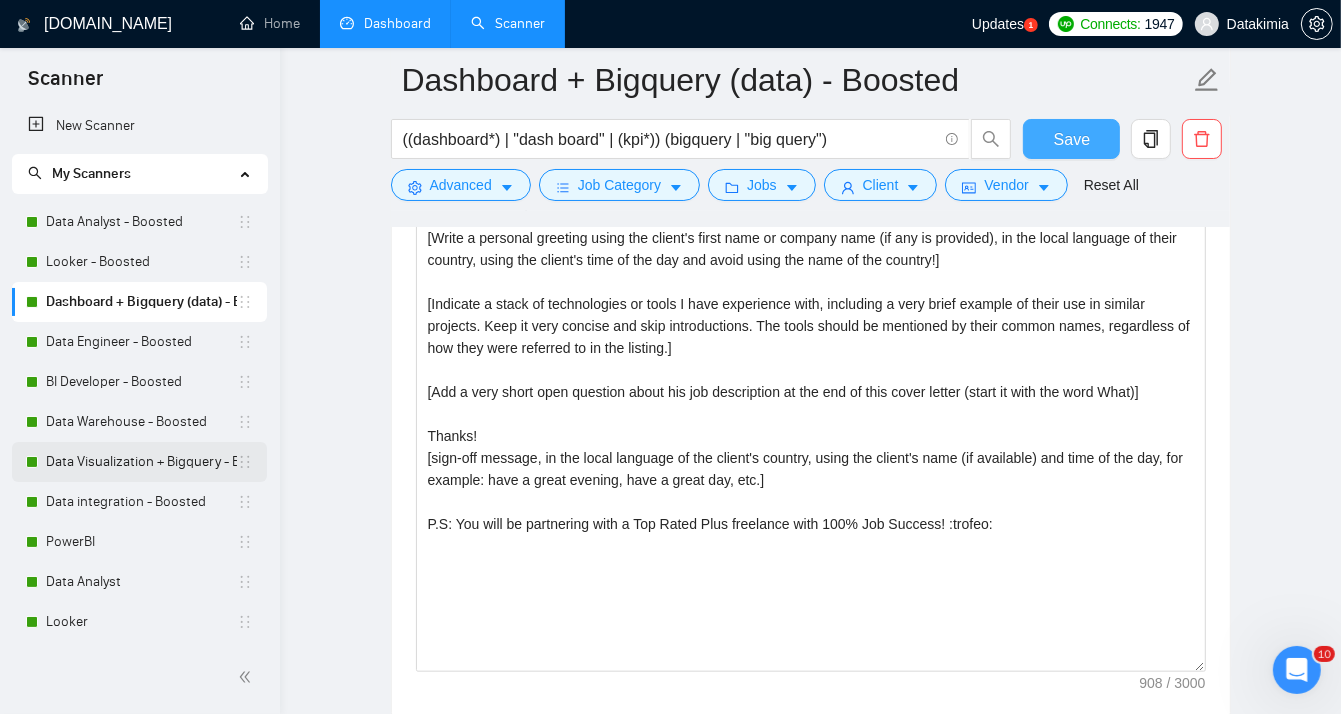 type 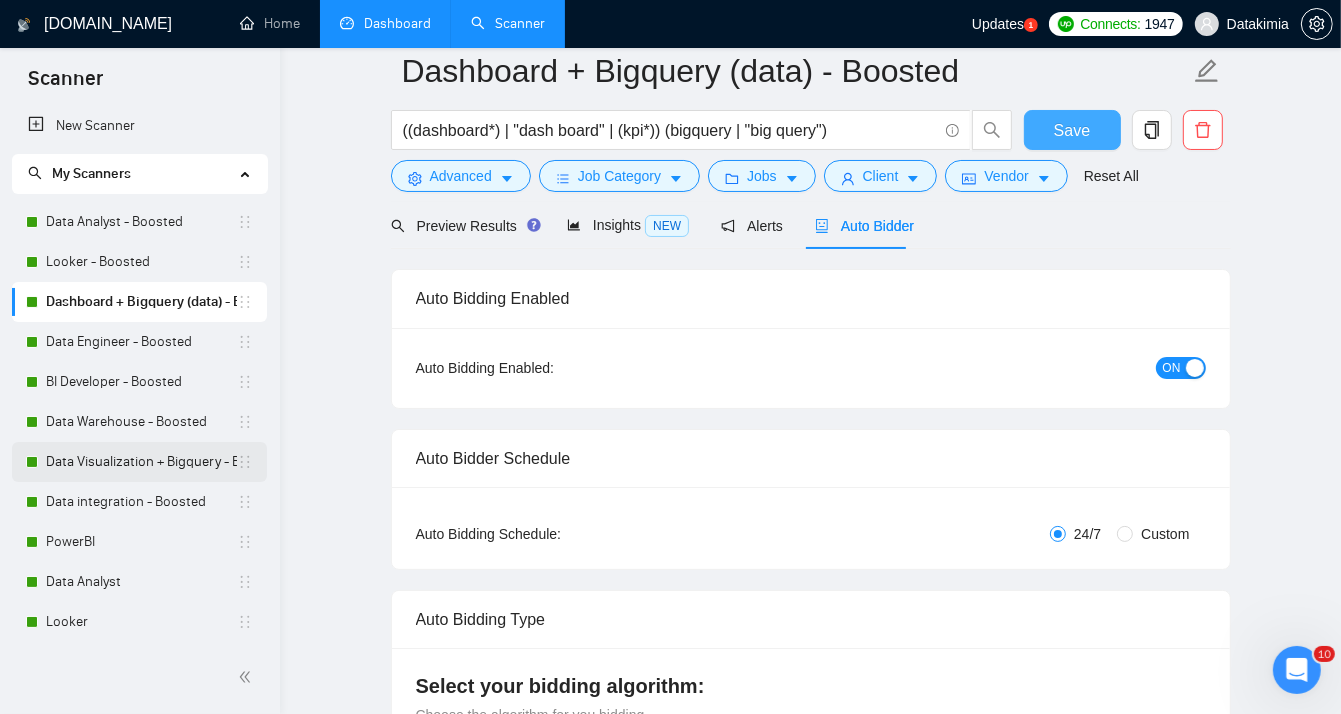 scroll, scrollTop: 0, scrollLeft: 0, axis: both 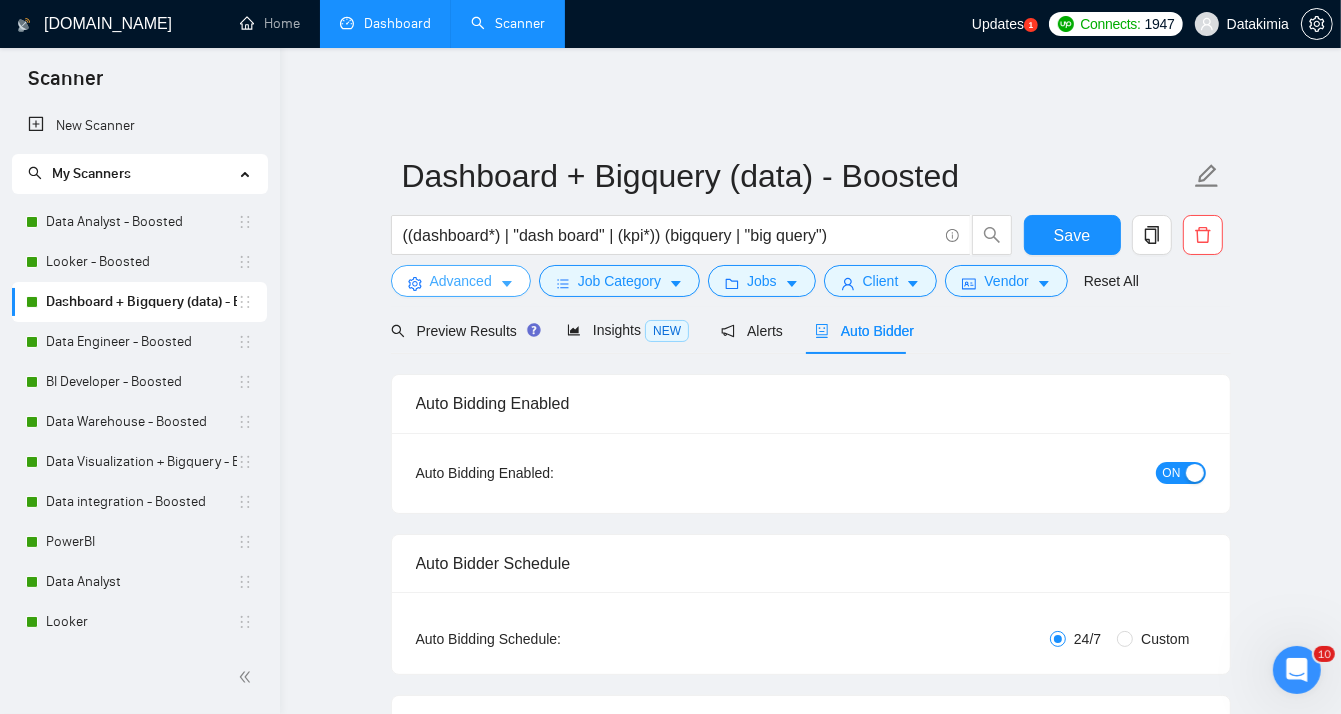 click on "Advanced" at bounding box center [461, 281] 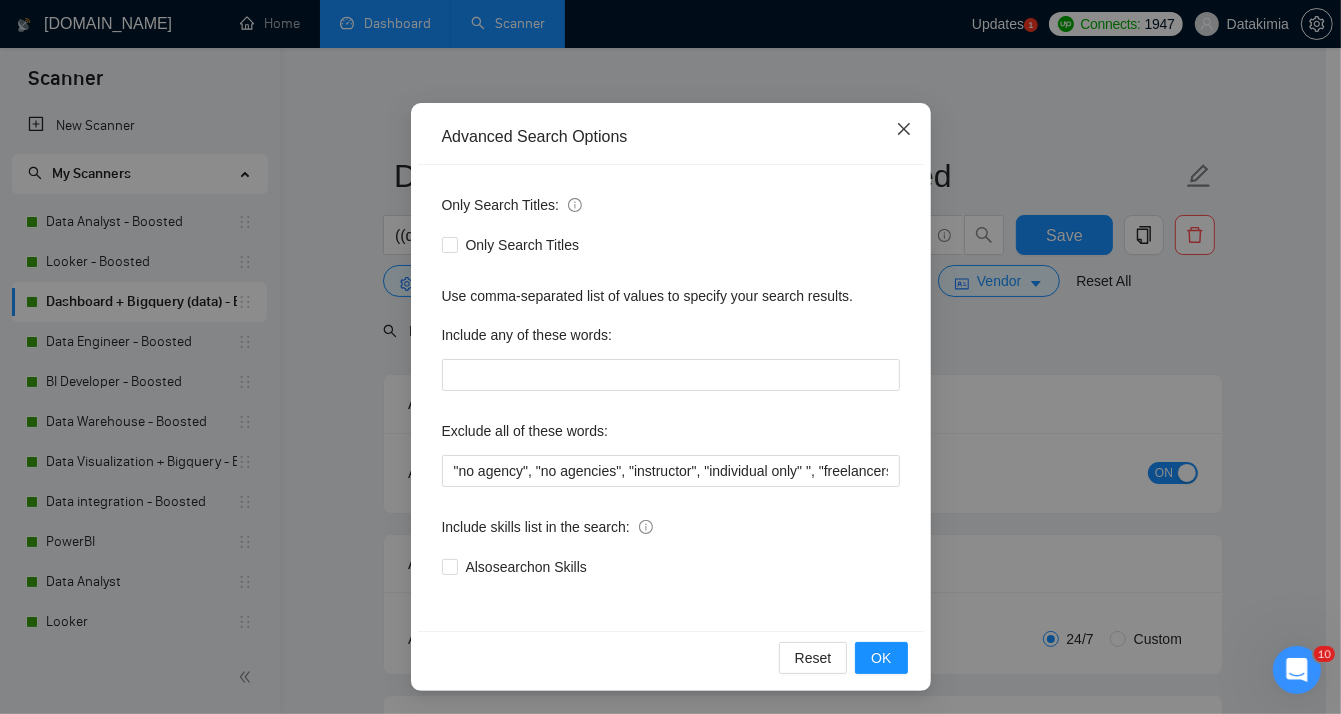 click 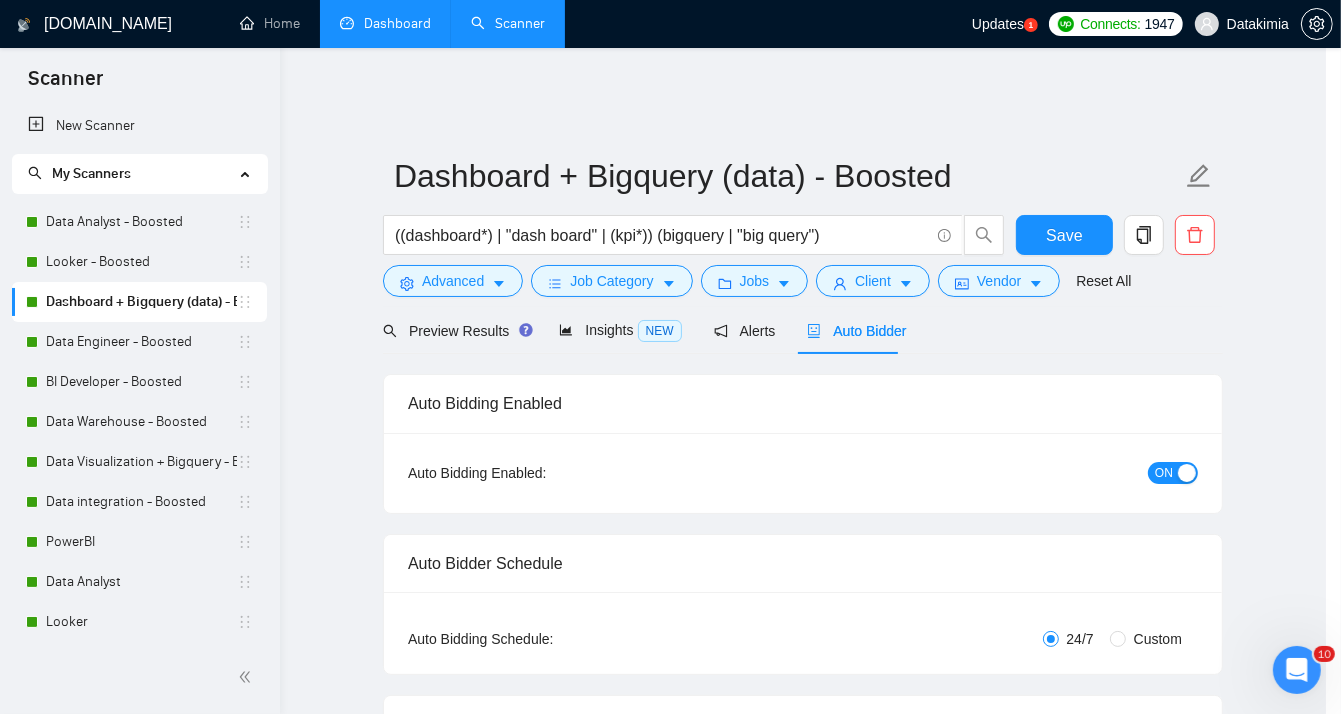 scroll, scrollTop: 16, scrollLeft: 0, axis: vertical 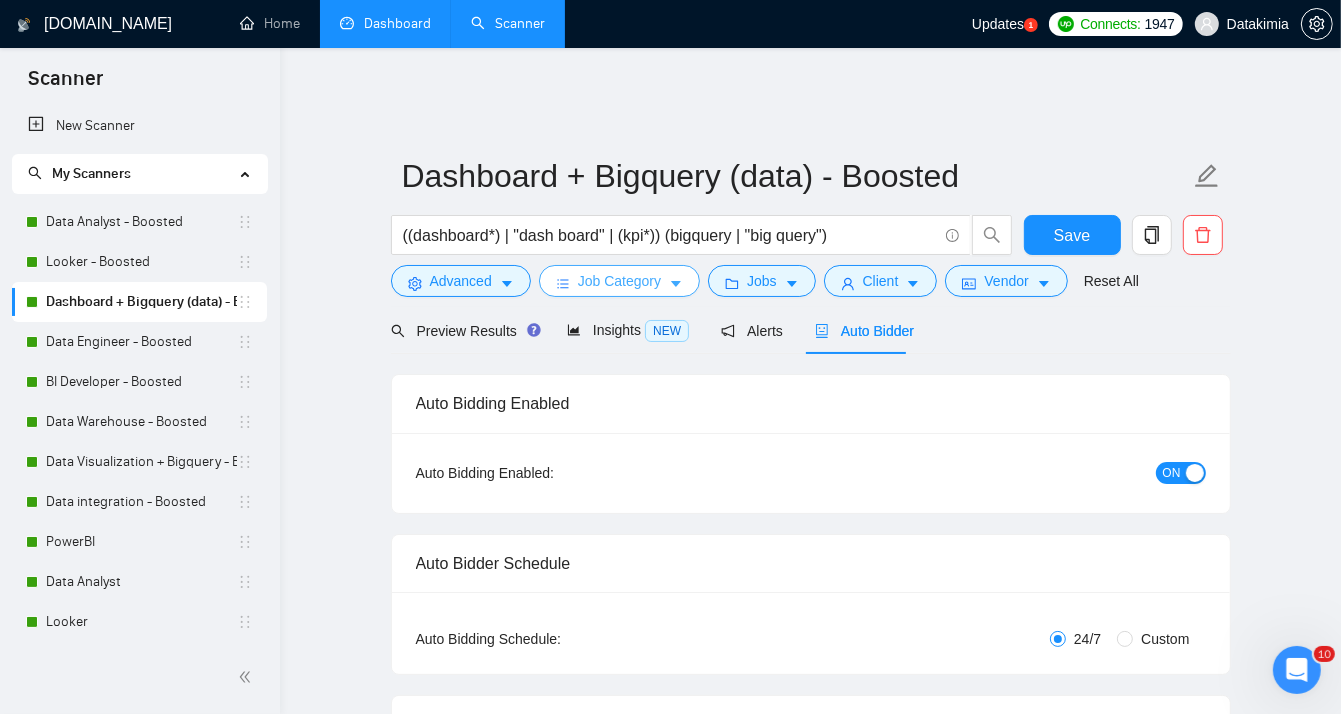 click on "Job Category" at bounding box center [619, 281] 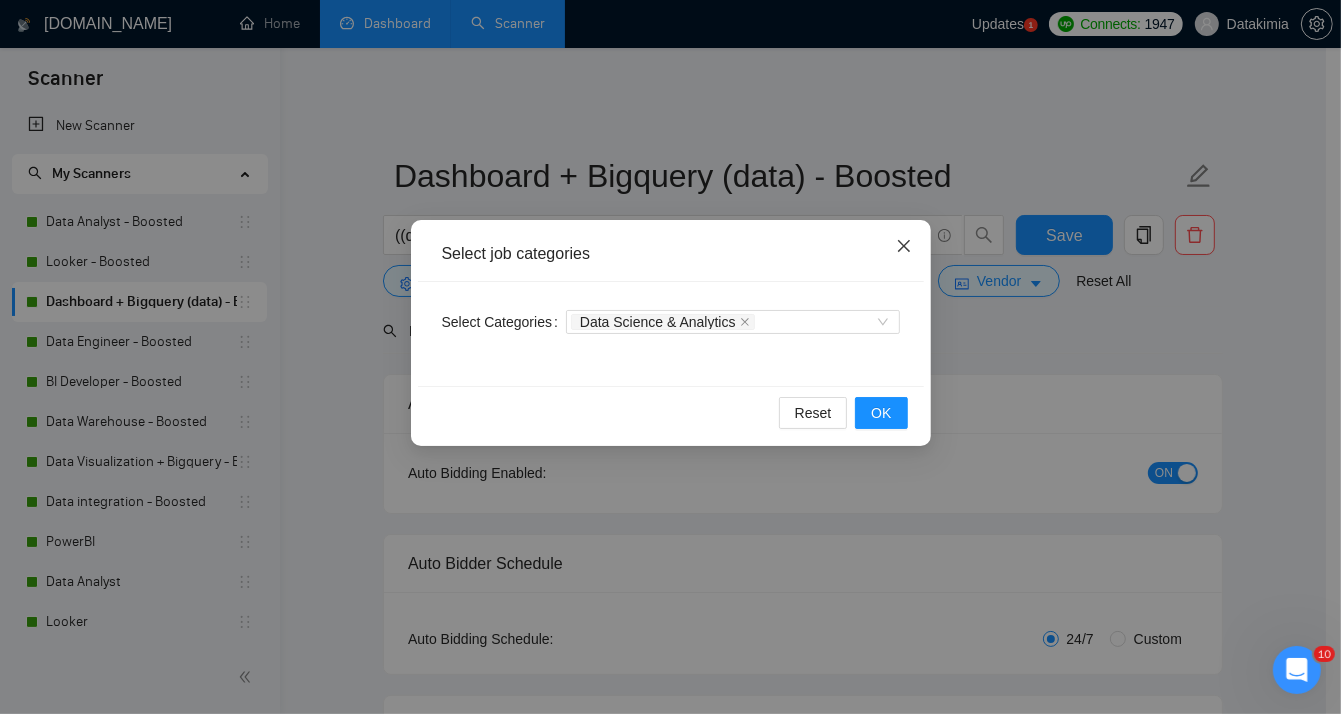 click at bounding box center [904, 247] 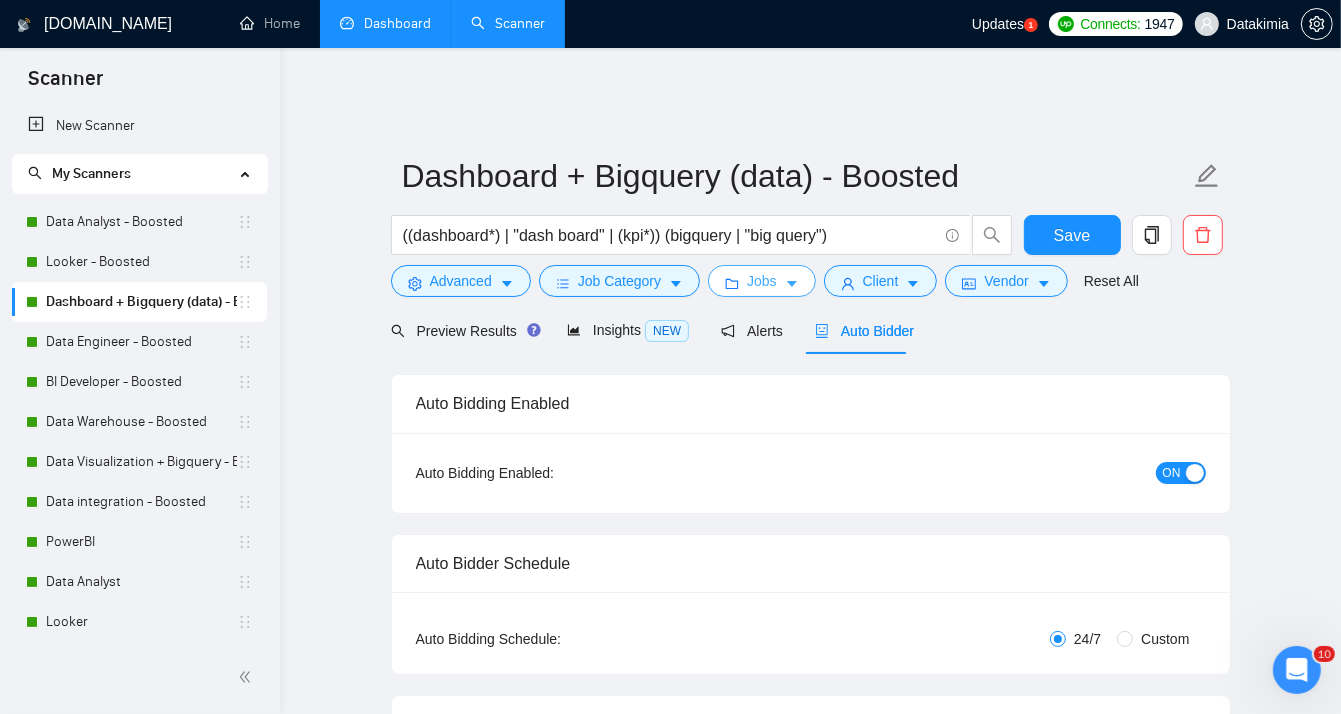 click on "Jobs" at bounding box center [762, 281] 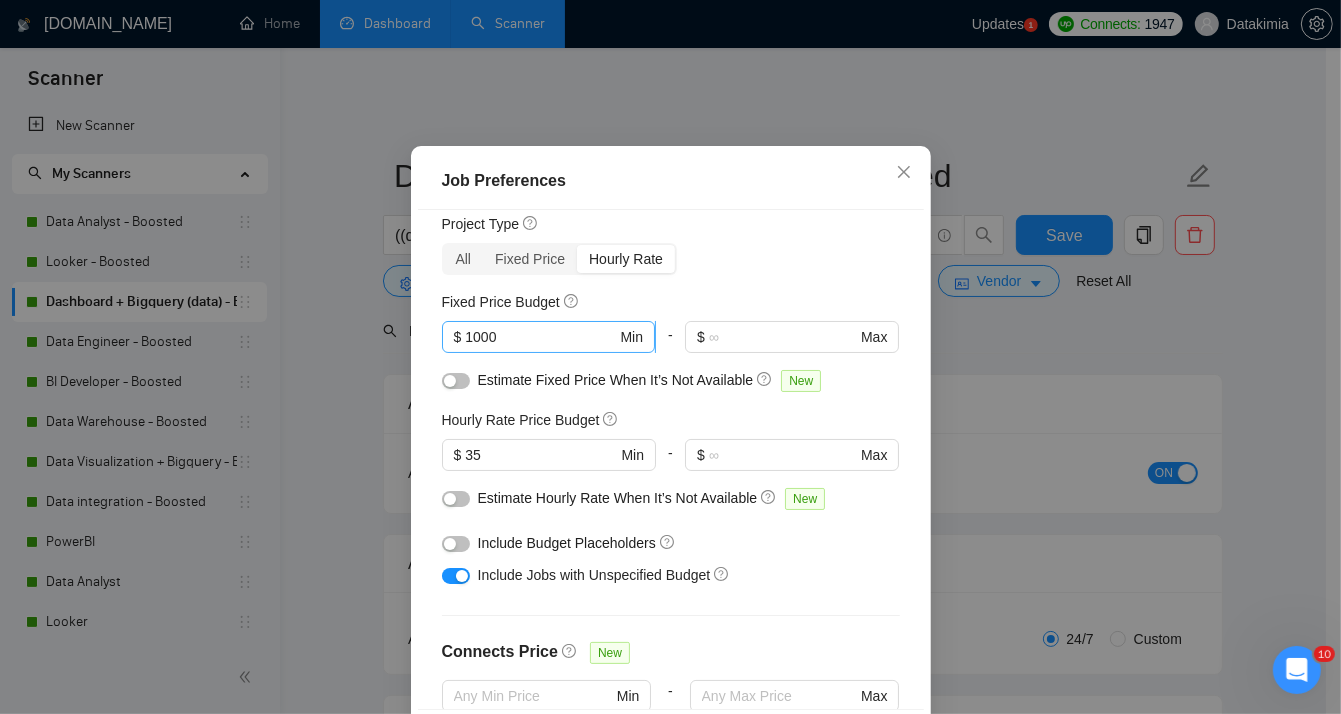 scroll, scrollTop: 0, scrollLeft: 0, axis: both 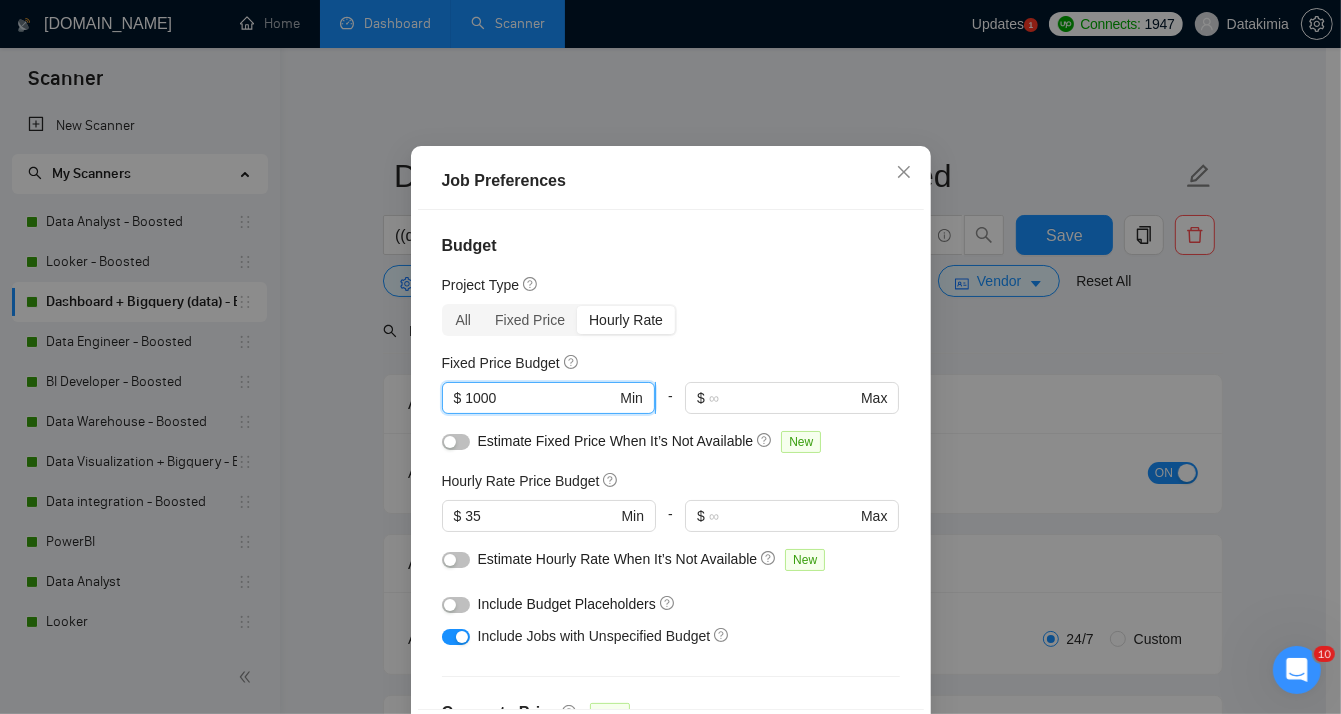 drag, startPoint x: 520, startPoint y: 459, endPoint x: 448, endPoint y: 459, distance: 72 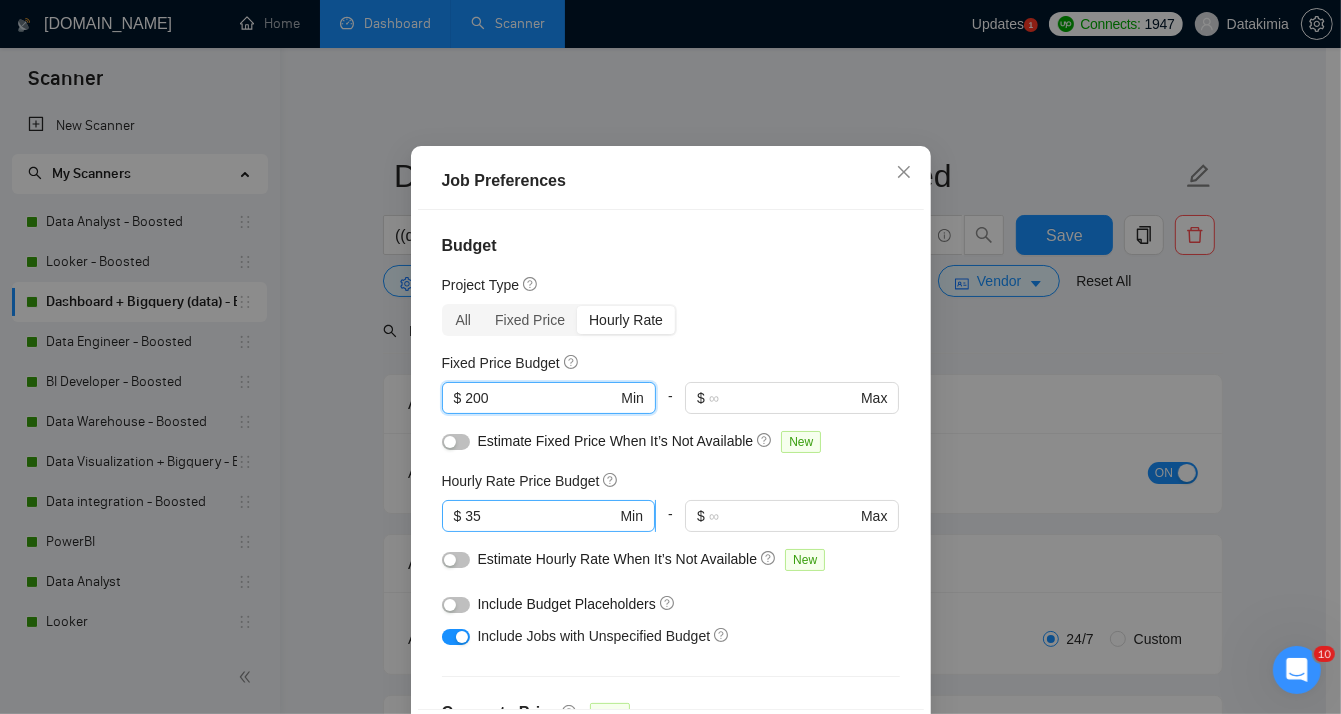 type on "200" 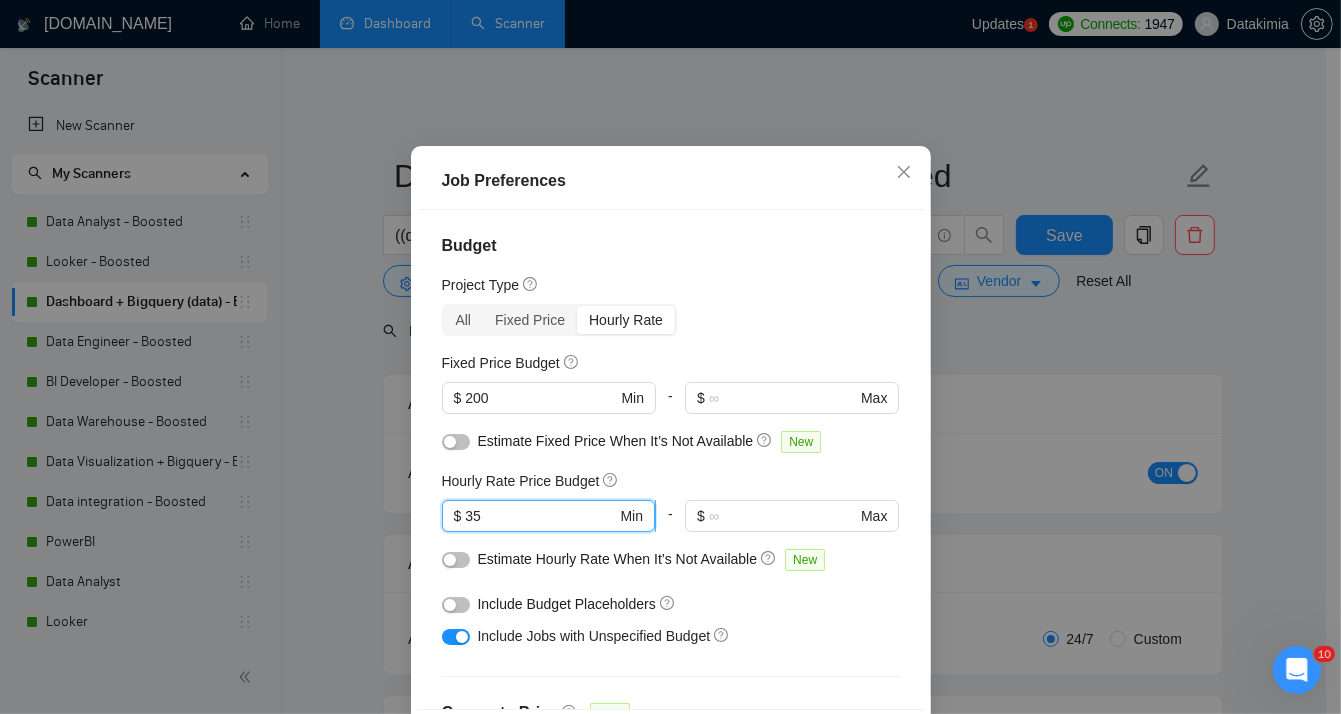 drag, startPoint x: 477, startPoint y: 572, endPoint x: 458, endPoint y: 572, distance: 19 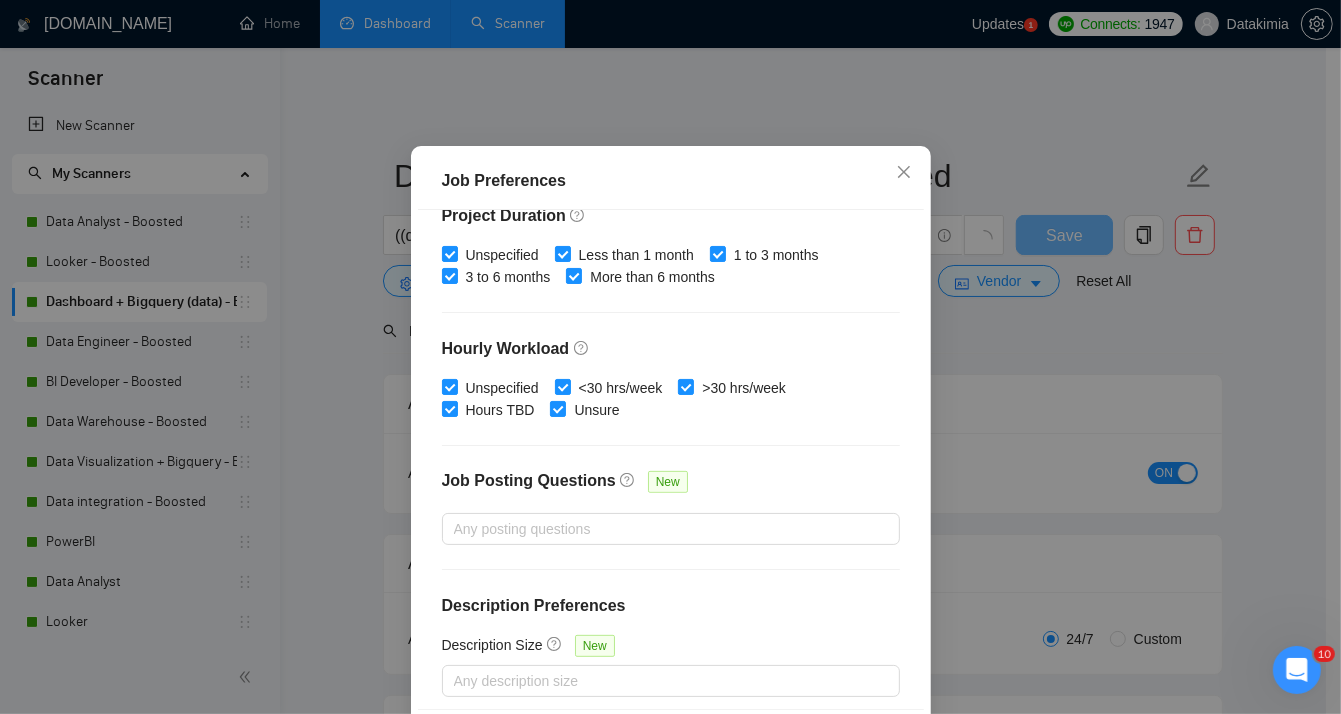scroll, scrollTop: 626, scrollLeft: 0, axis: vertical 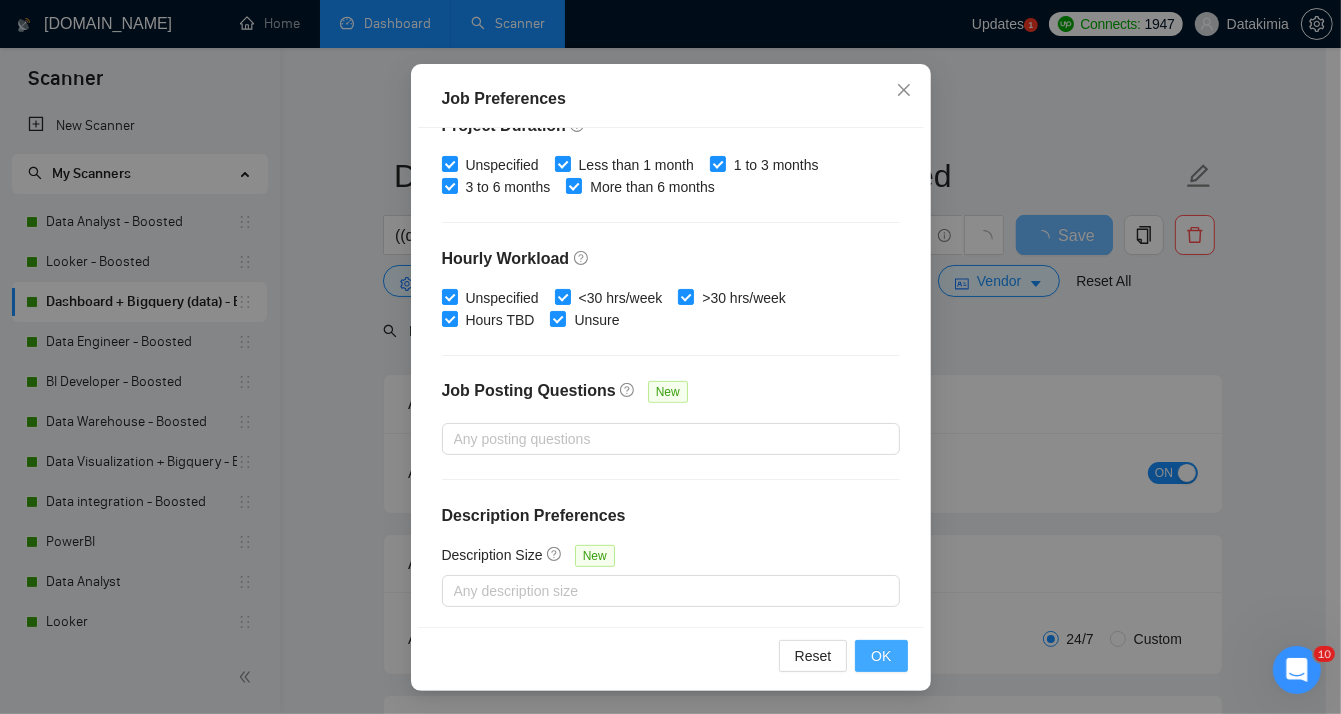 type on "20" 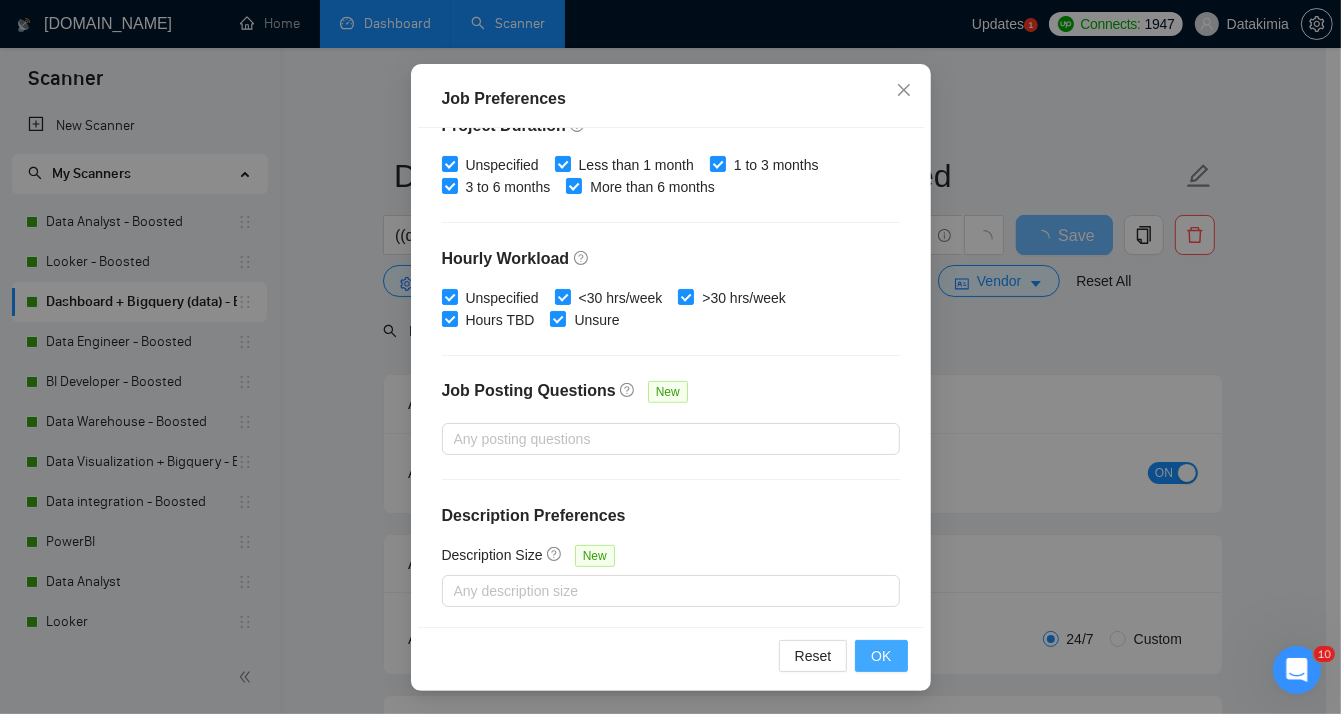 click on "OK" at bounding box center [881, 656] 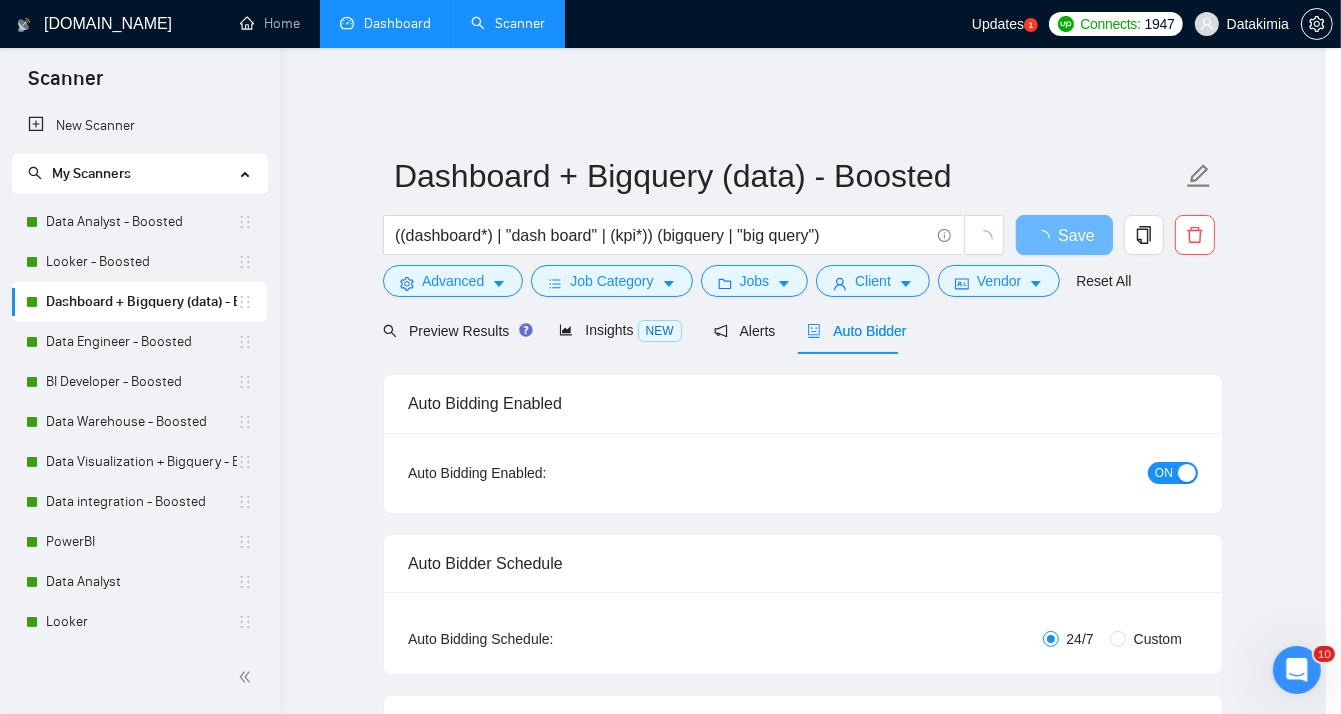 scroll, scrollTop: 57, scrollLeft: 0, axis: vertical 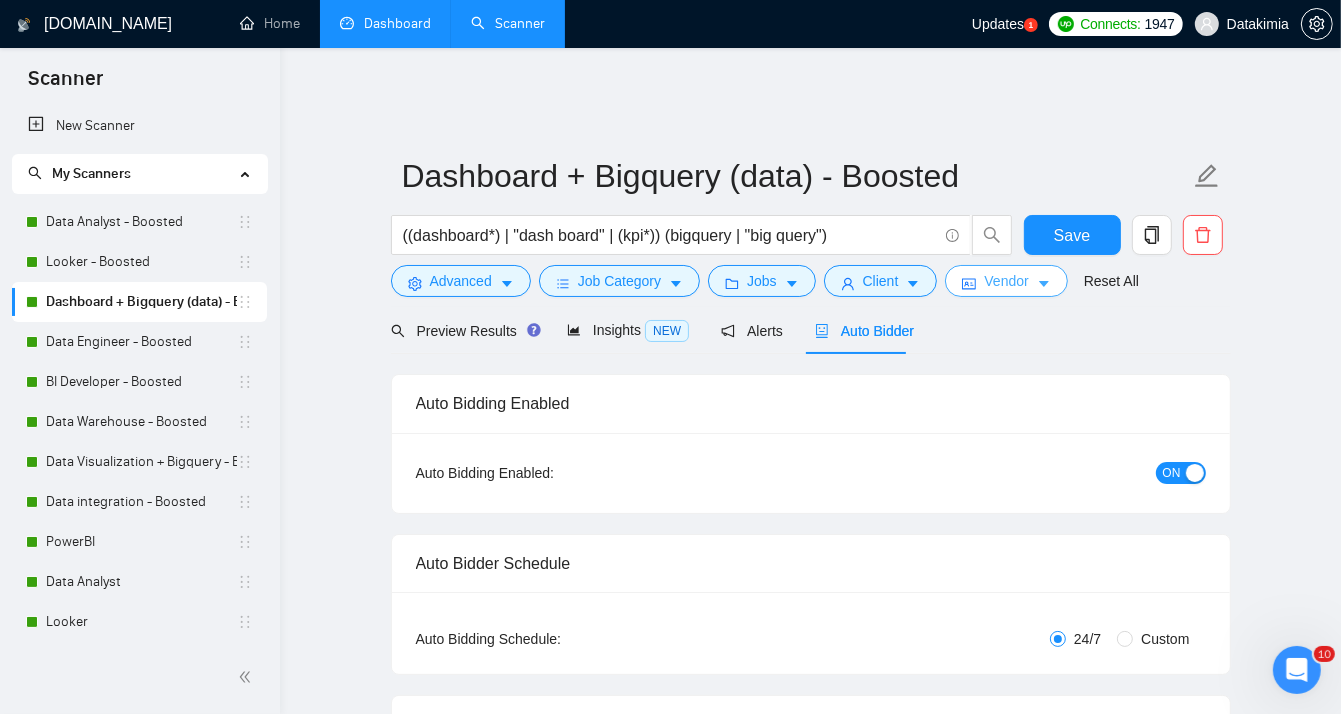 click on "Vendor" at bounding box center (1006, 281) 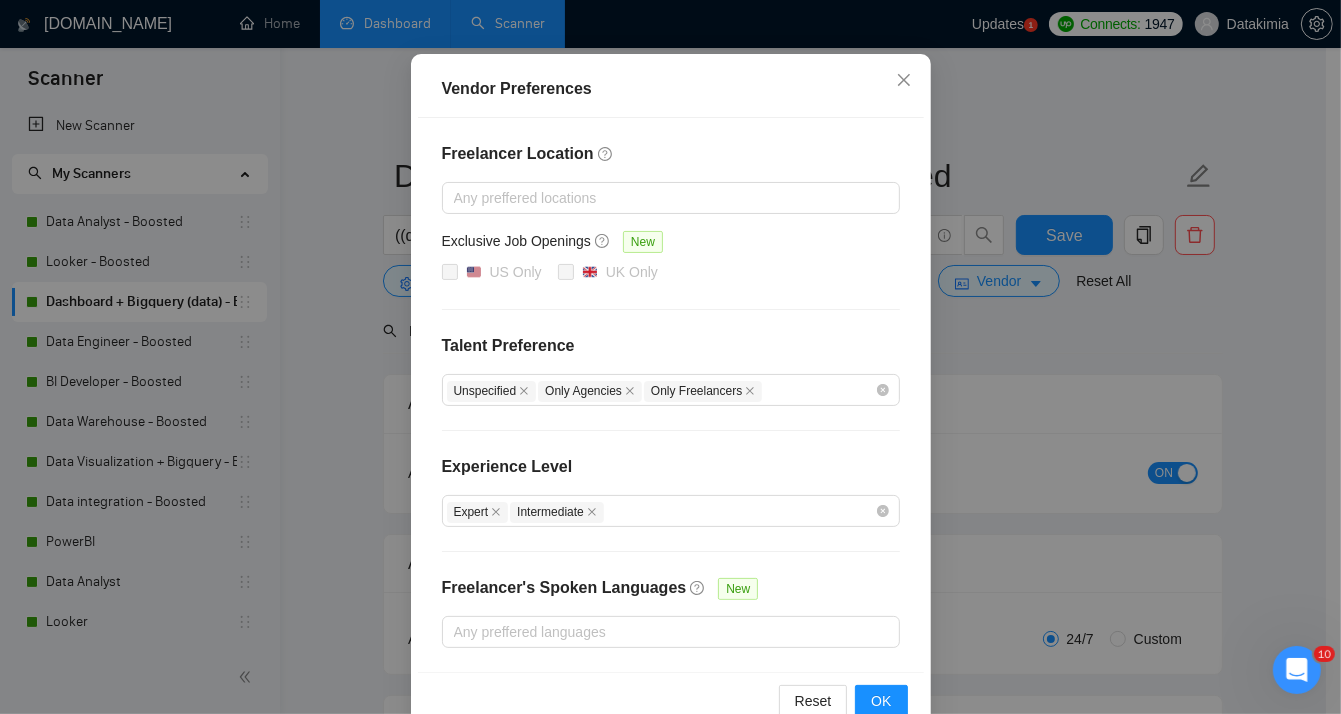 scroll, scrollTop: 0, scrollLeft: 0, axis: both 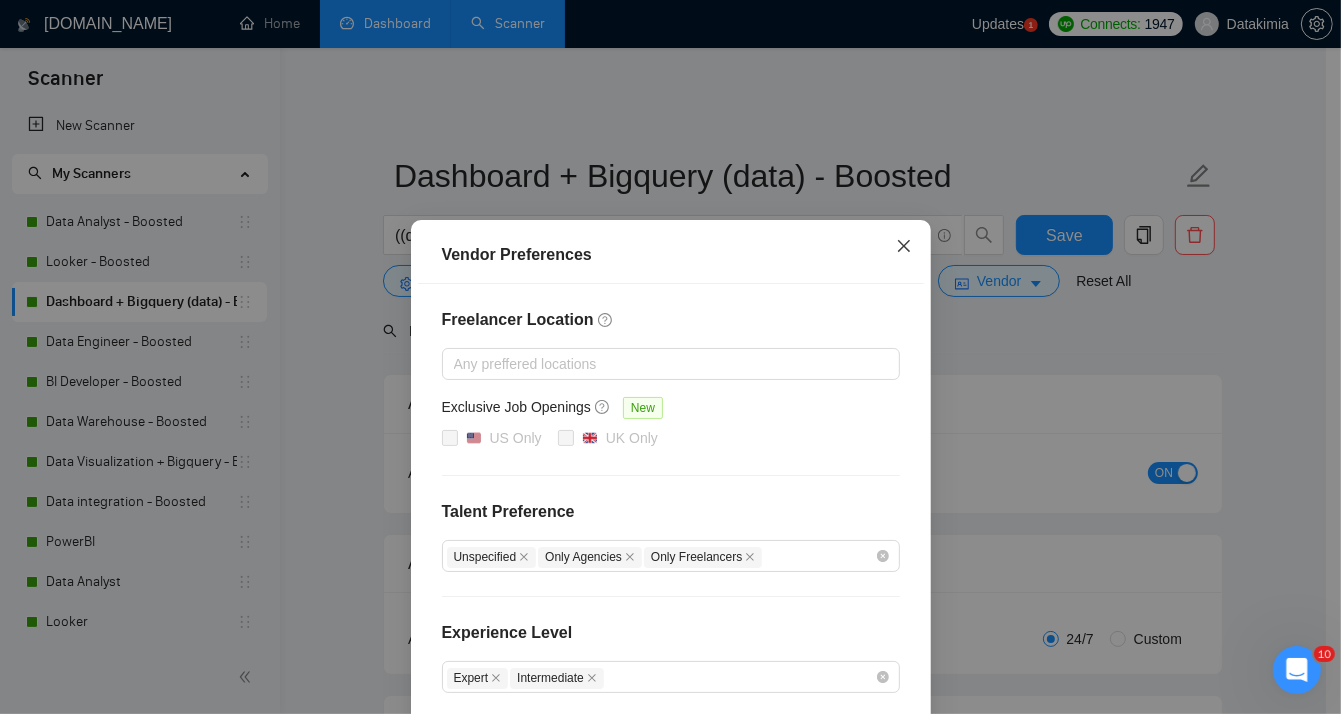 click at bounding box center (904, 247) 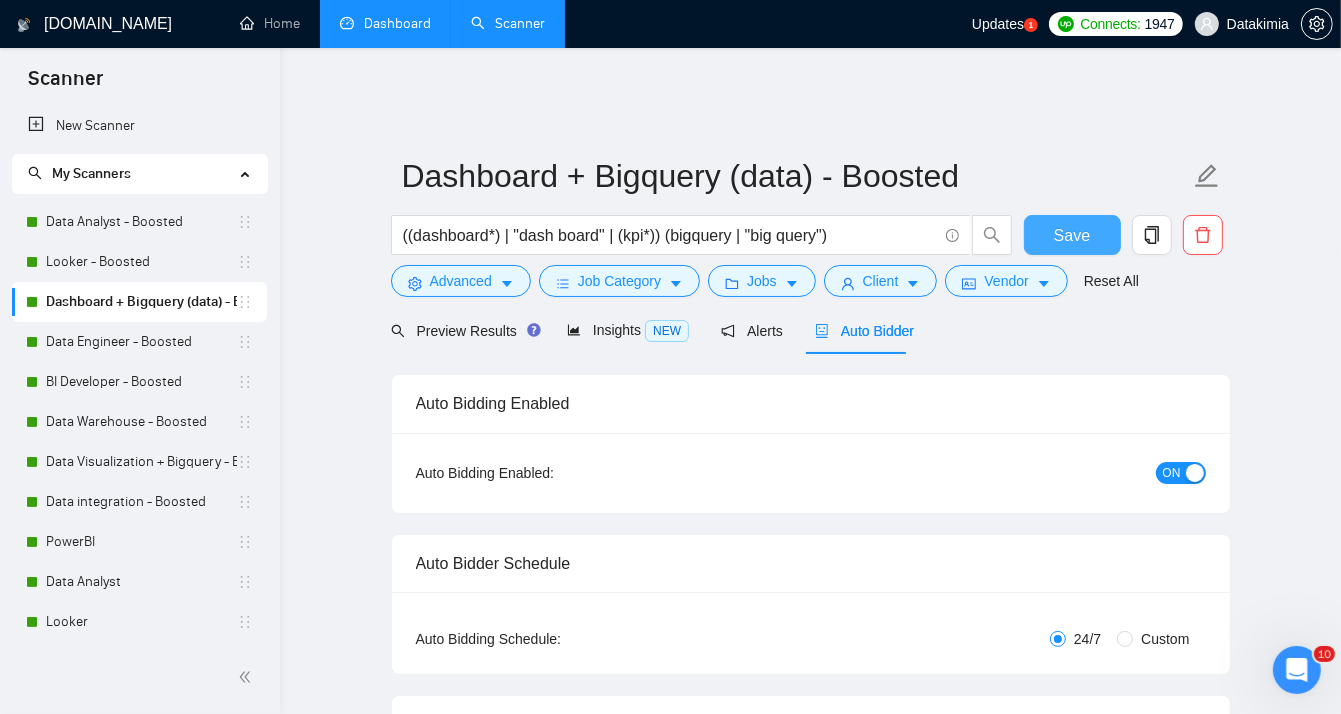 click on "Save" at bounding box center [1072, 235] 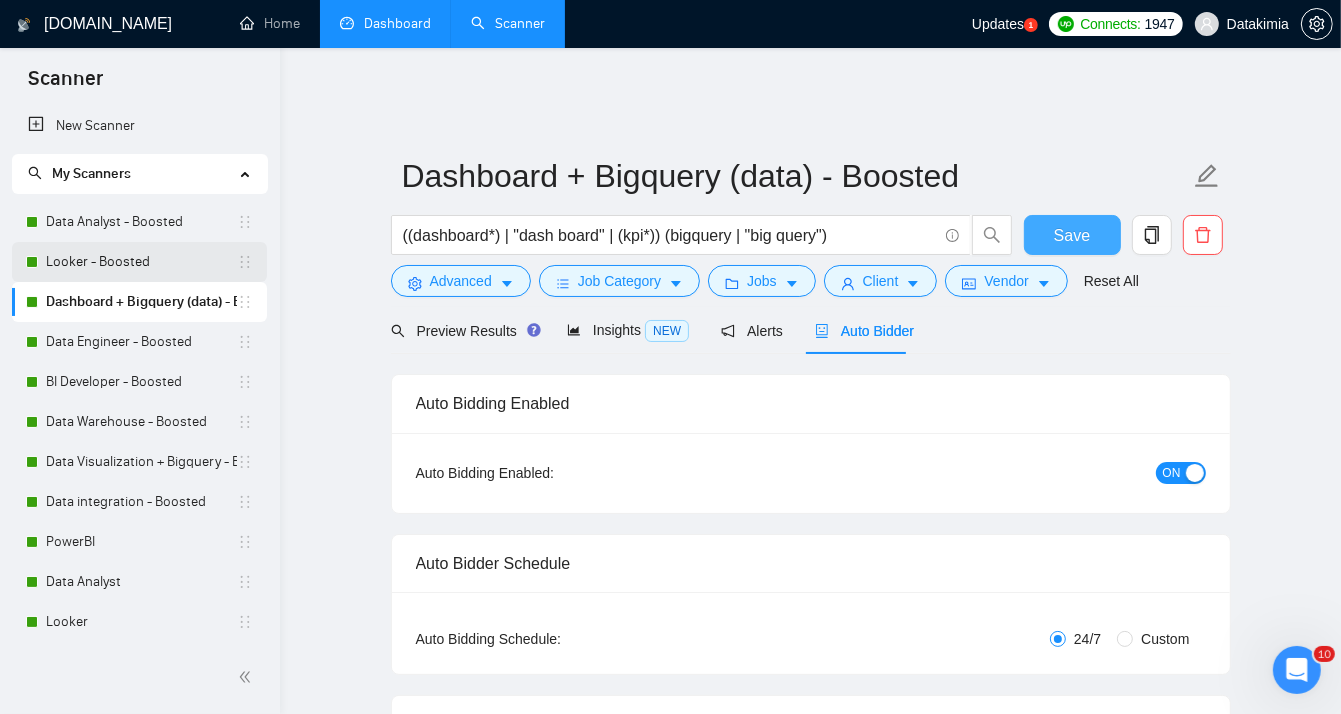 type 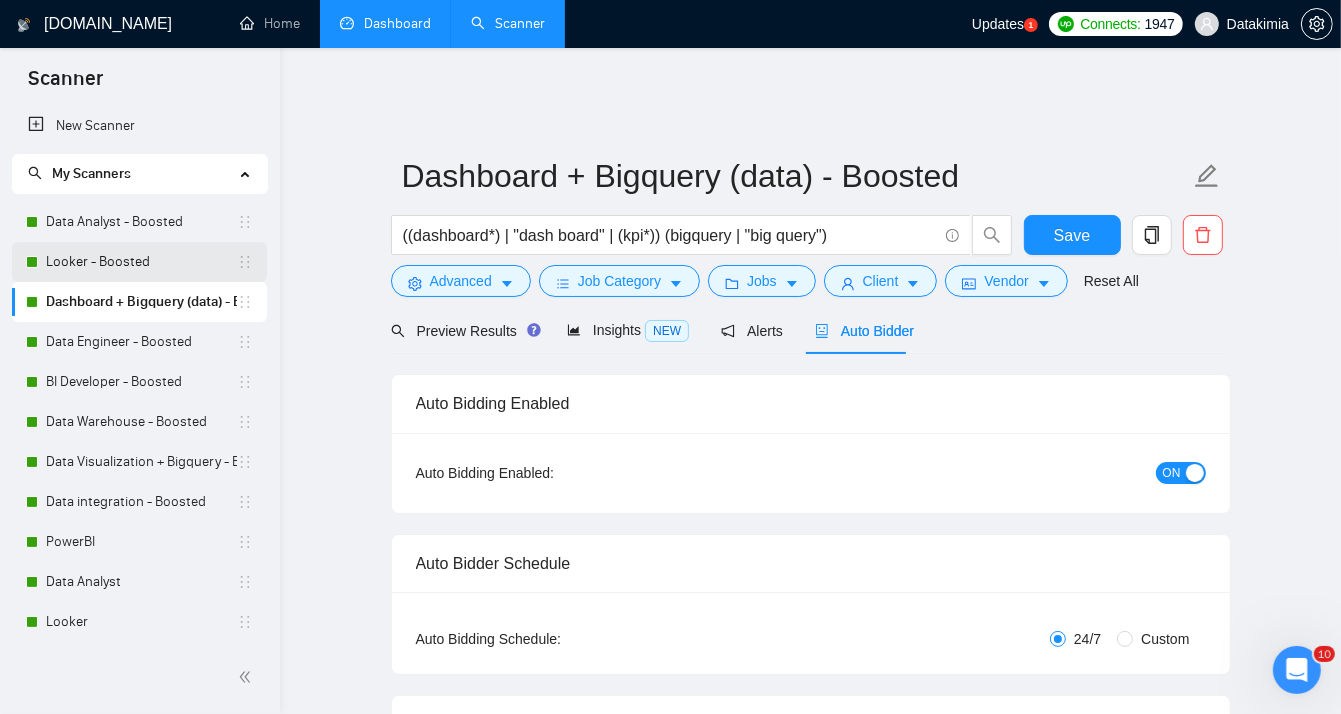 click on "Looker - Boosted" at bounding box center [141, 262] 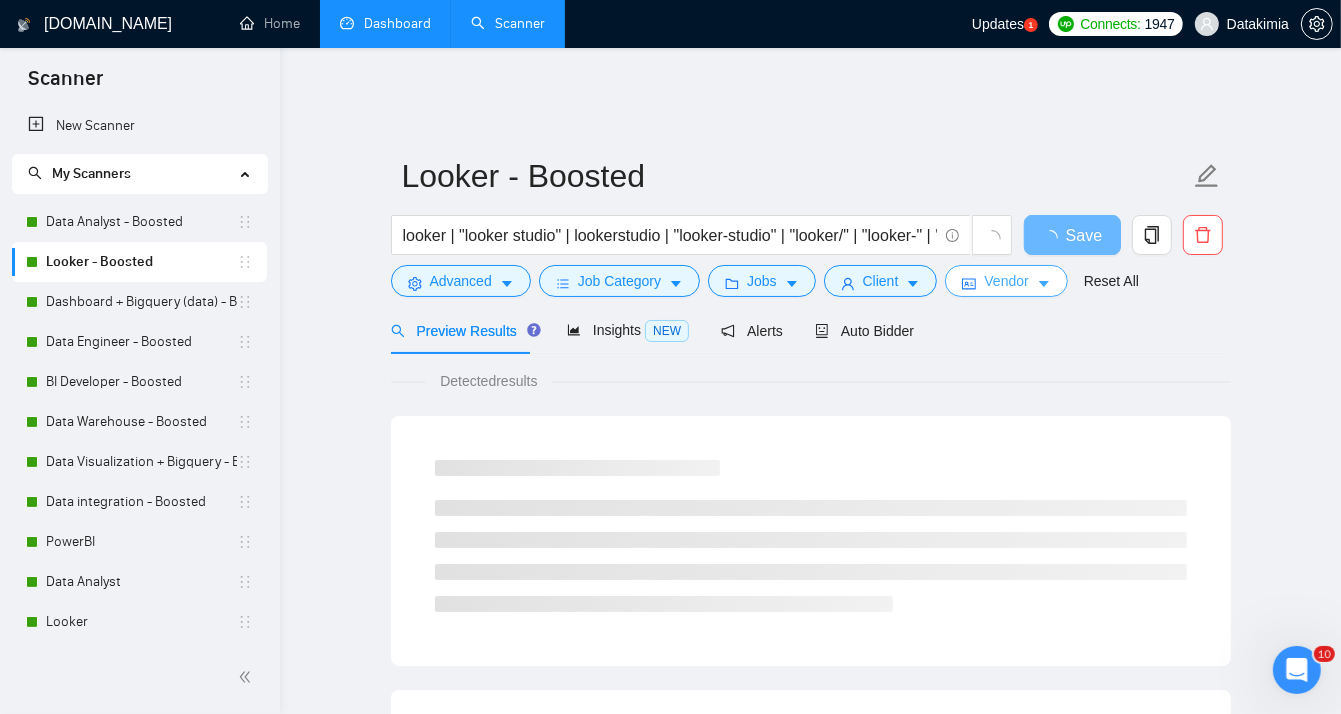 click on "Vendor" at bounding box center [1006, 281] 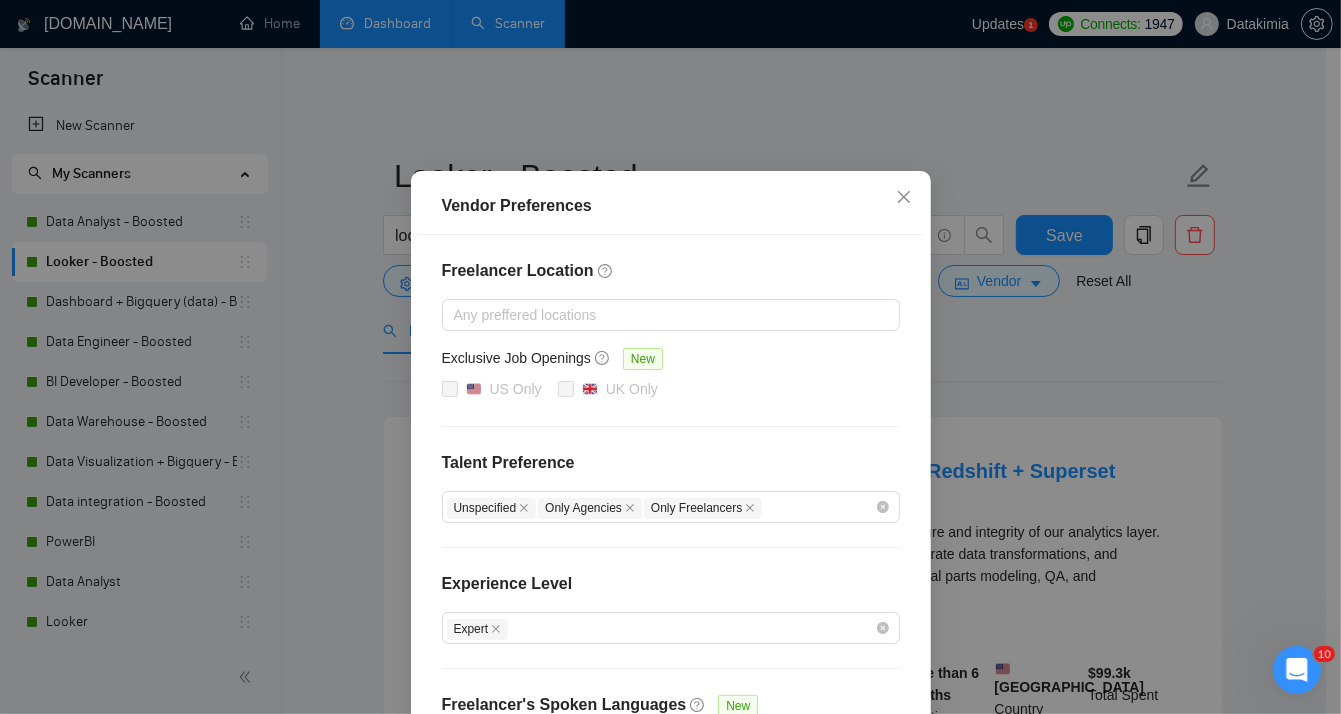 scroll, scrollTop: 200, scrollLeft: 0, axis: vertical 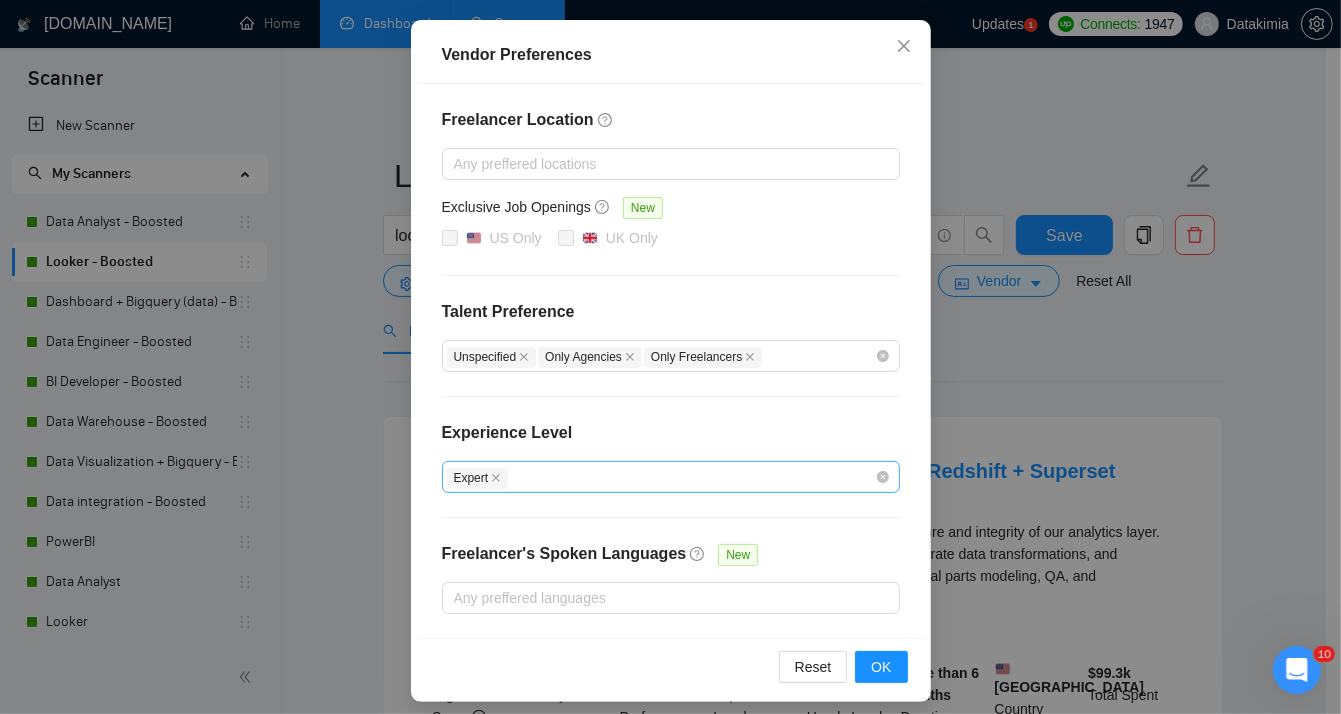 click on "Expert" at bounding box center [661, 477] 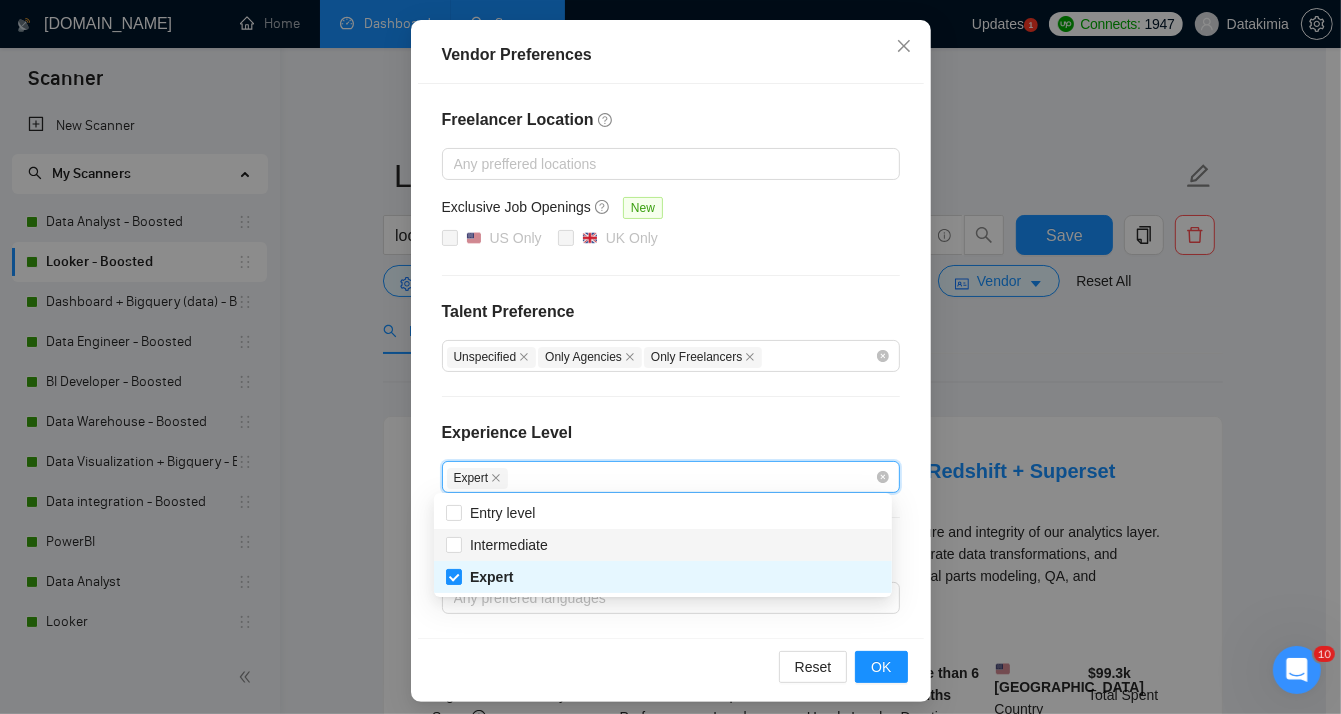 click on "Intermediate" at bounding box center [663, 545] 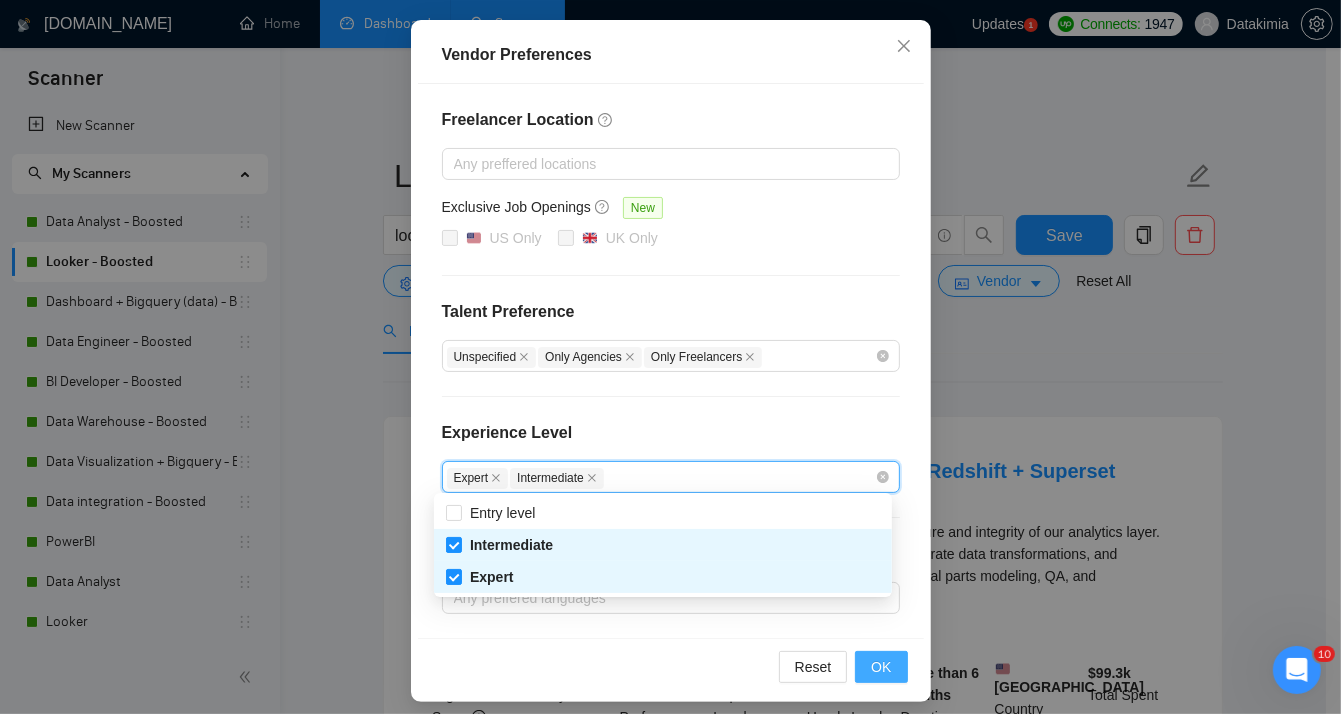 click on "OK" at bounding box center [881, 667] 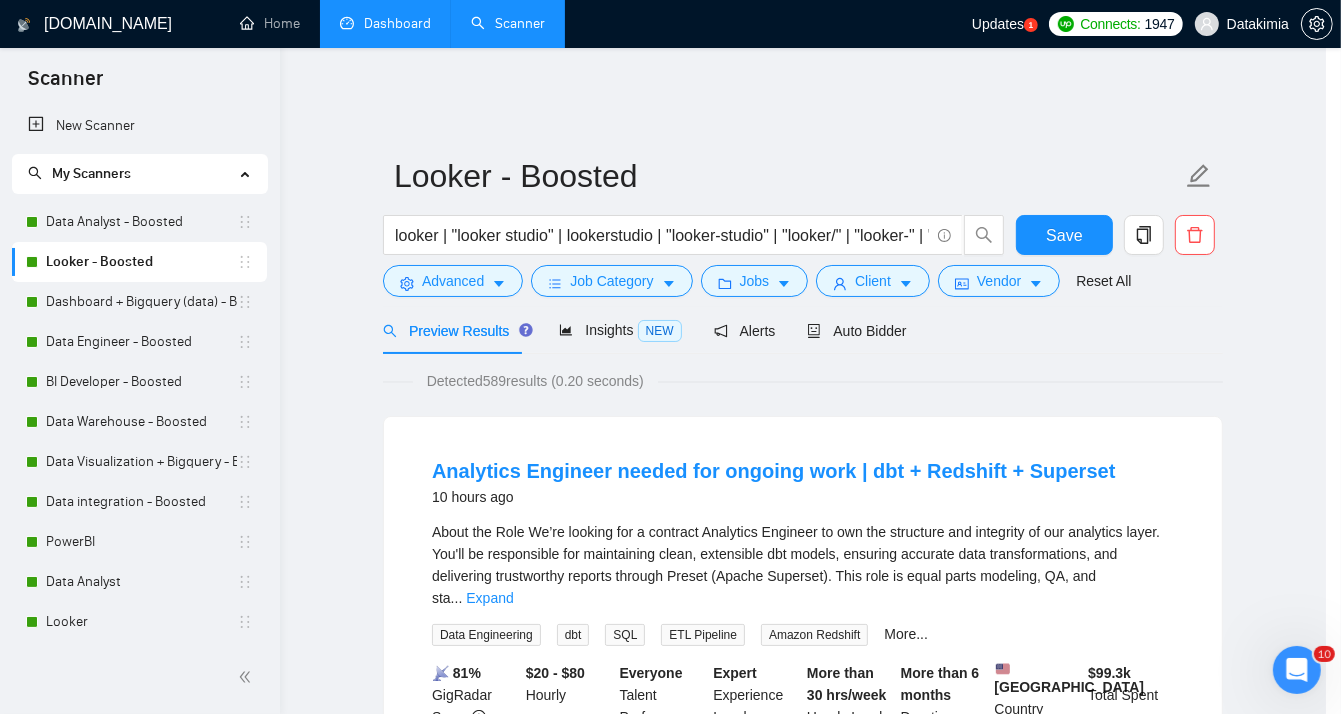 scroll, scrollTop: 107, scrollLeft: 0, axis: vertical 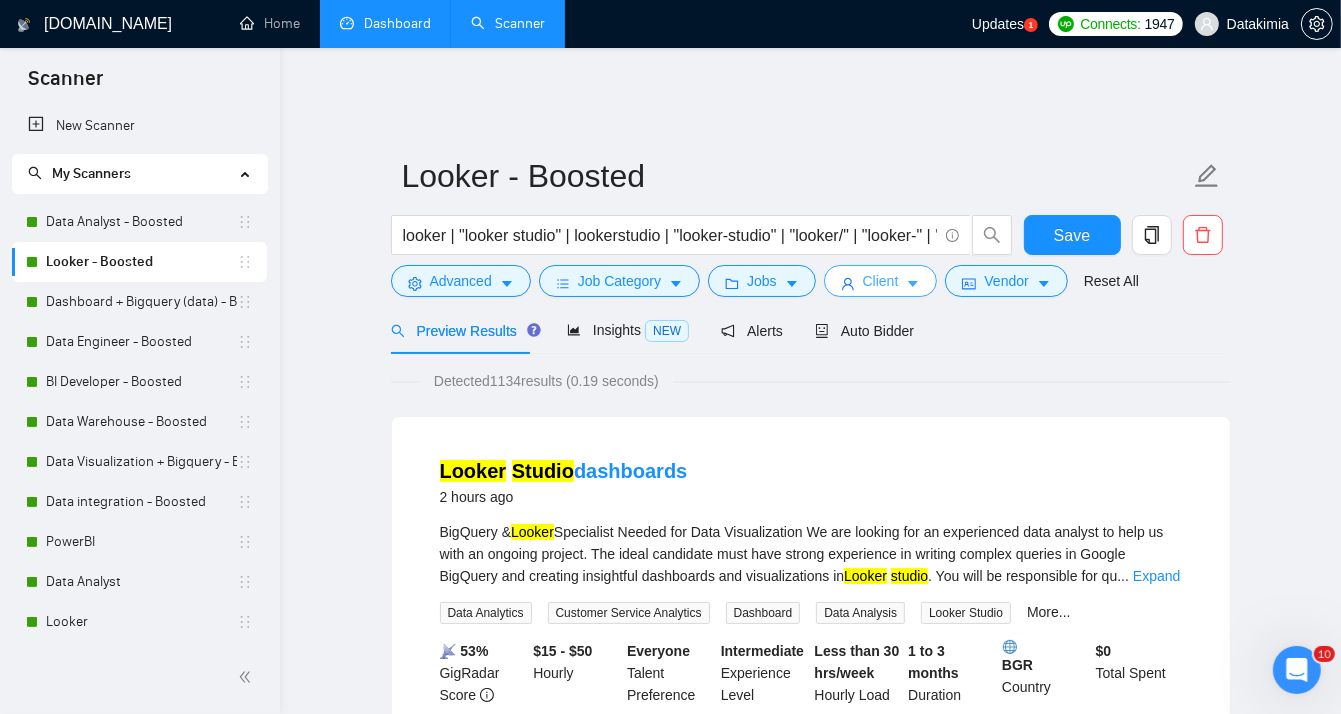 click on "Client" at bounding box center (881, 281) 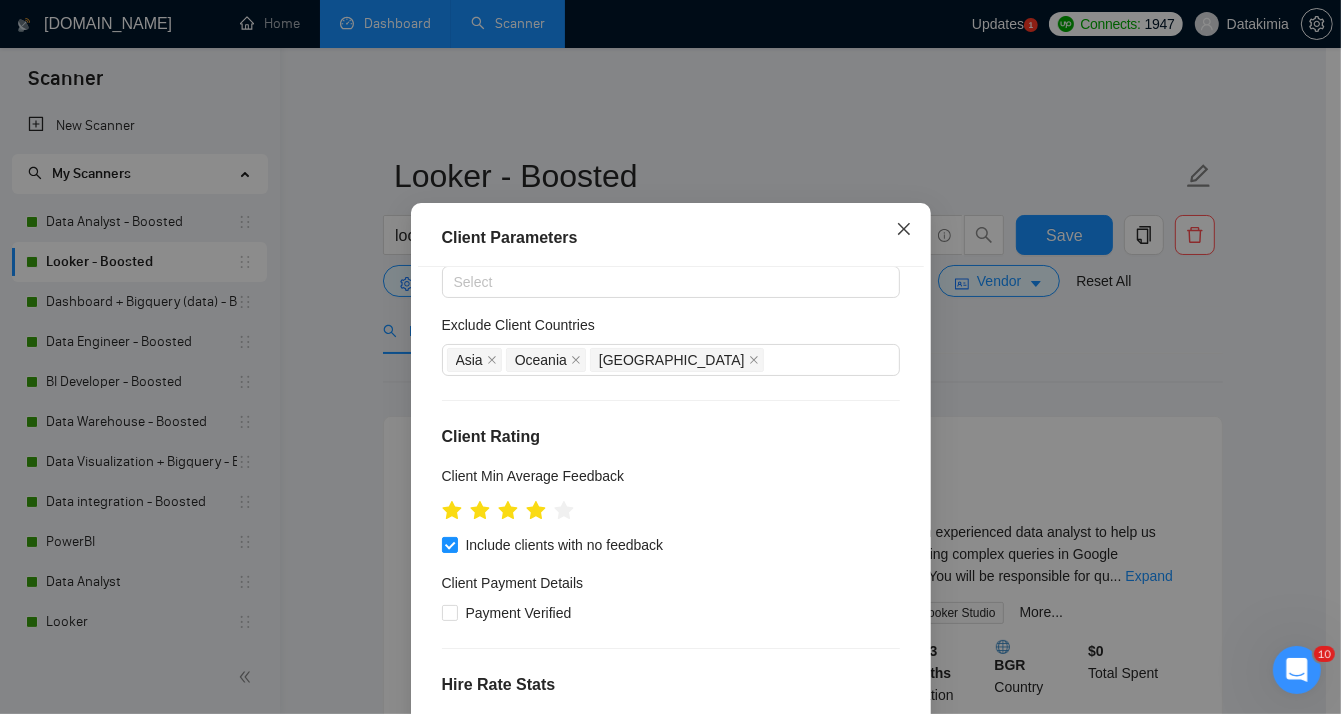 scroll, scrollTop: 0, scrollLeft: 0, axis: both 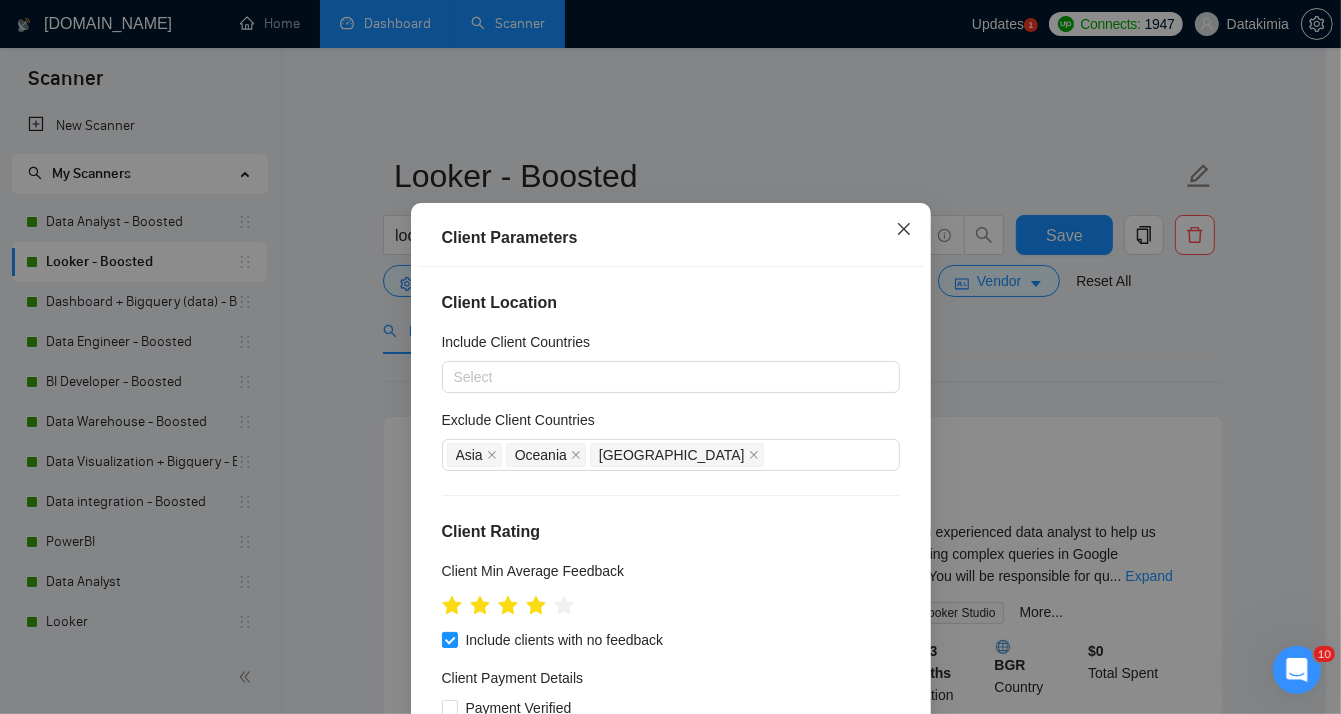 click at bounding box center [904, 230] 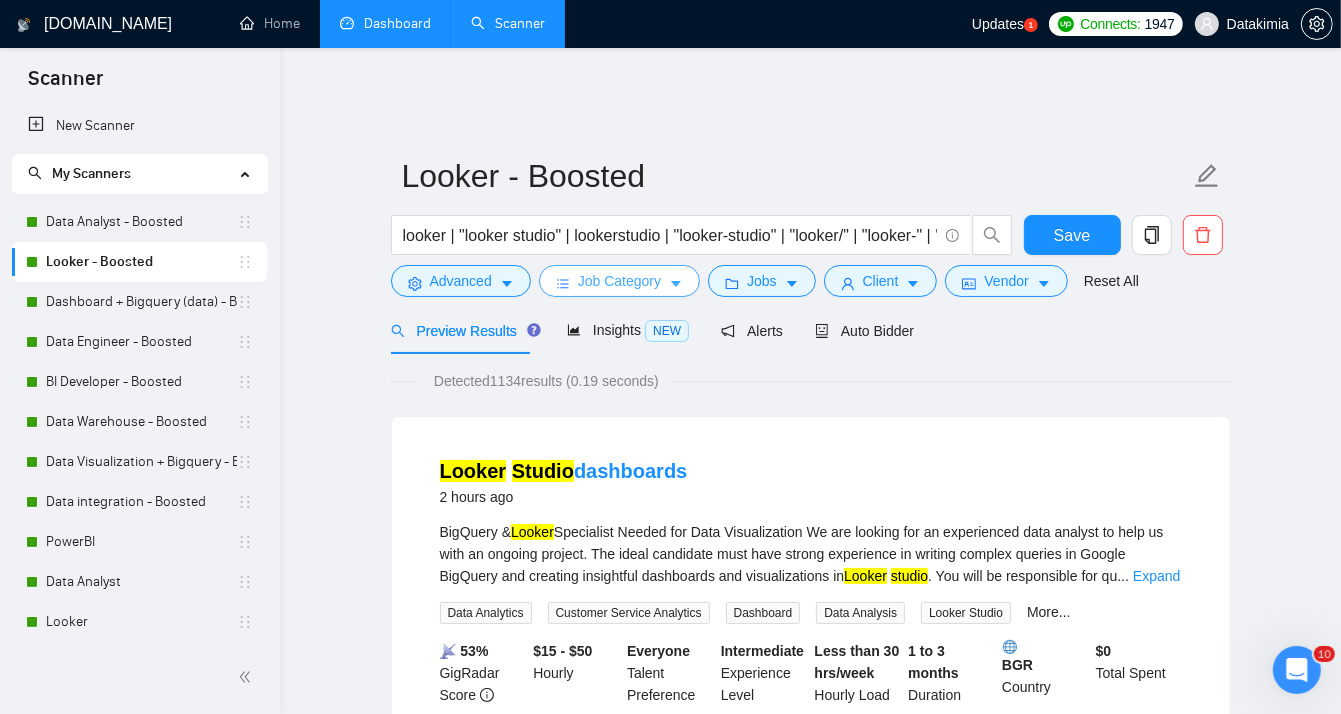 click on "Job Category" at bounding box center (619, 281) 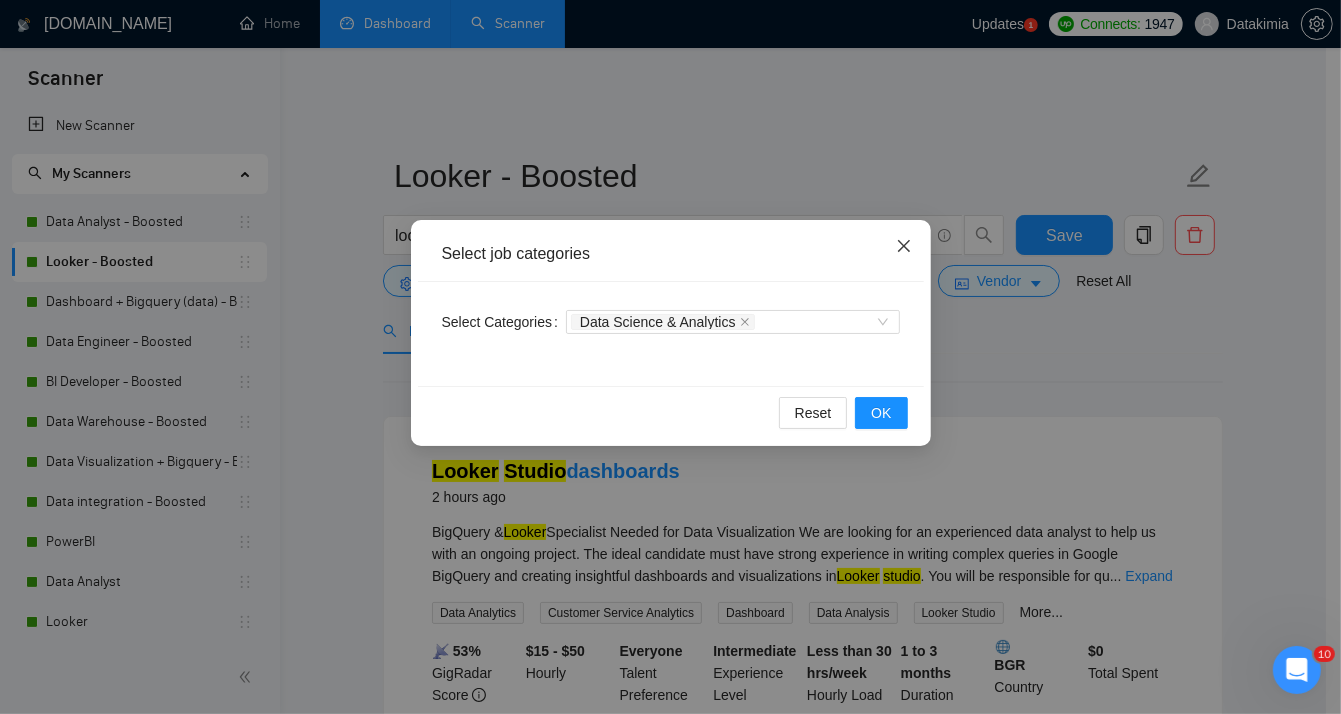 click 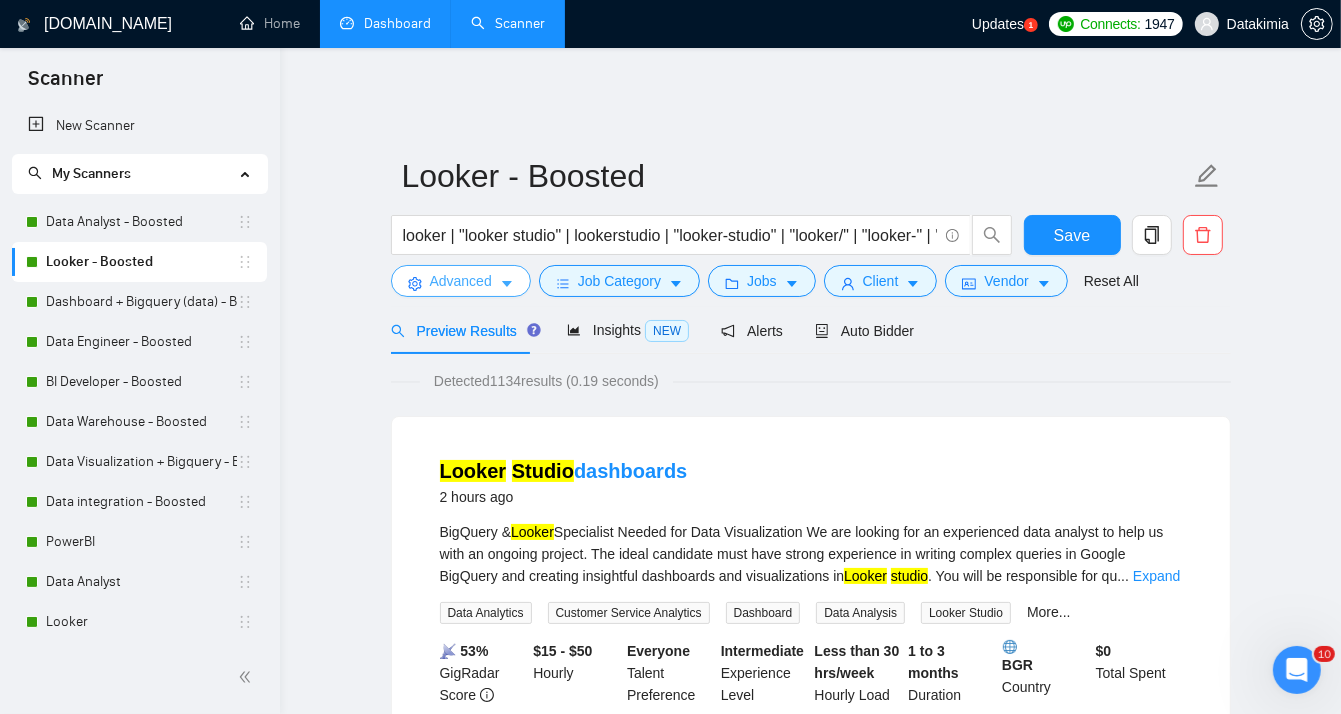 click on "Advanced" at bounding box center (461, 281) 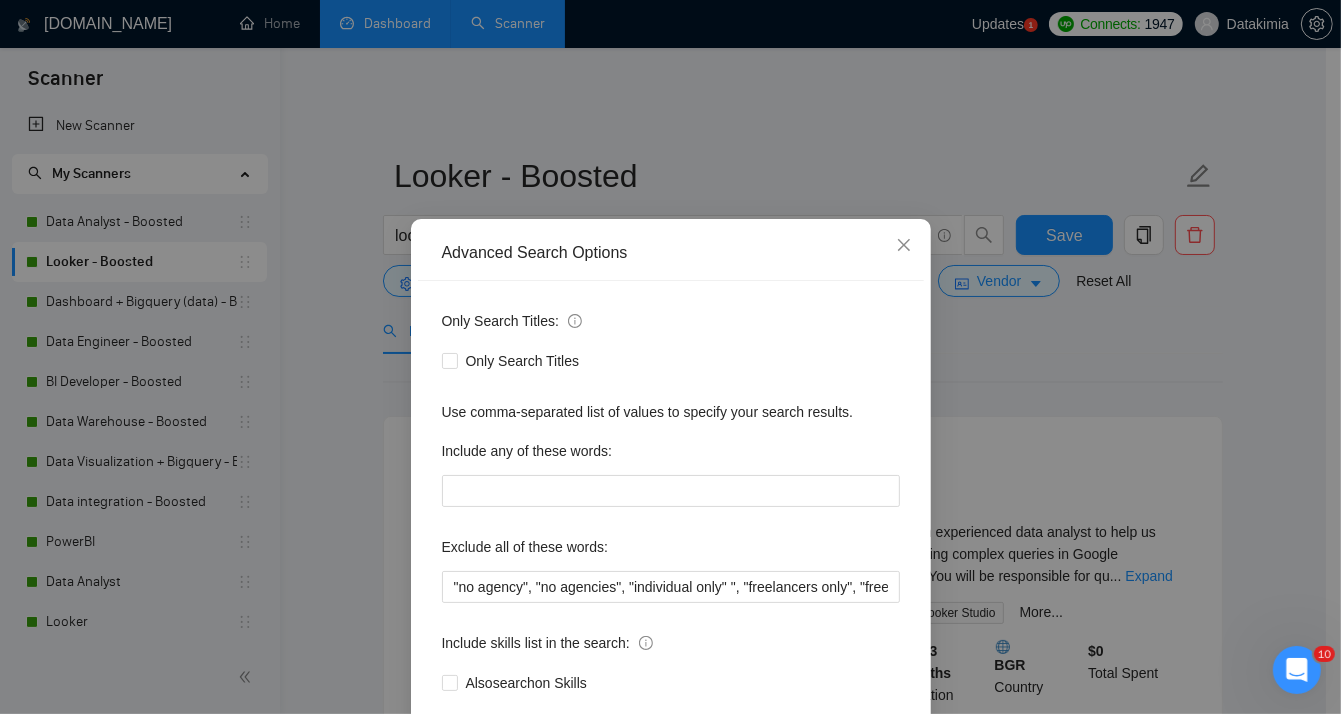 scroll, scrollTop: 0, scrollLeft: 0, axis: both 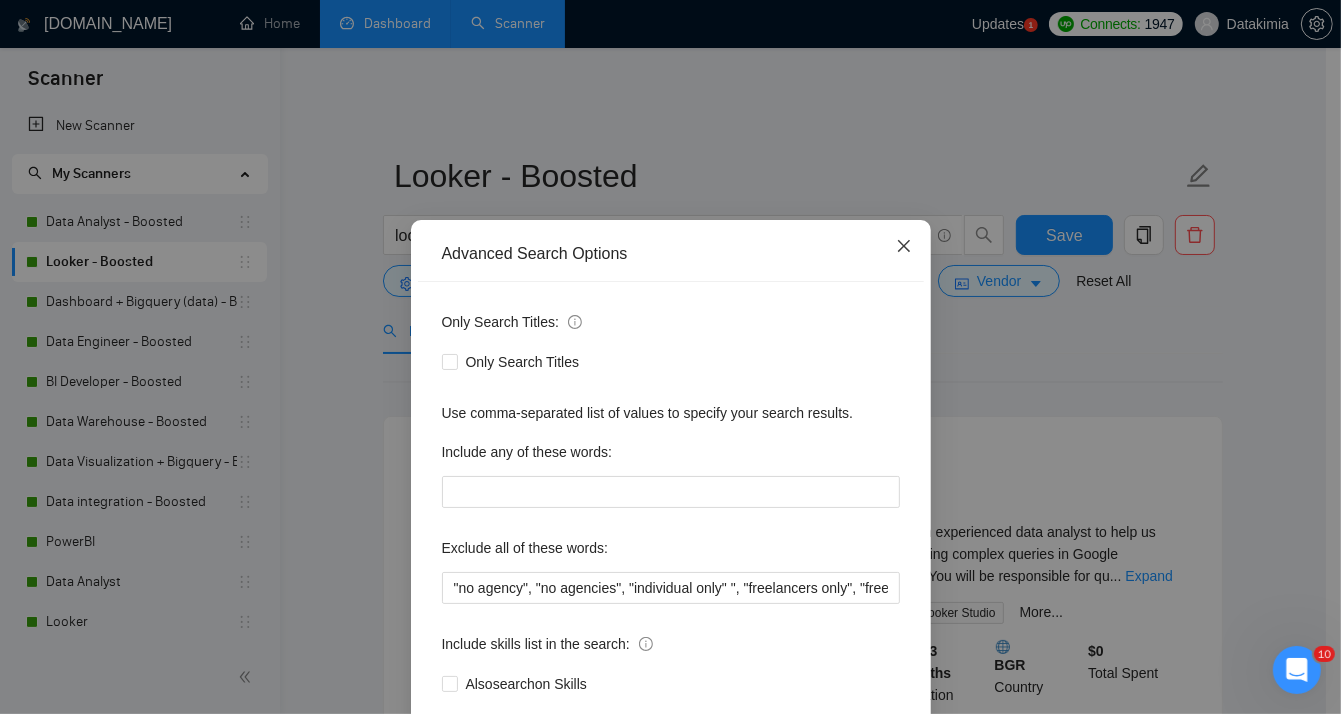 click 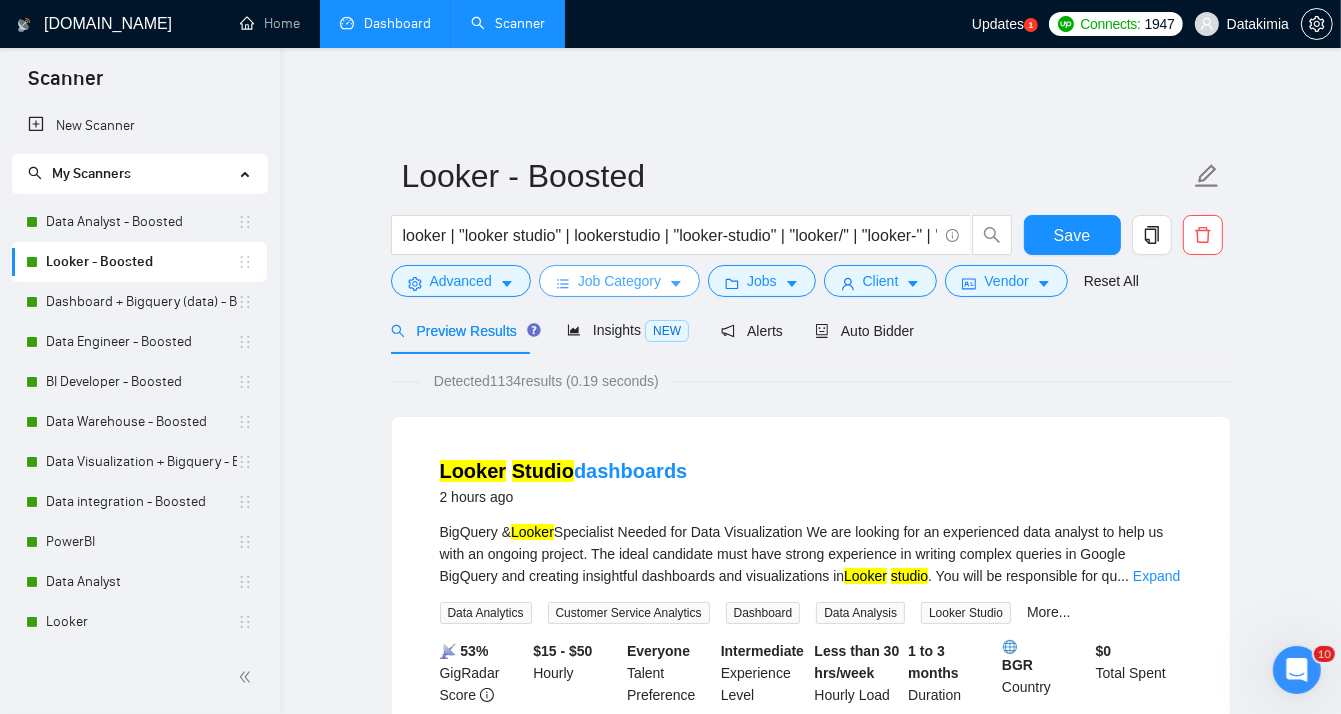 click on "Job Category" at bounding box center [619, 281] 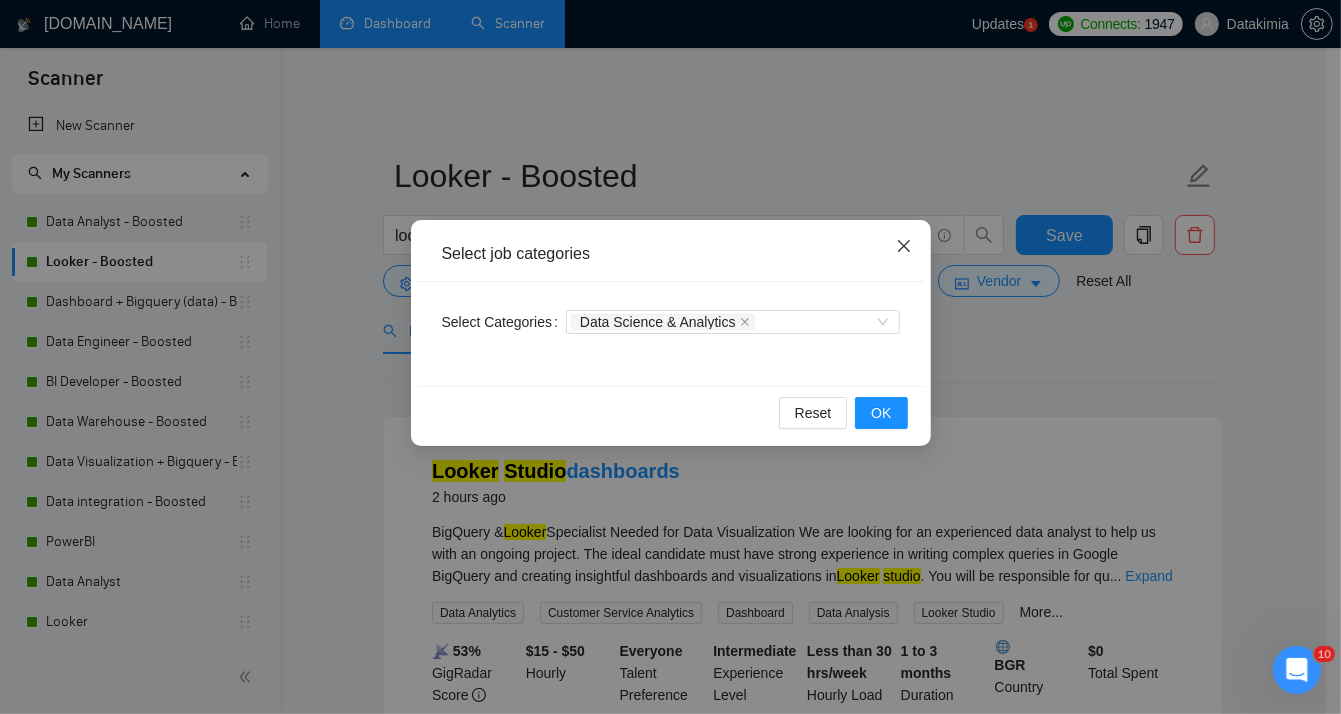 click 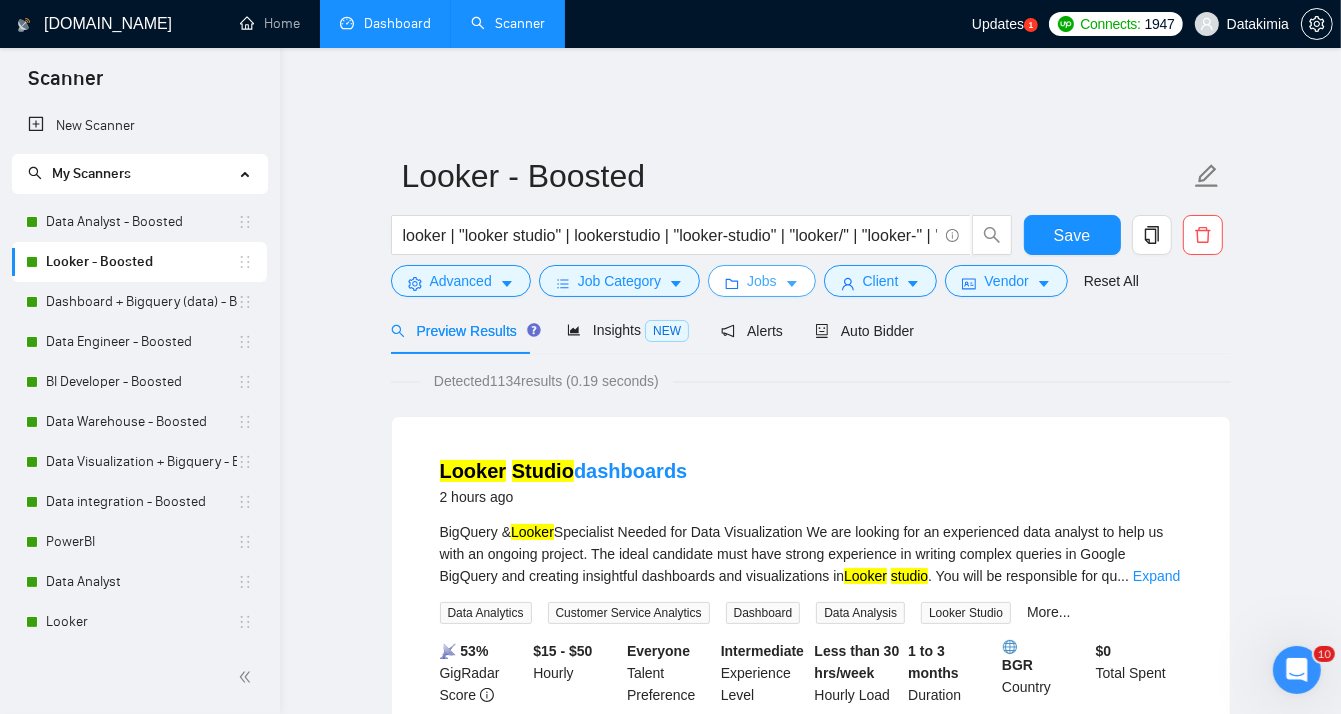 click on "Jobs" at bounding box center [762, 281] 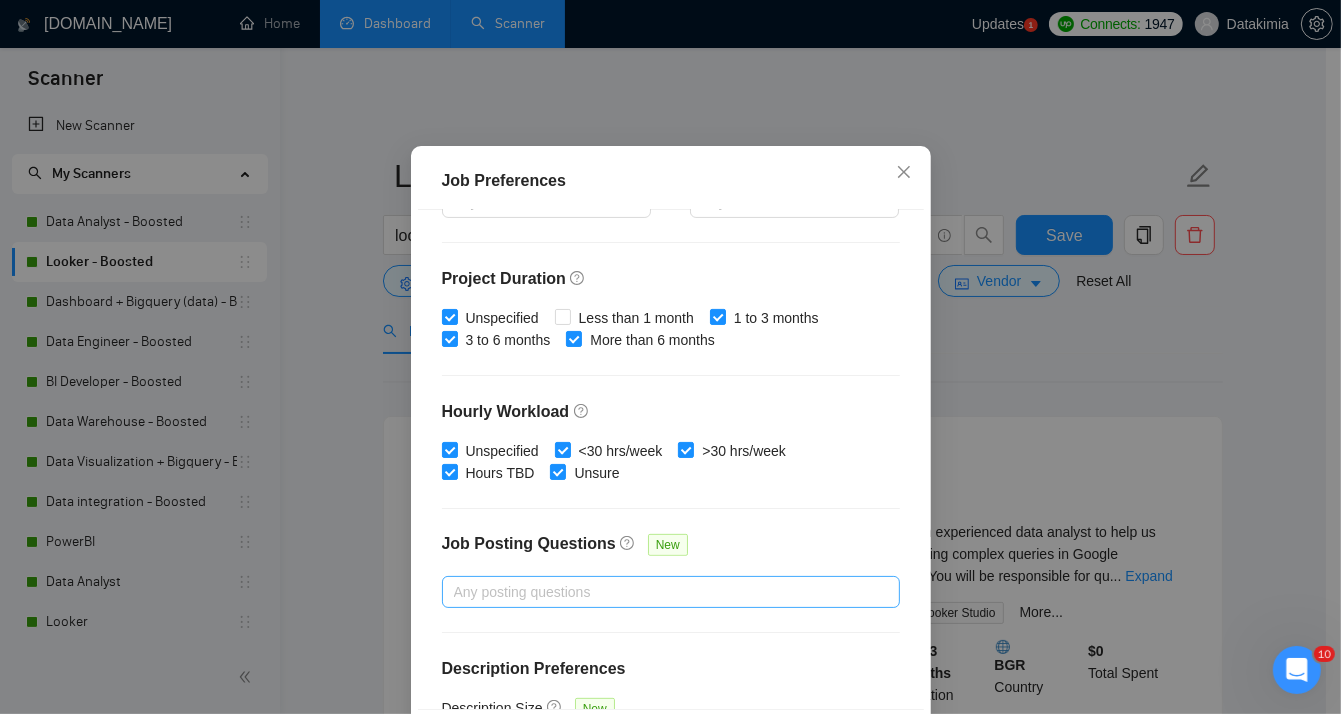 scroll, scrollTop: 626, scrollLeft: 0, axis: vertical 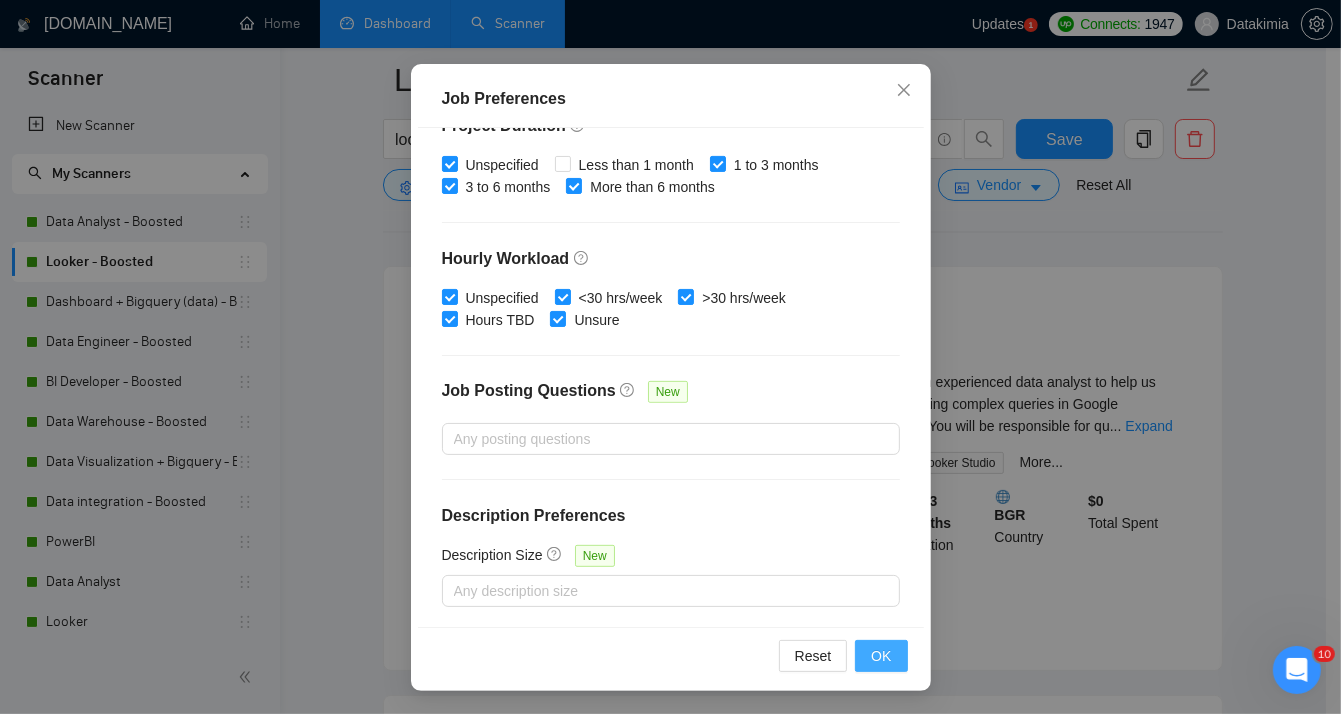 click on "OK" at bounding box center [881, 656] 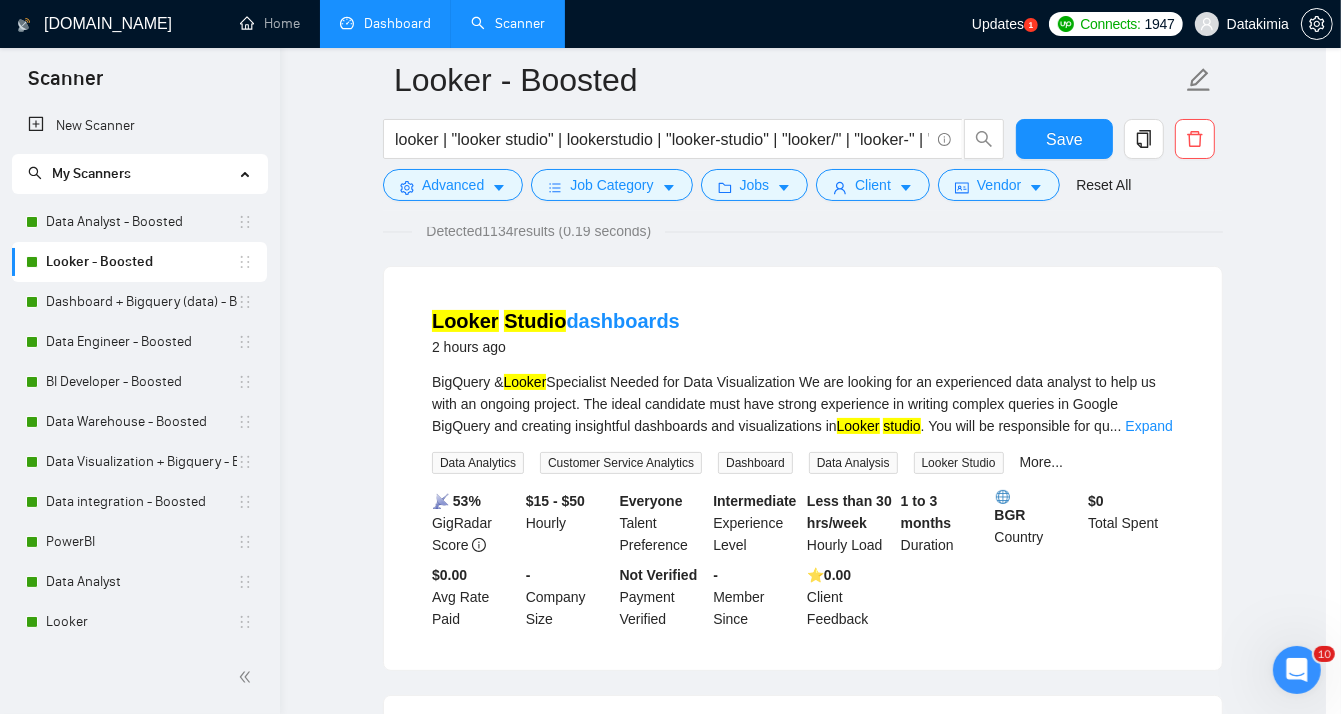 scroll, scrollTop: 57, scrollLeft: 0, axis: vertical 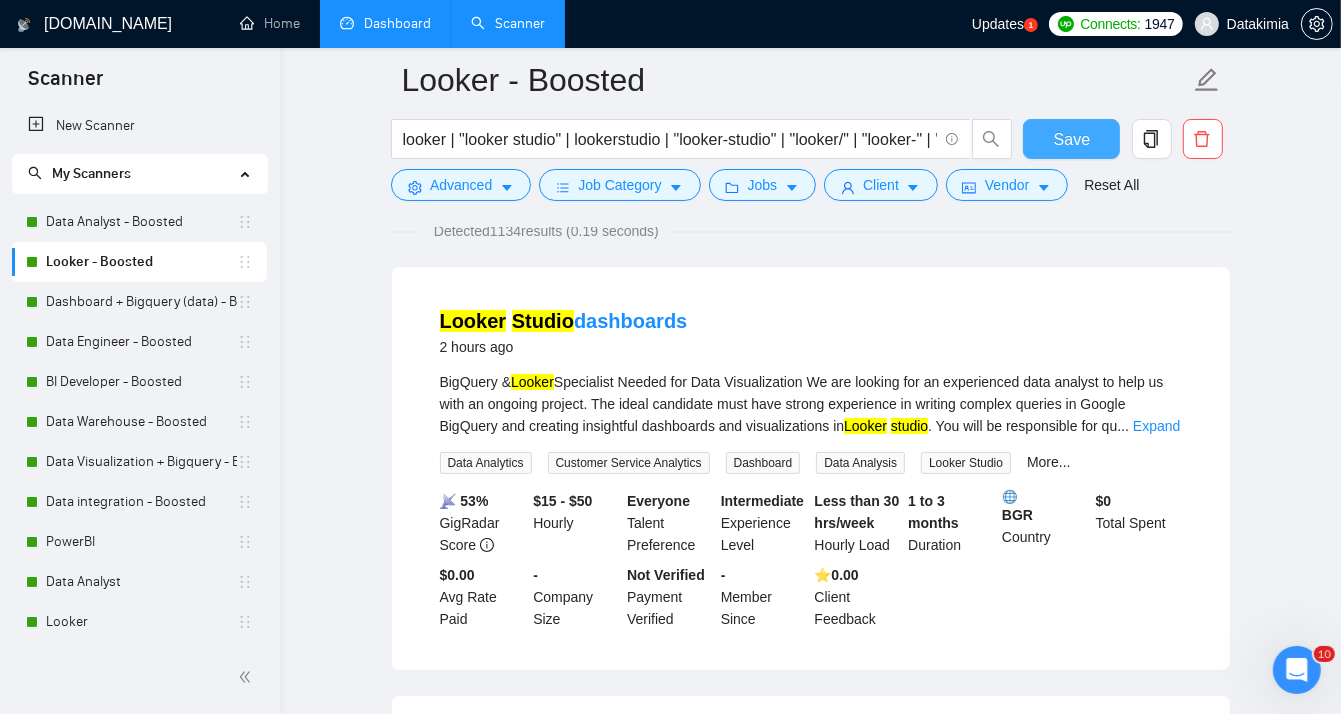 click on "Save" at bounding box center [1072, 139] 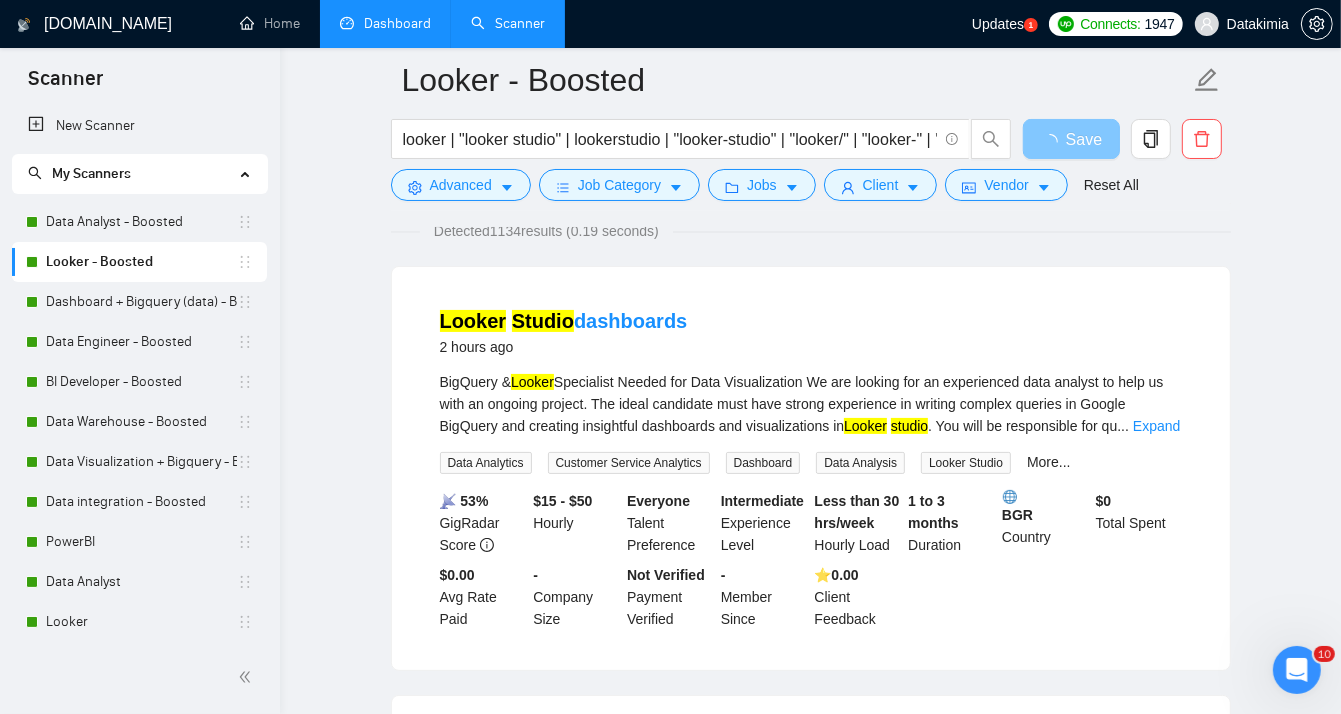 scroll, scrollTop: 0, scrollLeft: 0, axis: both 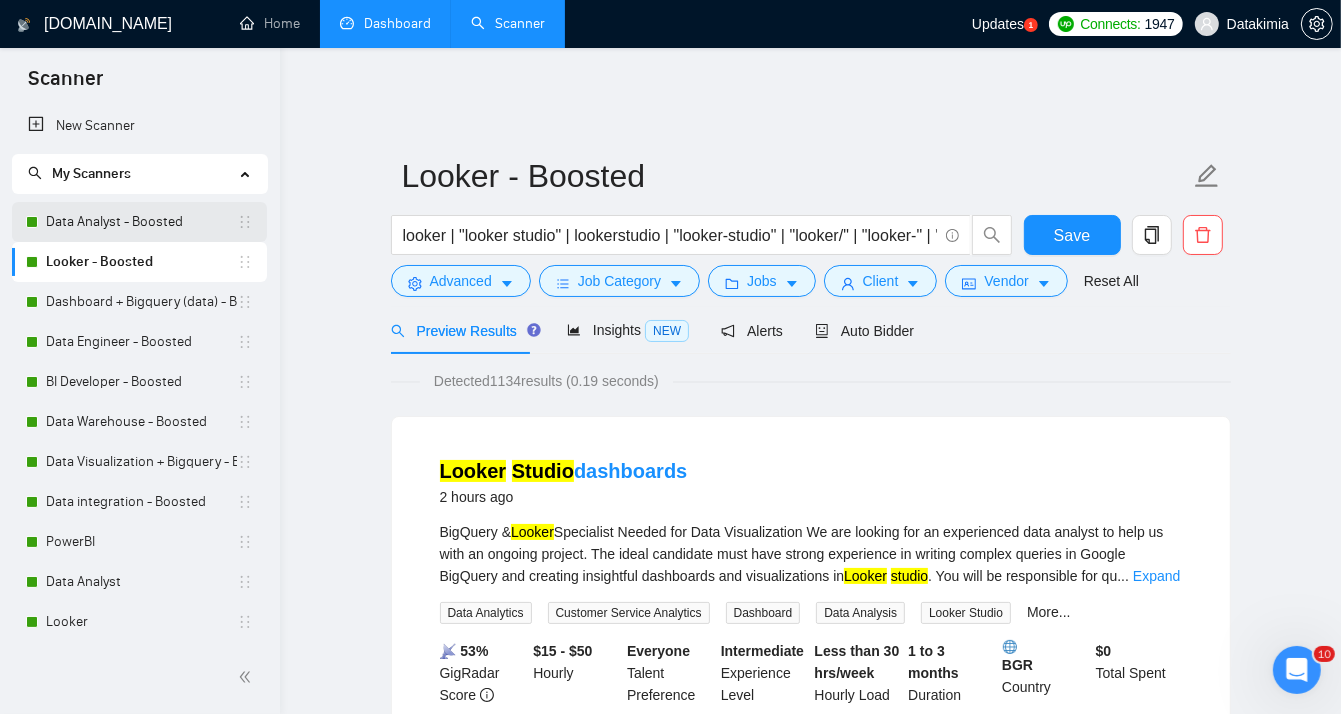 click on "Data Analyst - Boosted" at bounding box center (141, 222) 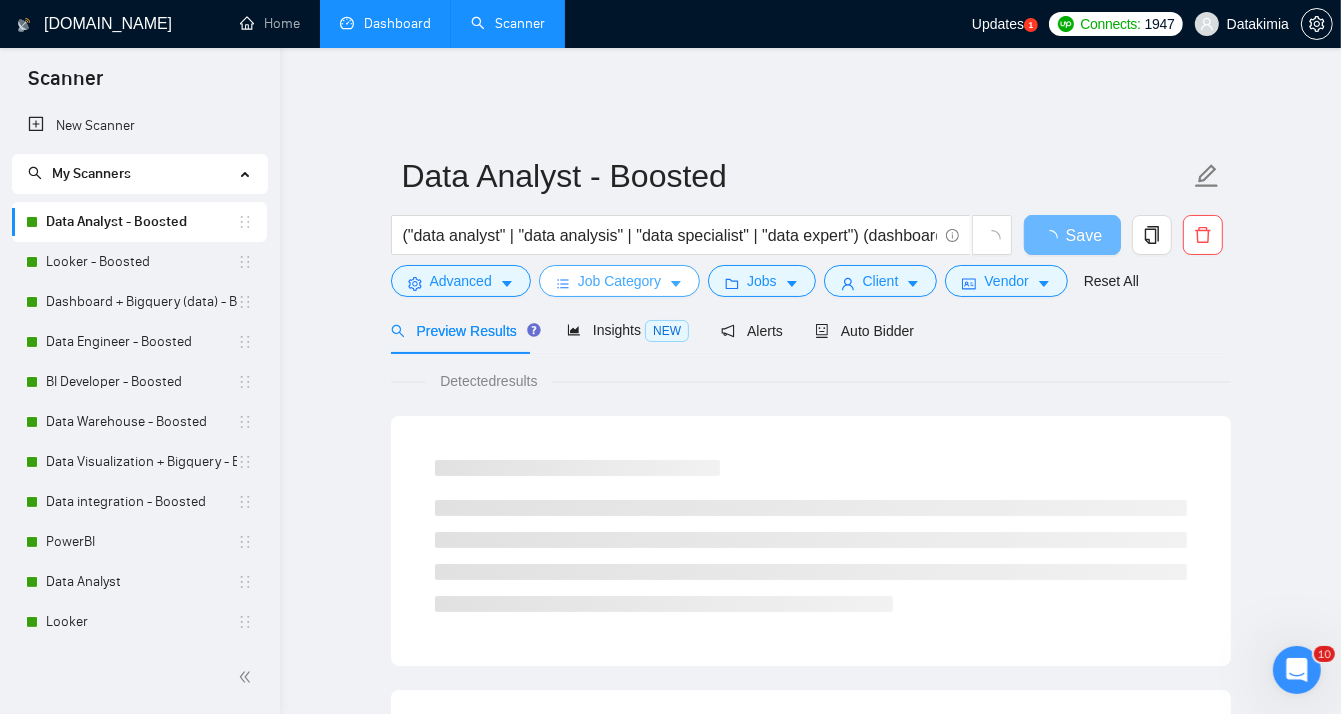 click on "Job Category" at bounding box center (619, 281) 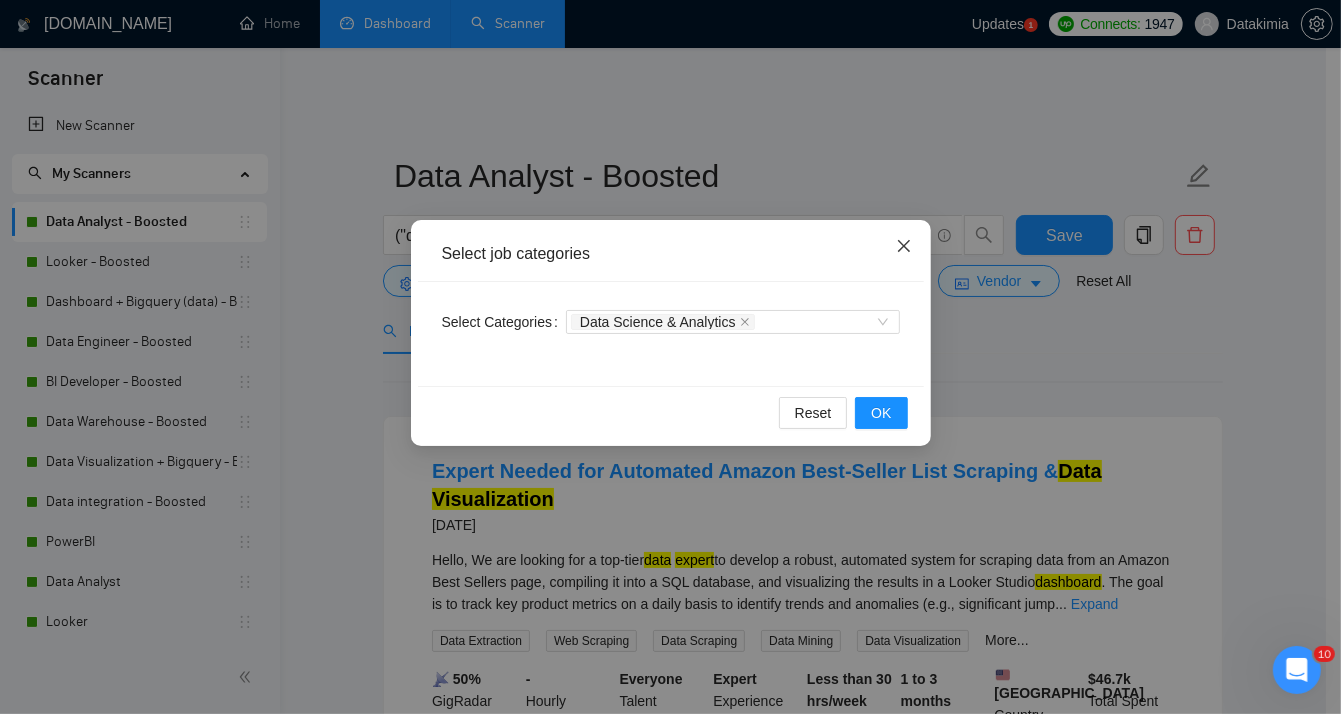 click 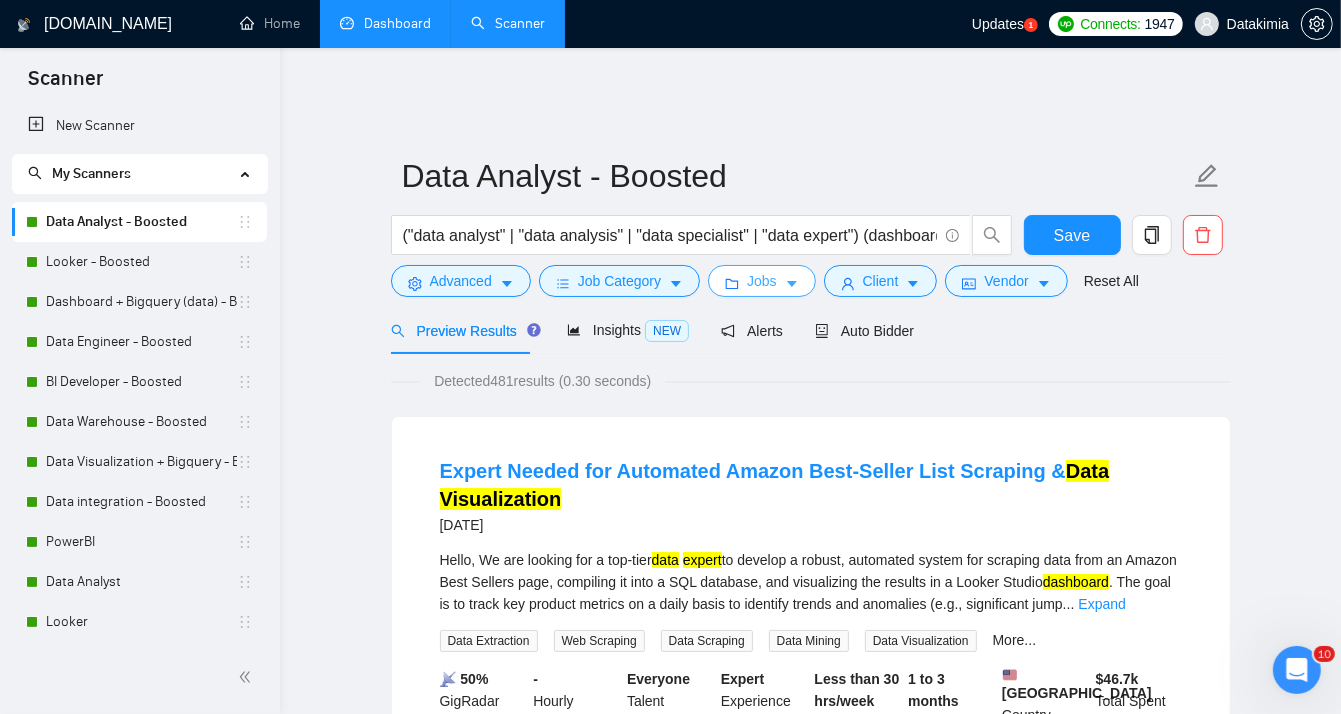 click on "Jobs" at bounding box center (762, 281) 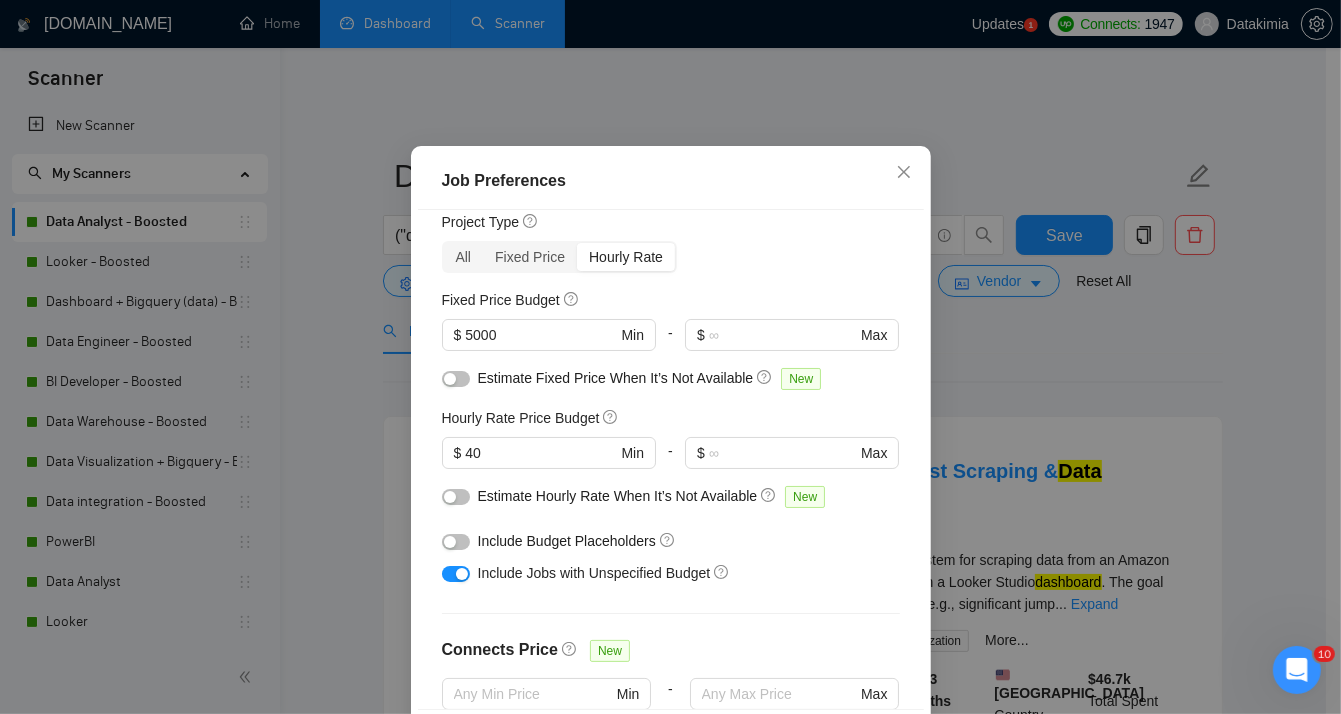 scroll, scrollTop: 26, scrollLeft: 0, axis: vertical 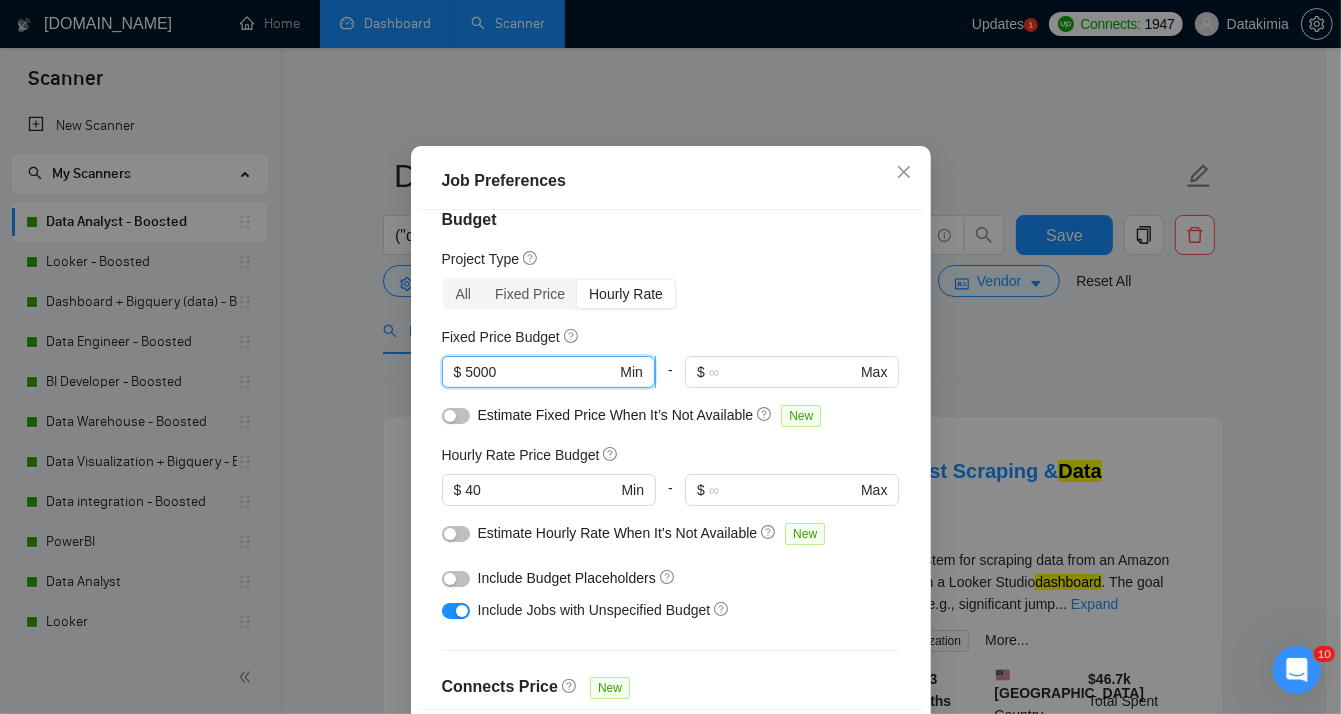 drag, startPoint x: 459, startPoint y: 428, endPoint x: 506, endPoint y: 430, distance: 47.042534 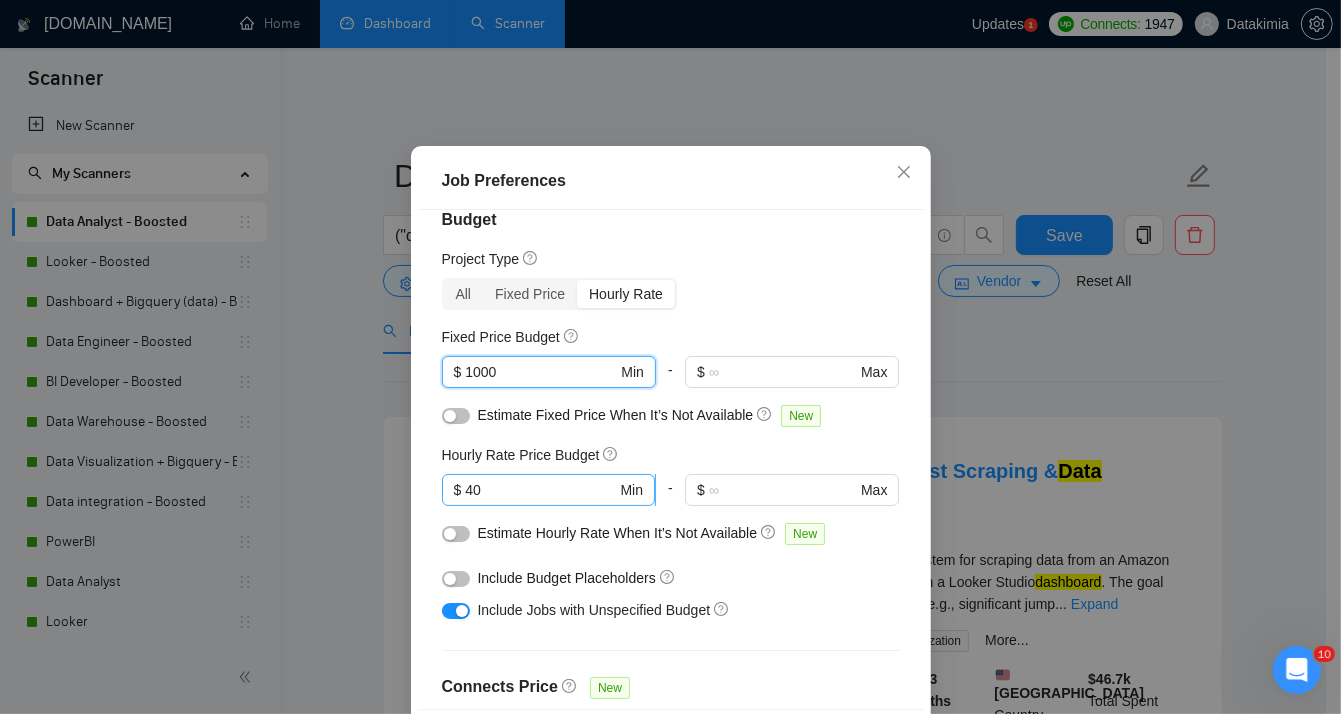 type on "1000" 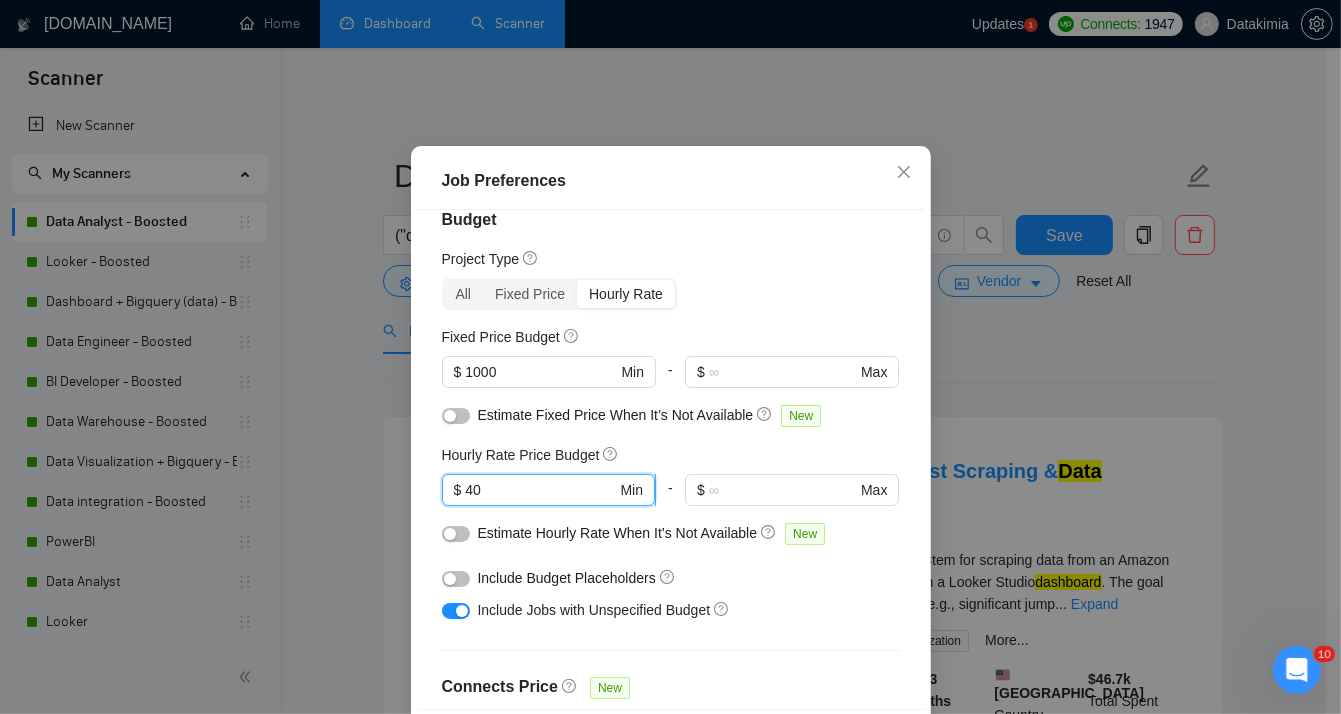 drag, startPoint x: 505, startPoint y: 542, endPoint x: 457, endPoint y: 542, distance: 48 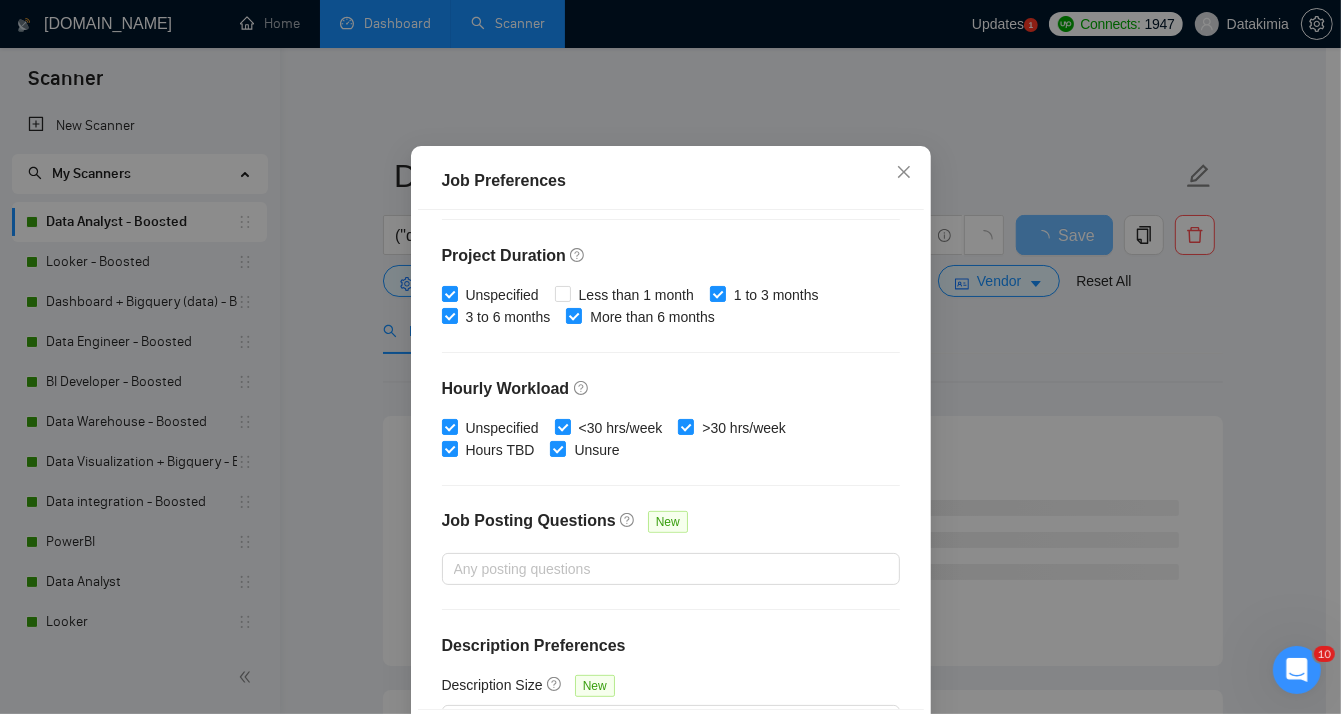 scroll, scrollTop: 626, scrollLeft: 0, axis: vertical 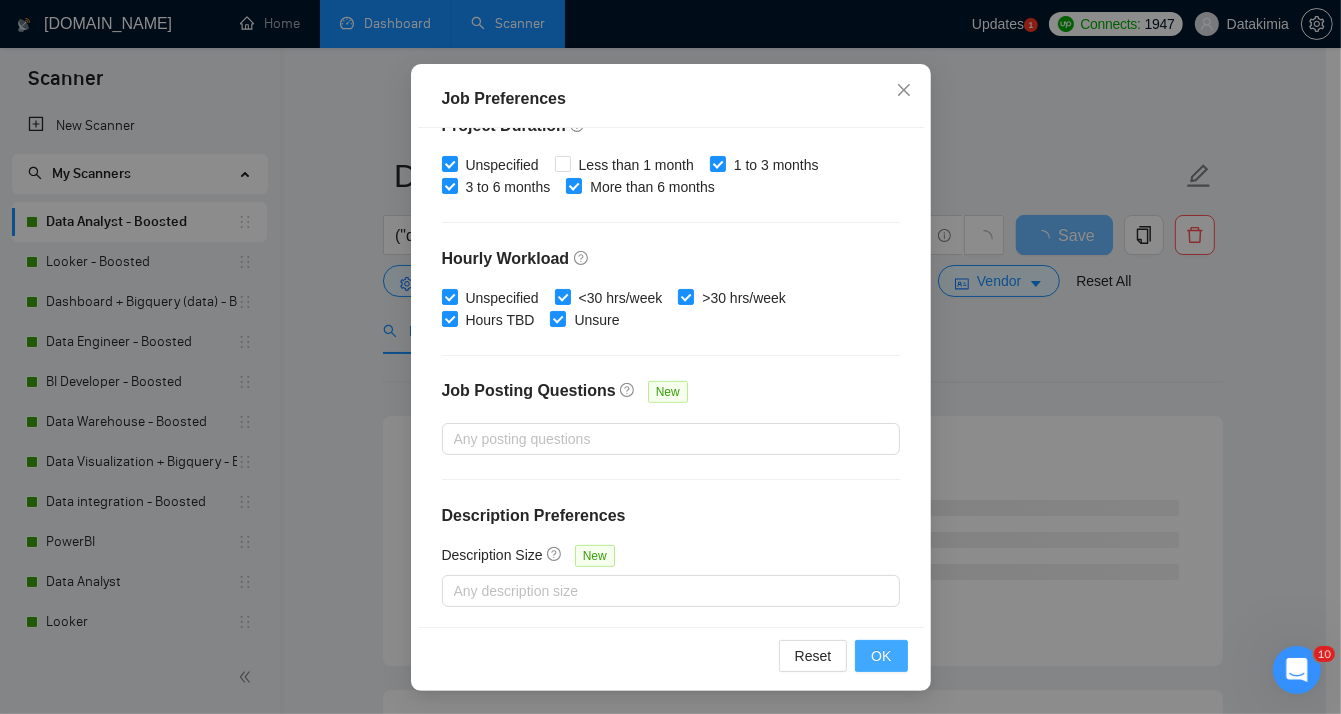 type on "35" 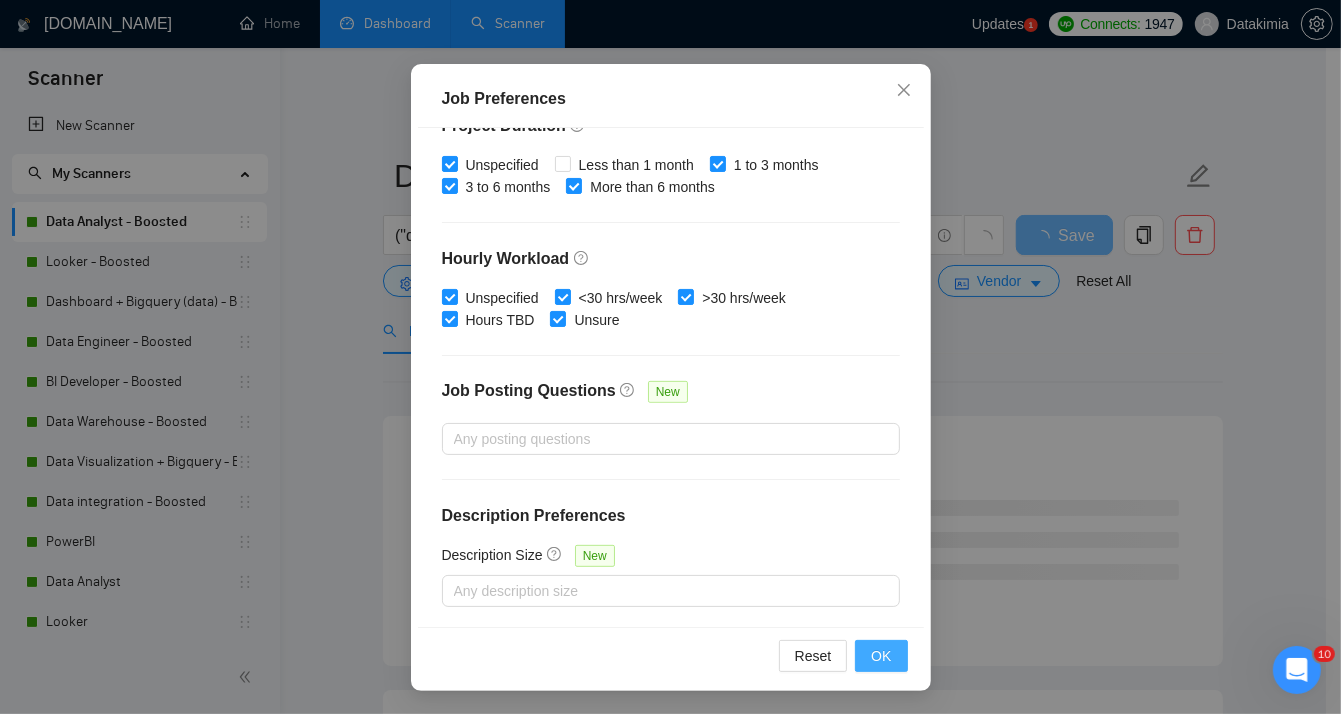 click on "OK" at bounding box center [881, 656] 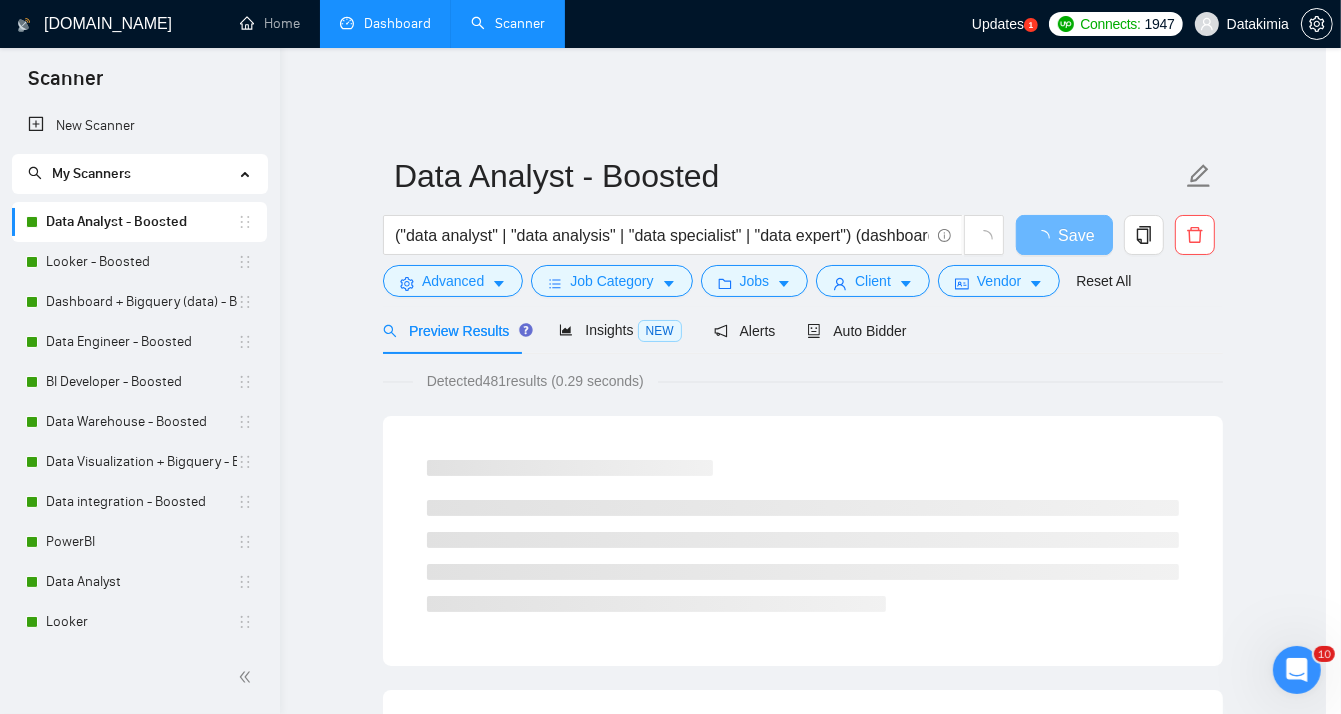 scroll, scrollTop: 57, scrollLeft: 0, axis: vertical 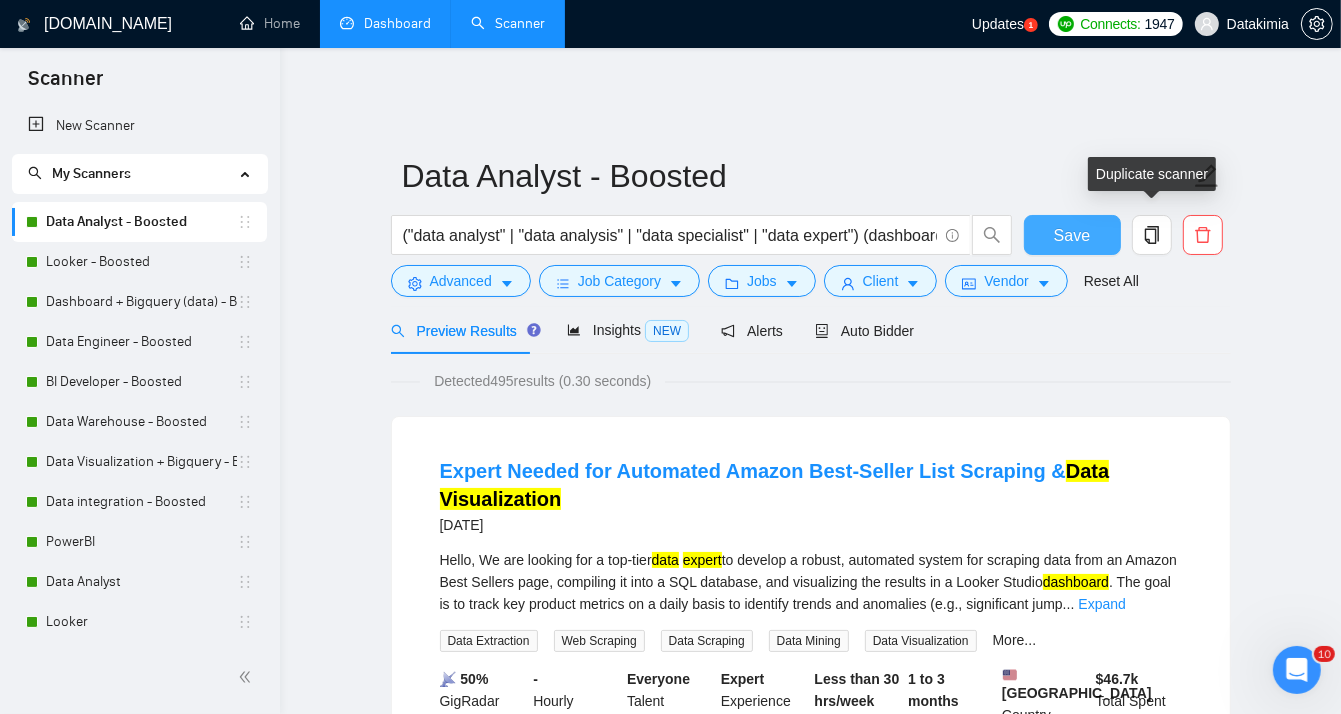click on "Save" at bounding box center [1072, 235] 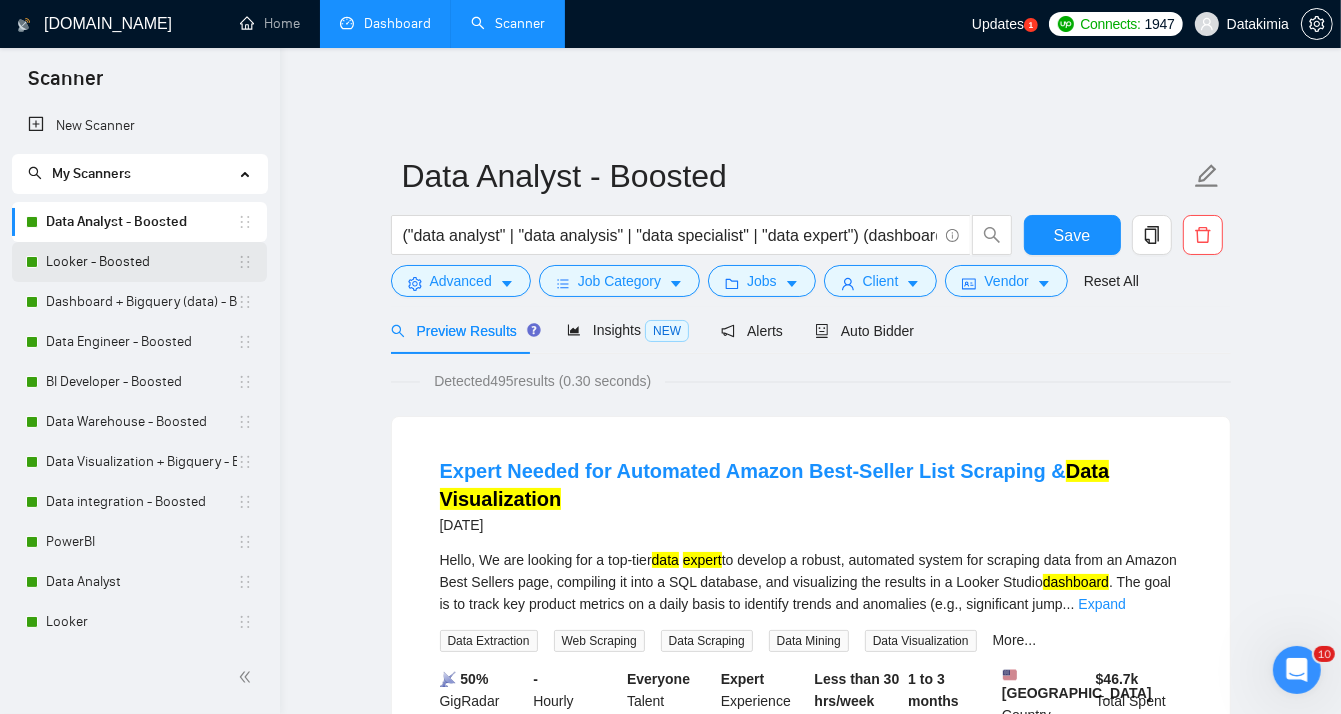 click on "Looker - Boosted" at bounding box center (141, 262) 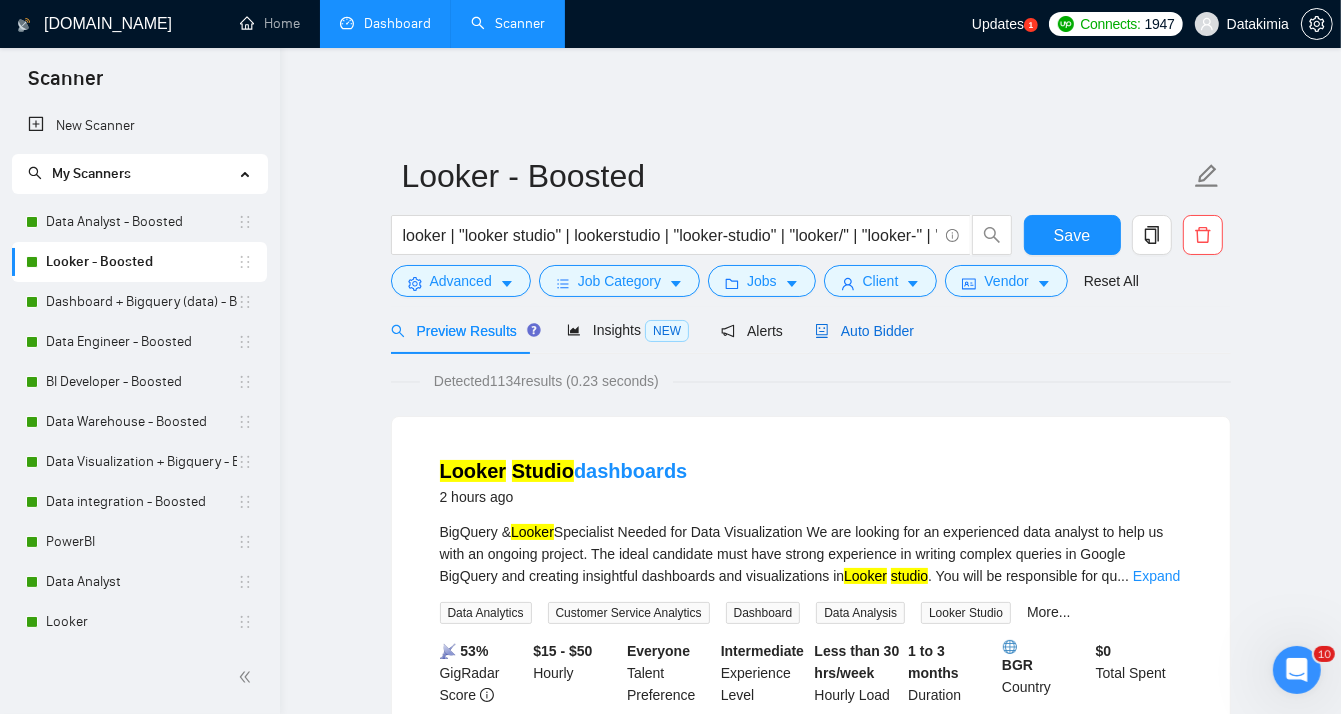 click on "Auto Bidder" at bounding box center (864, 331) 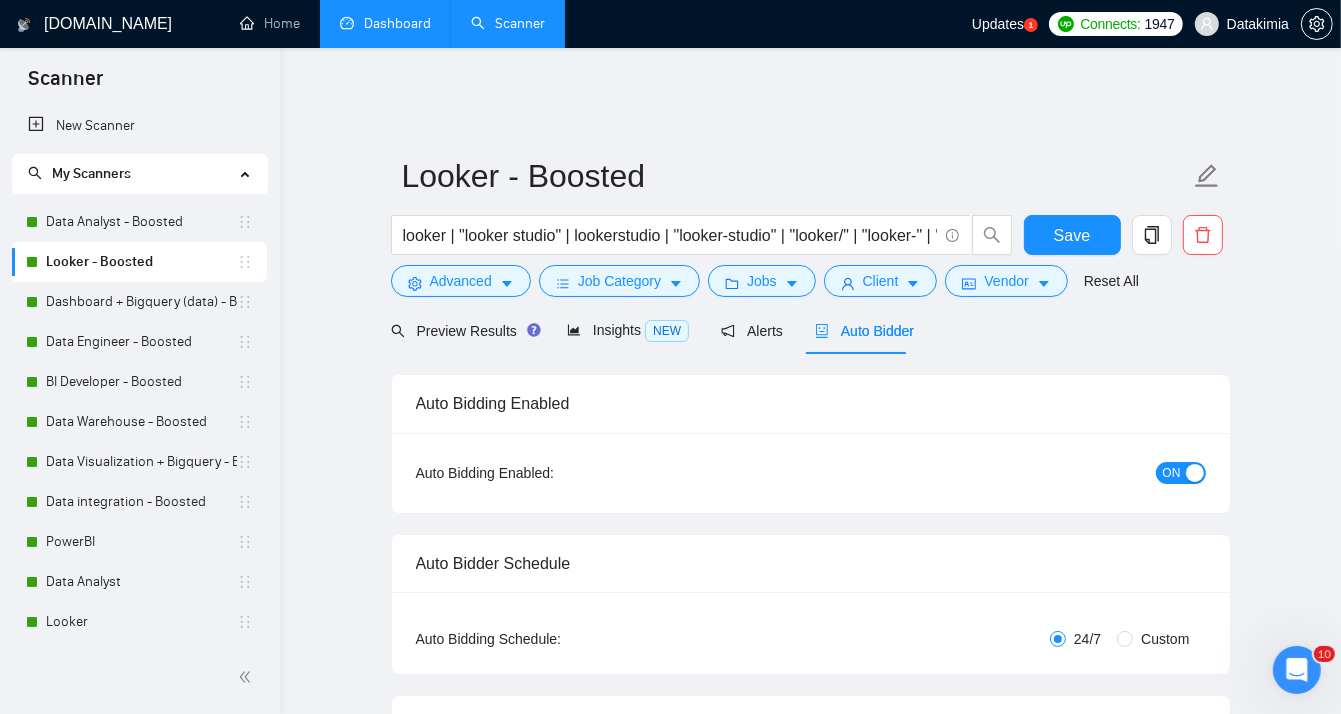 type 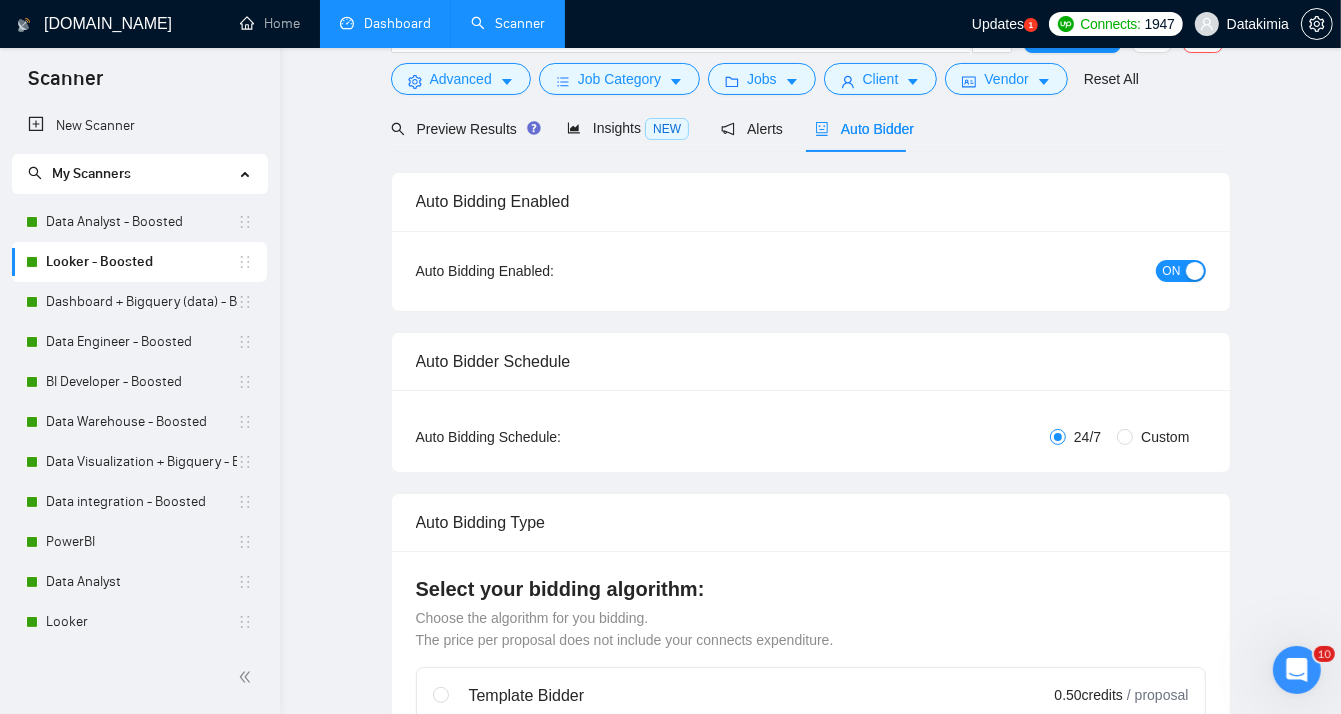 scroll, scrollTop: 0, scrollLeft: 0, axis: both 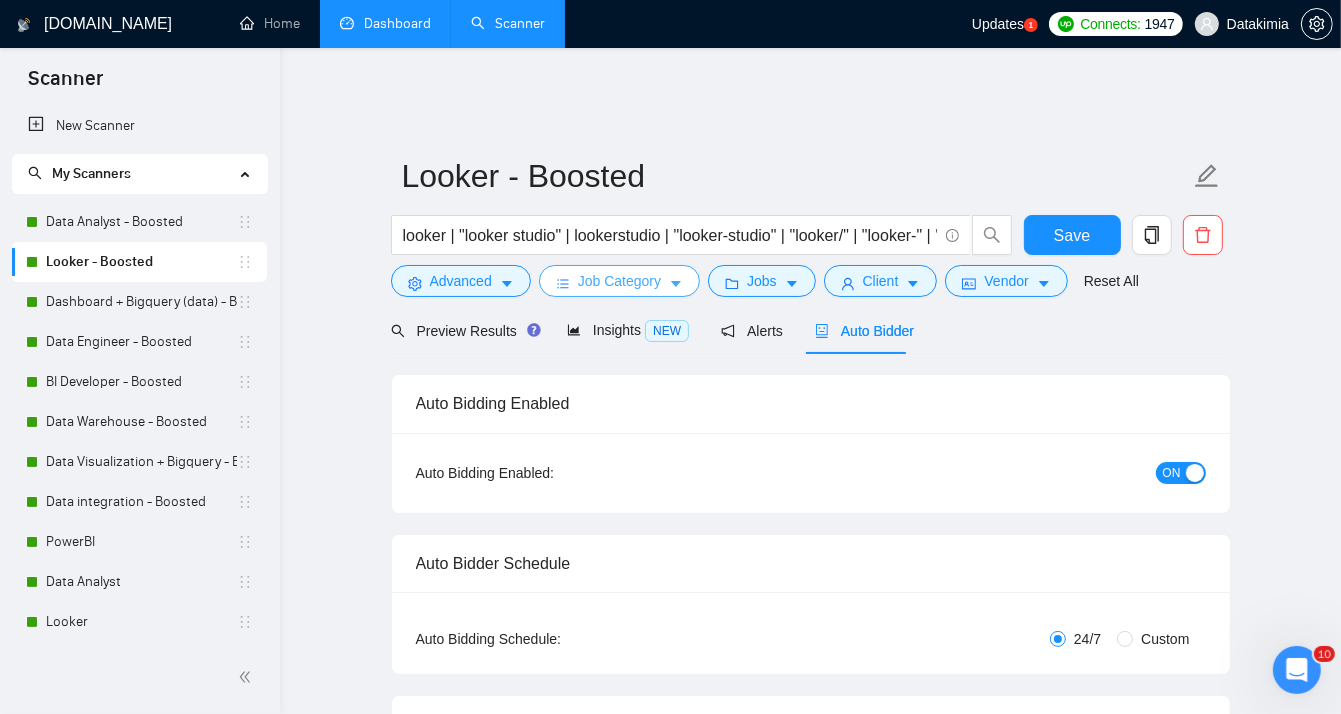 click on "Job Category" at bounding box center (619, 281) 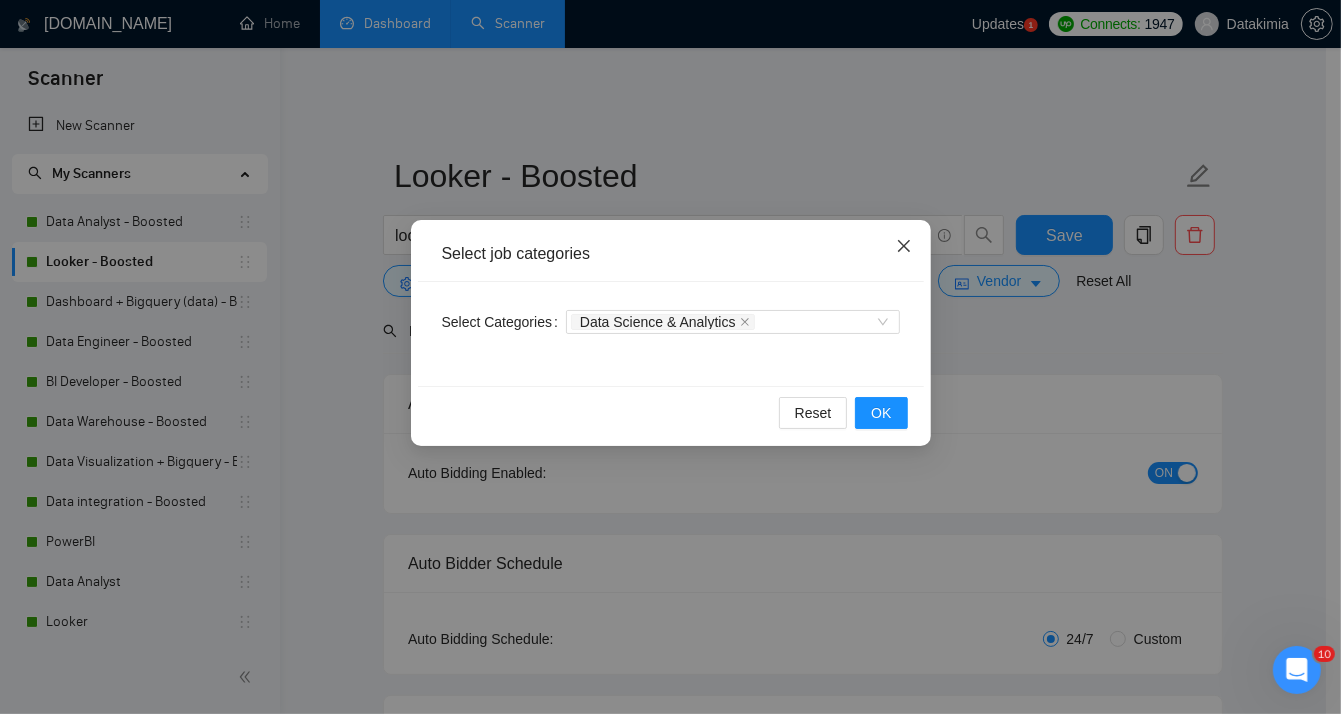 click 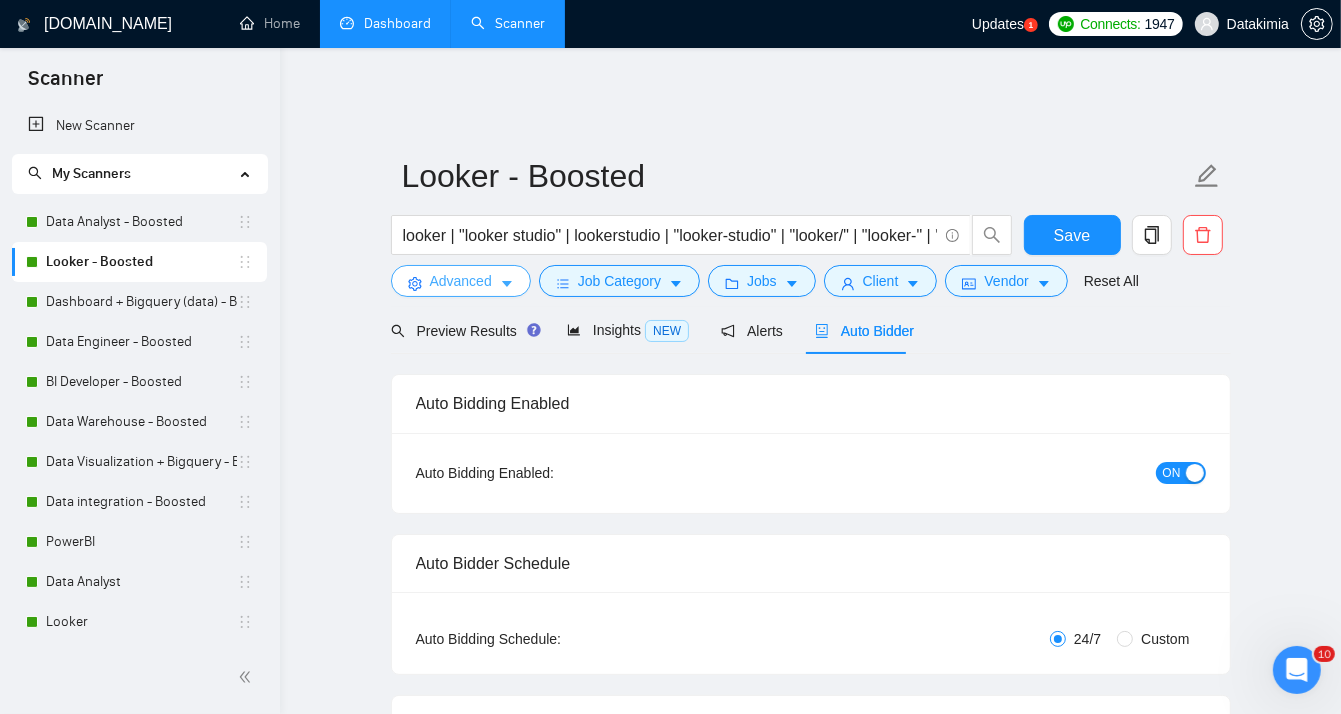 click on "Advanced" at bounding box center [461, 281] 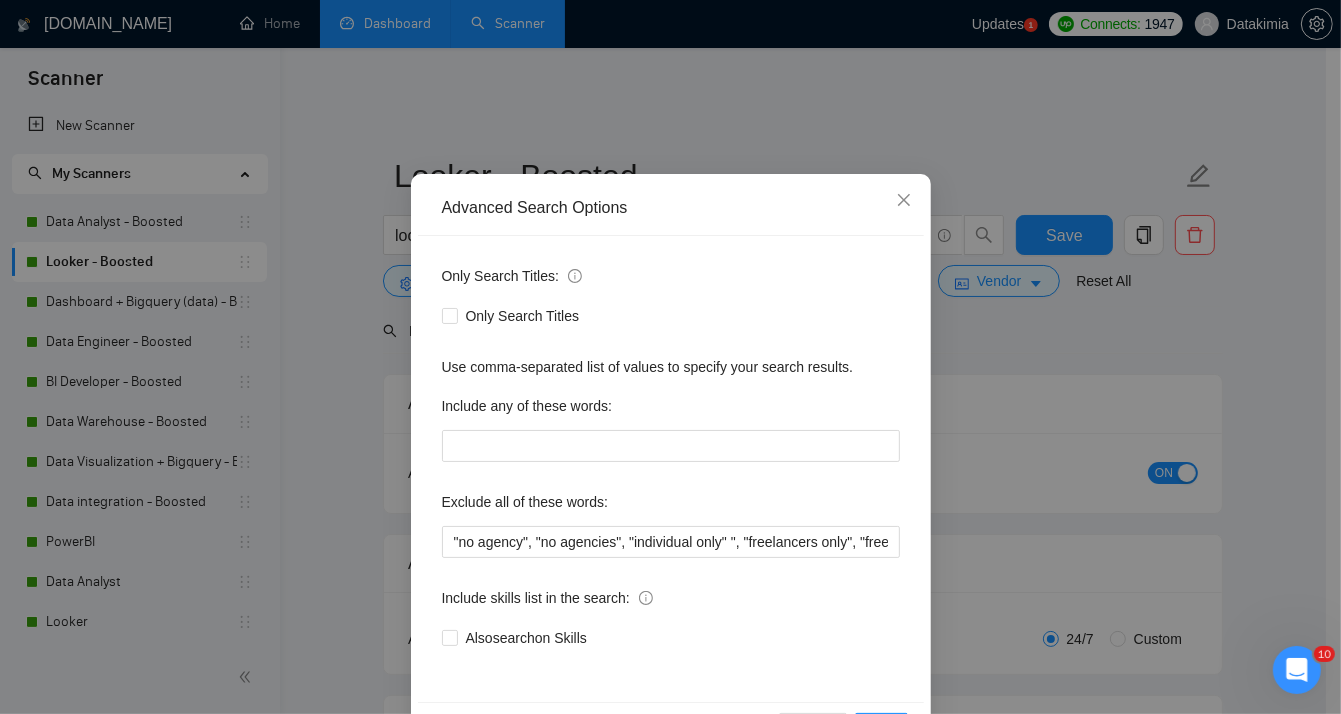 scroll, scrollTop: 0, scrollLeft: 0, axis: both 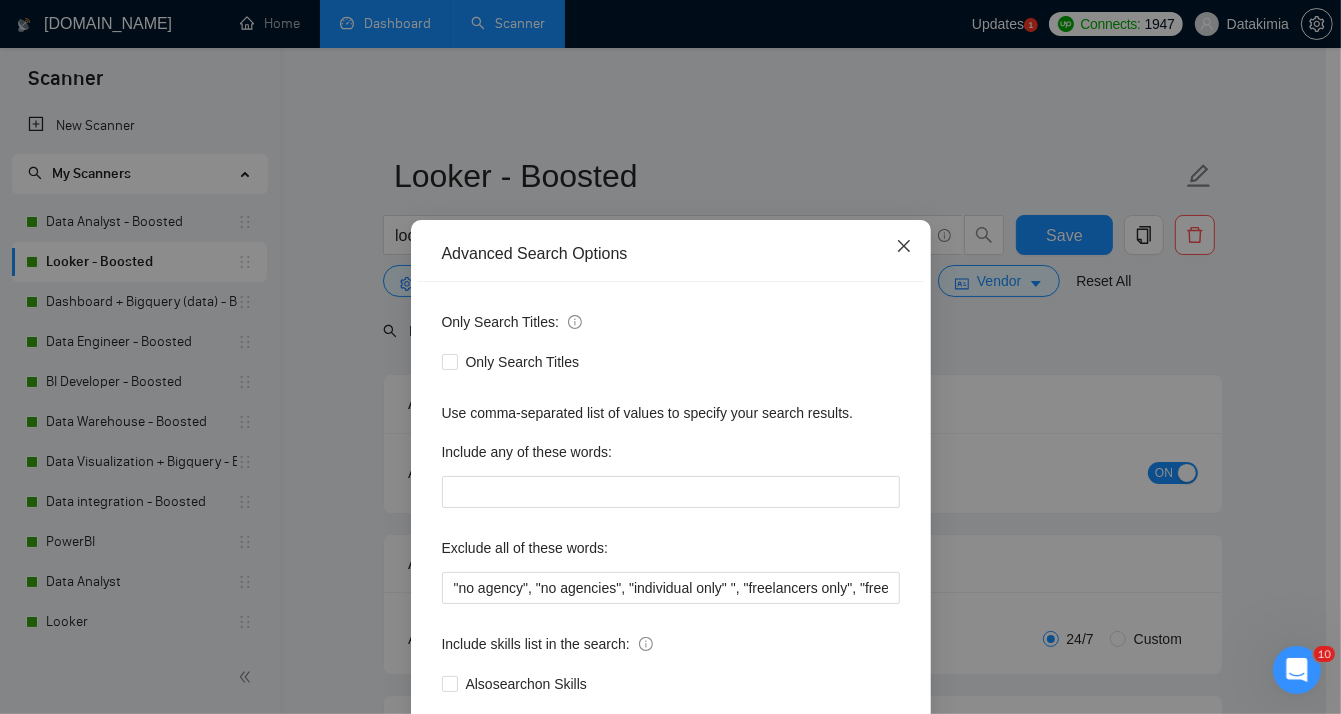 click 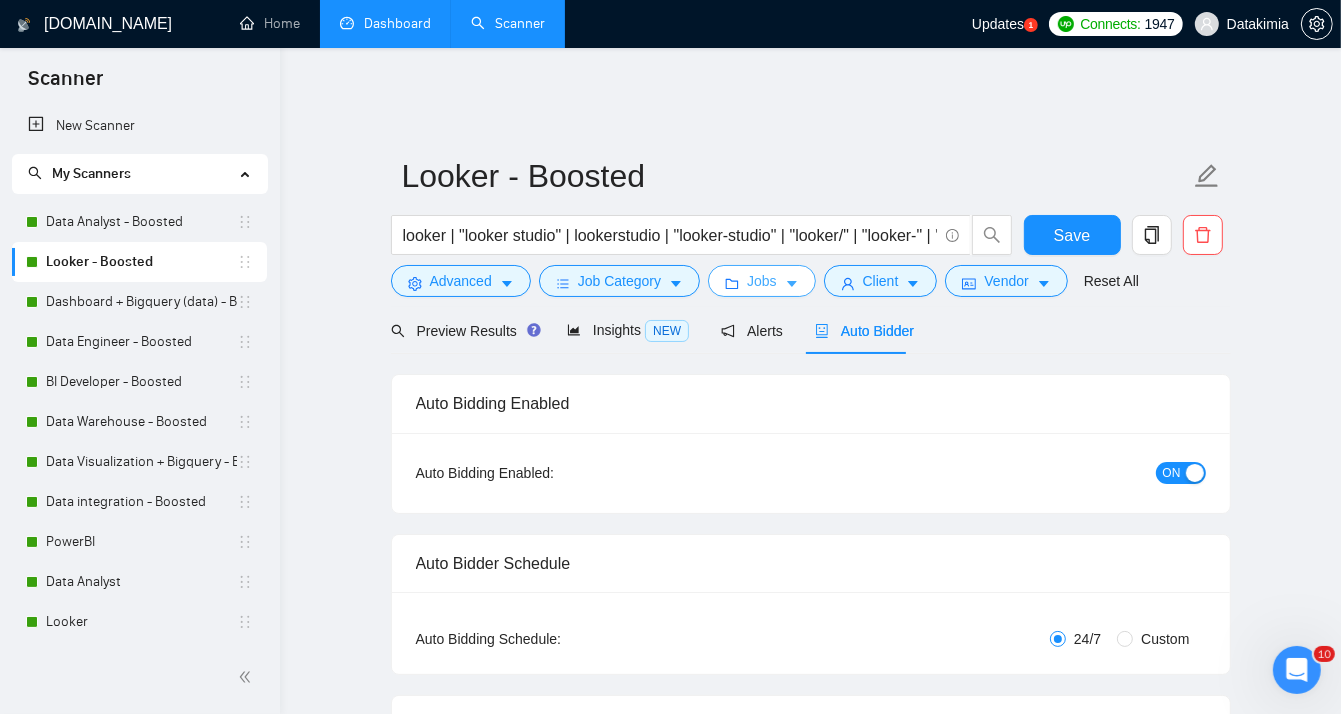 click on "Jobs" at bounding box center [762, 281] 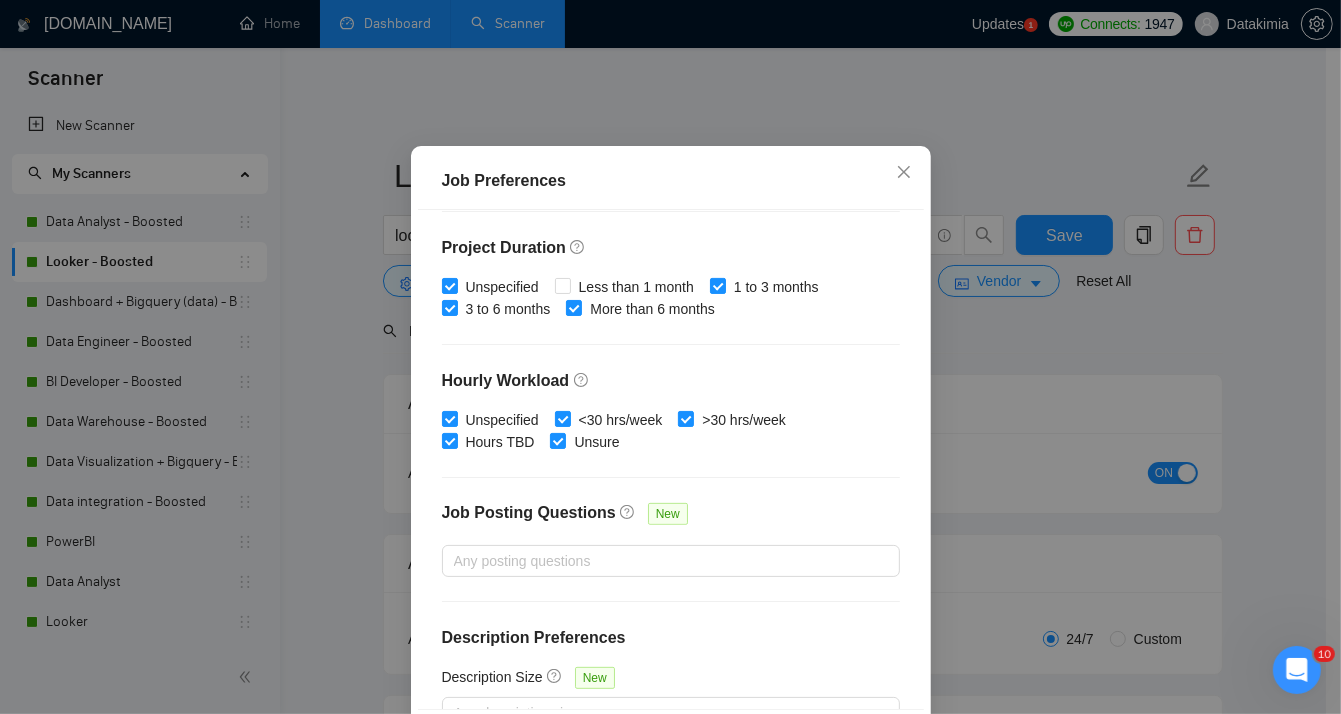 scroll, scrollTop: 626, scrollLeft: 0, axis: vertical 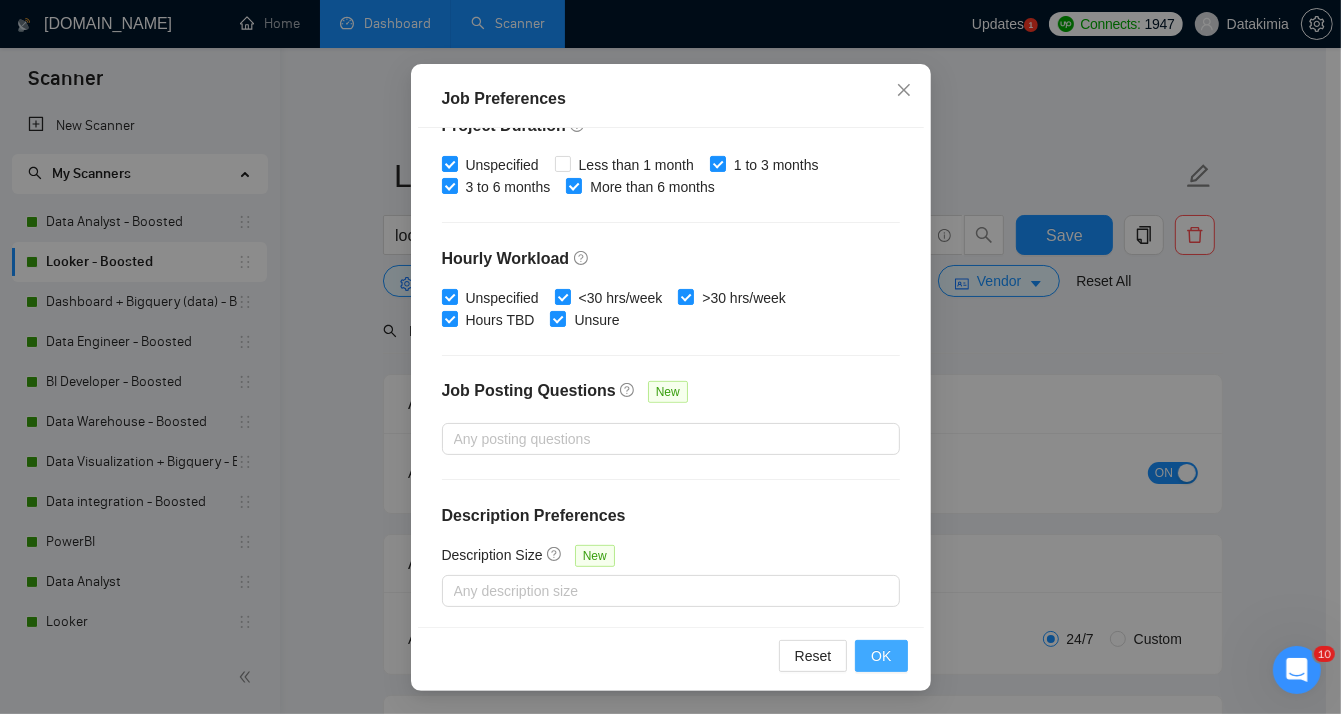 click on "OK" at bounding box center (881, 656) 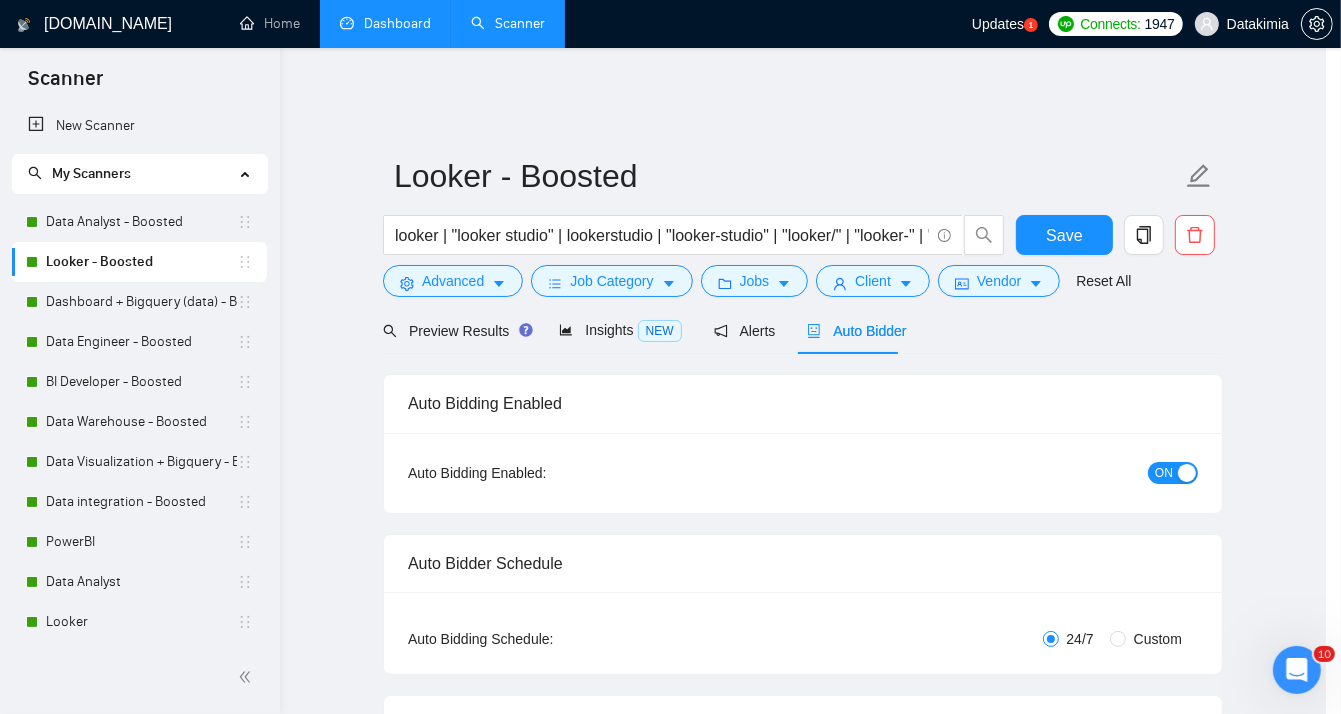 scroll, scrollTop: 57, scrollLeft: 0, axis: vertical 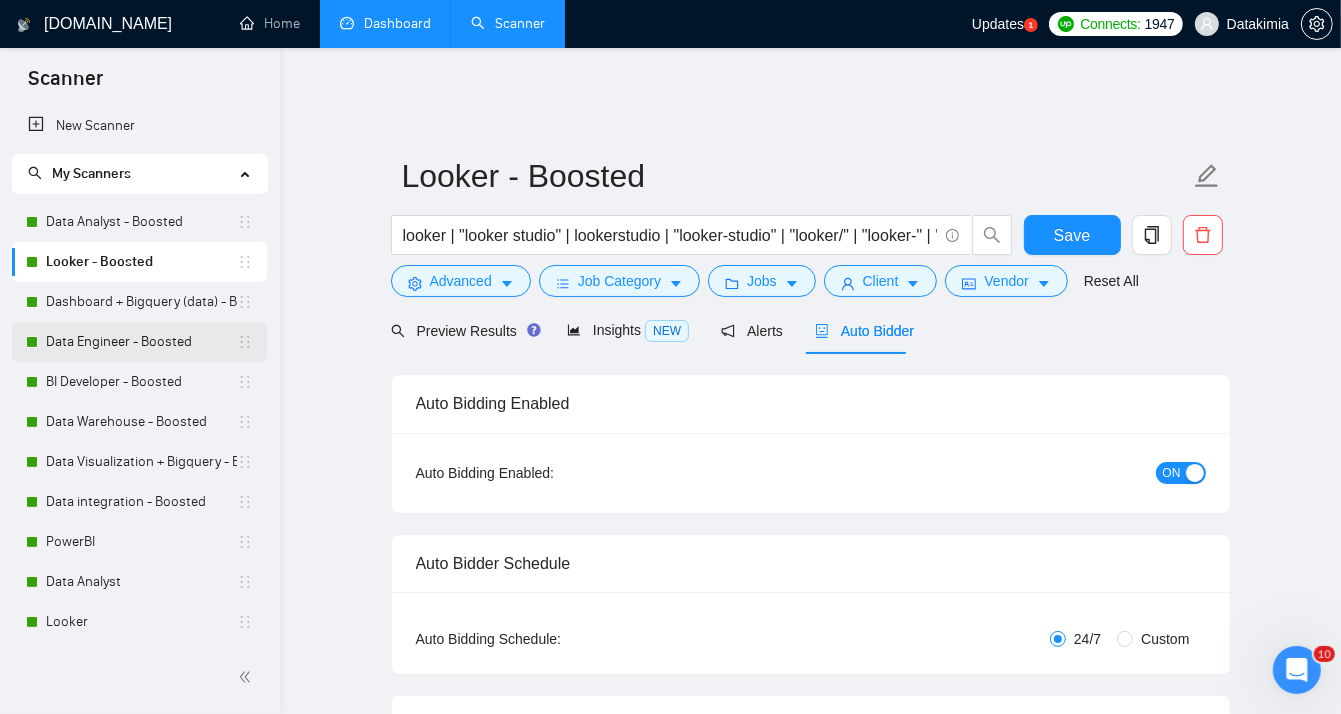 click on "Data Engineer - Boosted" at bounding box center (141, 342) 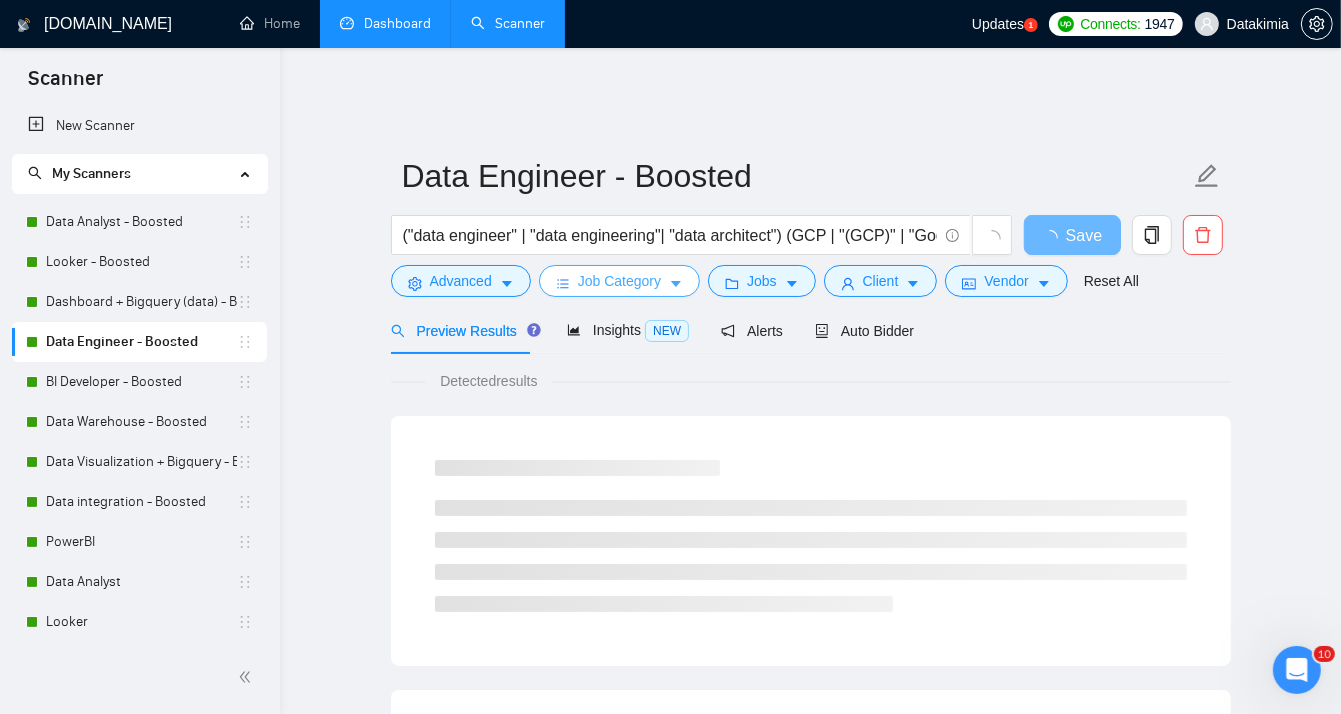 click on "Job Category" at bounding box center (619, 281) 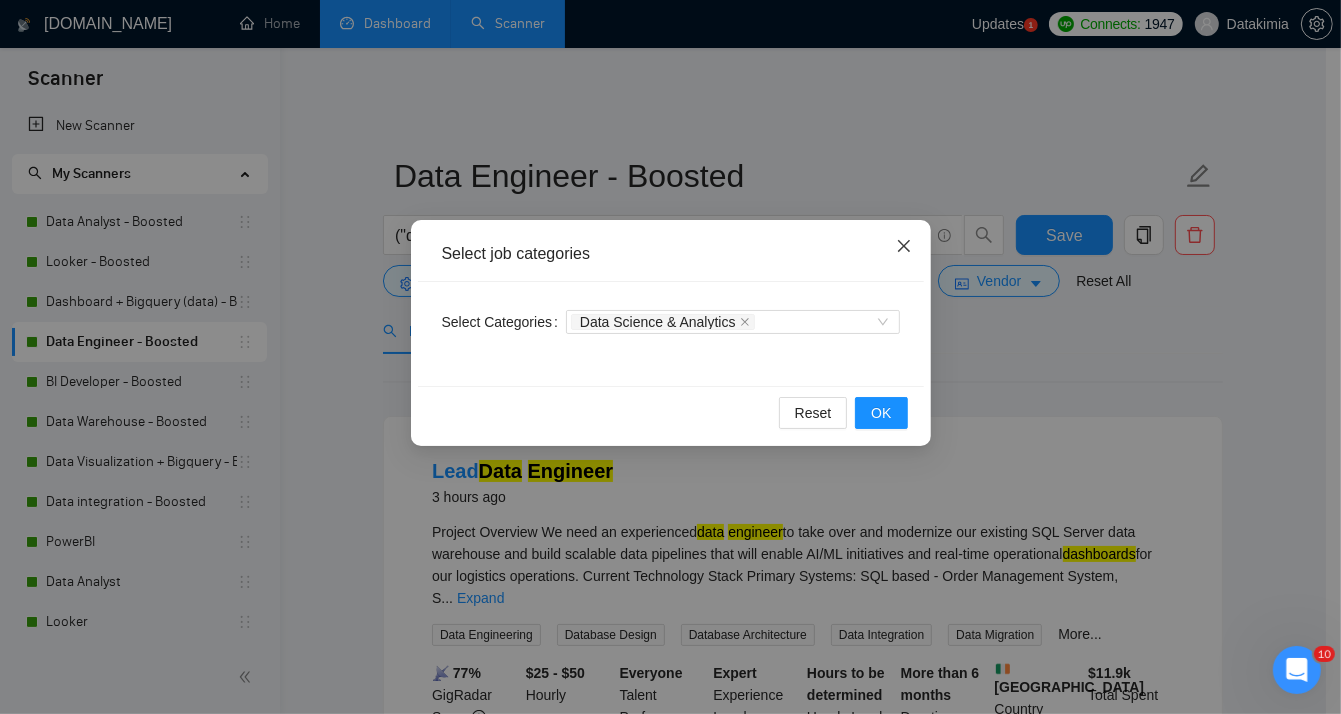 click at bounding box center [904, 247] 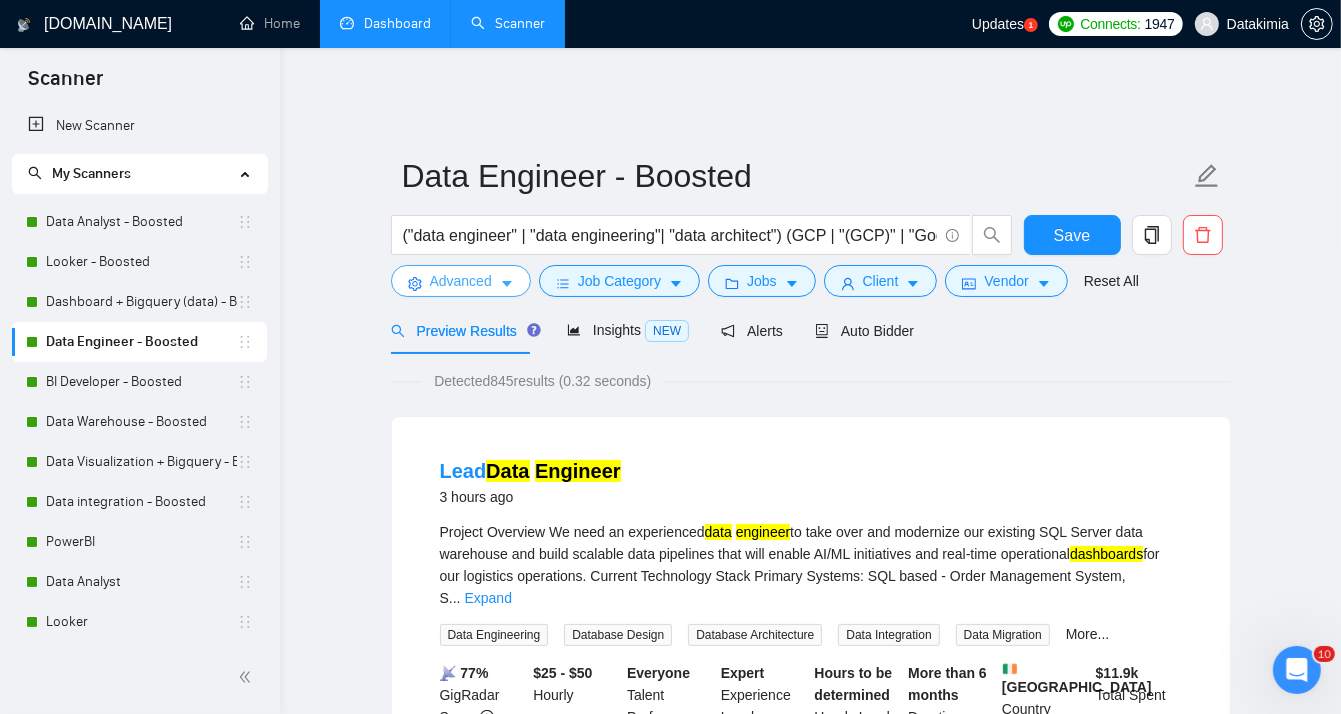 click on "Advanced" at bounding box center [461, 281] 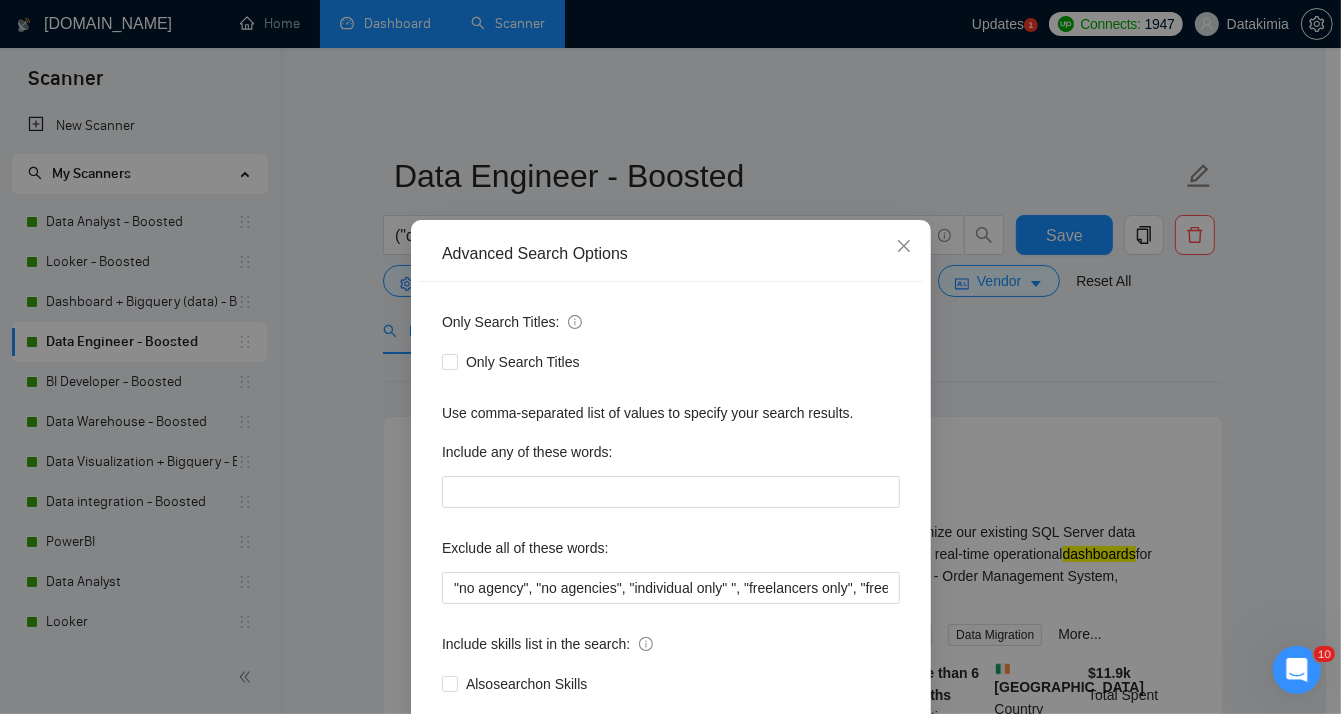 click on "Advanced Search Options" at bounding box center [671, 254] 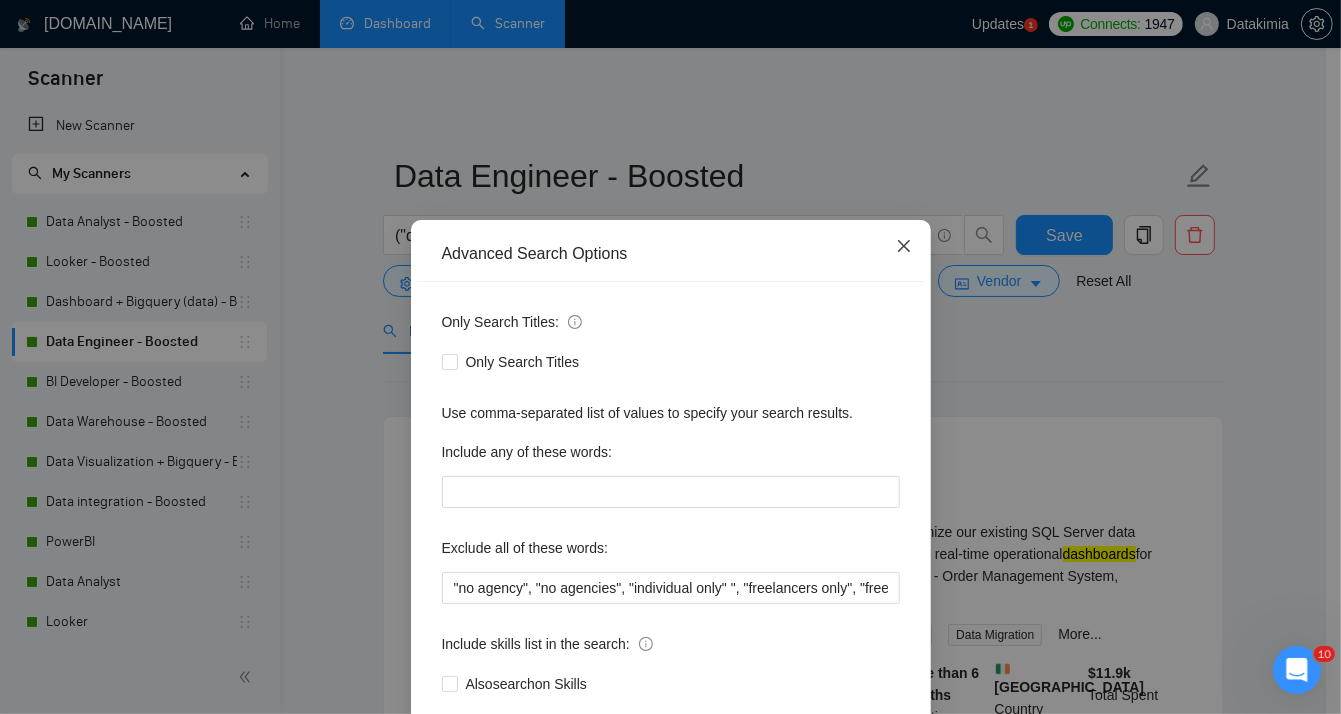 click at bounding box center [904, 247] 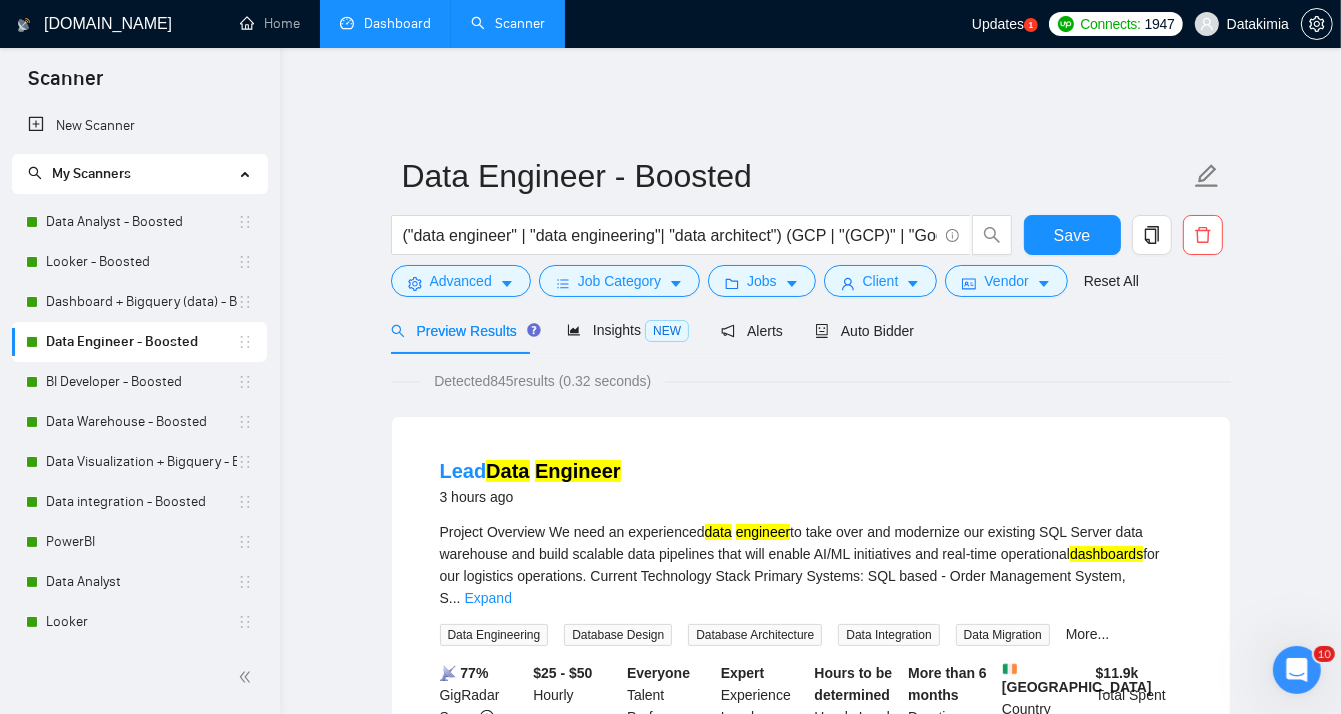 click on "("data engineer" | "data engineering"| "data architect") (GCP | "(GCP)" | "Google Cloud" | "Google Cloud Platfrom" | Google | Python | django | (dashboard*) | bigquery | "big query" | AWS)" at bounding box center (702, 240) 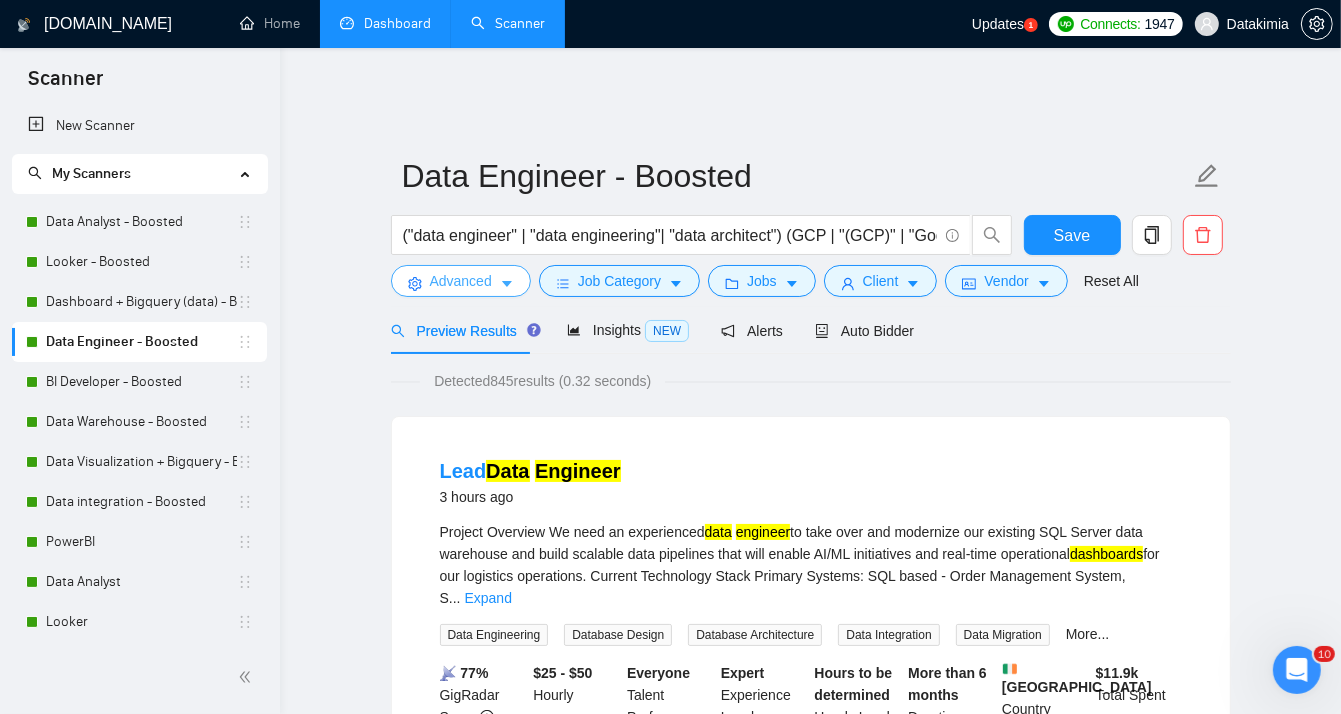 click on "Advanced" at bounding box center (461, 281) 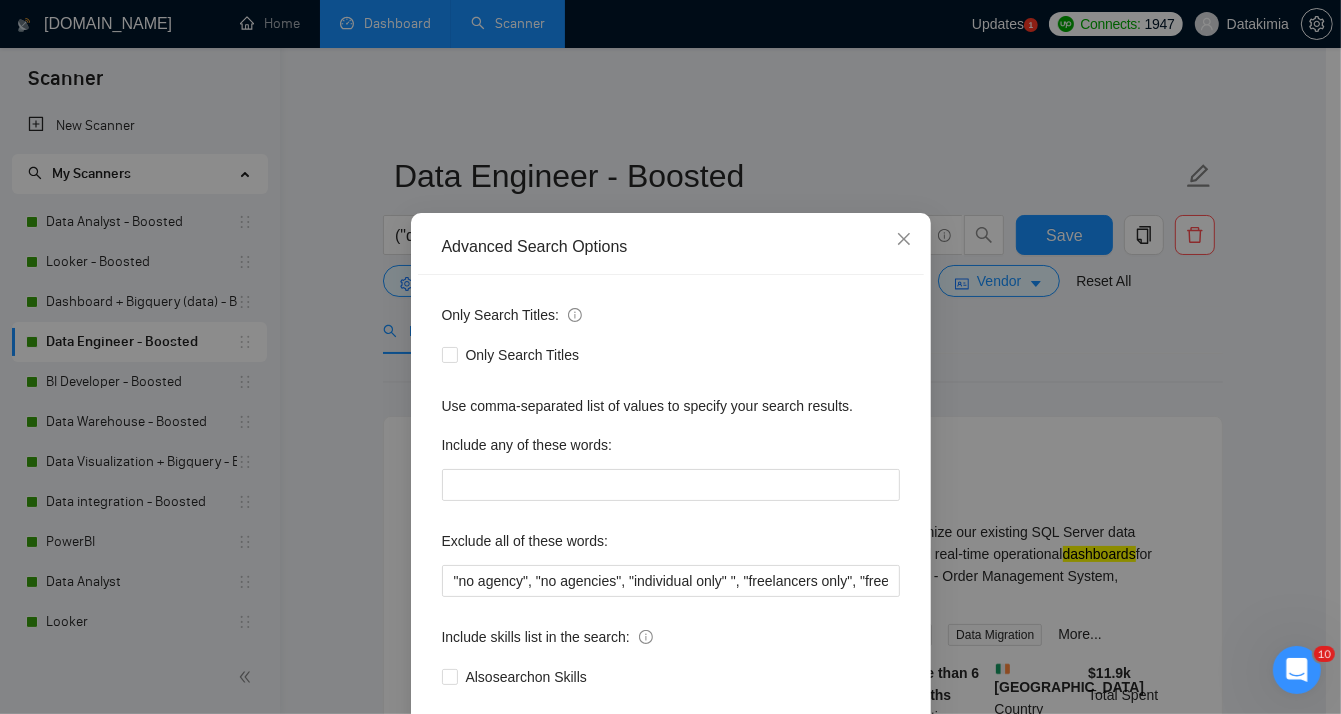 scroll, scrollTop: 0, scrollLeft: 0, axis: both 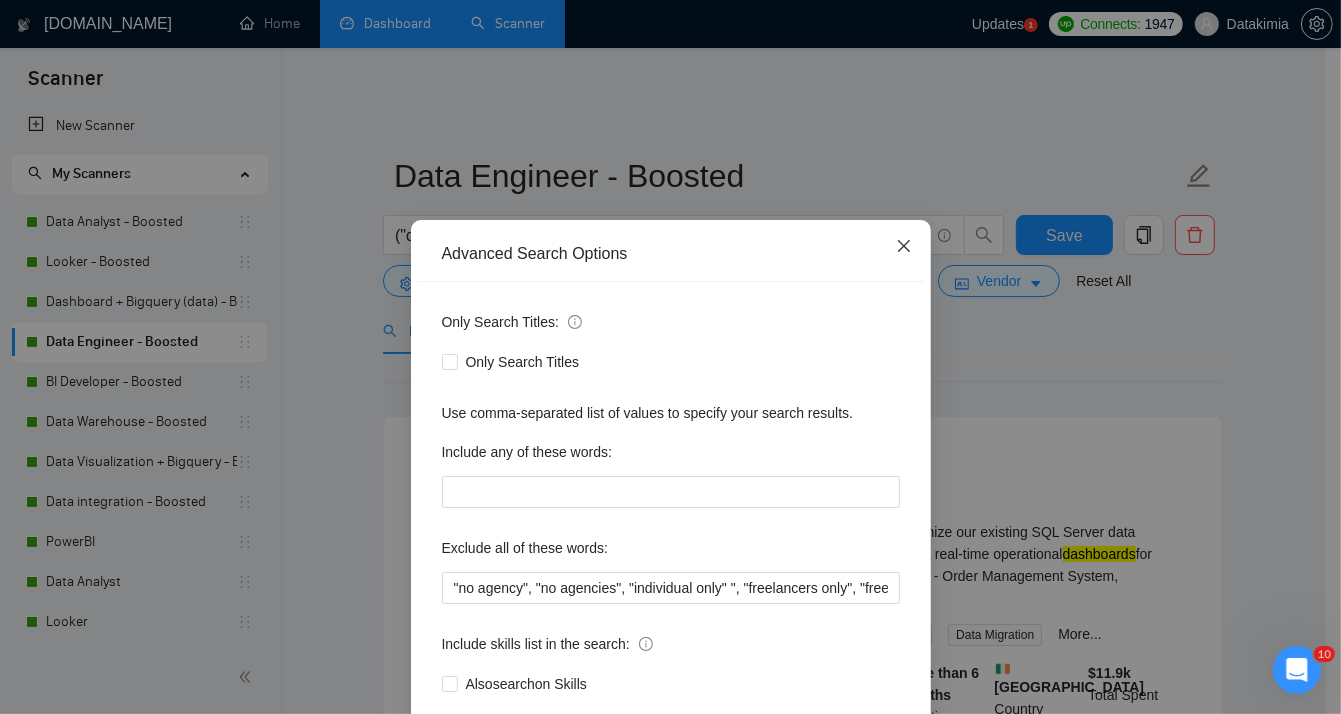 click 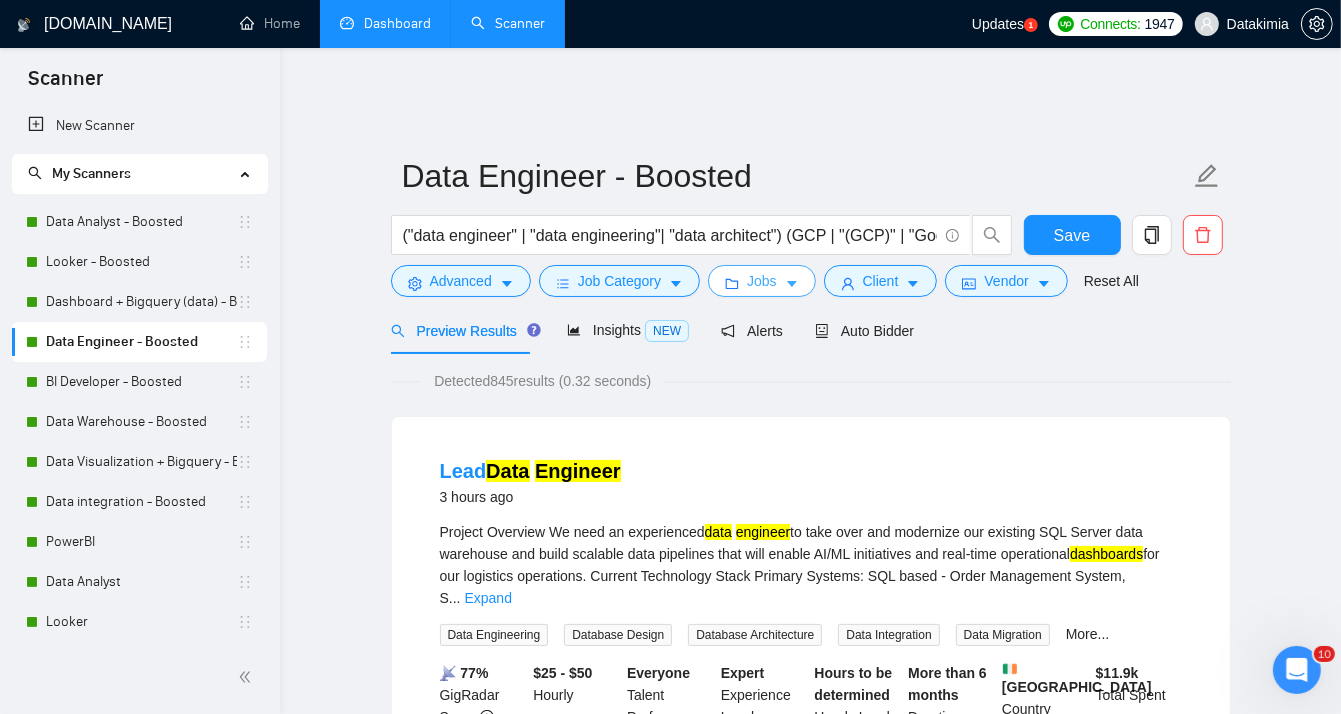 click on "Jobs" at bounding box center [762, 281] 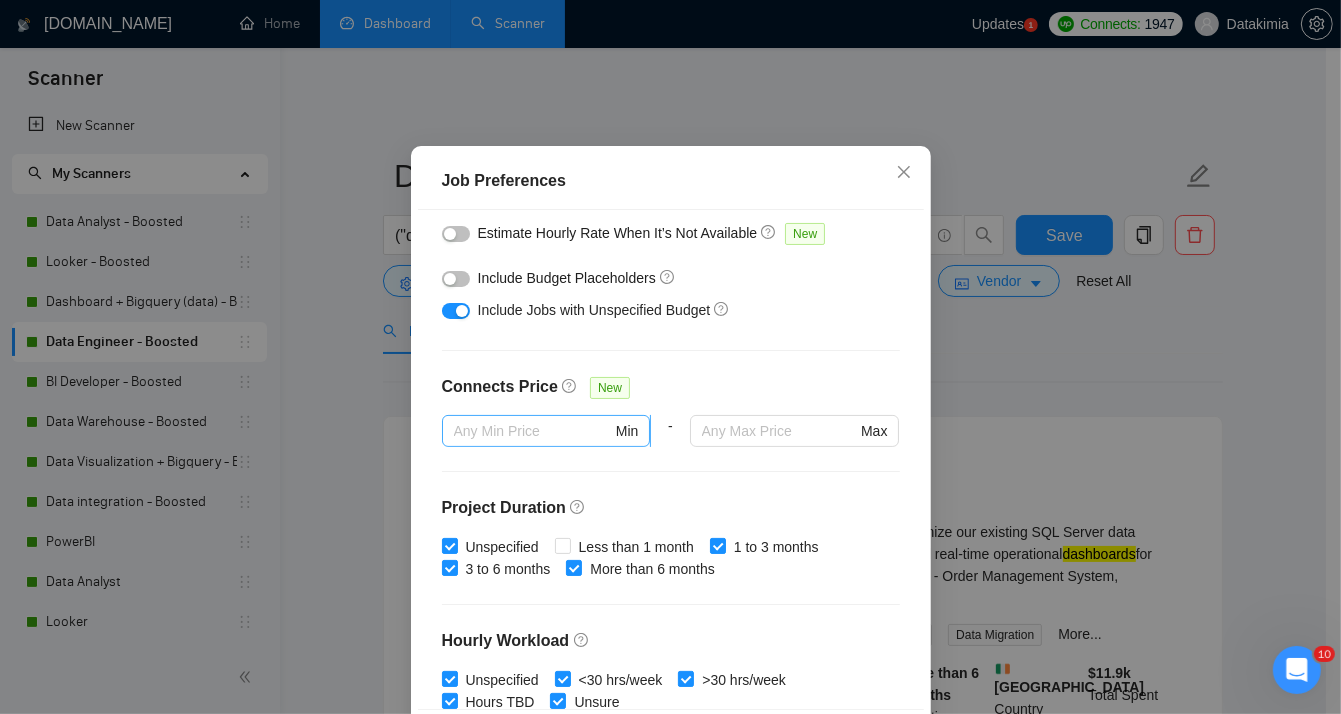 scroll, scrollTop: 159, scrollLeft: 0, axis: vertical 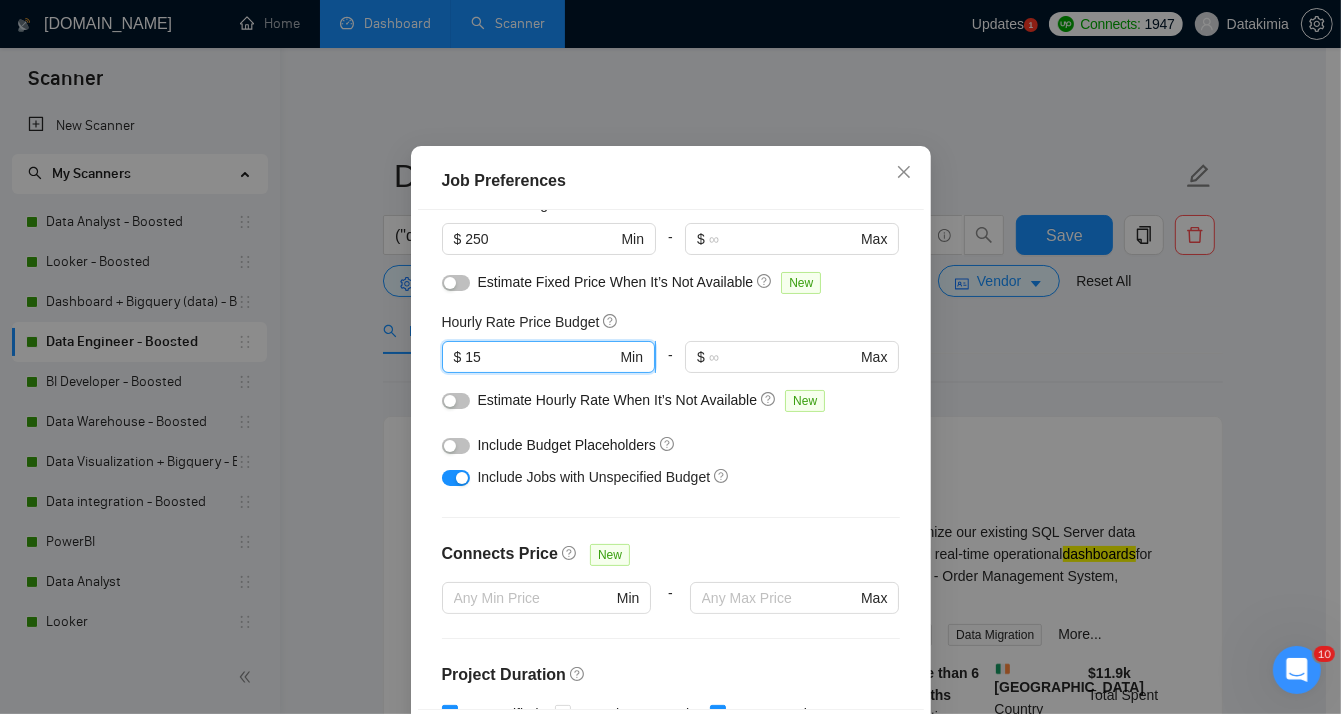 drag, startPoint x: 484, startPoint y: 416, endPoint x: 446, endPoint y: 416, distance: 38 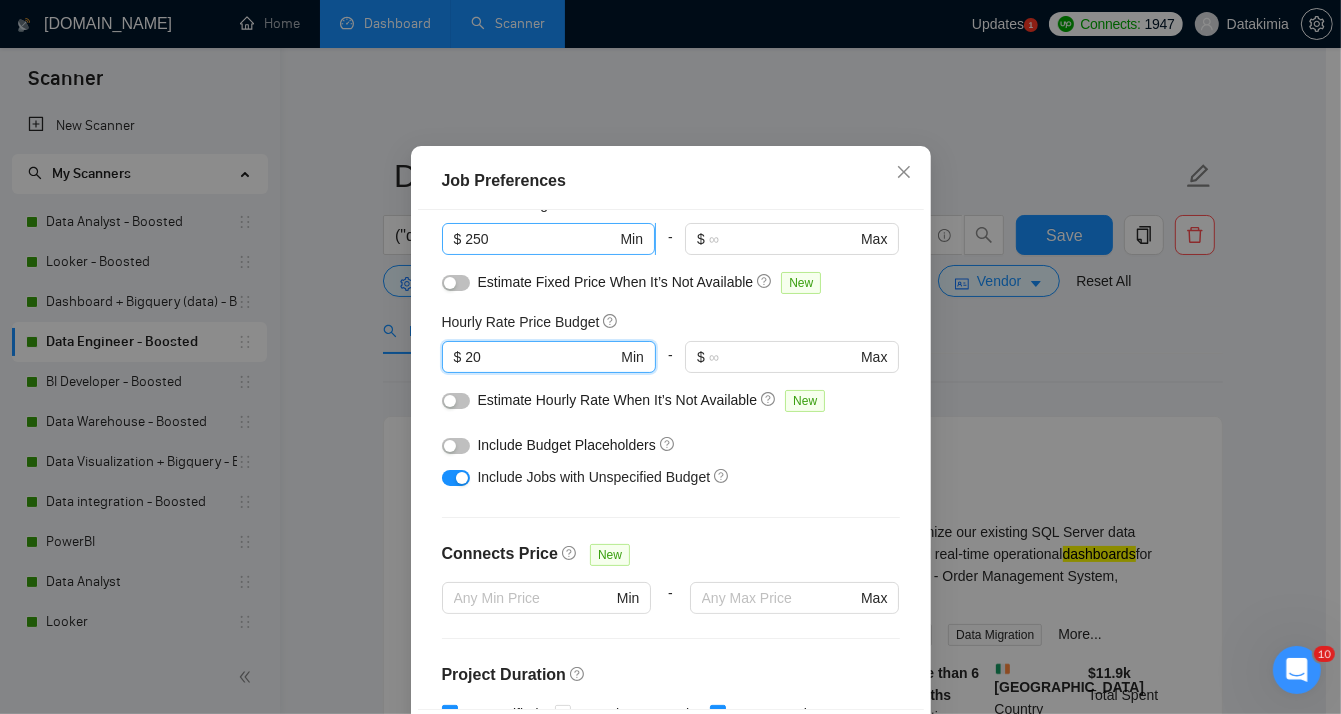 type on "20" 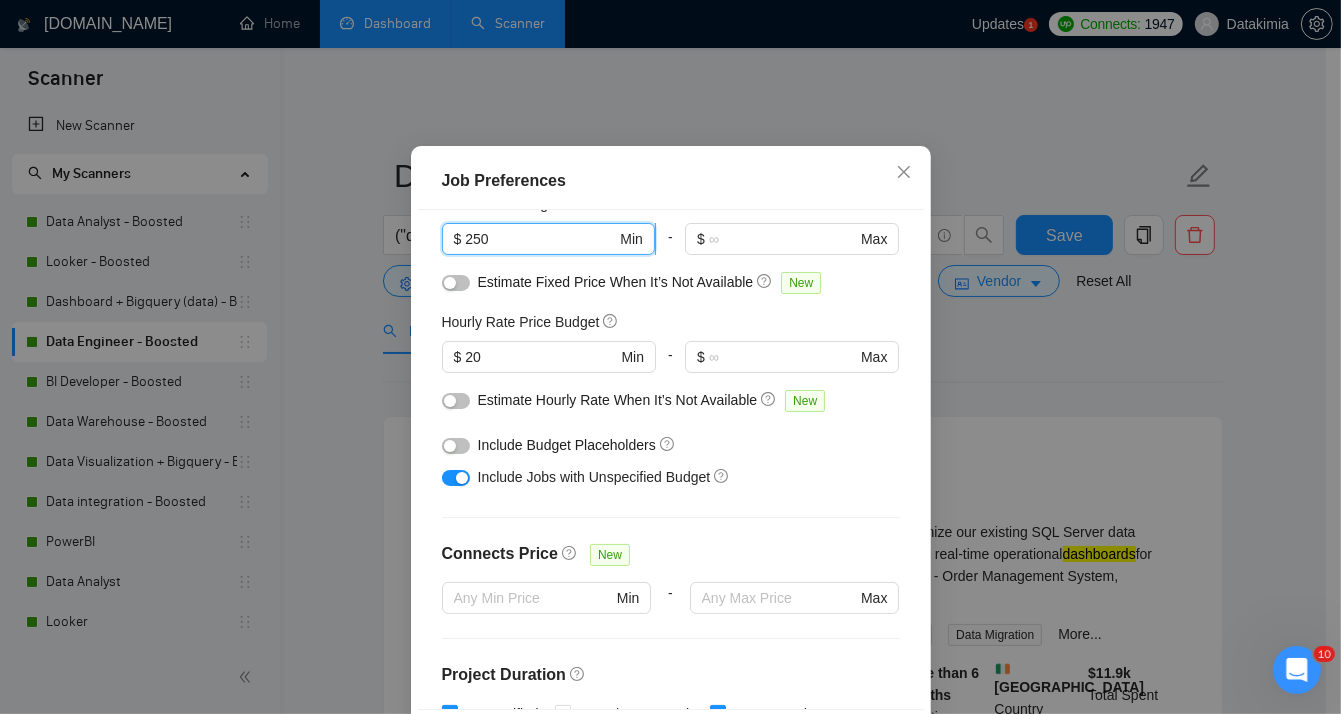 drag, startPoint x: 489, startPoint y: 292, endPoint x: 502, endPoint y: 291, distance: 13.038404 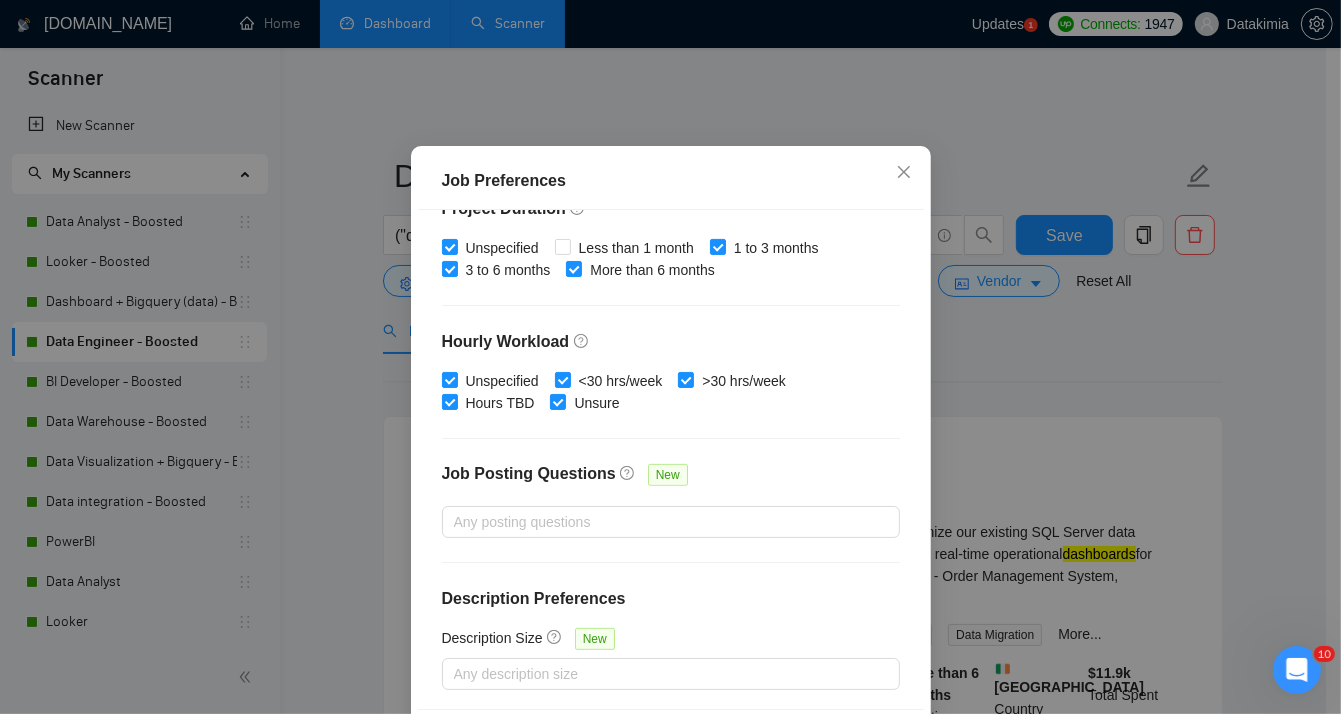 scroll, scrollTop: 626, scrollLeft: 0, axis: vertical 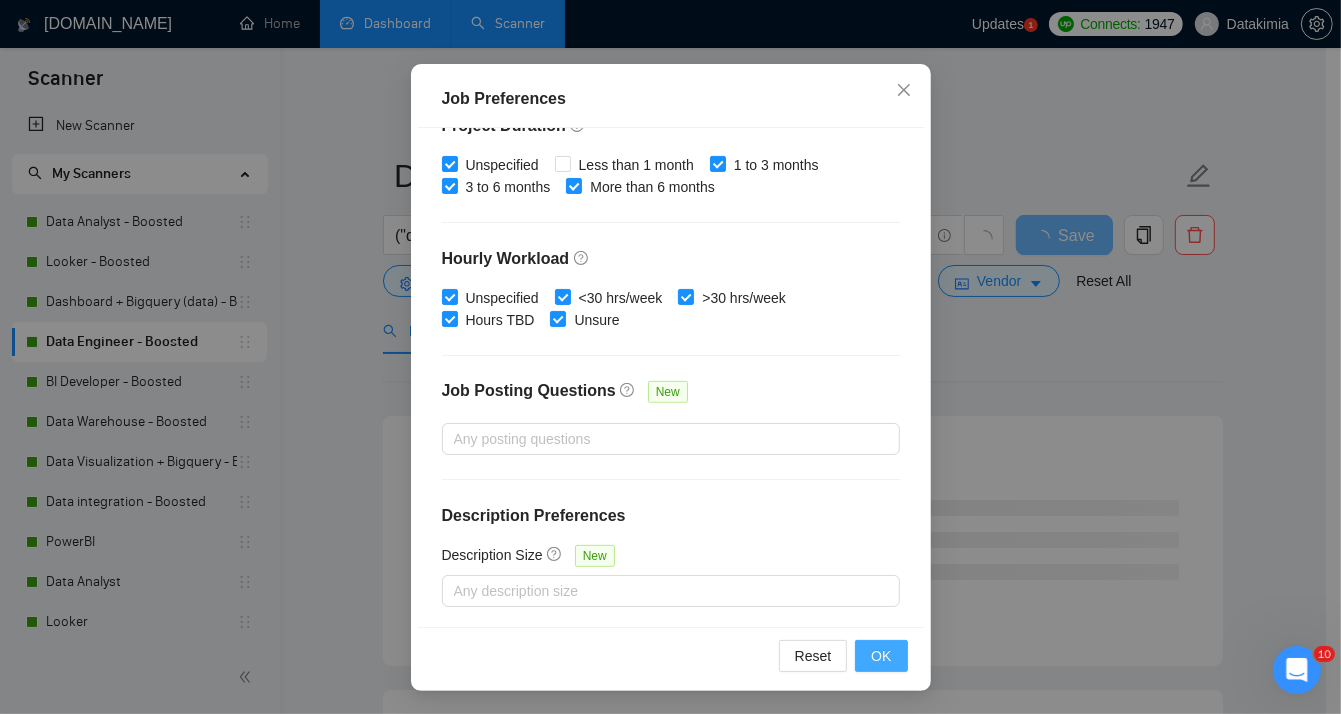 type on "200" 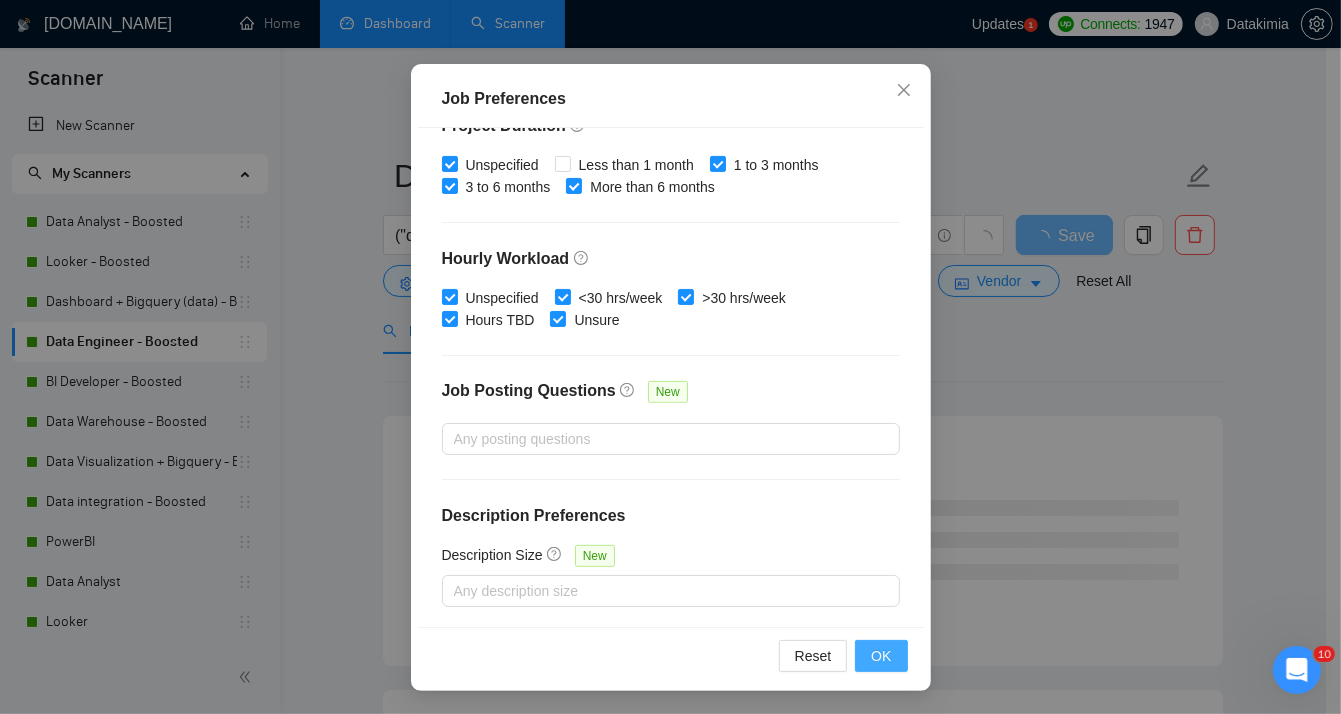 click on "OK" at bounding box center [881, 656] 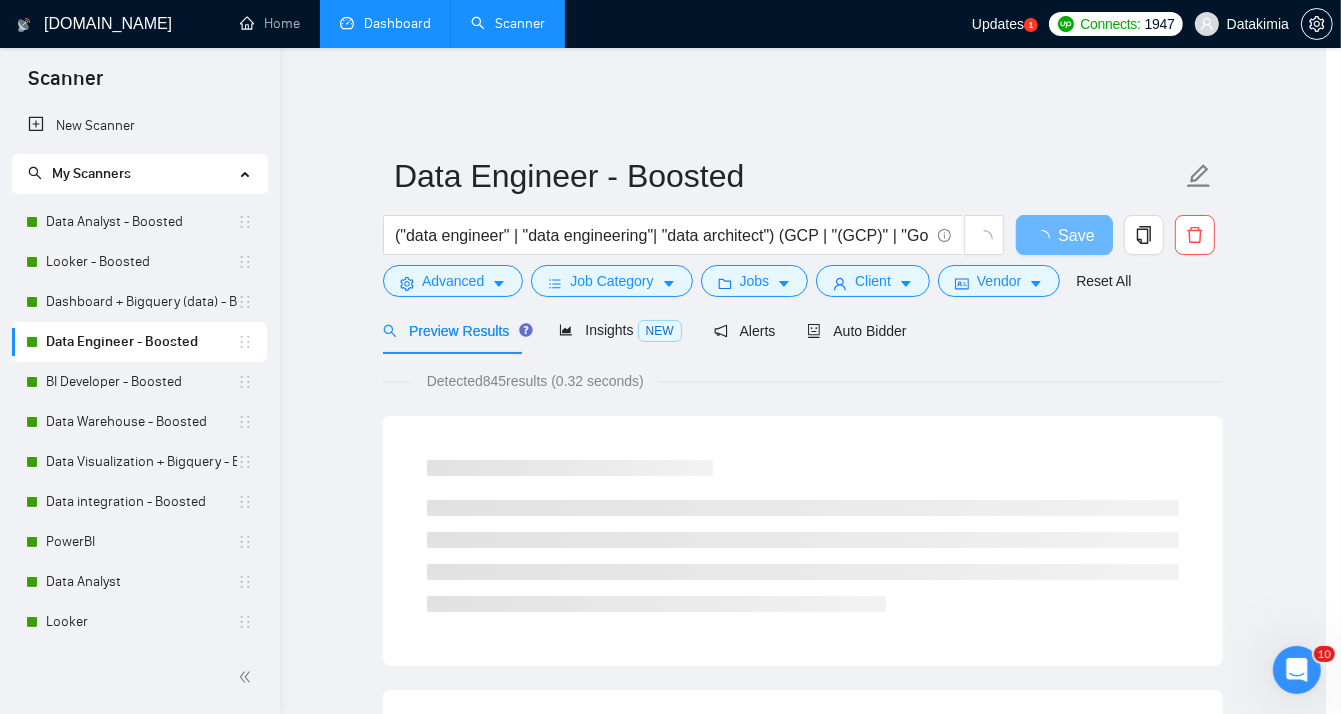 scroll, scrollTop: 57, scrollLeft: 0, axis: vertical 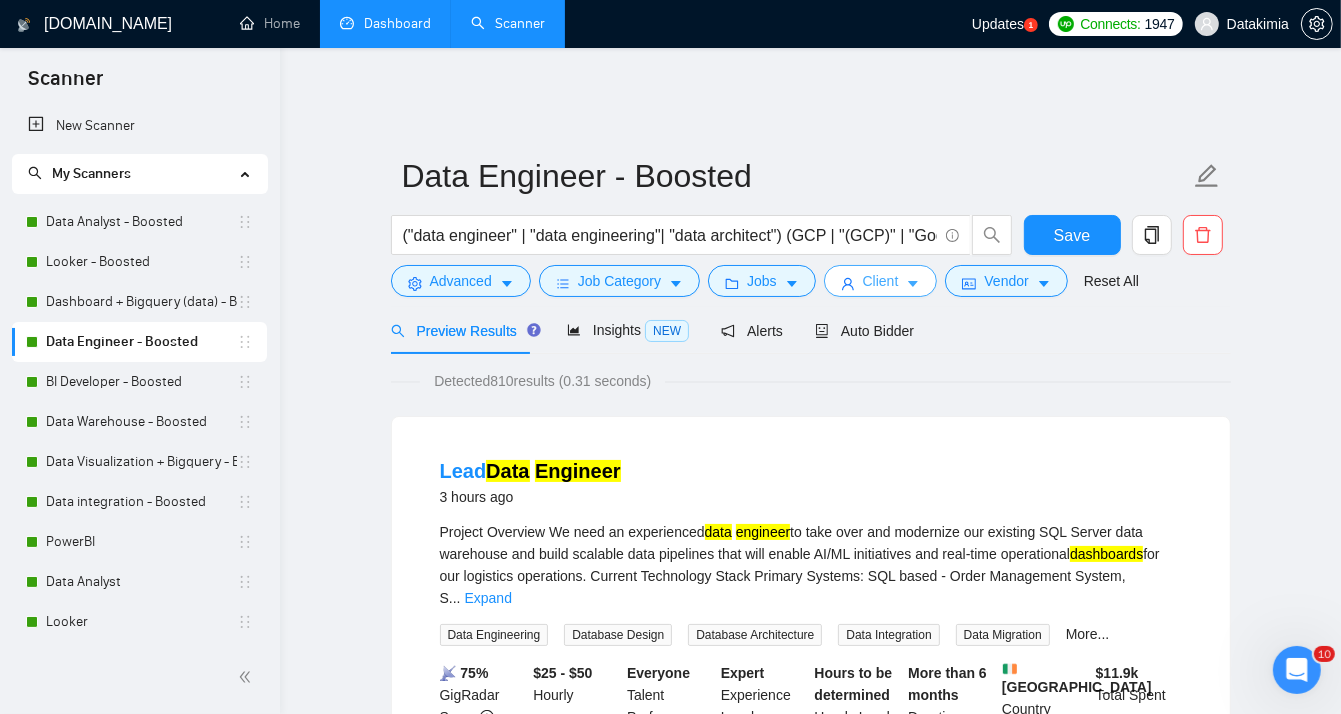click on "Client" at bounding box center [881, 281] 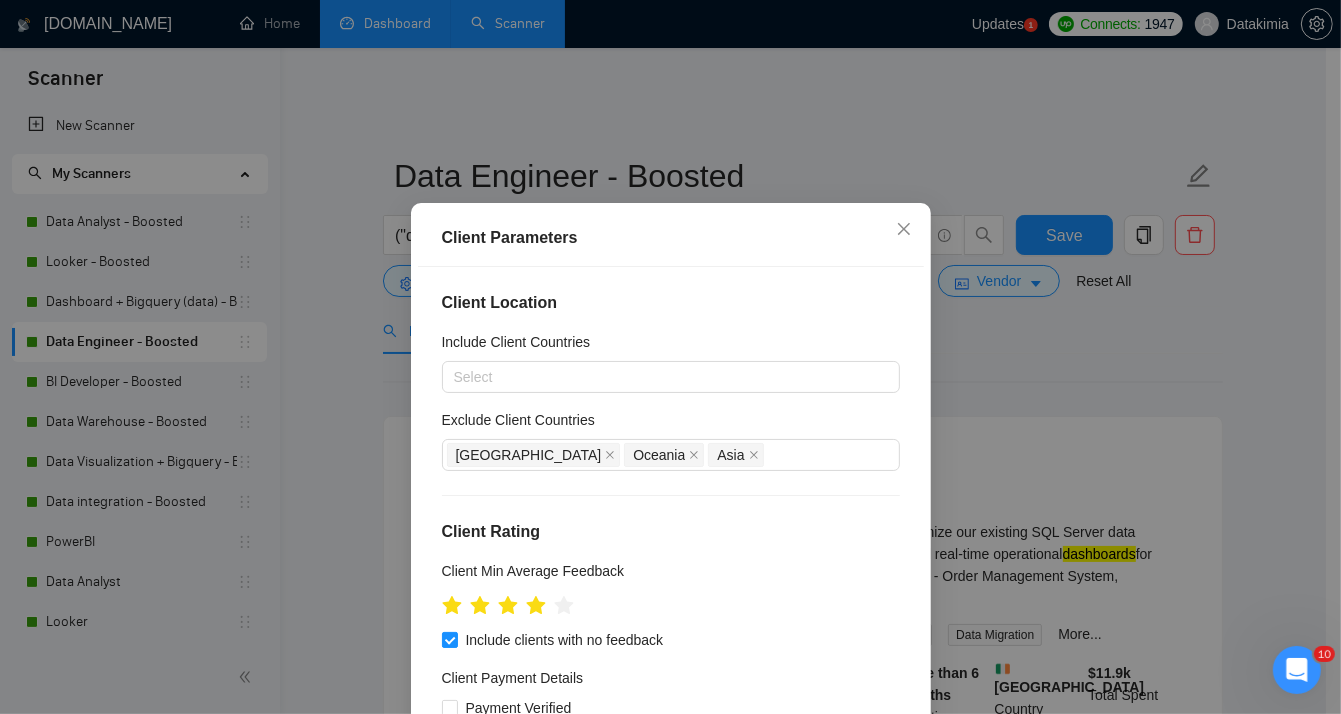 click on "Client Parameters Client Location Include Client Countries   Select Exclude Client Countries [GEOGRAPHIC_DATA] [GEOGRAPHIC_DATA] [GEOGRAPHIC_DATA]   Client Rating Client Min Average Feedback Include clients with no feedback Client Payment Details Payment Verified Hire Rate Stats   Client Total Spent $ Min - $ Max Client Hire Rate New   Any hire rate   Avg Hourly Rate Paid New $ Min - $ Max Include Clients without Sufficient History Client Profile Client Industry New   Any industry Client Company Size Unspecified 10 - 99 100 - 499 500 - 999 1,000+   Enterprise Clients New   Any clients Reset OK" at bounding box center [670, 357] 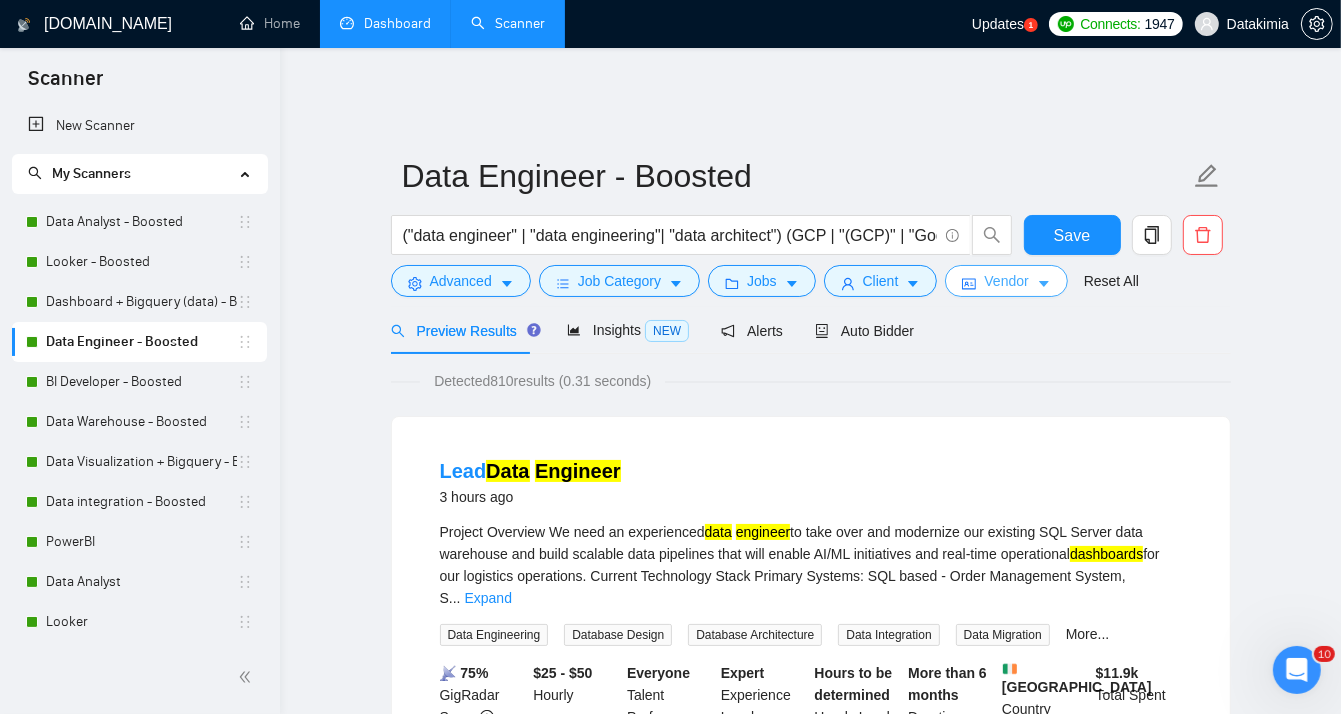 click on "Vendor" at bounding box center [1006, 281] 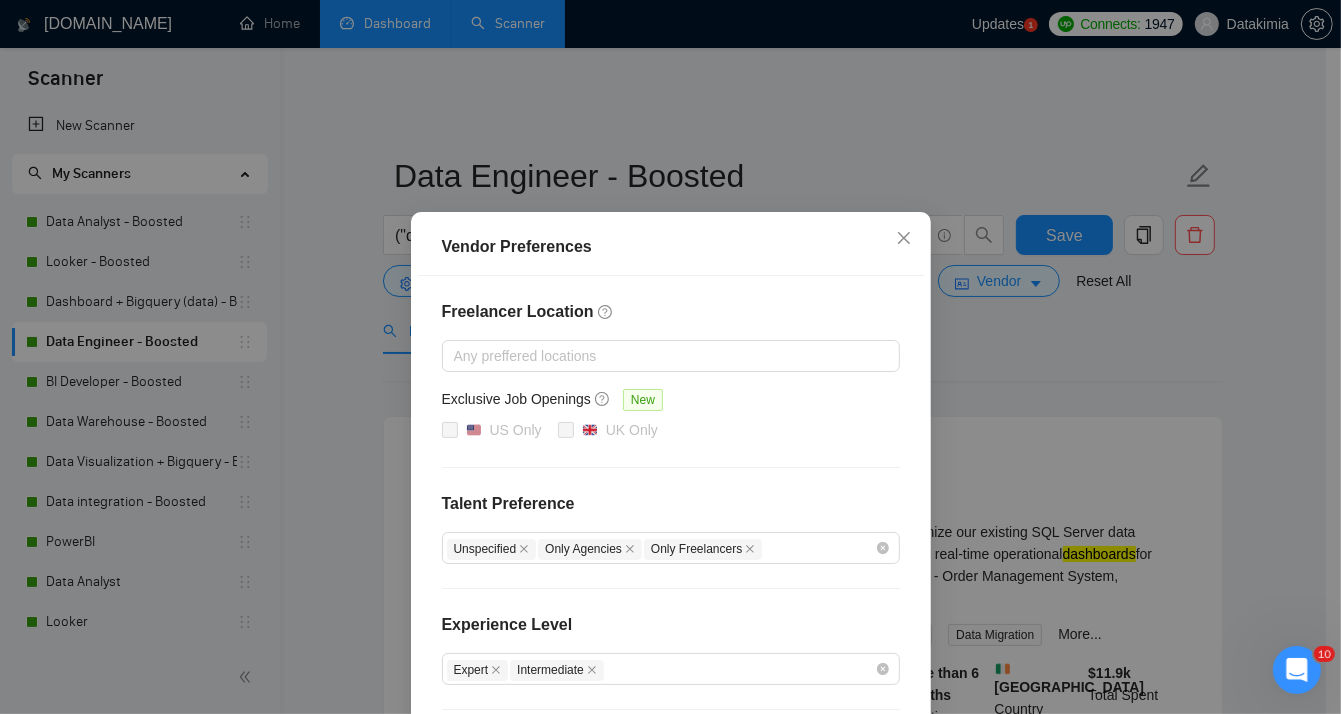 scroll, scrollTop: 7, scrollLeft: 0, axis: vertical 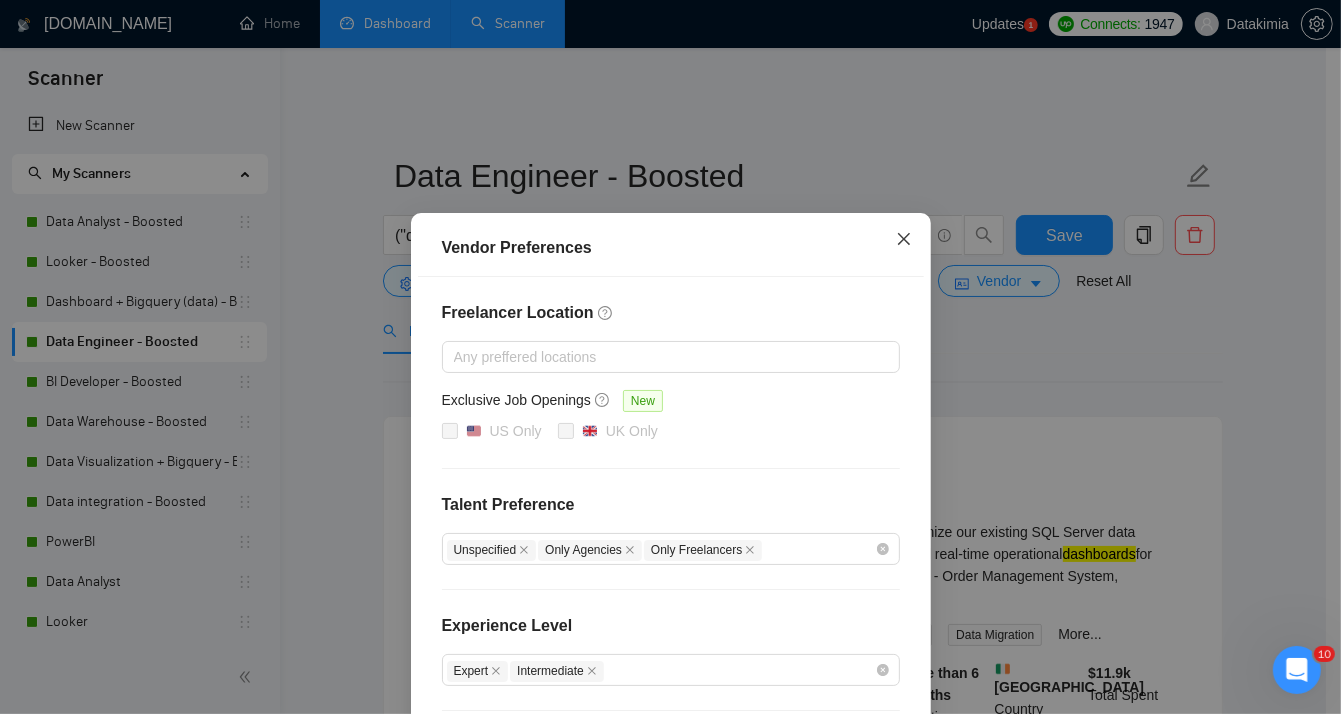 click 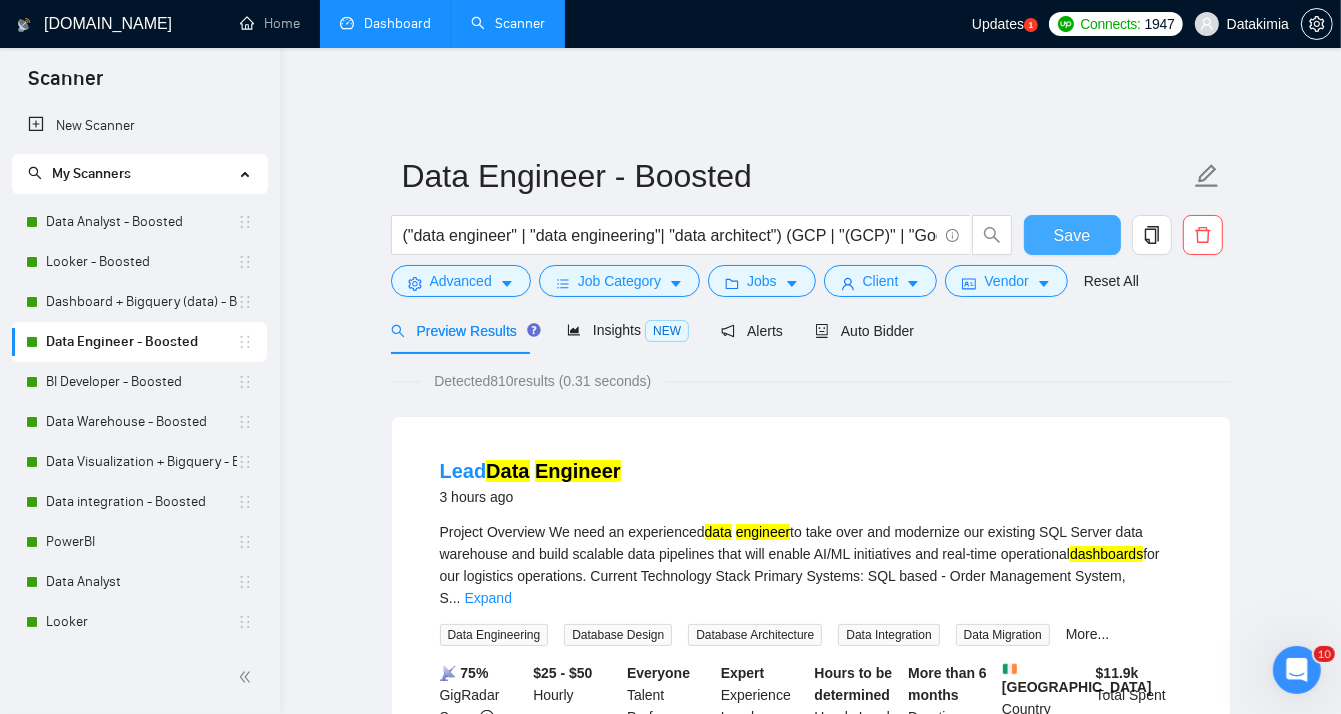 click on "Save" at bounding box center [1072, 235] 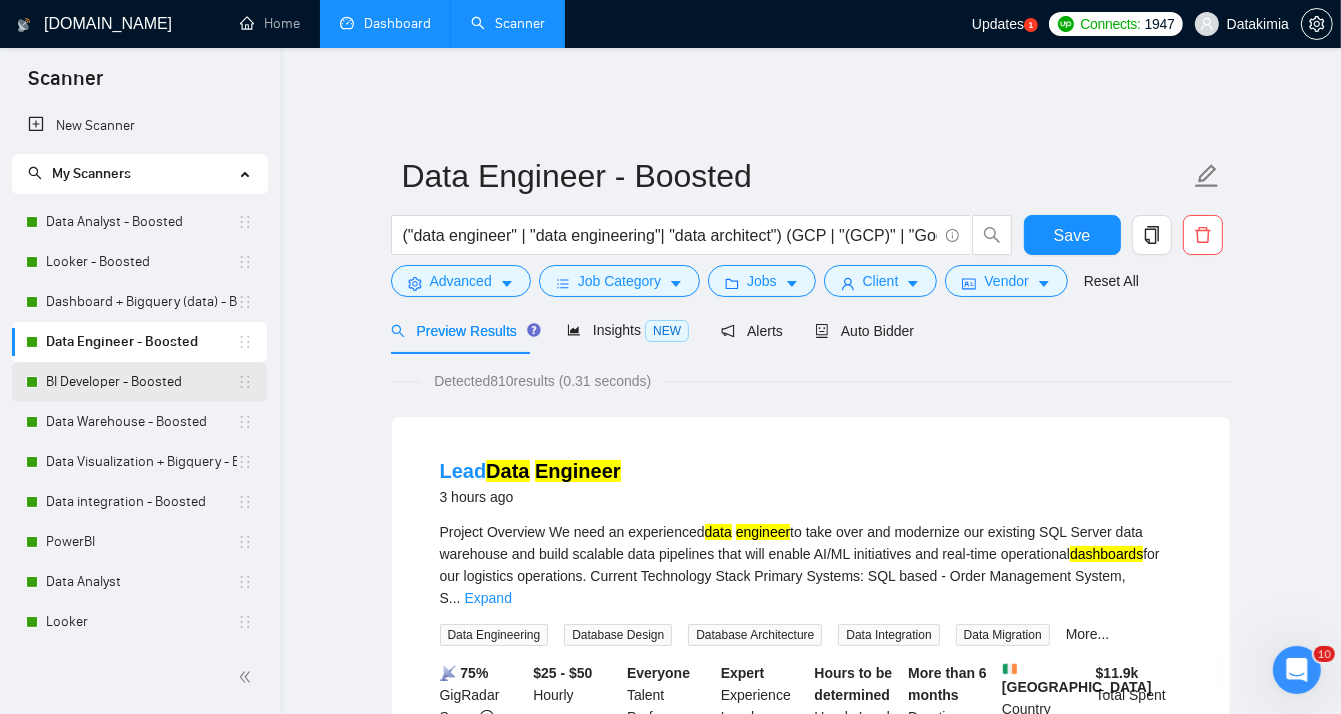 click on "BI Developer - Boosted" at bounding box center [141, 382] 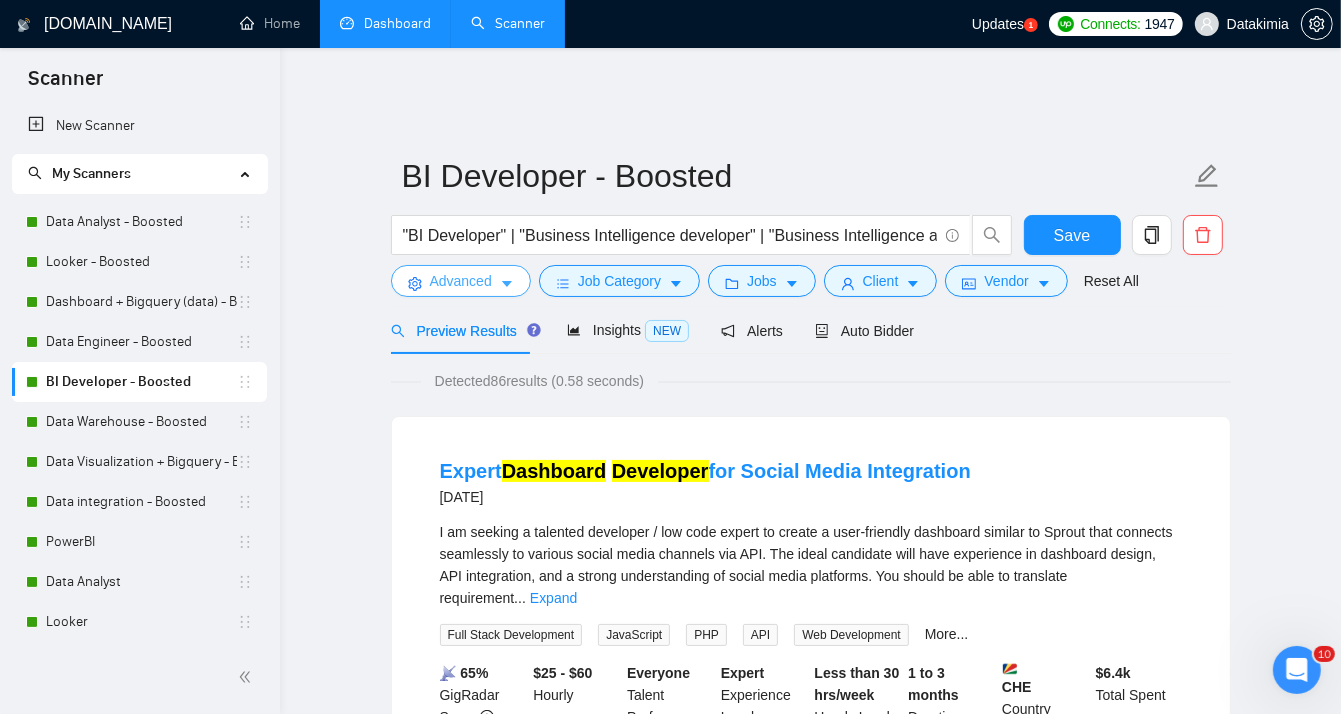 click on "Advanced" at bounding box center [461, 281] 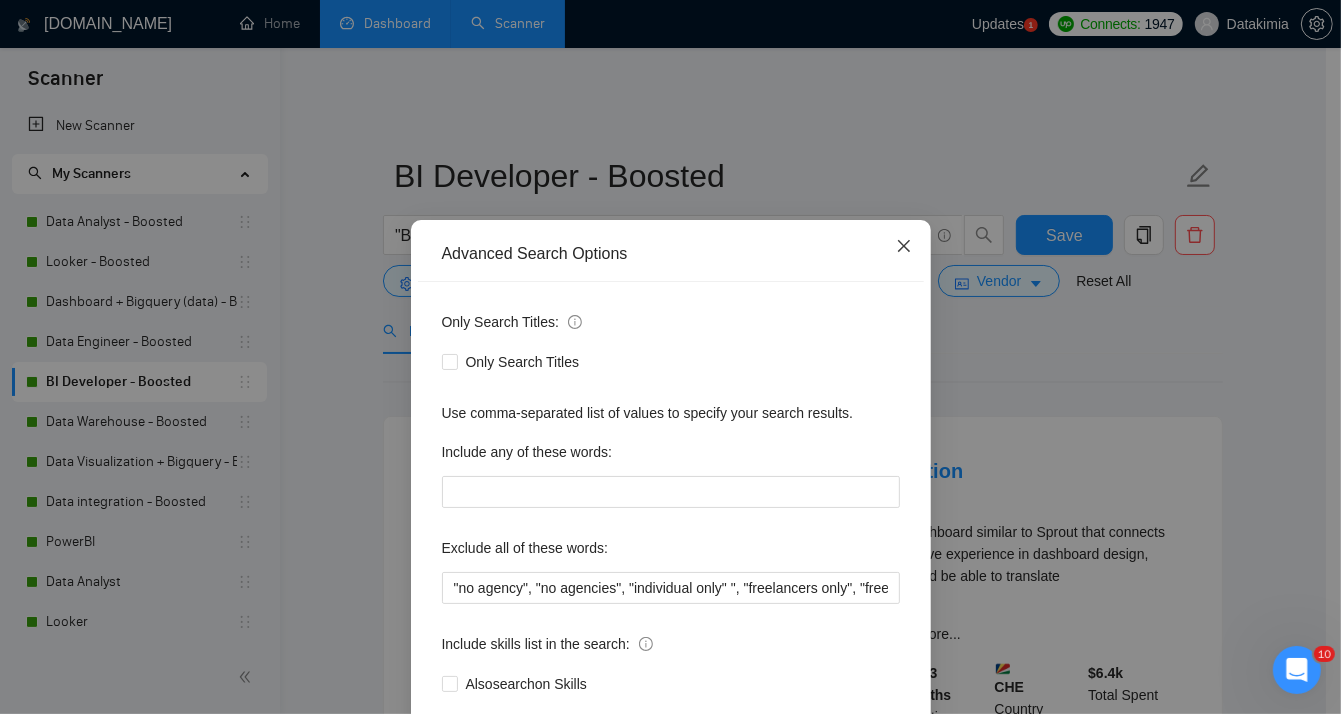 click 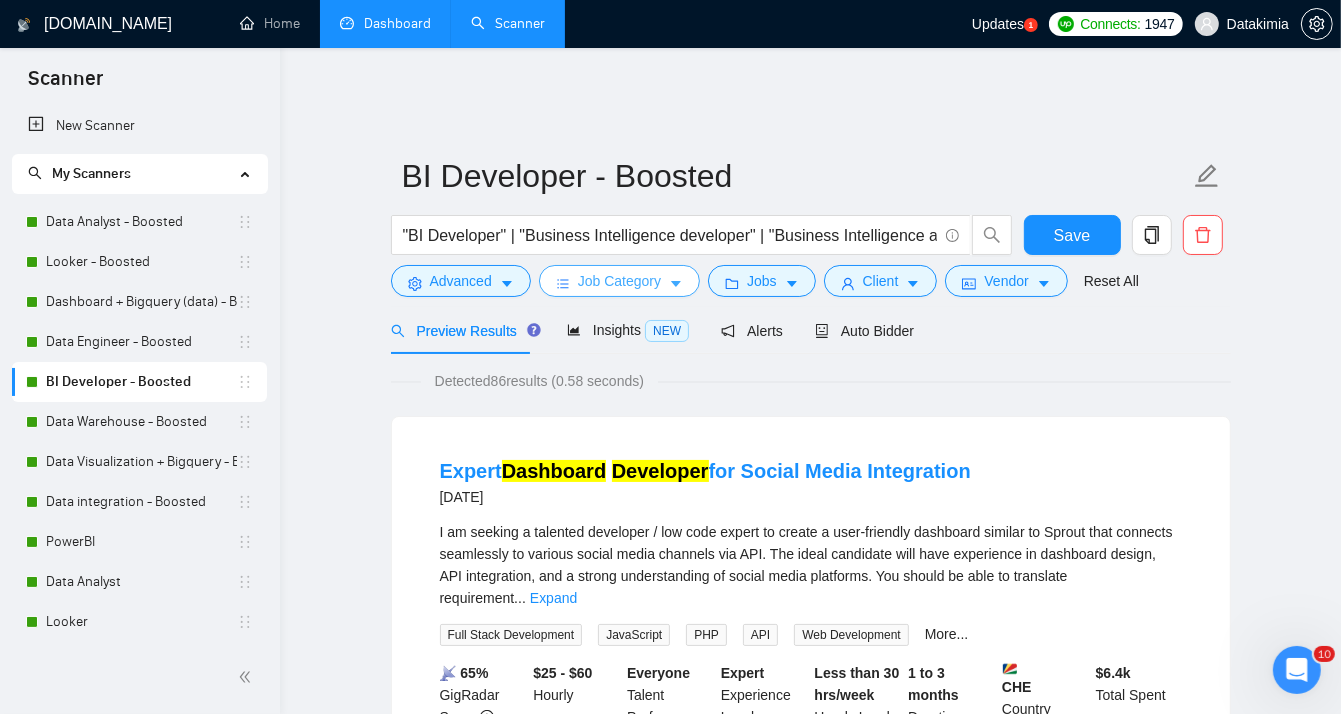 click on "Job Category" at bounding box center [619, 281] 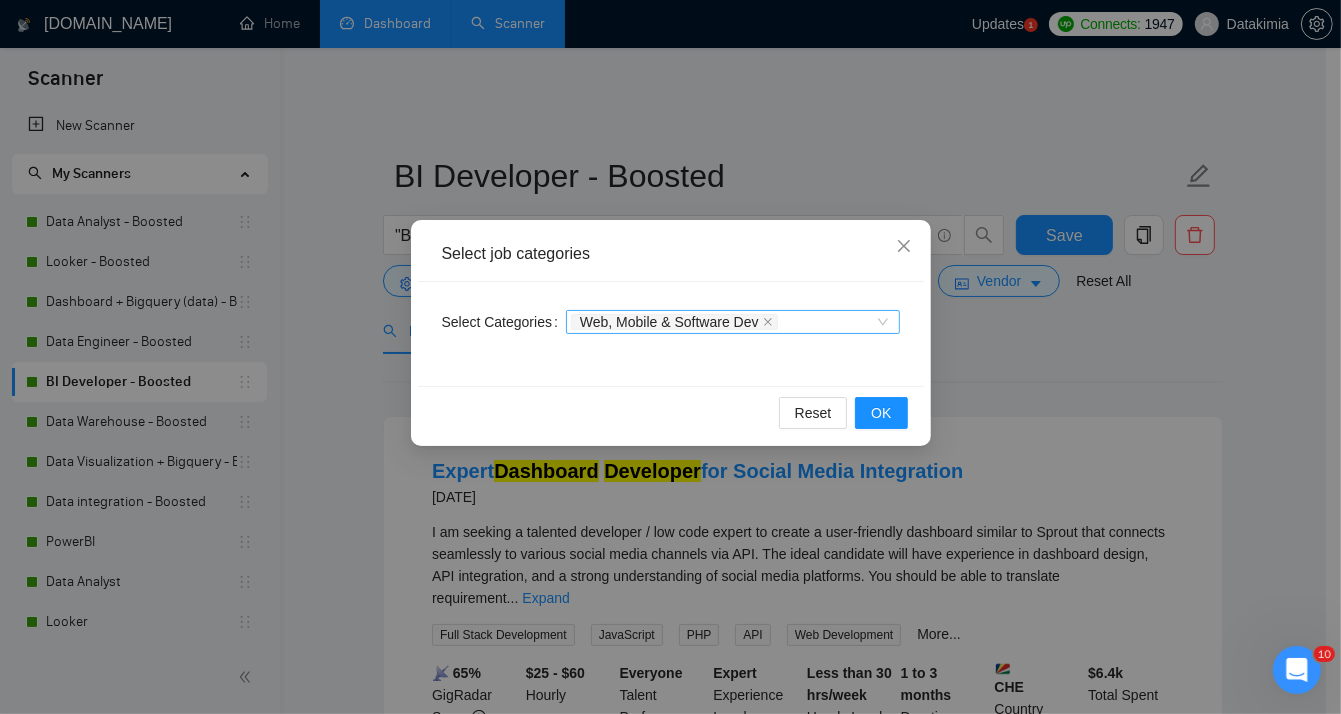 click on "Web, Mobile & Software Dev" at bounding box center [723, 322] 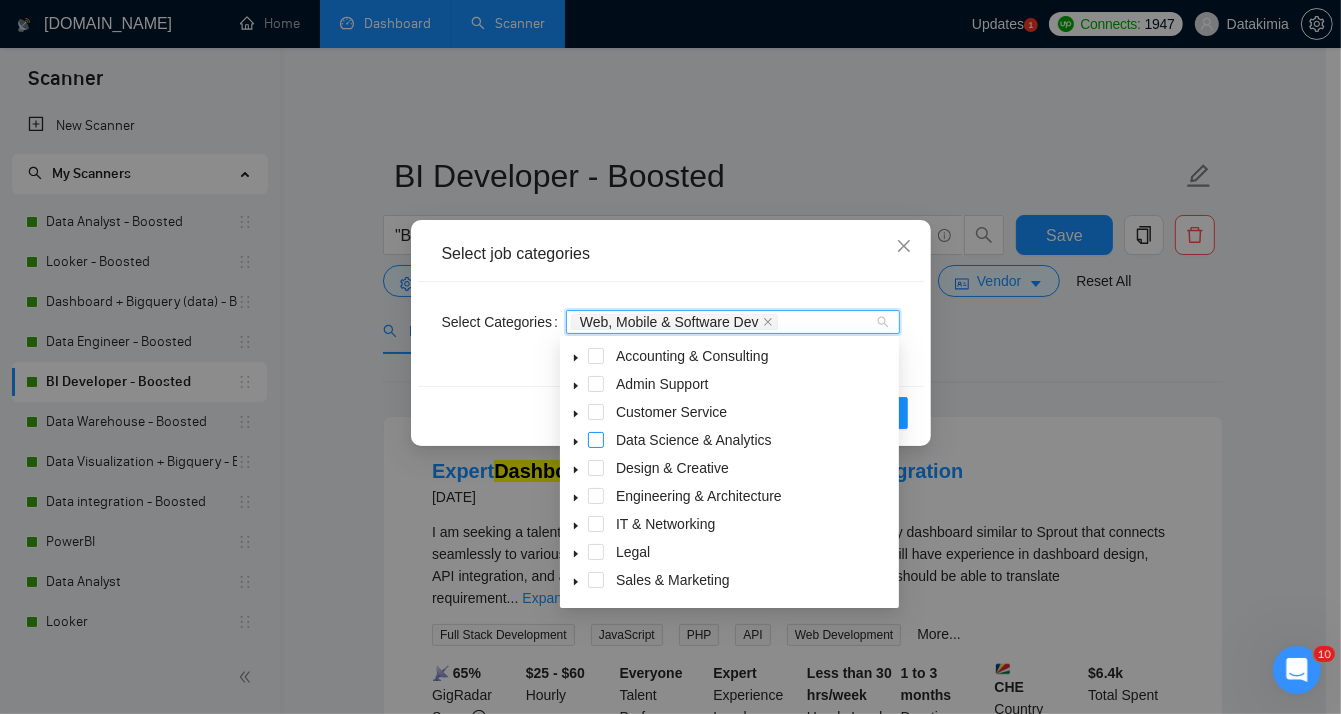 click at bounding box center (596, 440) 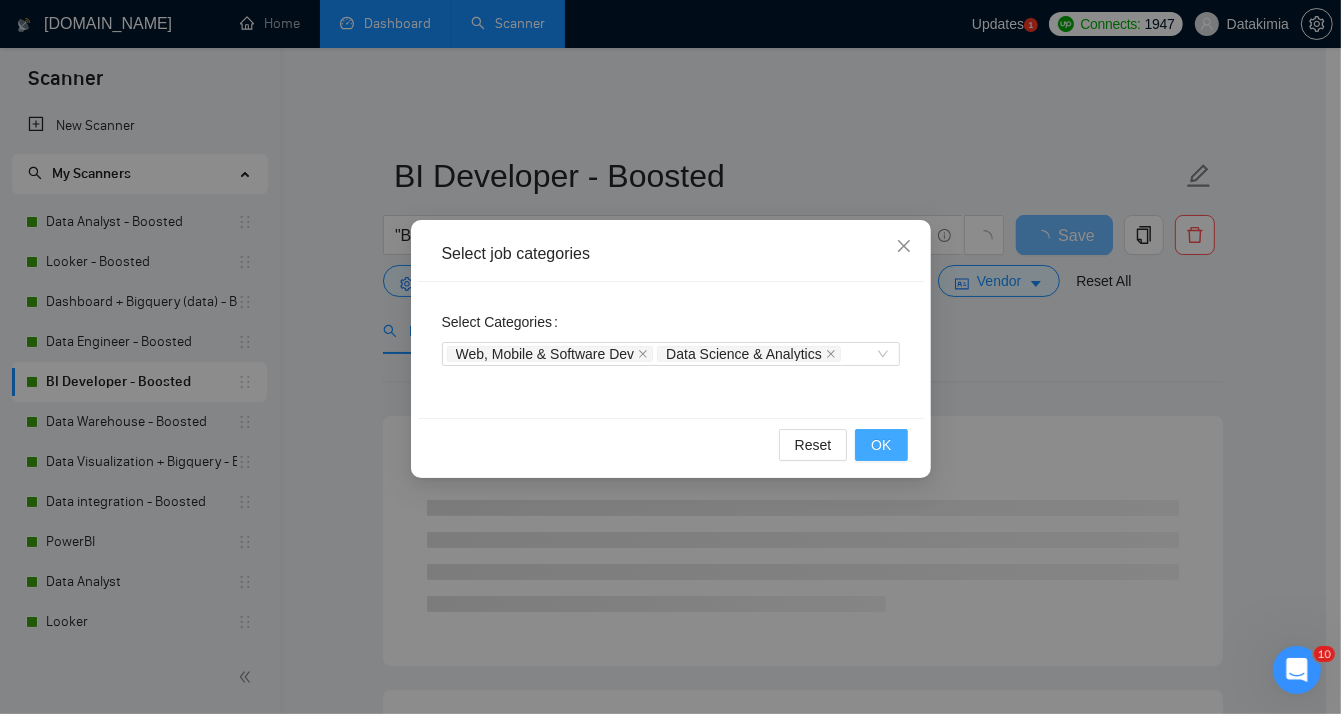click on "OK" at bounding box center [881, 445] 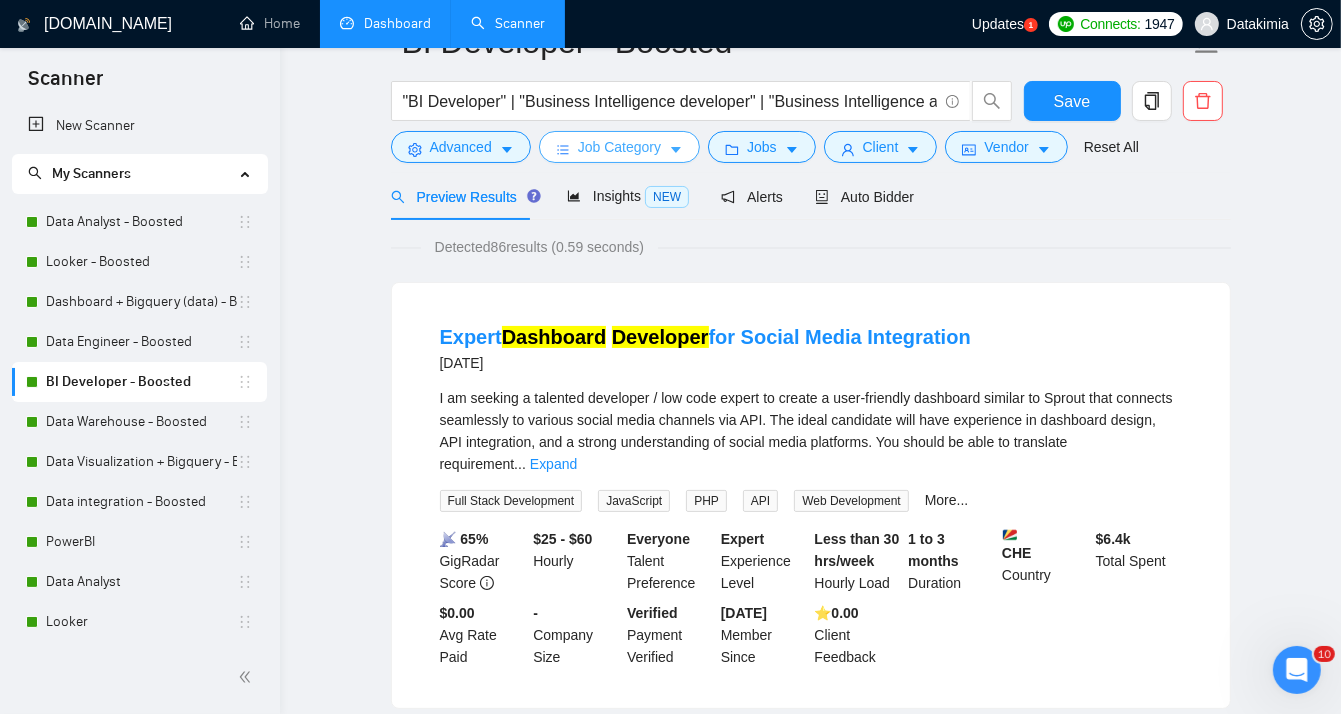 scroll, scrollTop: 0, scrollLeft: 0, axis: both 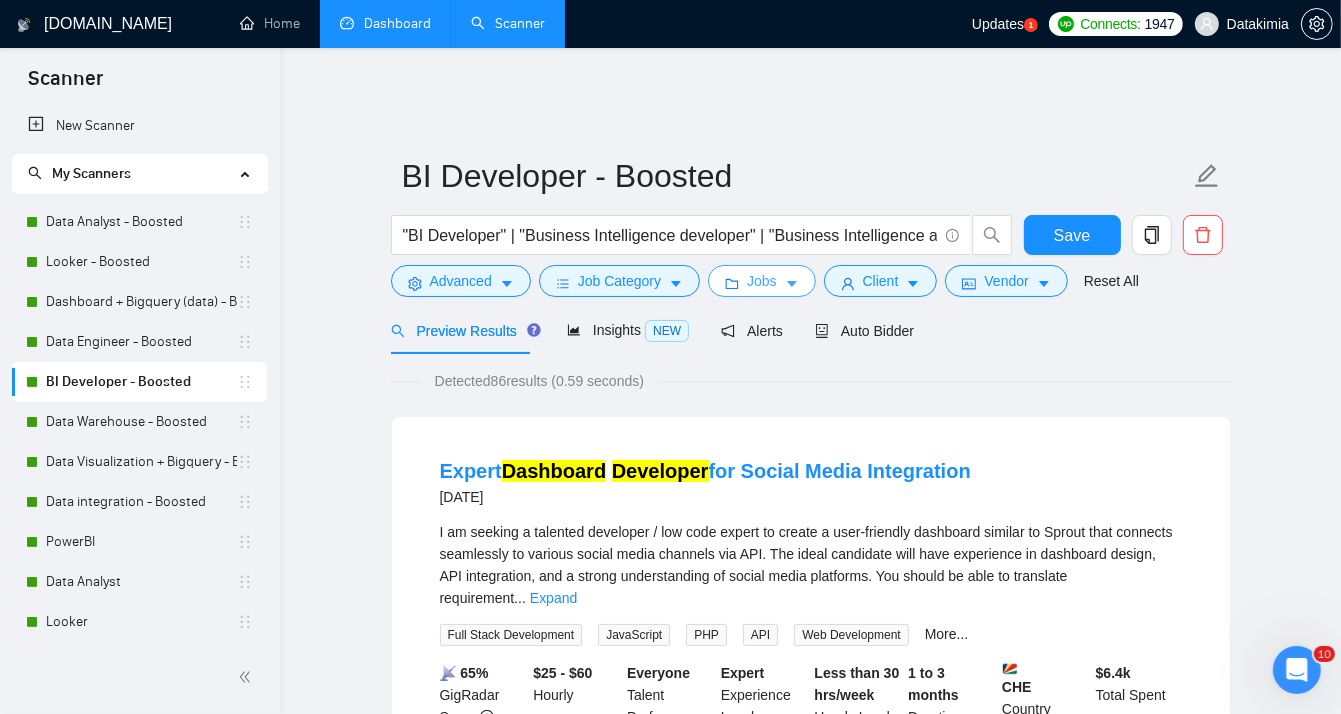 click on "Jobs" at bounding box center [762, 281] 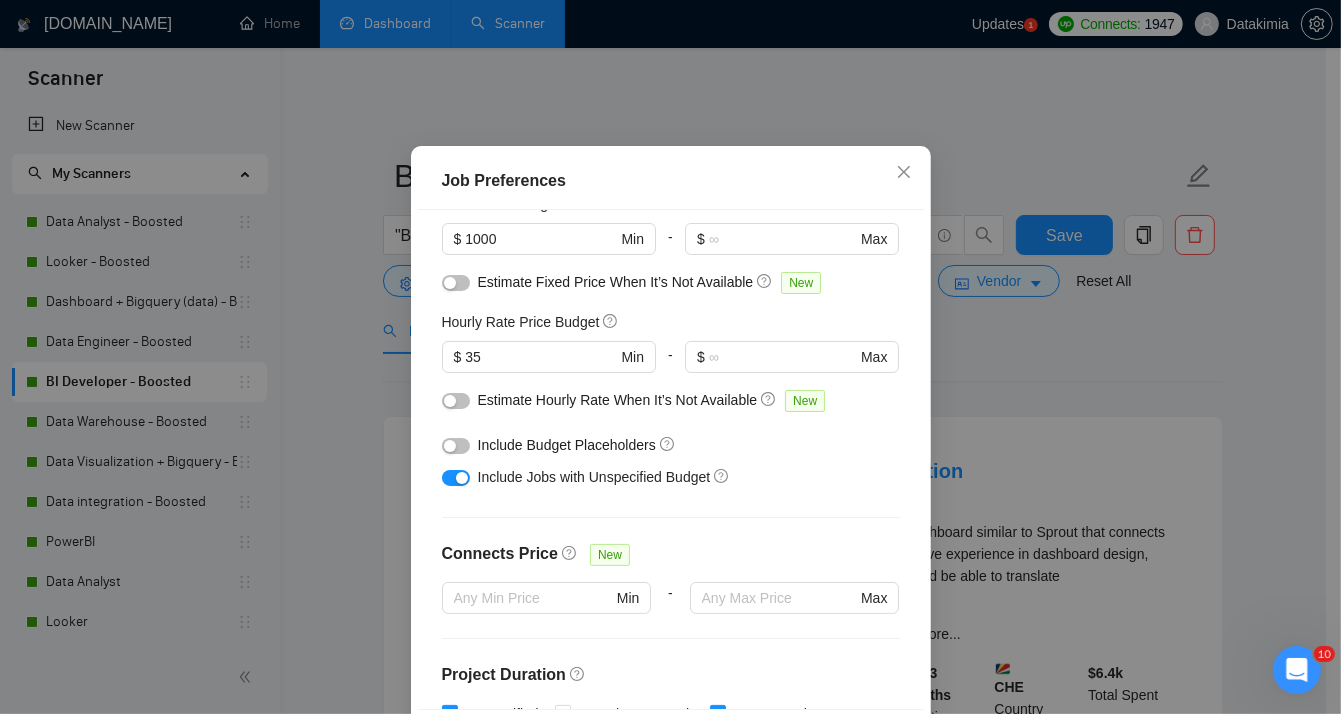 scroll, scrollTop: 0, scrollLeft: 0, axis: both 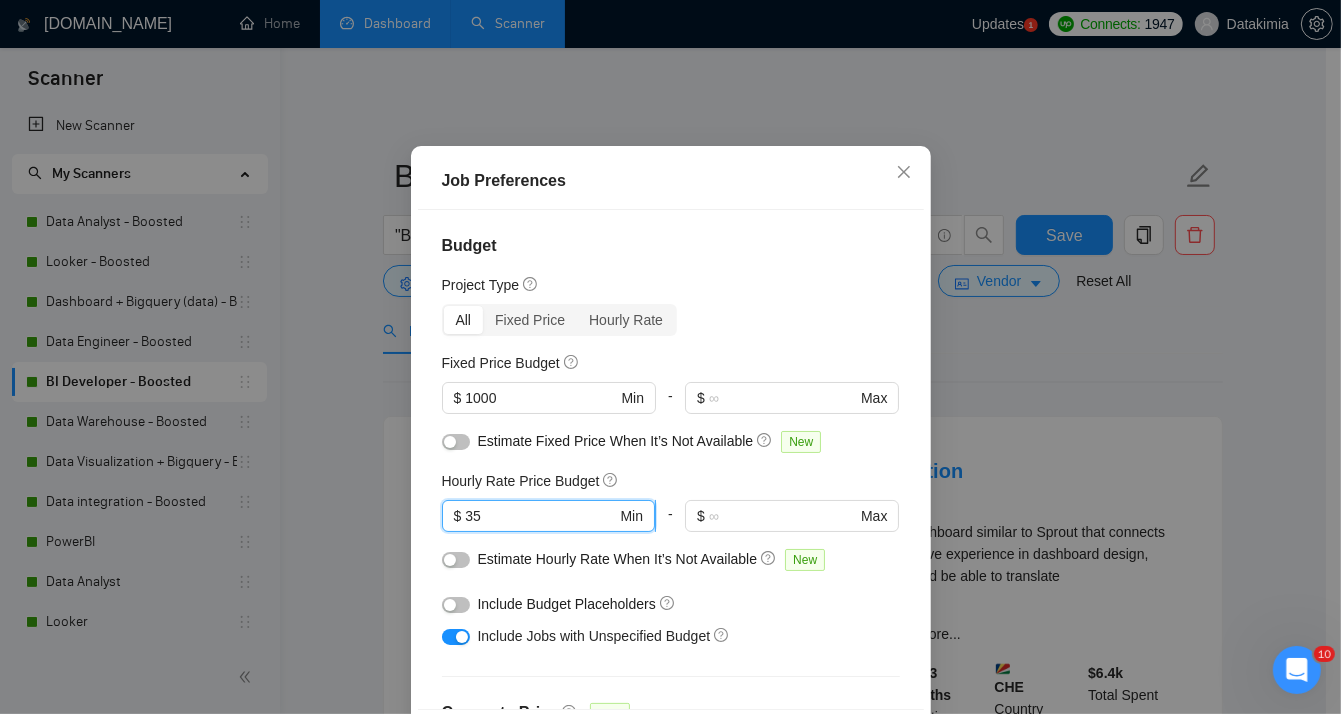 drag, startPoint x: 478, startPoint y: 565, endPoint x: 447, endPoint y: 565, distance: 31 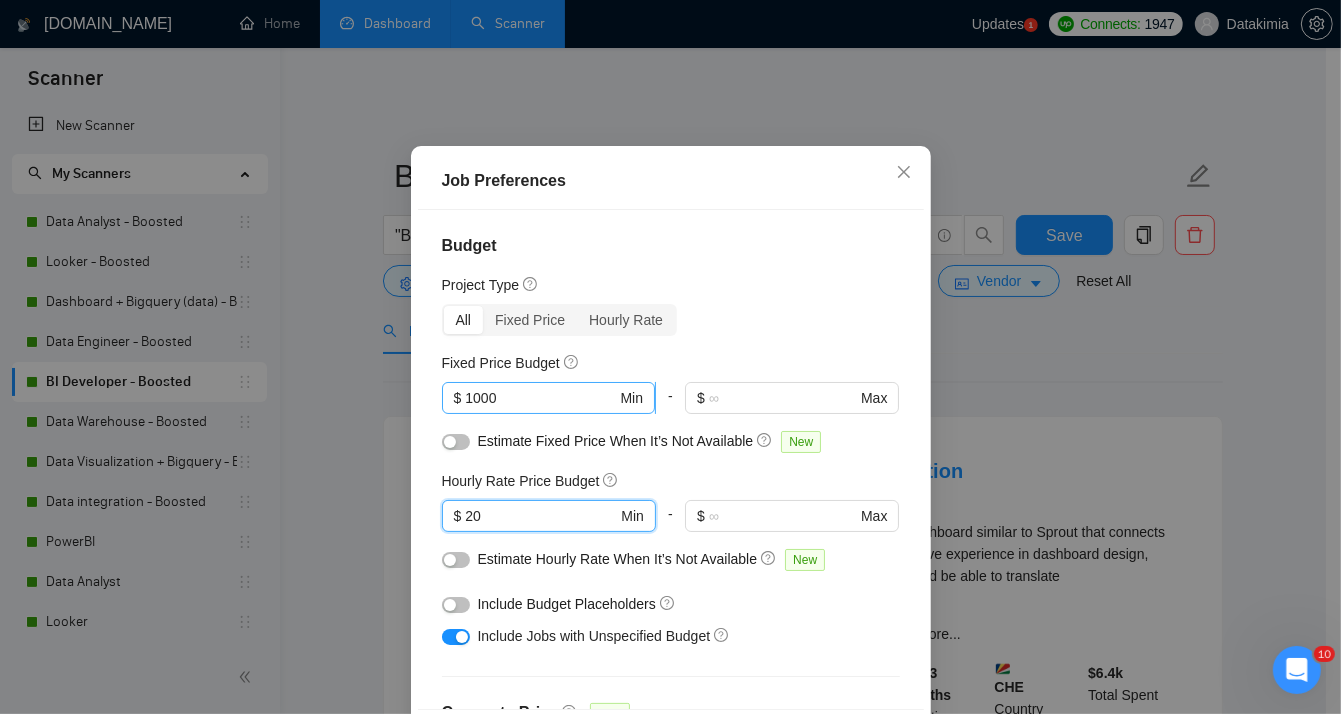 type on "20" 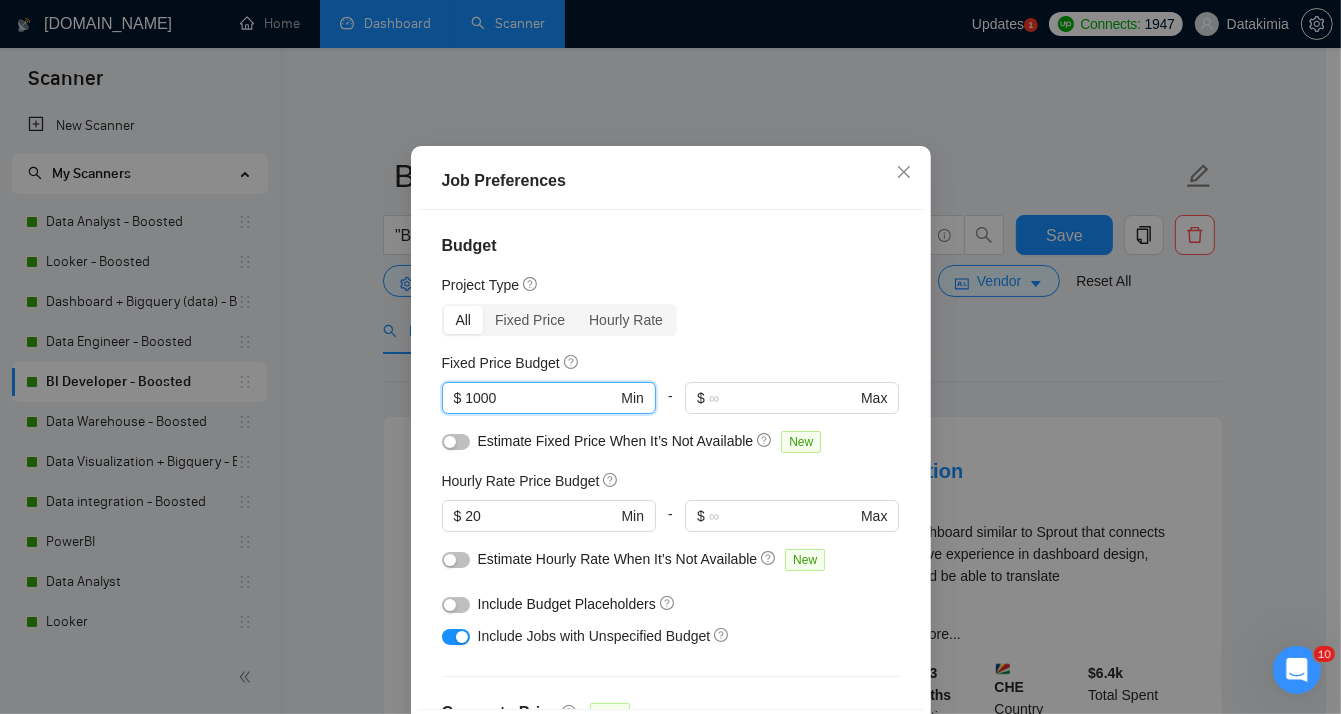 drag, startPoint x: 512, startPoint y: 447, endPoint x: 418, endPoint y: 442, distance: 94.13288 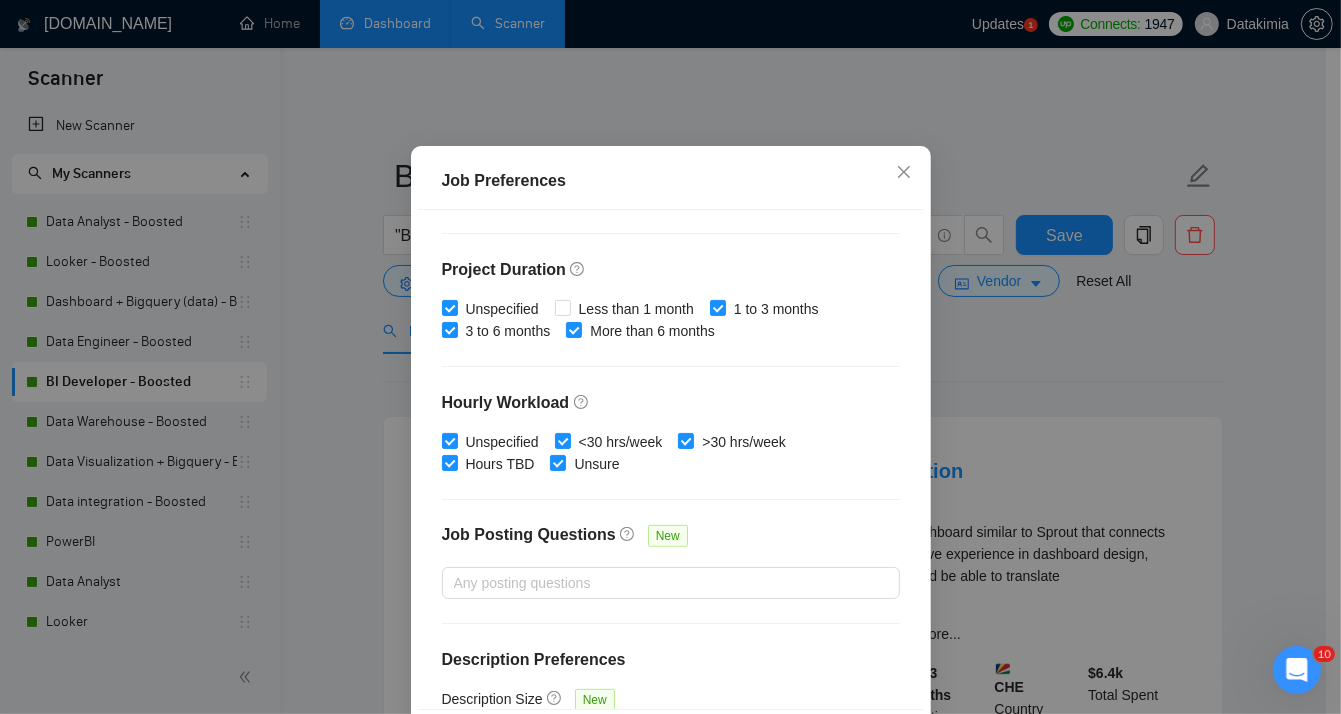 scroll, scrollTop: 626, scrollLeft: 0, axis: vertical 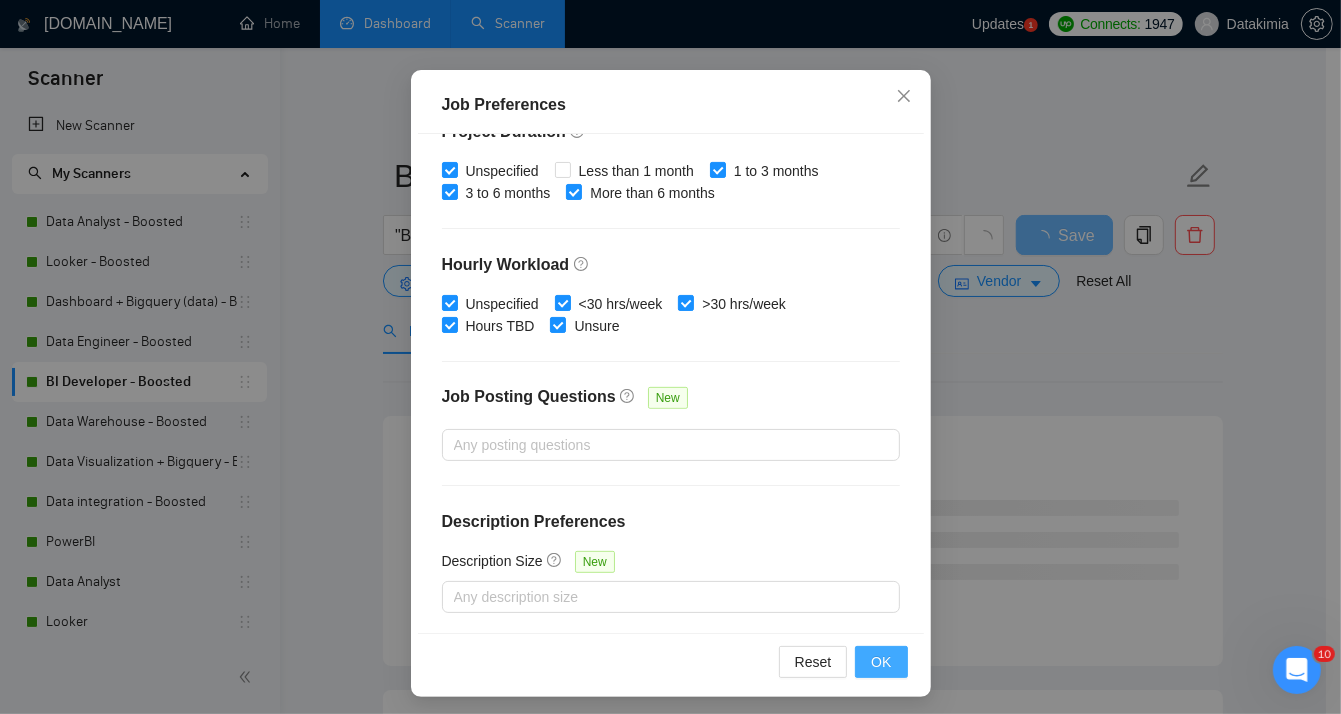 type on "200" 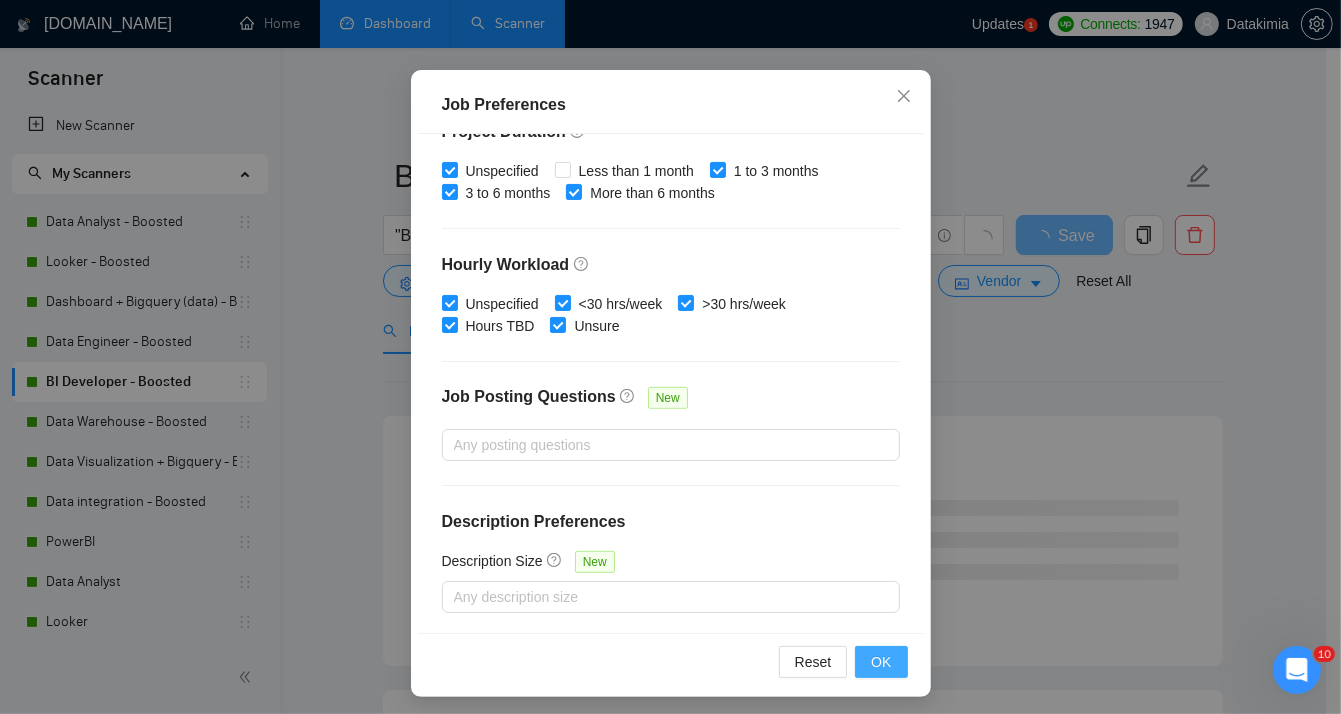 click on "OK" at bounding box center [881, 662] 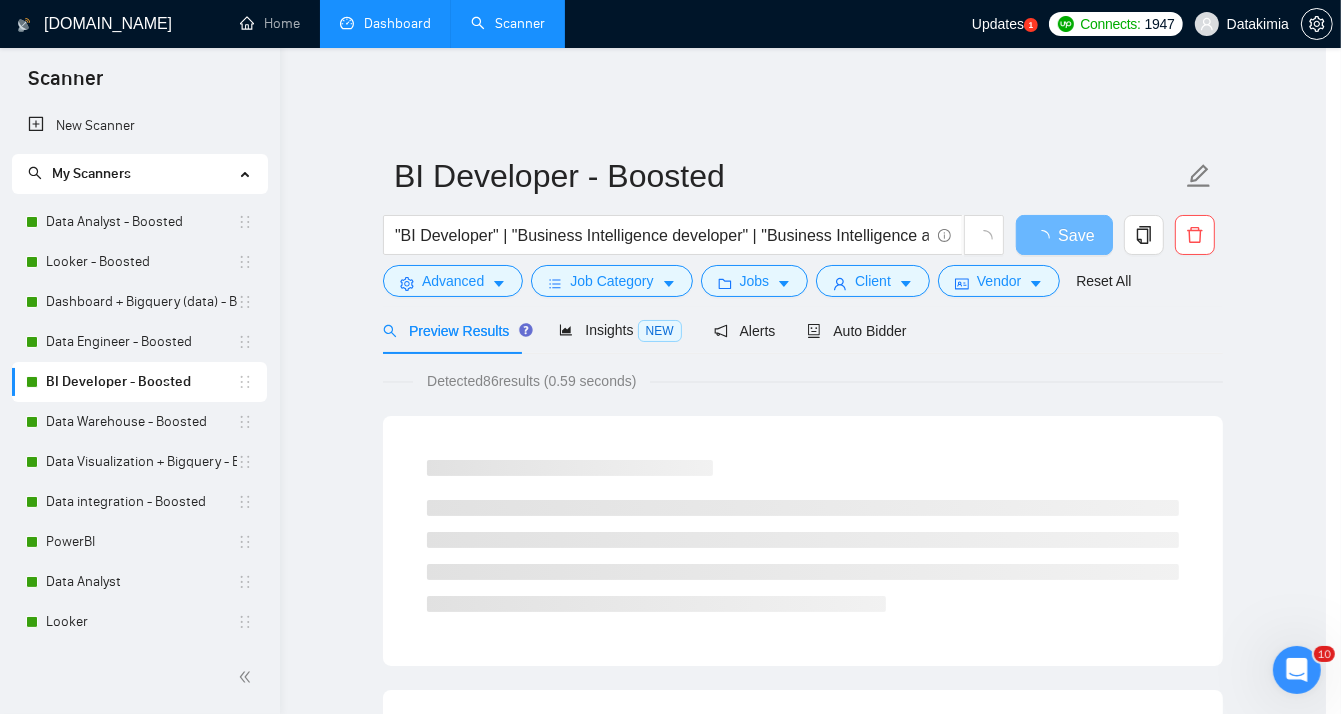 scroll, scrollTop: 57, scrollLeft: 0, axis: vertical 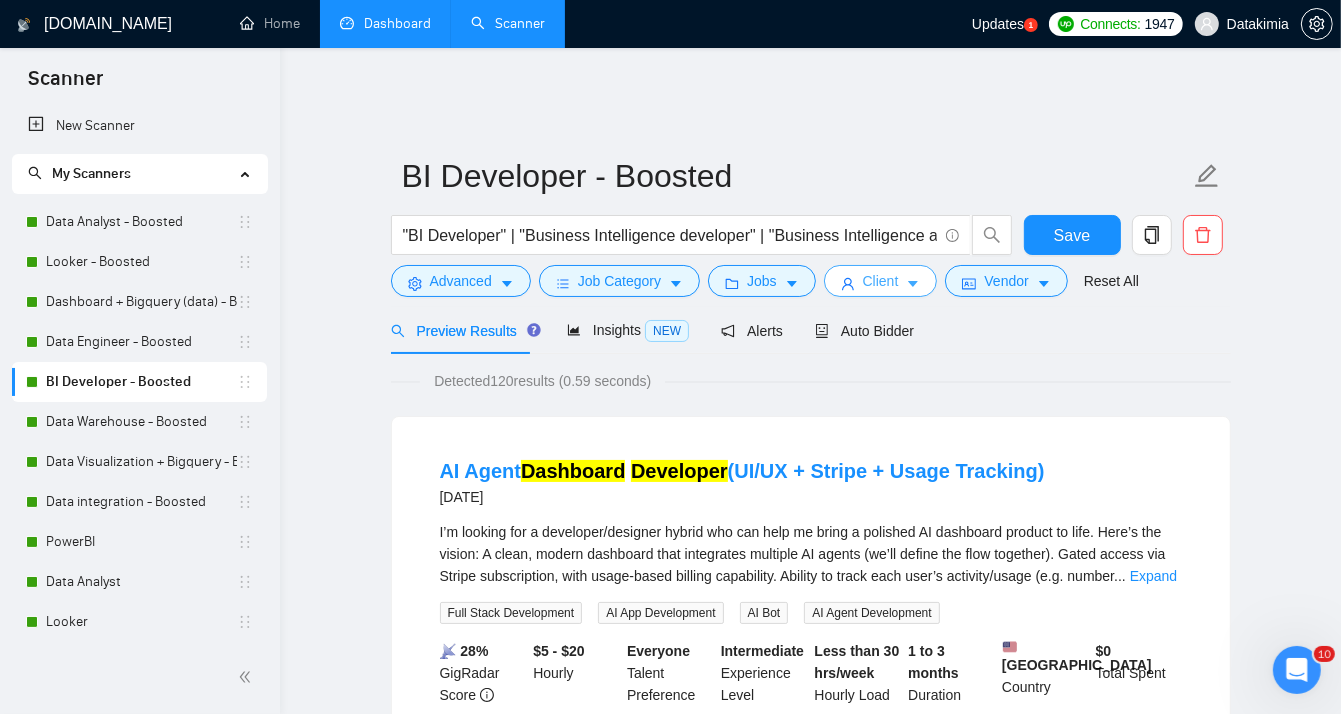click on "Client" at bounding box center [881, 281] 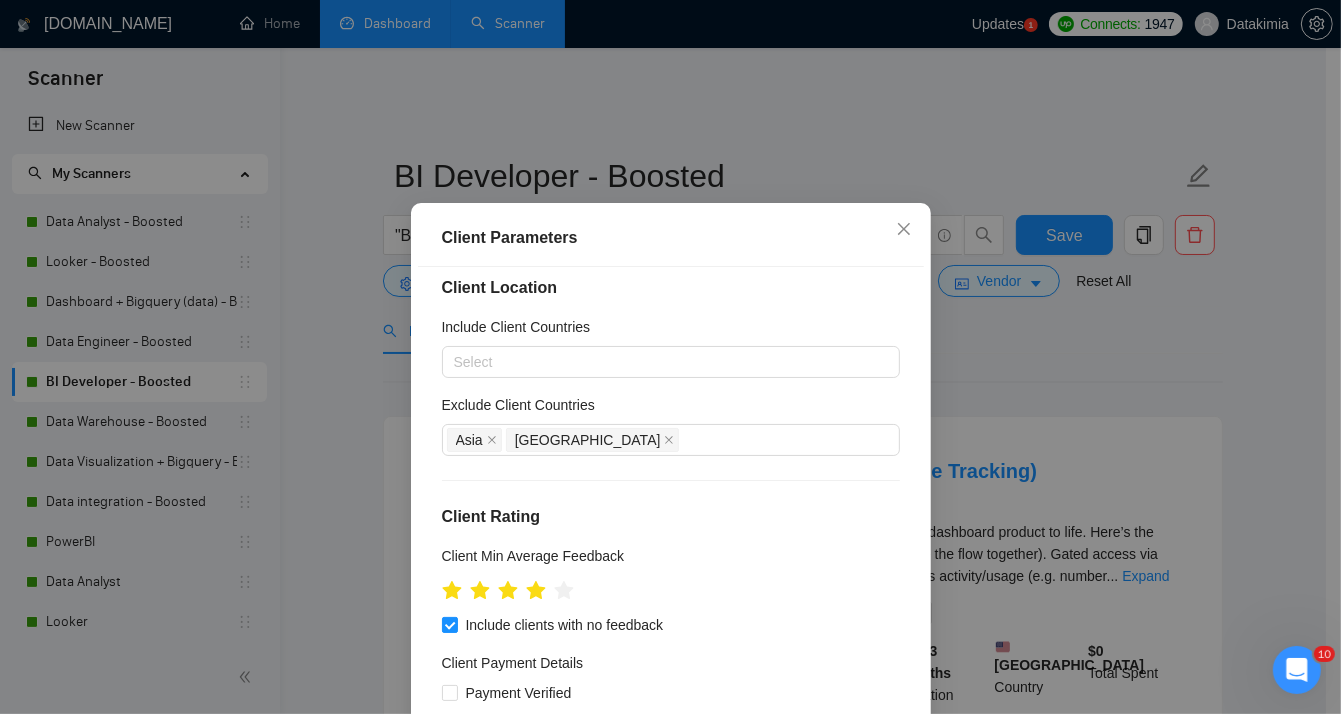 scroll, scrollTop: 0, scrollLeft: 0, axis: both 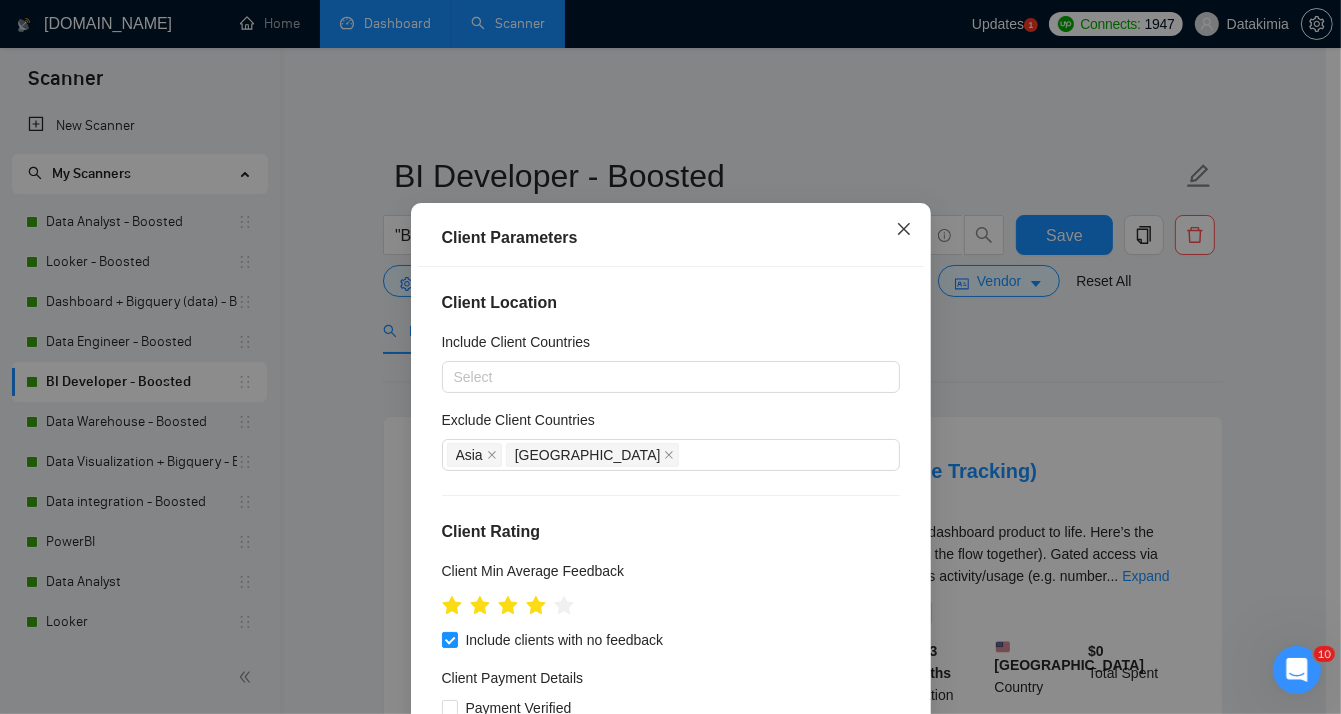 click 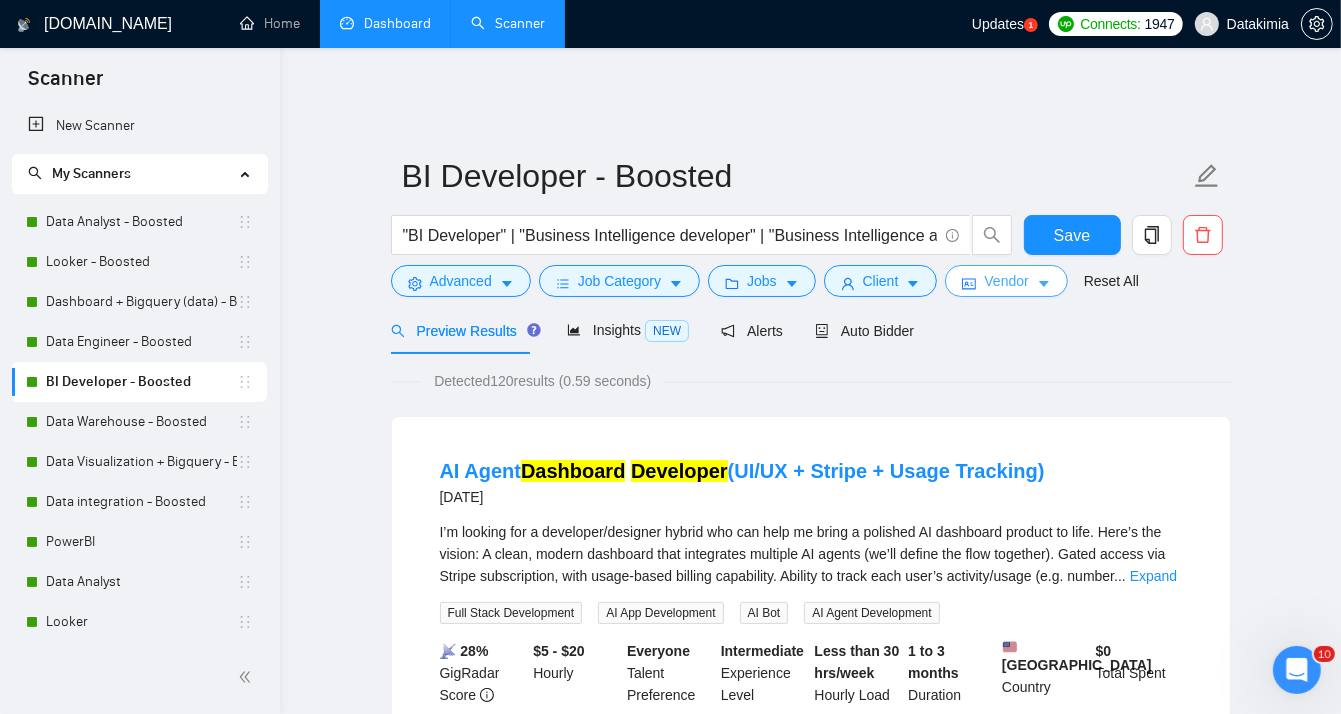 click on "Vendor" at bounding box center [1006, 281] 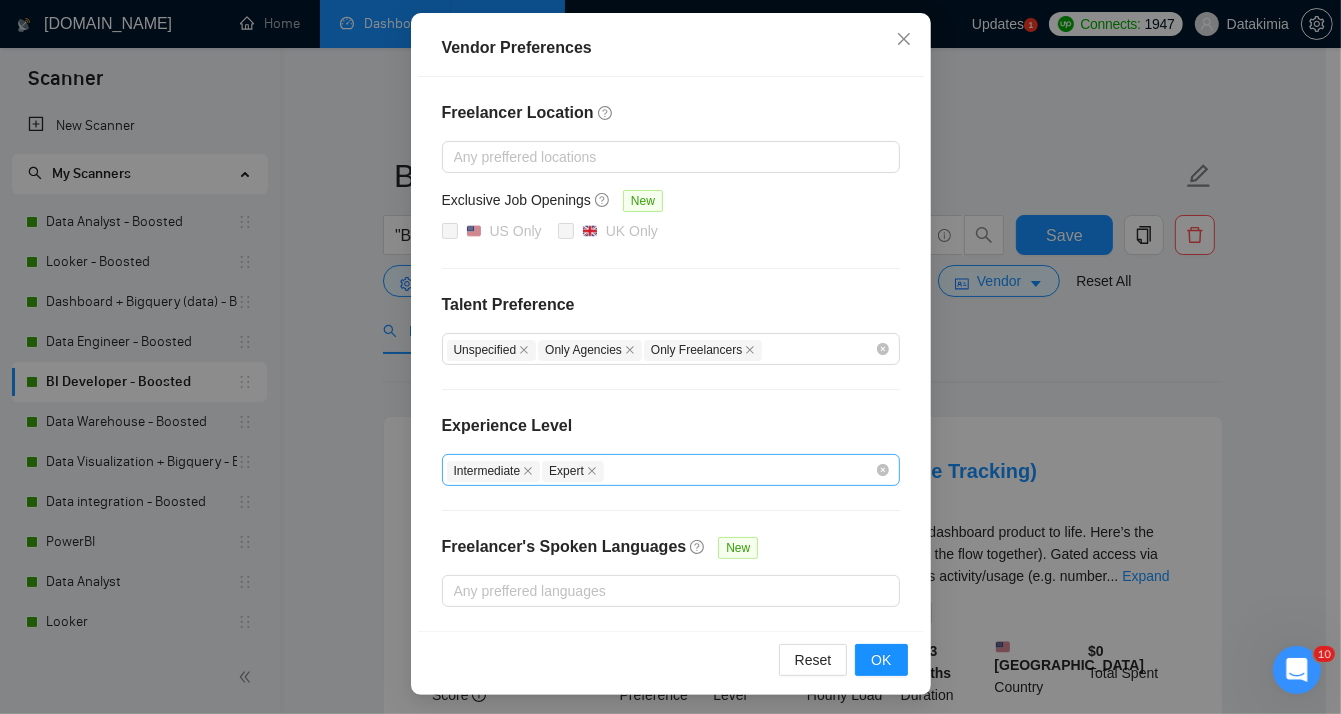 scroll, scrollTop: 7, scrollLeft: 0, axis: vertical 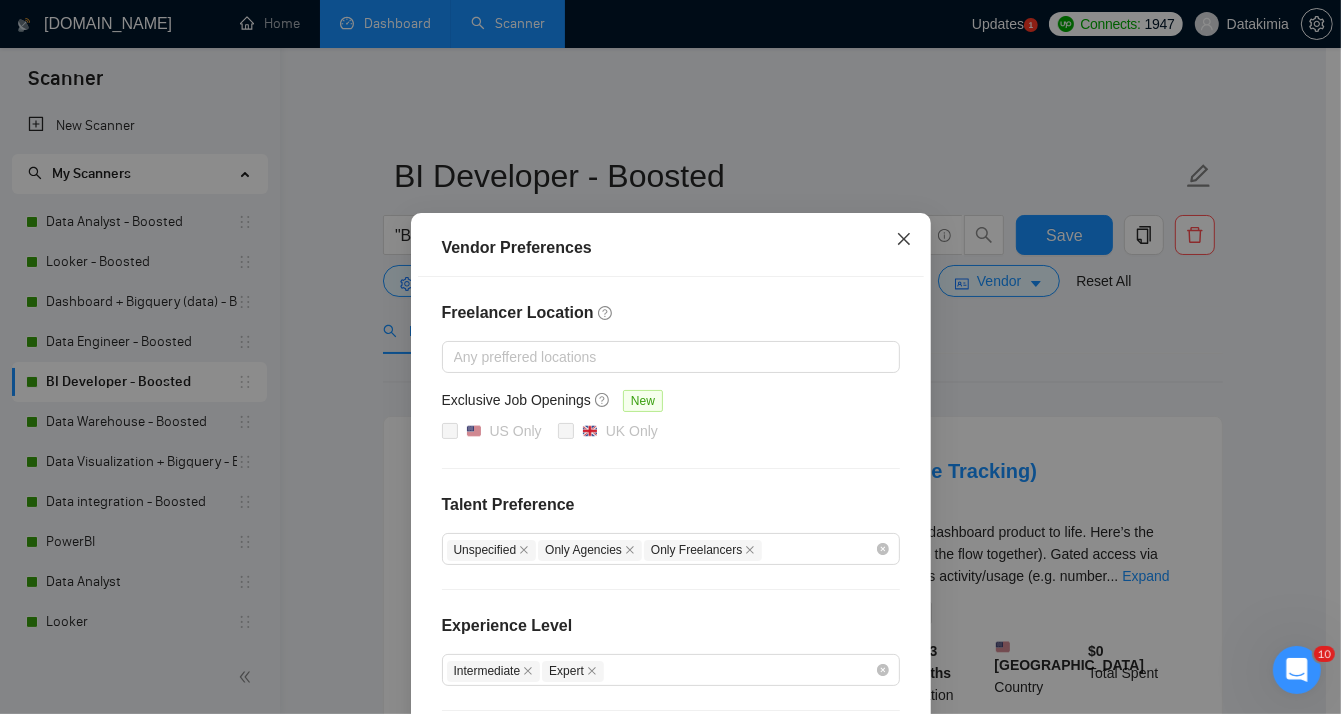 click 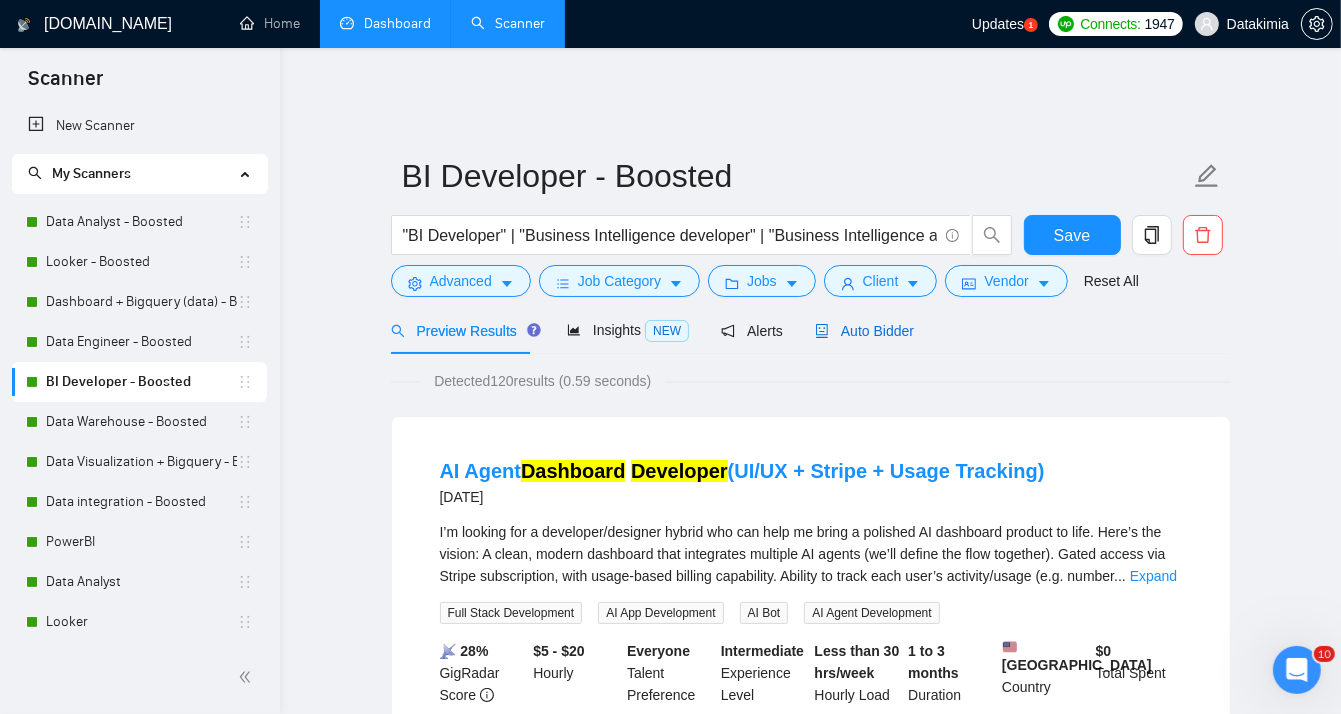 click on "Auto Bidder" at bounding box center [864, 331] 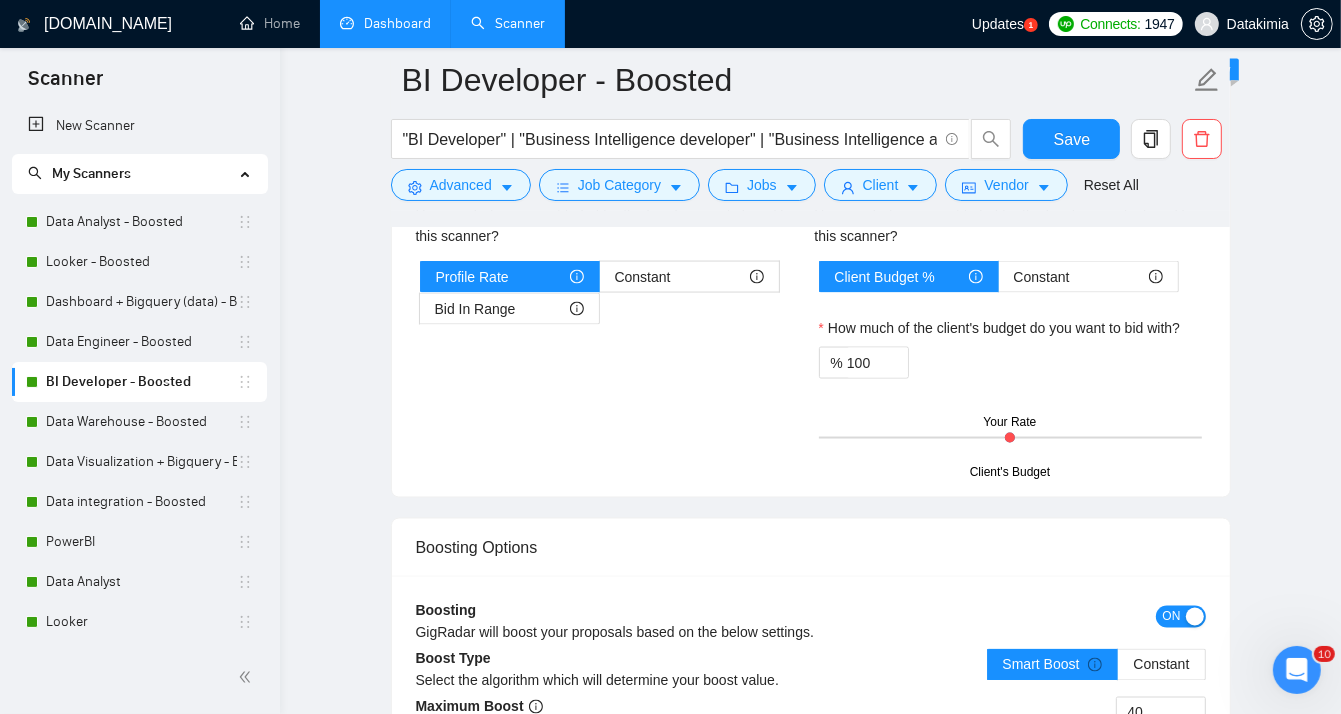 scroll, scrollTop: 2400, scrollLeft: 0, axis: vertical 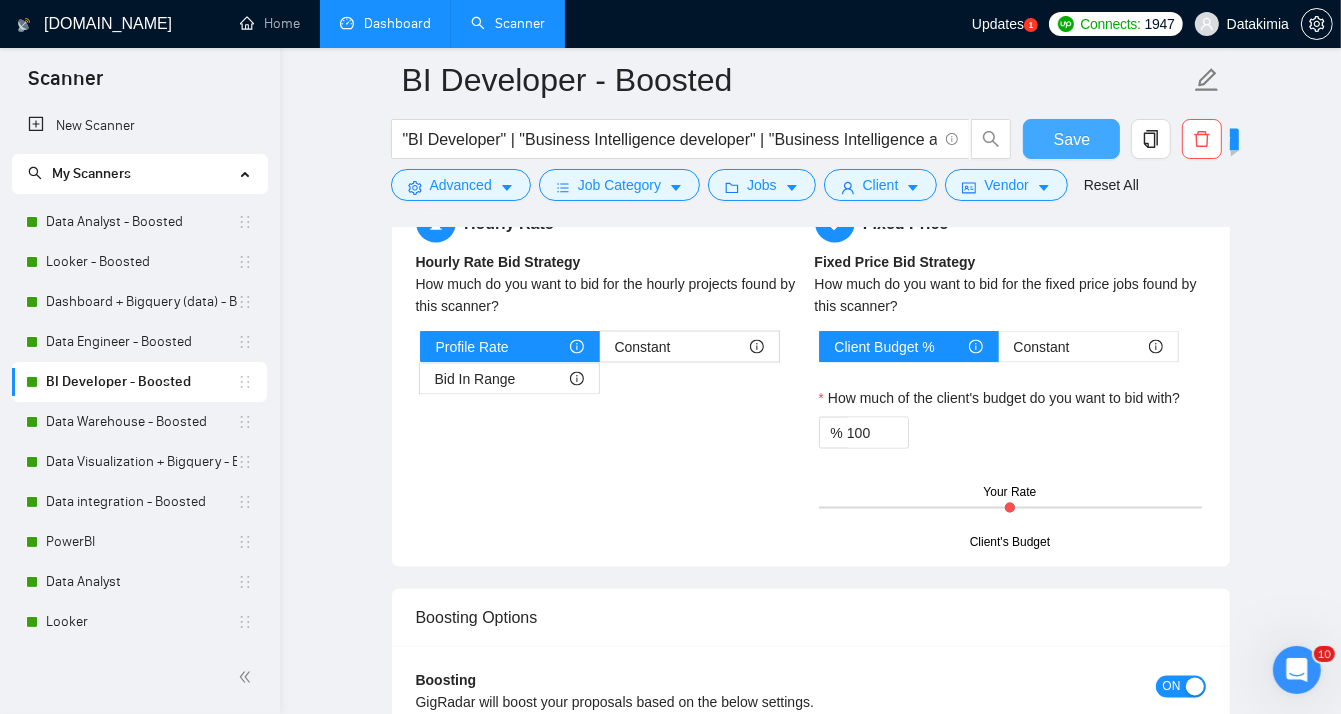 click on "Save" at bounding box center [1072, 139] 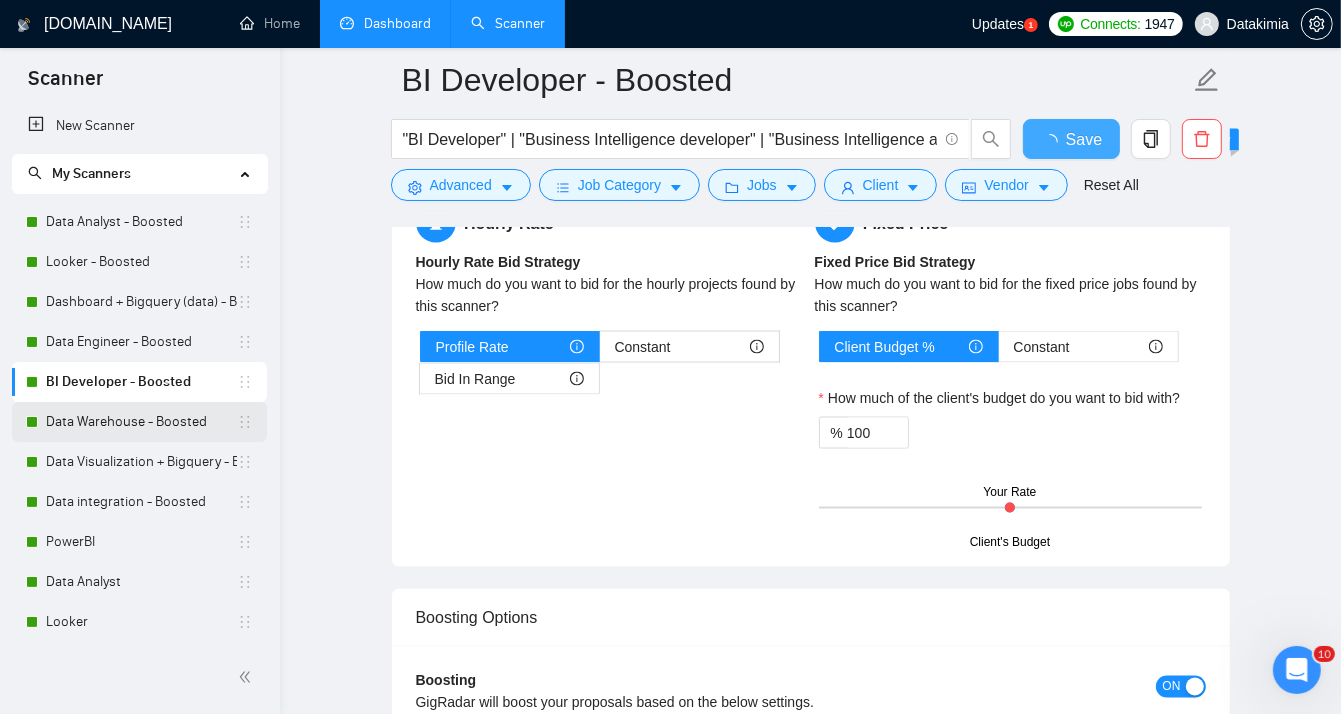 type 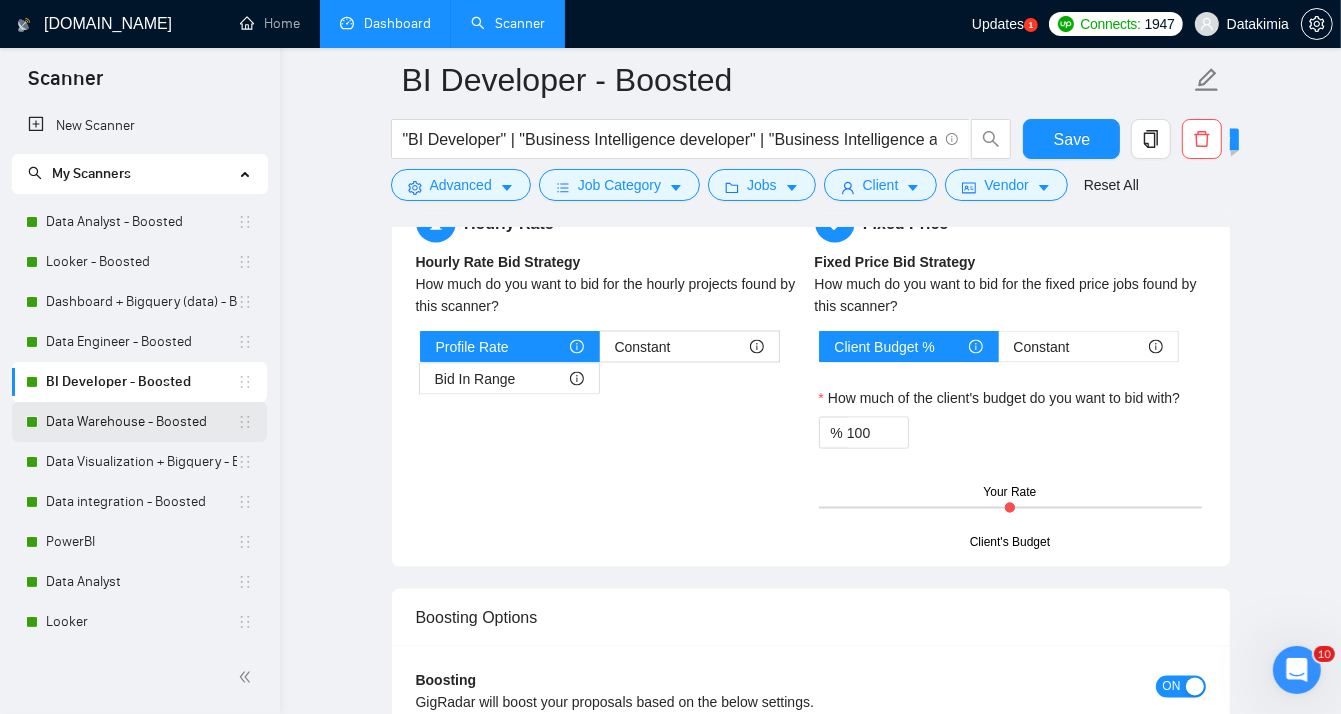 click on "Data Warehouse - Boosted" at bounding box center [141, 422] 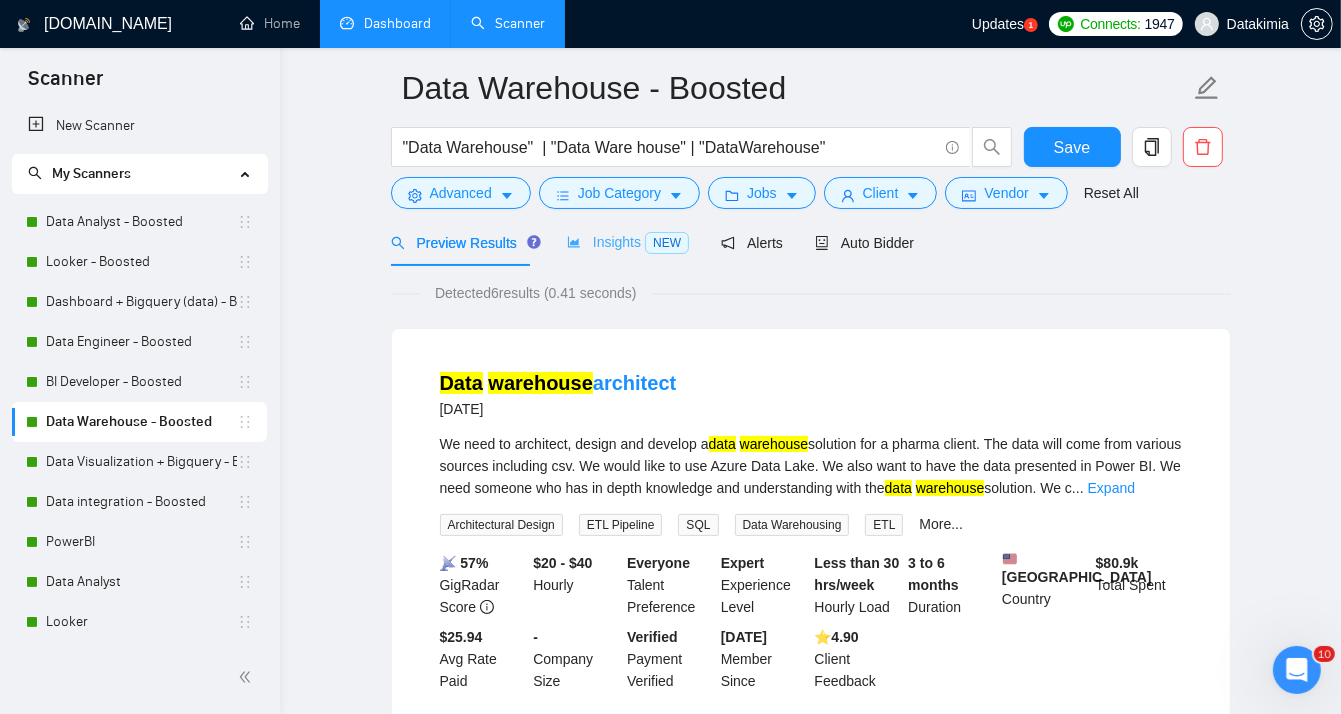 scroll, scrollTop: 0, scrollLeft: 0, axis: both 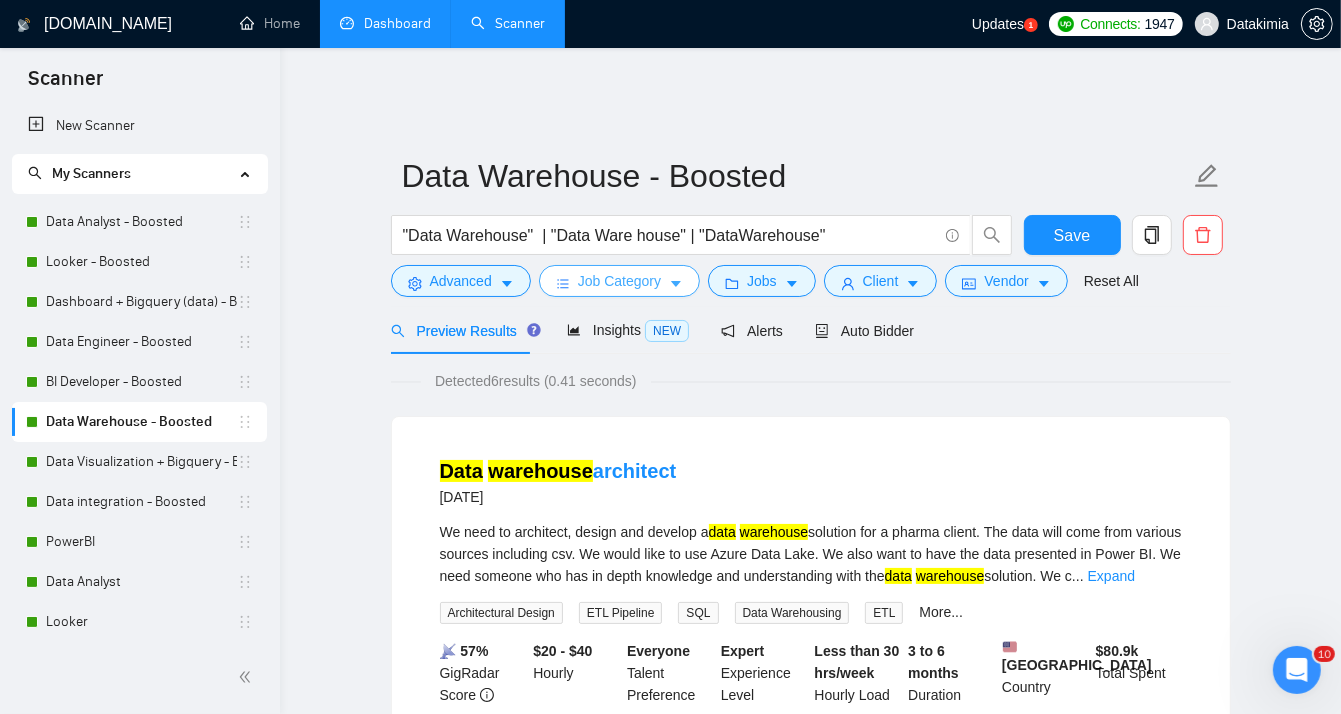 click on "Job Category" at bounding box center [619, 281] 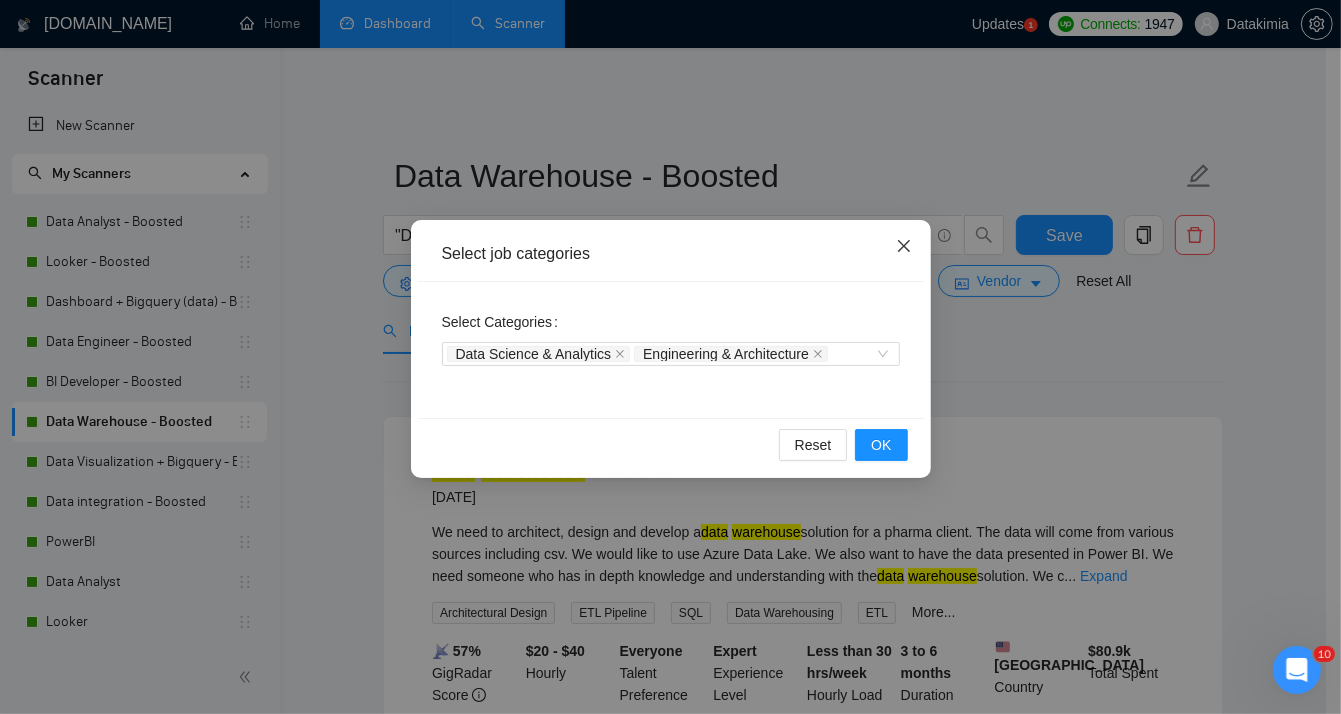 click 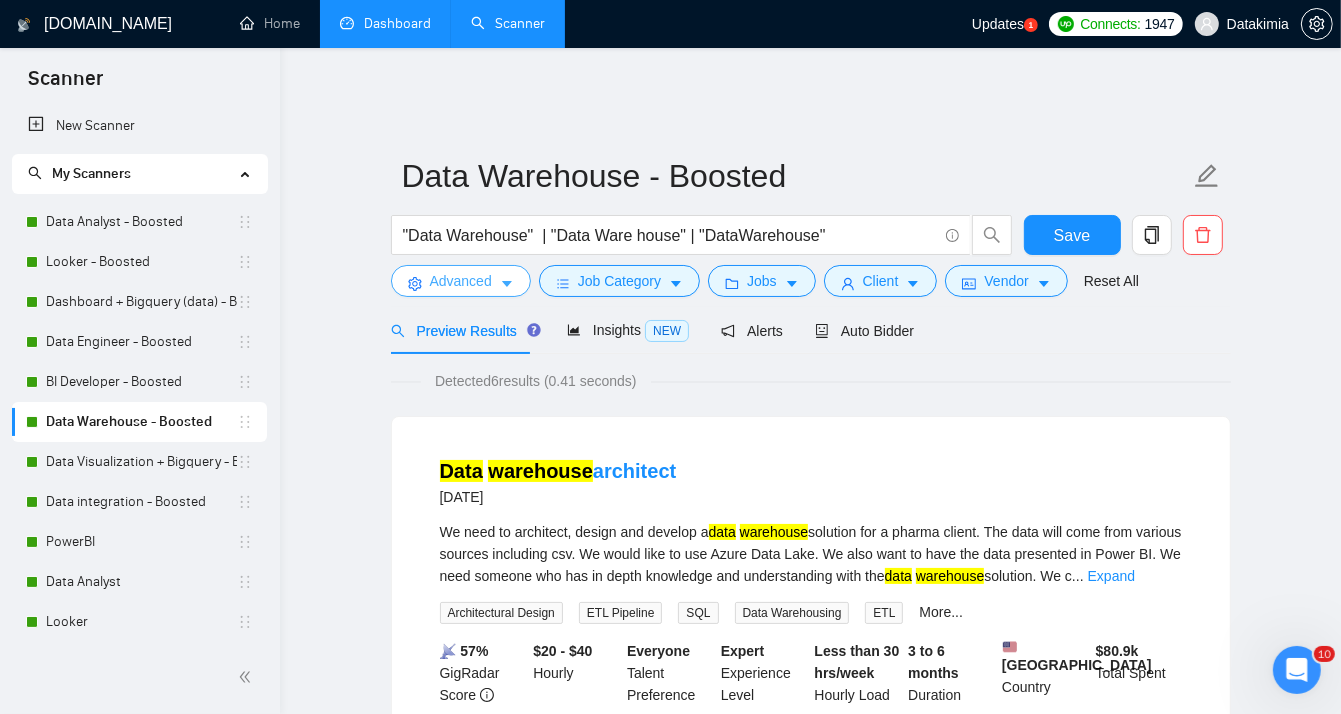 click on "Advanced" at bounding box center (461, 281) 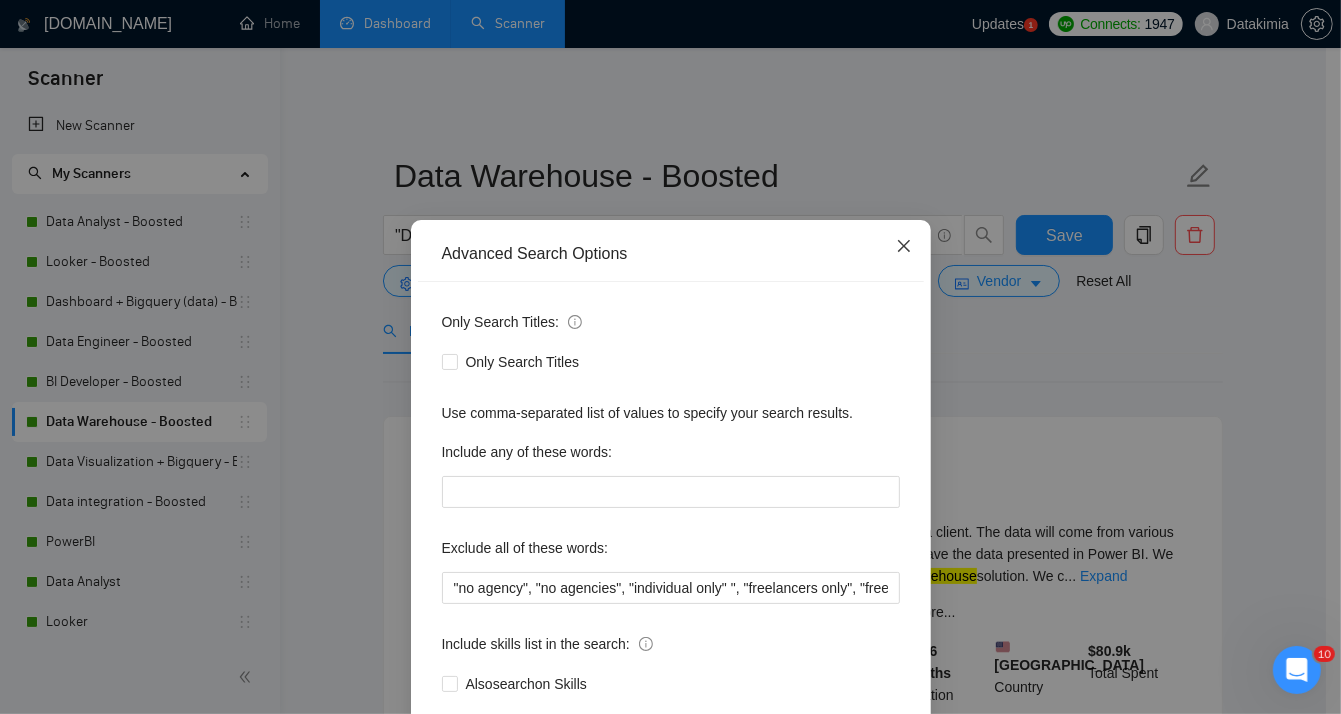 click 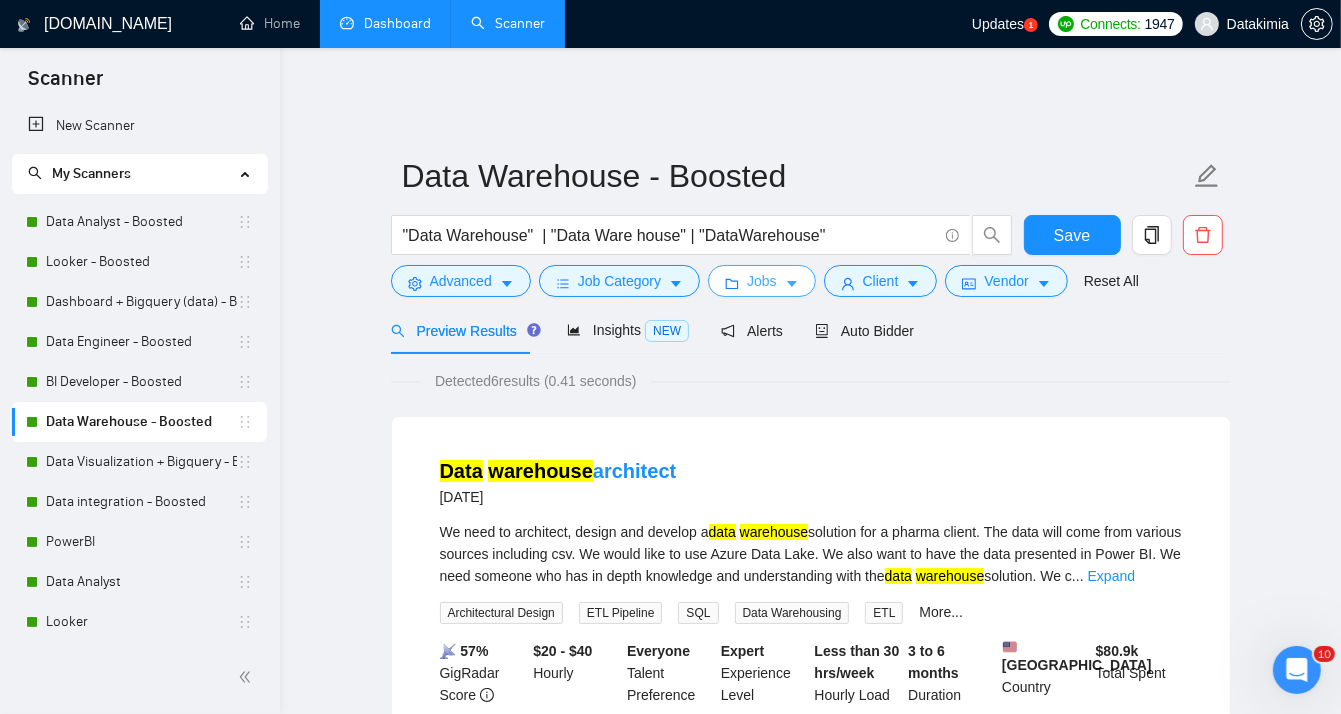 click on "Jobs" at bounding box center [762, 281] 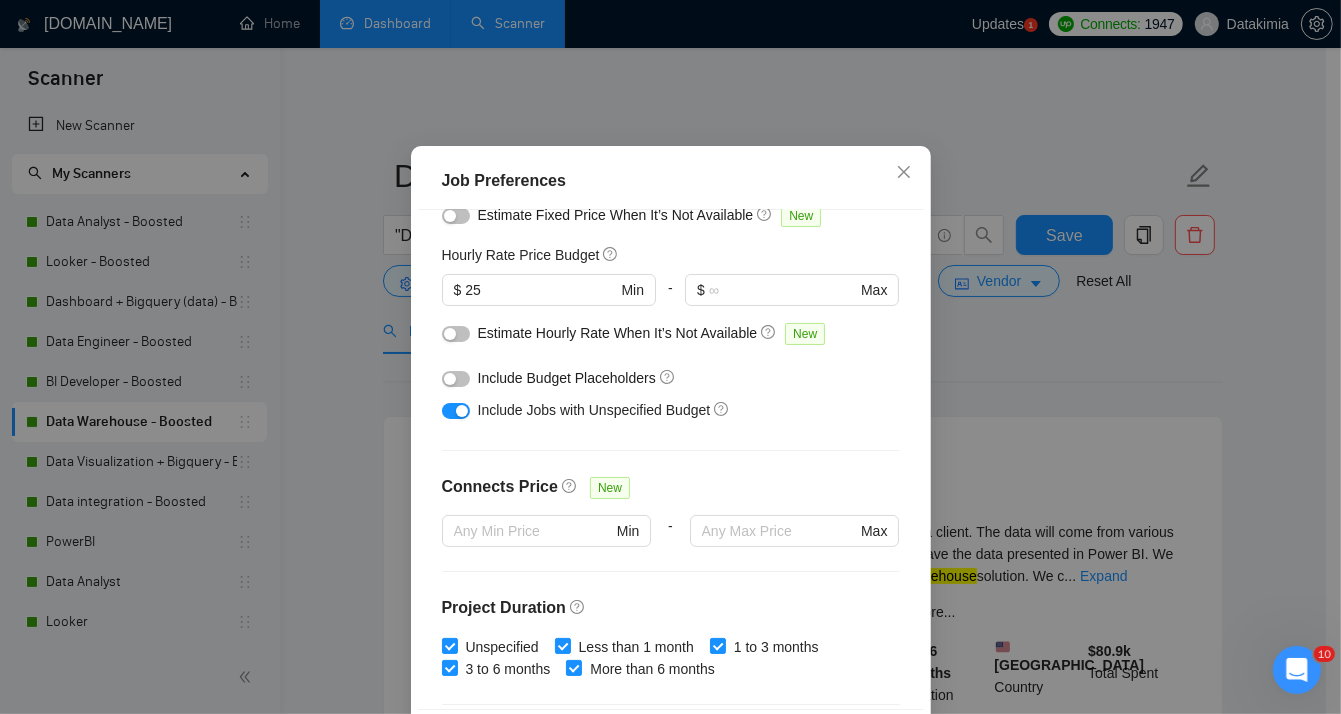 scroll, scrollTop: 59, scrollLeft: 0, axis: vertical 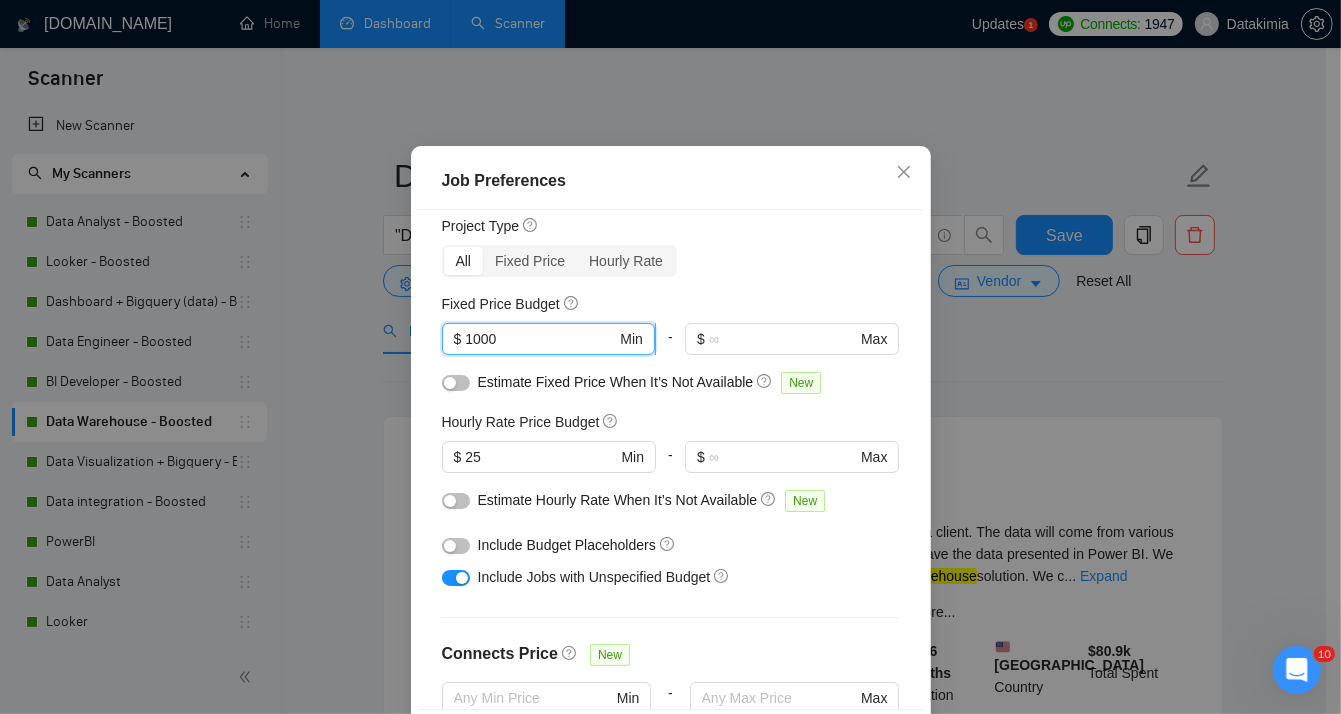 drag, startPoint x: 496, startPoint y: 394, endPoint x: 453, endPoint y: 393, distance: 43.011627 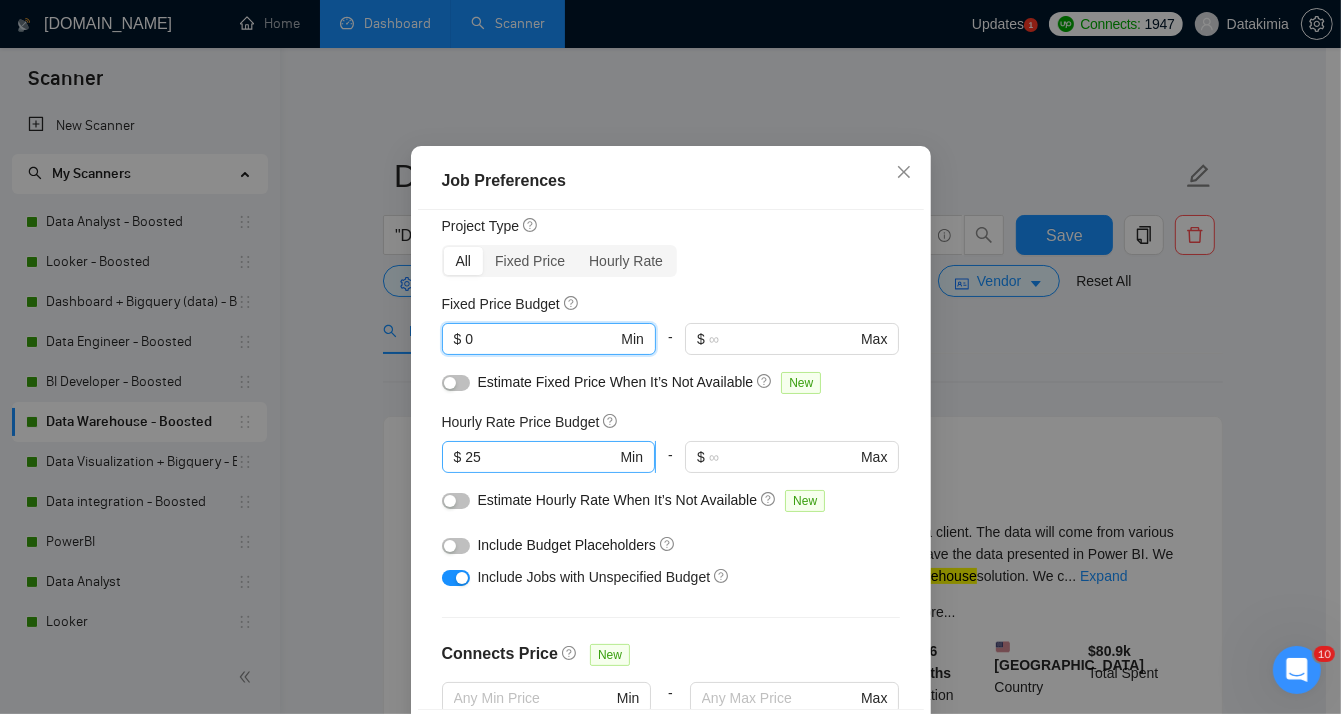 type on "0" 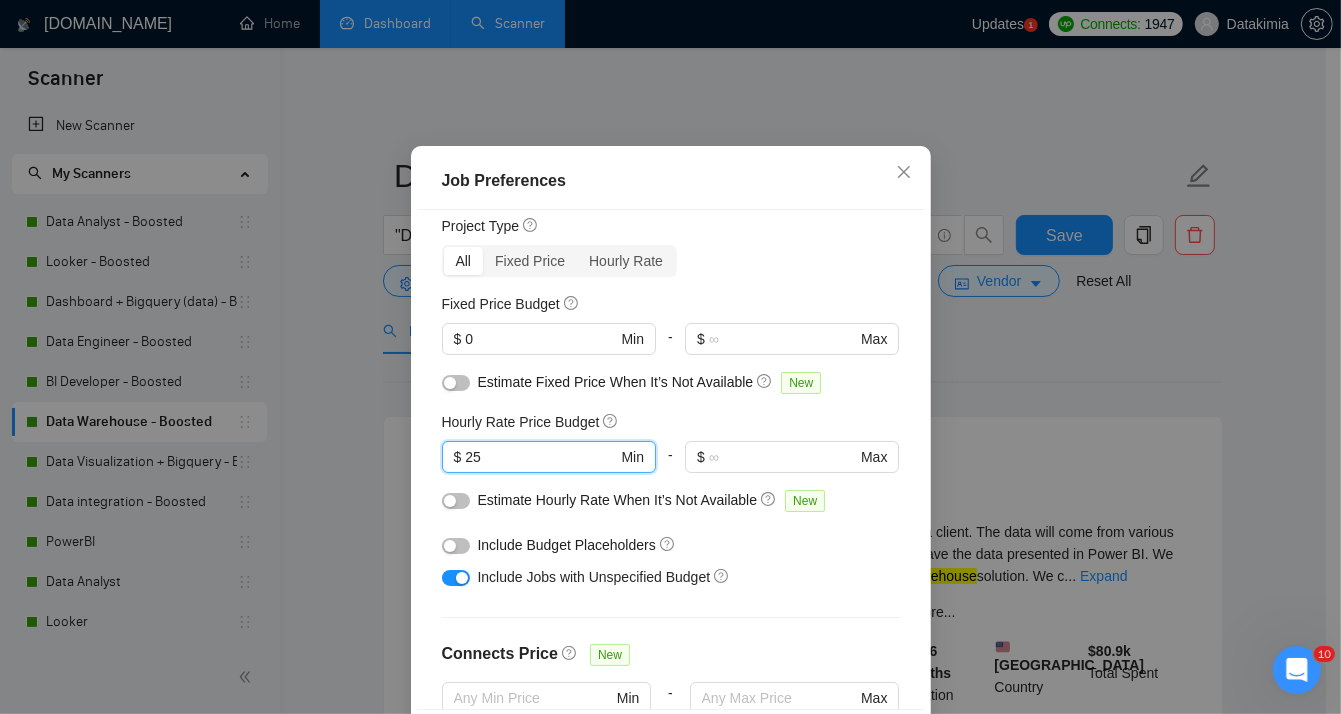 drag, startPoint x: 497, startPoint y: 511, endPoint x: 411, endPoint y: 515, distance: 86.09297 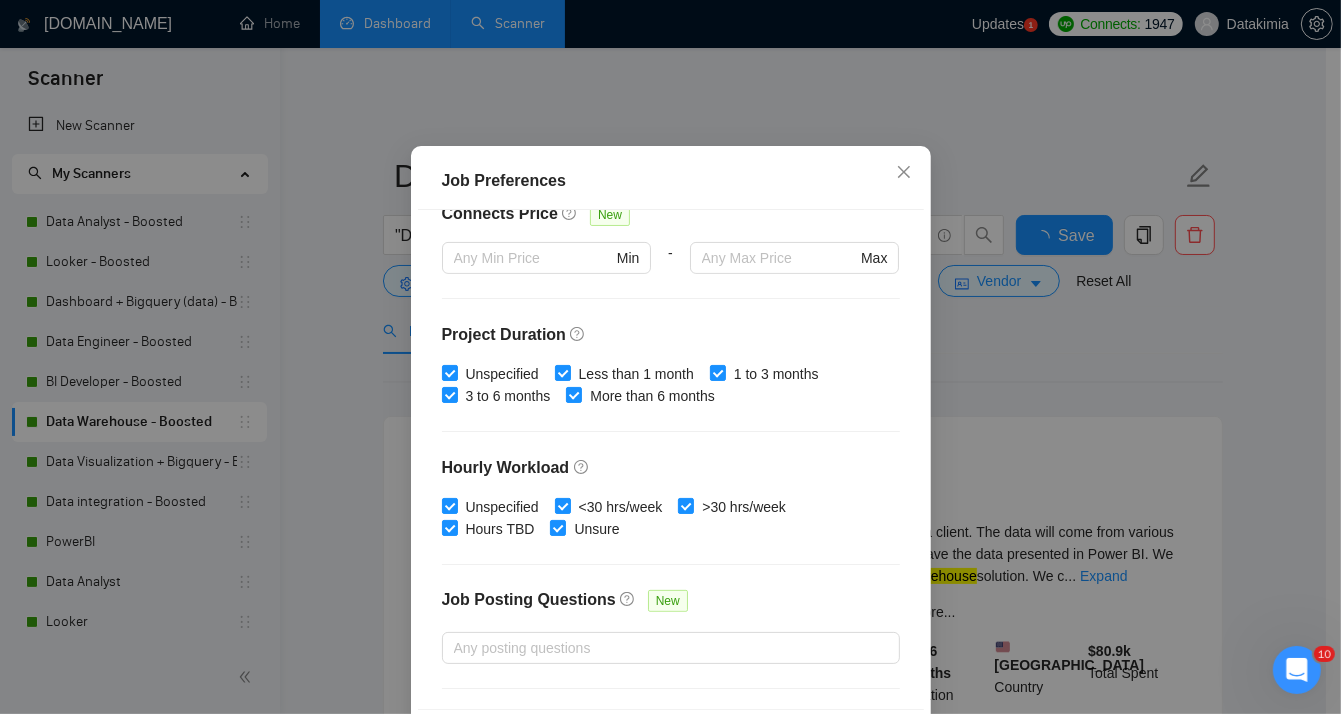 scroll, scrollTop: 626, scrollLeft: 0, axis: vertical 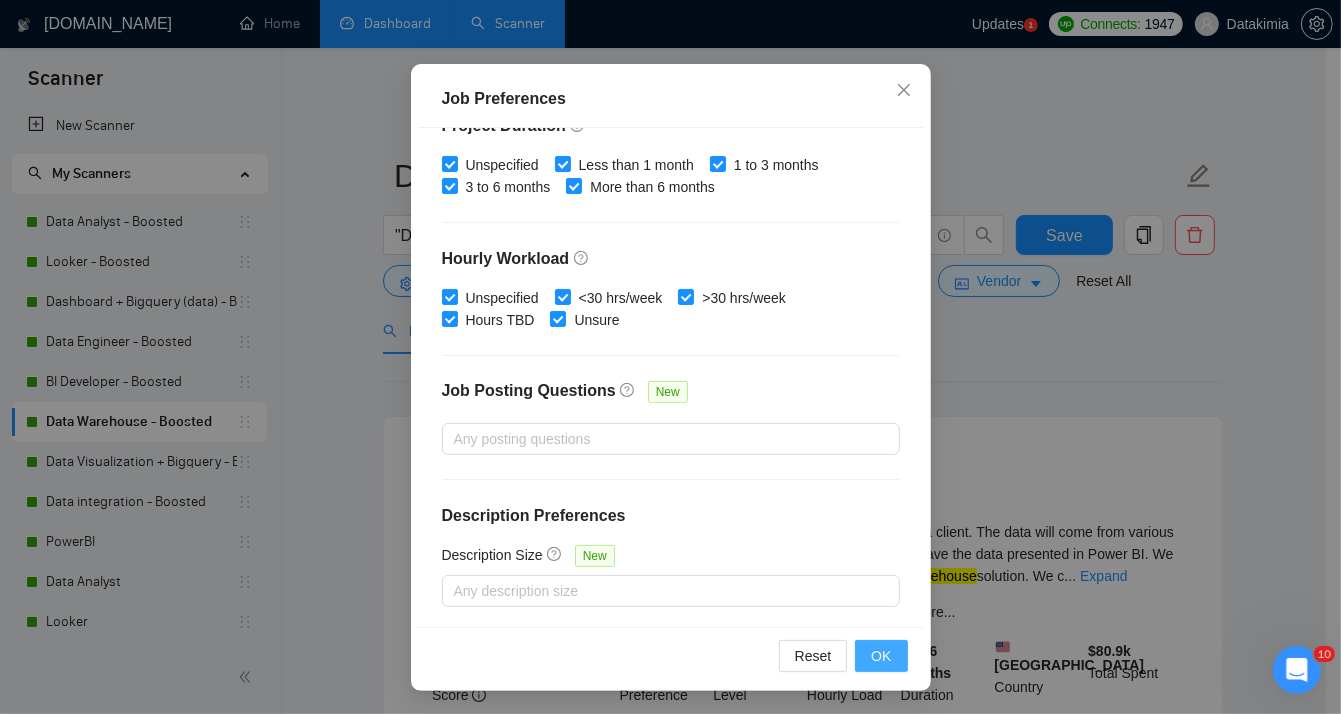 type on "0" 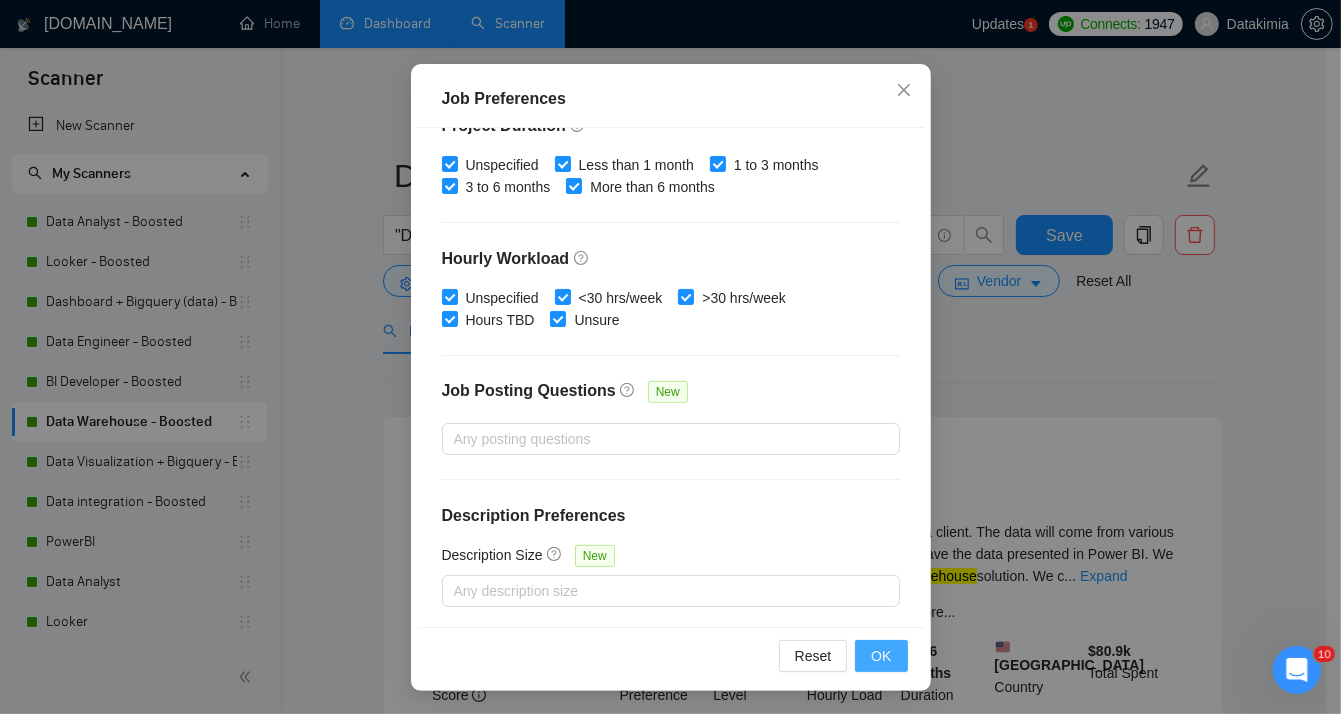 click on "OK" at bounding box center (881, 656) 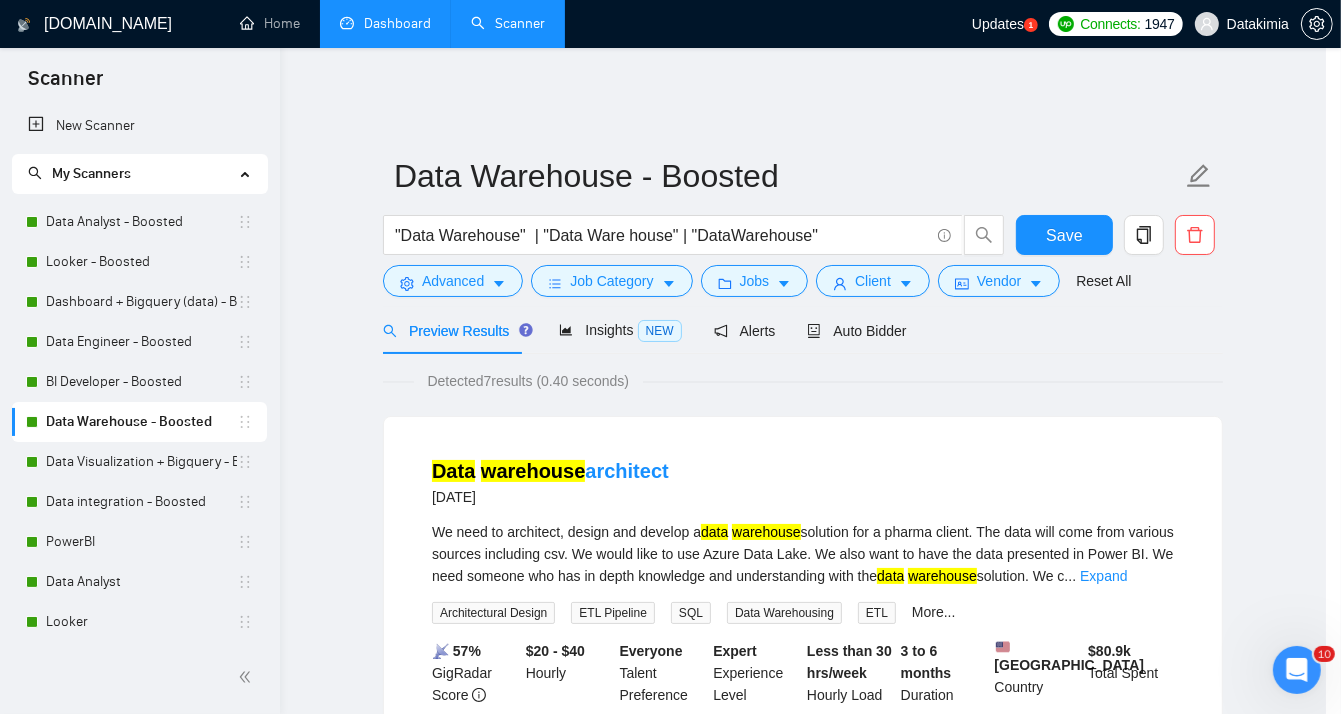 scroll, scrollTop: 57, scrollLeft: 0, axis: vertical 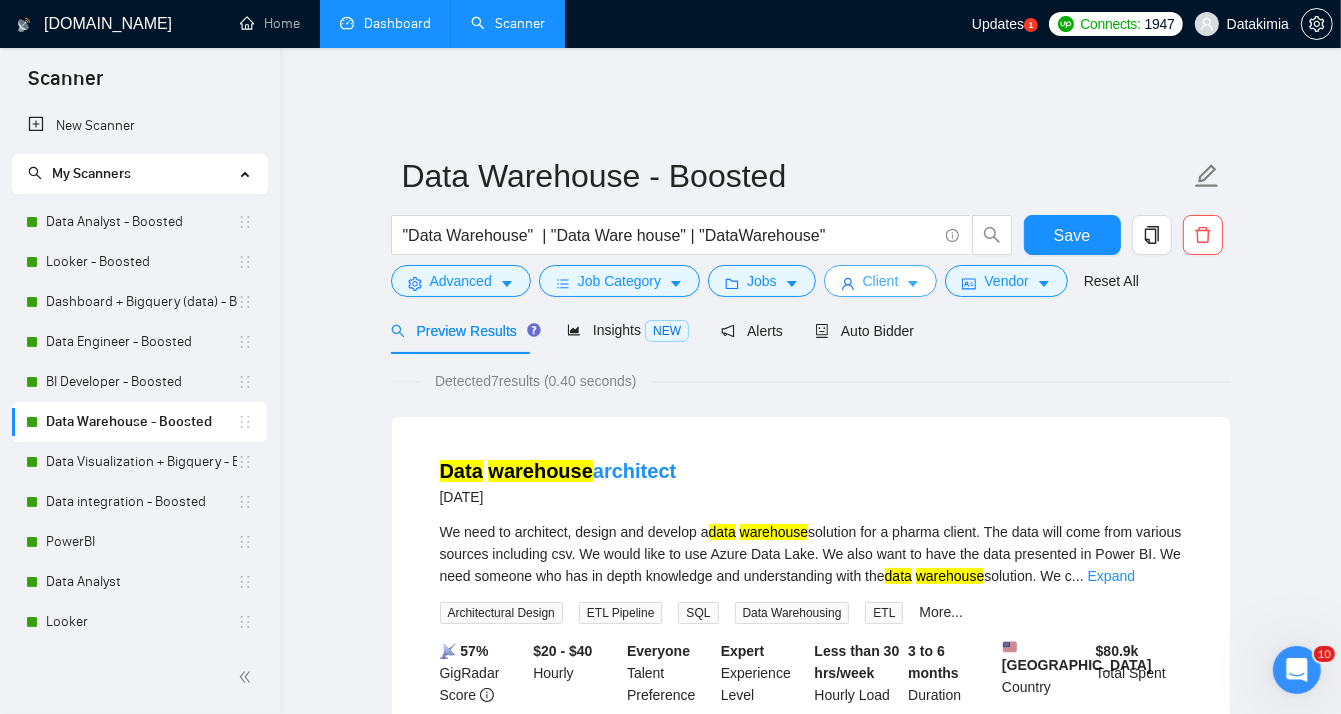 click on "Client" at bounding box center [881, 281] 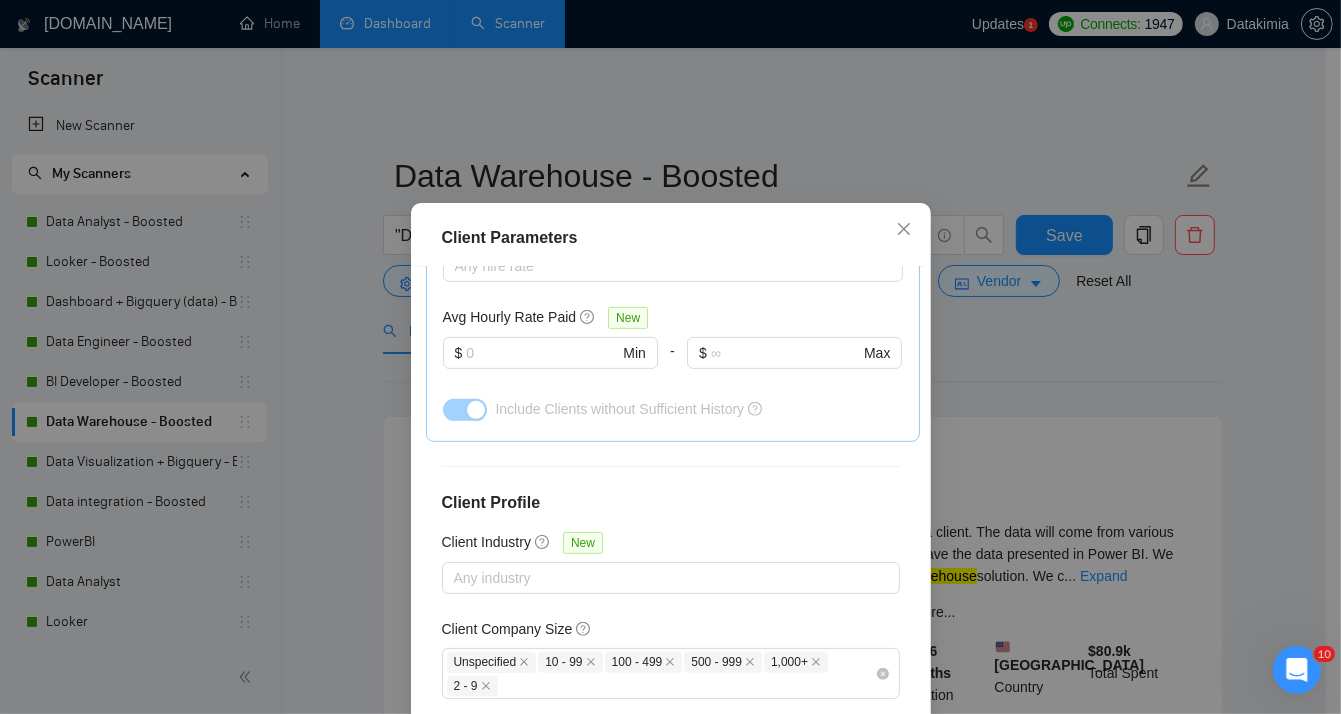 scroll, scrollTop: 762, scrollLeft: 0, axis: vertical 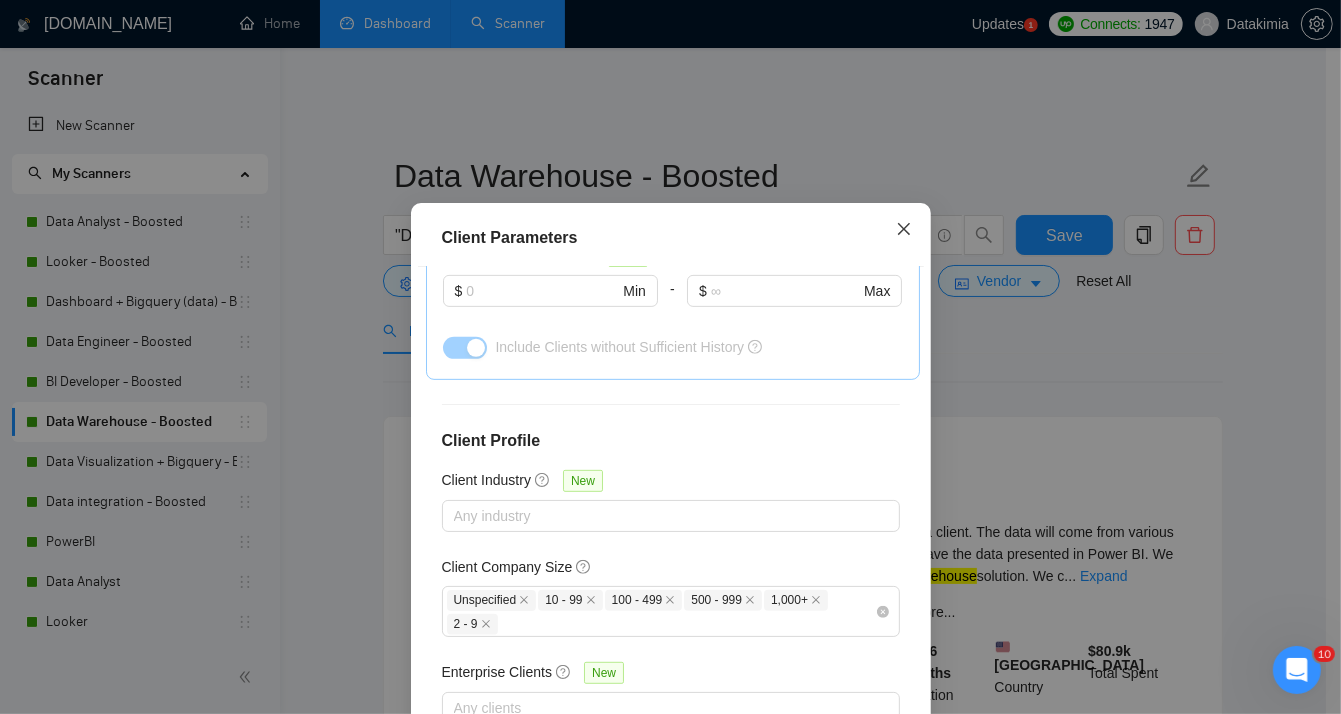 click 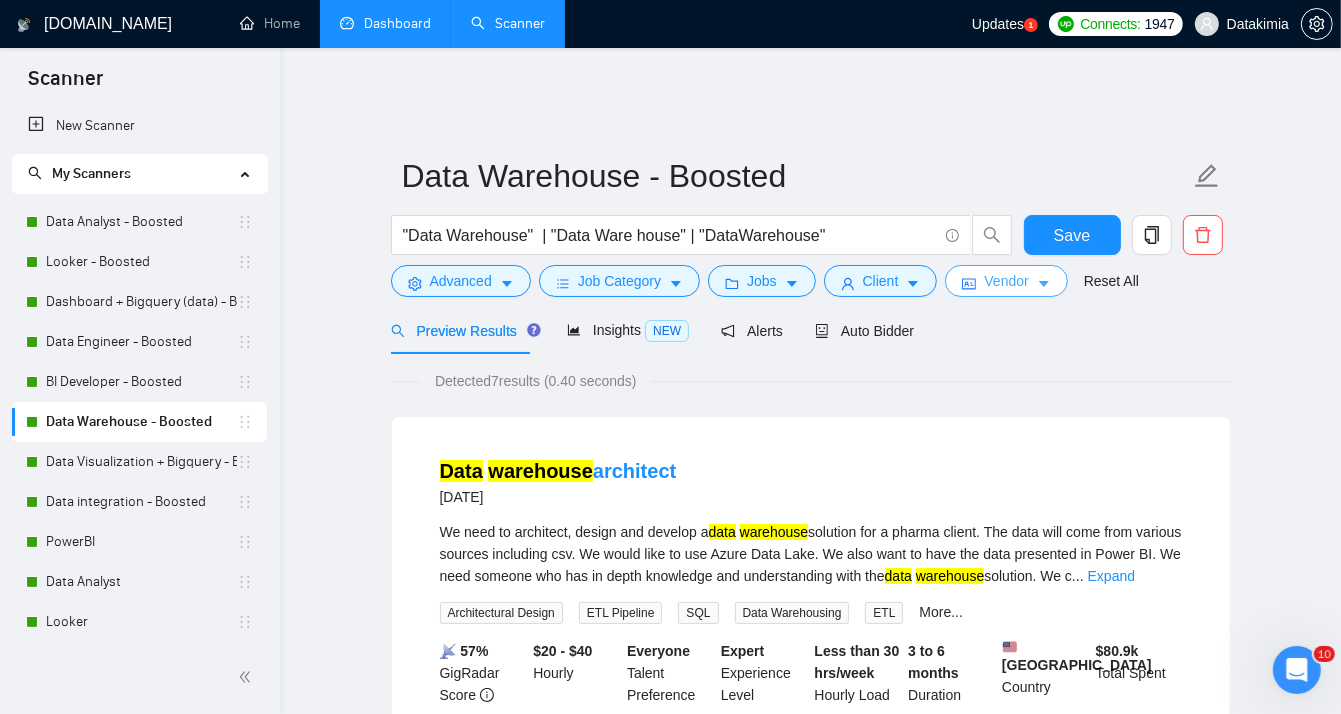 click on "Vendor" at bounding box center [1006, 281] 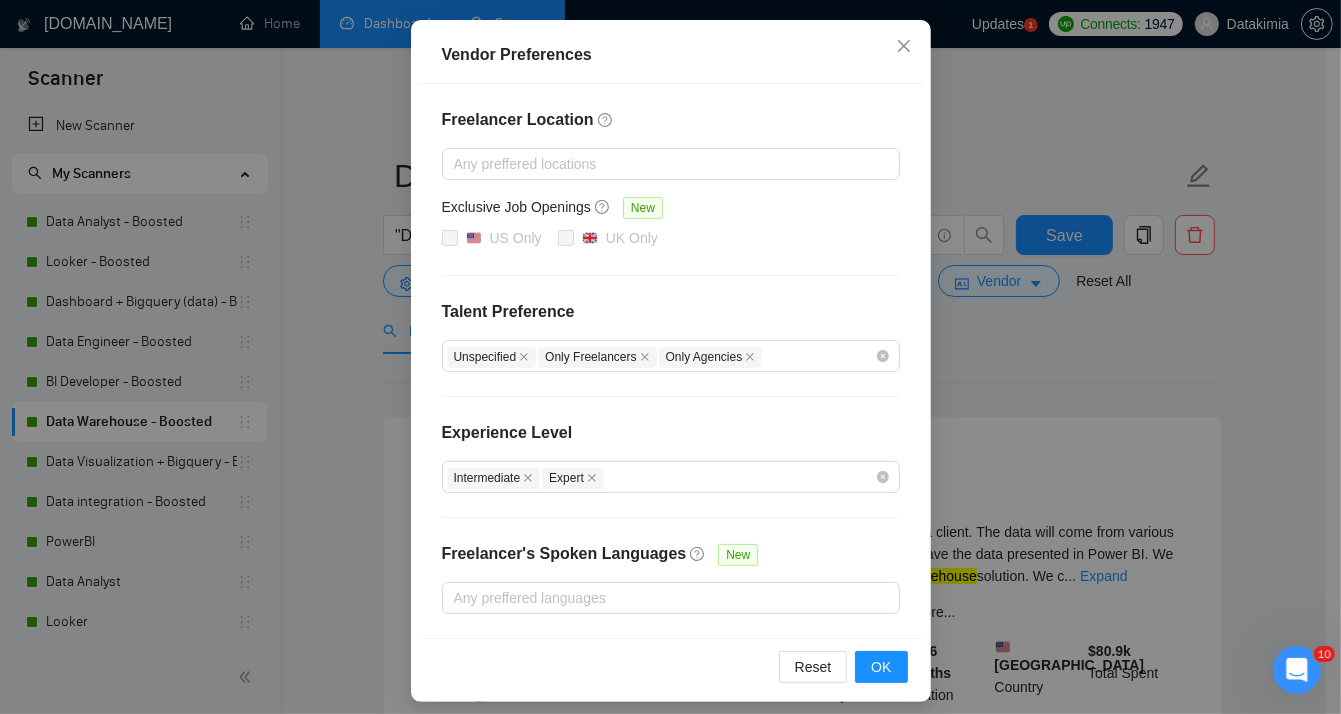 scroll, scrollTop: 99, scrollLeft: 0, axis: vertical 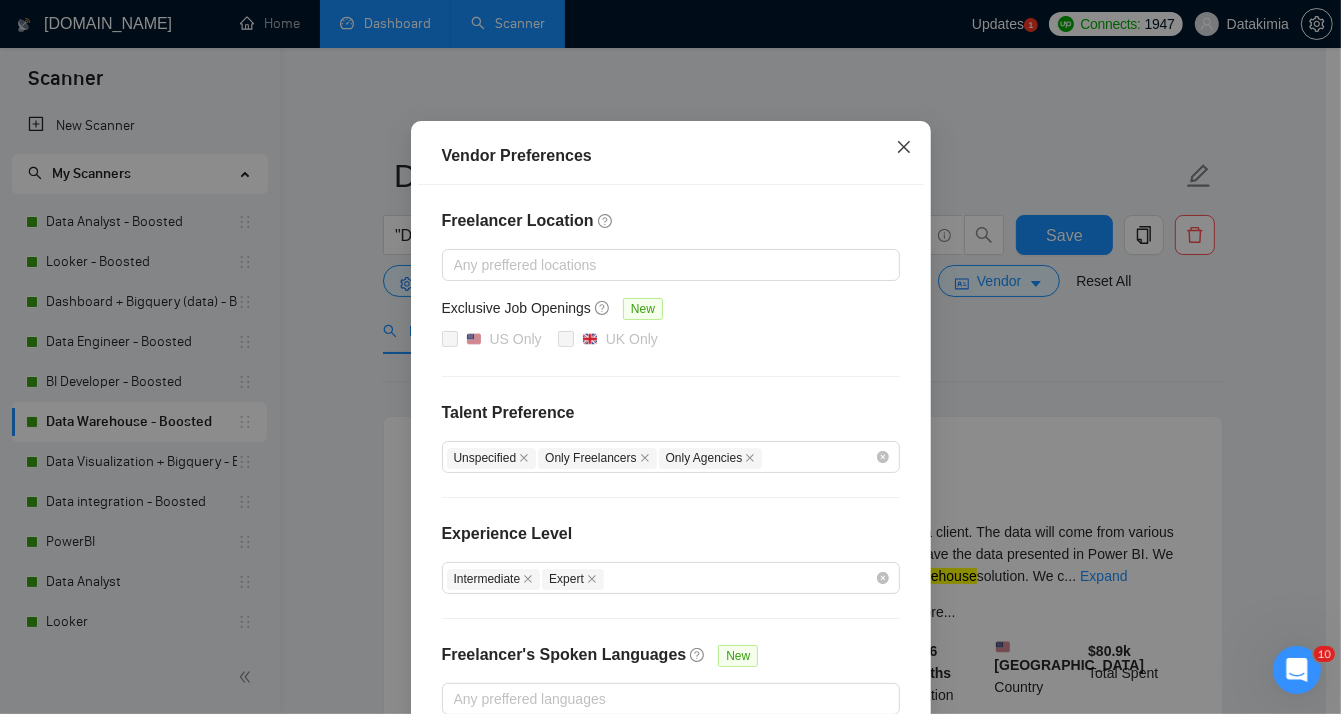 click 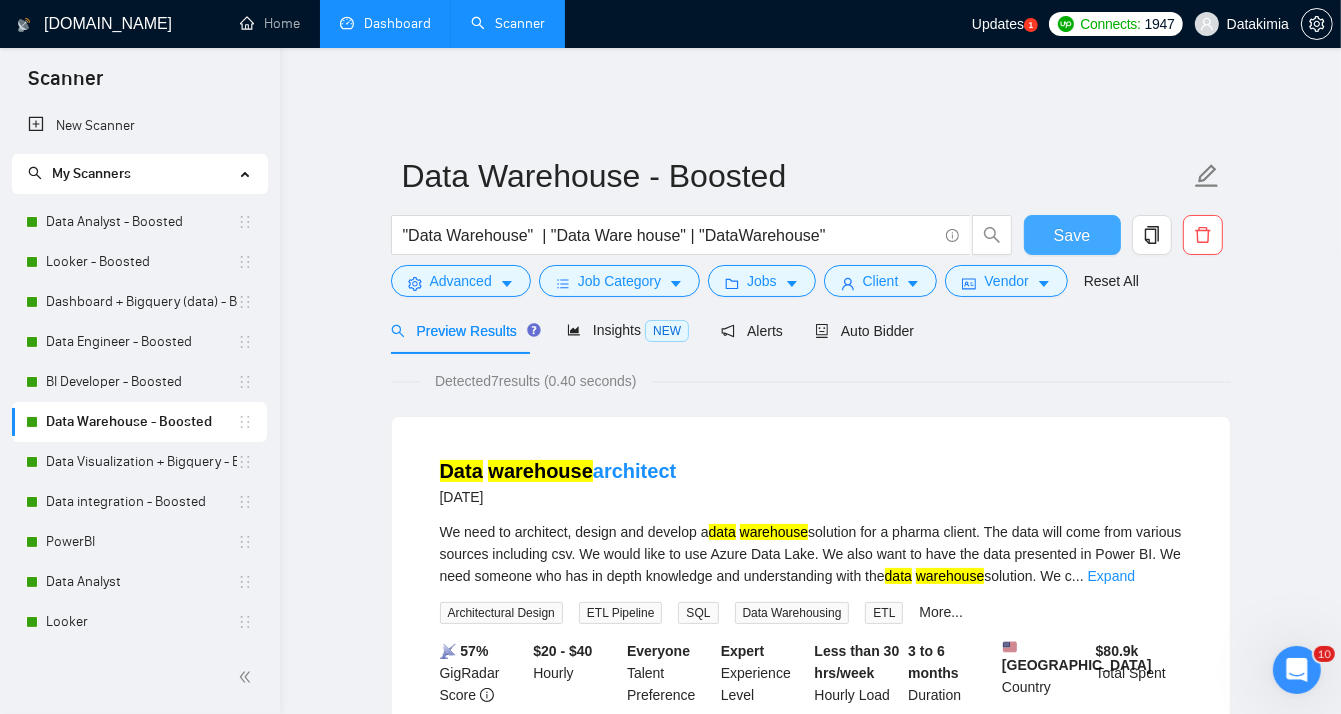 click on "Save" at bounding box center [1072, 235] 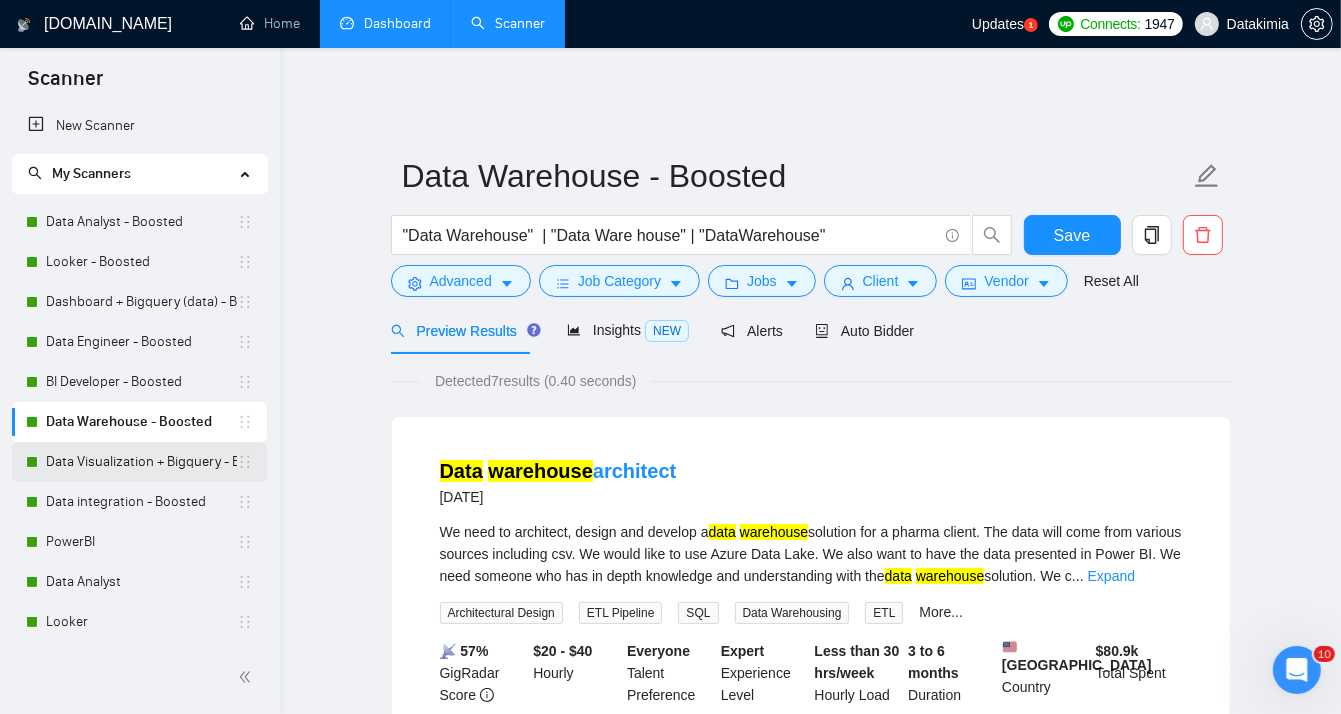 click on "Data Visualization + Bigquery - Boosted" at bounding box center [141, 462] 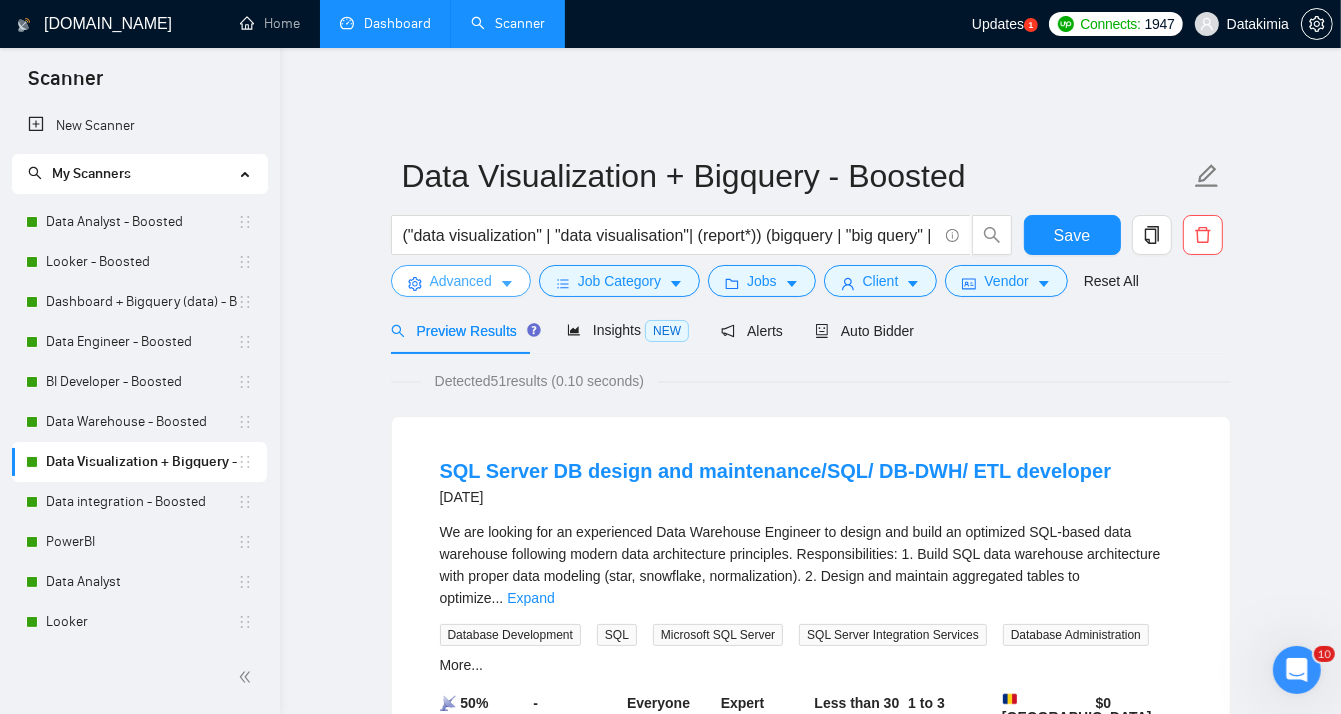 click 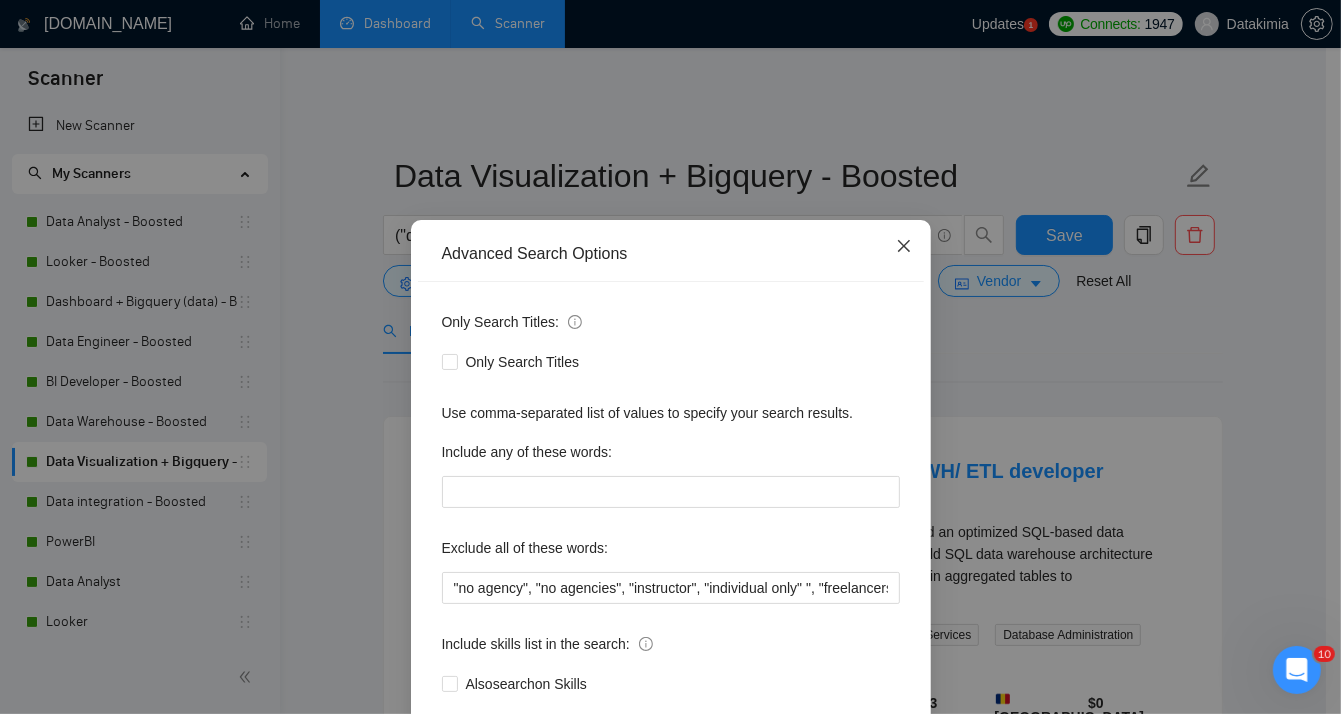 click 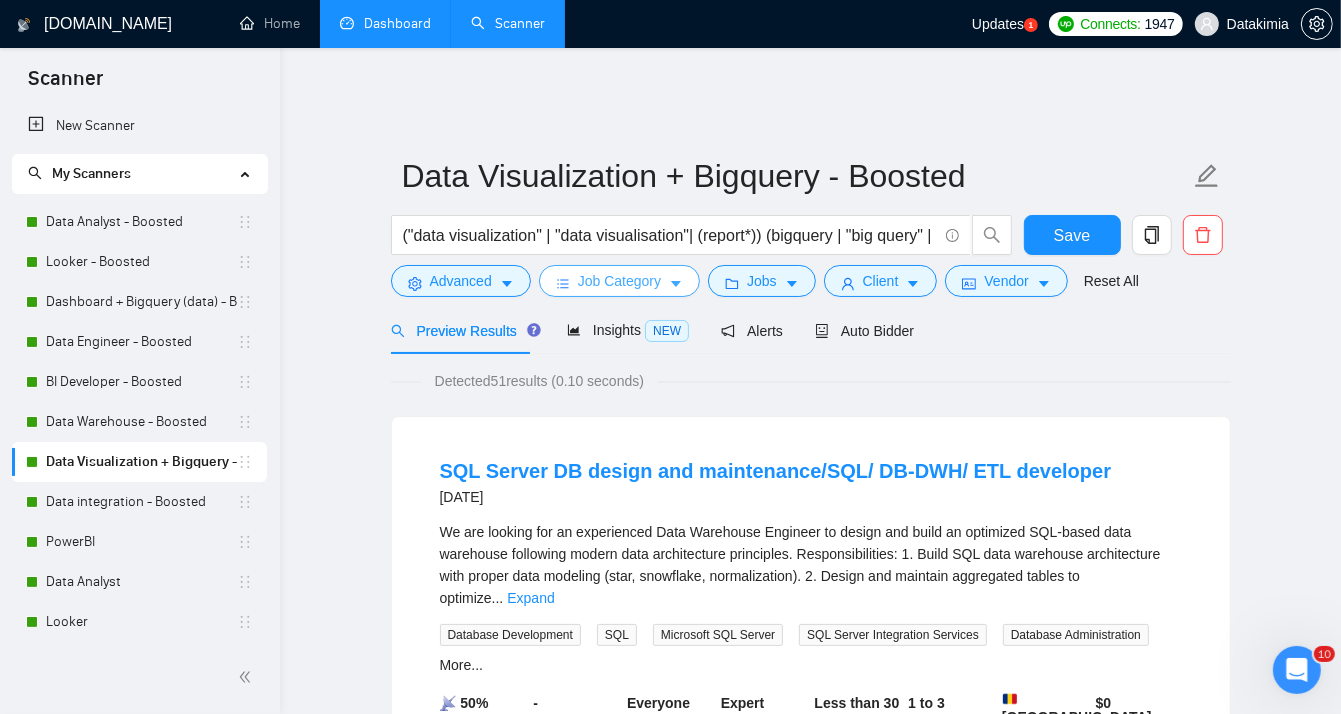 click on "Job Category" at bounding box center [619, 281] 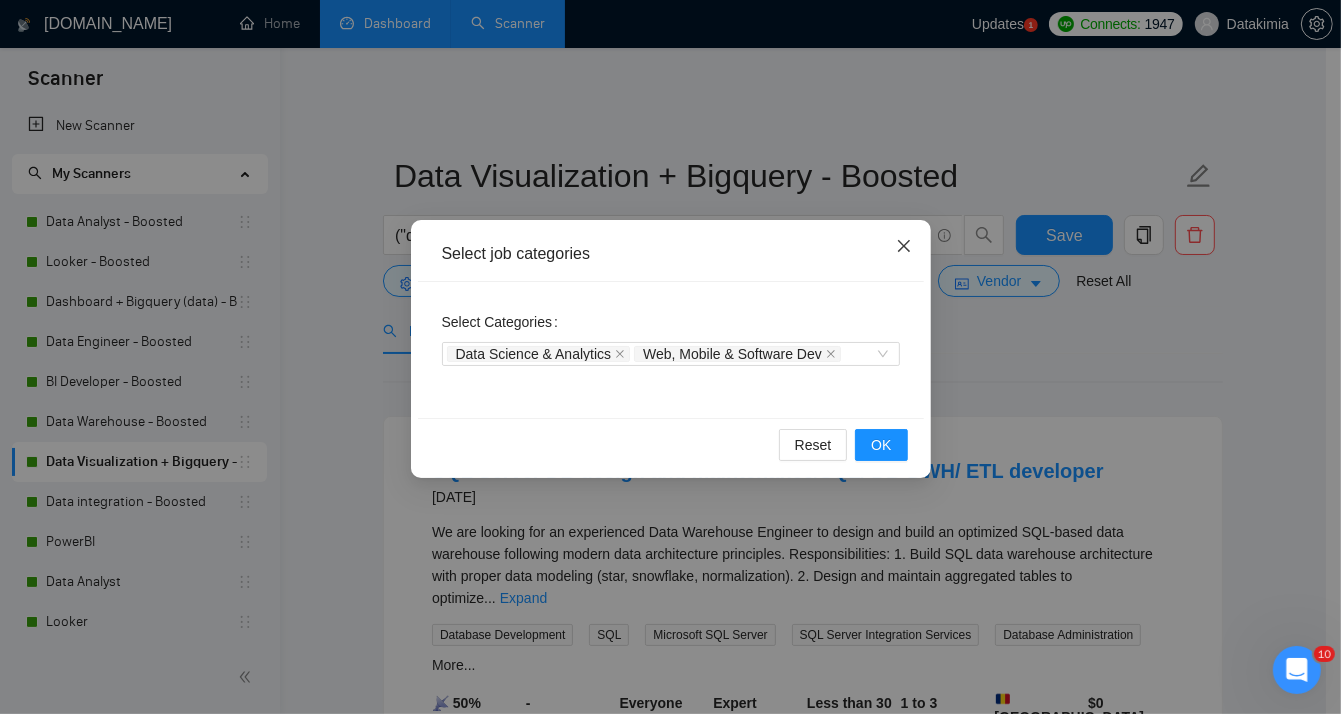 click 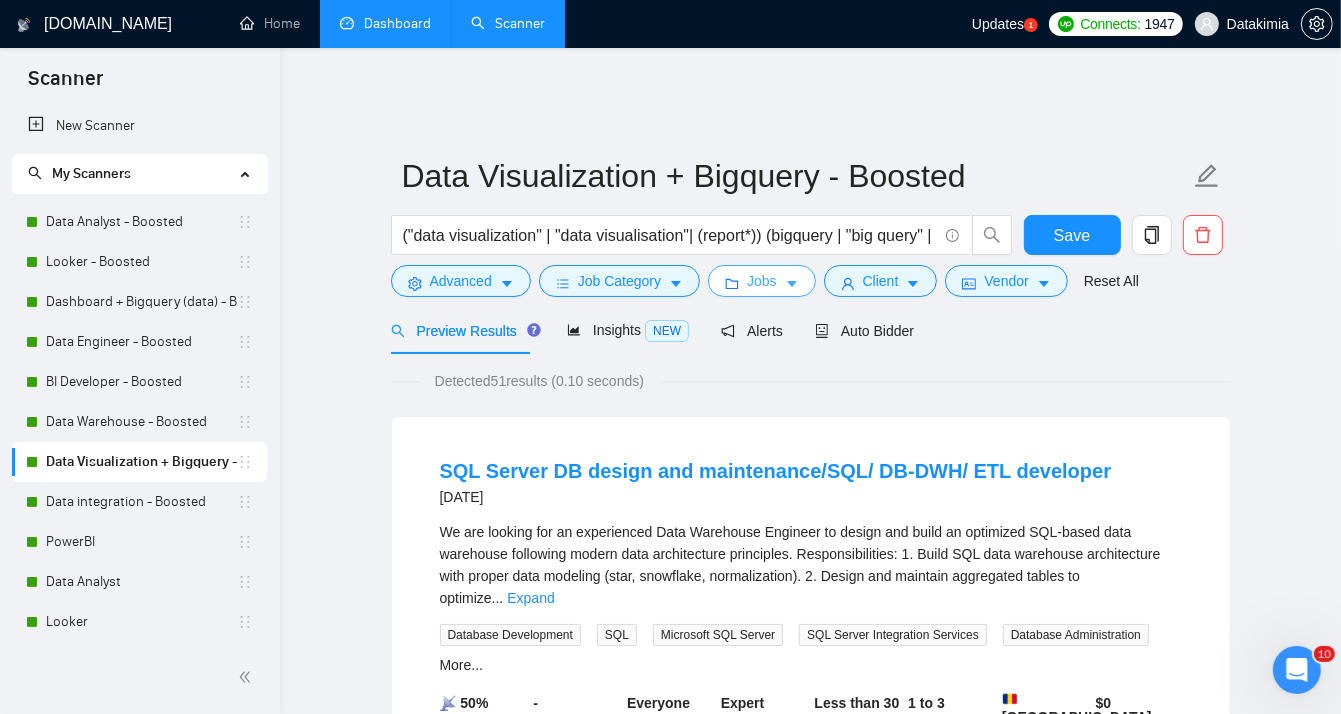 click on "Jobs" at bounding box center [762, 281] 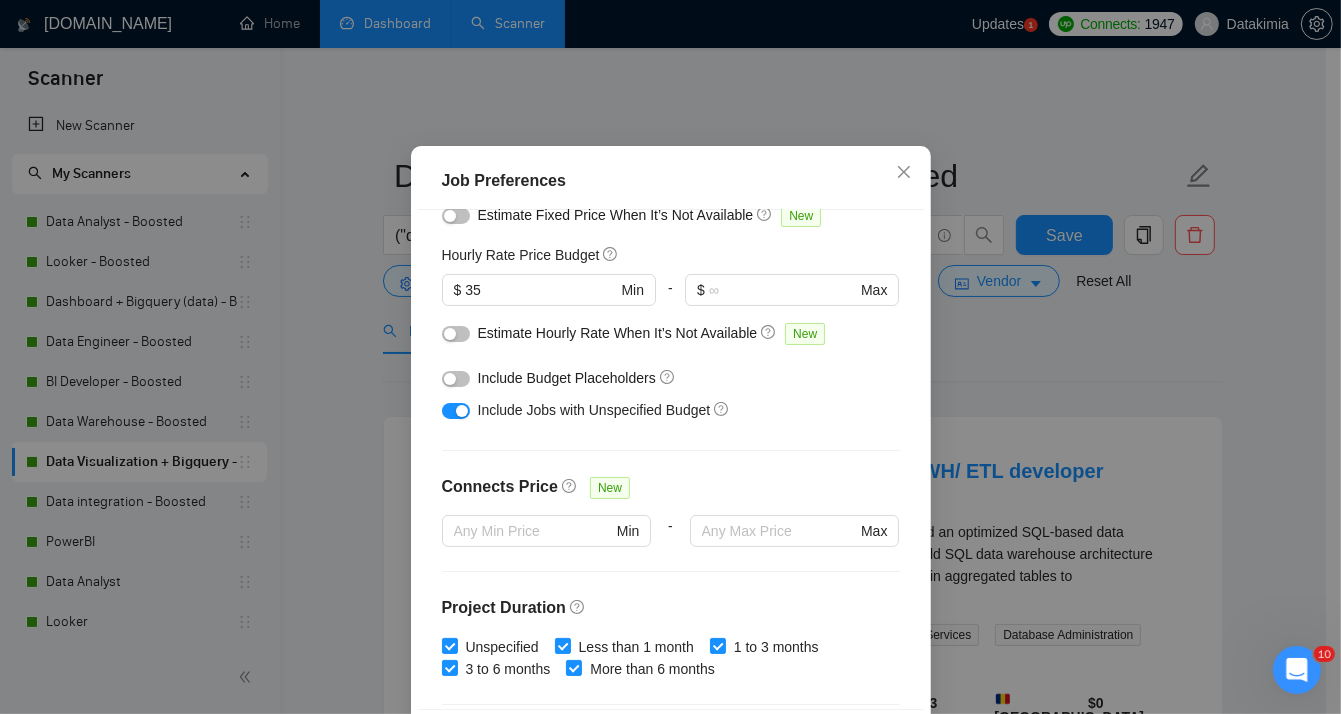 scroll, scrollTop: 26, scrollLeft: 0, axis: vertical 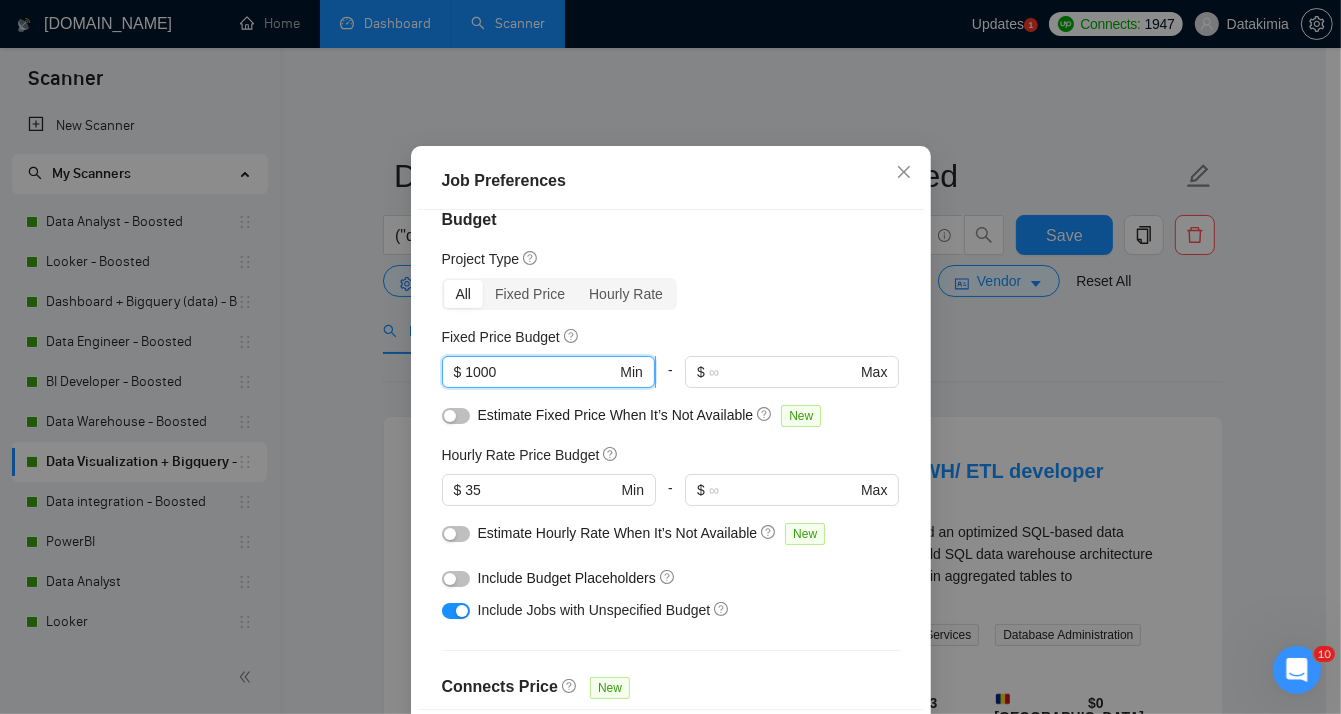 drag, startPoint x: 499, startPoint y: 435, endPoint x: 455, endPoint y: 435, distance: 44 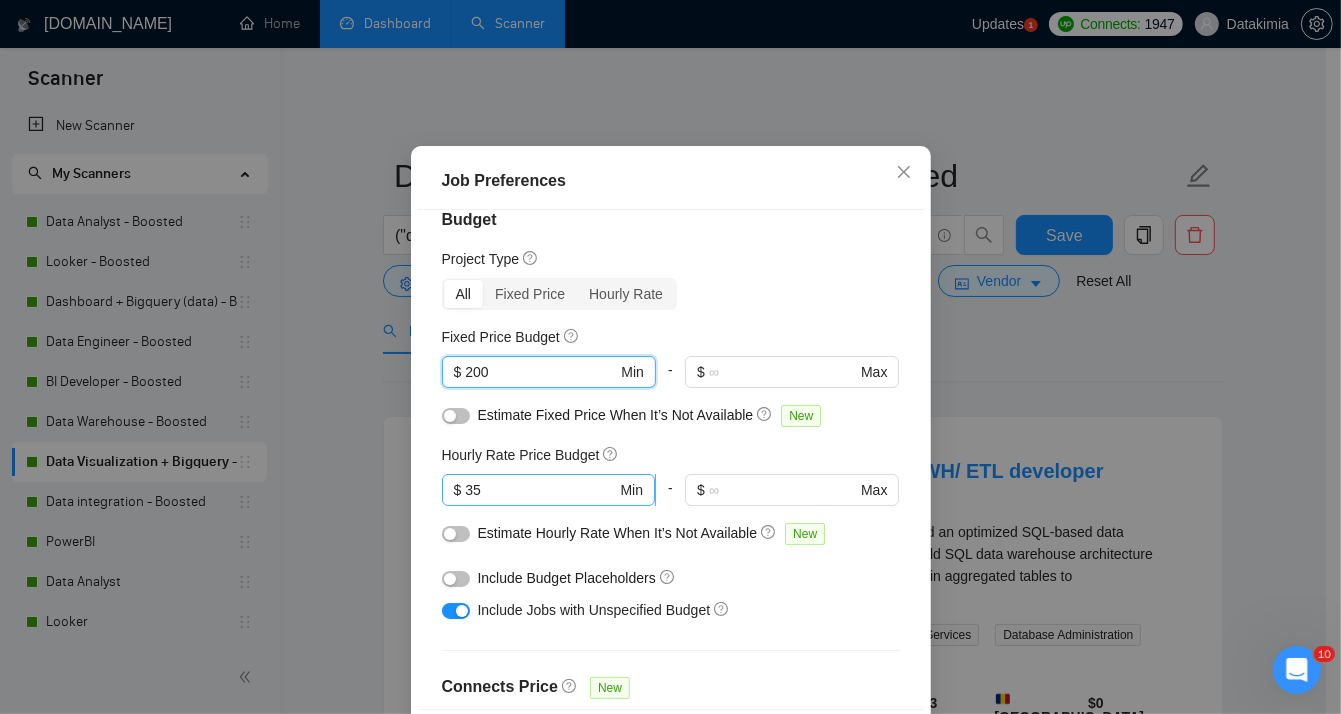 type on "200" 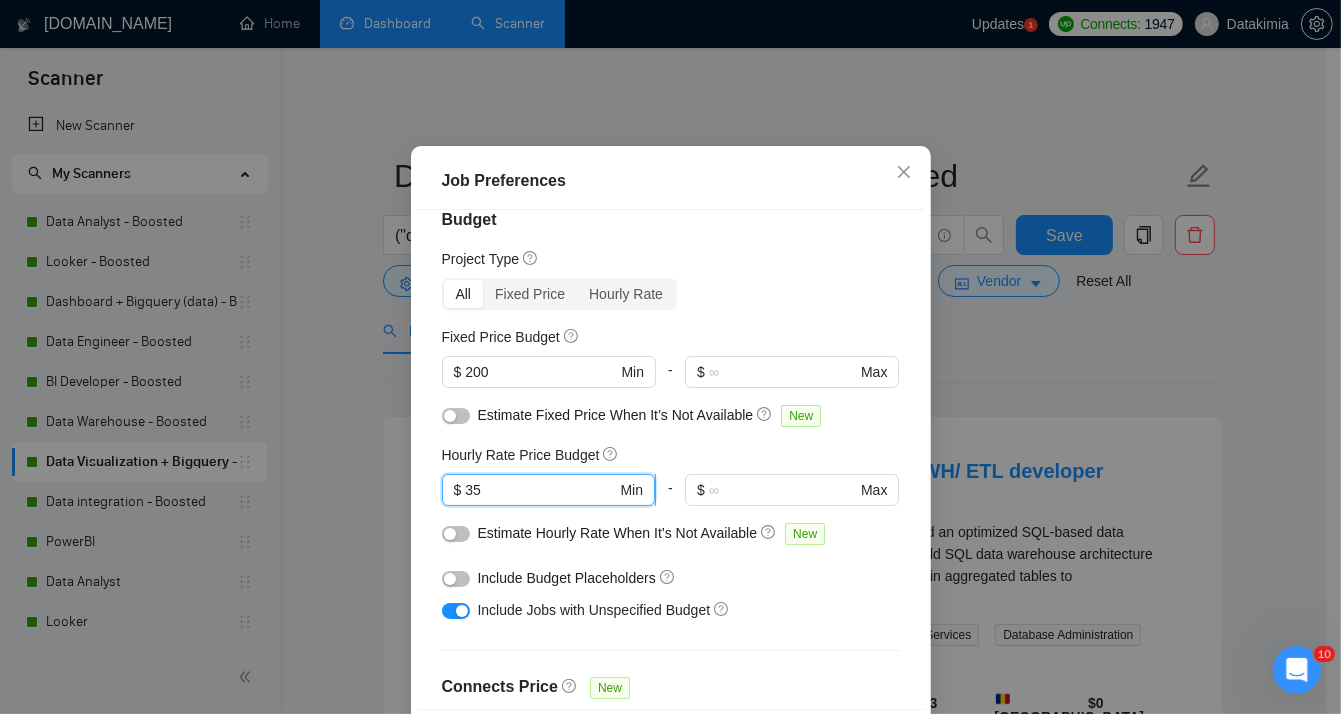 drag, startPoint x: 476, startPoint y: 543, endPoint x: 457, endPoint y: 543, distance: 19 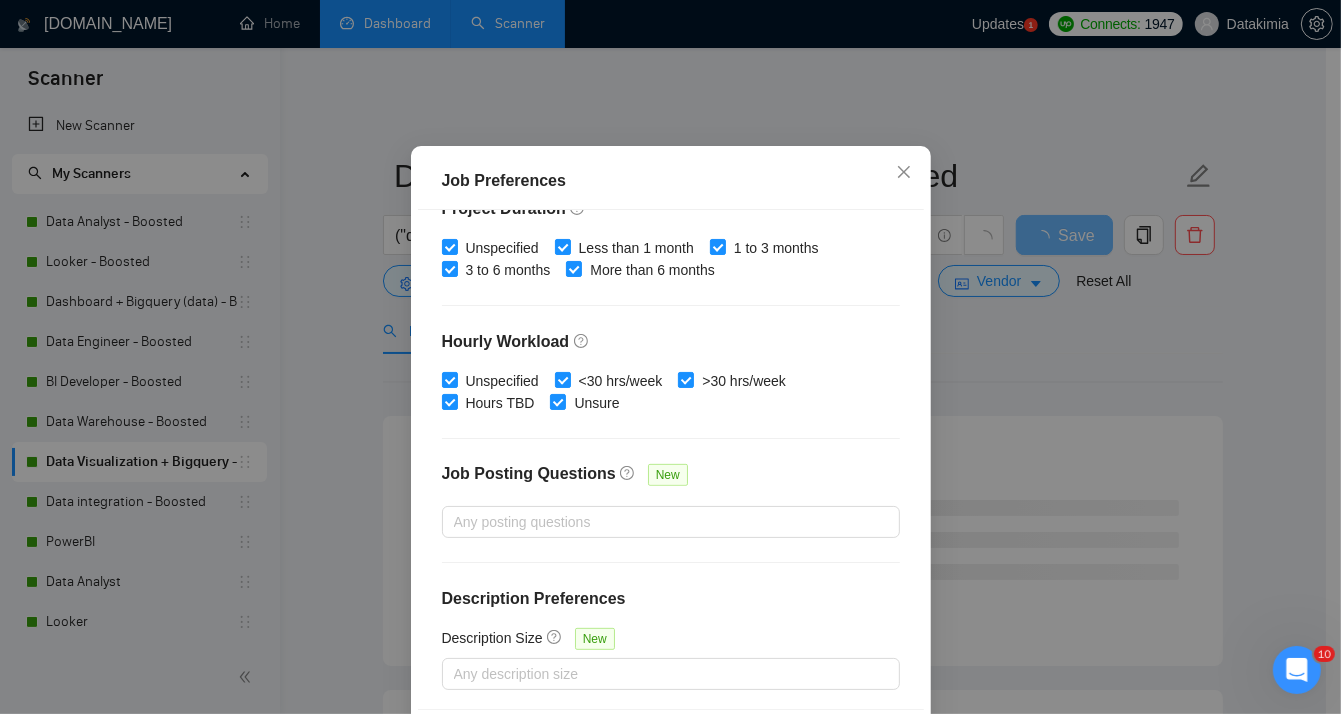 scroll, scrollTop: 626, scrollLeft: 0, axis: vertical 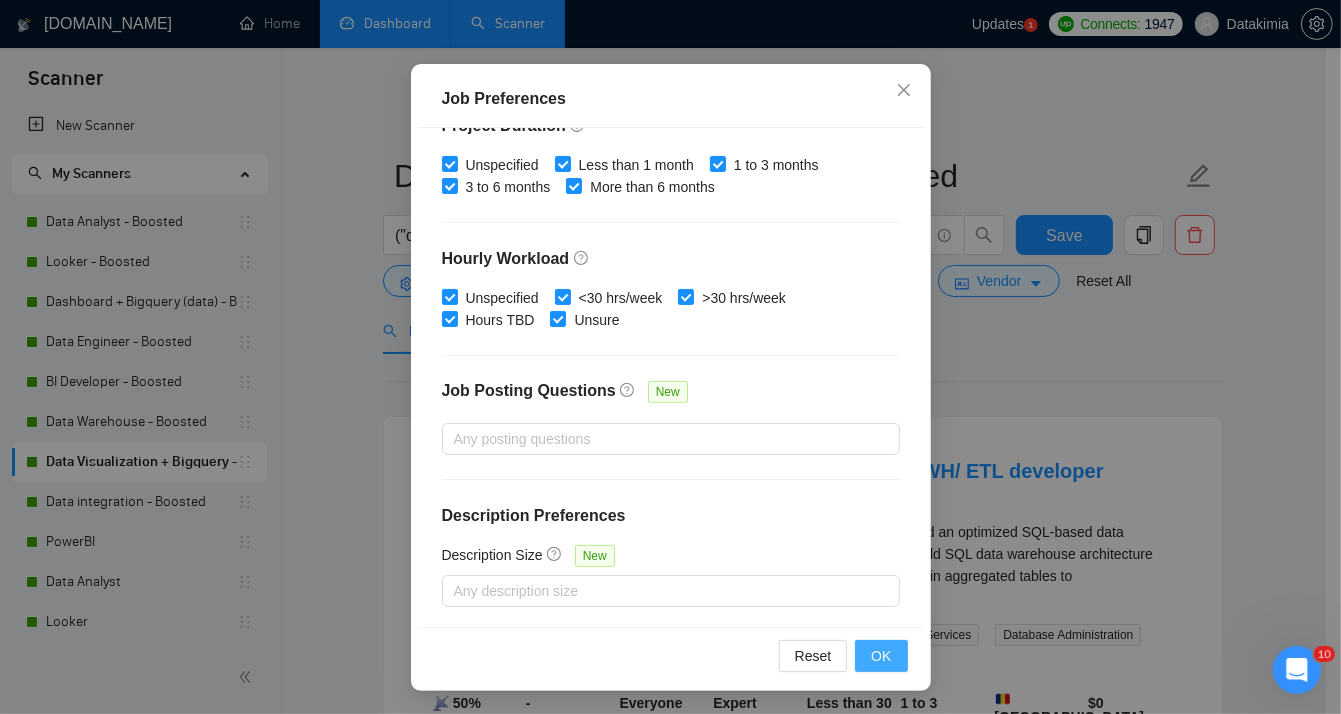 type on "20" 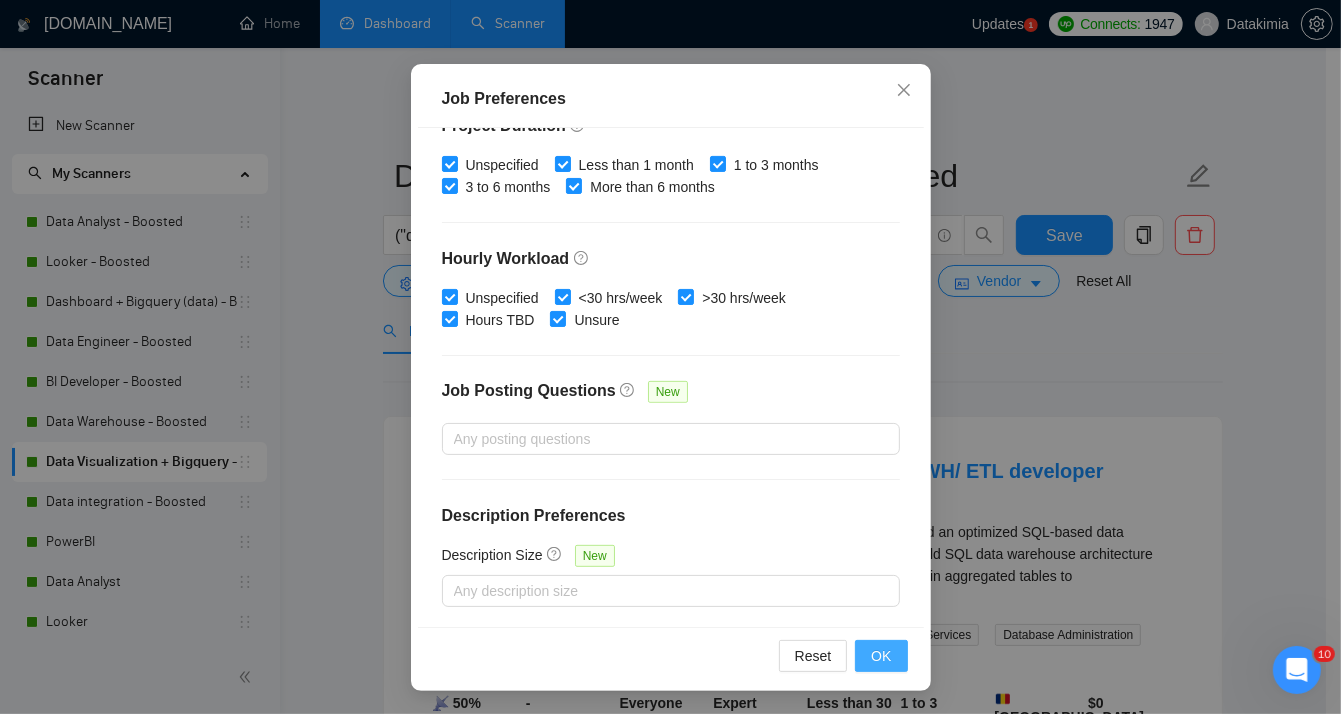 click on "OK" at bounding box center (881, 656) 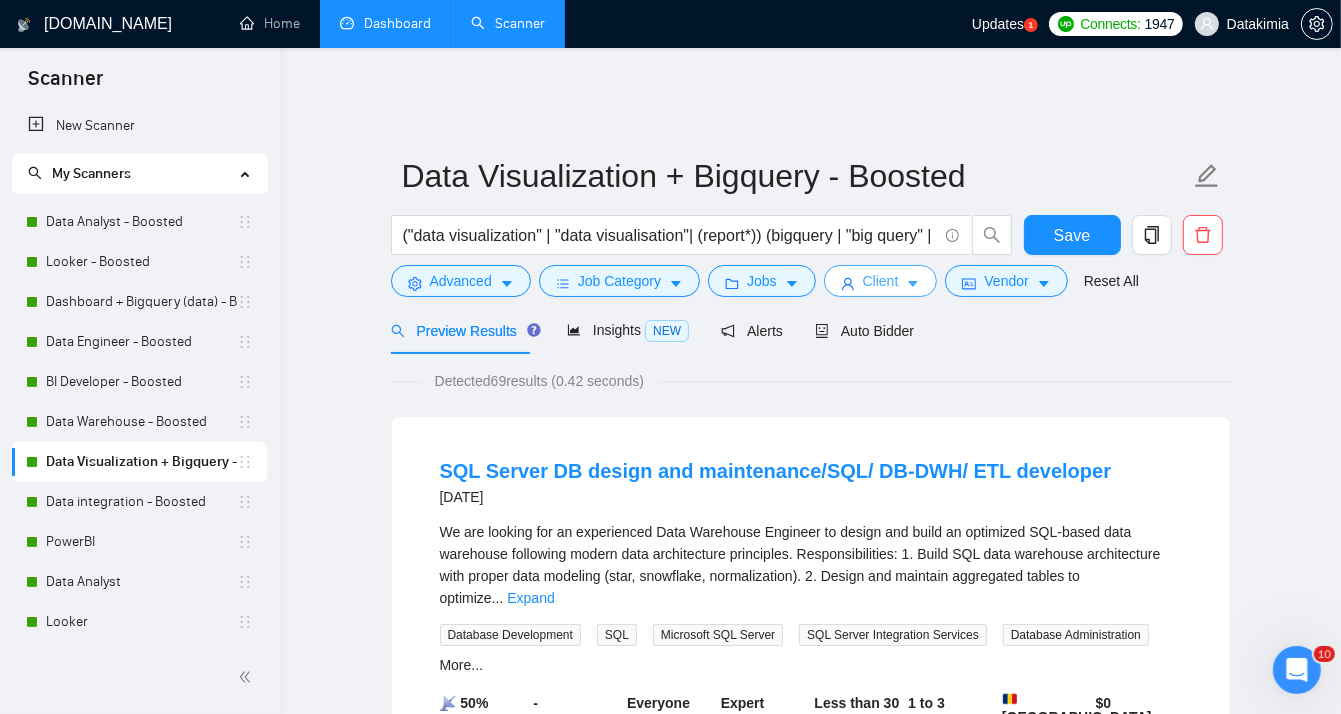 click on "Client" at bounding box center (881, 281) 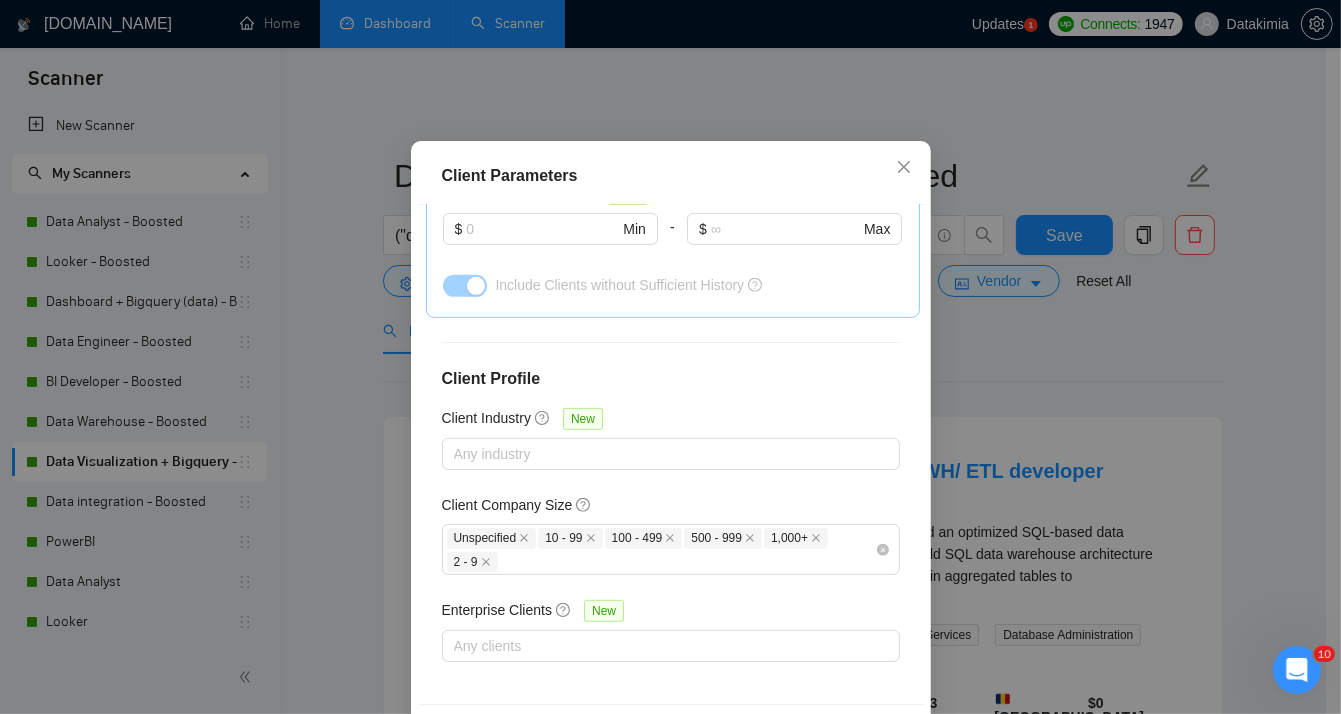 scroll, scrollTop: 0, scrollLeft: 0, axis: both 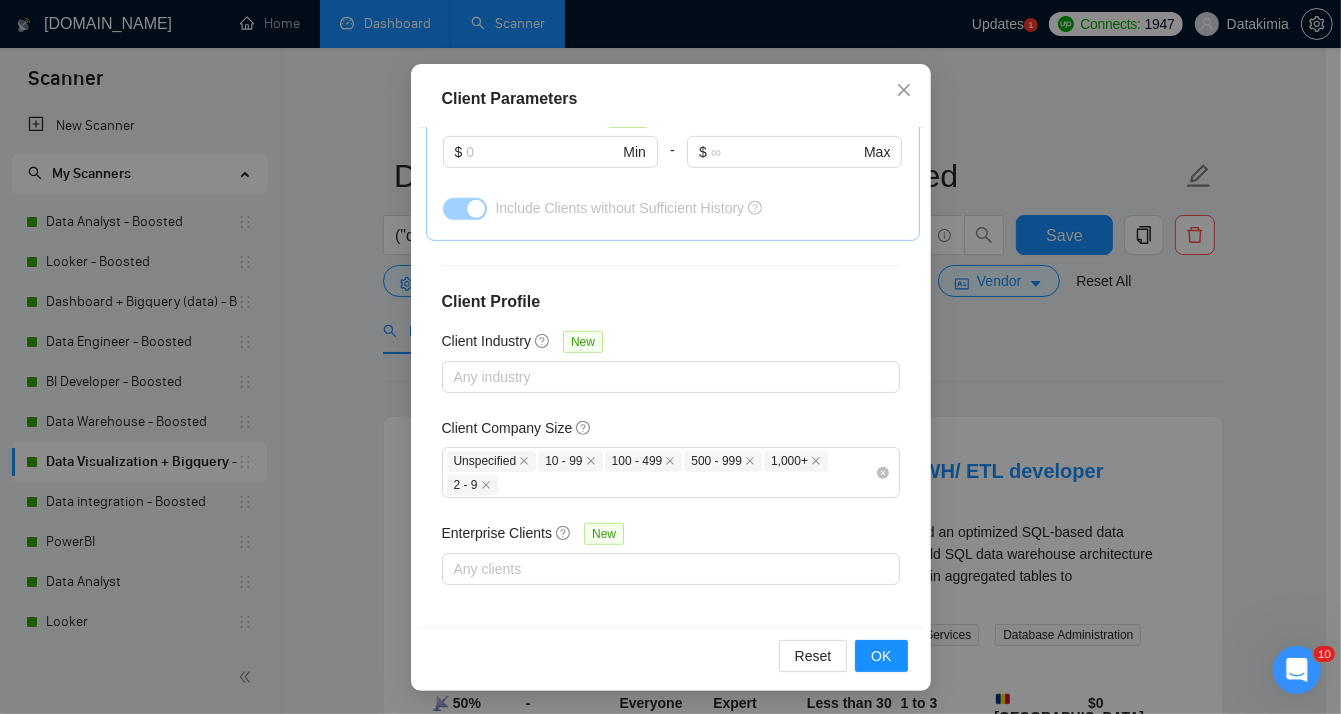 click on "Client Parameters Client Location Include Client Countries   Select Exclude Client Countries [GEOGRAPHIC_DATA] [GEOGRAPHIC_DATA] [GEOGRAPHIC_DATA]   Client Rating Client Min Average Feedback Include clients with no feedback Client Payment Details Payment Verified Hire Rate Stats   Client Total Spent $ Min - $ Max Client Hire Rate New   Any hire rate   Avg Hourly Rate Paid New $ Min - $ Max Include Clients without Sufficient History Client Profile Client Industry New   Any industry Client Company Size Unspecified 10 - 99 100 - 499 500 - 999 1,000+ 2 - 9   Enterprise Clients New   Any clients Reset OK" at bounding box center (670, 357) 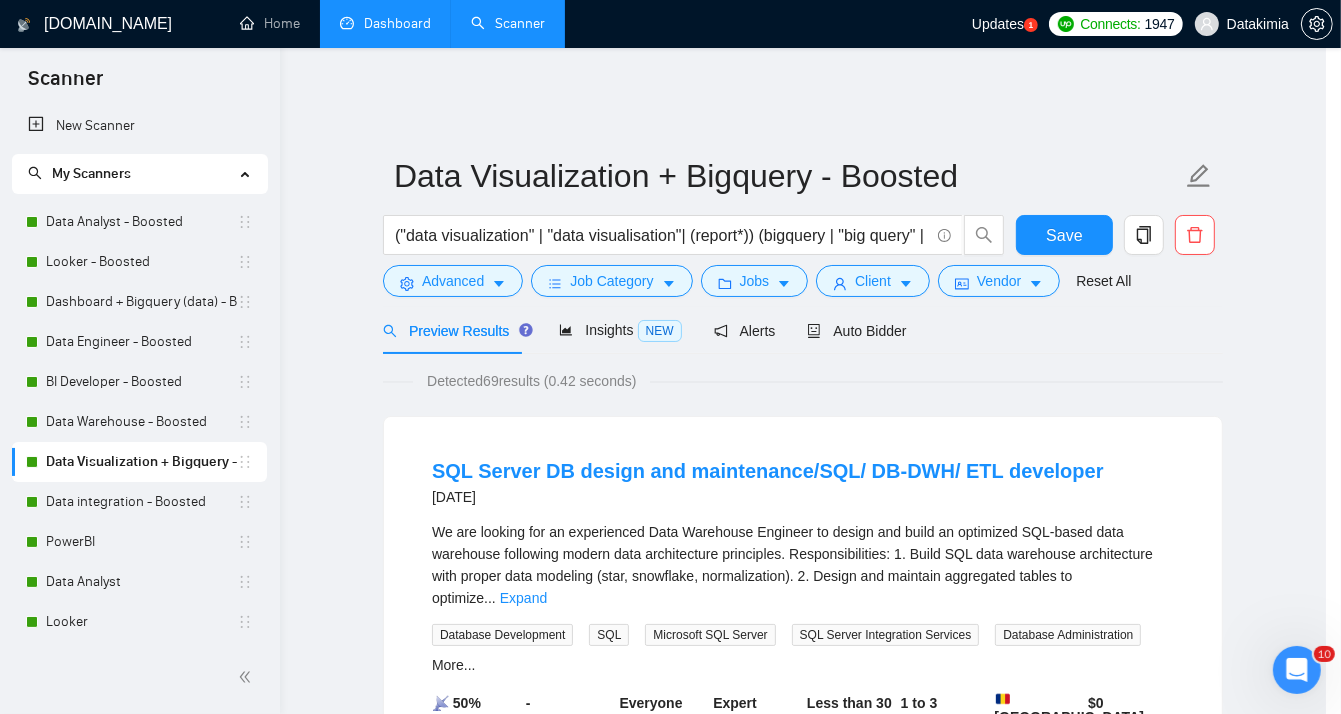 scroll, scrollTop: 57, scrollLeft: 0, axis: vertical 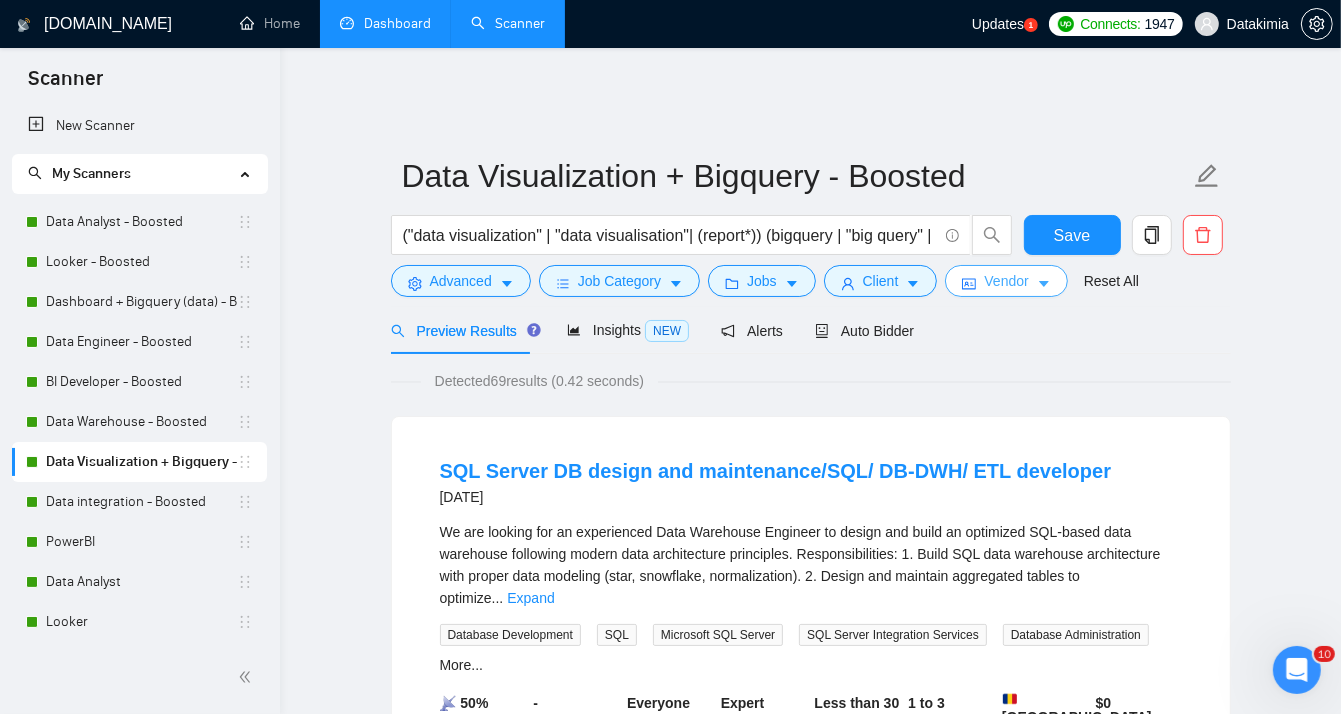 click on "Vendor" at bounding box center (1006, 281) 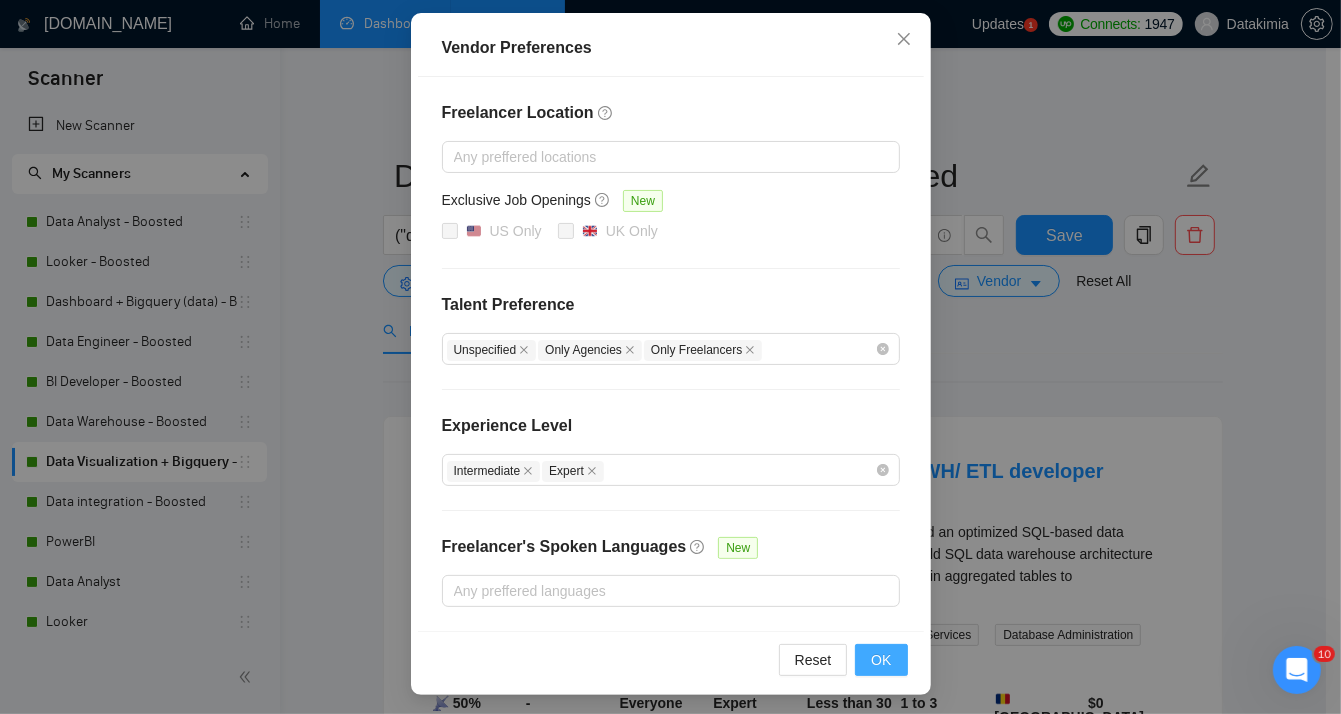 click on "OK" at bounding box center [881, 660] 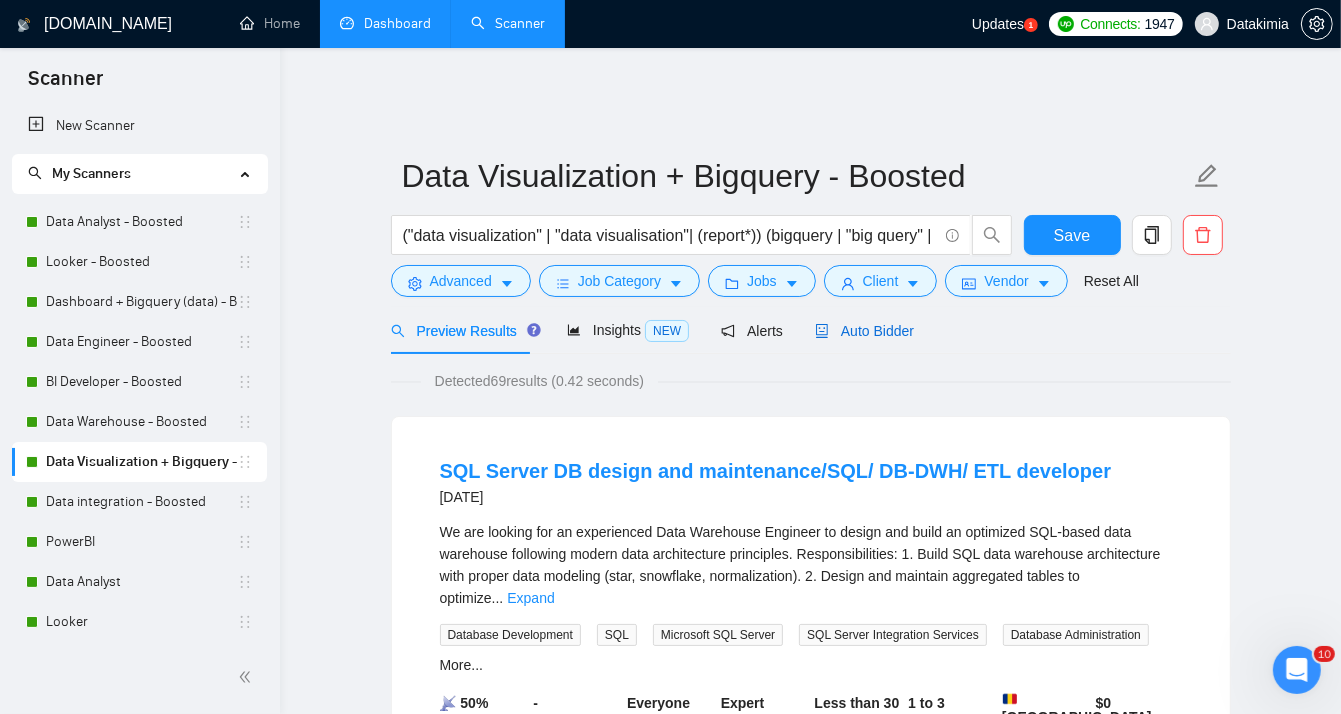 click on "Auto Bidder" at bounding box center (864, 331) 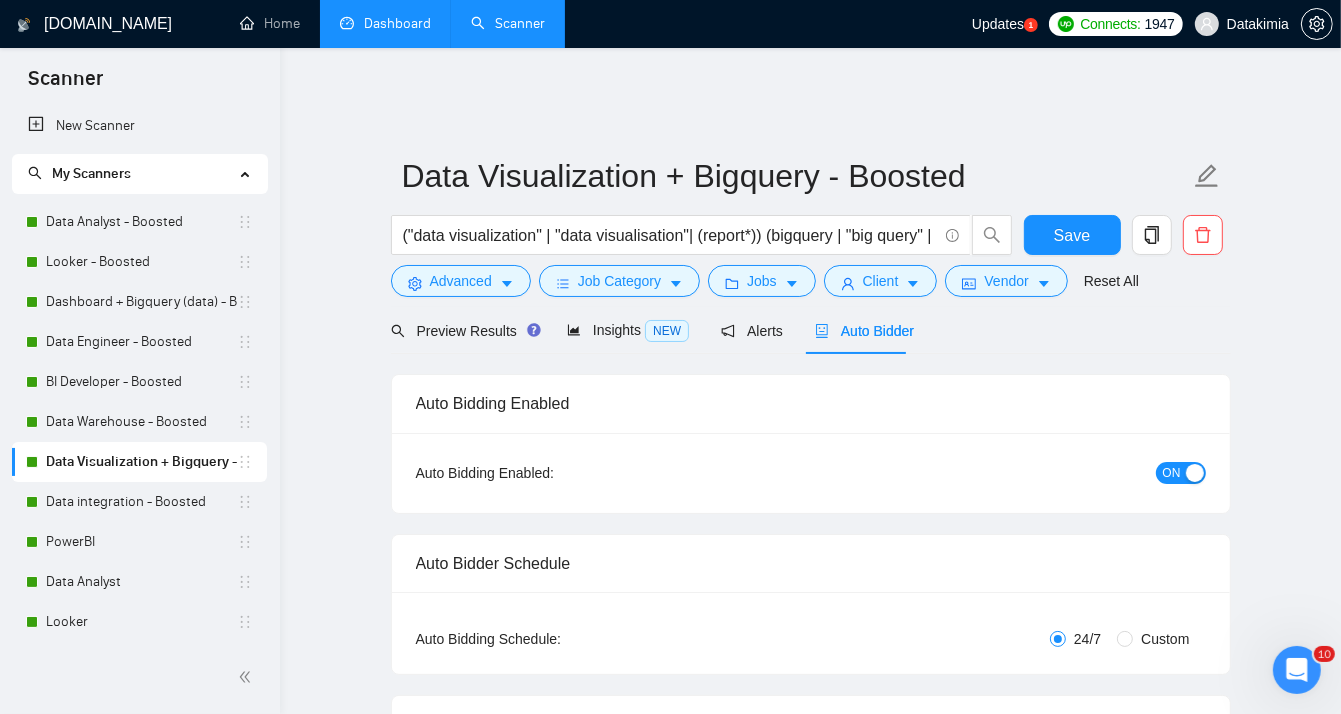 type 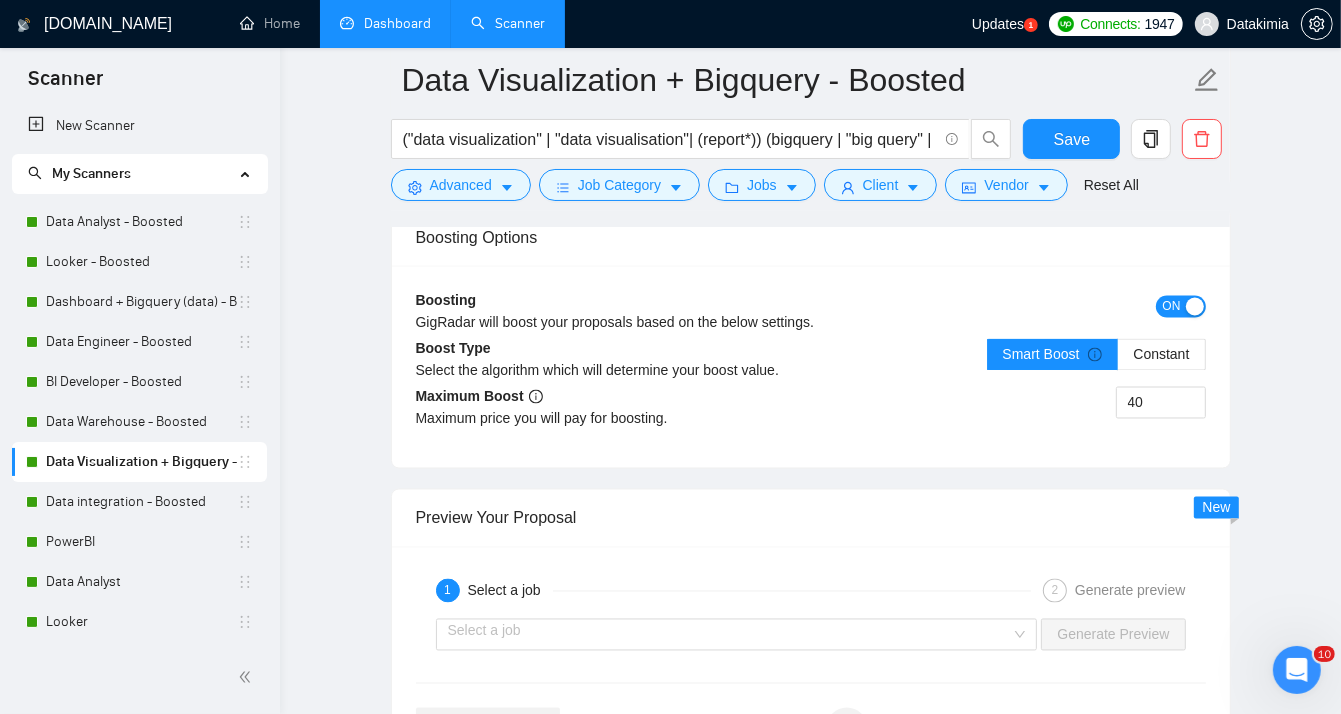 scroll, scrollTop: 2866, scrollLeft: 0, axis: vertical 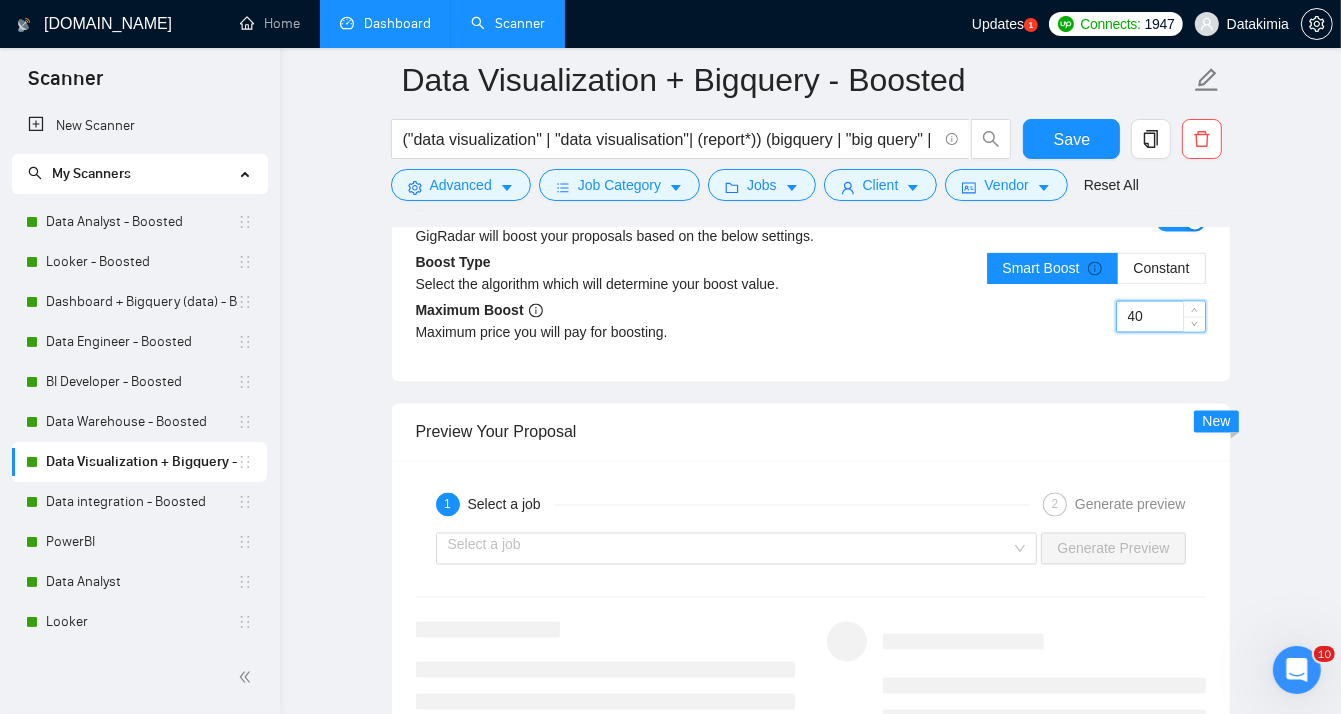 drag, startPoint x: 1145, startPoint y: 306, endPoint x: 1114, endPoint y: 306, distance: 31 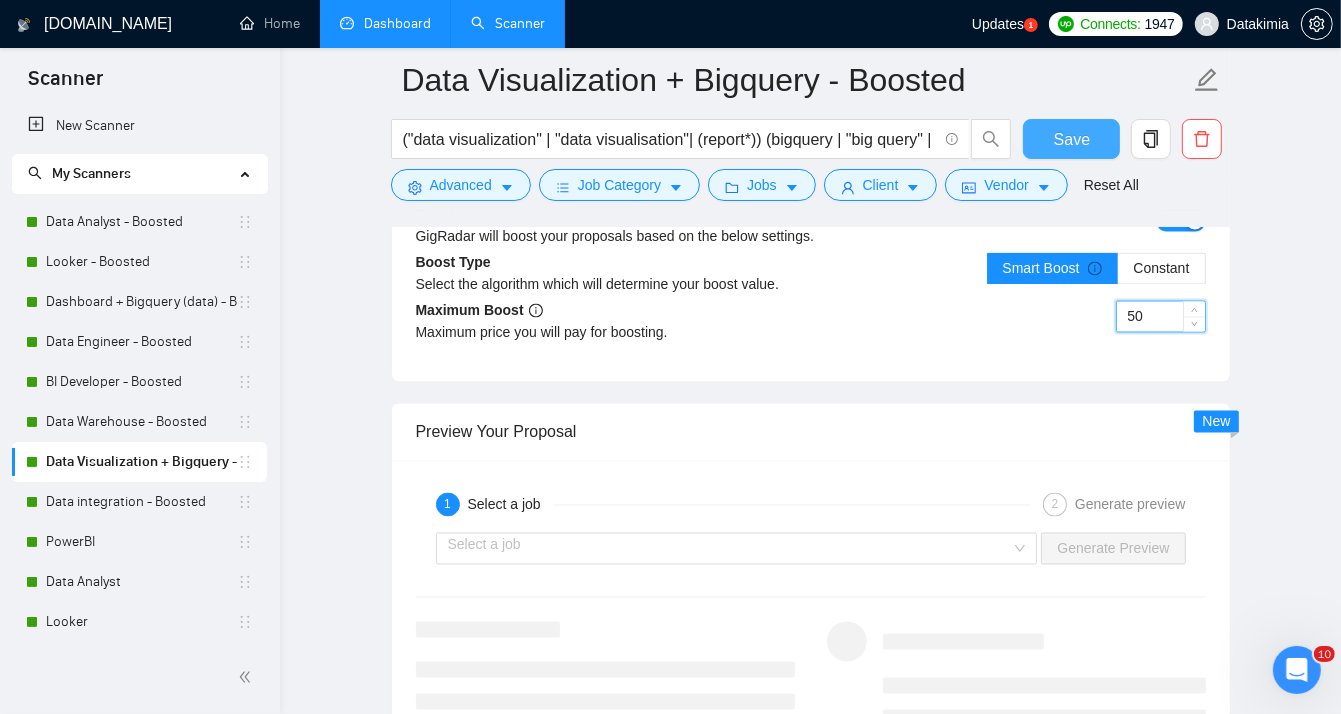 type on "50" 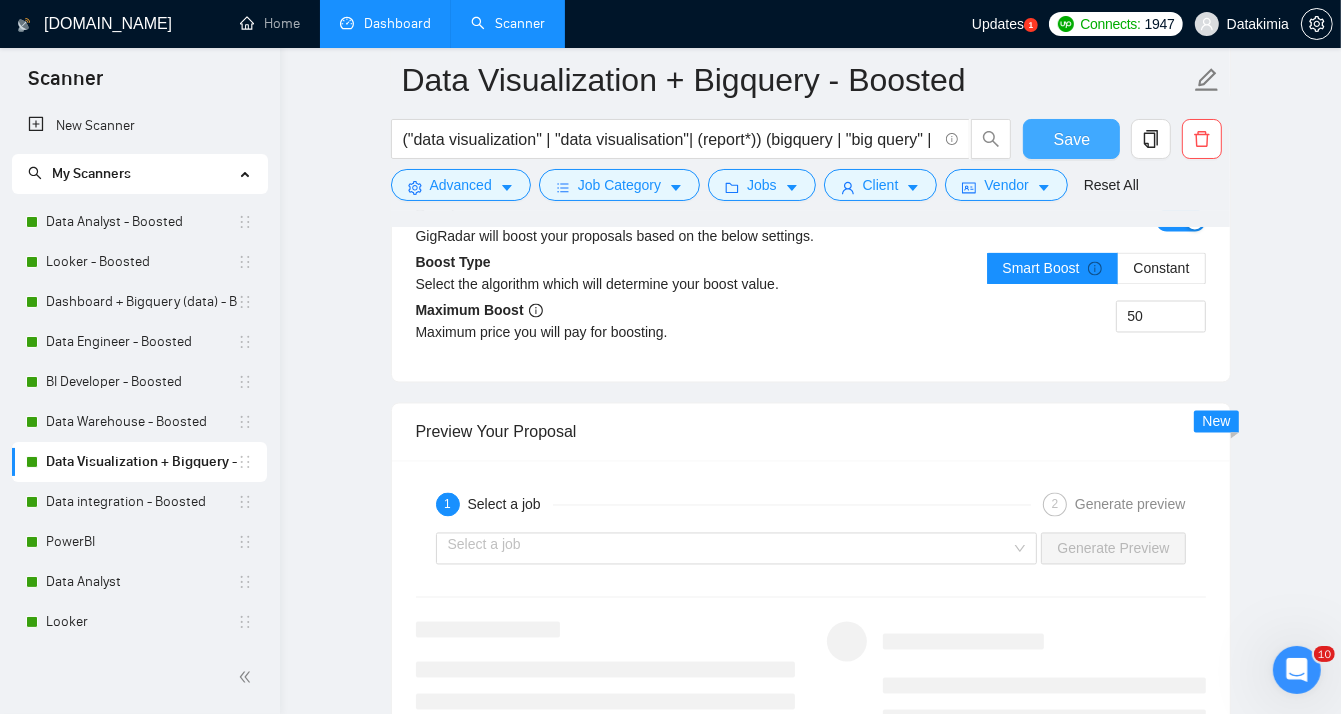 click on "Save" at bounding box center [1071, 139] 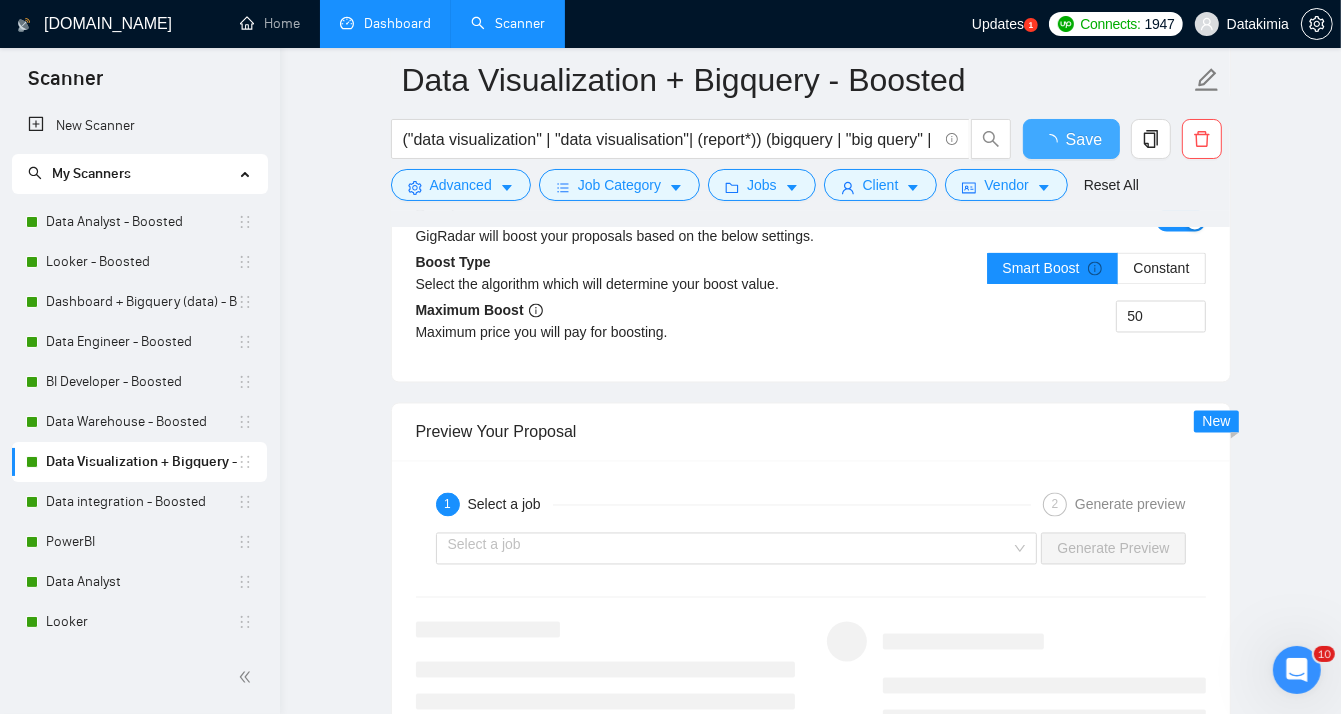type 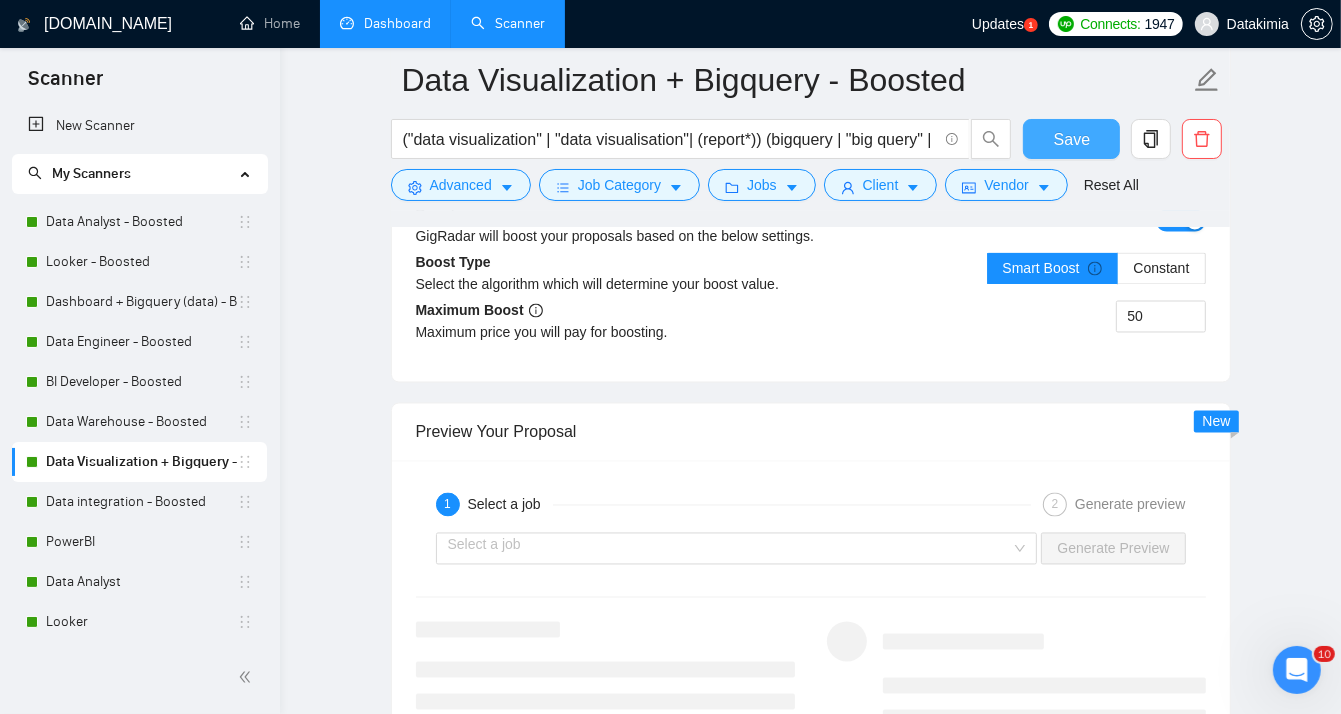 type 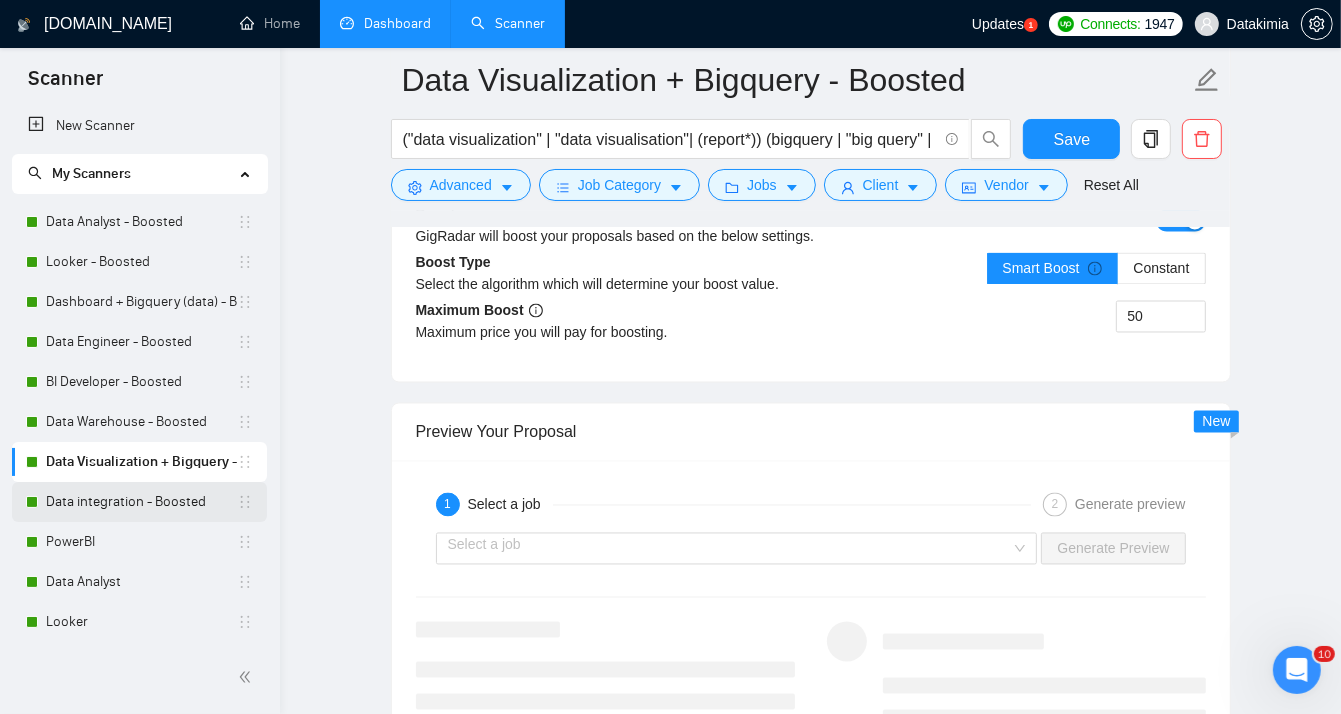 click on "Data integration - Boosted" at bounding box center [141, 502] 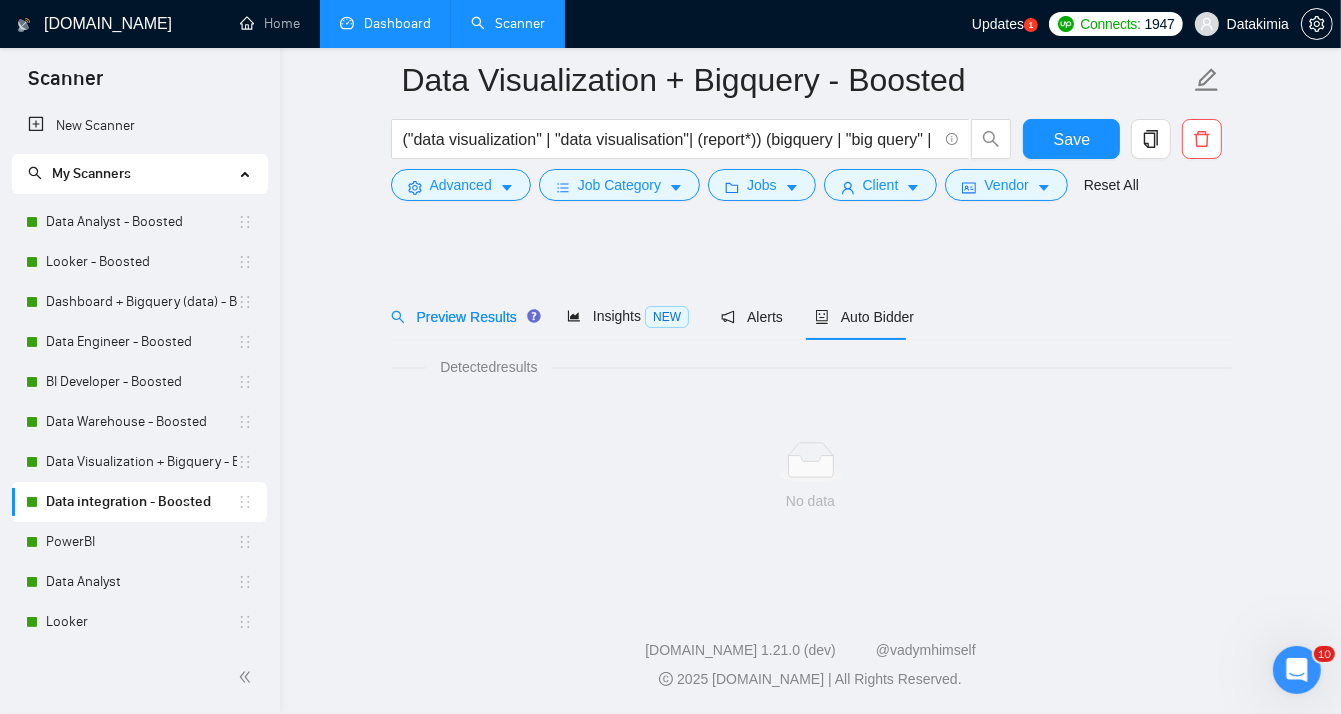 scroll, scrollTop: 15, scrollLeft: 0, axis: vertical 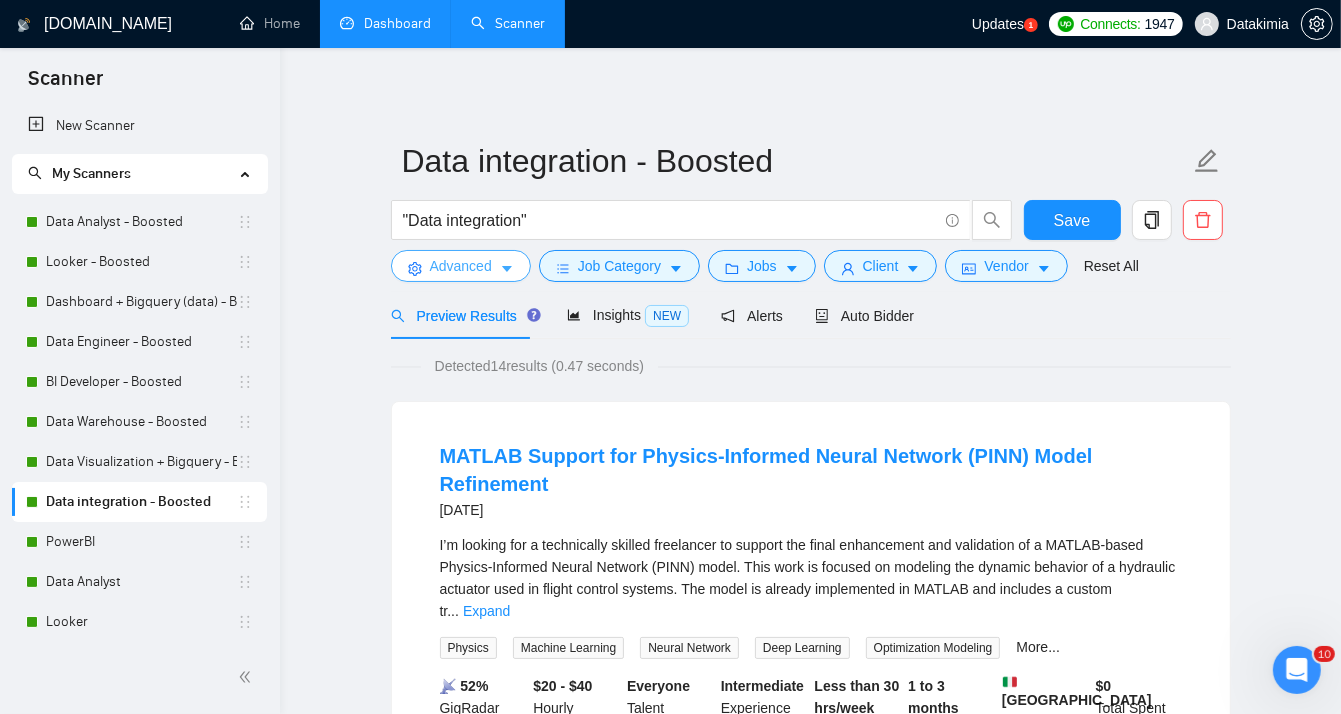 click on "Advanced" at bounding box center (461, 266) 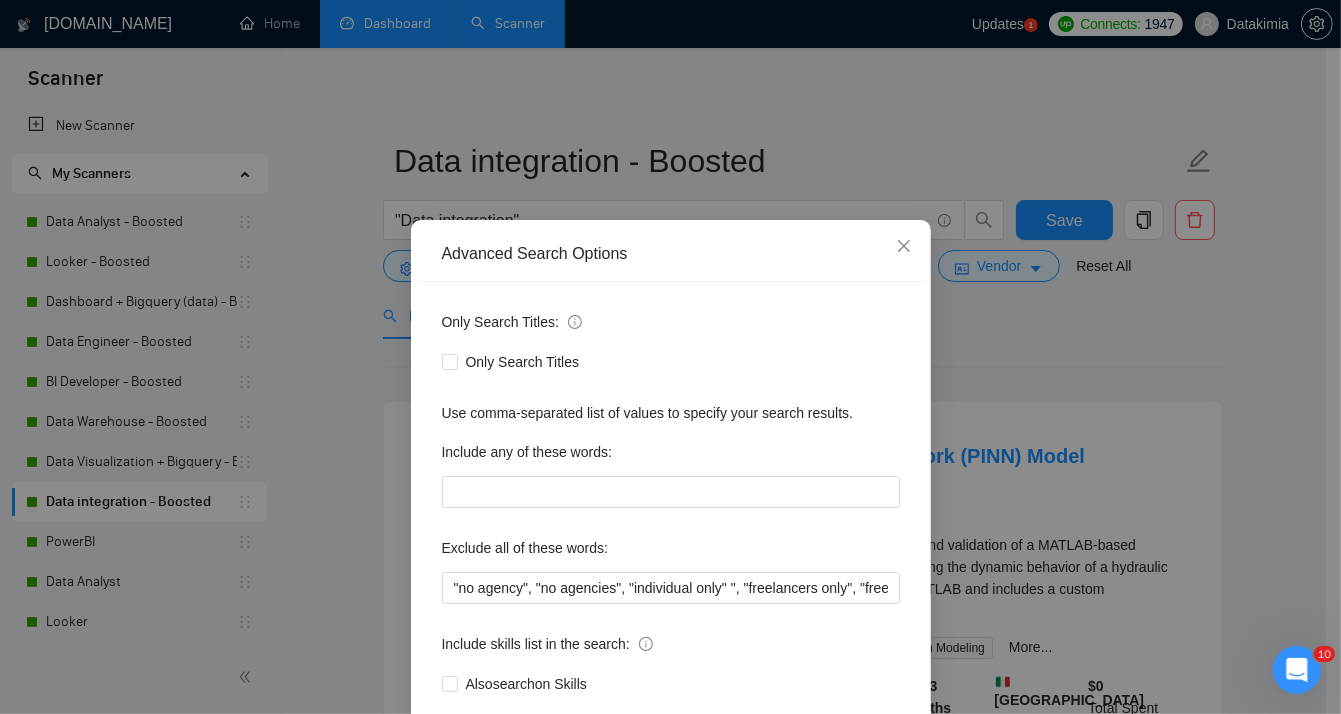 click on "Advanced Search Options Only Search Titles:   Only Search Titles Use comma-separated list of values to specify your search results. Include any of these words: Exclude all of these words: "no agency", "no agencies", "individual only" ", "freelancers only", "freelancer only", "only freelancer", "only freelancers"  "independent contractors only", tutor, coach, advice, "teach me", "french", "german", "italian", "deutsch"​, "Erfahrung", "Fähigkeiten", "Vertrag", "Anforderungen", "Marketing Specialist", "Marketing Analyst", "Market Analyst", "Pricing Analyst", "Google Tag Manager Expert", "urgent", "easy", "ASAP", "asap", "easy project", "small project" Include skills list in the search:   Also  search  on Skills Reset OK" at bounding box center (670, 357) 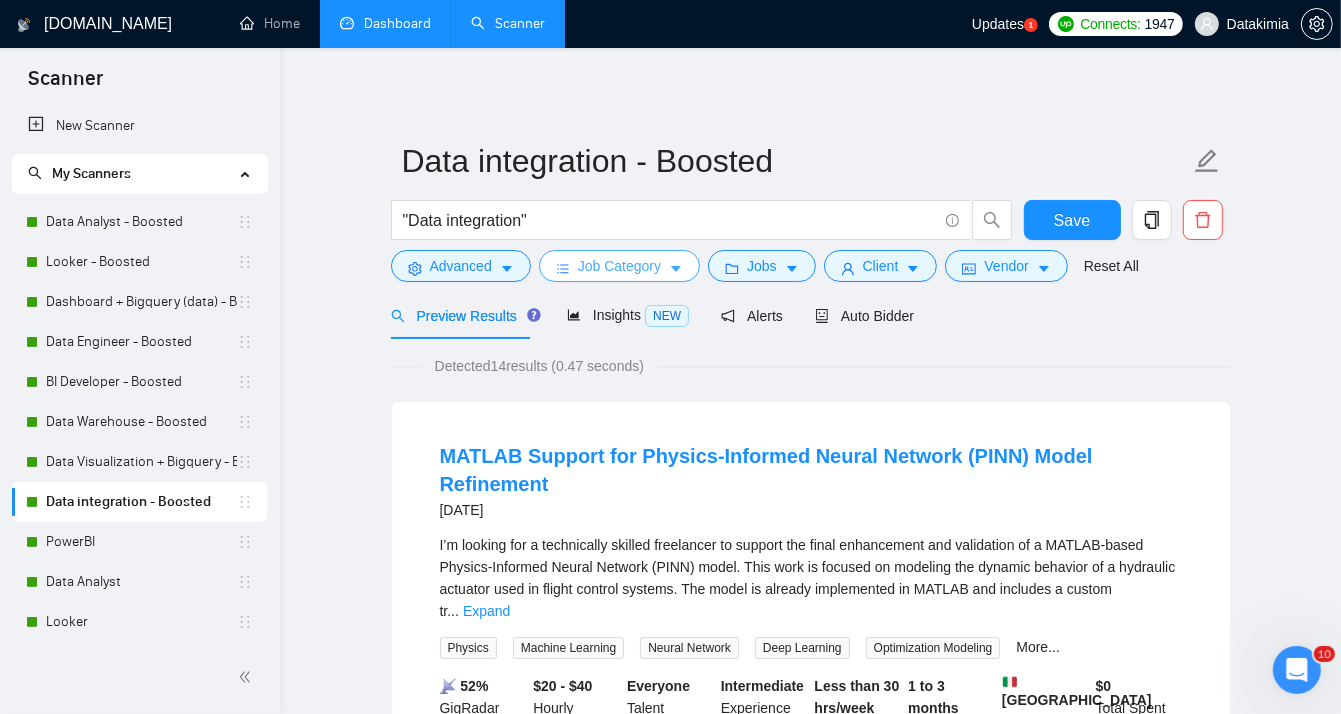 click on "Job Category" at bounding box center (619, 266) 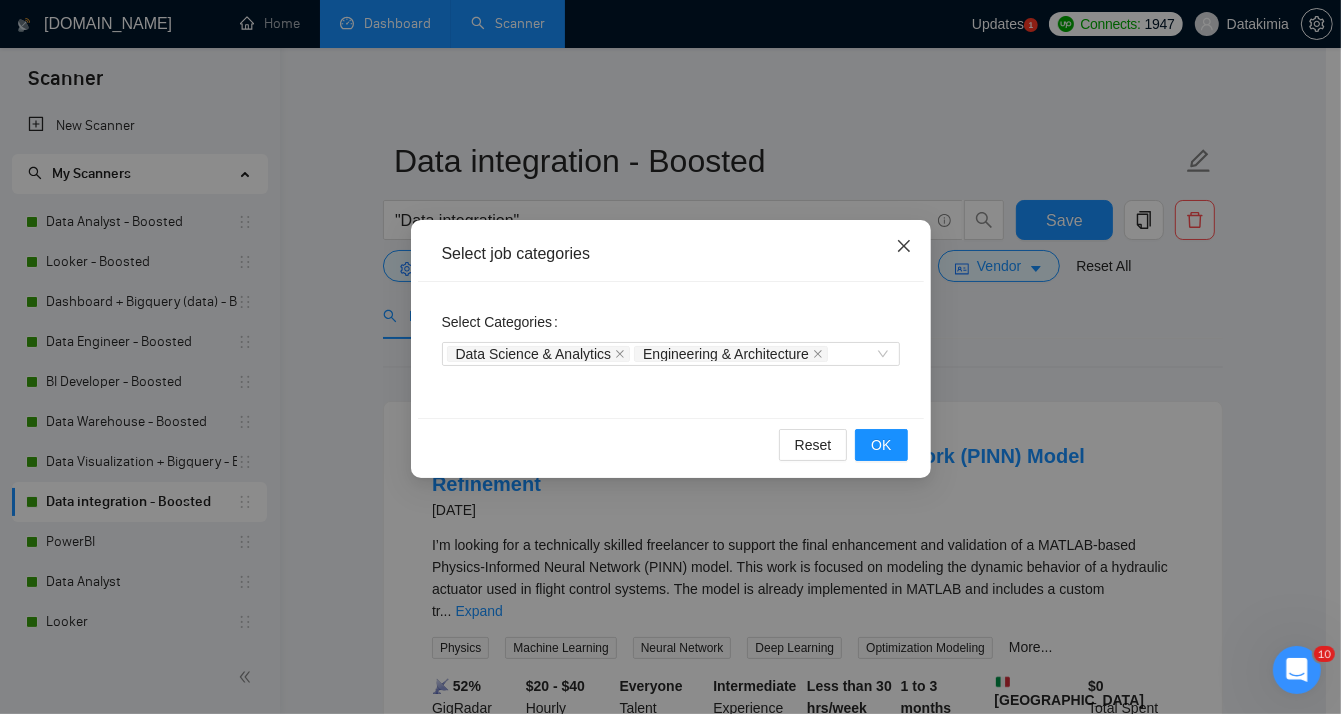 click 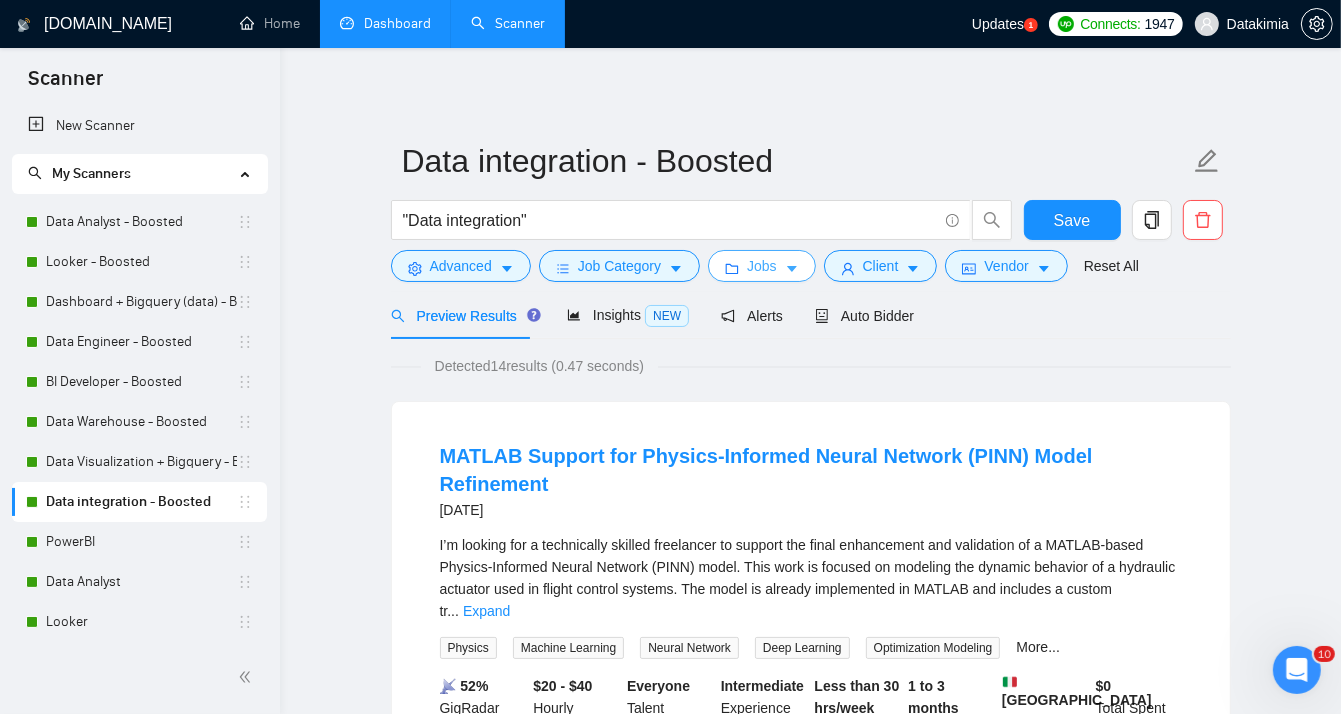 click on "Jobs" at bounding box center [762, 266] 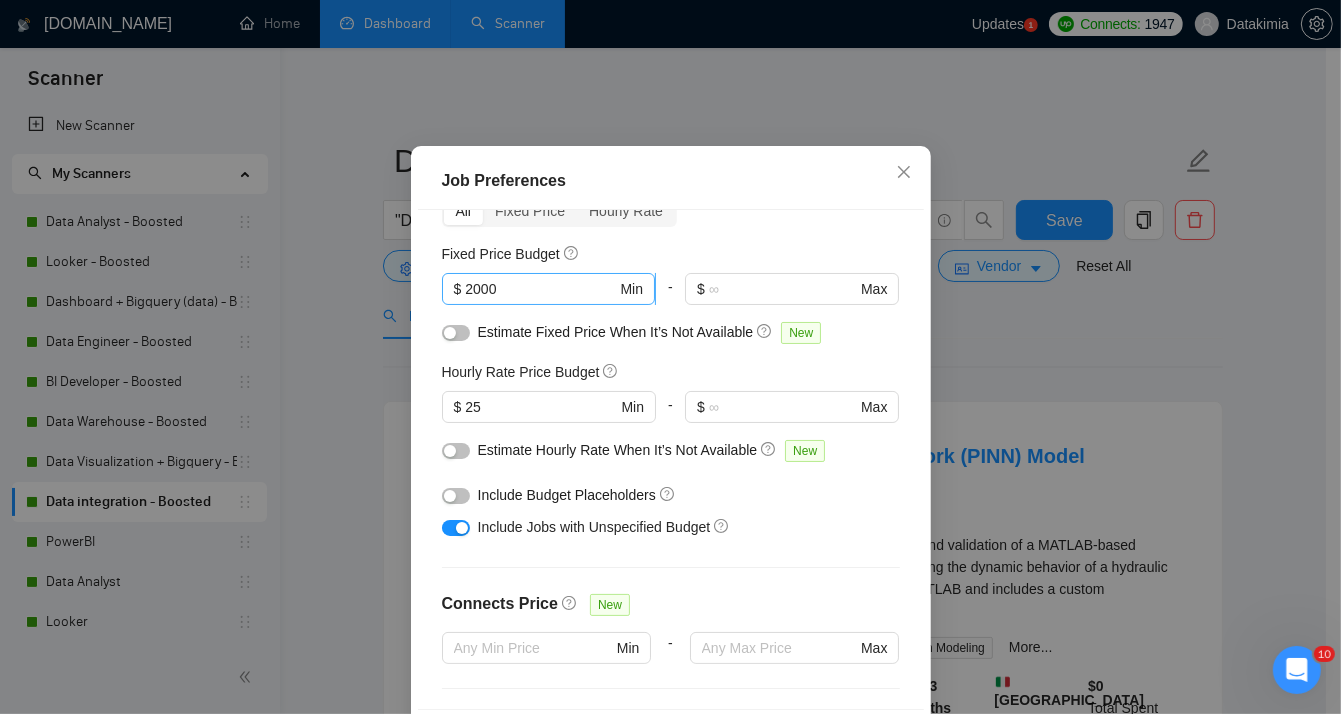 scroll, scrollTop: 92, scrollLeft: 0, axis: vertical 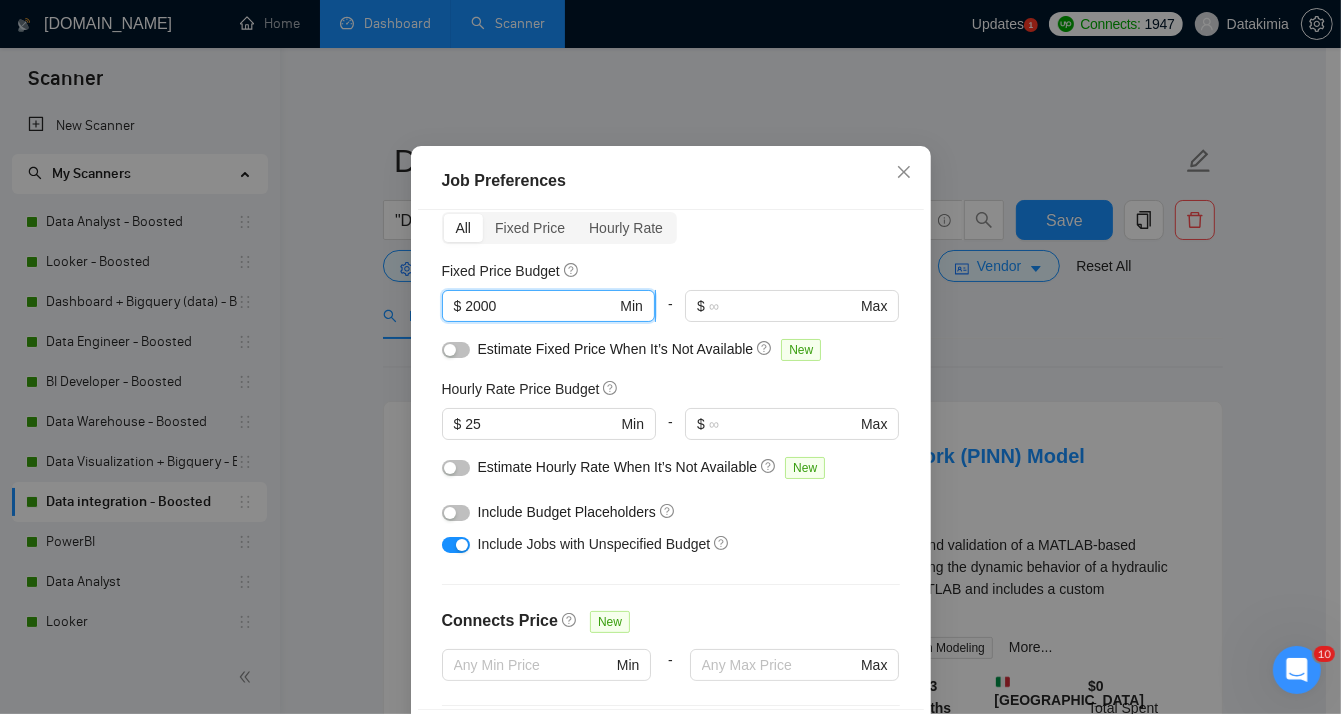 drag, startPoint x: 502, startPoint y: 357, endPoint x: 444, endPoint y: 354, distance: 58.077534 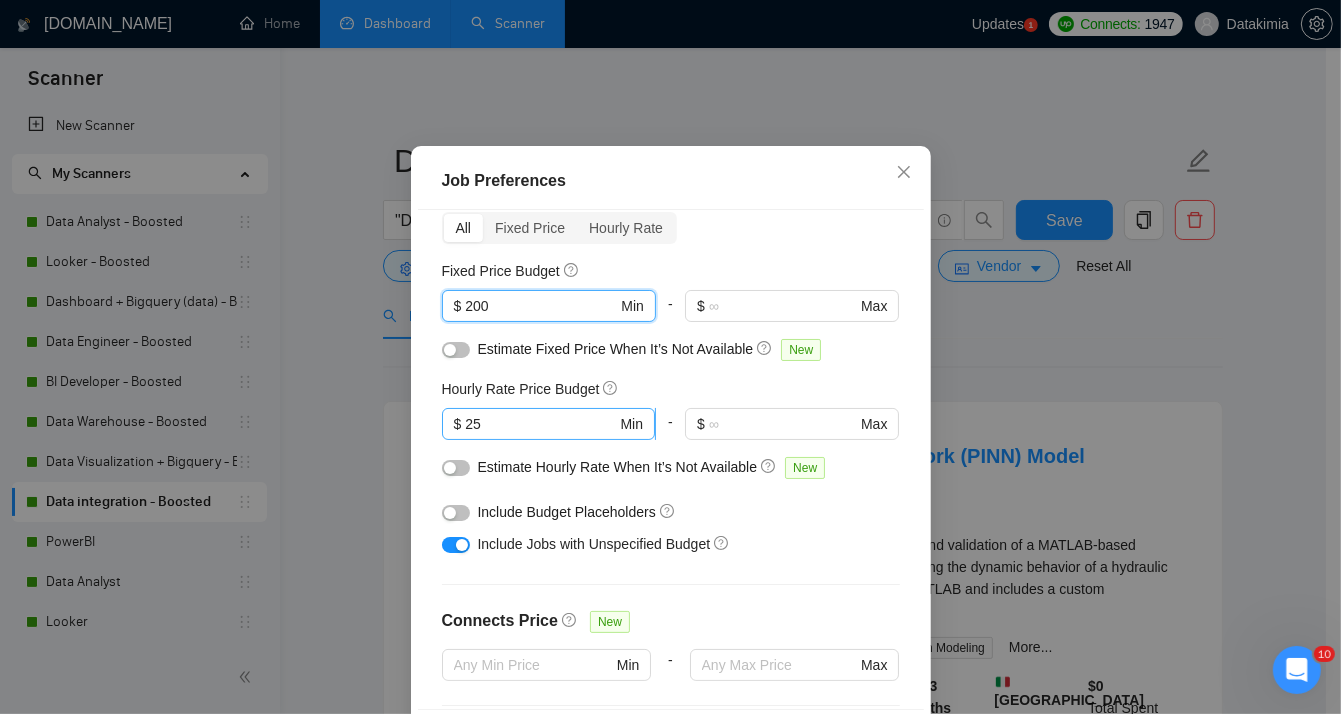 type on "200" 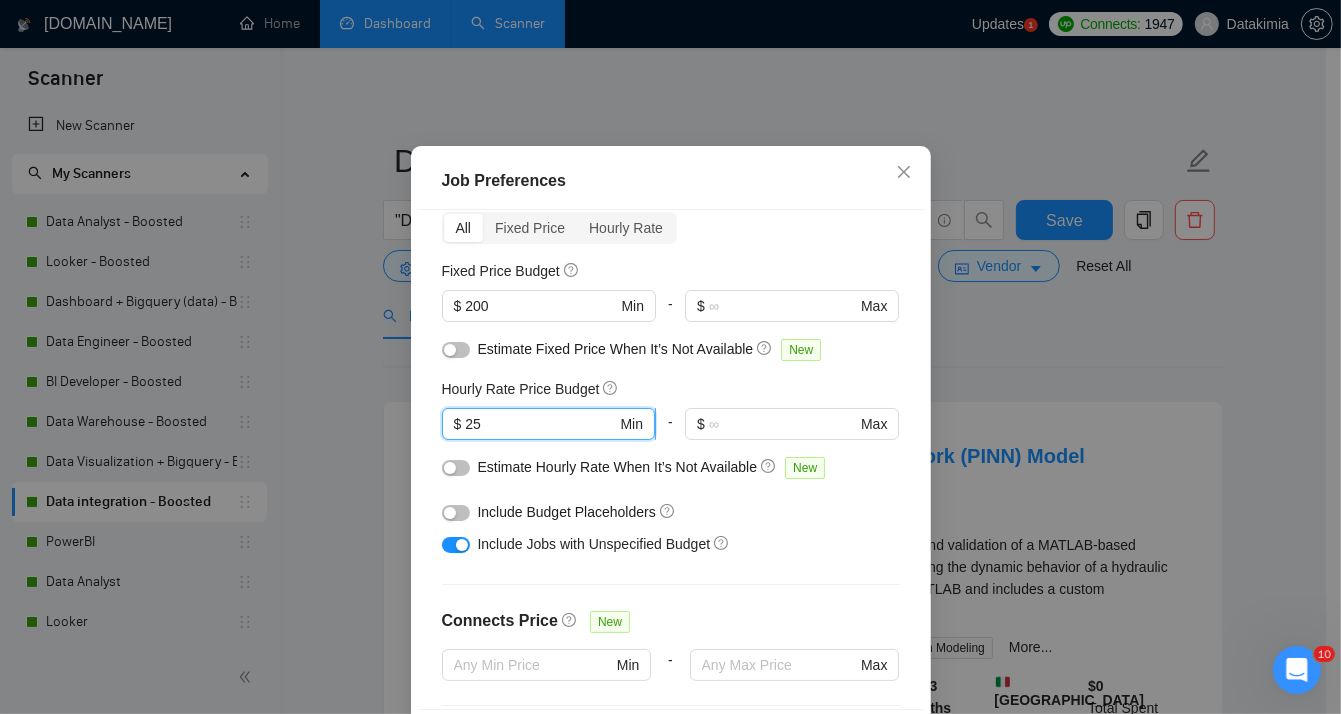 drag, startPoint x: 485, startPoint y: 480, endPoint x: 442, endPoint y: 475, distance: 43.289722 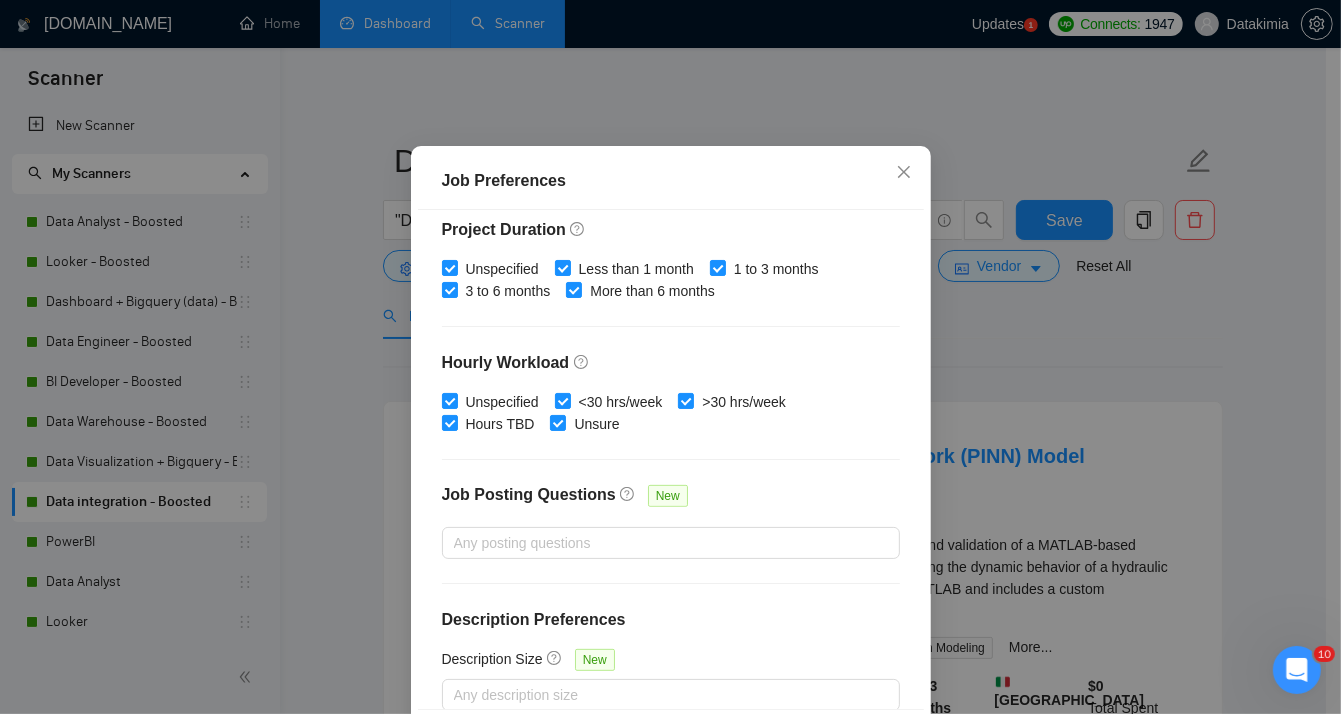 scroll, scrollTop: 626, scrollLeft: 0, axis: vertical 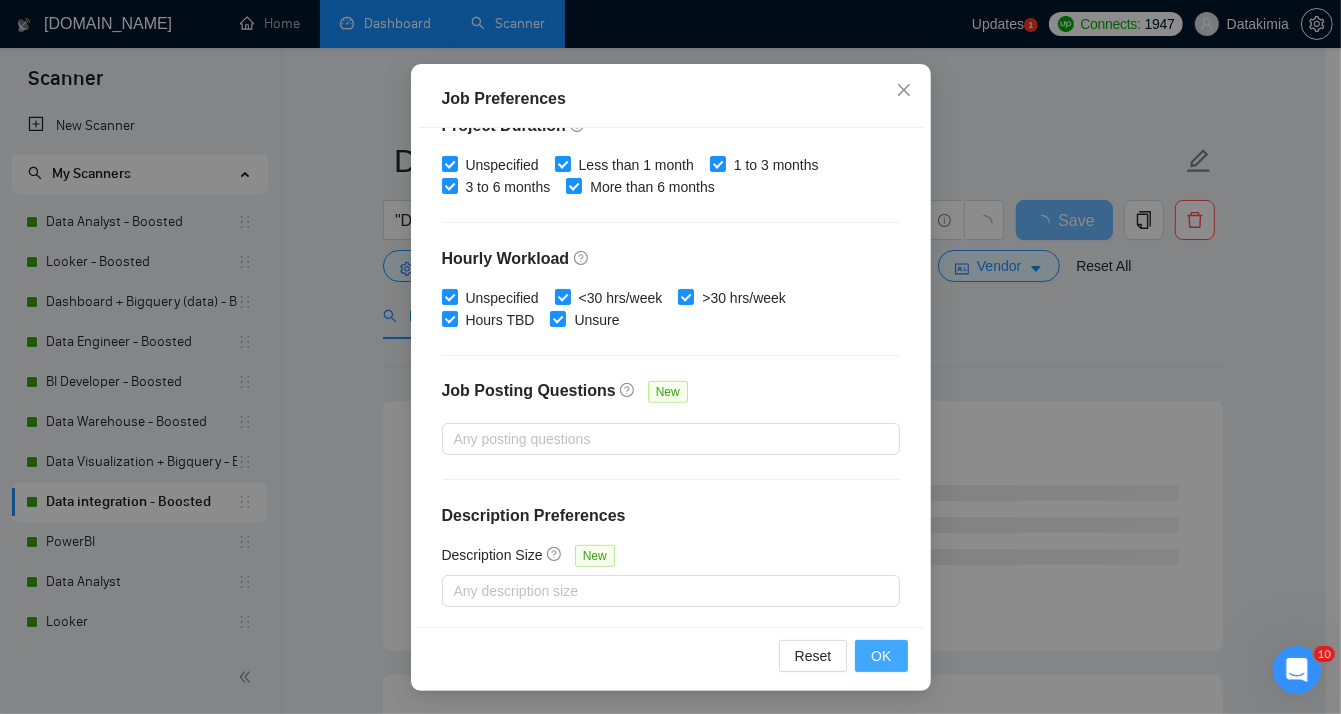 type on "20" 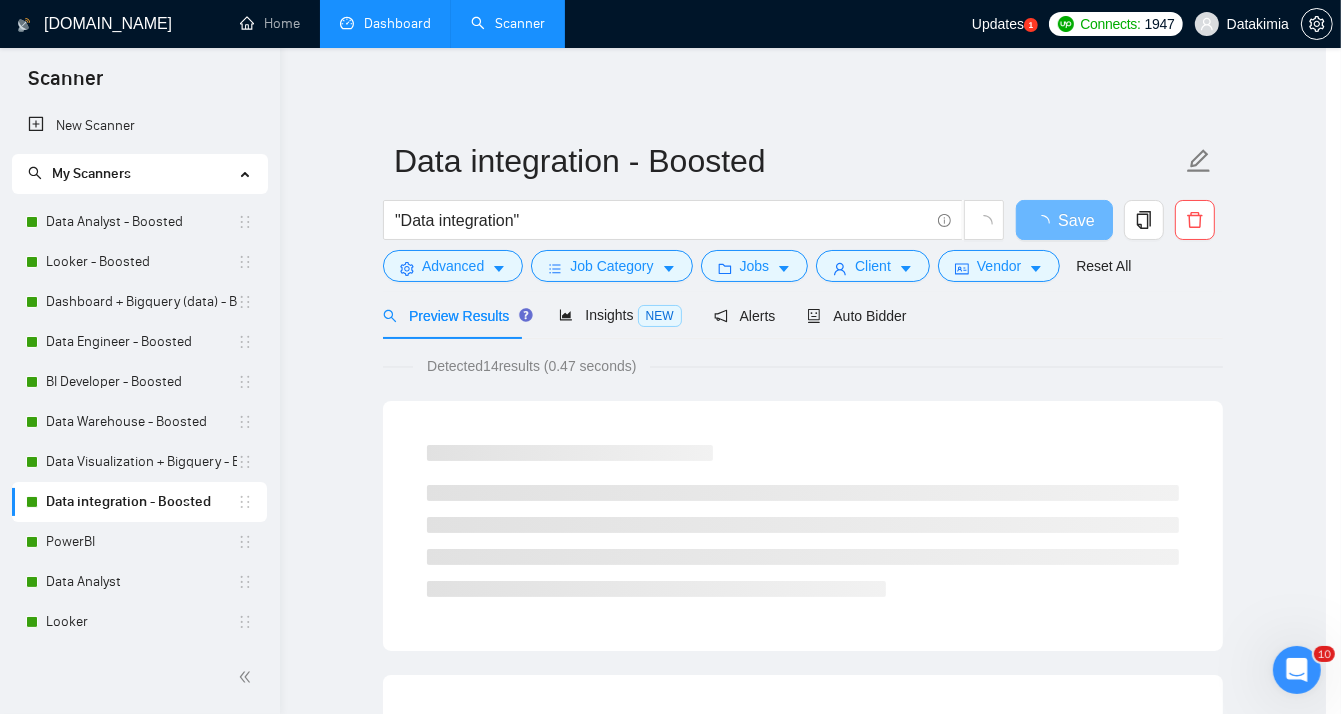 scroll, scrollTop: 57, scrollLeft: 0, axis: vertical 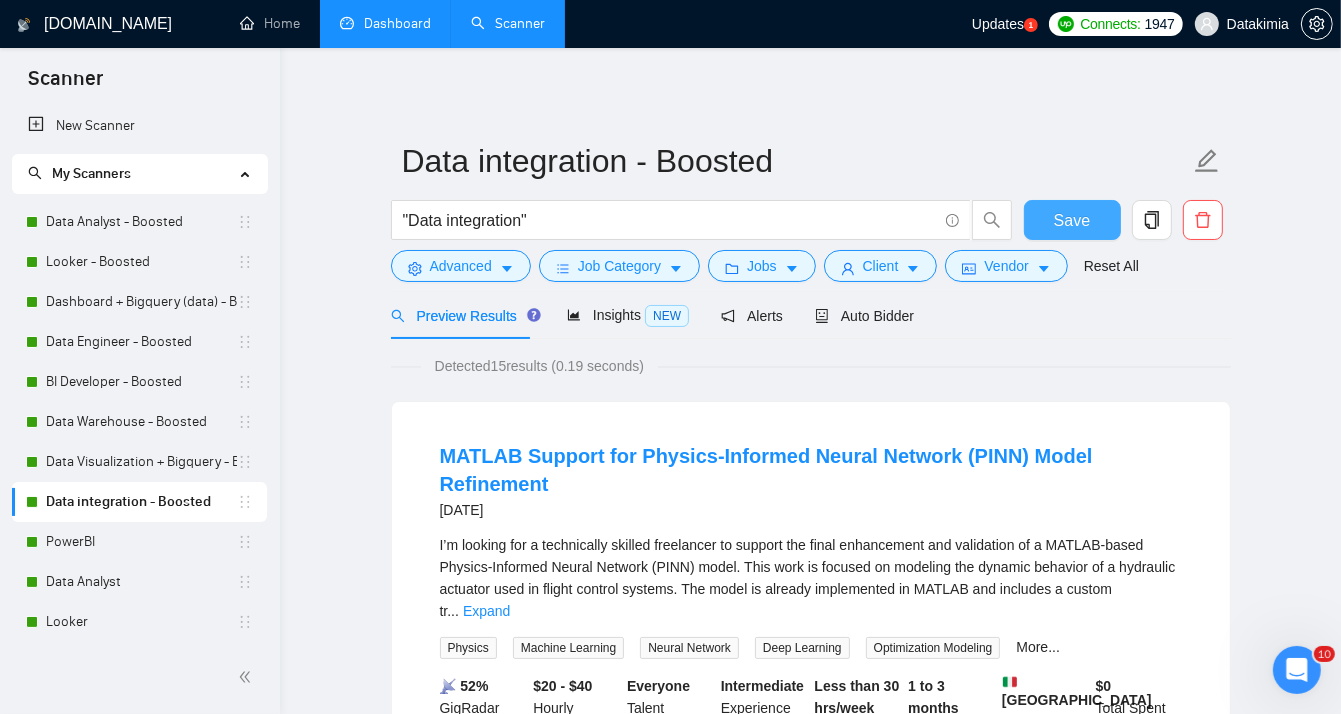 click on "Save" at bounding box center (1072, 220) 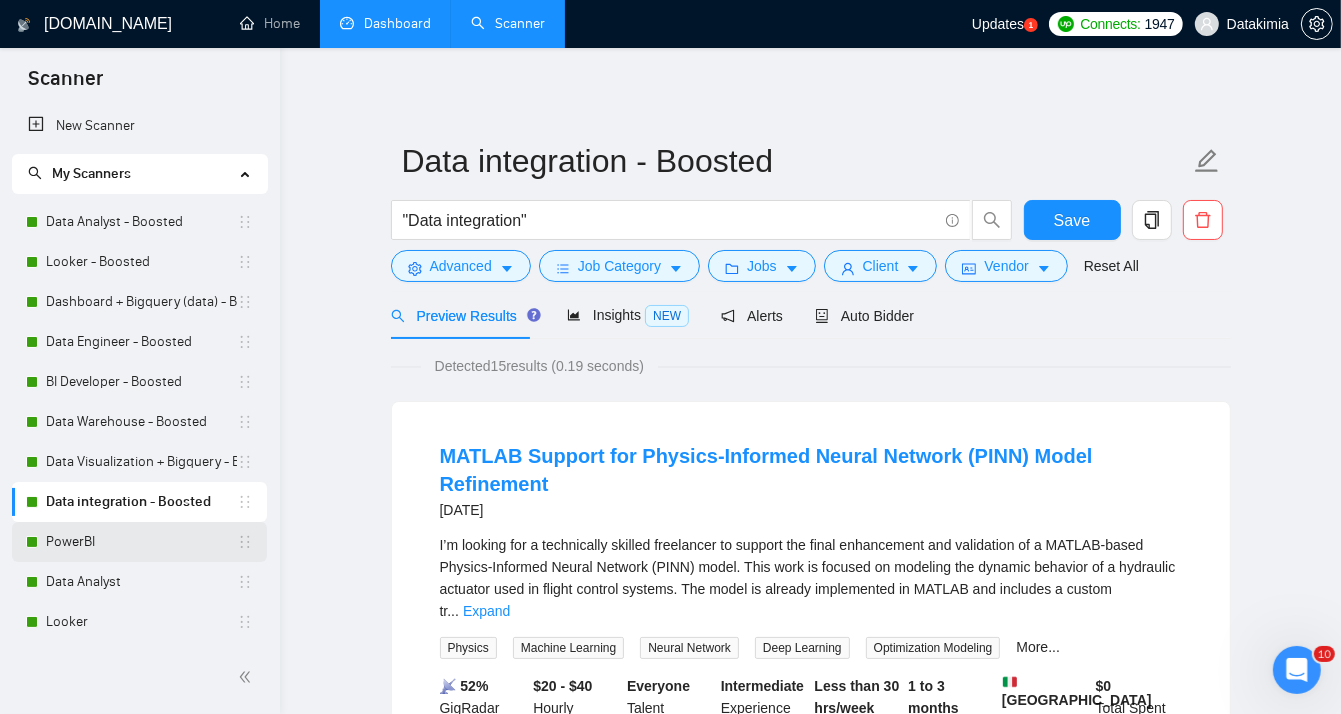 click on "PowerBI" at bounding box center [141, 542] 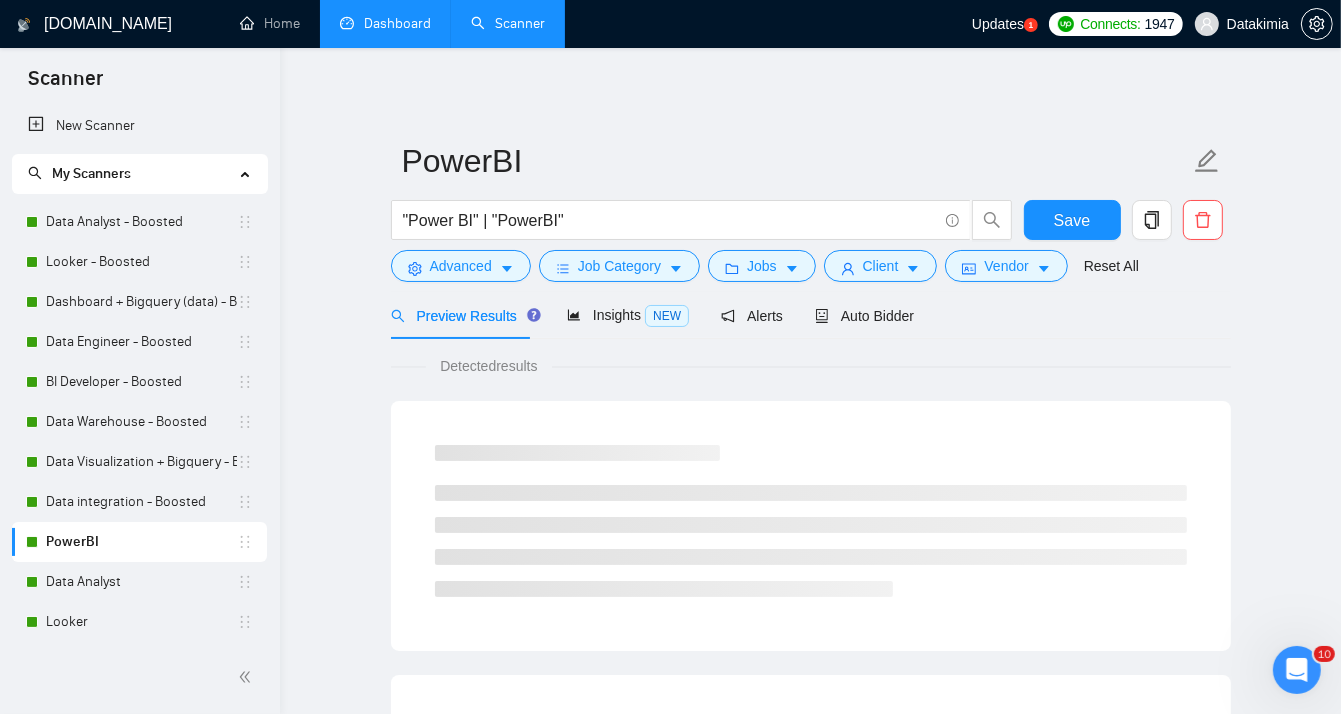 scroll, scrollTop: 0, scrollLeft: 0, axis: both 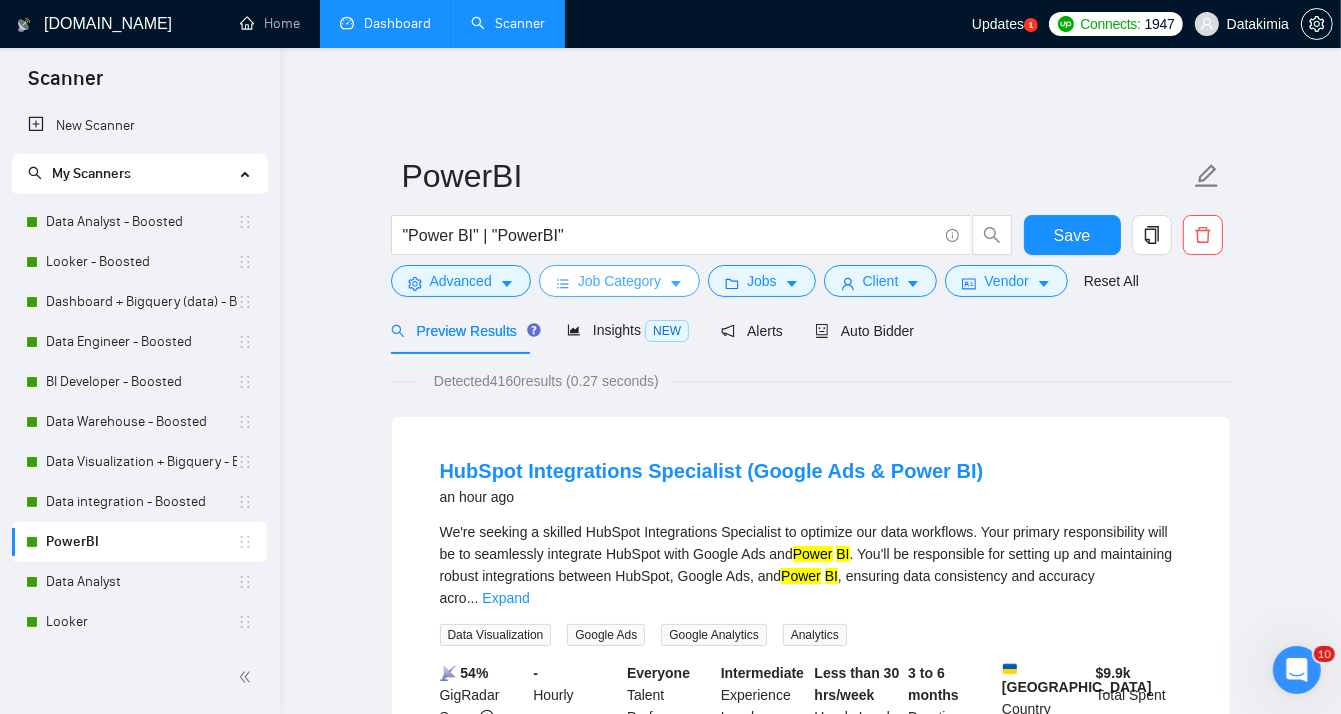 click on "Job Category" at bounding box center [619, 281] 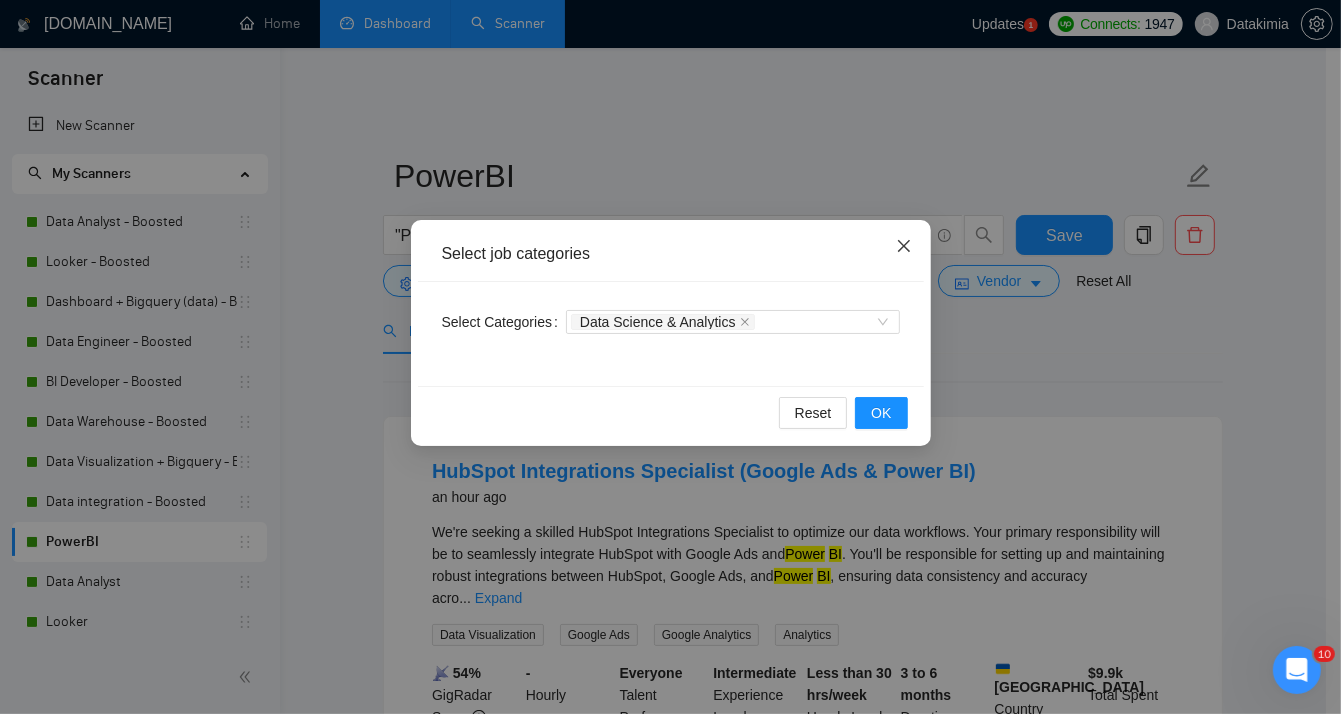 click 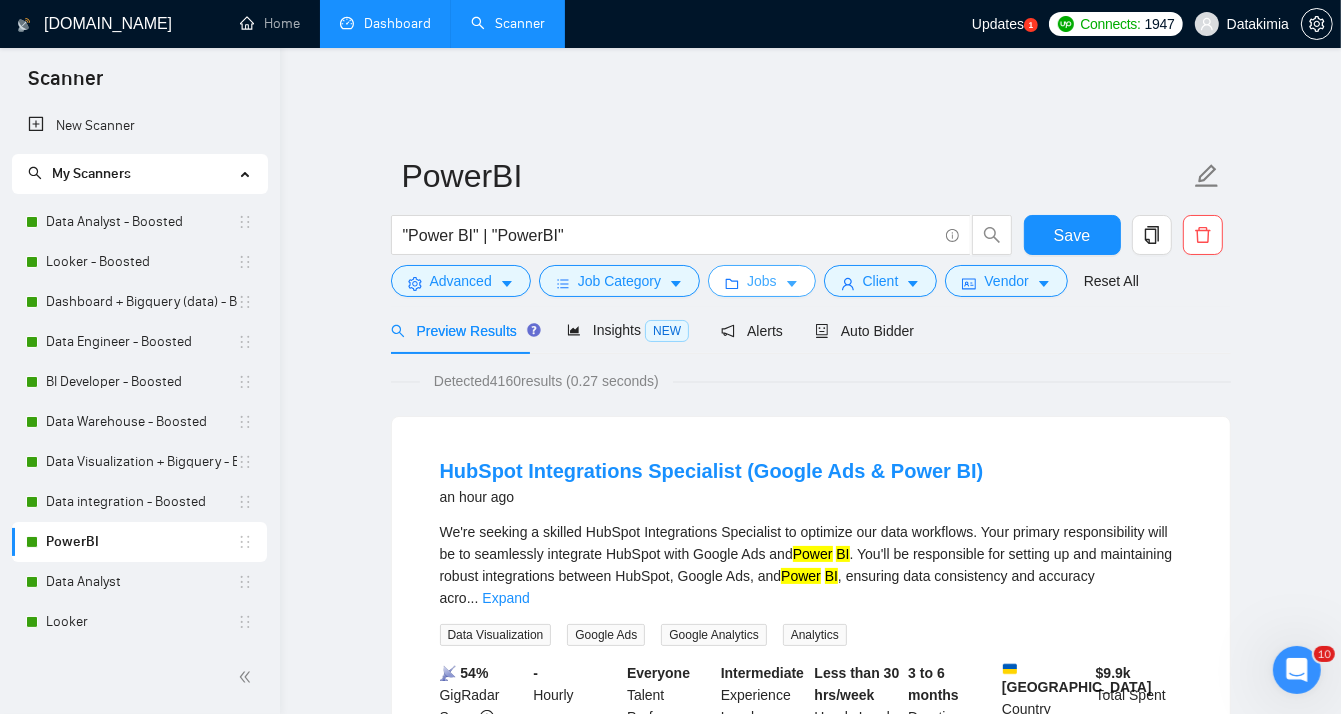 click on "Jobs" at bounding box center [762, 281] 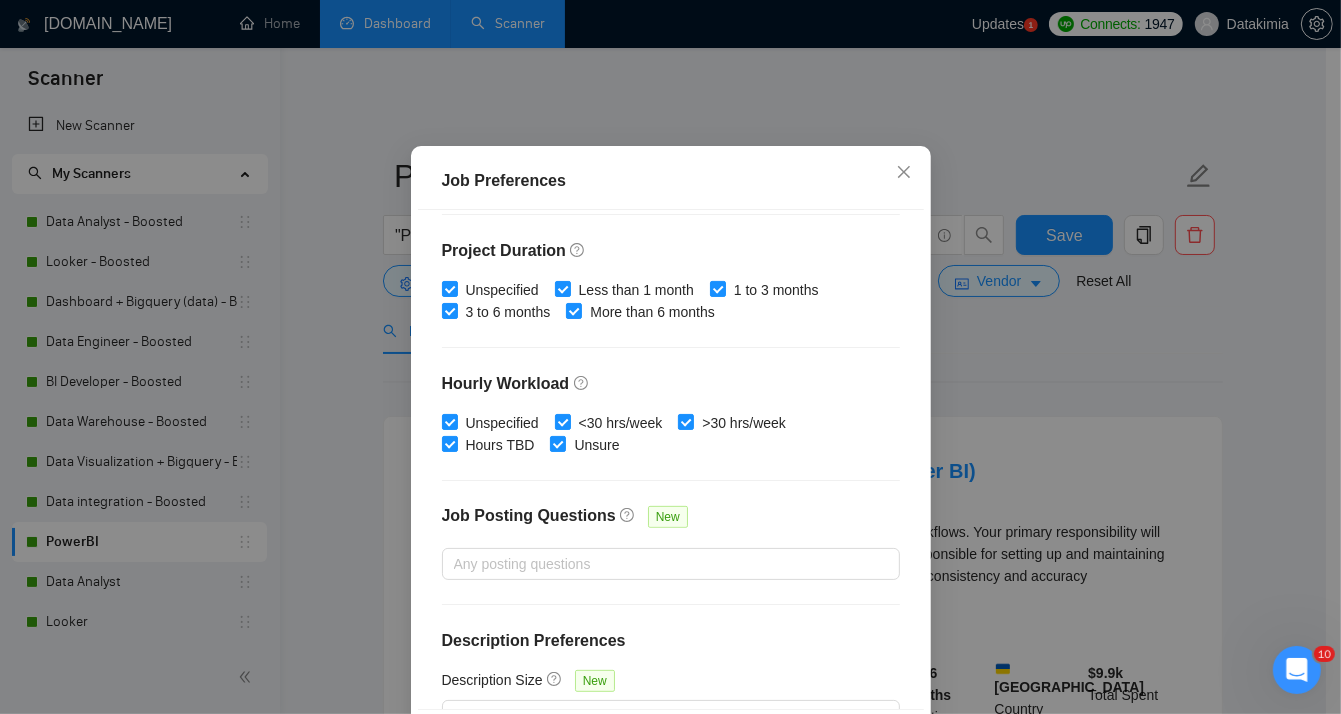 scroll, scrollTop: 626, scrollLeft: 0, axis: vertical 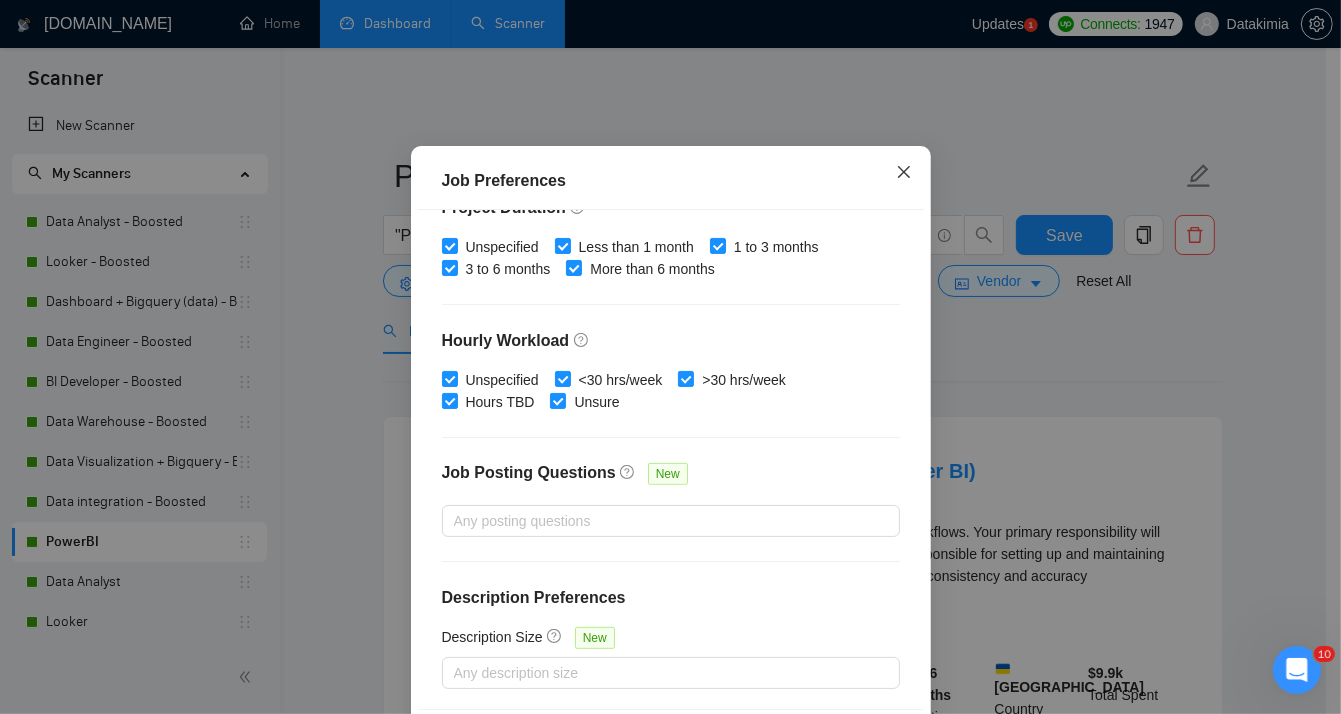 click 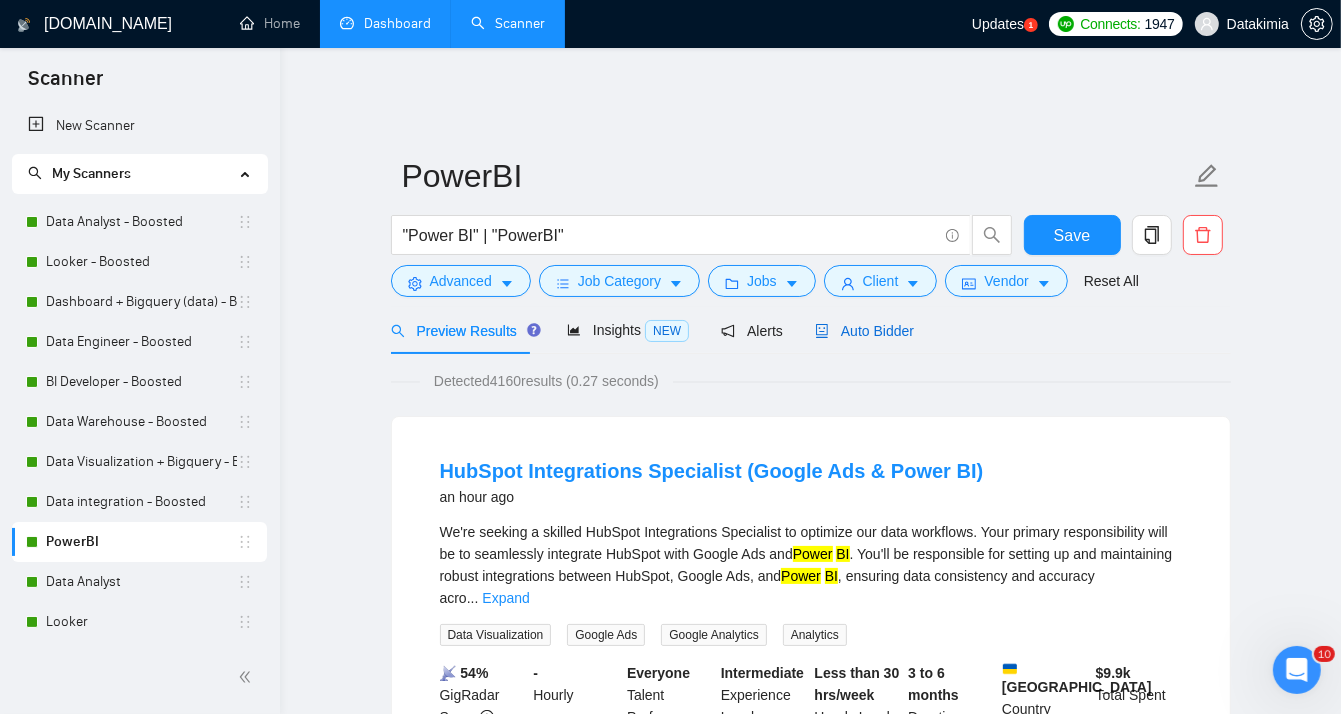 click on "Auto Bidder" at bounding box center [864, 331] 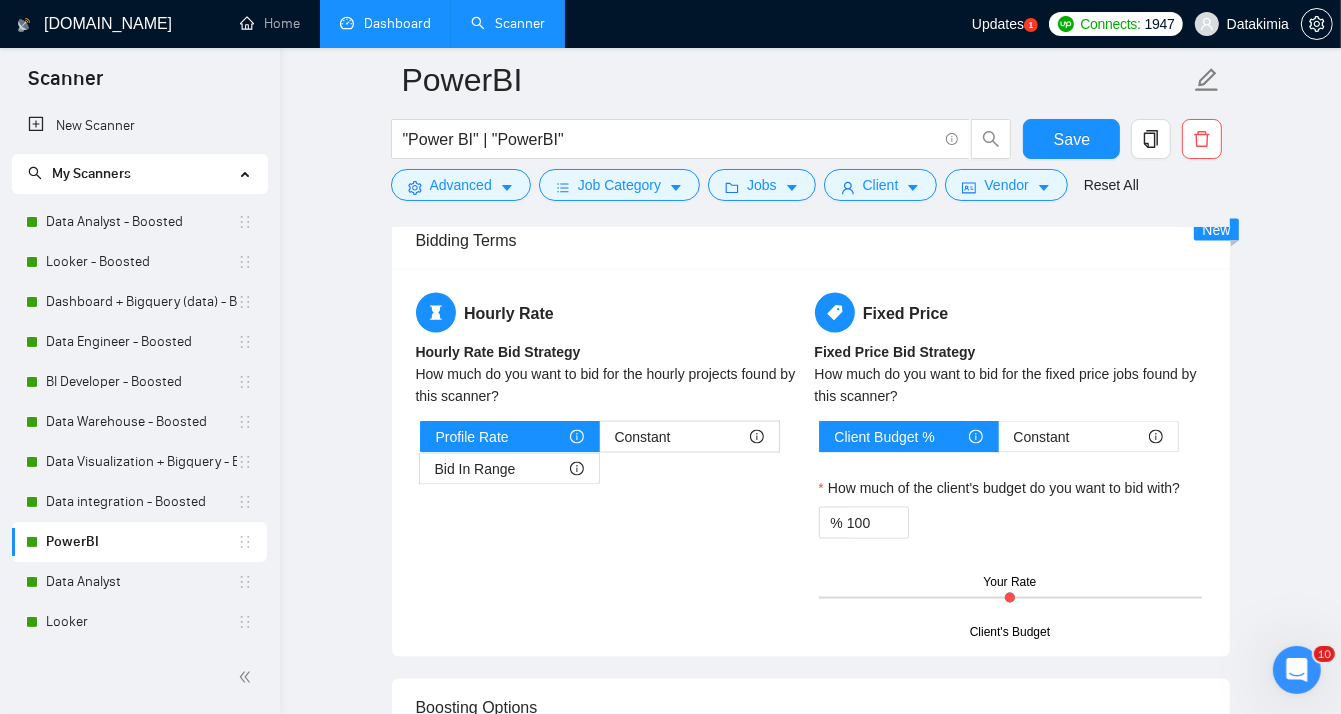 scroll, scrollTop: 2566, scrollLeft: 0, axis: vertical 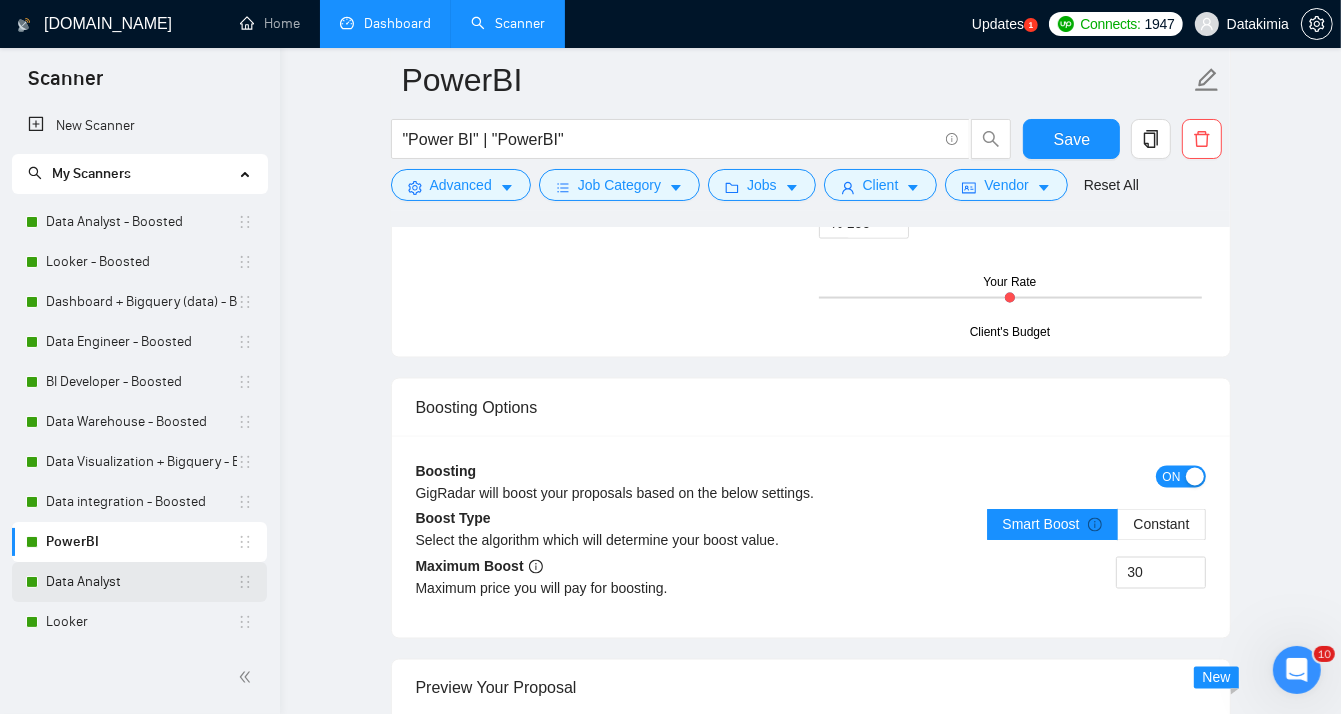 click on "Data Analyst" at bounding box center (141, 582) 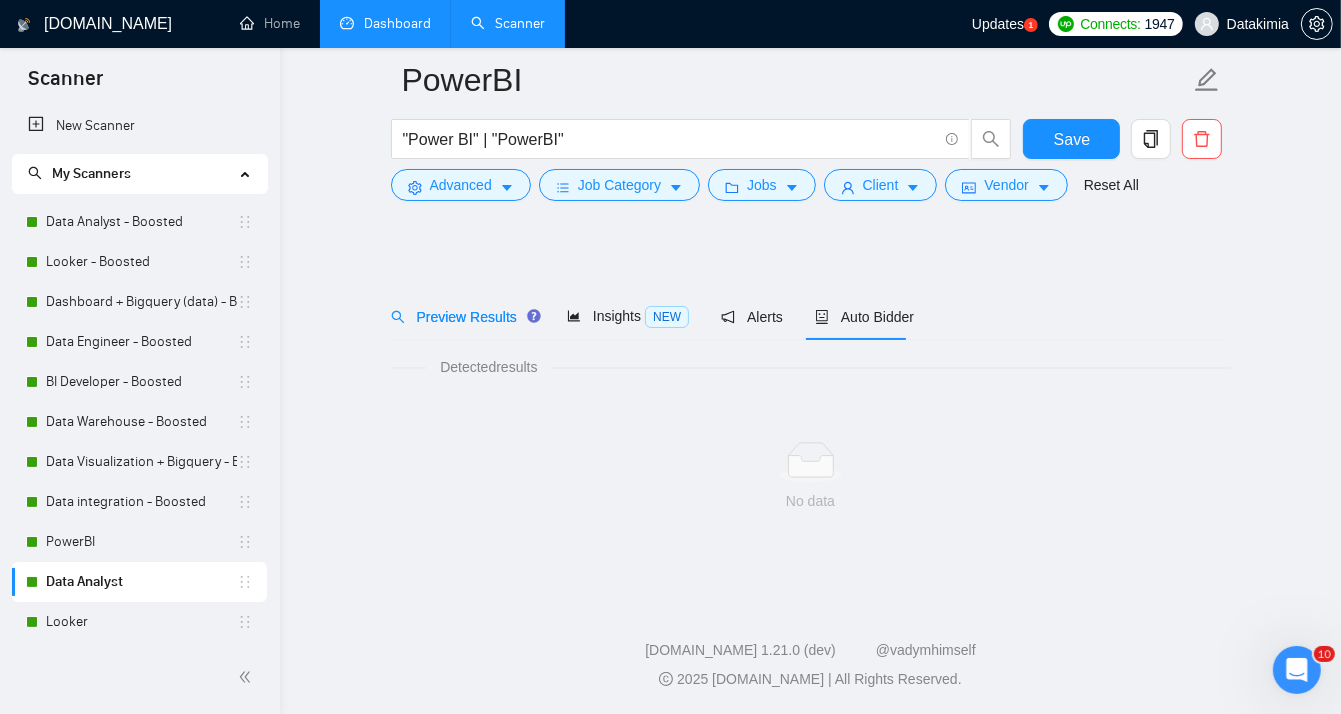 scroll, scrollTop: 15, scrollLeft: 0, axis: vertical 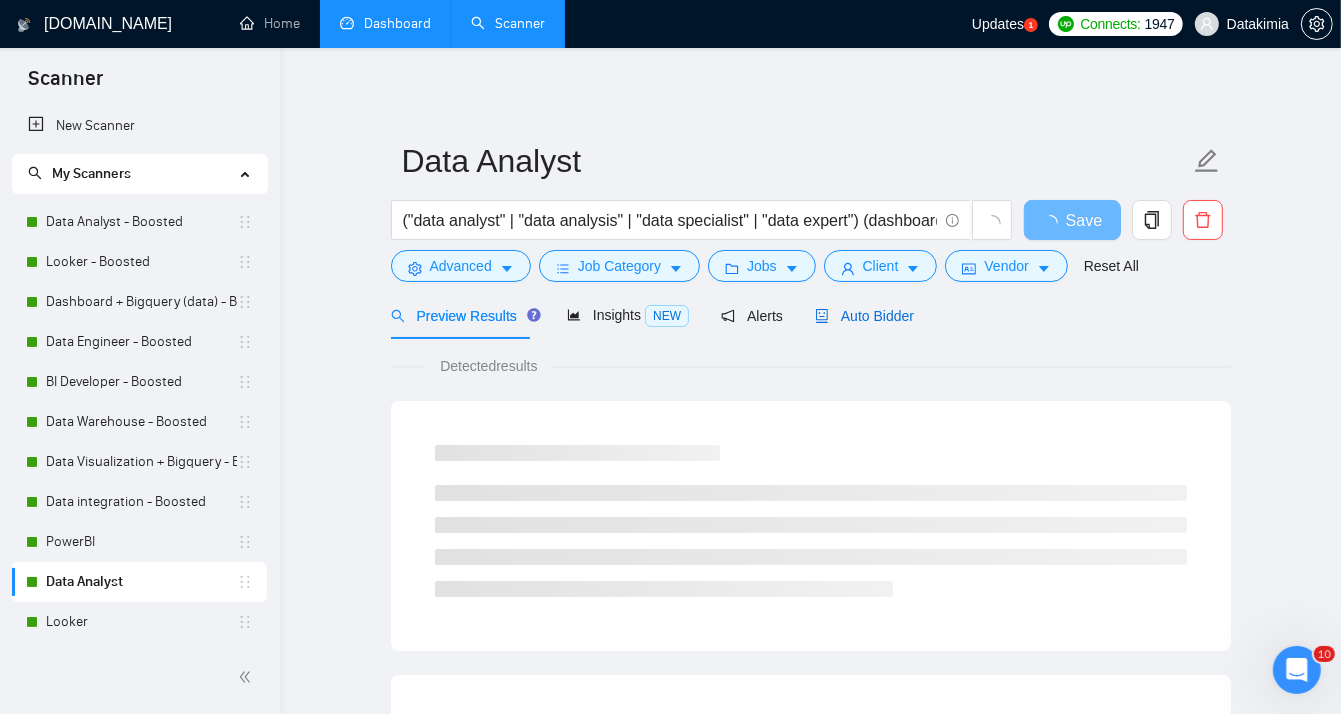 click on "Auto Bidder" at bounding box center (864, 316) 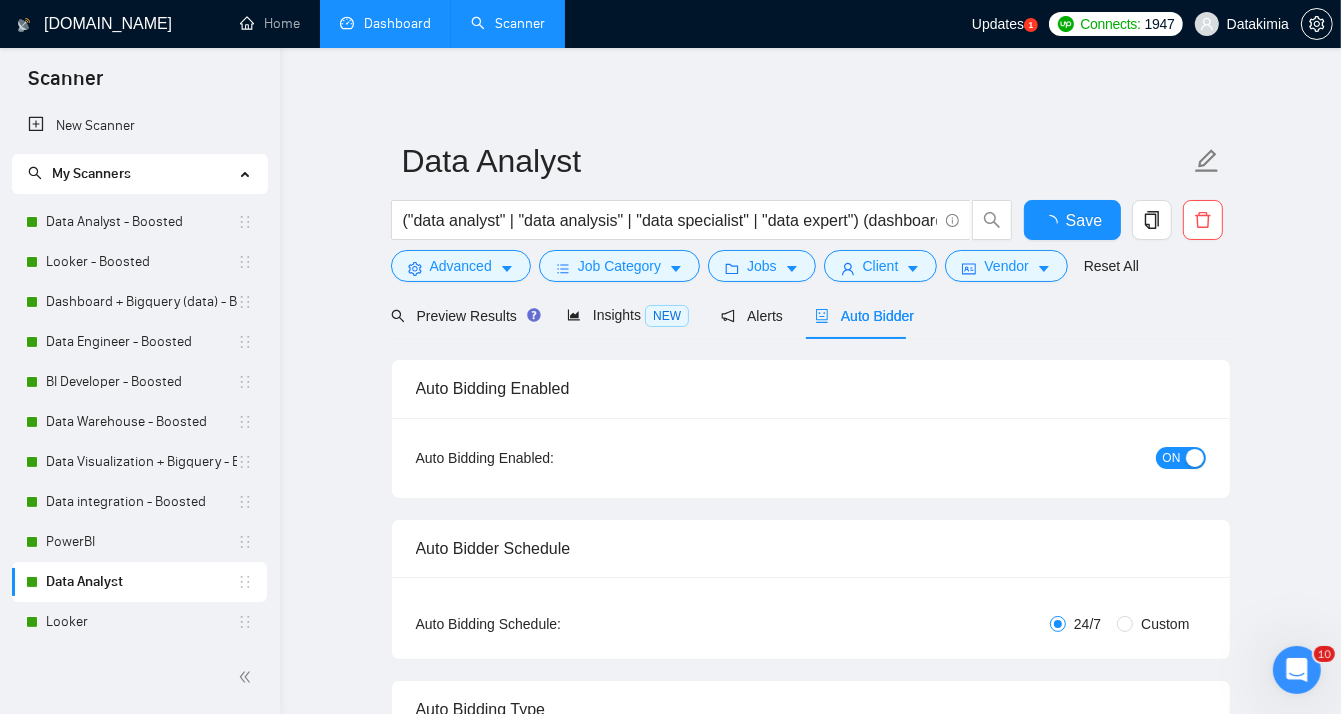 type 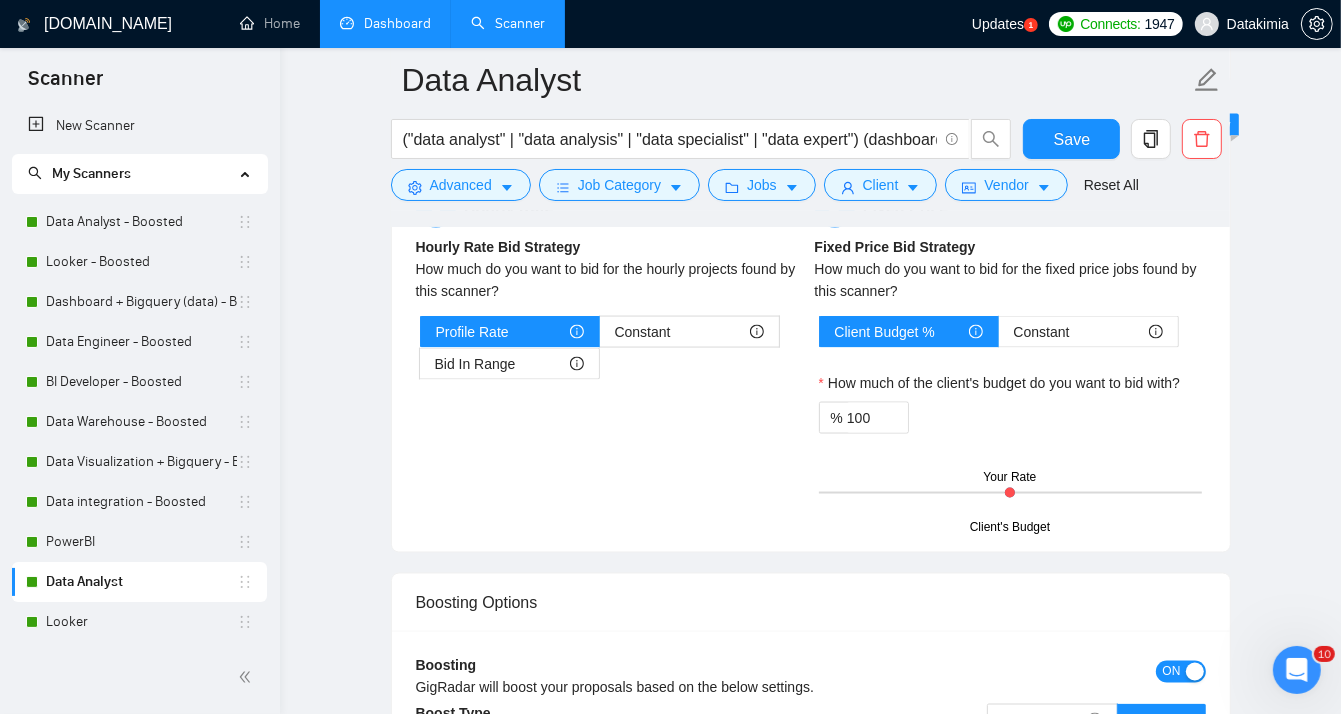 scroll, scrollTop: 2582, scrollLeft: 0, axis: vertical 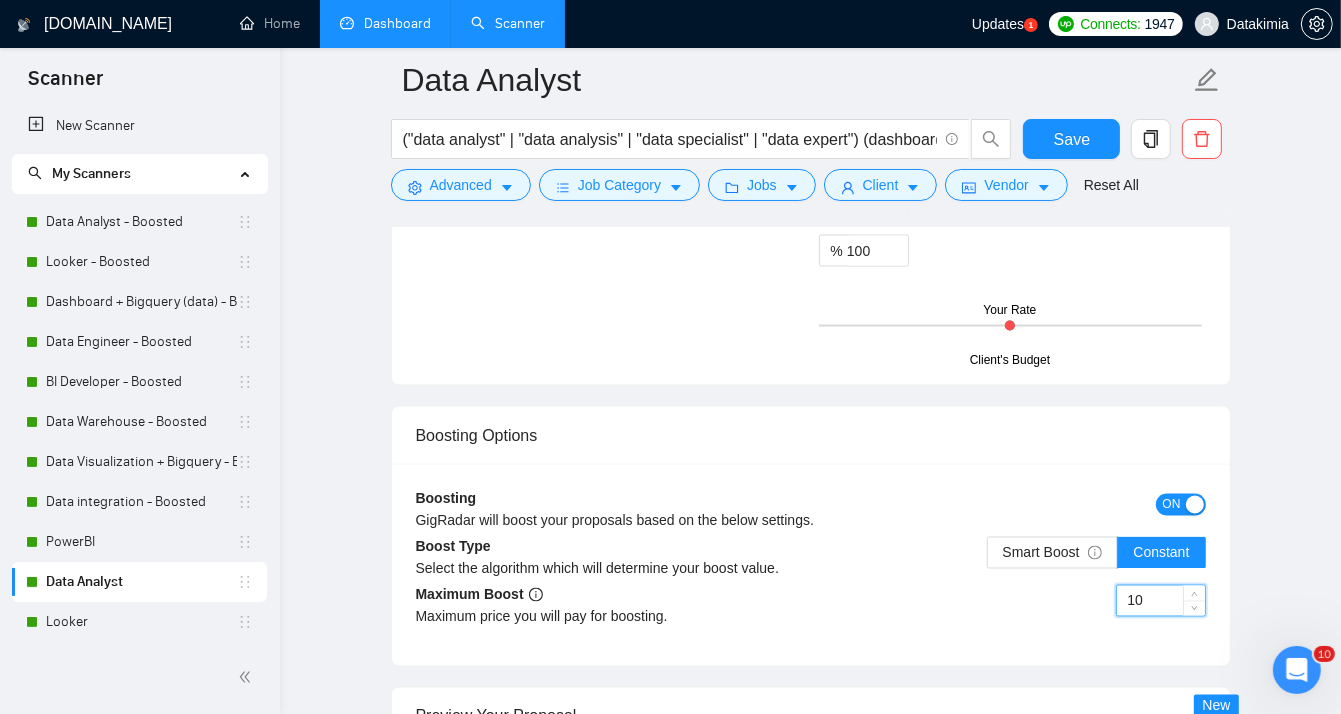 drag, startPoint x: 1158, startPoint y: 575, endPoint x: 1084, endPoint y: 574, distance: 74.00676 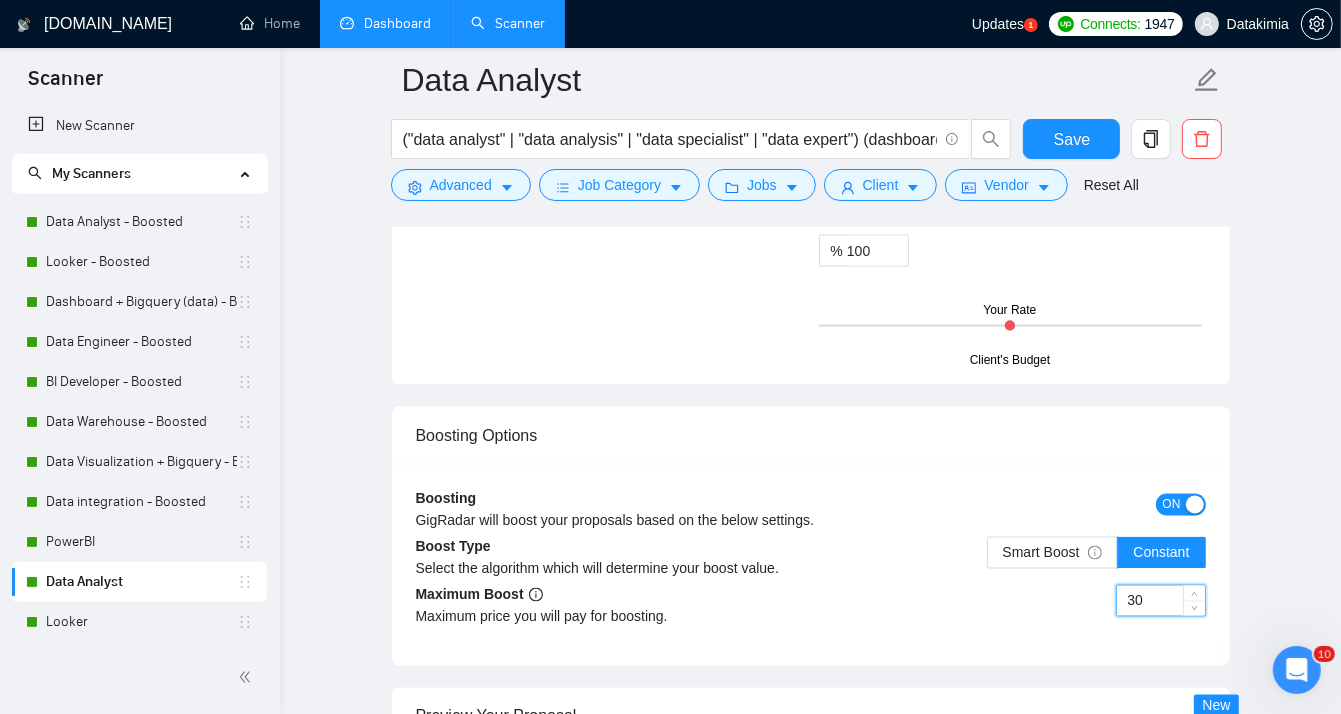 type on "30" 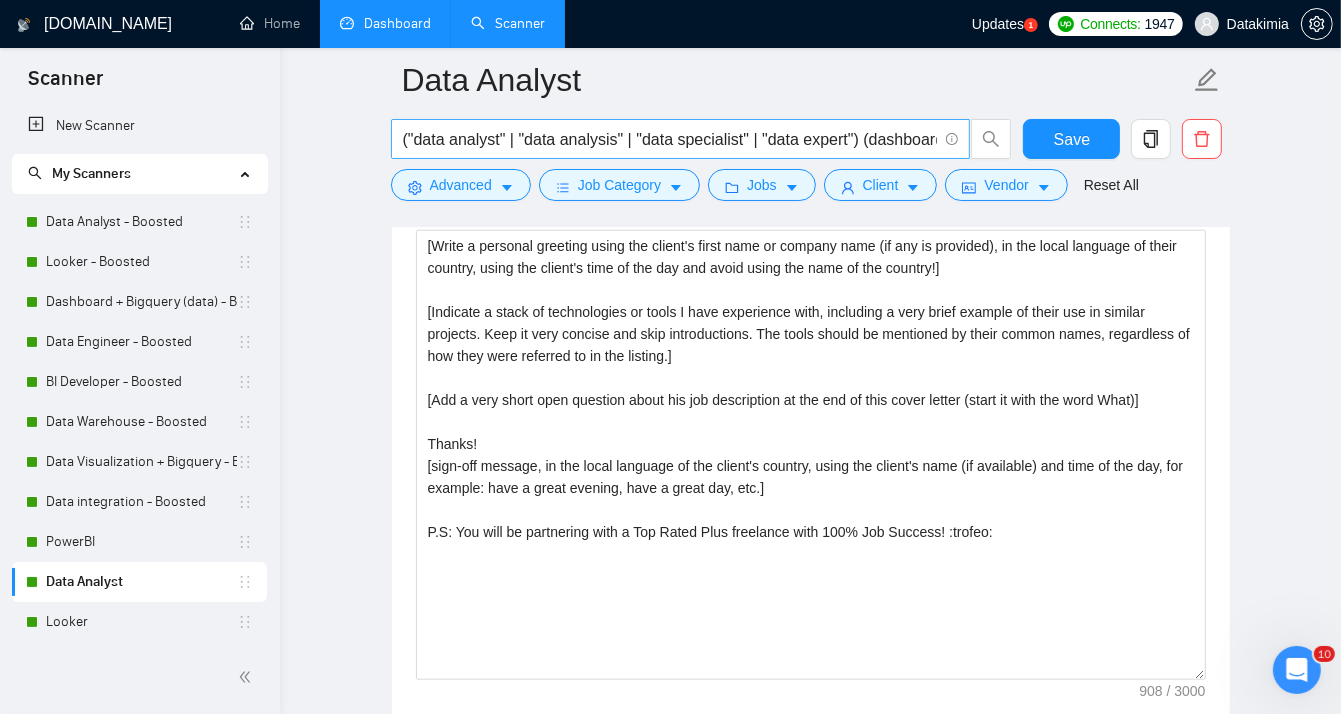 scroll, scrollTop: 1315, scrollLeft: 0, axis: vertical 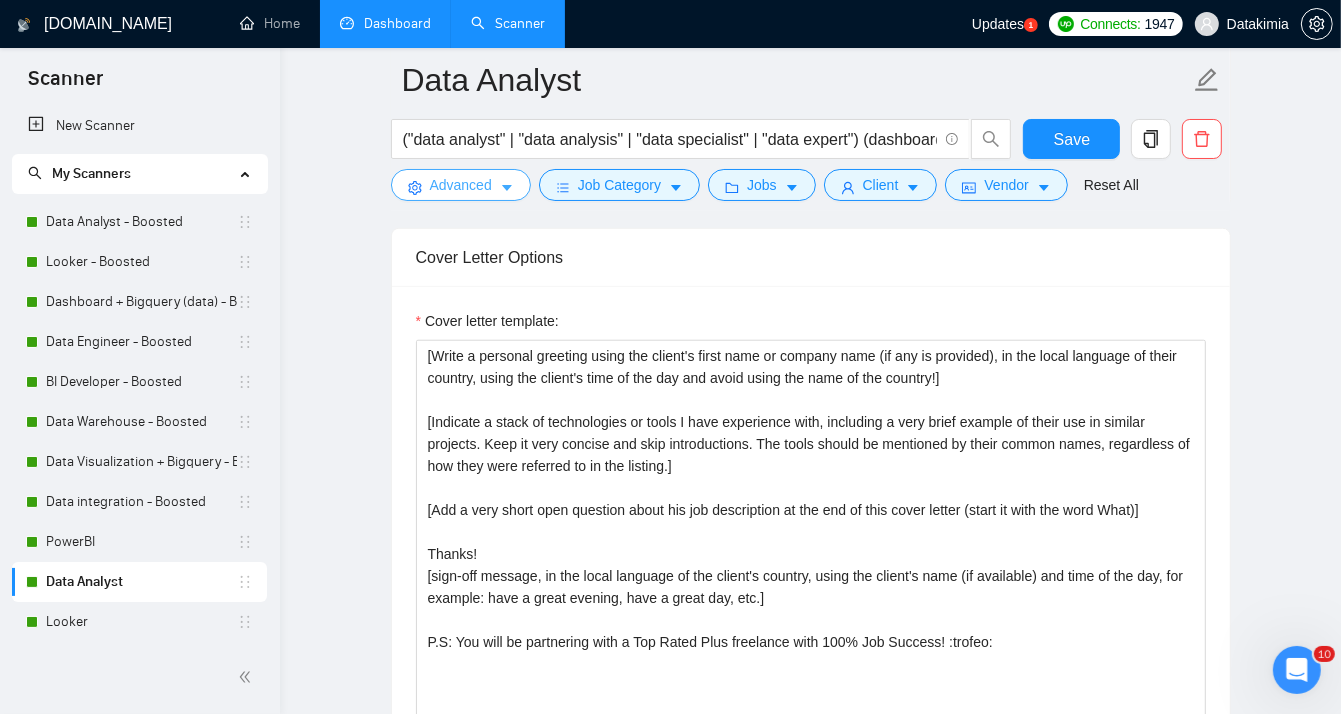 click on "Advanced" at bounding box center (461, 185) 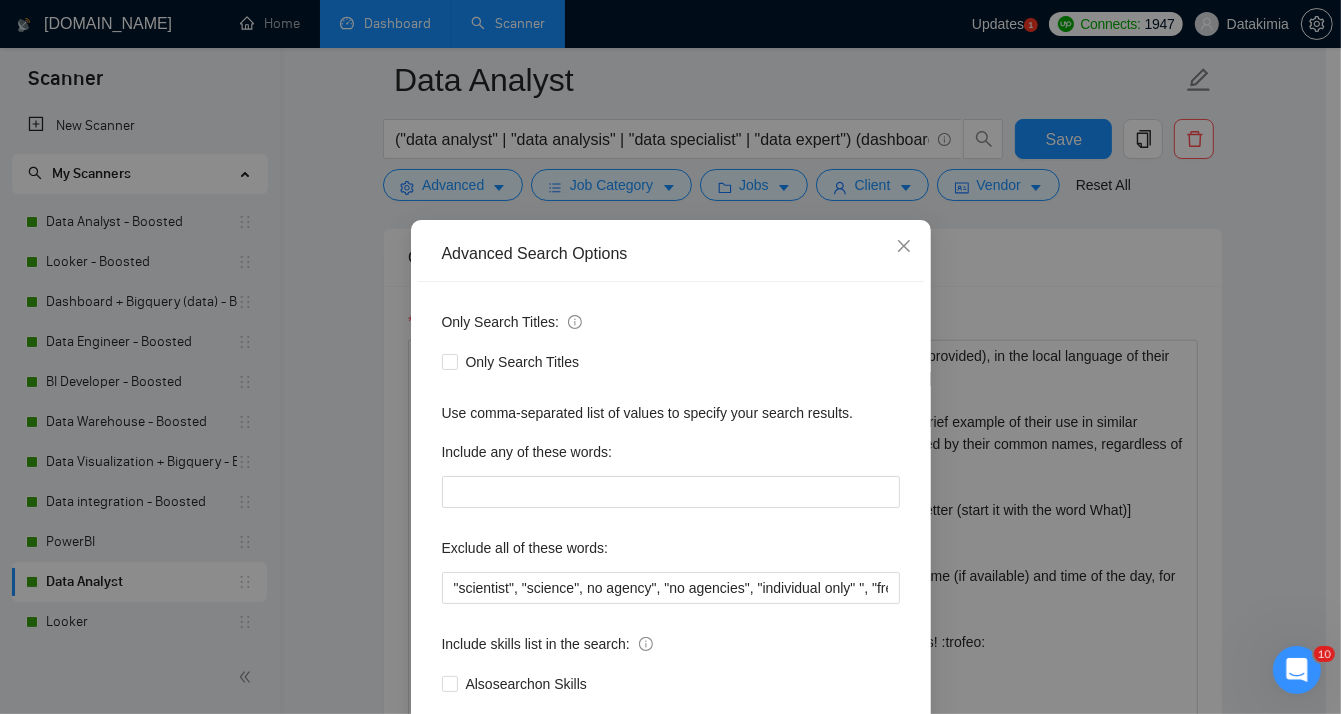 click on "Advanced Search Options Only Search Titles:   Only Search Titles Use comma-separated list of values to specify your search results. Include any of these words: Exclude all of these words: "scientist", "science", no agency", "no agencies", "individual only" ", "freelancers only", "freelancer only", "only freelancer", "only freelancers"  "independent contractors only", tutor, coach, advice, "teach me", "french", "german", "italian", "deutsch"​, "Erfahrung", "Fähigkeiten", "Vertrag", "Anforderungen", "Marketing Specialist", "Marketing Analyst", "Market Analyst", "Pricing Analyst", "Google Tag Manager Expert", "urgent", "easy", "ASAP", "asap", "easy project", "small project" Include skills list in the search:   Also  search  on Skills Reset OK" at bounding box center (670, 357) 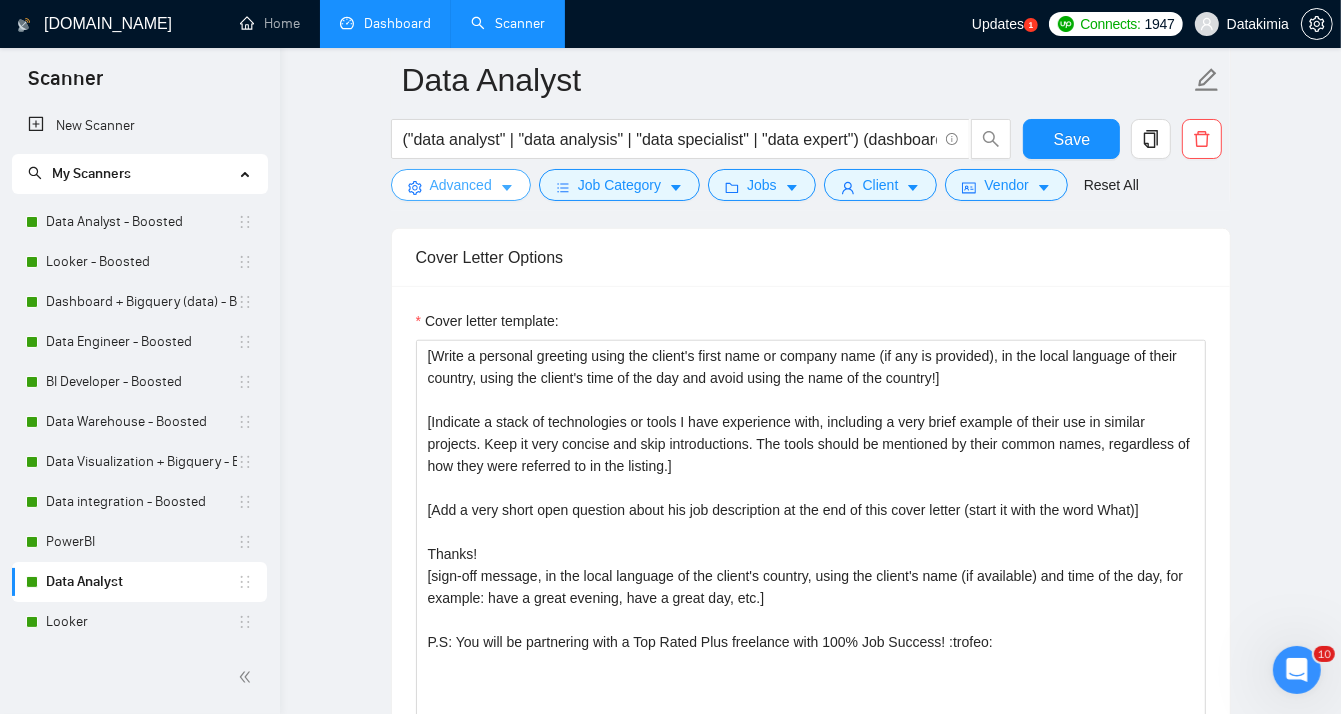 click on "Scanner New Scanner My Scanners Data Analyst - Boosted Looker - Boosted Dashboard + Bigquery (data) - Boosted Data Engineer - Boosted BI Developer - Boosted Data Warehouse - Boosted Data Visualization + Bigquery - Boosted Data integration - Boosted PowerBI Data Analyst Looker GCP - Data Engineer Superset - Boosted Airflow - Boosted Snowflake - Boosted BigQuery - Boosted Data chat Dashboard + Bigquery (data) Workflow automation [DOMAIN_NAME] Home Dashboard Scanner Updates
1
Connects: 1947 Datakimia Data Analyst ("data analyst" | "data analysis" | "data specialist" | "data expert") (dashboard | (dashboard*) | "dash board" | "data warehouse" | SQL | "data visualization") Save Advanced   Job Category   Jobs   Client   Vendor   Reset All Preview Results Insights NEW Alerts Auto Bidder Auto Bidding Enabled Auto Bidding Enabled: ON Auto Bidder Schedule Auto Bidding Type: Automated (recommended) Semi-automated Auto Bidding Schedule: 24/7 Custom [DATE] ):" at bounding box center (670, -958) 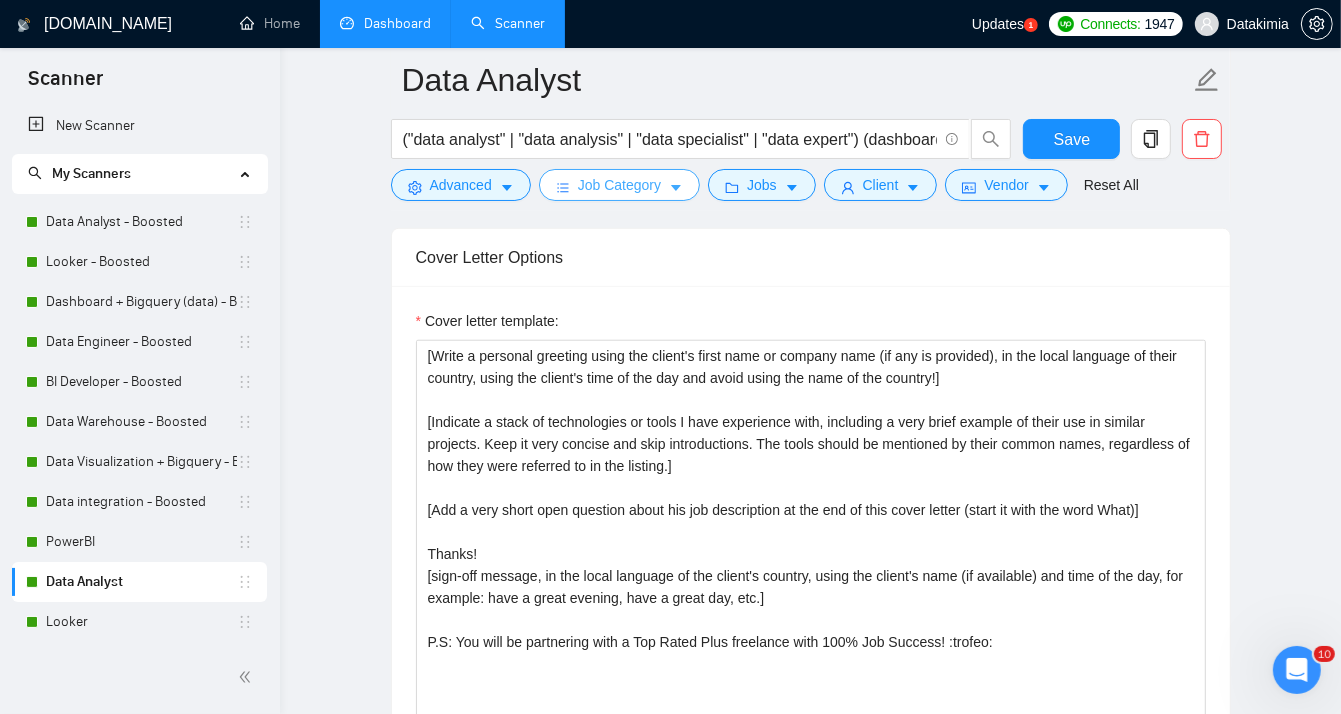 click on "Job Category" at bounding box center (619, 185) 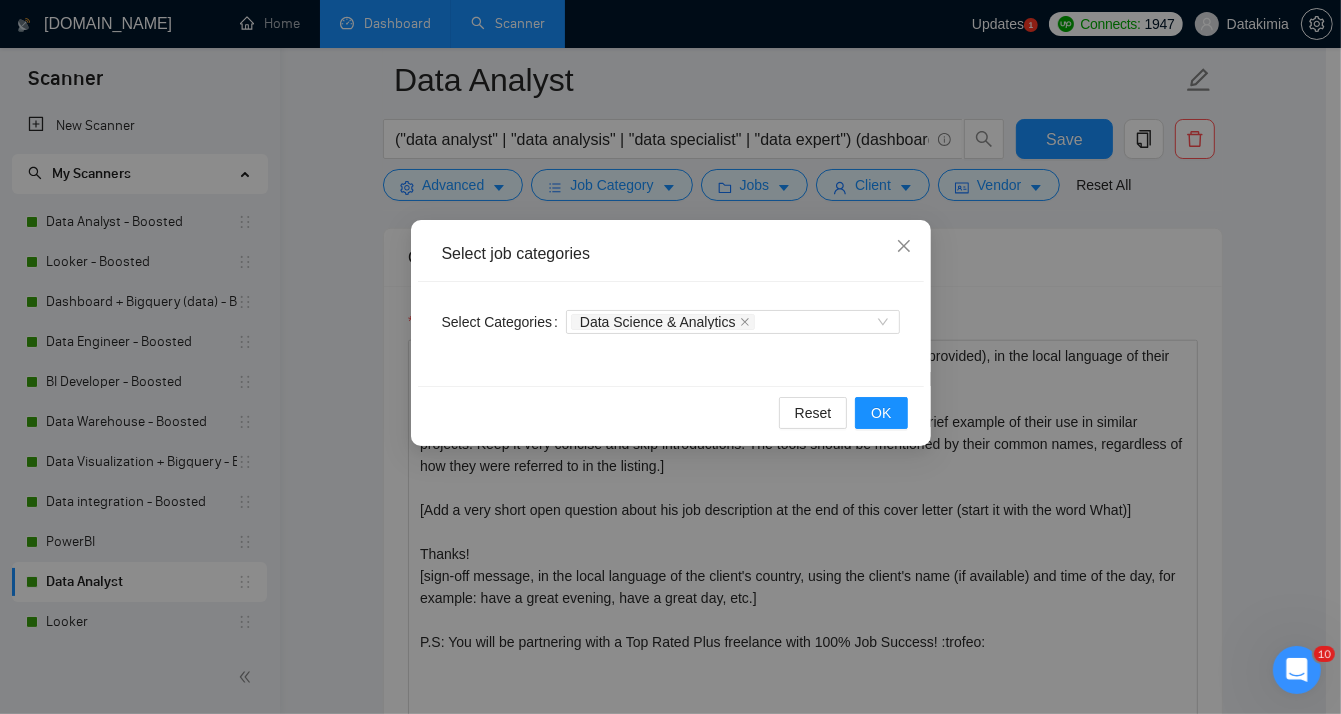 click on "Select job categories Select Categories Data Science & Analytics   Reset OK" at bounding box center [670, 357] 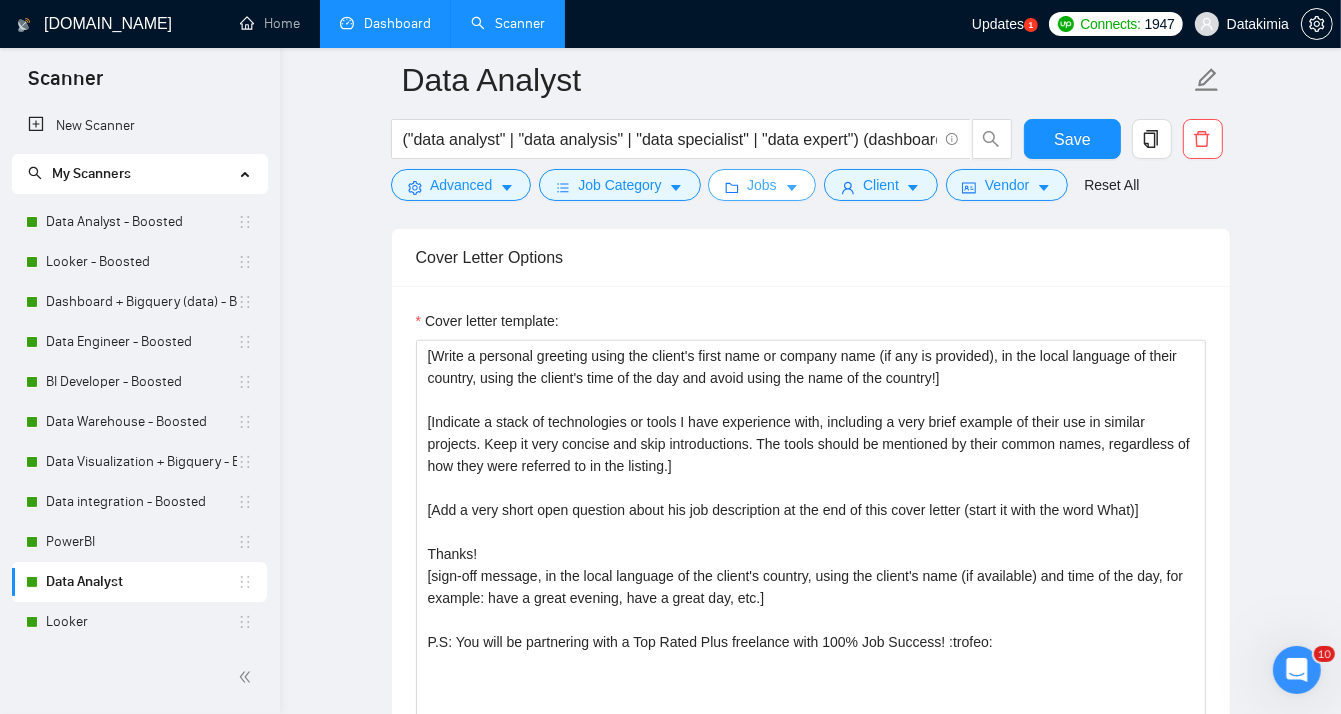 click on "Jobs" at bounding box center [762, 185] 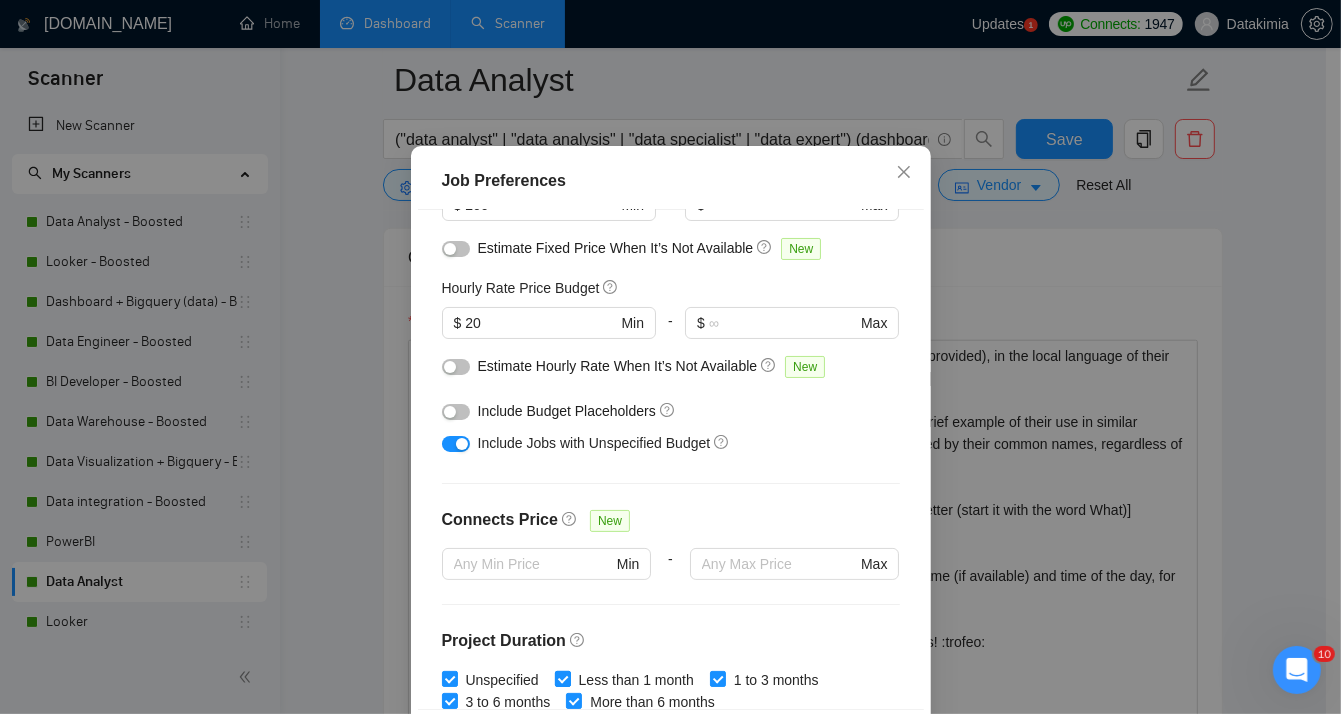 scroll, scrollTop: 0, scrollLeft: 0, axis: both 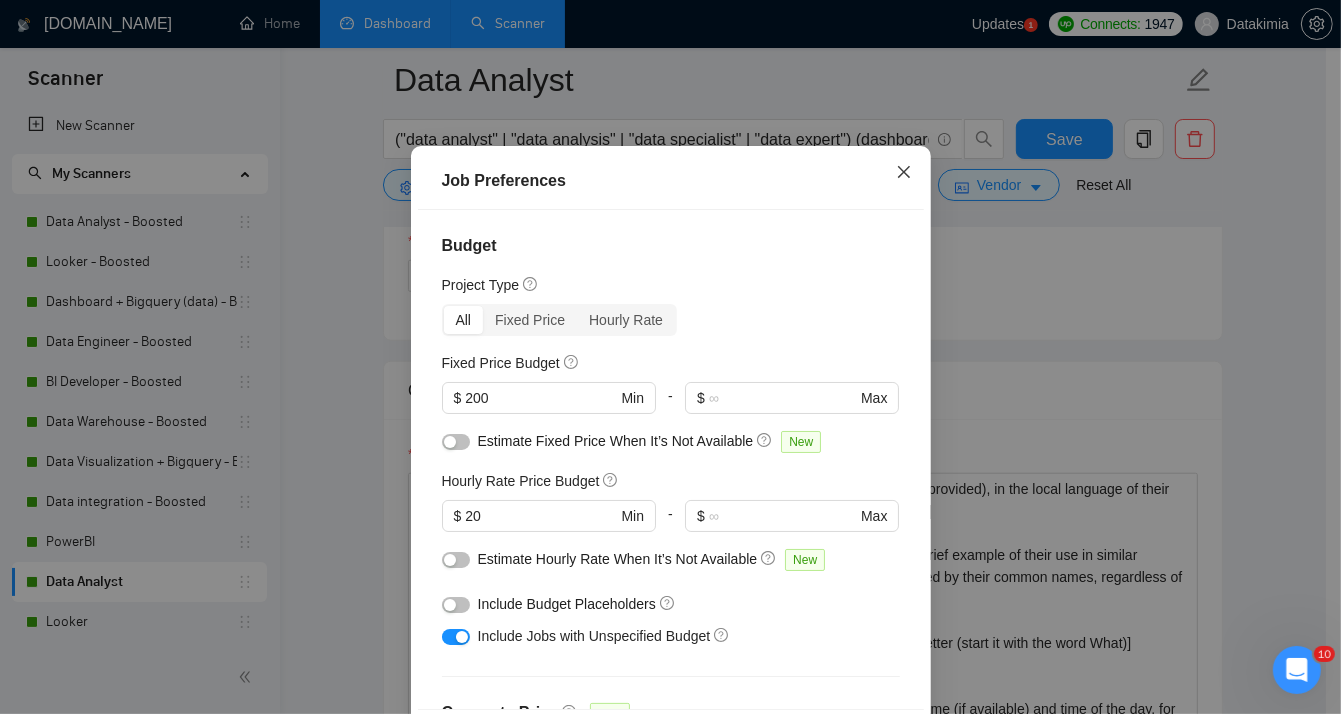 click 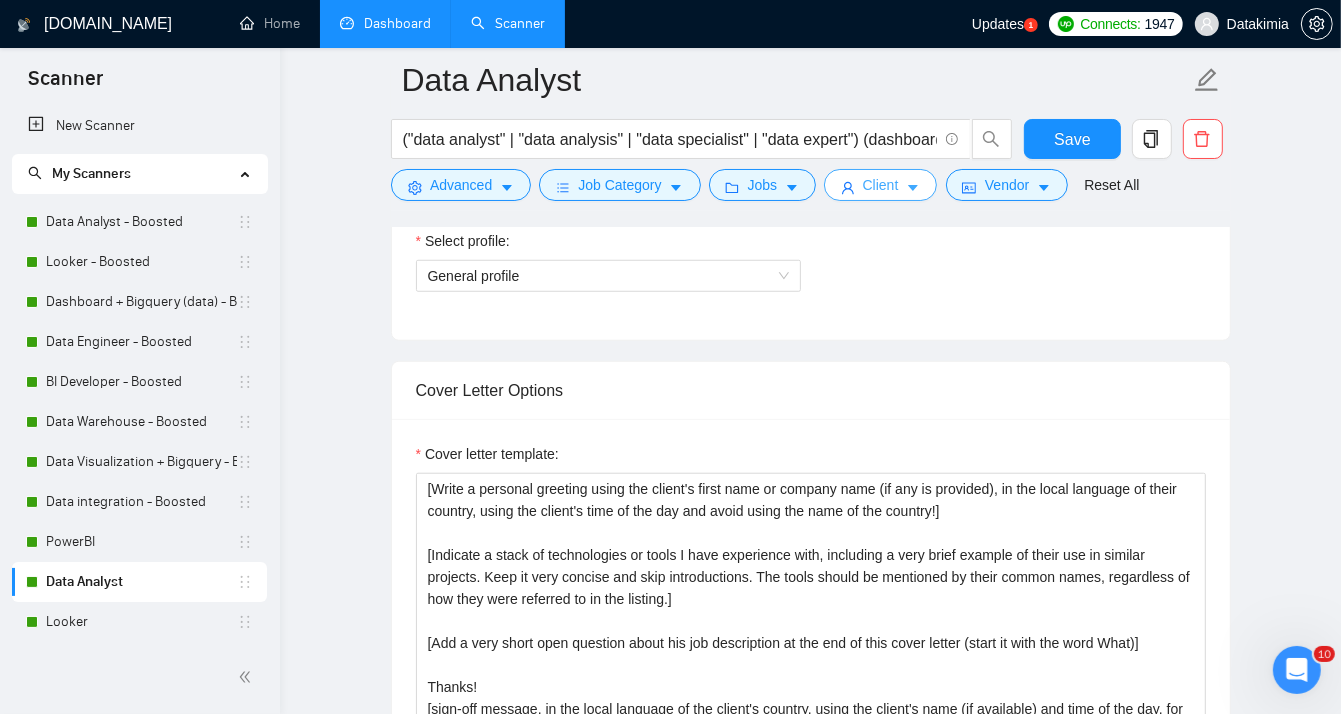 click on "Client" at bounding box center [881, 185] 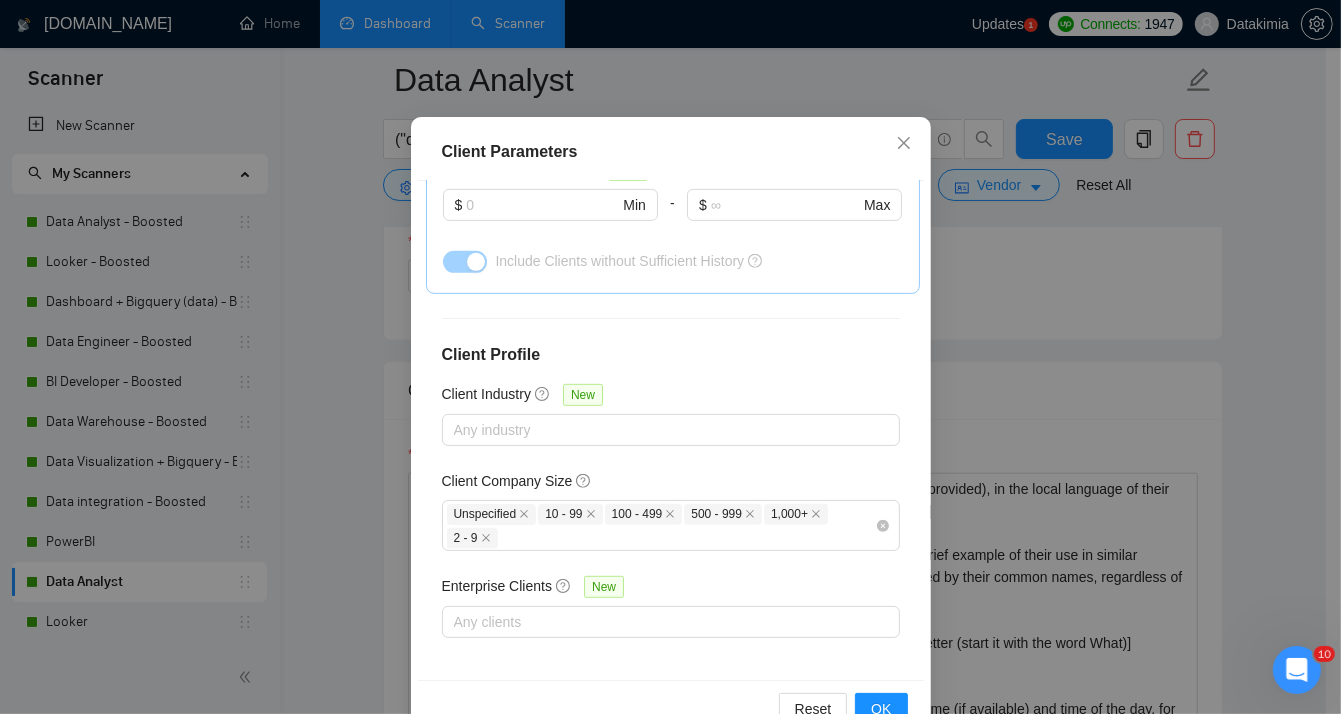 scroll, scrollTop: 139, scrollLeft: 0, axis: vertical 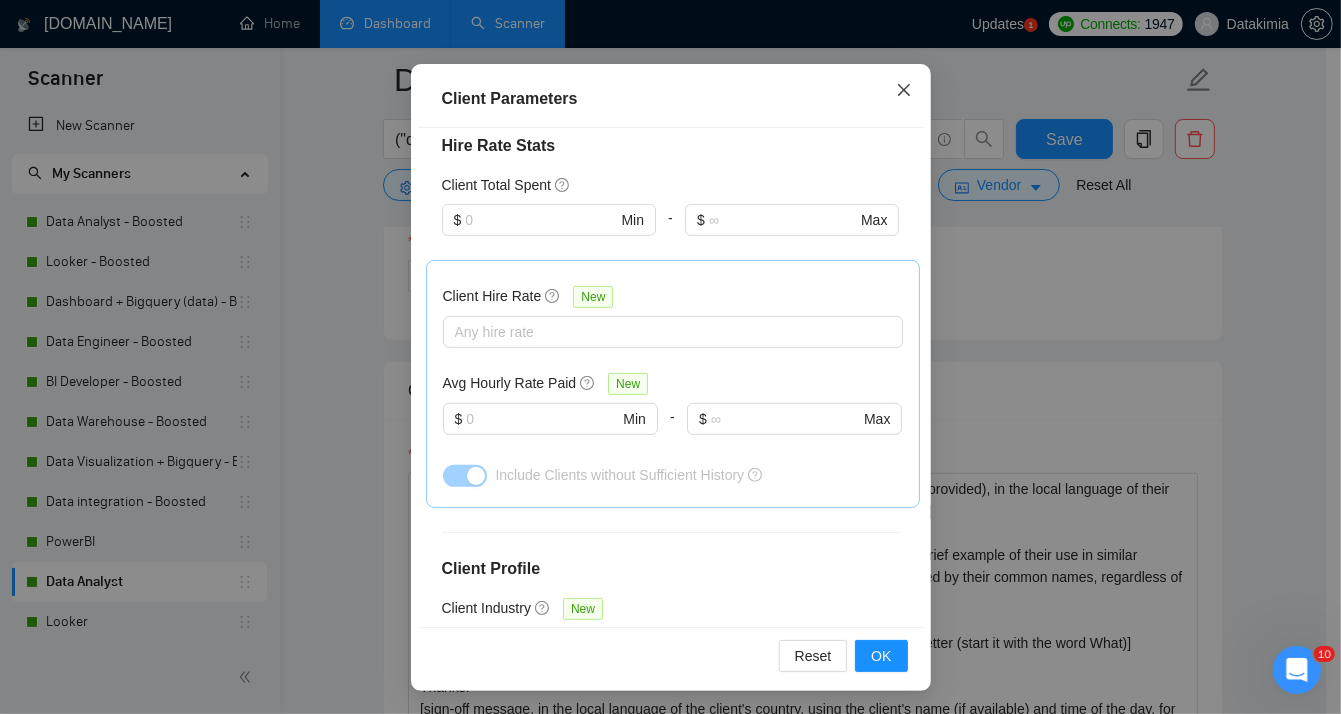click 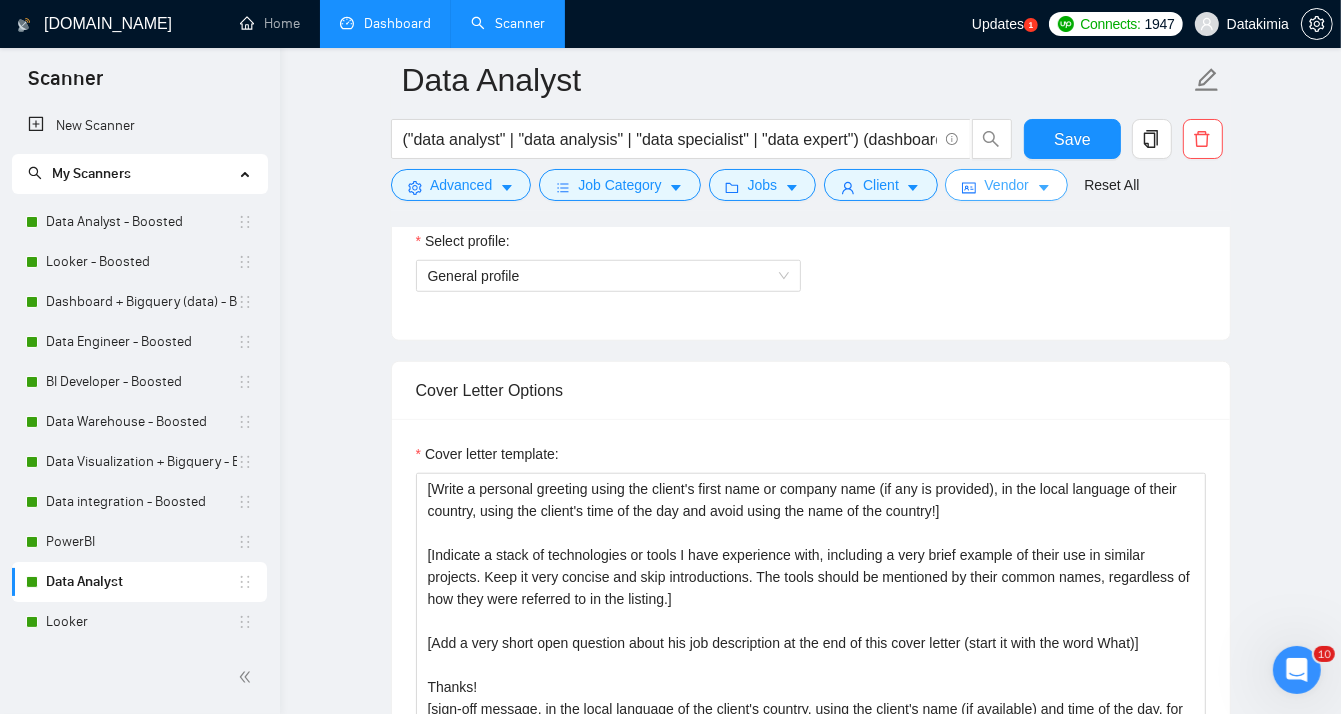 click on "Vendor" at bounding box center [1006, 185] 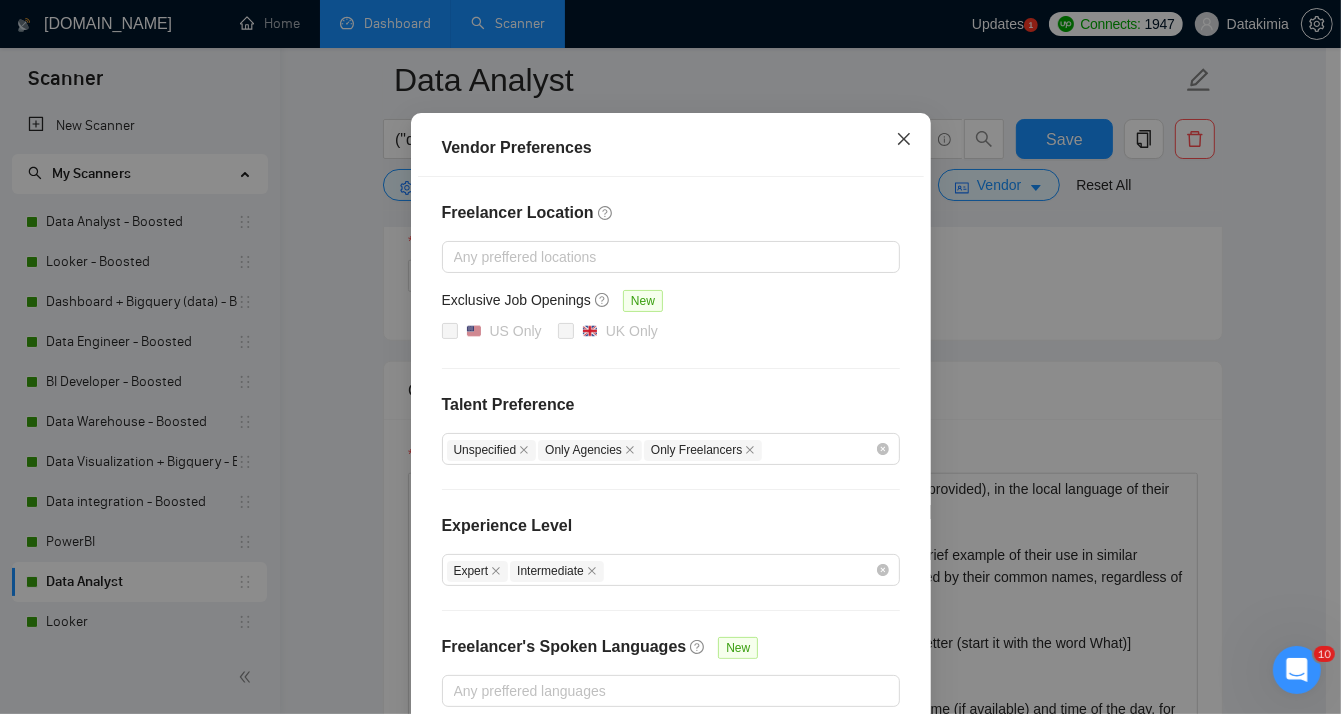 click 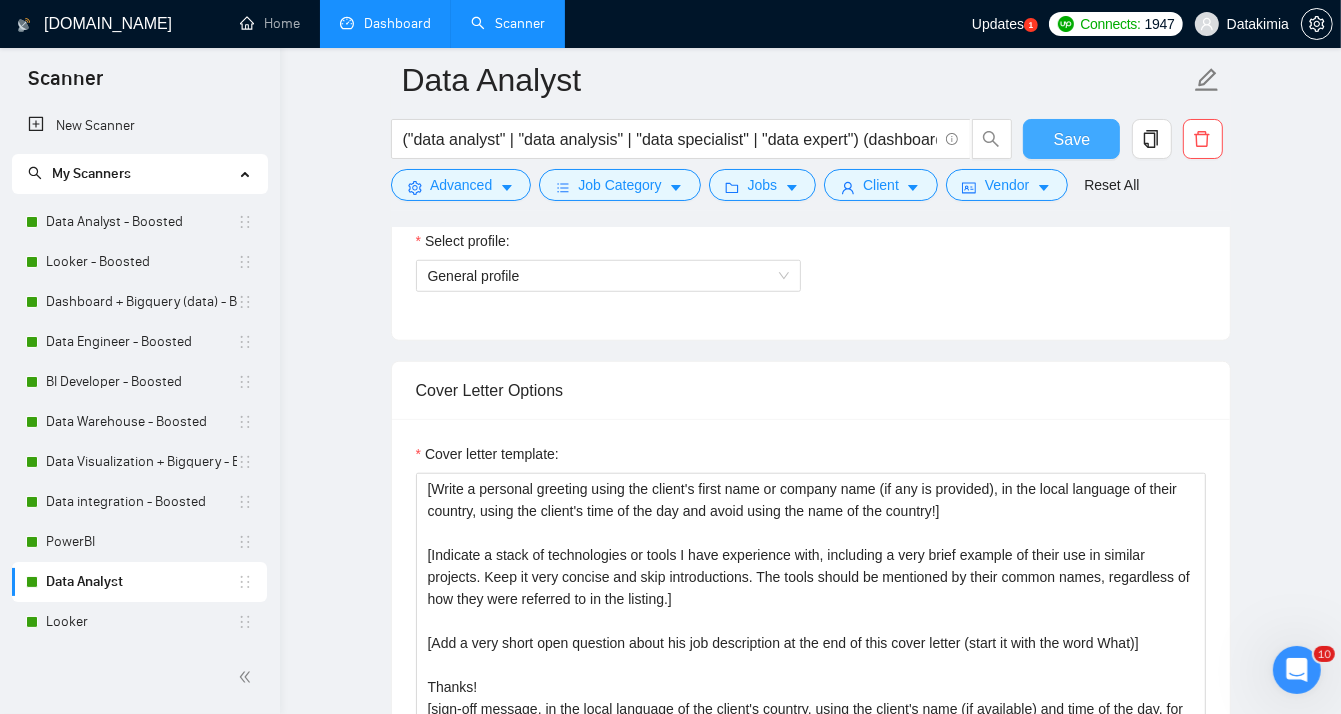 click on "Save" at bounding box center [1072, 139] 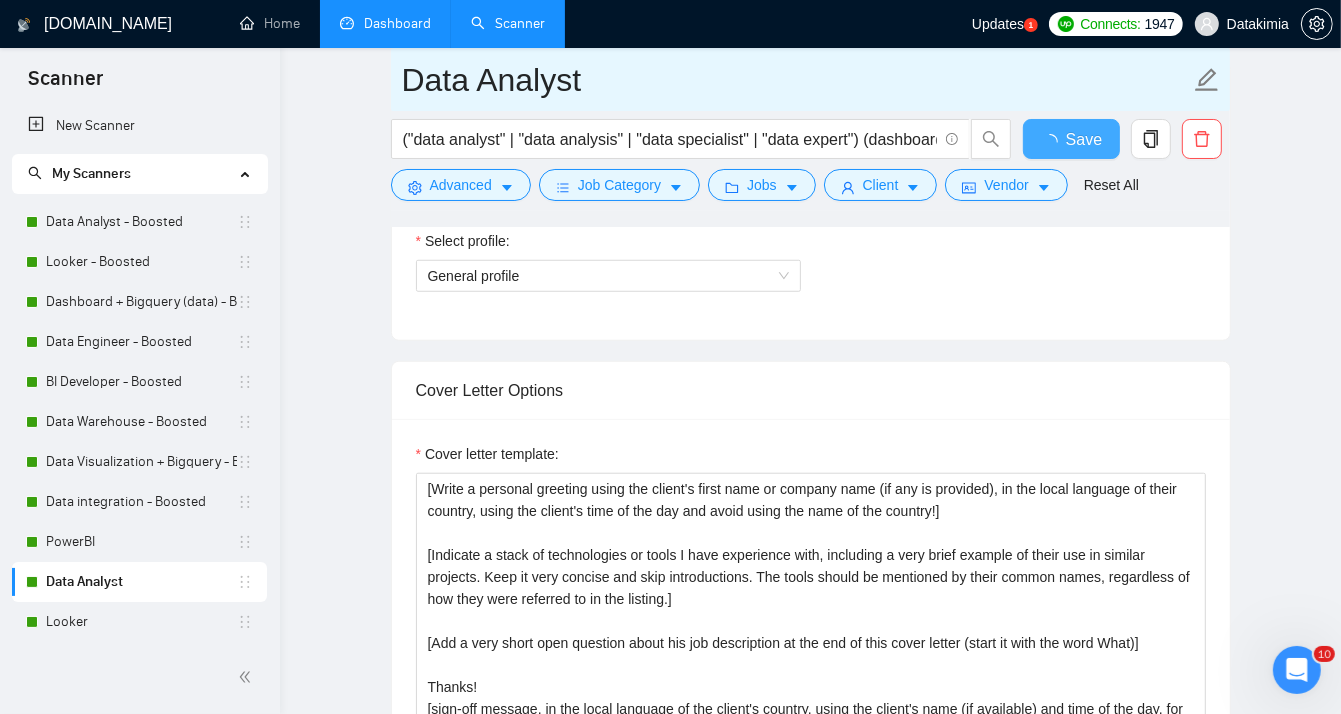 type 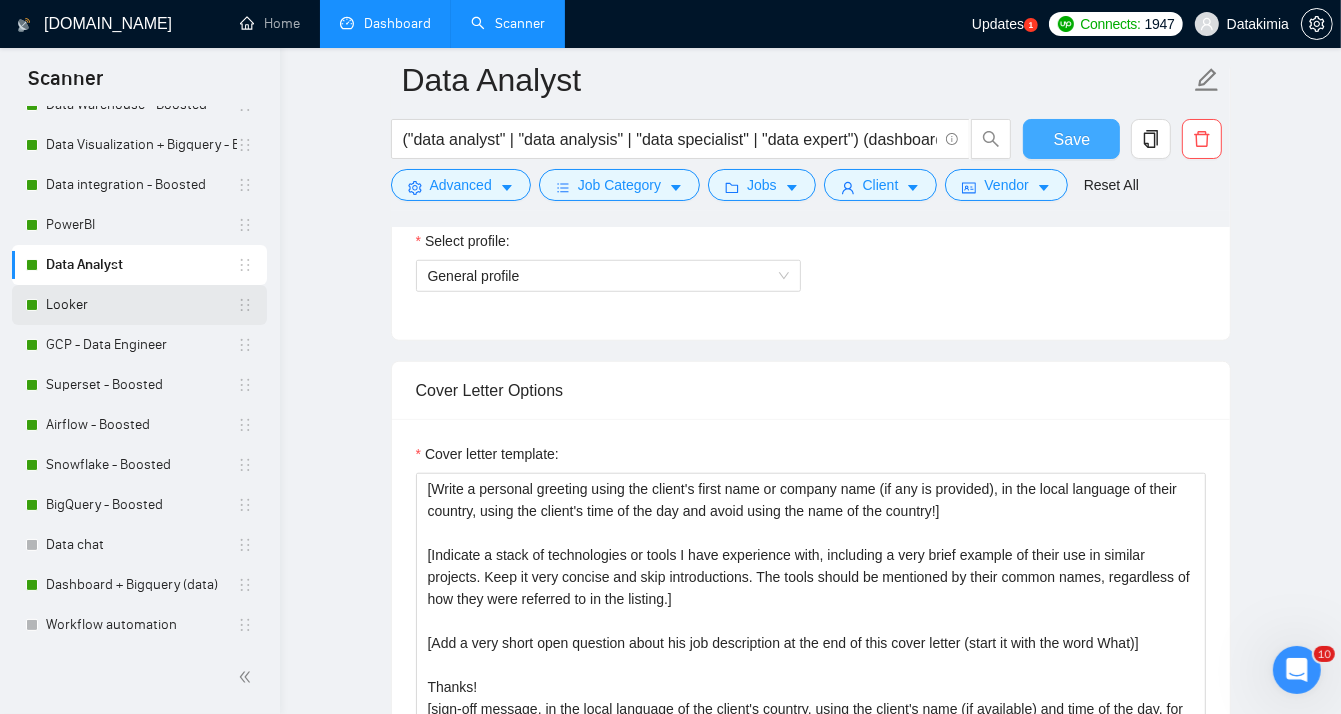 scroll, scrollTop: 320, scrollLeft: 0, axis: vertical 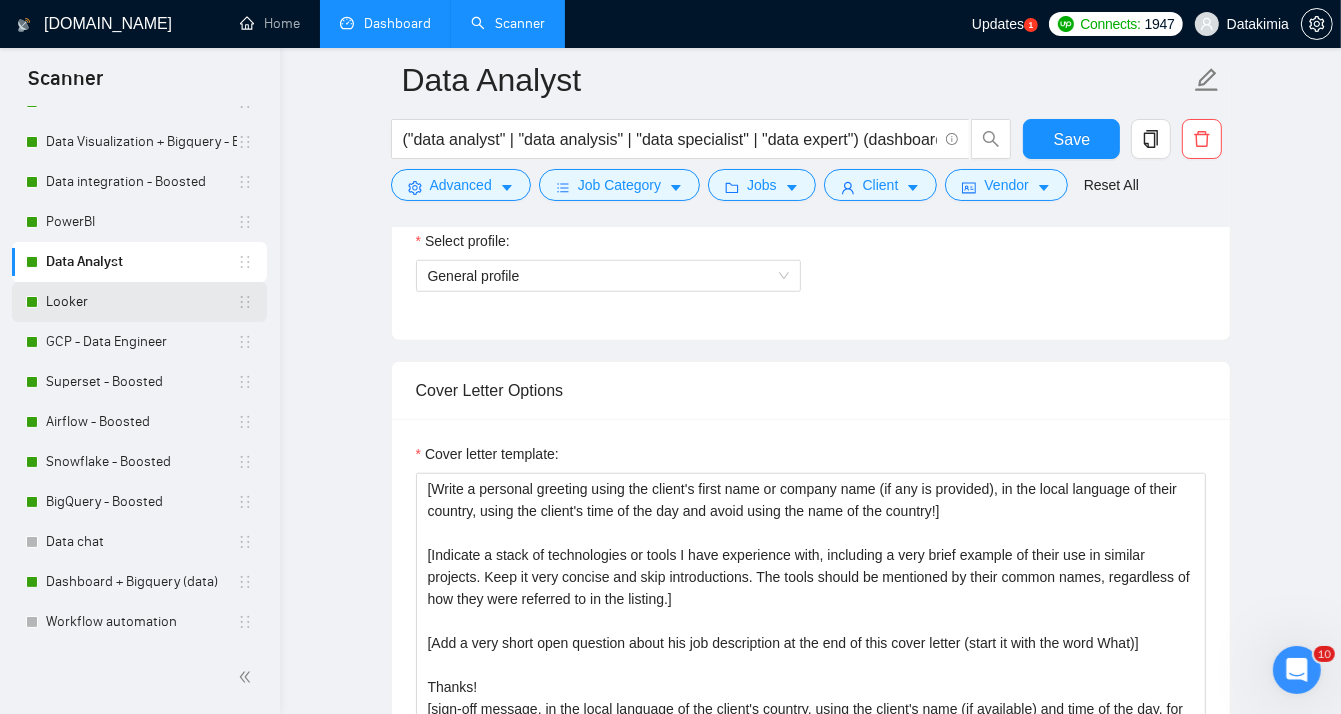 click on "Looker" at bounding box center [141, 302] 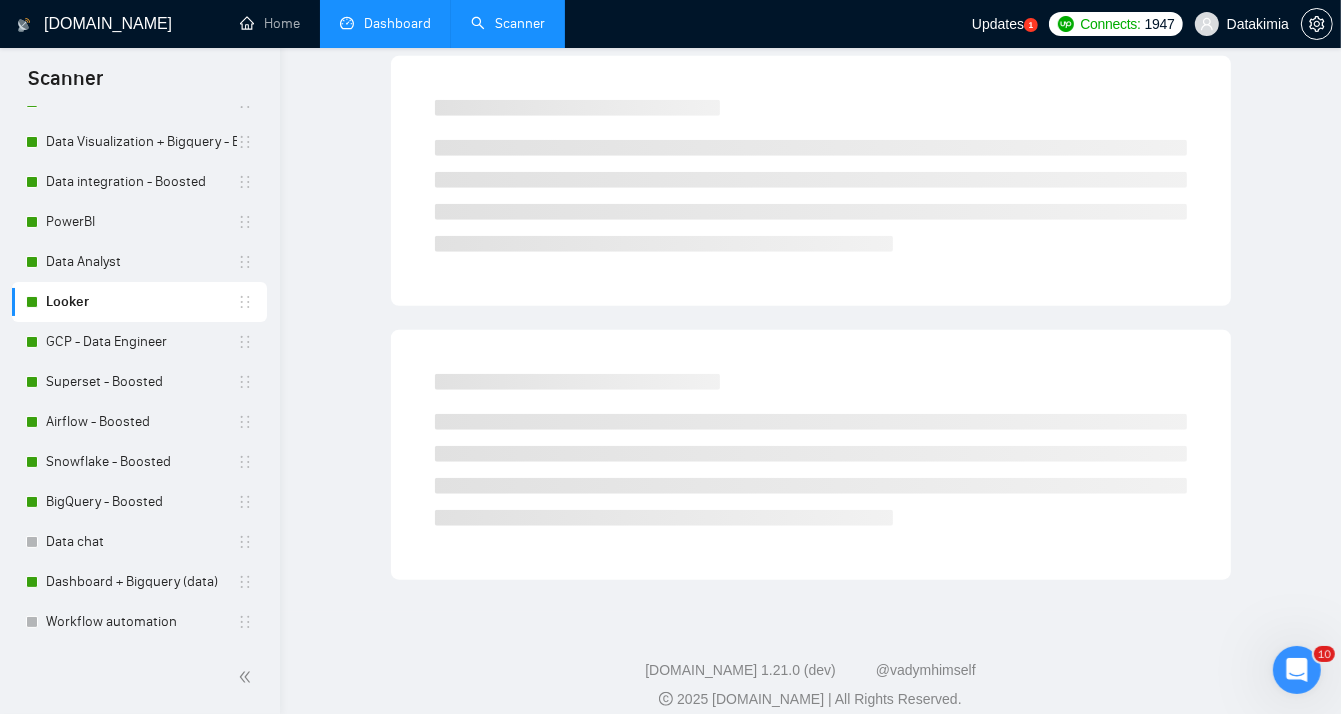 scroll, scrollTop: 15, scrollLeft: 0, axis: vertical 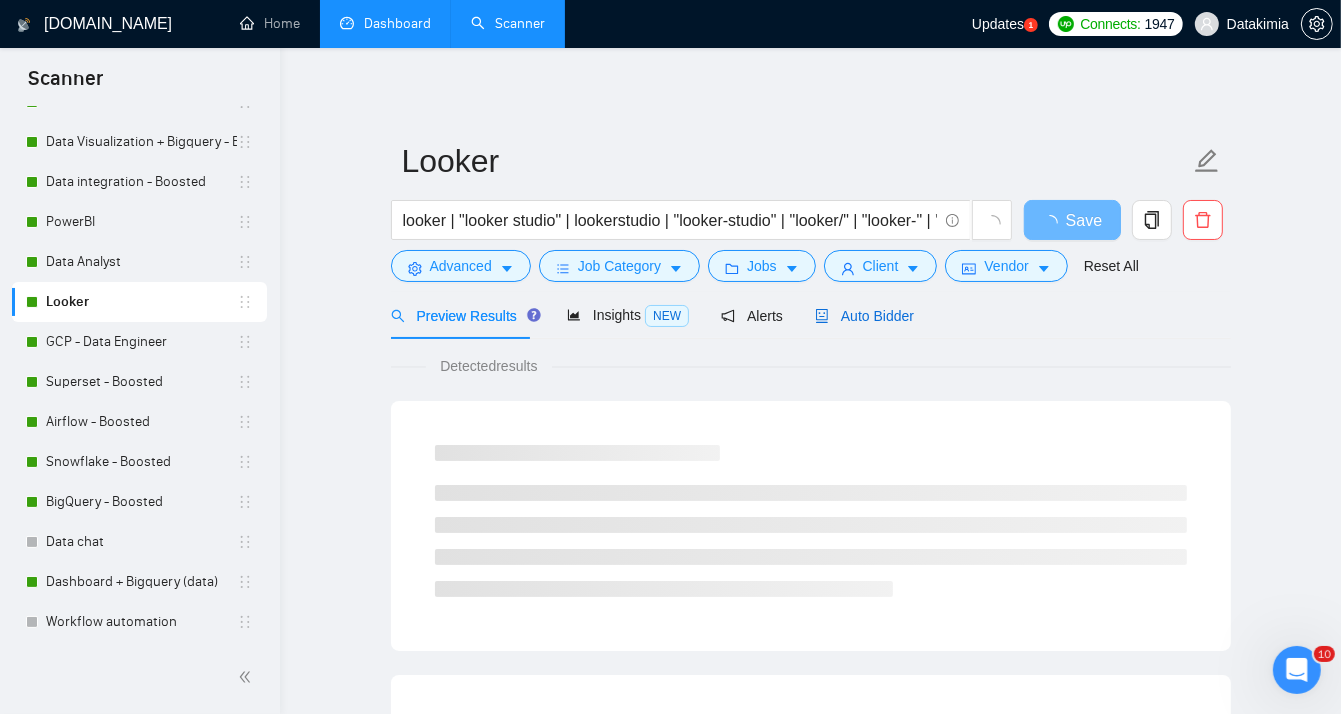 click on "Auto Bidder" at bounding box center (864, 316) 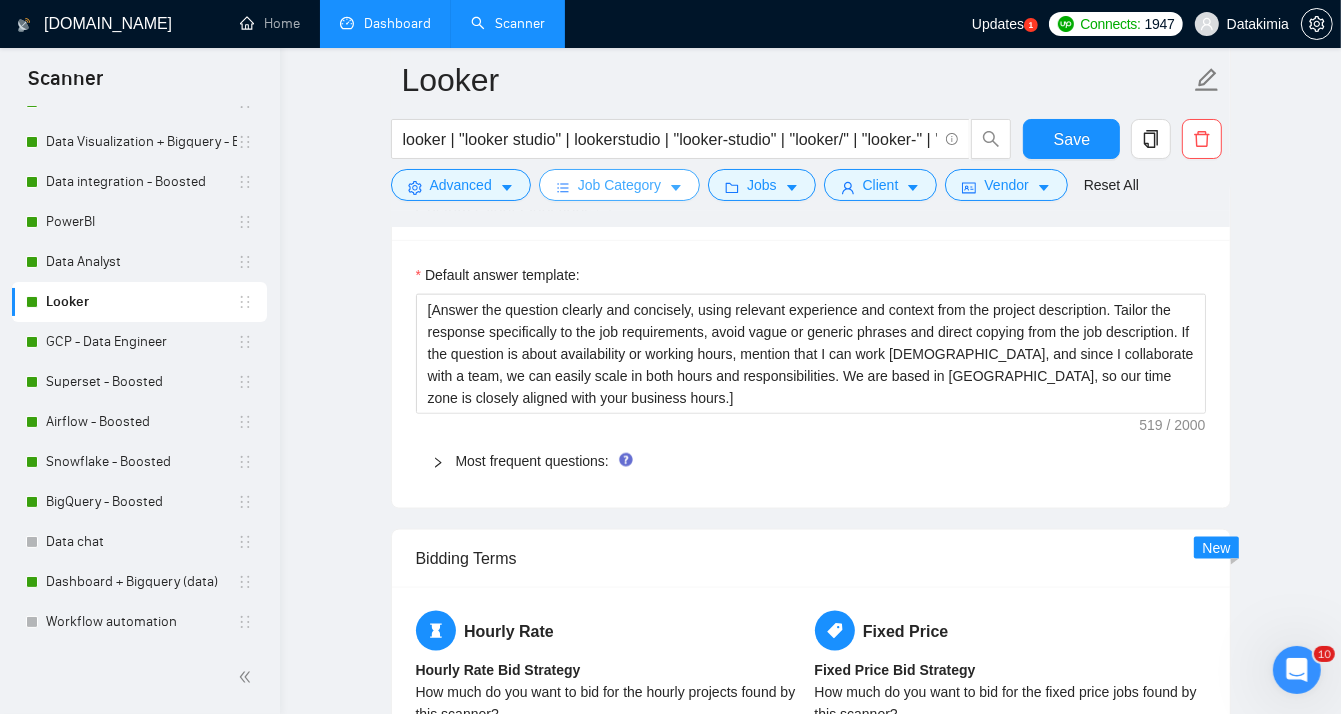 scroll, scrollTop: 1915, scrollLeft: 0, axis: vertical 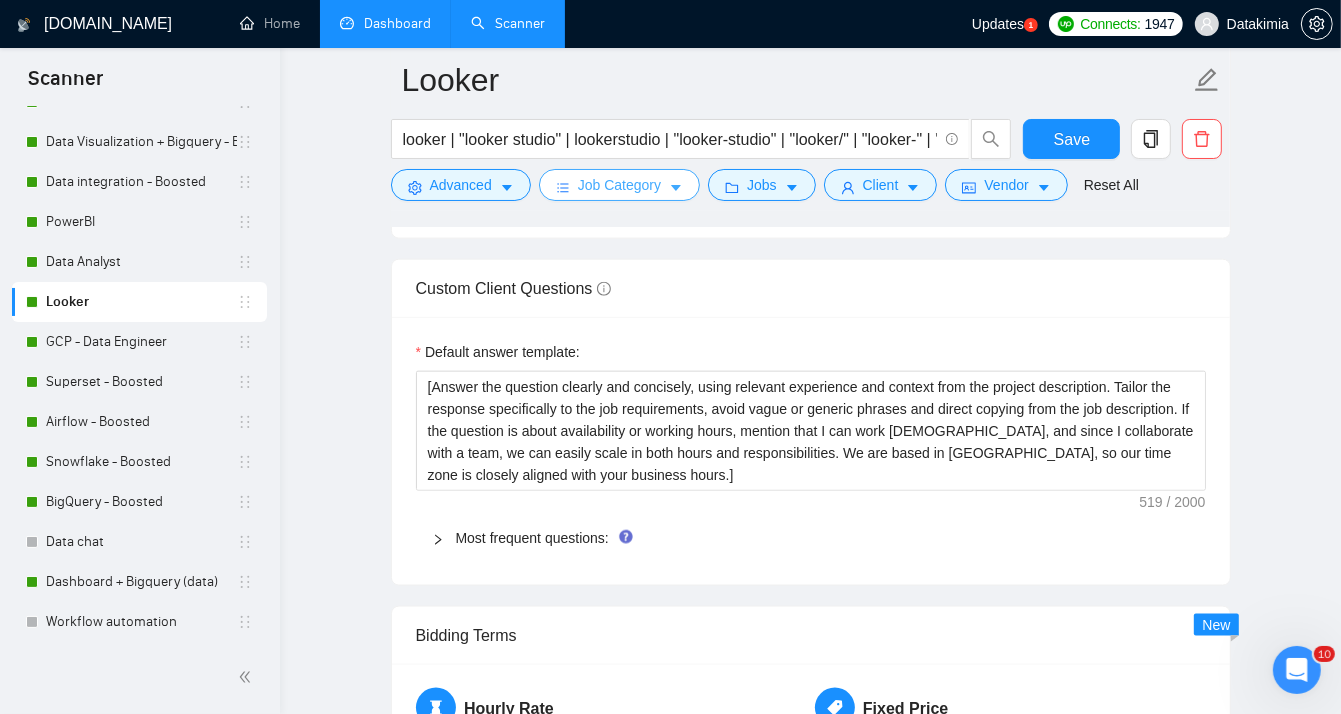 click on "Job Category" at bounding box center (619, 185) 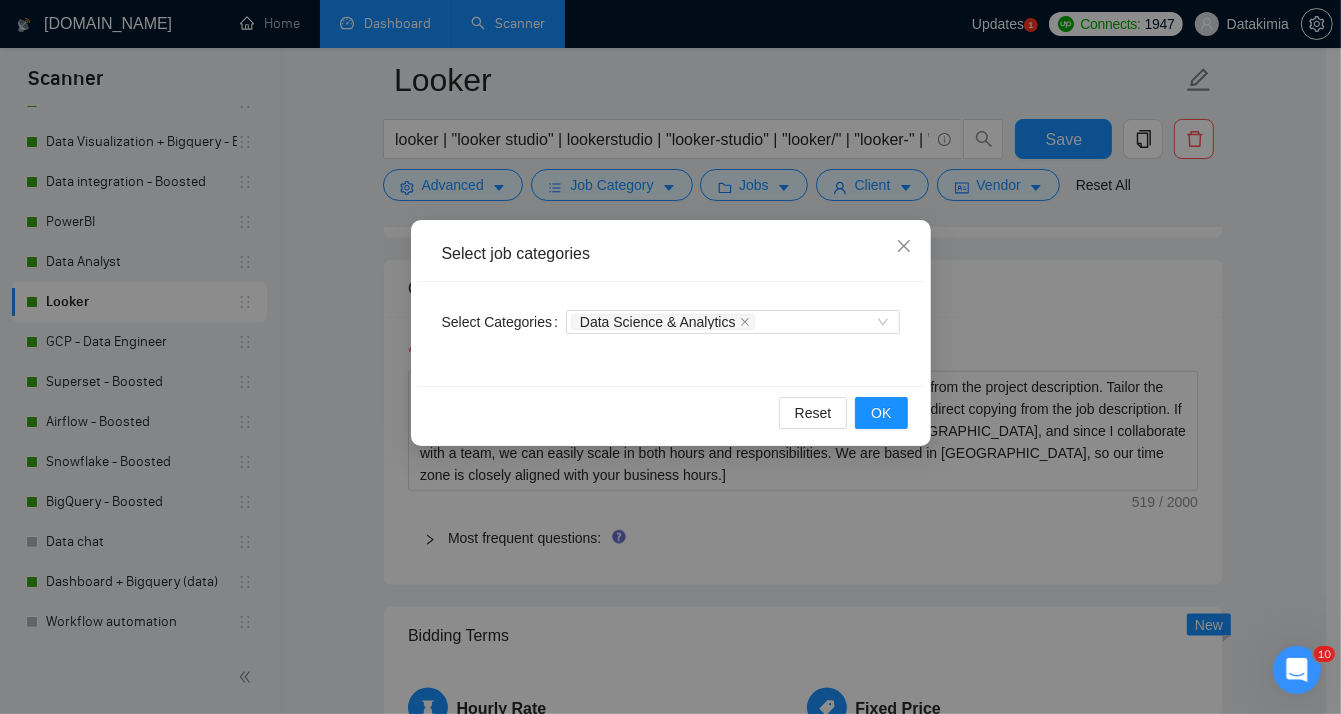click on "Select job categories Select Categories Data Science & Analytics   Reset OK" at bounding box center [670, 357] 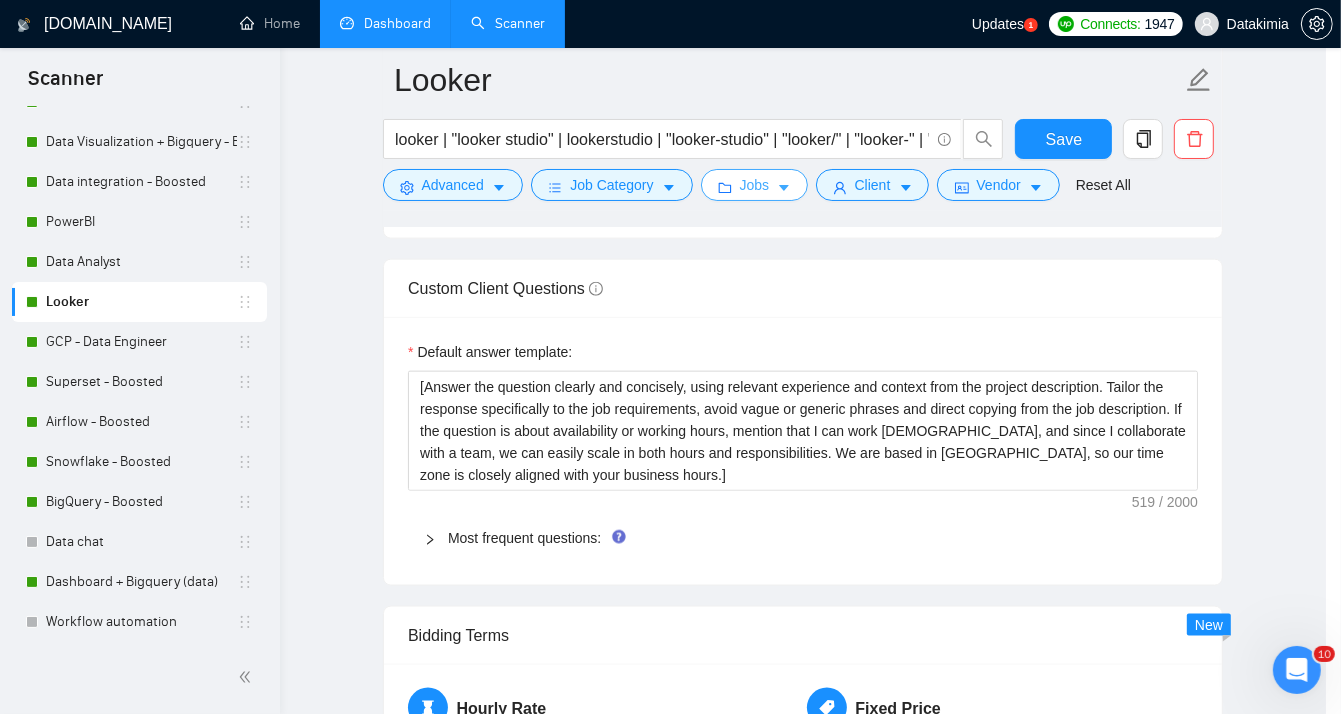 click on "Jobs" at bounding box center [755, 185] 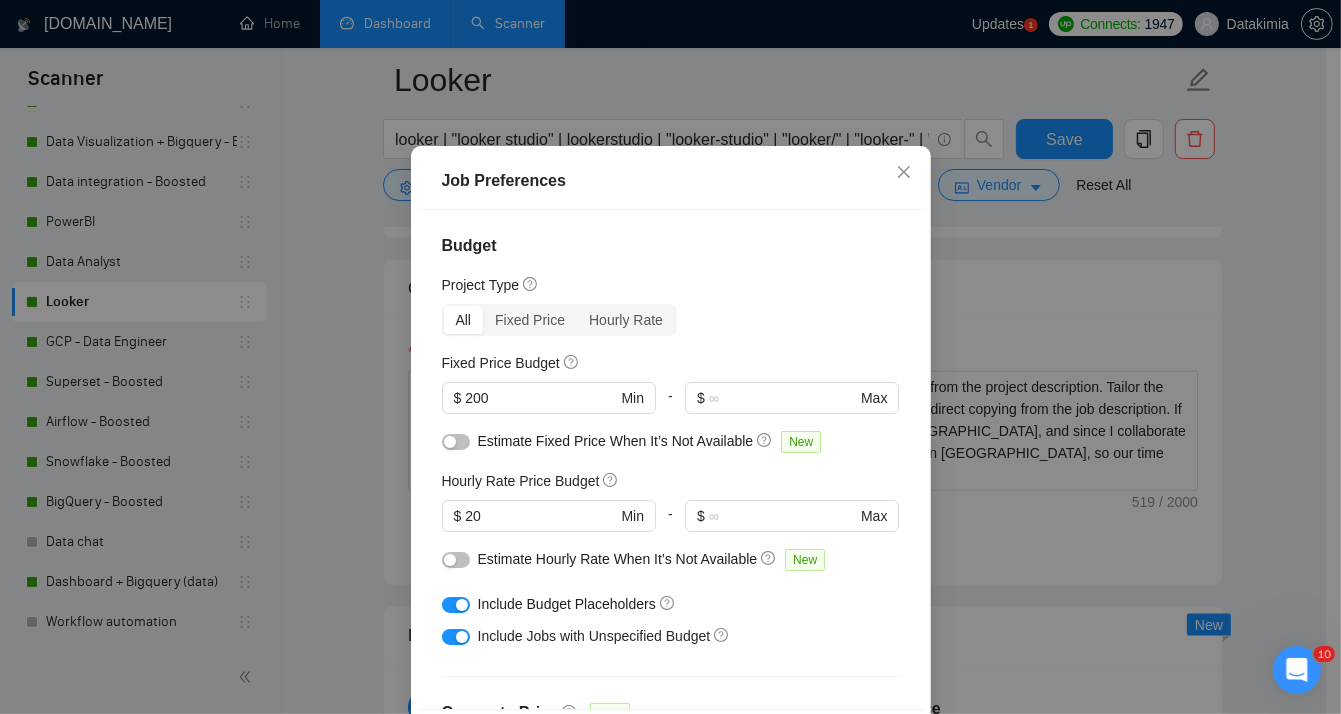 click on "Job Preferences Budget Project Type All Fixed Price Hourly Rate   Fixed Price Budget $ 200 Min - $ Max Estimate Fixed Price When It’s Not Available New   Hourly Rate Price Budget $ 20 Min - $ Max Estimate Hourly Rate When It’s Not Available New Include Budget Placeholders Include Jobs with Unspecified Budget   Connects Price New Min - Max Project Duration   Unspecified Less than 1 month 1 to 3 months 3 to 6 months More than 6 months Hourly Workload   Unspecified <30 hrs/week >30 hrs/week Hours TBD Unsure Job Posting Questions New   Any posting questions Description Preferences Description Size New   Any description size Reset OK" at bounding box center [670, 357] 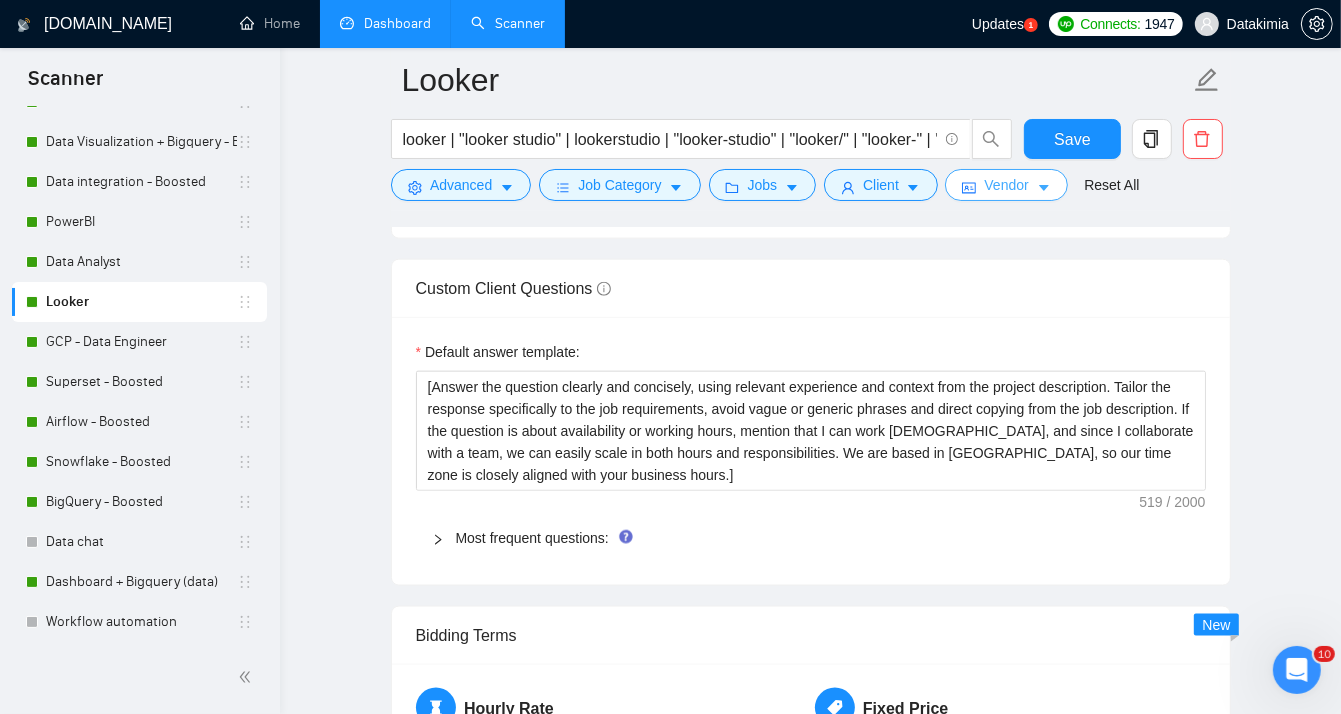 click on "Vendor" at bounding box center [1006, 185] 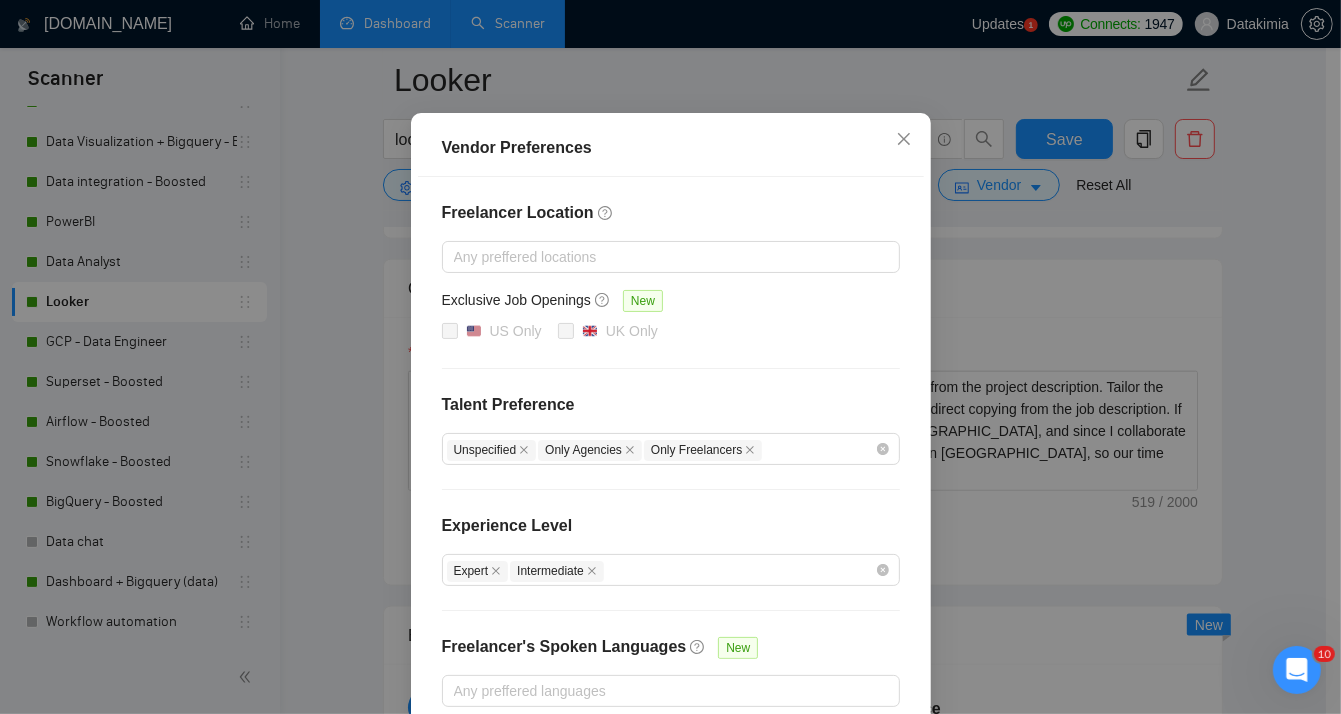 click on "Vendor Preferences Freelancer Location     Any preffered locations Exclusive Job Openings [GEOGRAPHIC_DATA] Only UK Only Talent Preference Unspecified Only Agencies Only Freelancers   Experience Level Expert Intermediate   Freelancer's Spoken Languages New   Any preffered languages Reset OK" at bounding box center [670, 357] 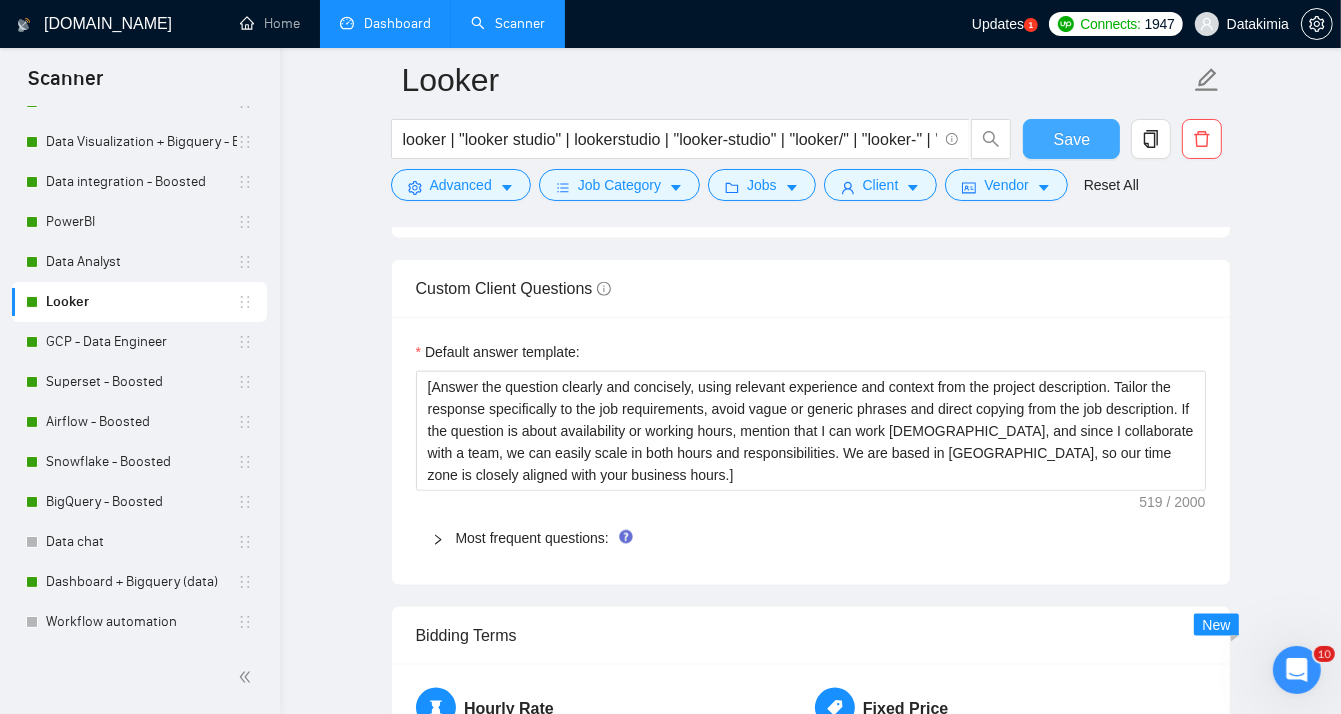 click on "Save" at bounding box center [1072, 139] 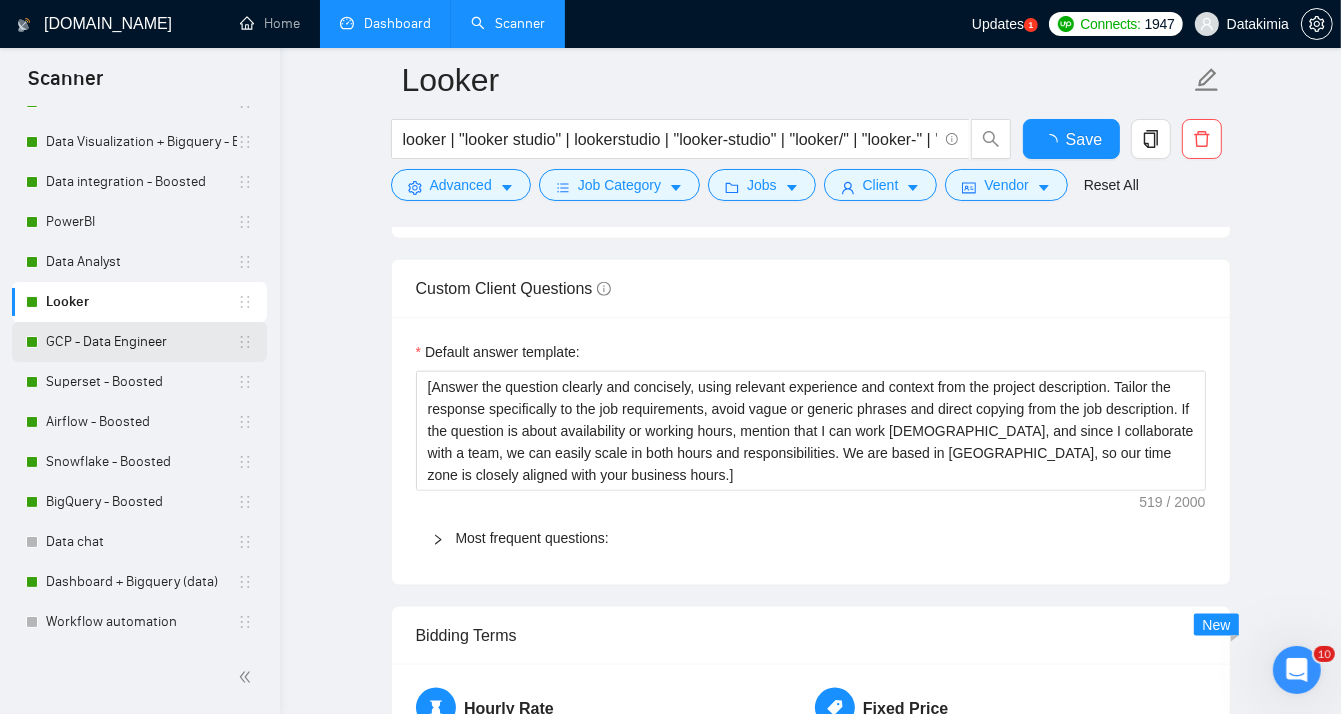 click on "GCP - Data Engineer" at bounding box center [141, 342] 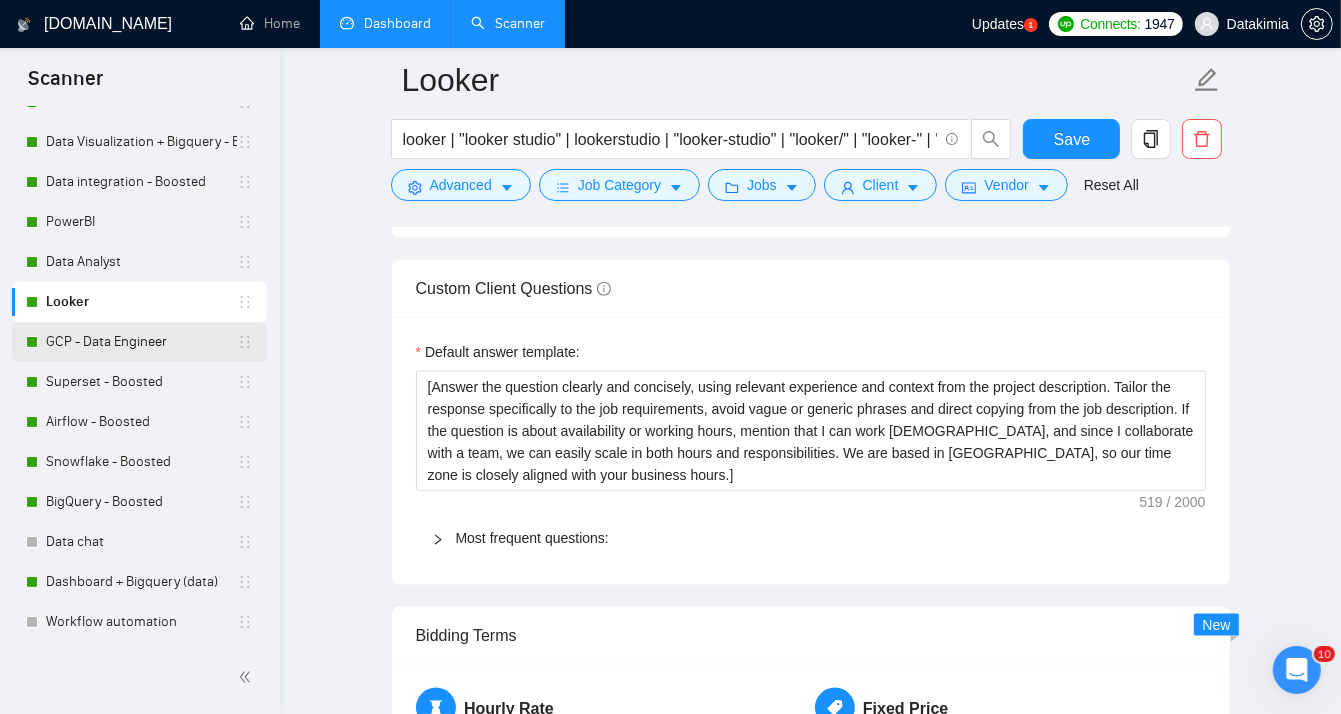 type 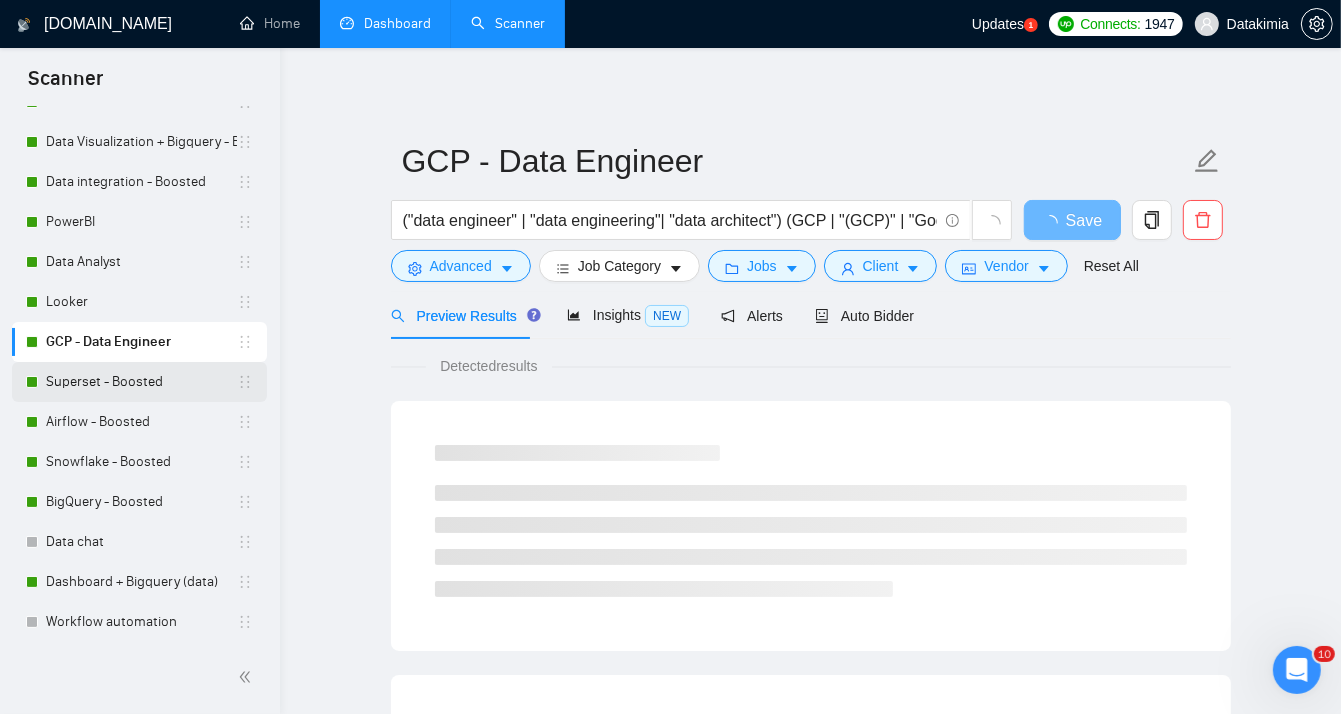 click on "Superset - Boosted" at bounding box center [141, 382] 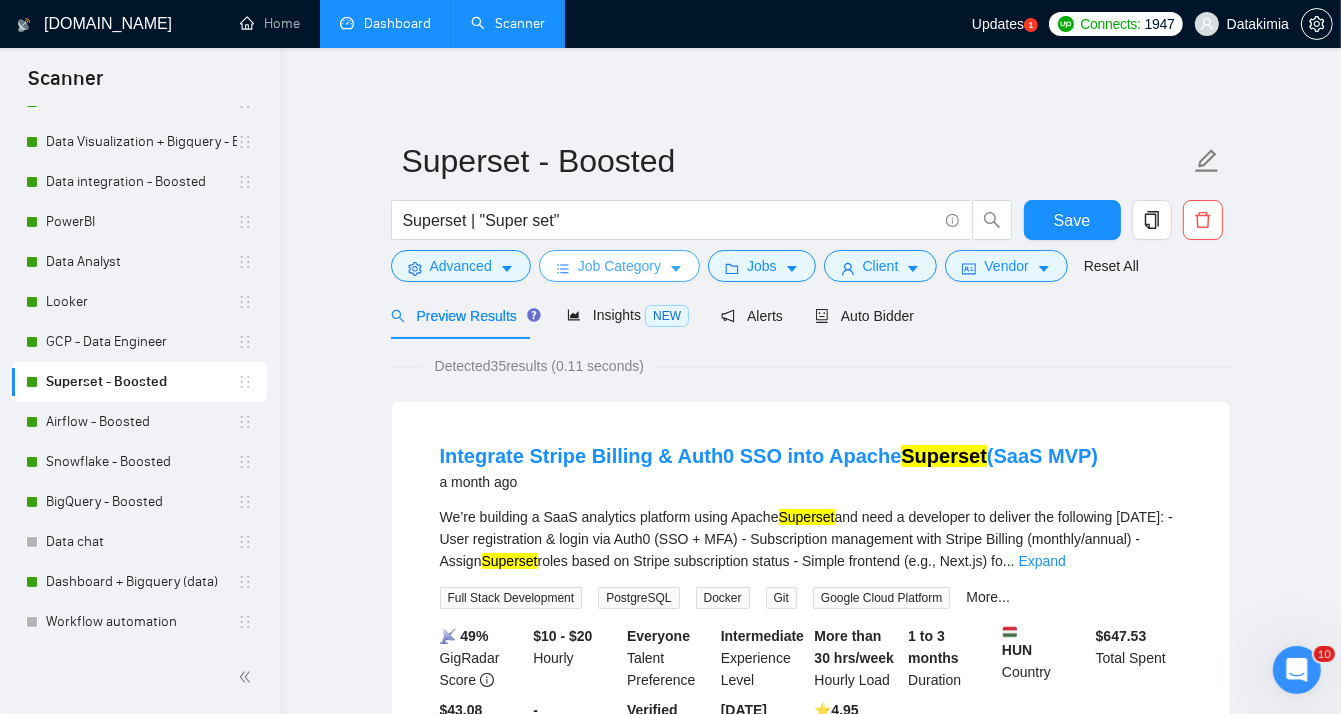 click on "Job Category" at bounding box center (619, 266) 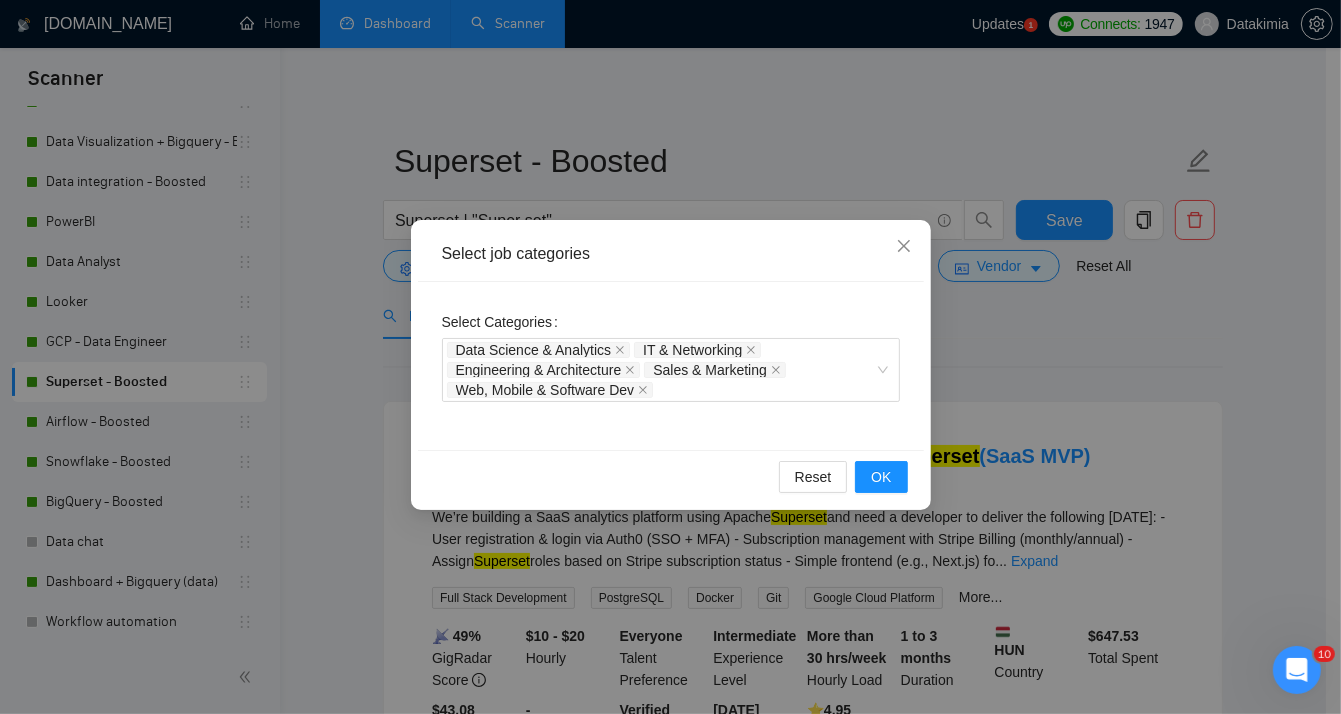 click on "Select job categories Select Categories Data Science & Analytics IT & Networking Engineering & Architecture Sales & Marketing Web, Mobile & Software Dev   Reset OK" at bounding box center (670, 357) 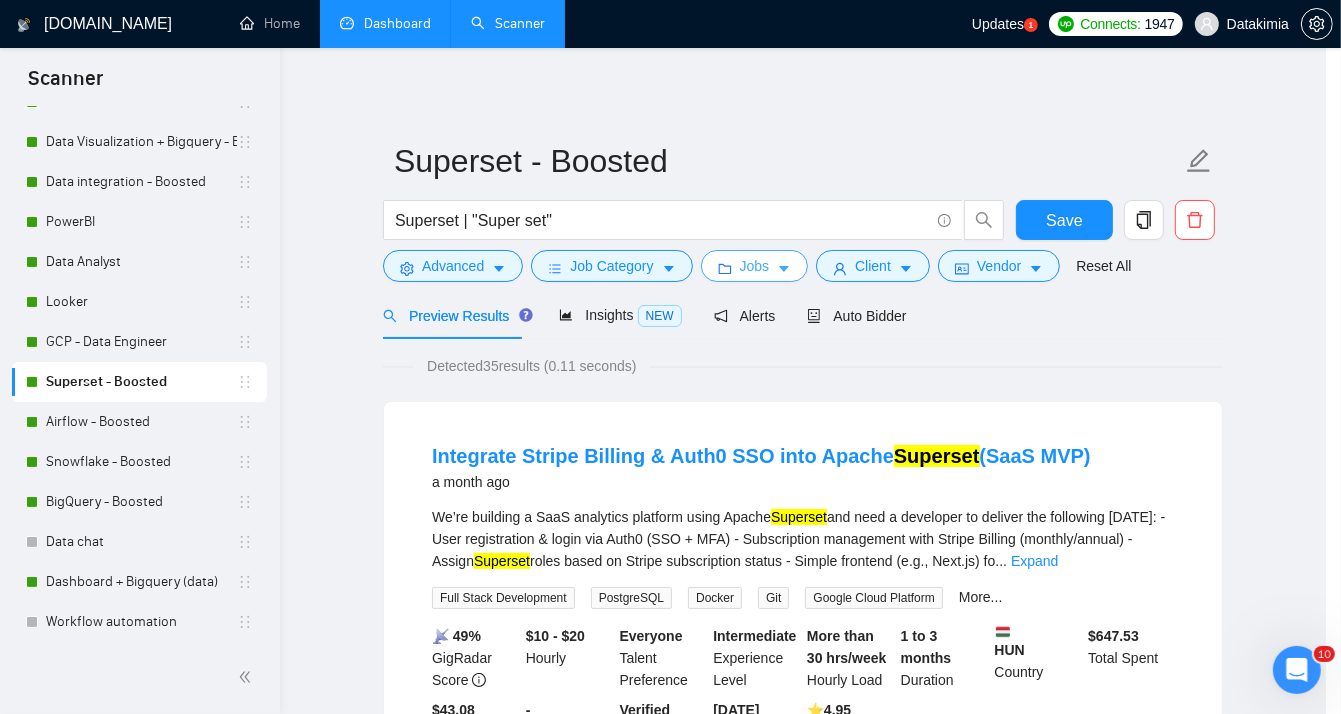 click on "Jobs" at bounding box center [755, 266] 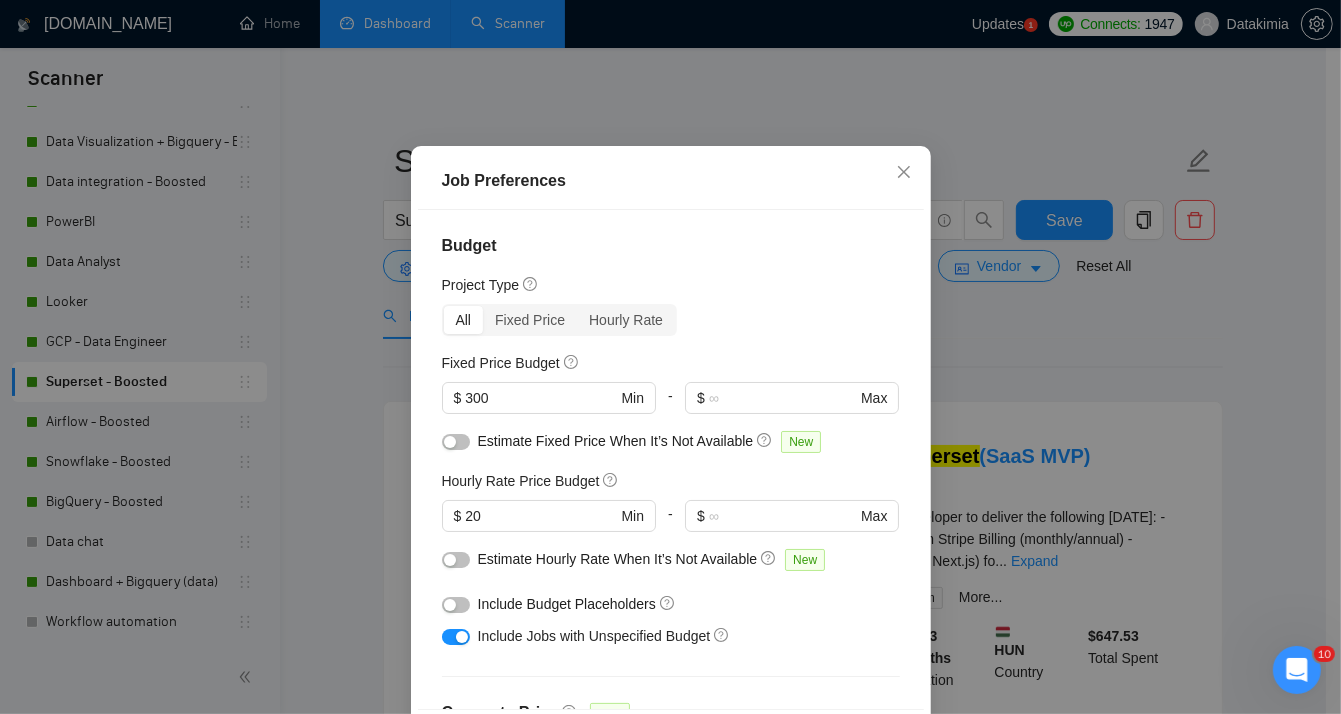 click on "Job Preferences Budget Project Type All Fixed Price Hourly Rate   Fixed Price Budget $ 300 Min - $ Max Estimate Fixed Price When It’s Not Available New   Hourly Rate Price Budget $ 20 Min - $ Max Estimate Hourly Rate When It’s Not Available New Include Budget Placeholders Include Jobs with Unspecified Budget   Connects Price New Min - Max Project Duration   Unspecified Less than 1 month 1 to 3 months 3 to 6 months More than 6 months Hourly Workload   Unspecified <30 hrs/week >30 hrs/week Hours TBD Unsure Job Posting Questions New   Any posting questions Description Preferences Description Size New   Any description size Reset OK" at bounding box center (670, 357) 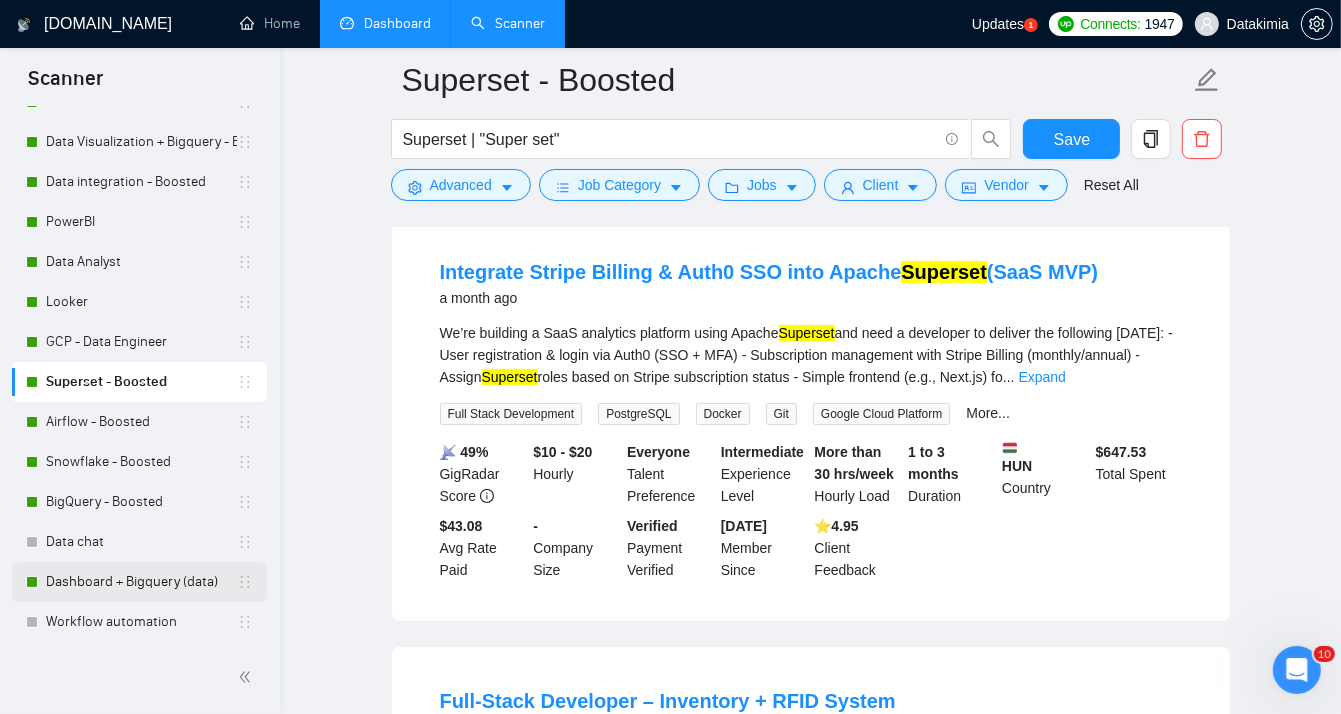 click on "Dashboard + Bigquery (data)" at bounding box center (141, 582) 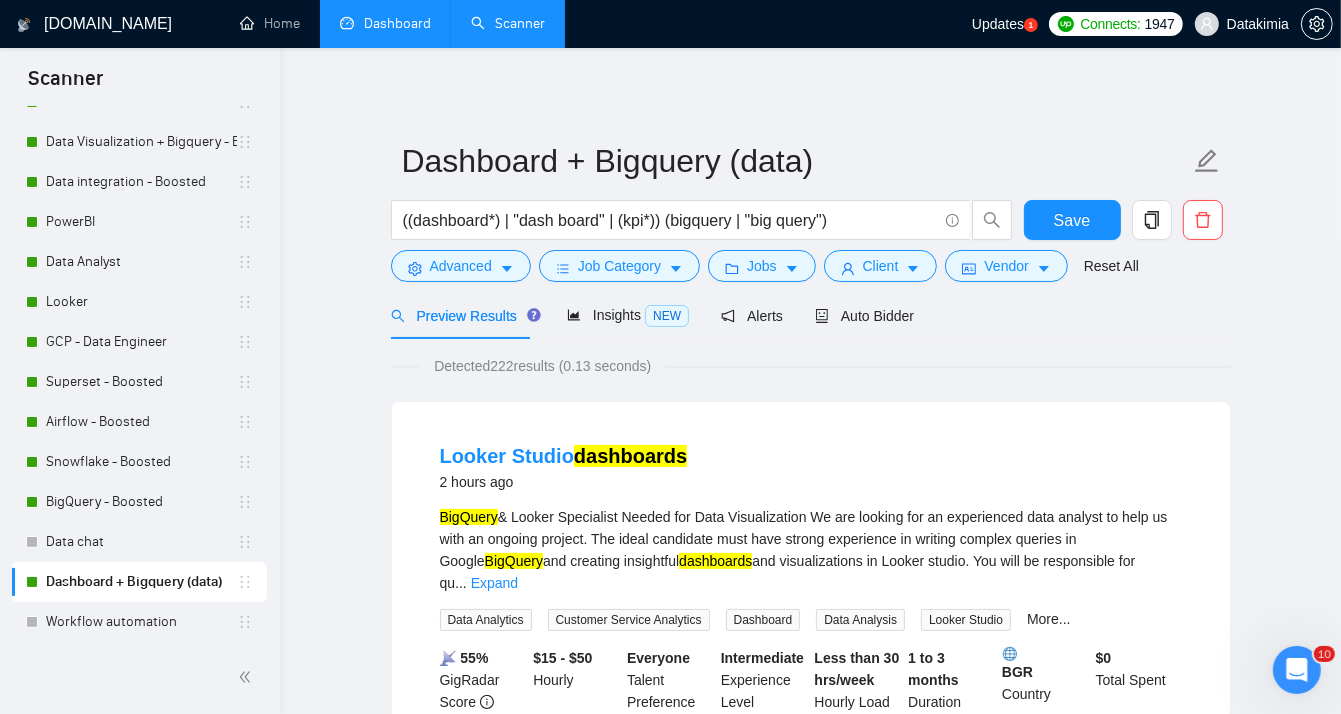 scroll, scrollTop: 0, scrollLeft: 0, axis: both 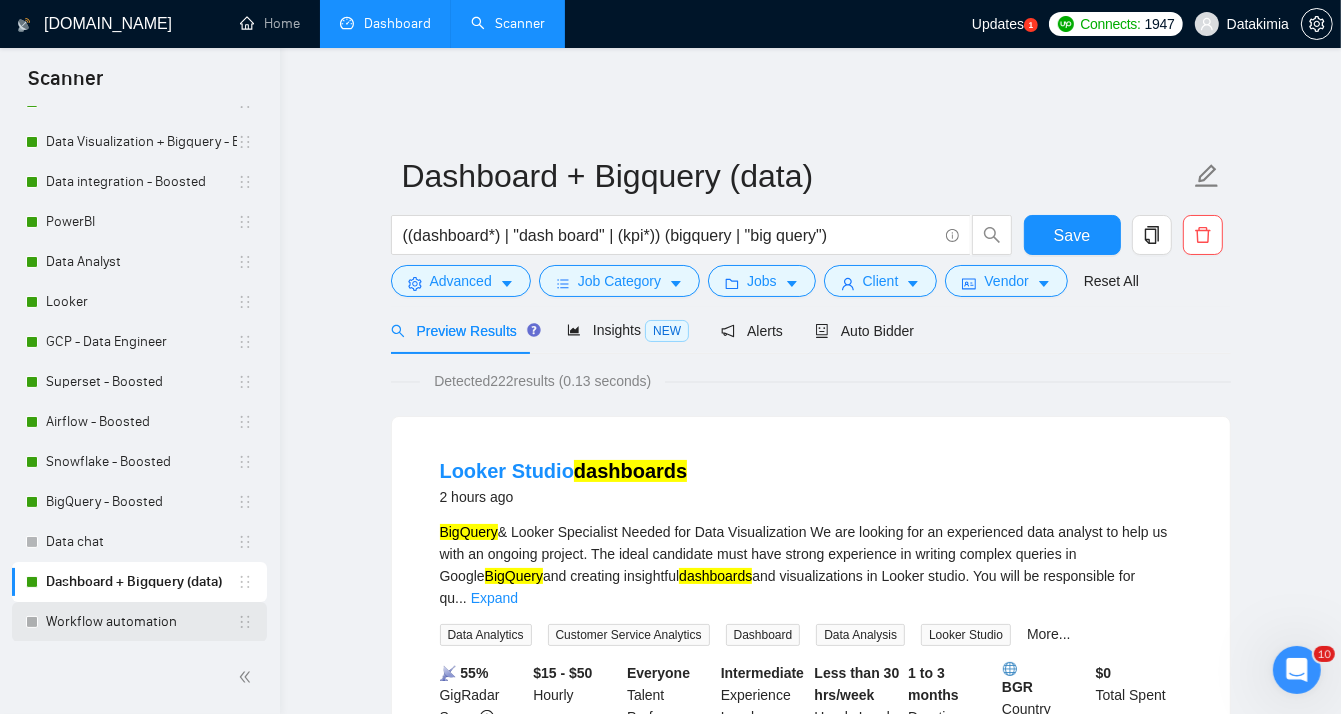 click on "Workflow automation" at bounding box center (141, 622) 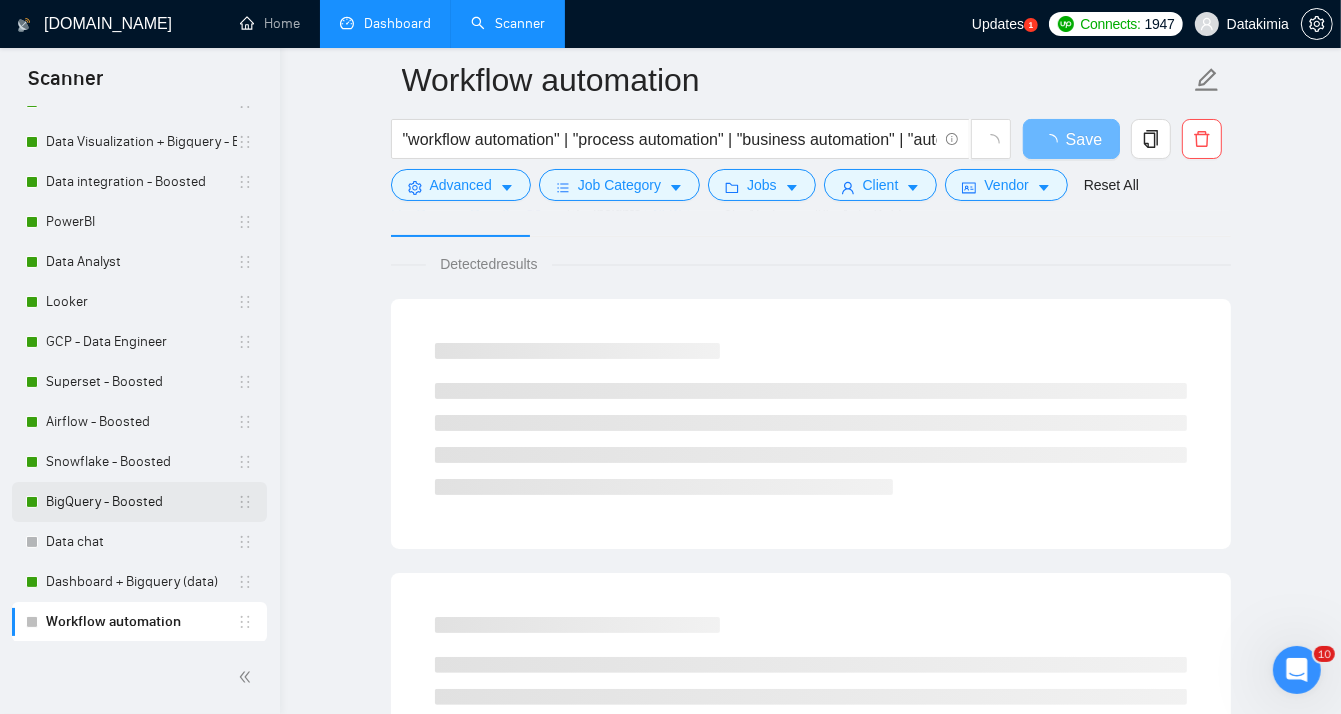 scroll, scrollTop: 0, scrollLeft: 0, axis: both 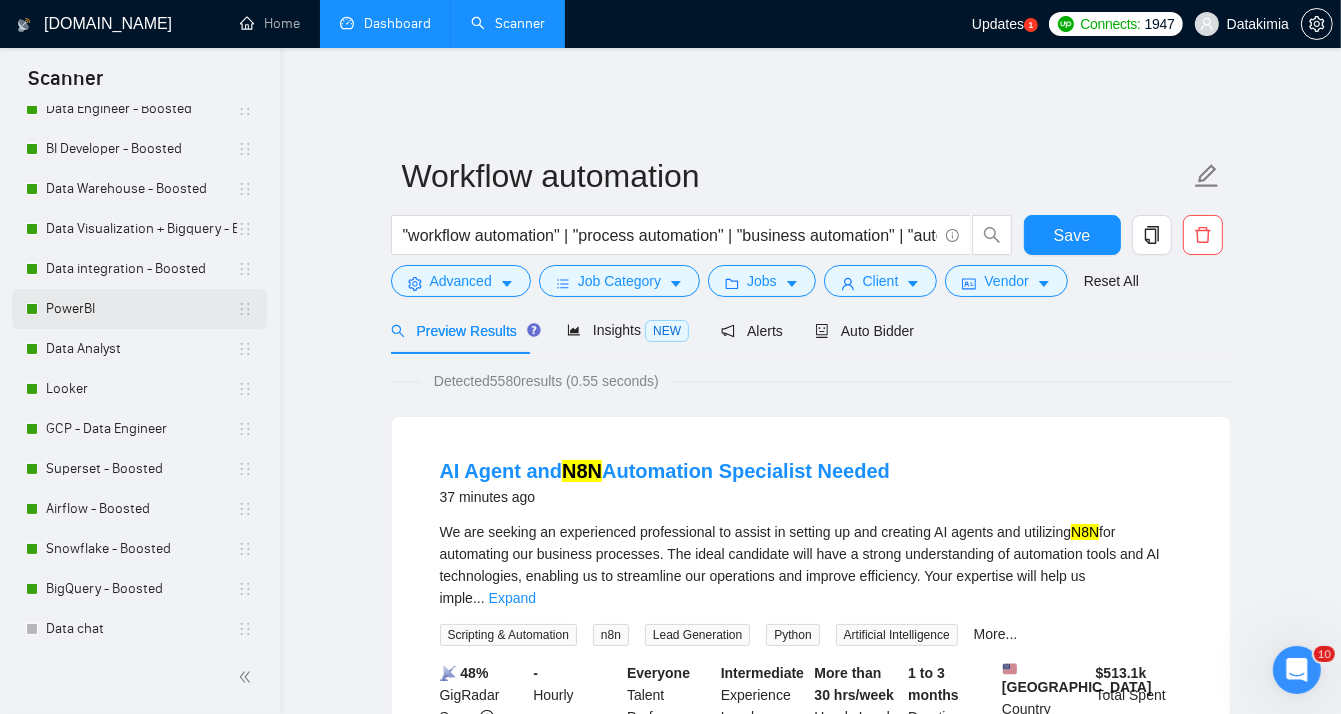 click on "PowerBI" at bounding box center [141, 309] 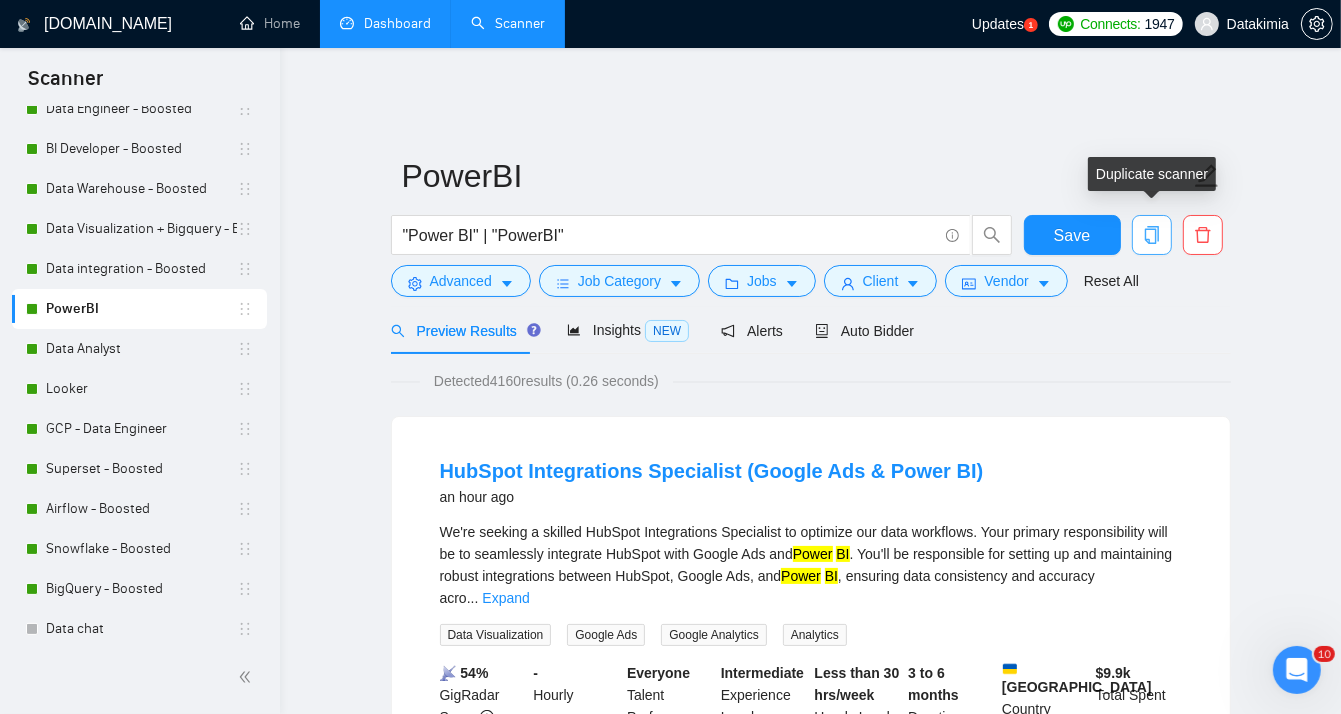 click at bounding box center [1152, 235] 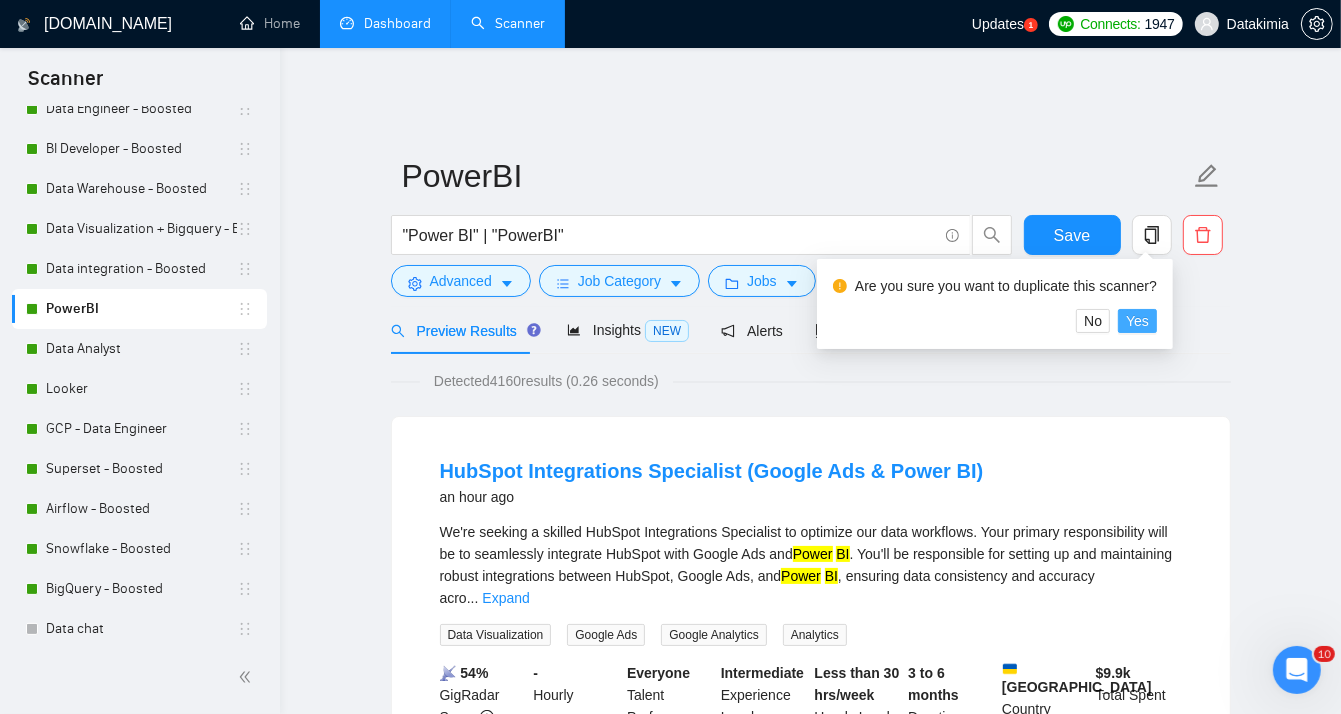 click on "Yes" at bounding box center [1137, 321] 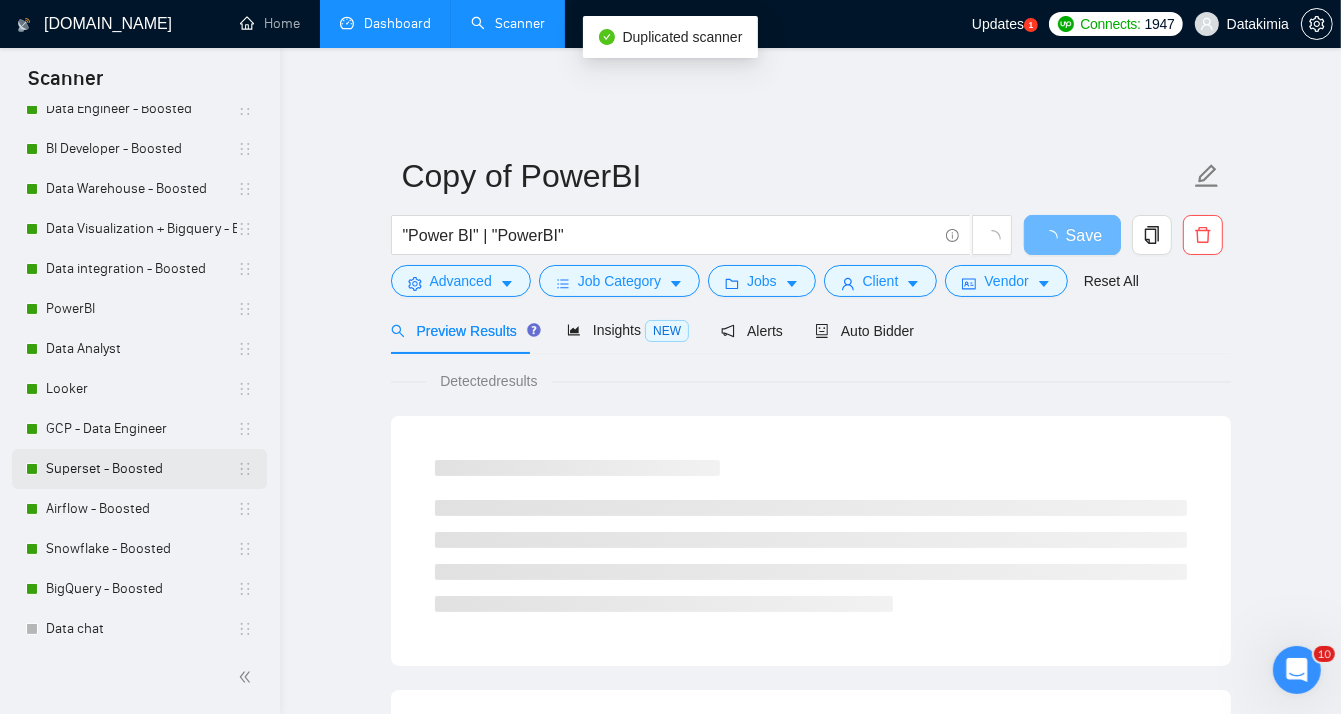 scroll, scrollTop: 360, scrollLeft: 0, axis: vertical 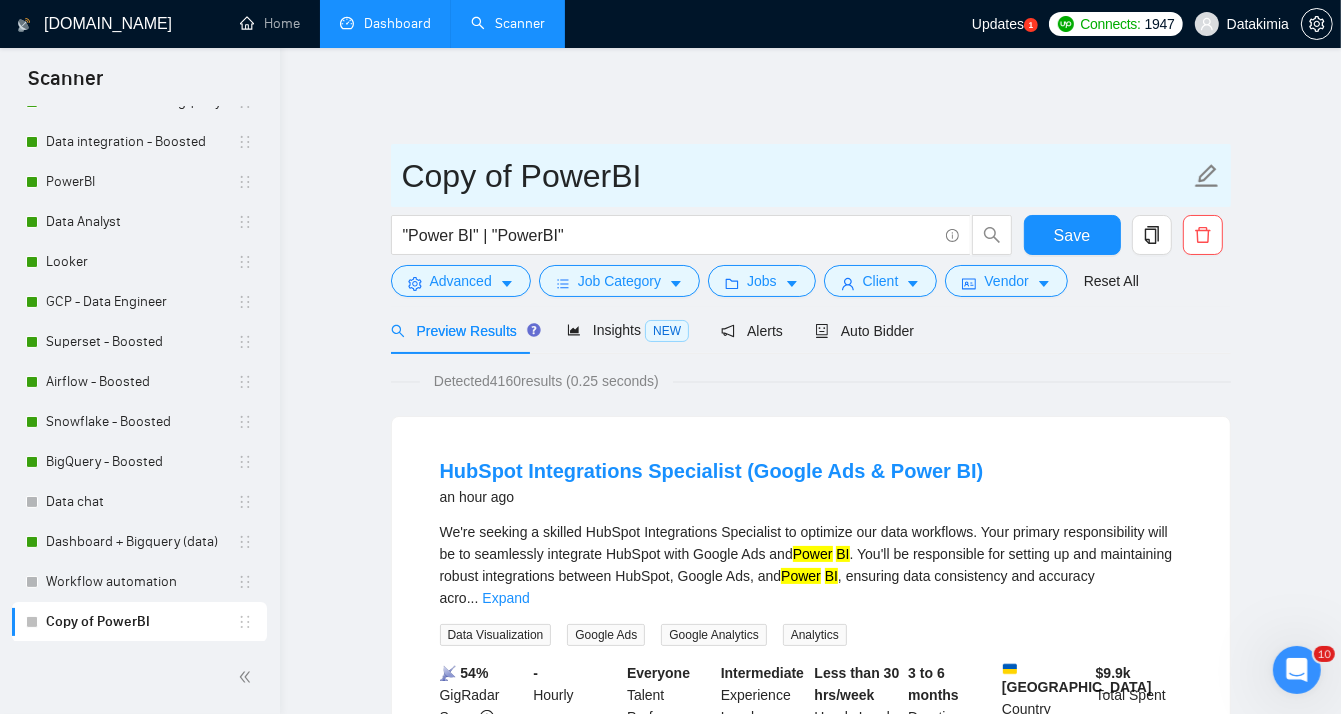click on "Copy of PowerBI" at bounding box center (796, 176) 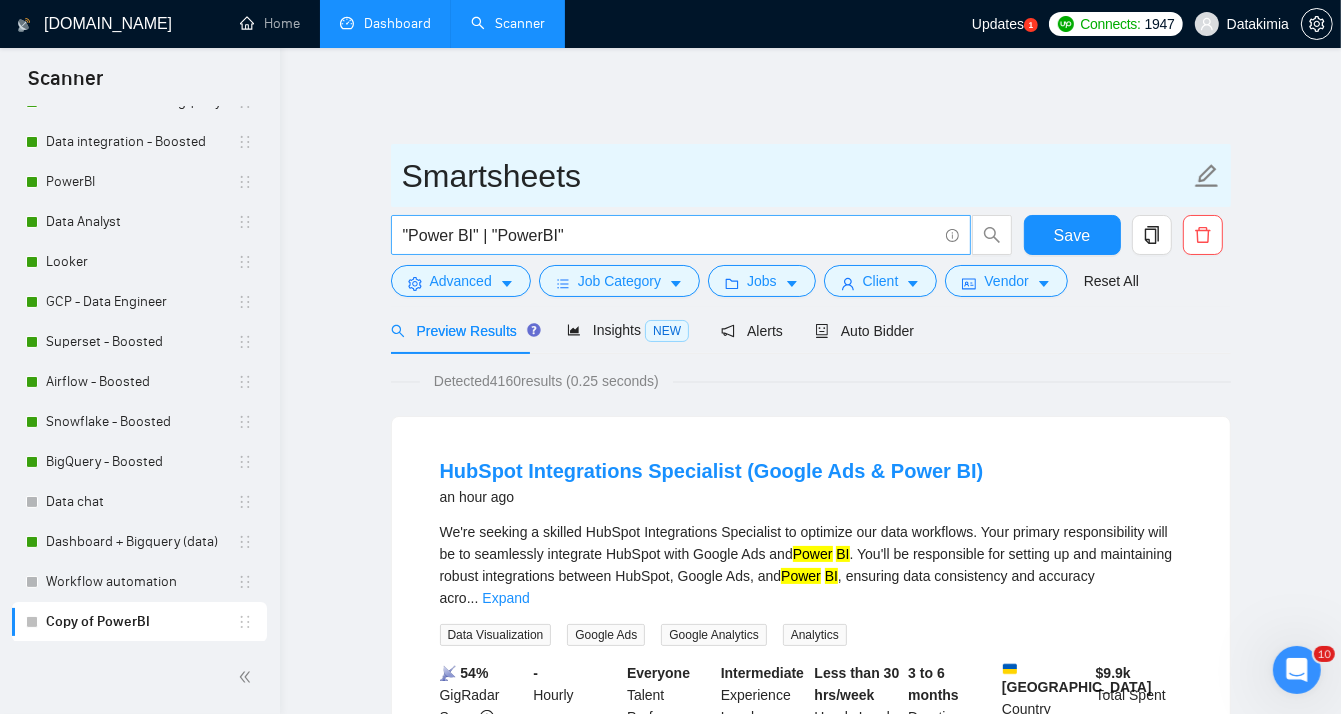type on "Smartsheets" 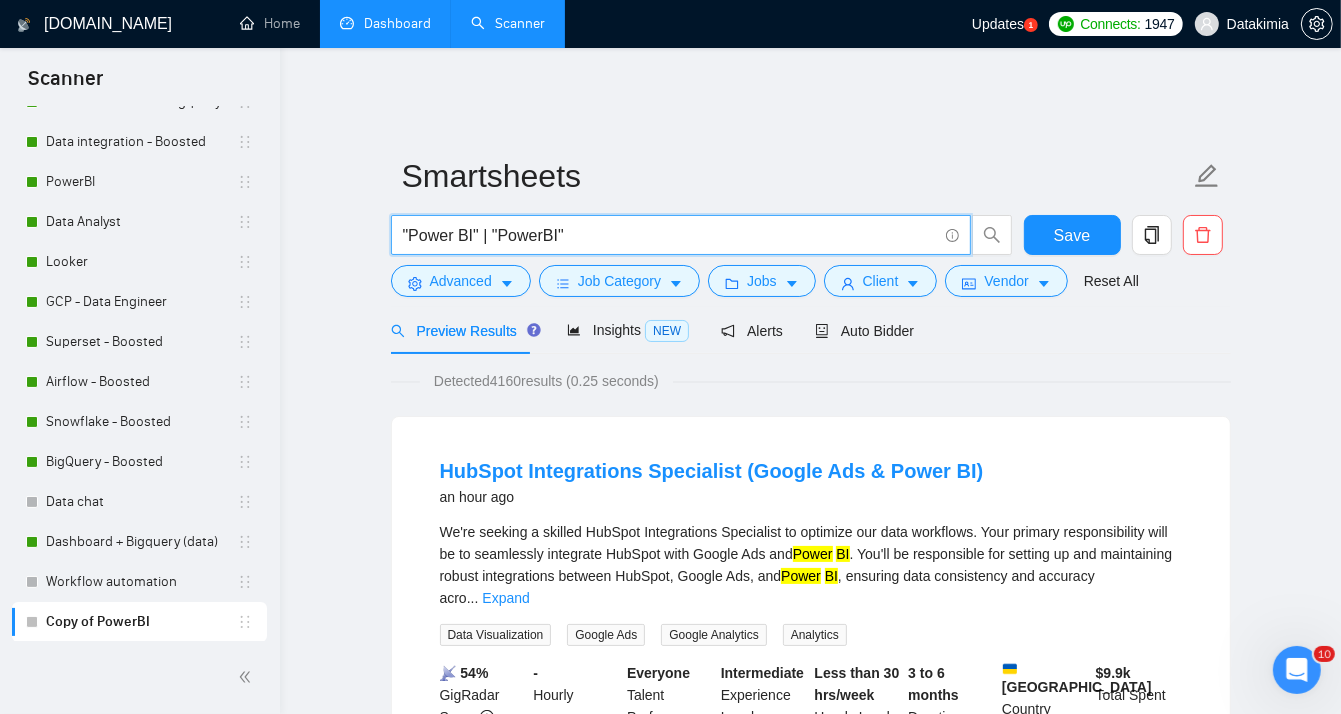 click on ""Power BI" | "PowerBI"" at bounding box center [670, 235] 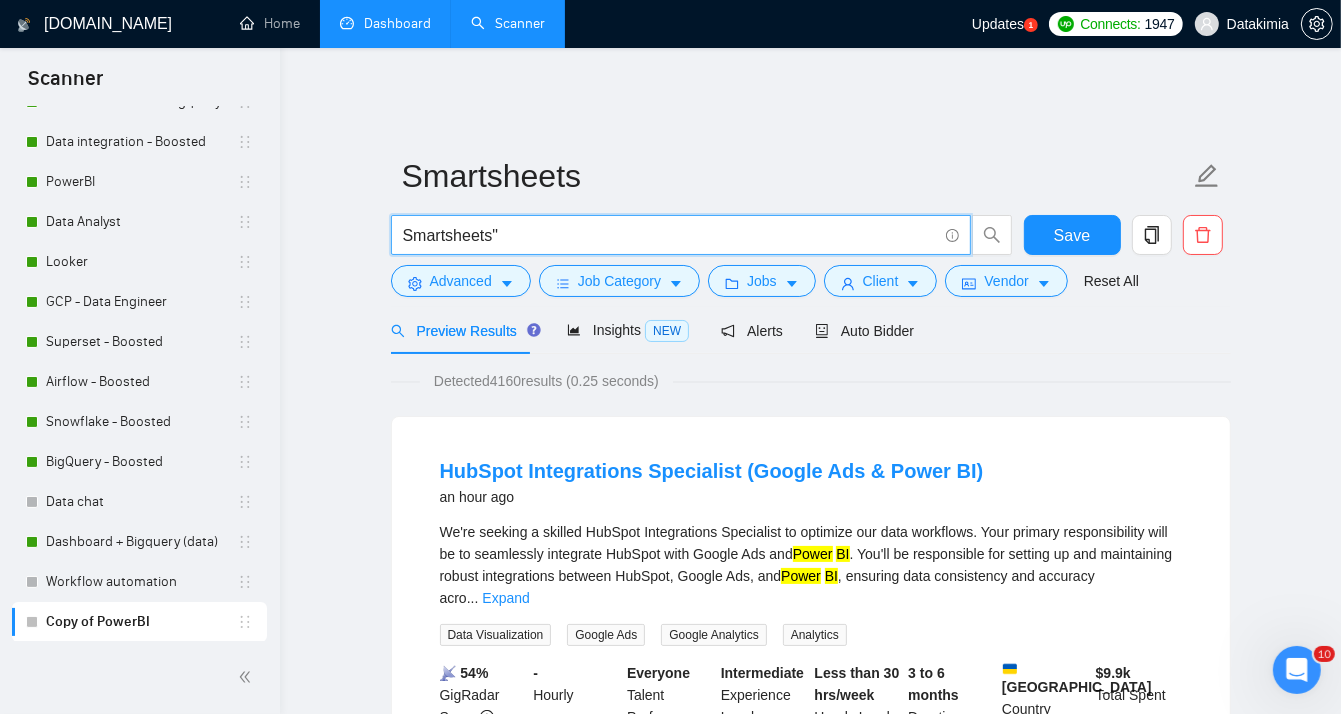 click on "Smartsheets"" at bounding box center [670, 235] 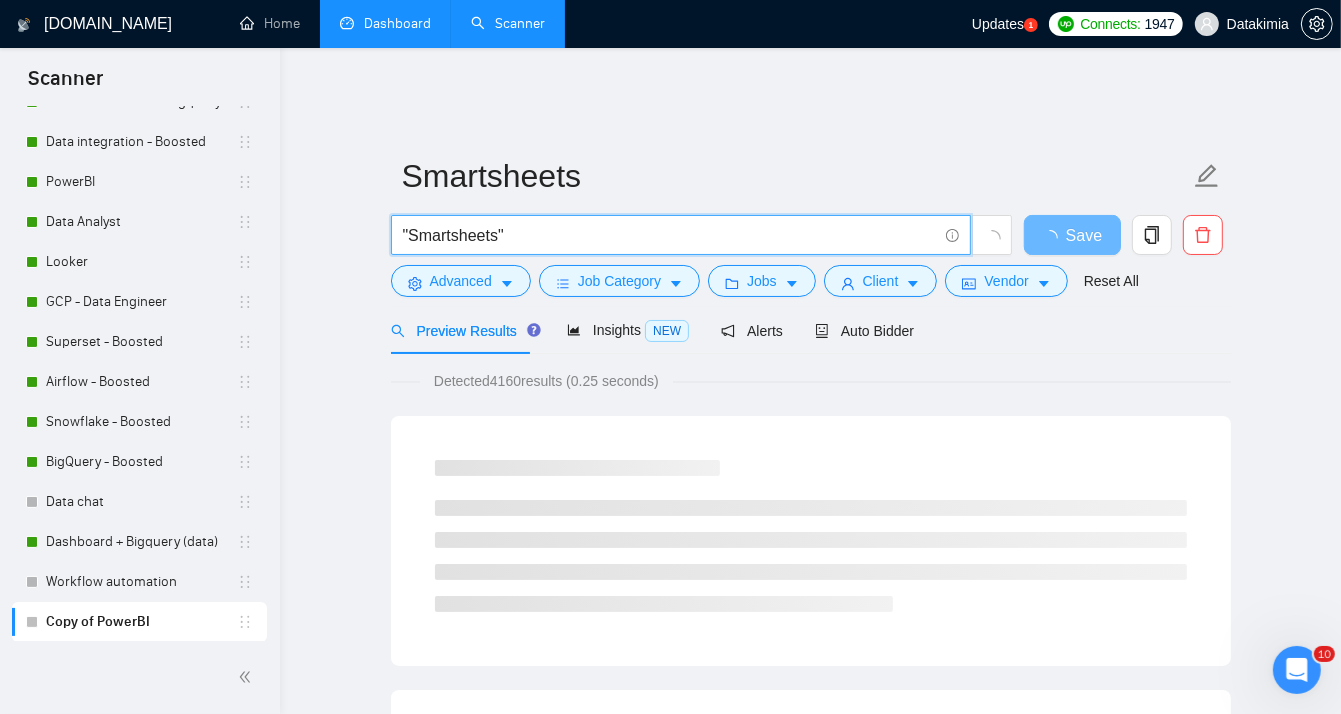 click on ""Smartsheets"" at bounding box center (670, 235) 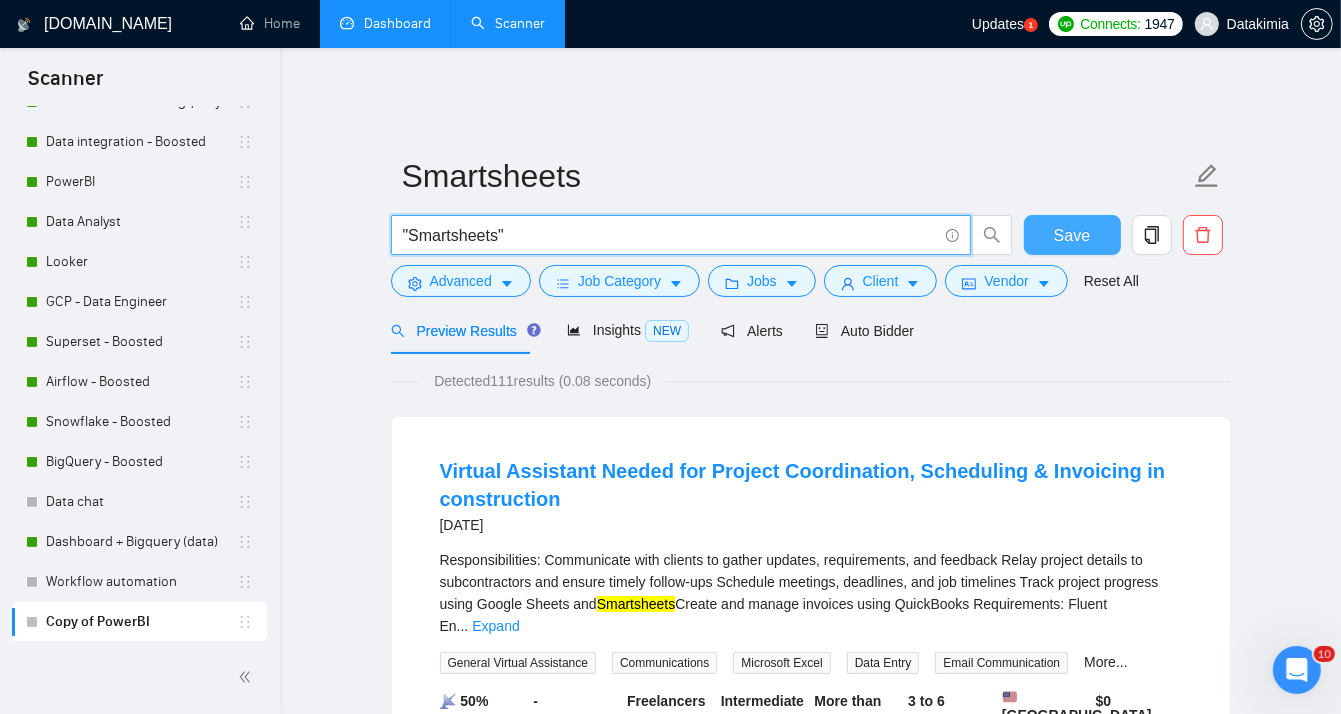 type on ""Smartsheets"" 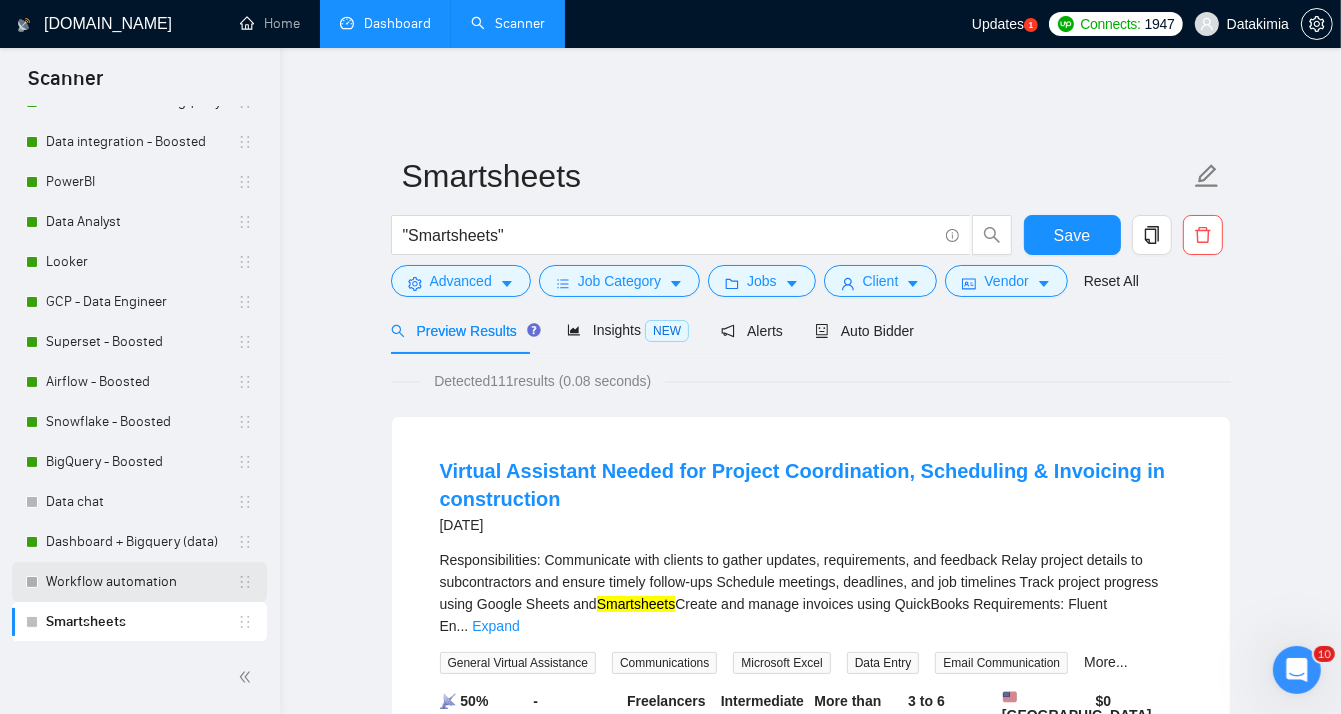 click on "Workflow automation" at bounding box center [141, 582] 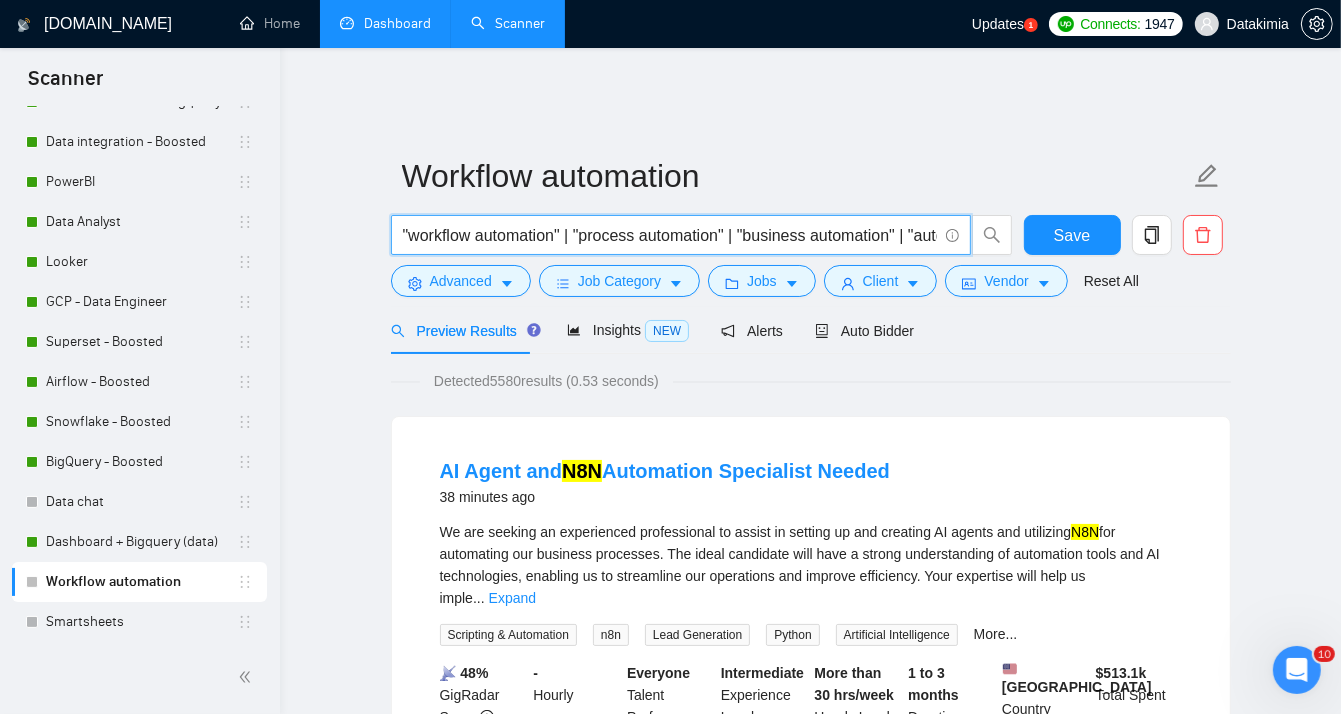 click on ""workflow automation" | "process automation" | "business automation" | "automate workflows" | "automated processes" | "automating tasks" | "task automation" | "integration automation" | "zapier" | "n8n" | "[DOMAIN_NAME]" | "integromat" | "power automate" | "microsoft flow" | "apps script automation" | "google apps script" | "google workflow automation" | "automate sheets" | "appsheet" | "clickup automation" | "no code automation" | "low code automation" | "automated business workflows"" at bounding box center [670, 235] 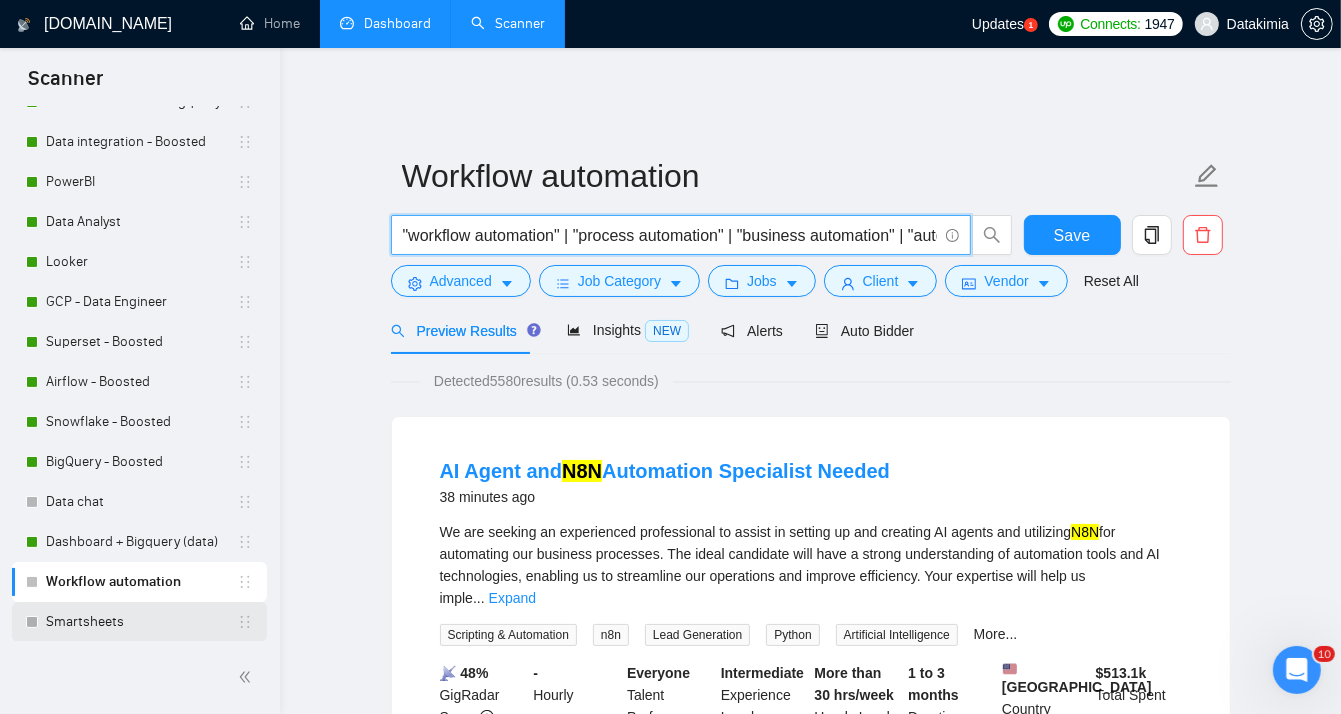 click on "Smartsheets" at bounding box center [141, 622] 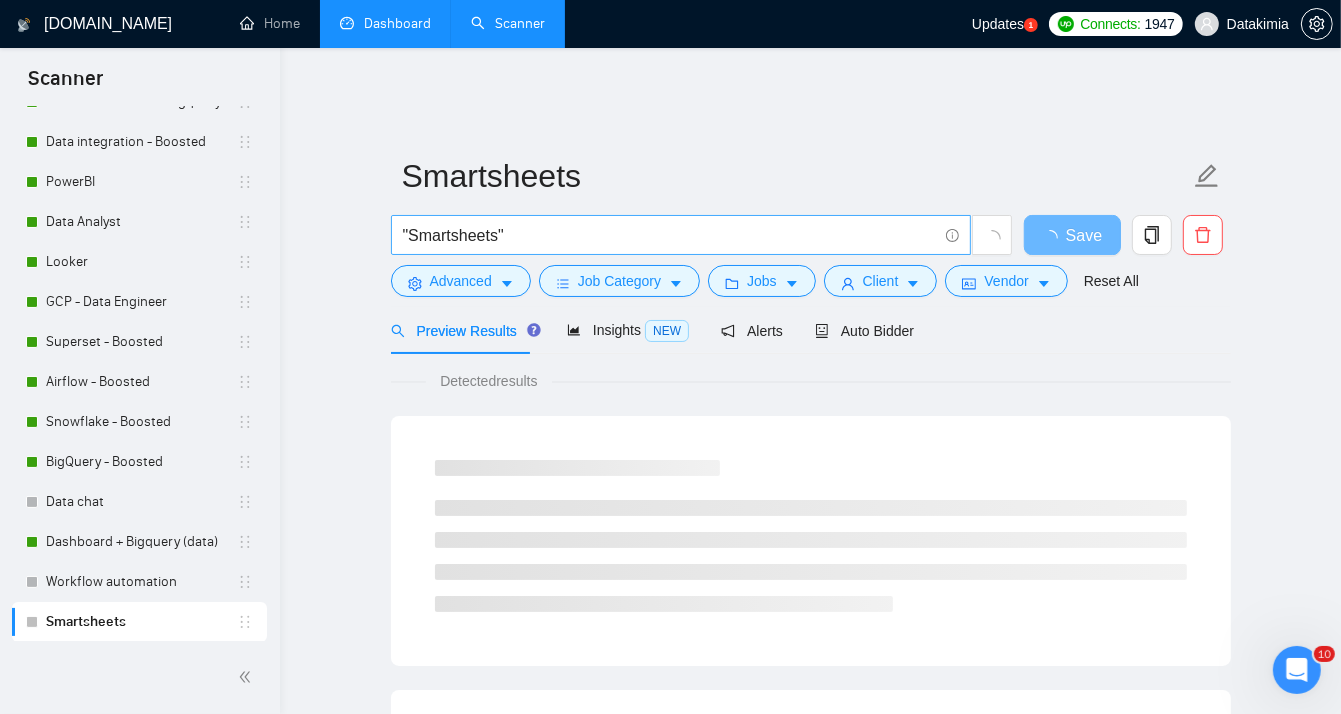 click on ""Smartsheets"" at bounding box center [670, 235] 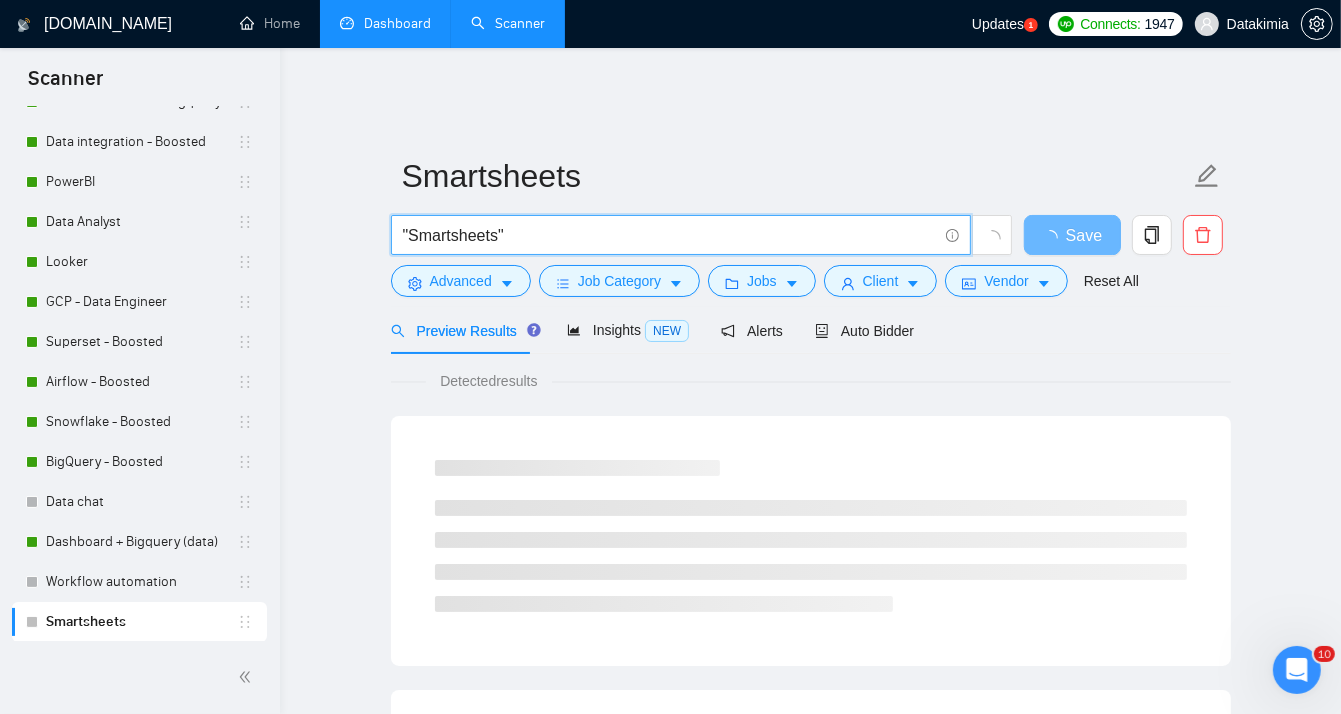 paste on "|" 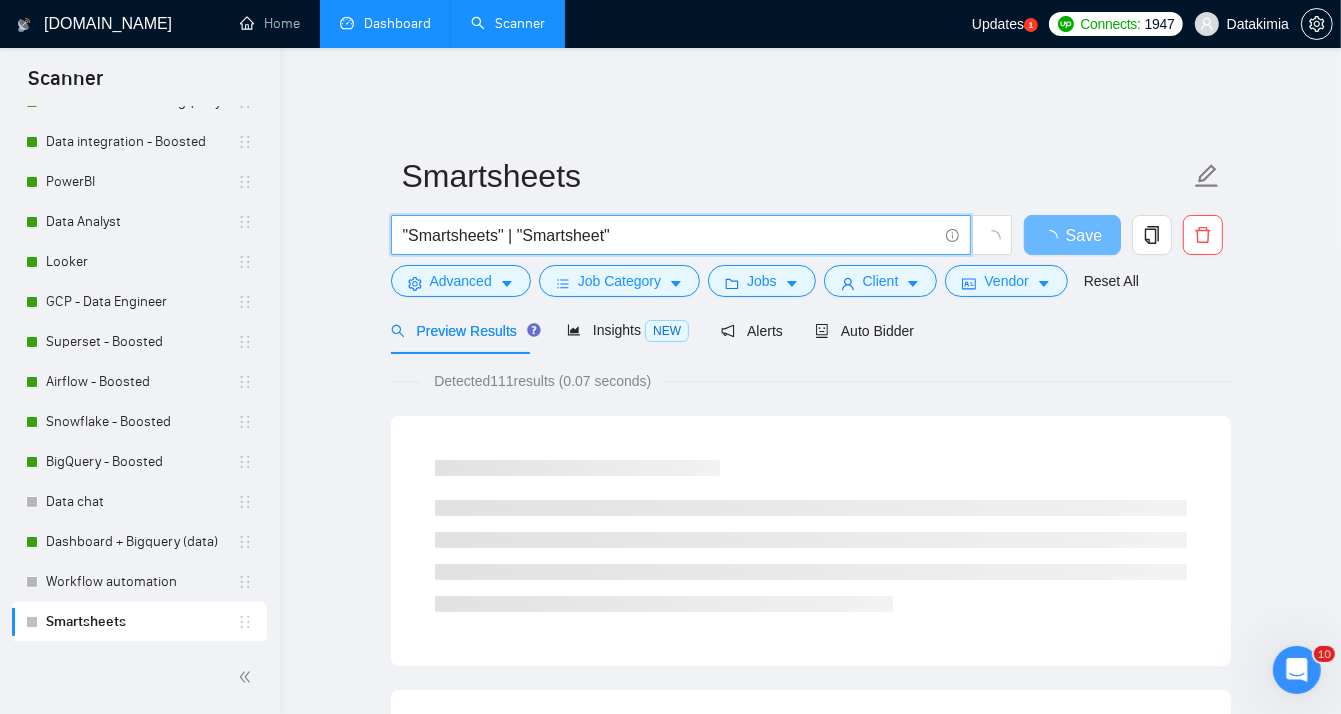 drag, startPoint x: 615, startPoint y: 224, endPoint x: 506, endPoint y: 223, distance: 109.004585 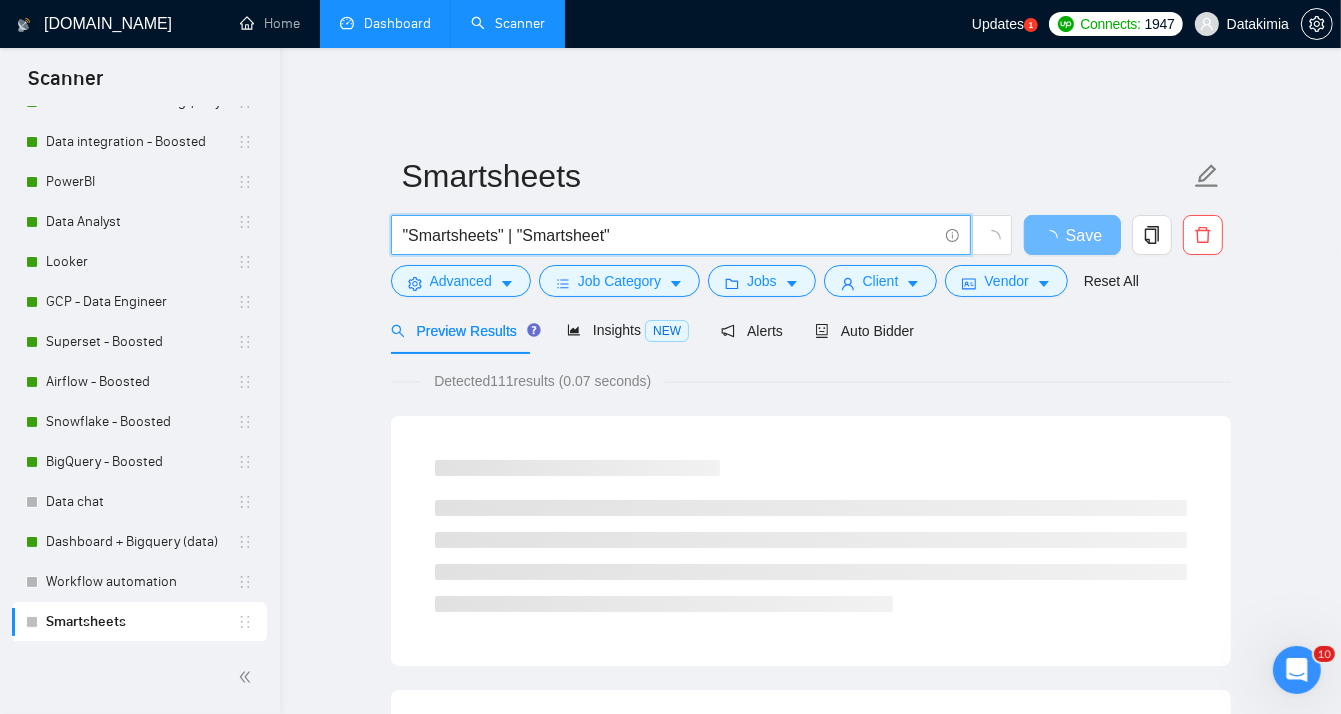 click on ""Smartsheets" | "Smartsheet"" at bounding box center (670, 235) 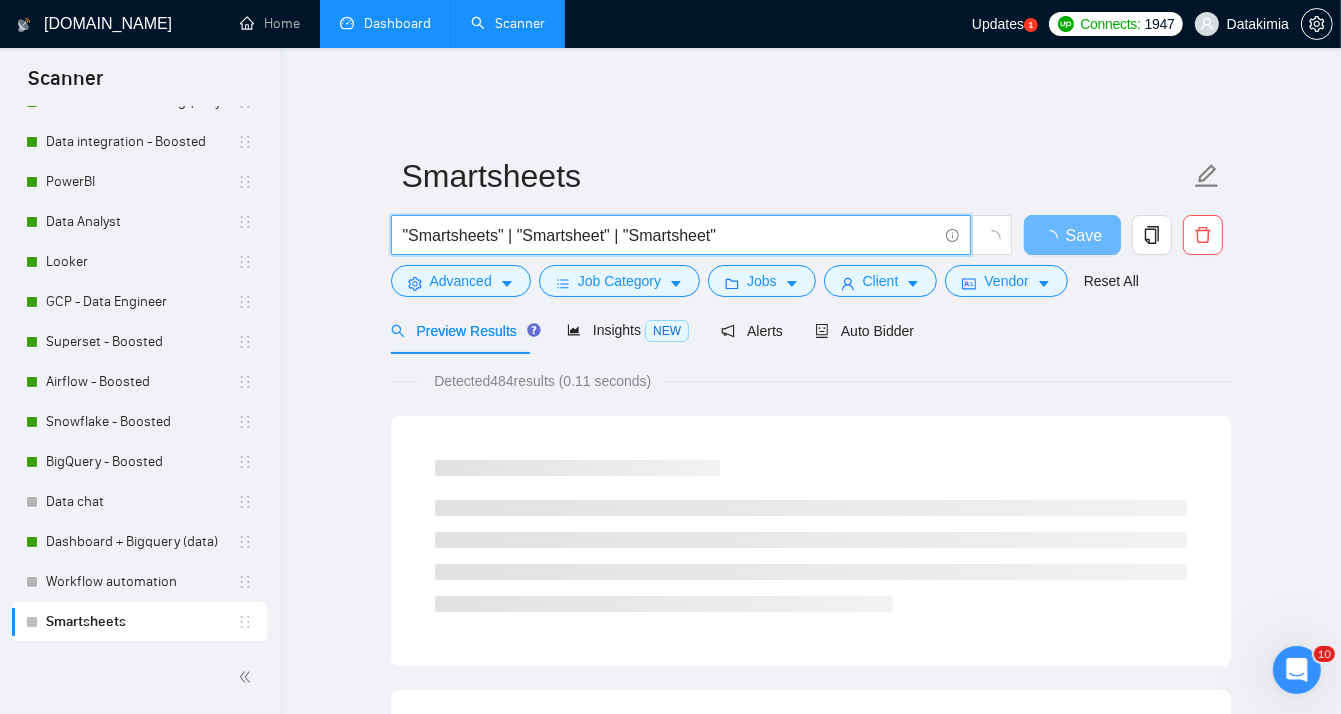 click on ""Smartsheets" | "Smartsheet" | "Smartsheet"" at bounding box center (670, 235) 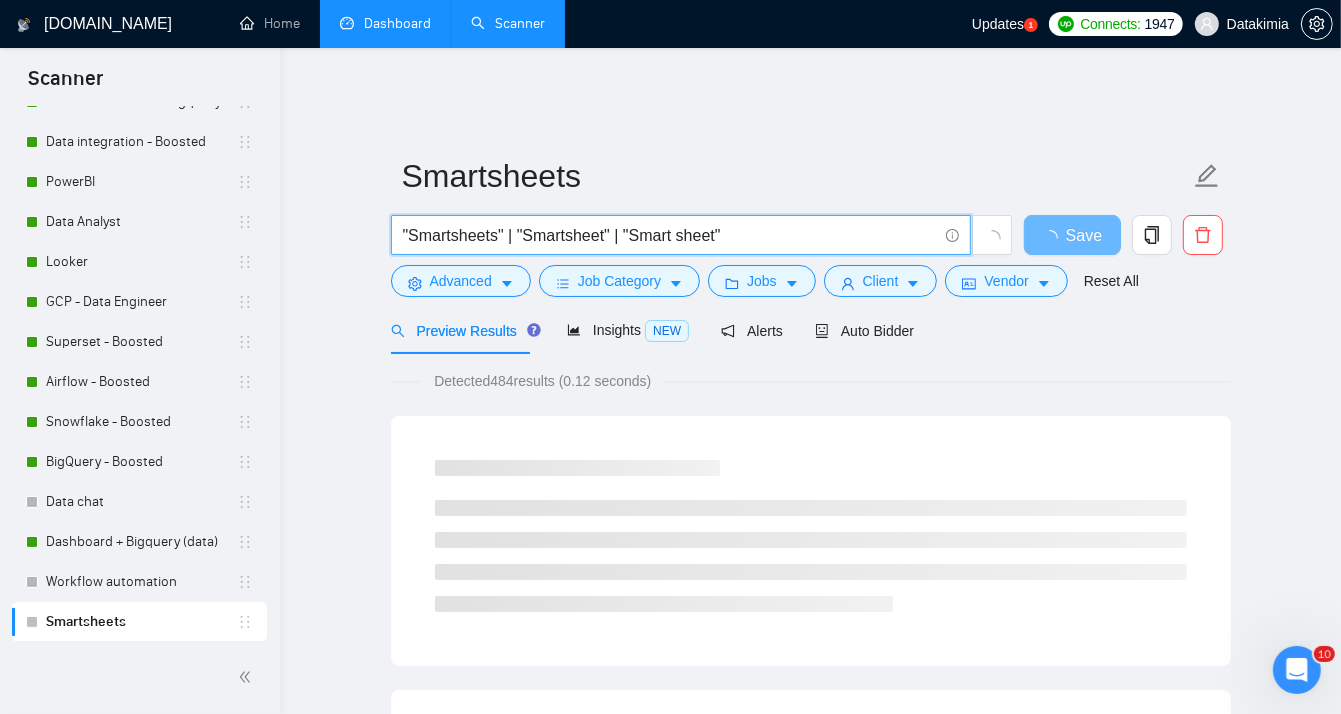 drag, startPoint x: 744, startPoint y: 220, endPoint x: 611, endPoint y: 222, distance: 133.01503 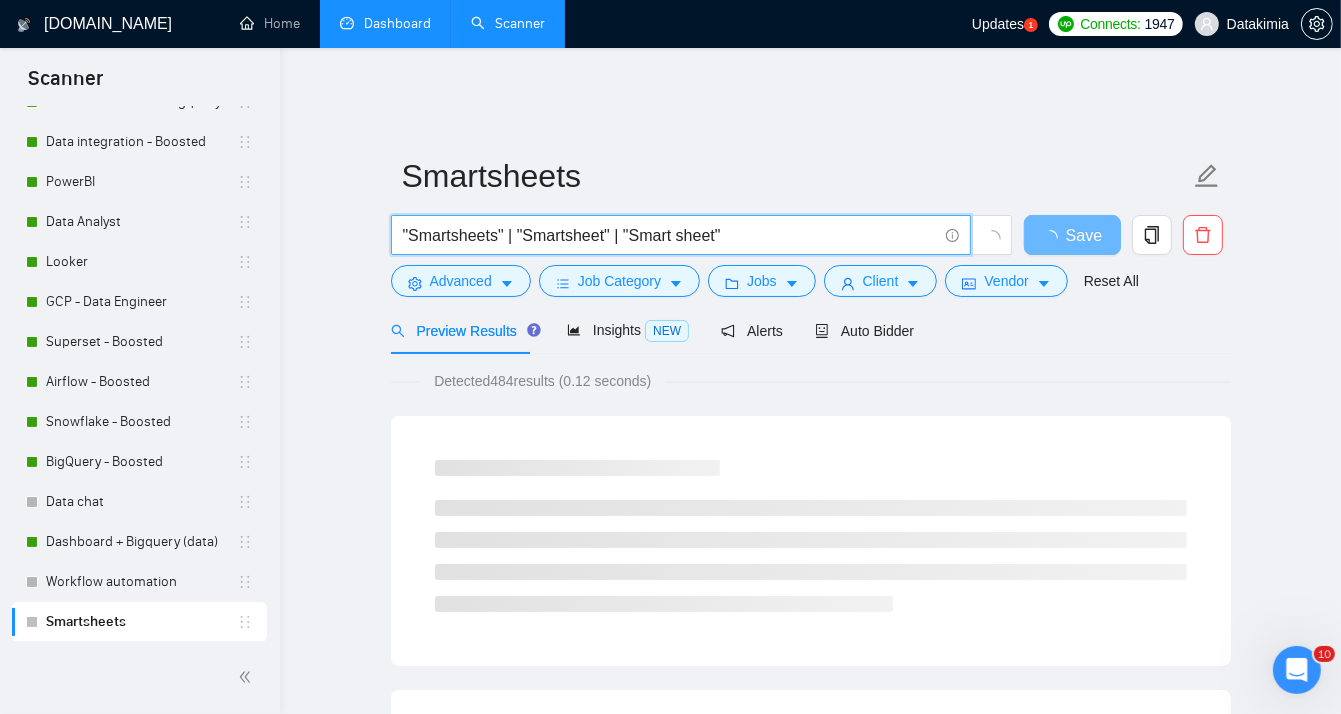 click on ""Smartsheets" | "Smartsheet" | "Smart sheet"" at bounding box center [670, 235] 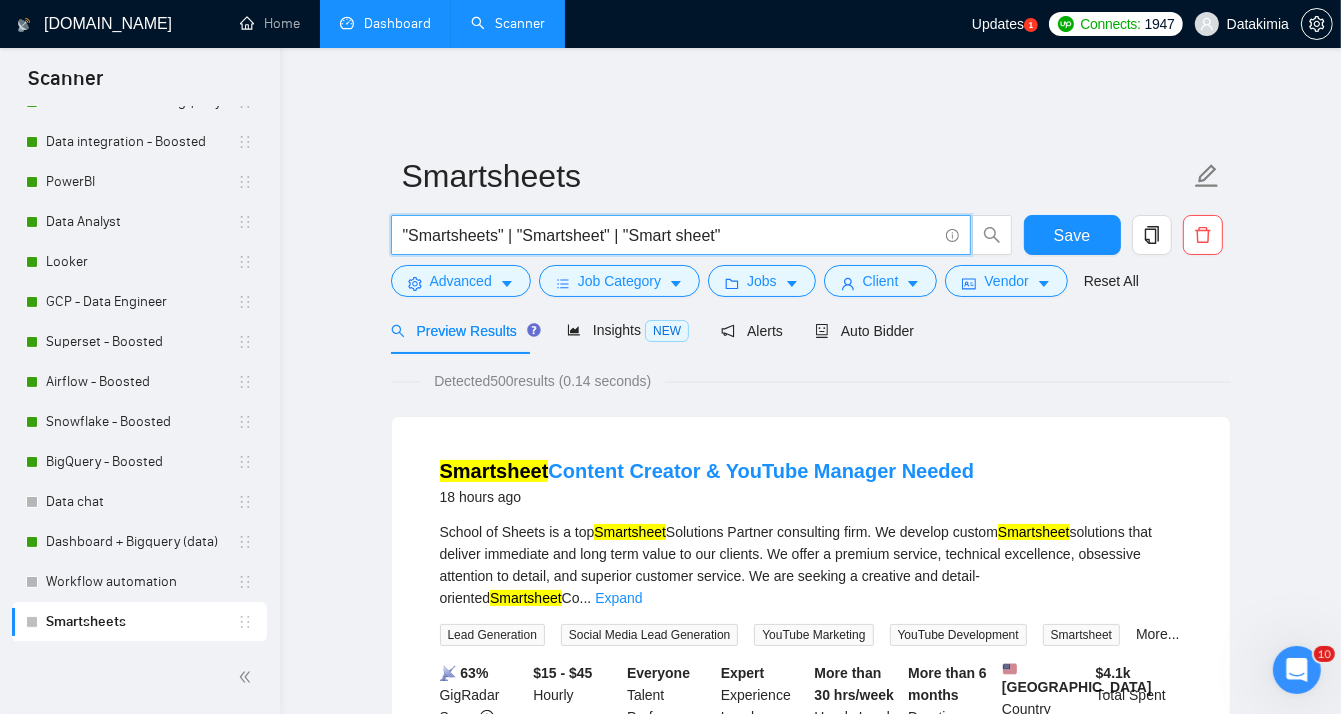 paste on "| "Smart sheet"" 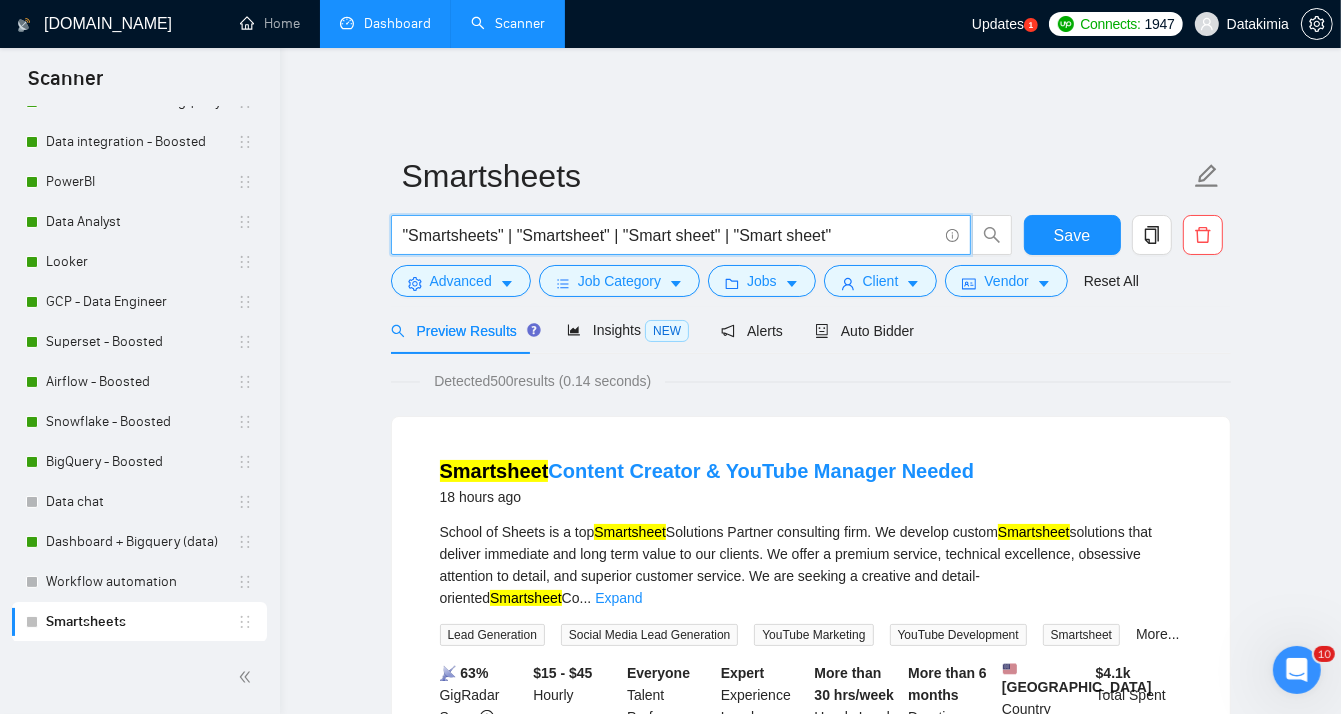 click on ""Smartsheets" | "Smartsheet" | "Smart sheet" | "Smart sheet"" at bounding box center [670, 235] 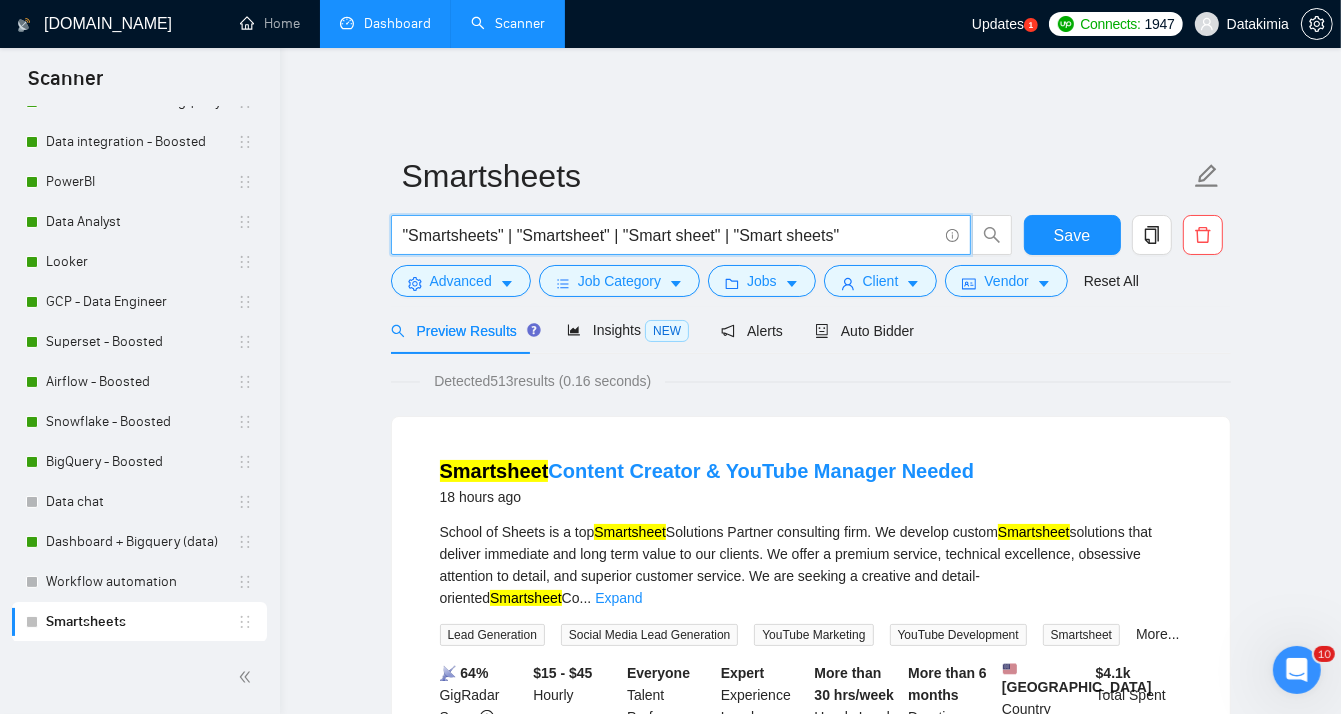 click on ""Smartsheets" | "Smartsheet" | "Smart sheet" | "Smart sheets"" at bounding box center [670, 235] 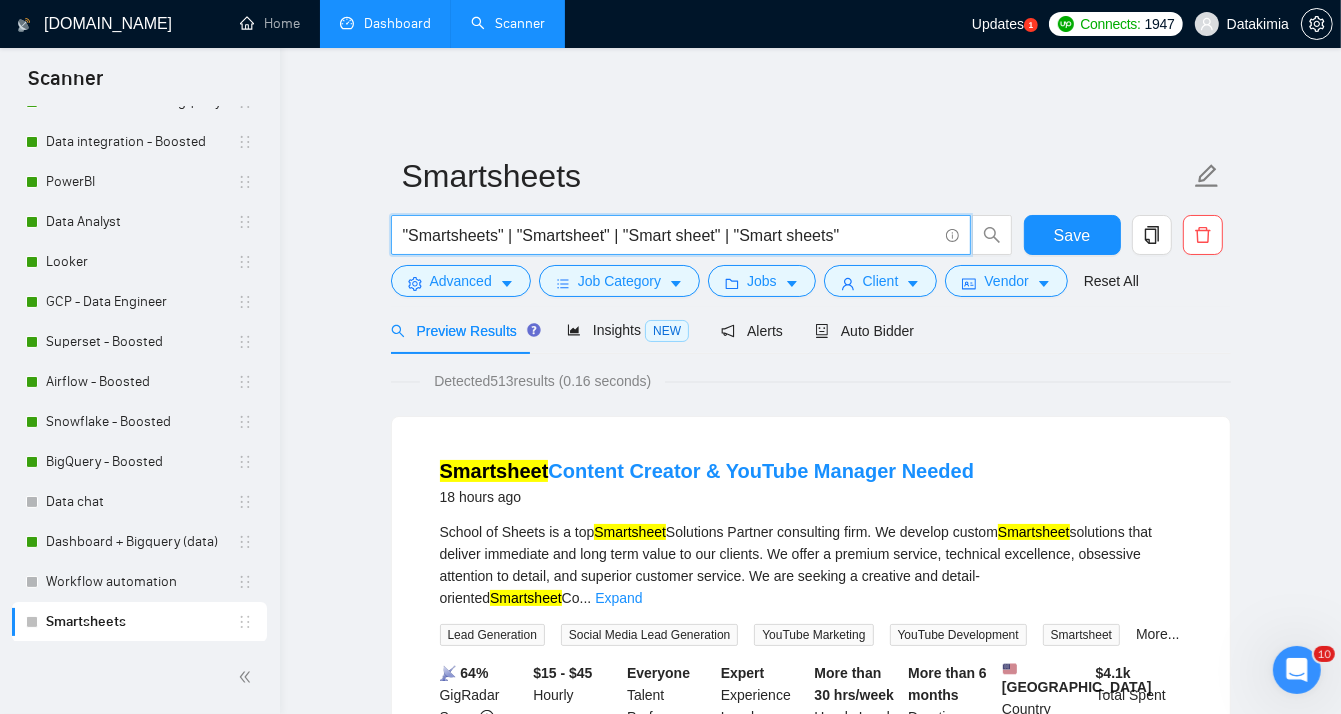 type on ""Smartsheets" | "Smartsheet" | "Smart sheet" | "Smart sheets"" 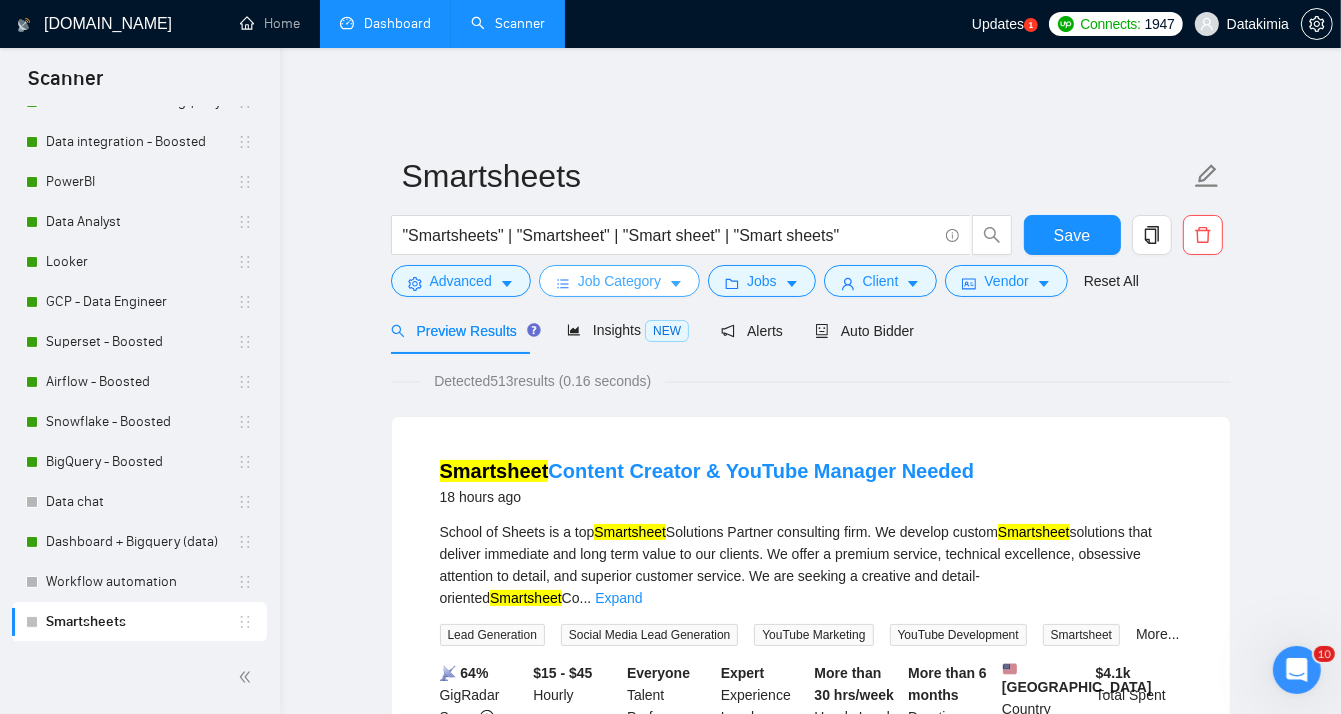 click on "Job Category" at bounding box center (619, 281) 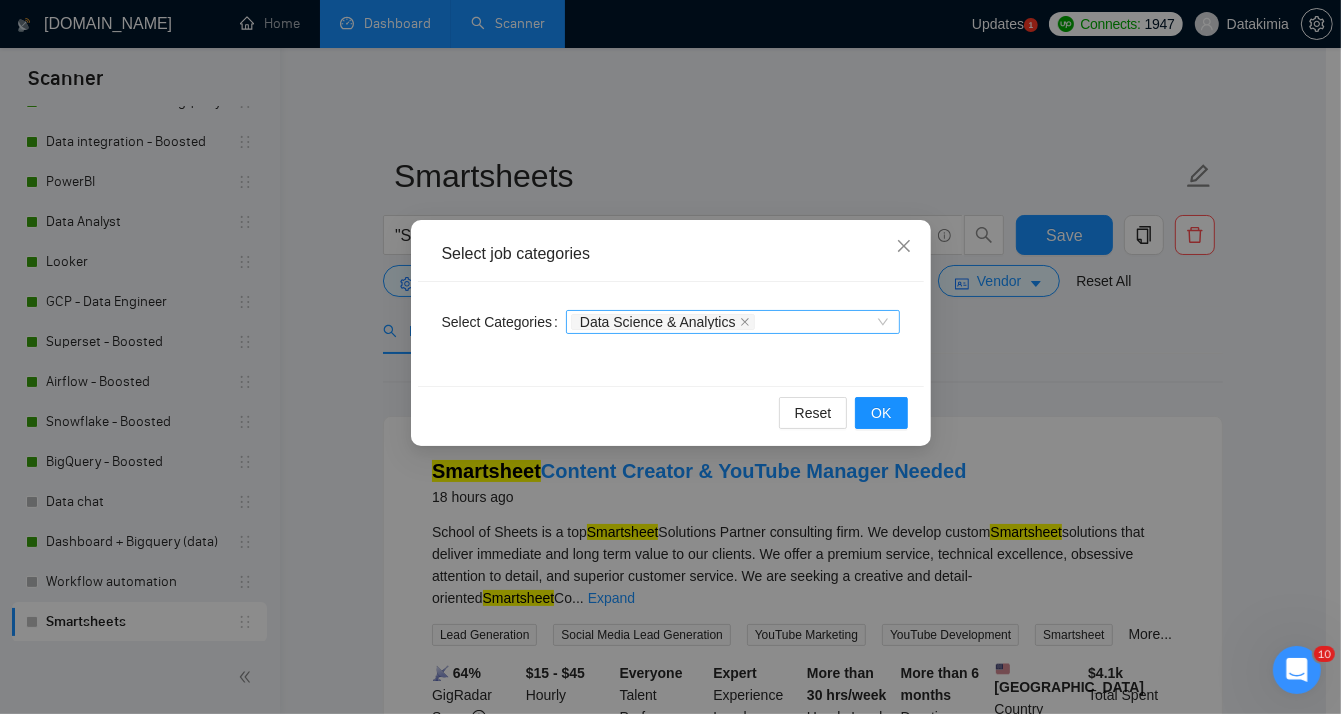 click on "Data Science & Analytics" at bounding box center [723, 322] 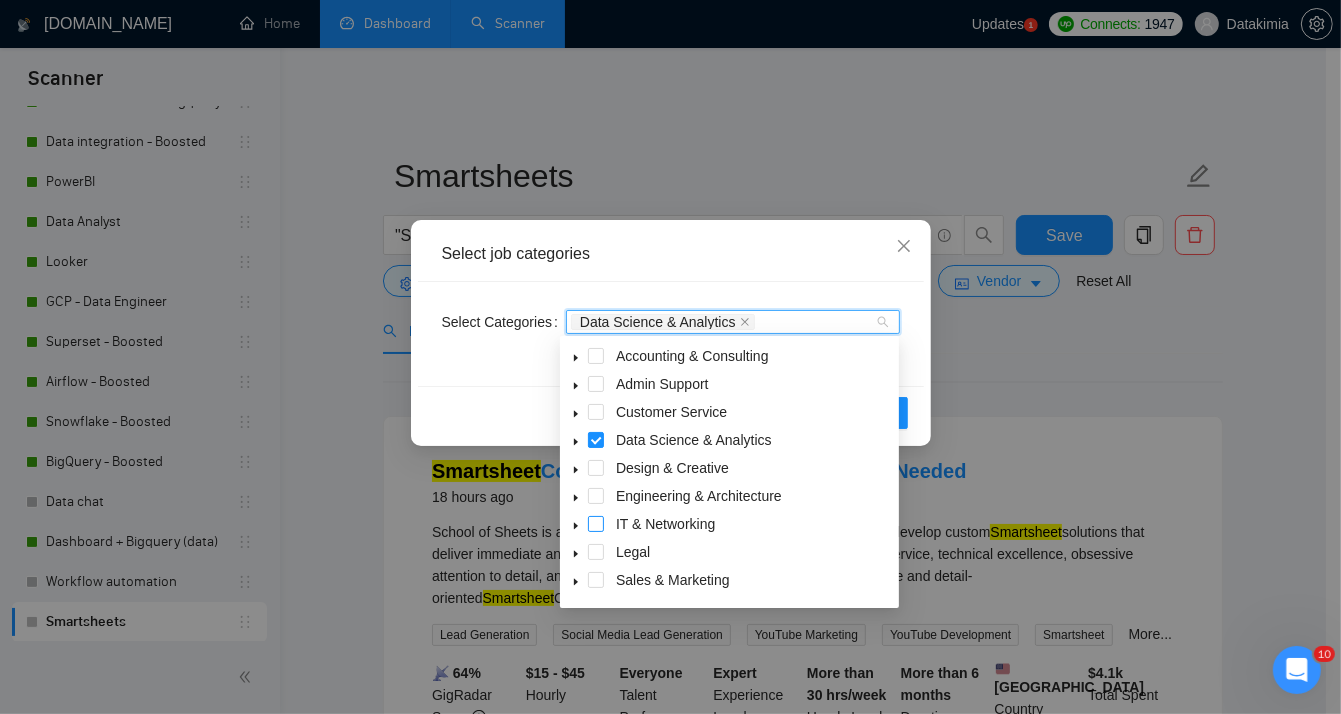 click at bounding box center [596, 524] 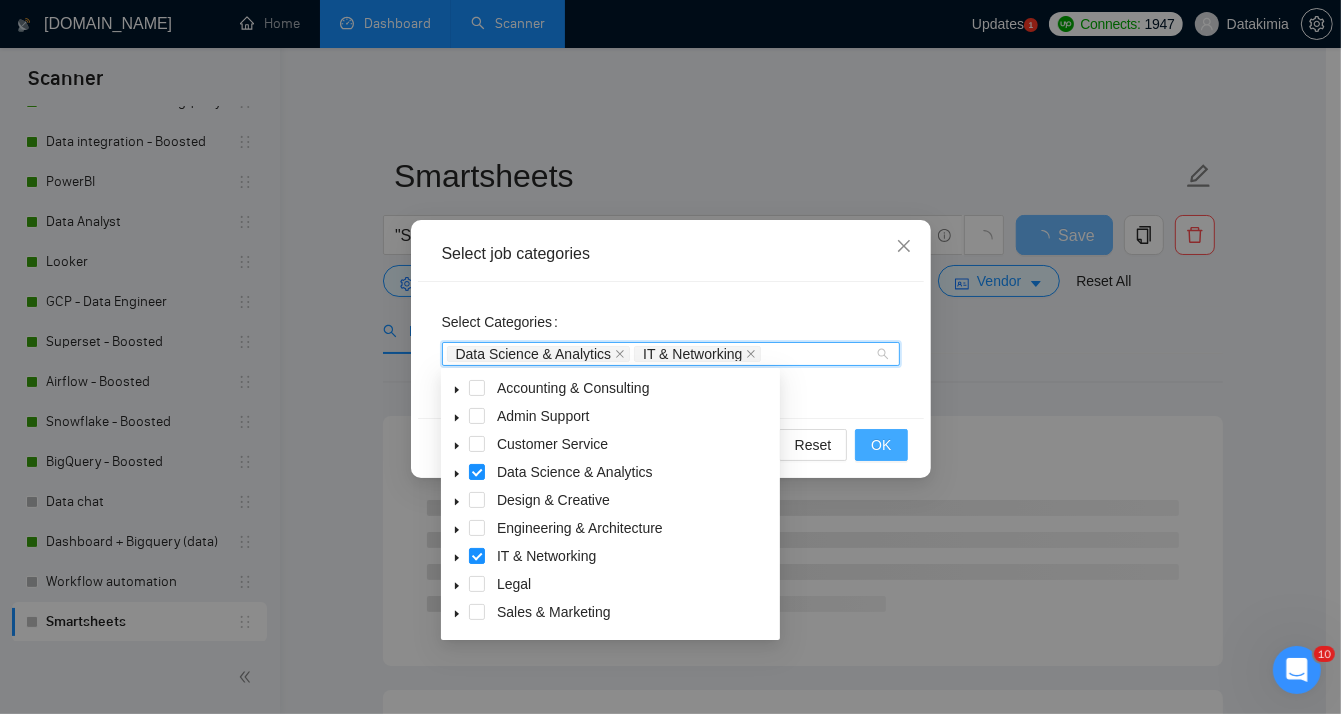click on "OK" at bounding box center (881, 445) 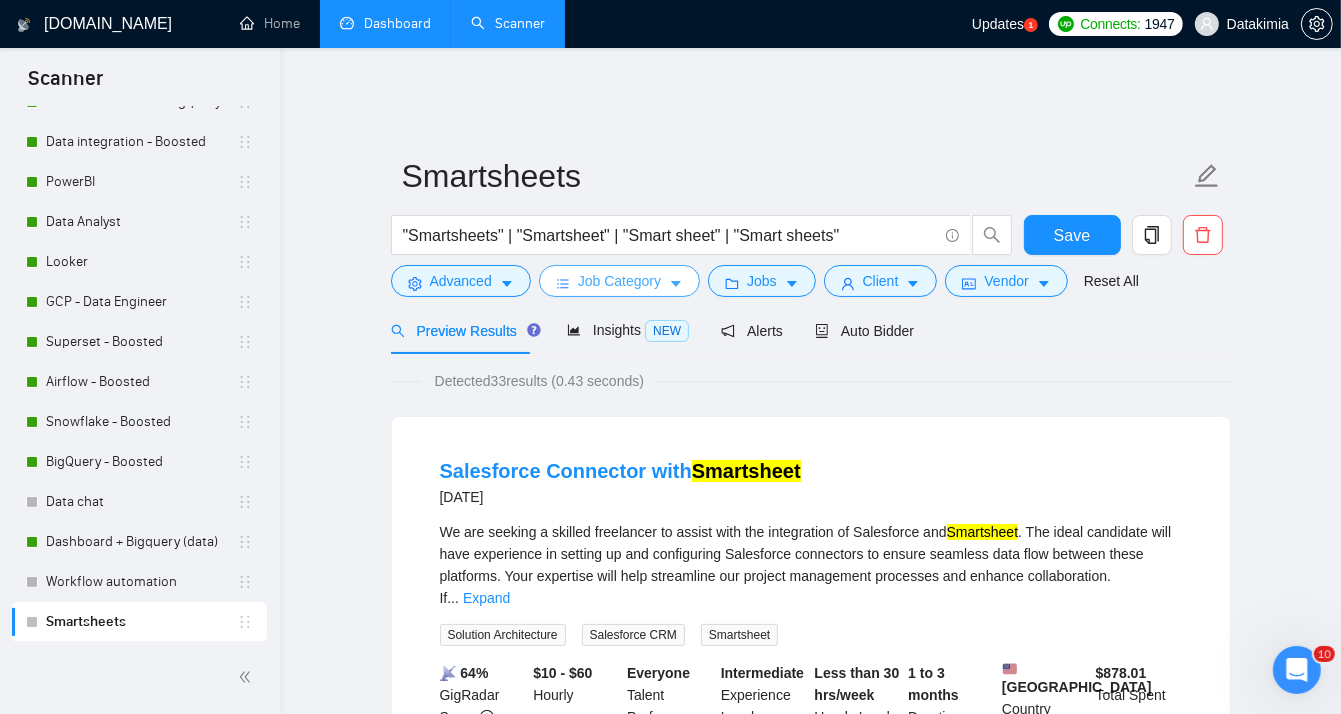 click 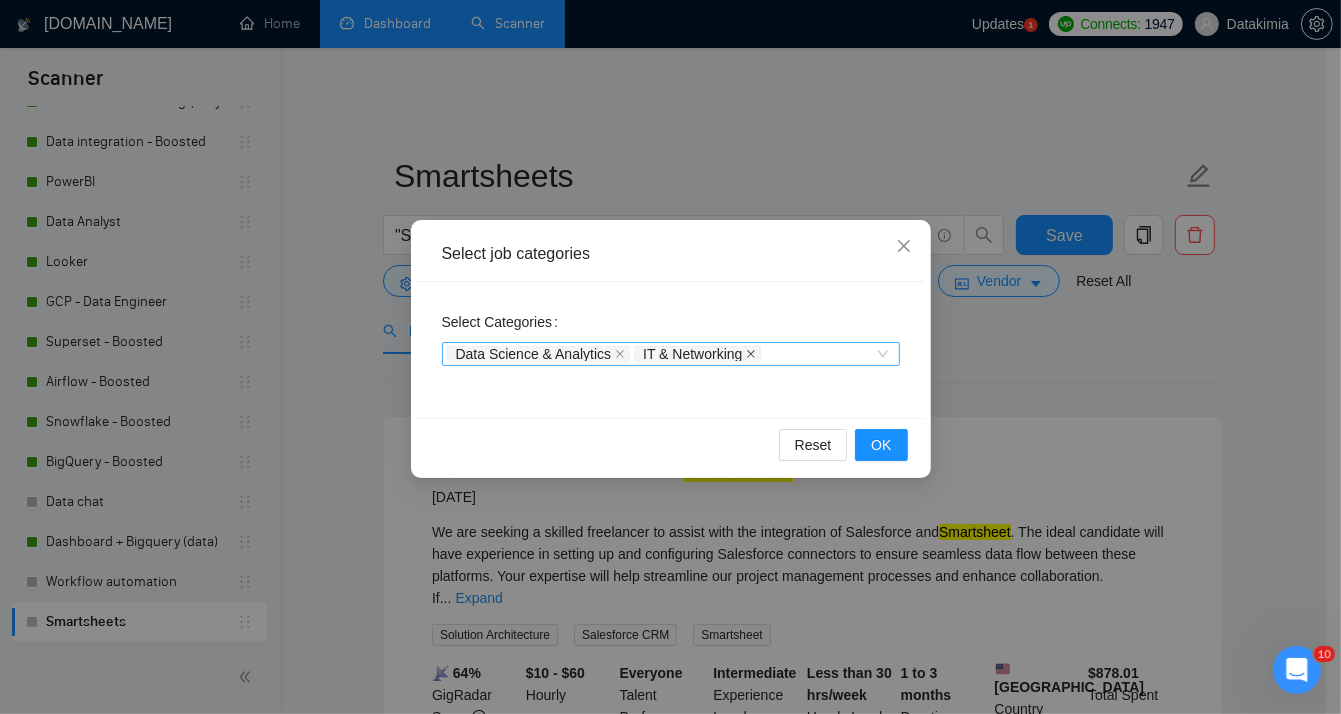 click 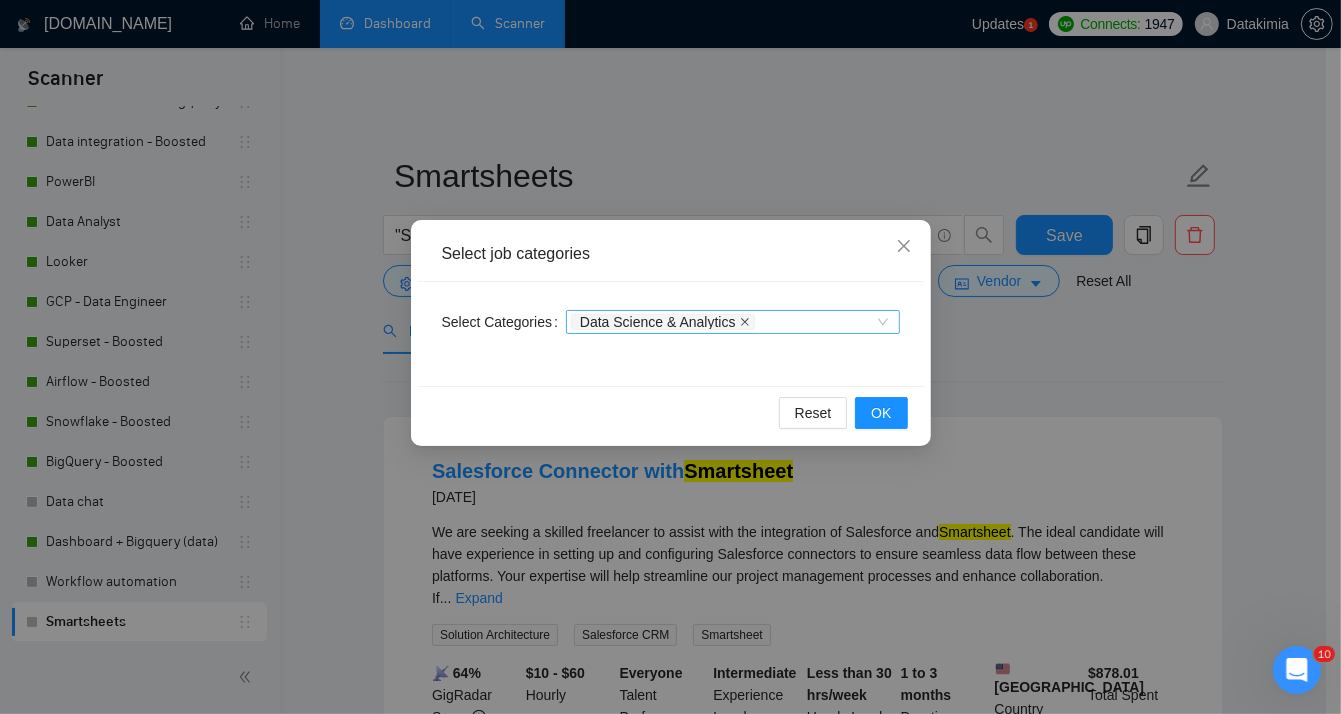 click 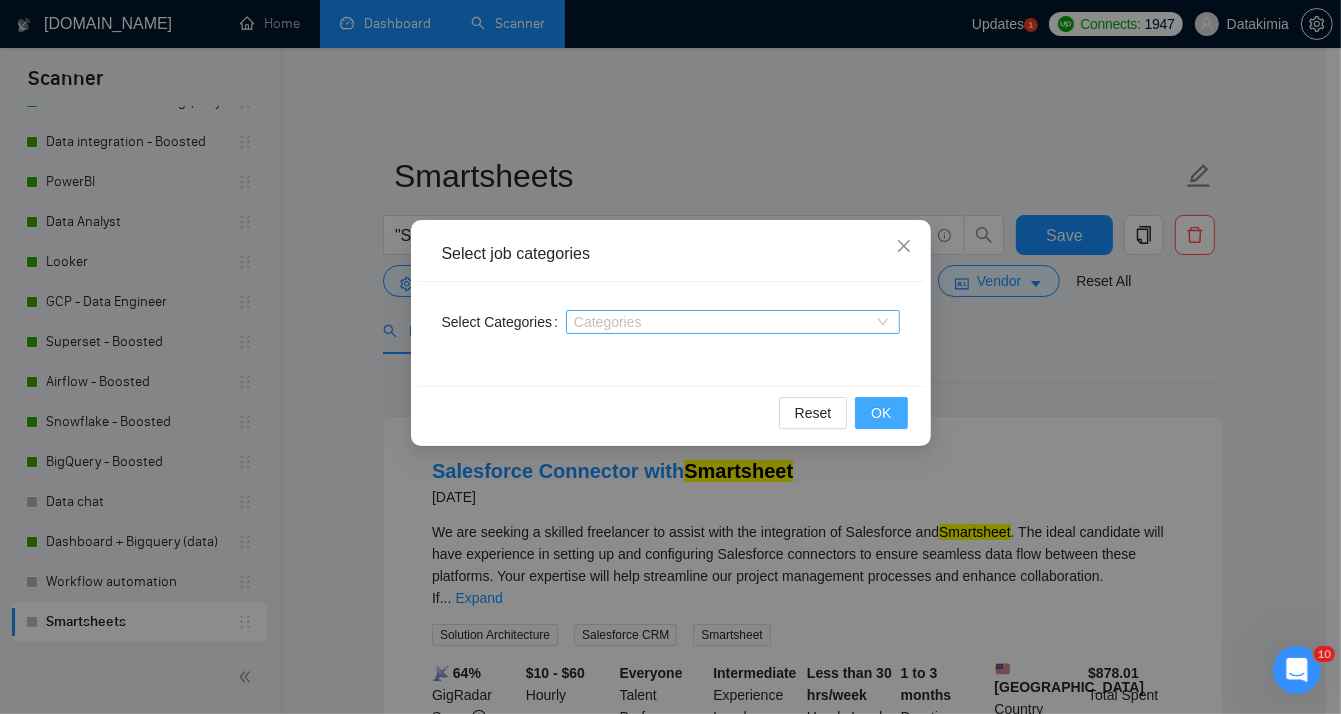 click on "OK" at bounding box center (881, 413) 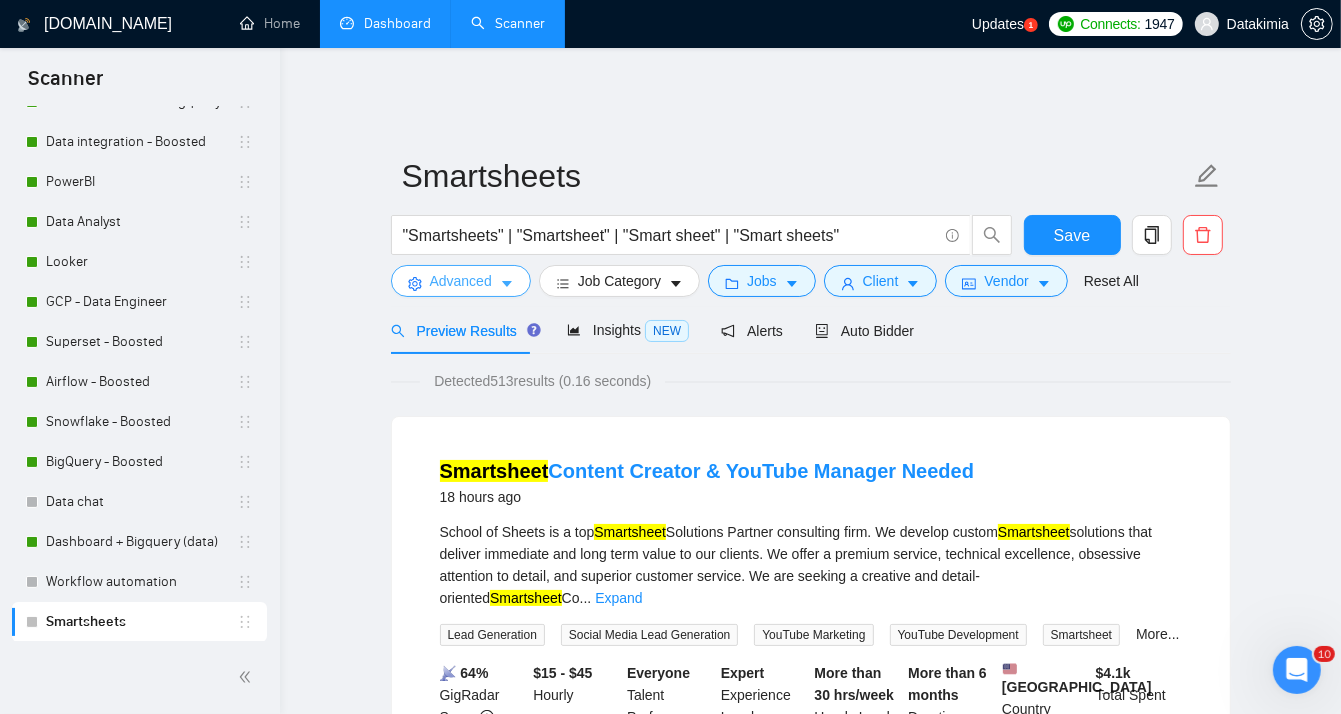 click on "Advanced" at bounding box center [461, 281] 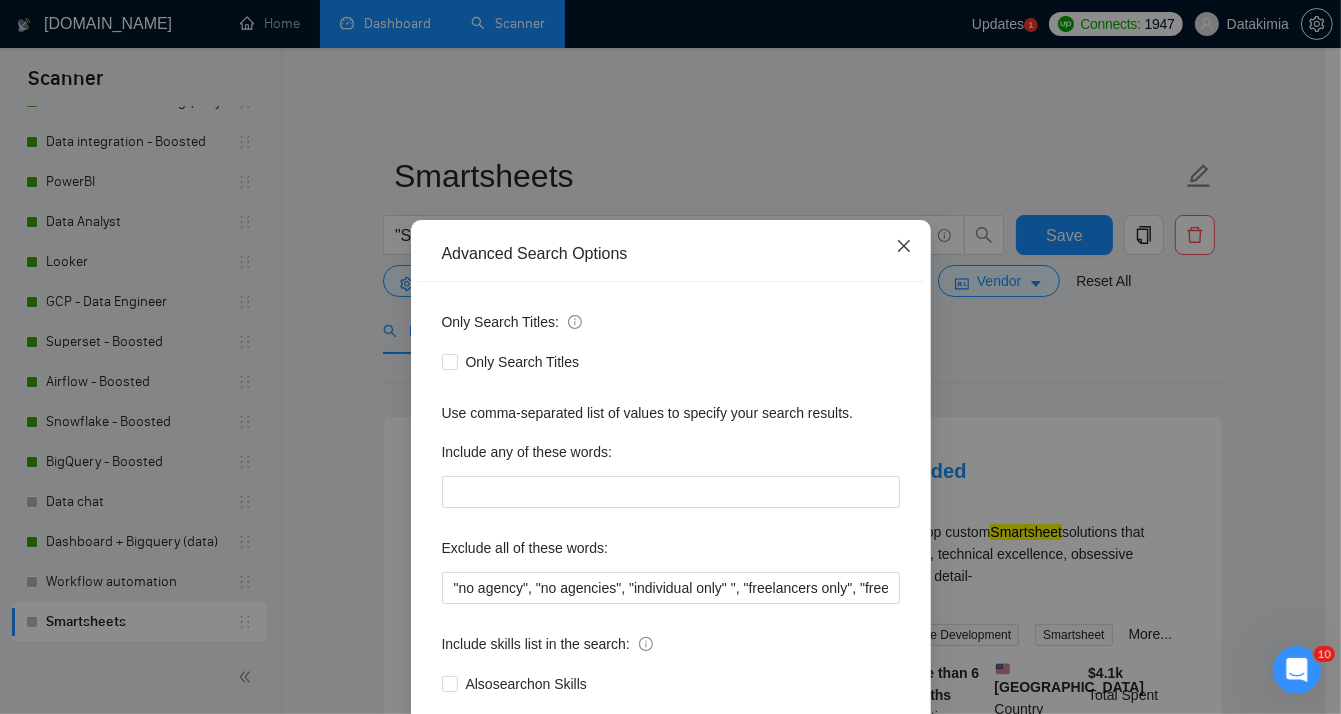 click at bounding box center [904, 247] 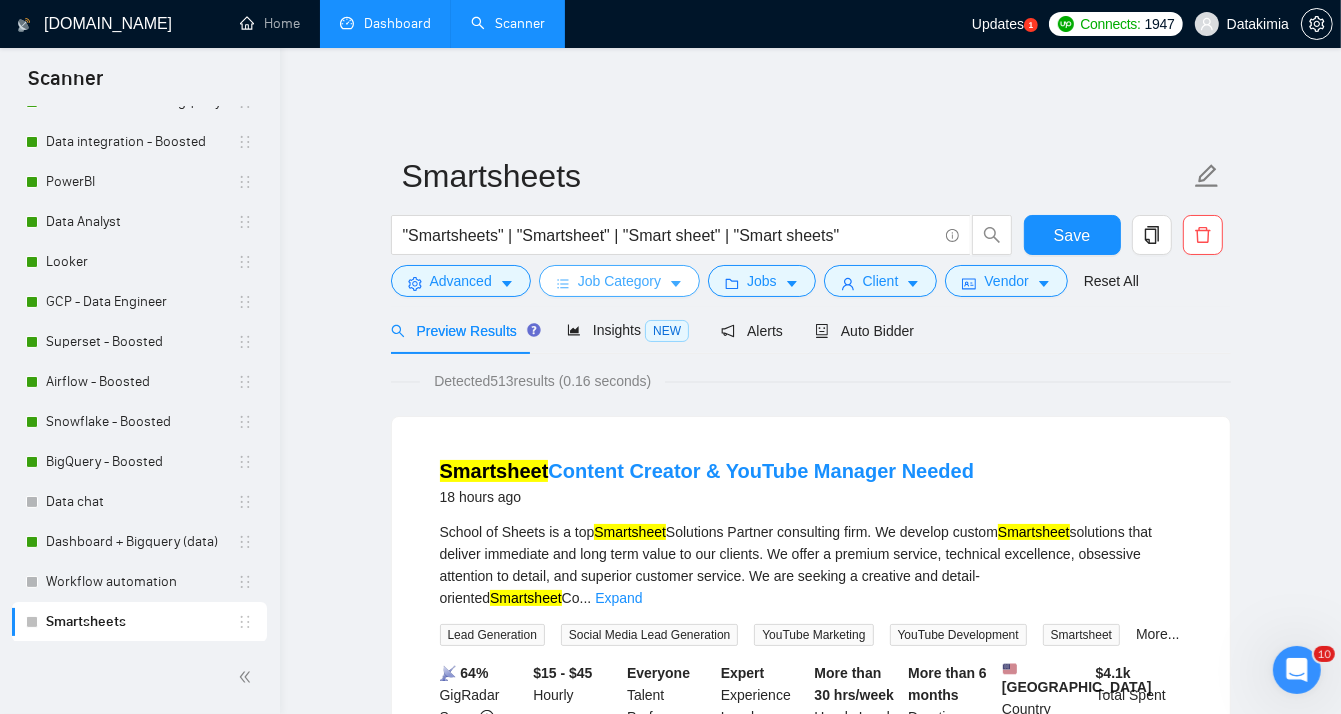 click 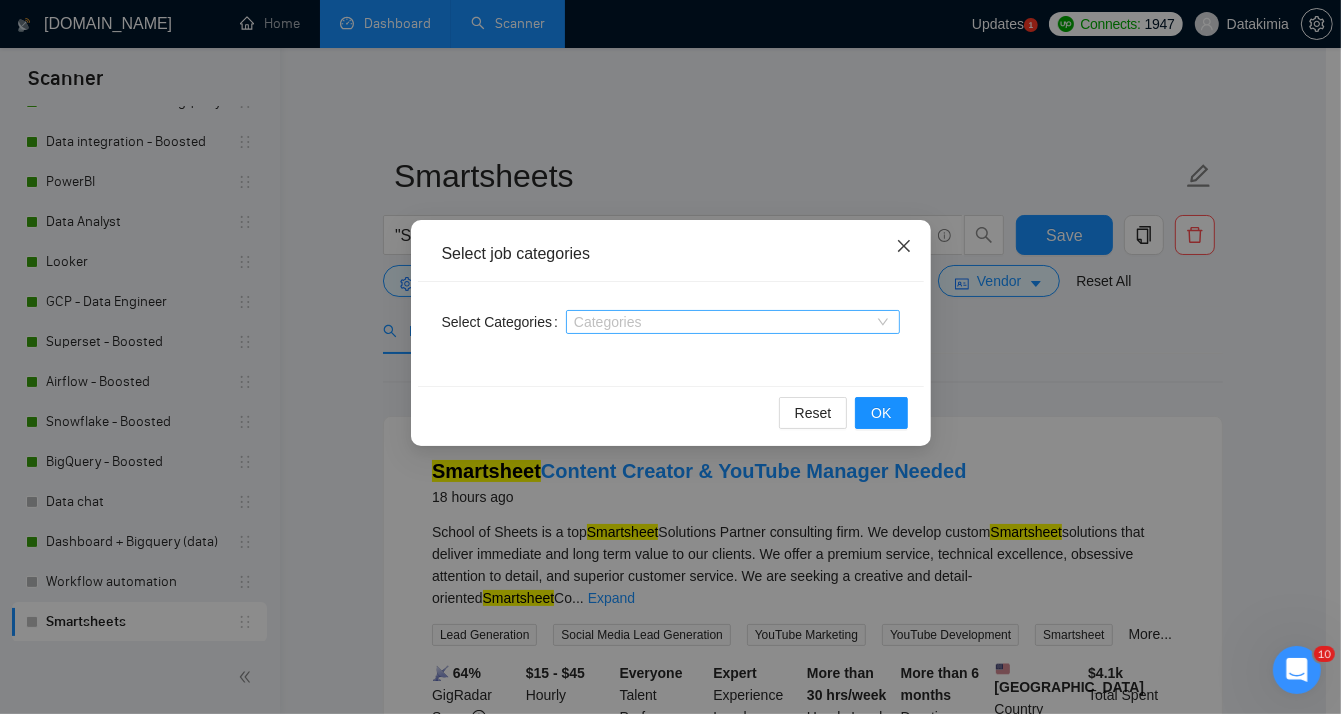 click 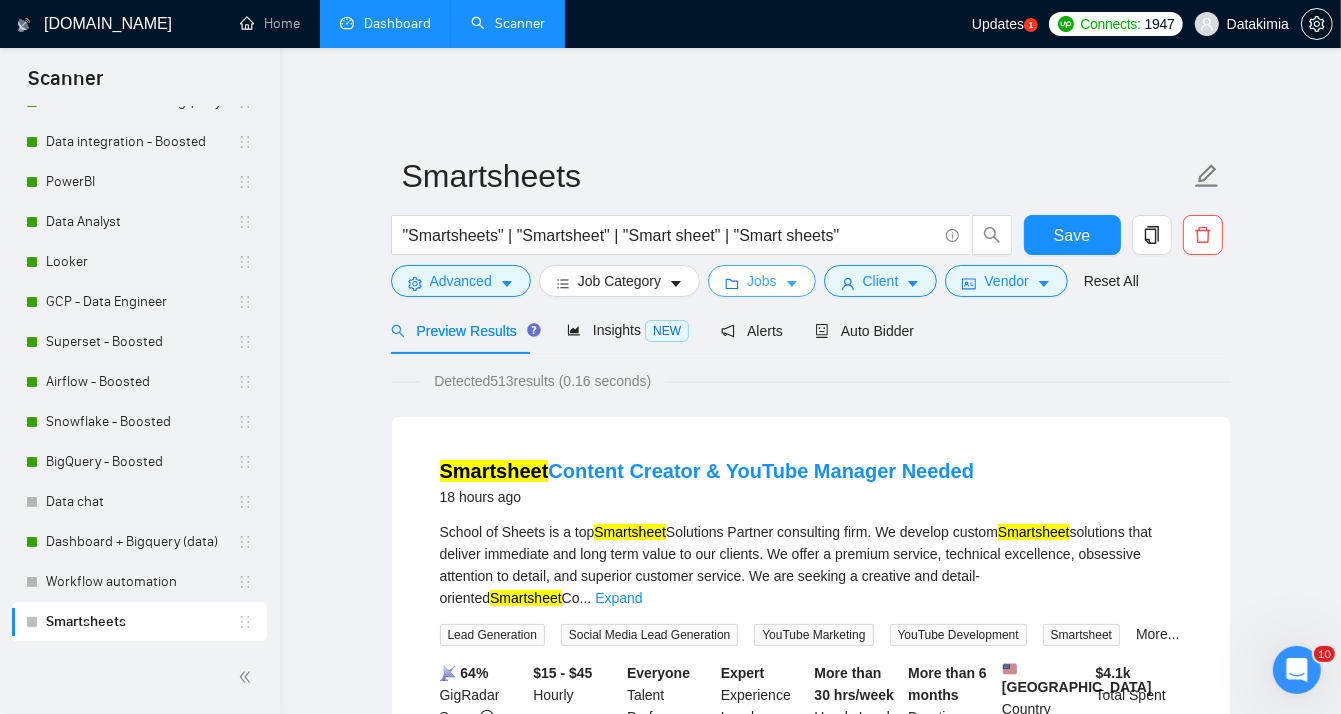 click 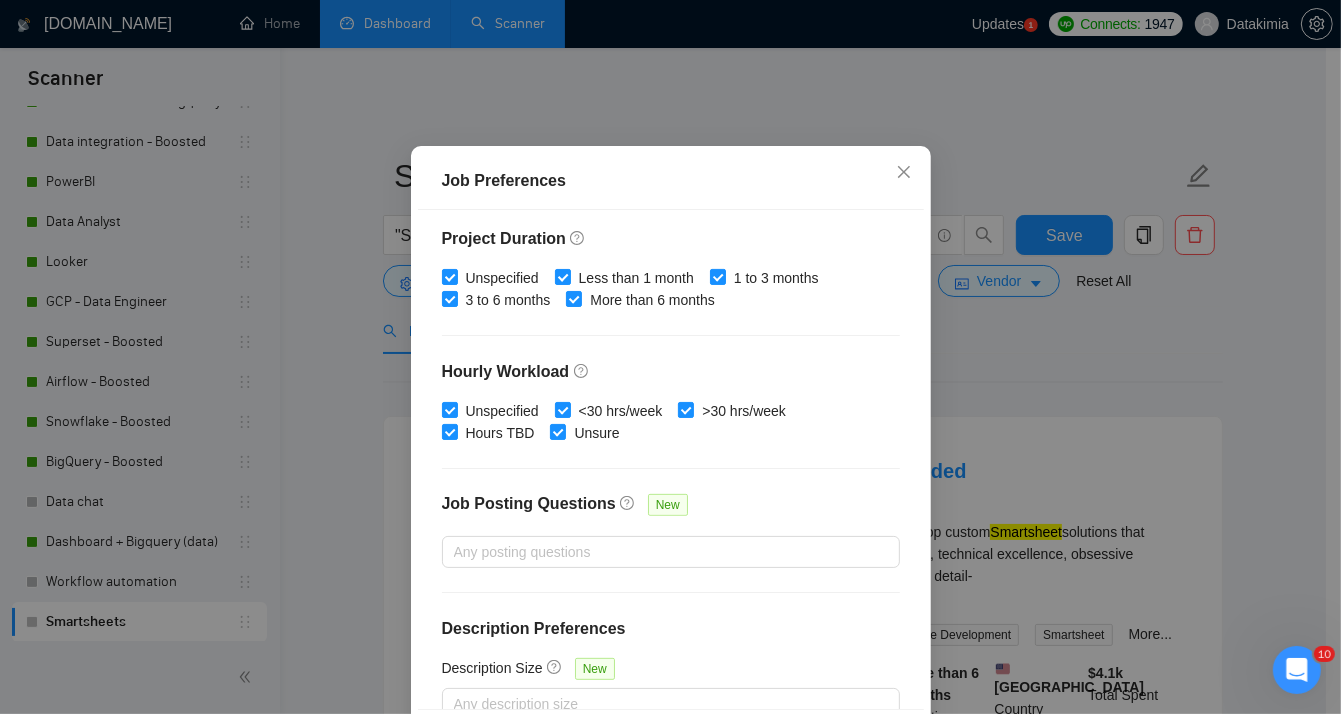 scroll, scrollTop: 626, scrollLeft: 0, axis: vertical 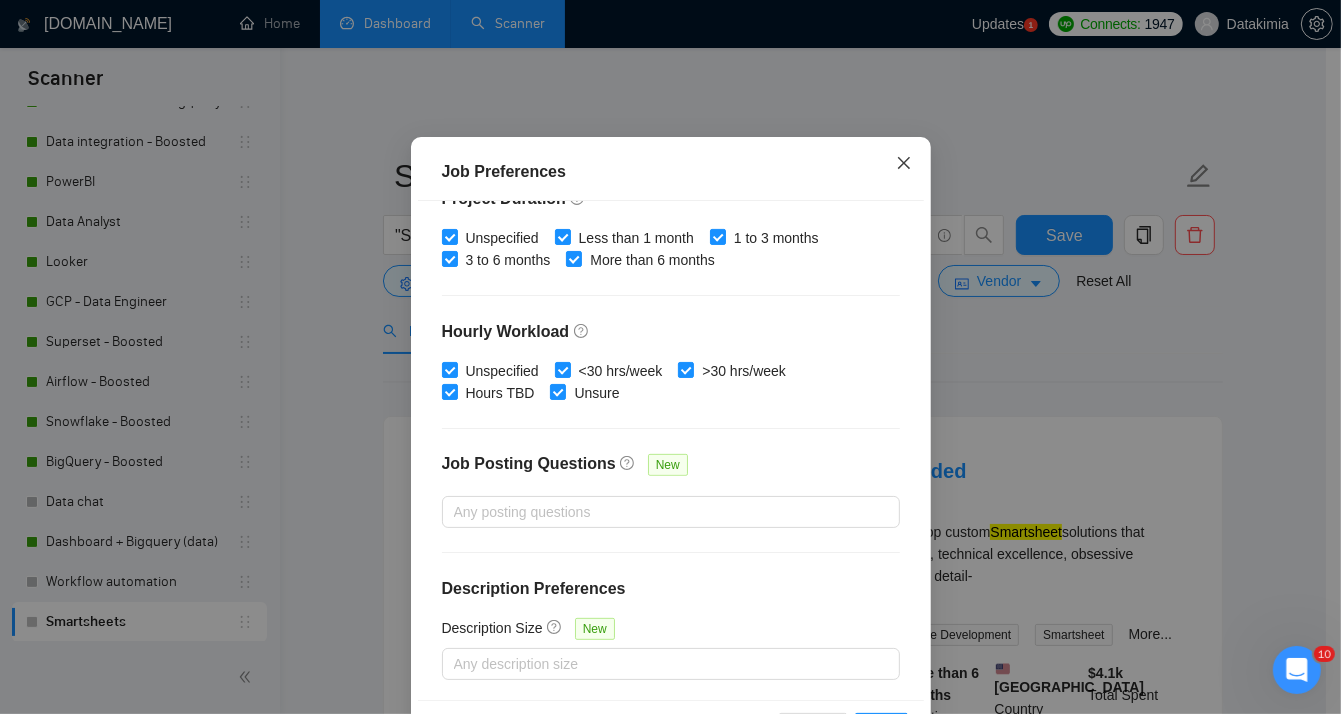 click 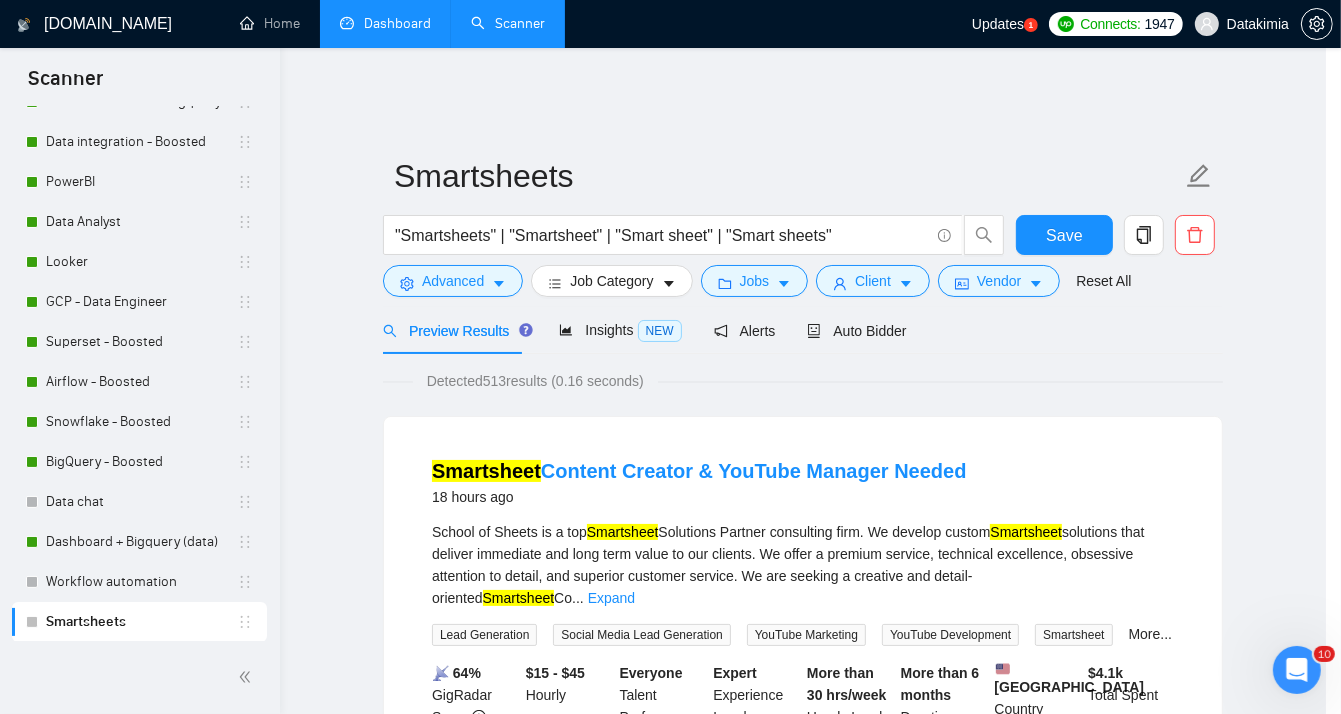 scroll, scrollTop: 57, scrollLeft: 0, axis: vertical 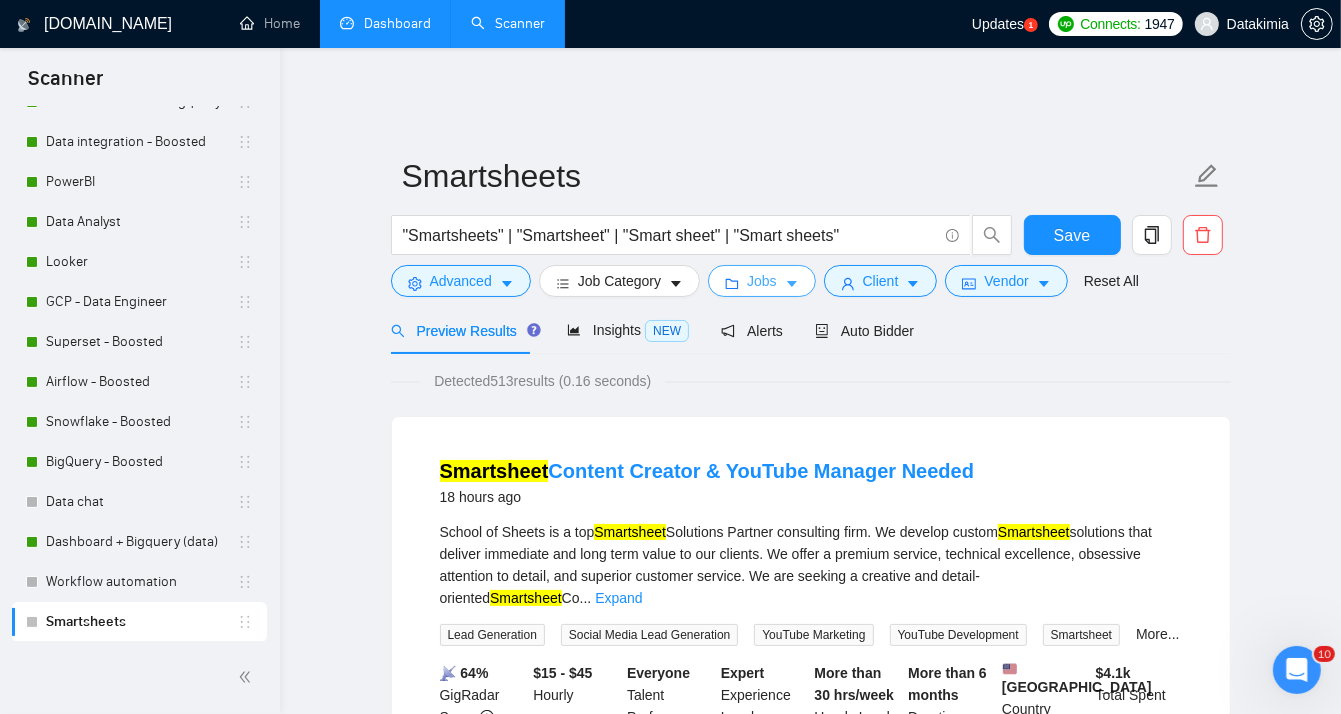 click on "Jobs" at bounding box center [762, 281] 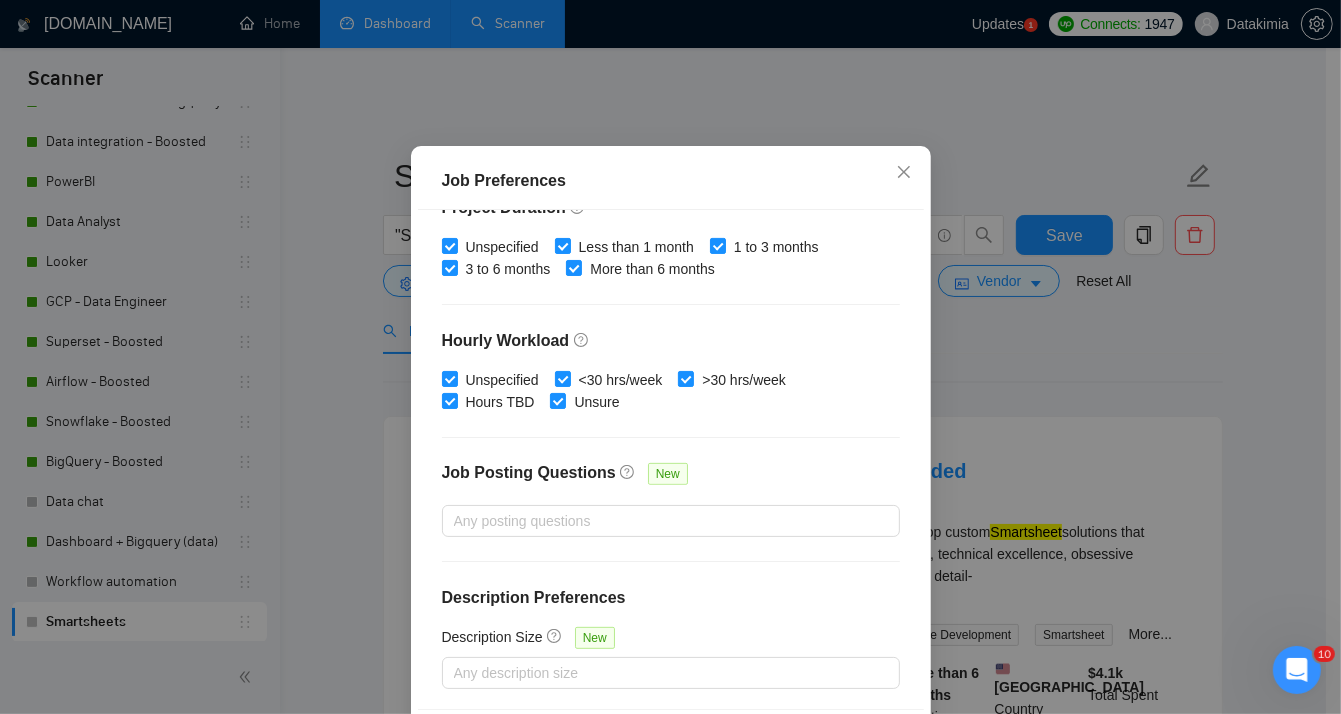 scroll, scrollTop: 139, scrollLeft: 0, axis: vertical 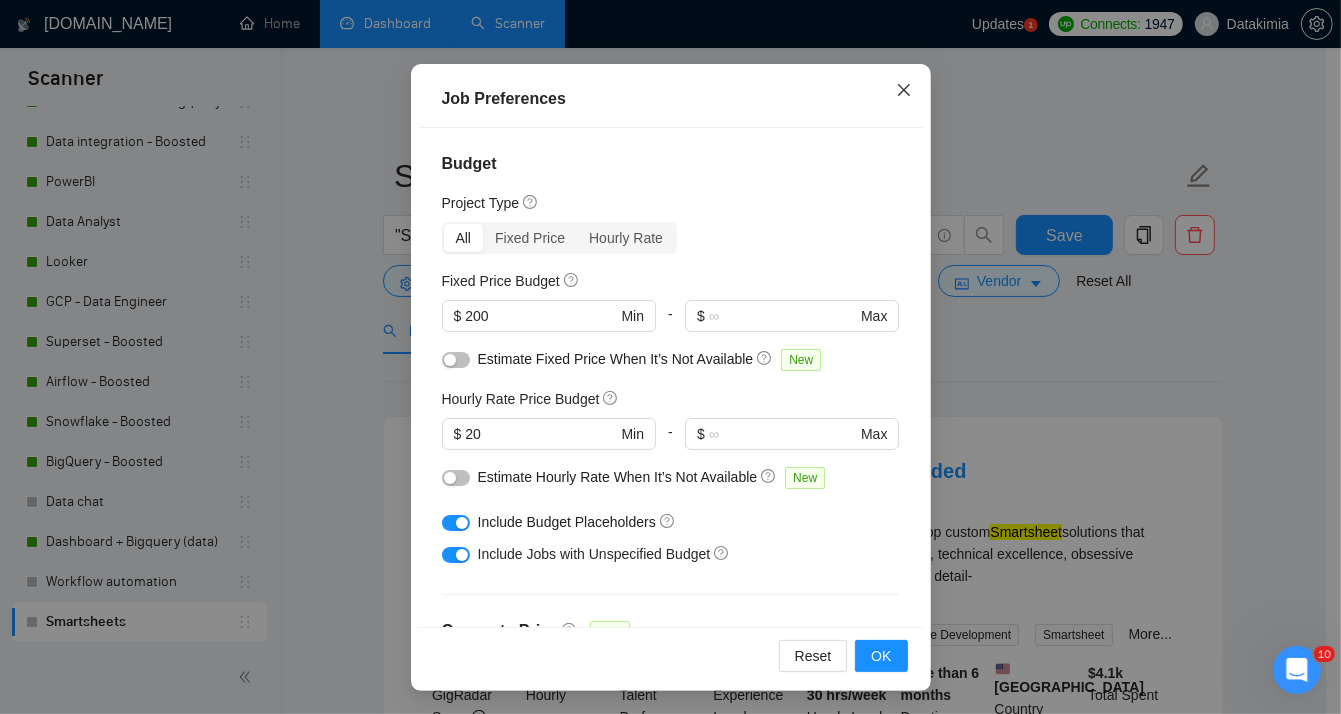 click 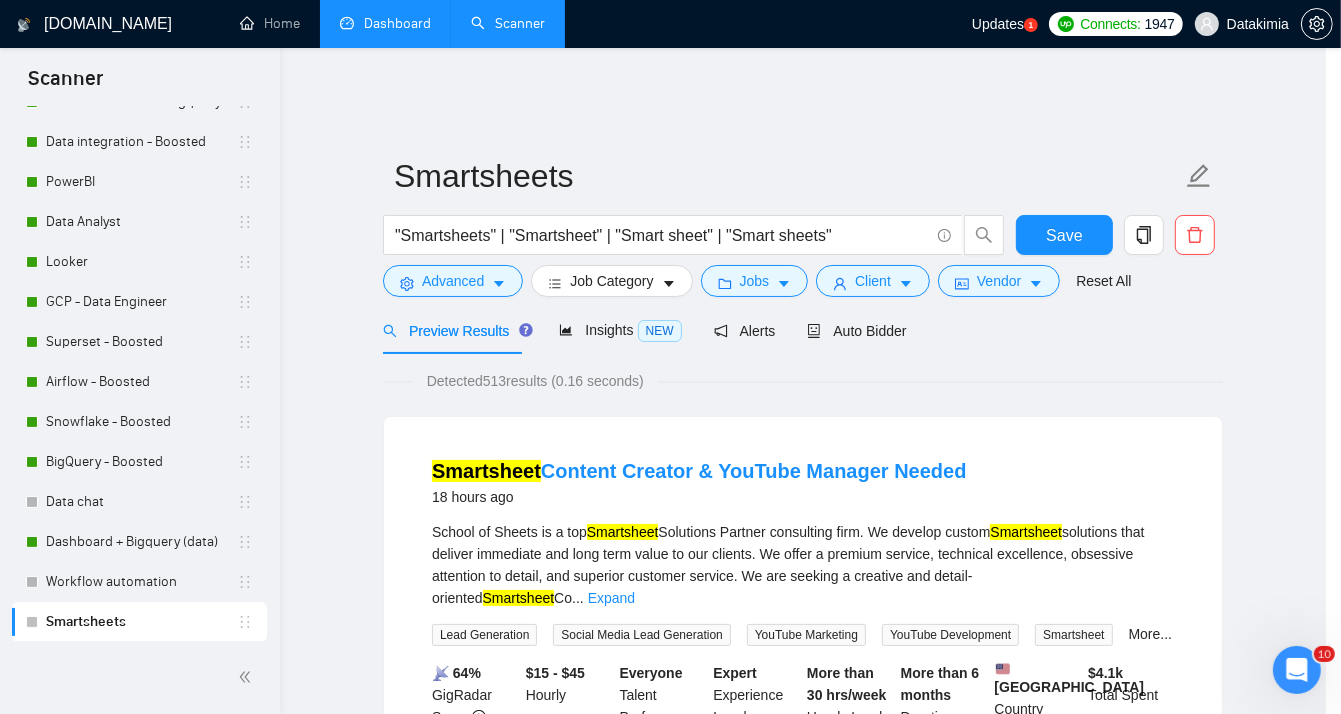 scroll, scrollTop: 57, scrollLeft: 0, axis: vertical 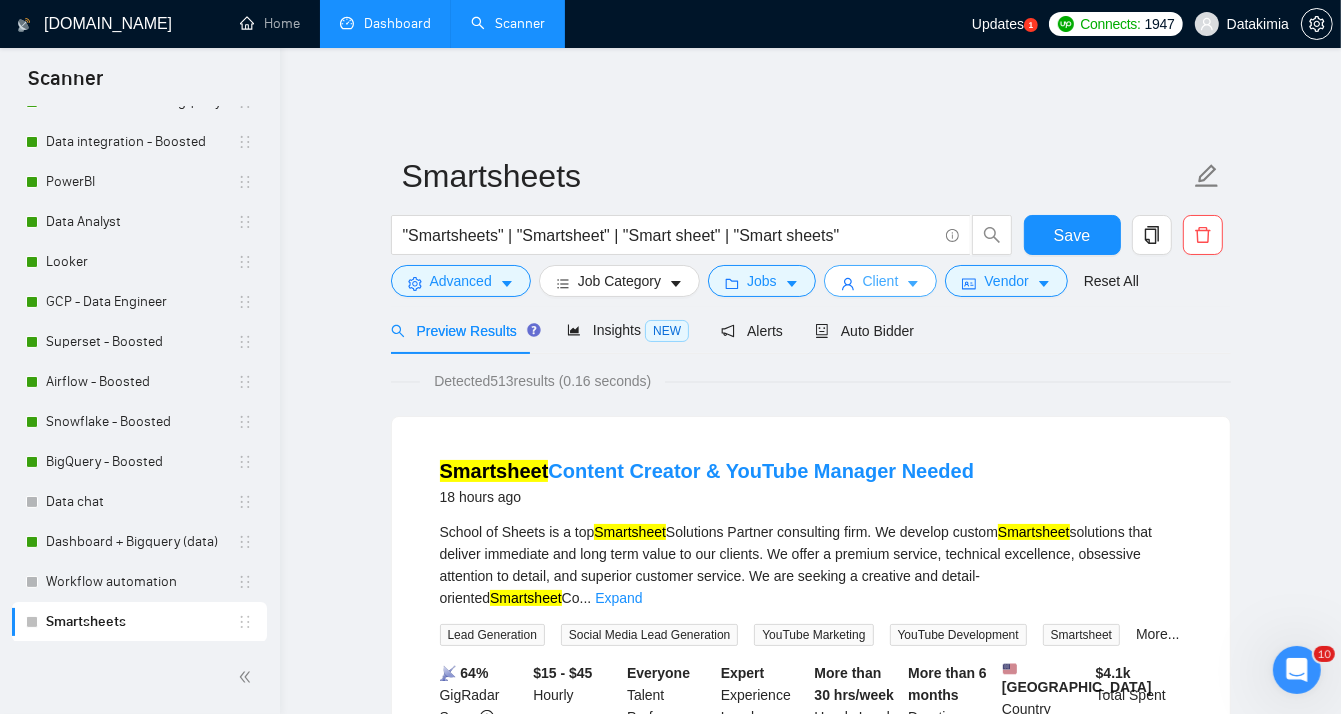 click on "Client" at bounding box center [881, 281] 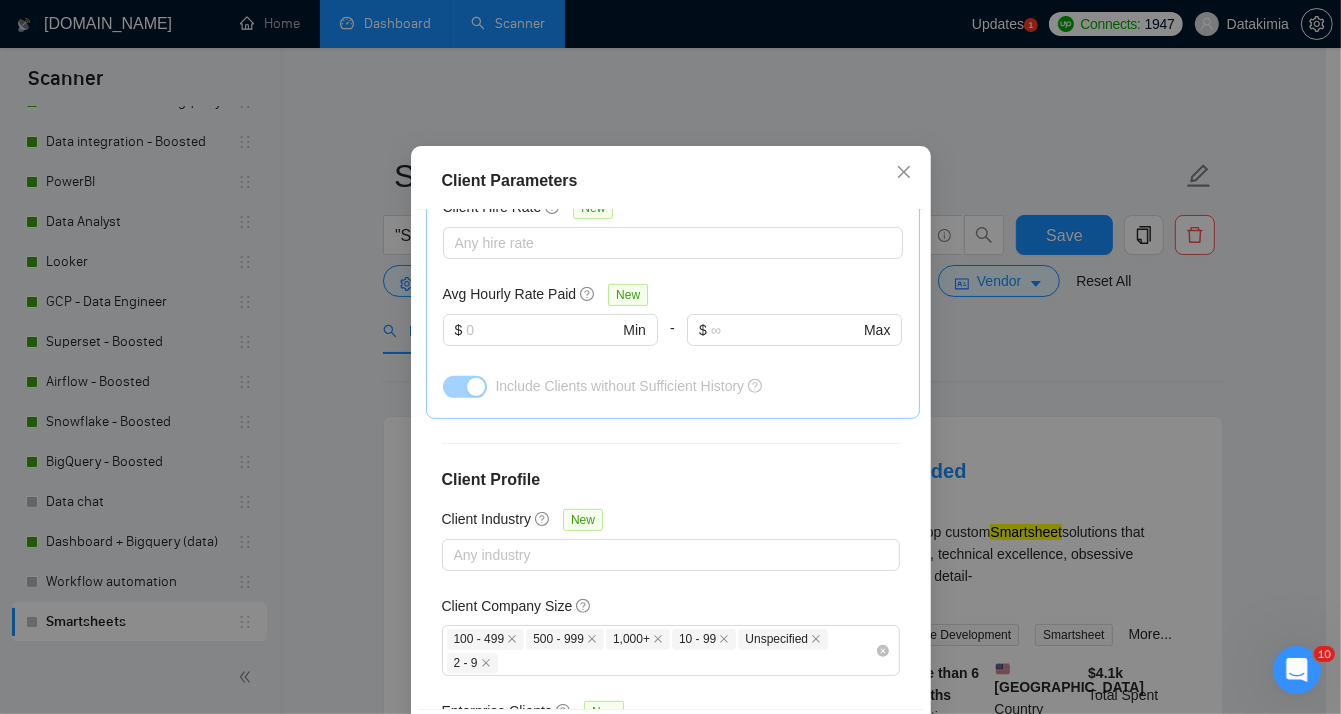 scroll, scrollTop: 595, scrollLeft: 0, axis: vertical 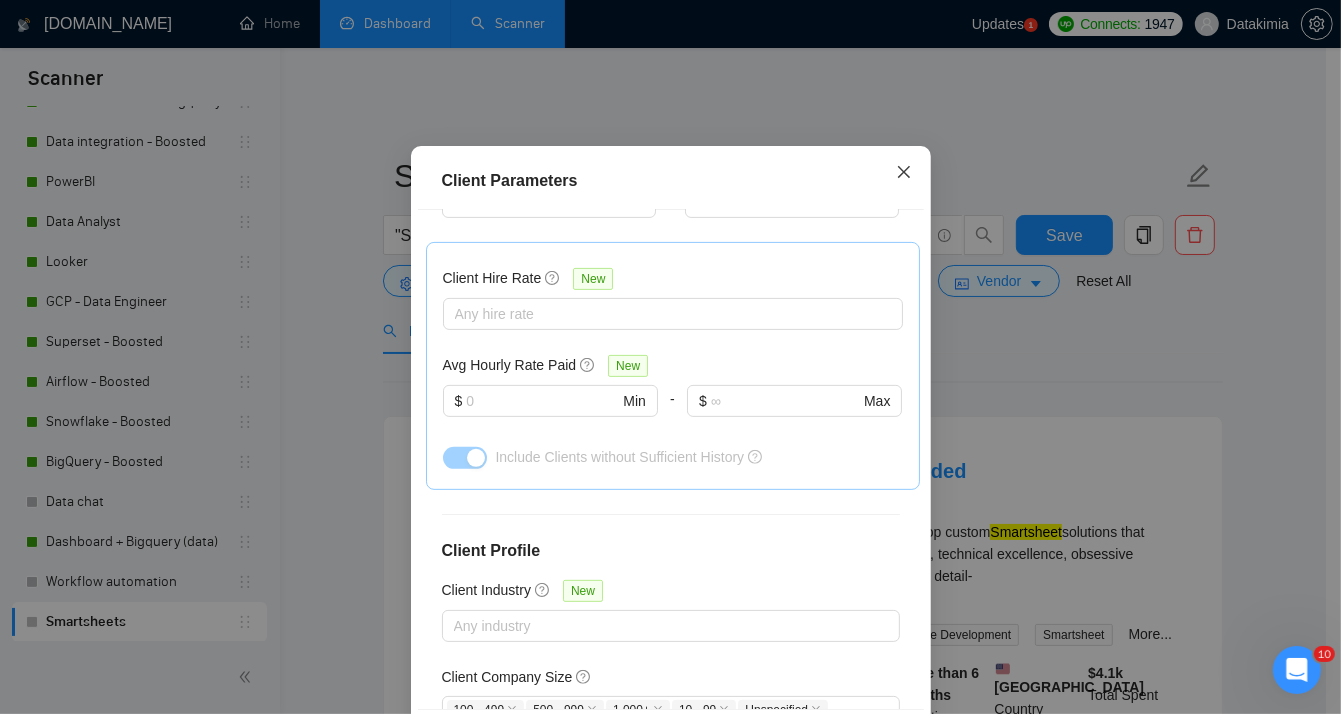 click 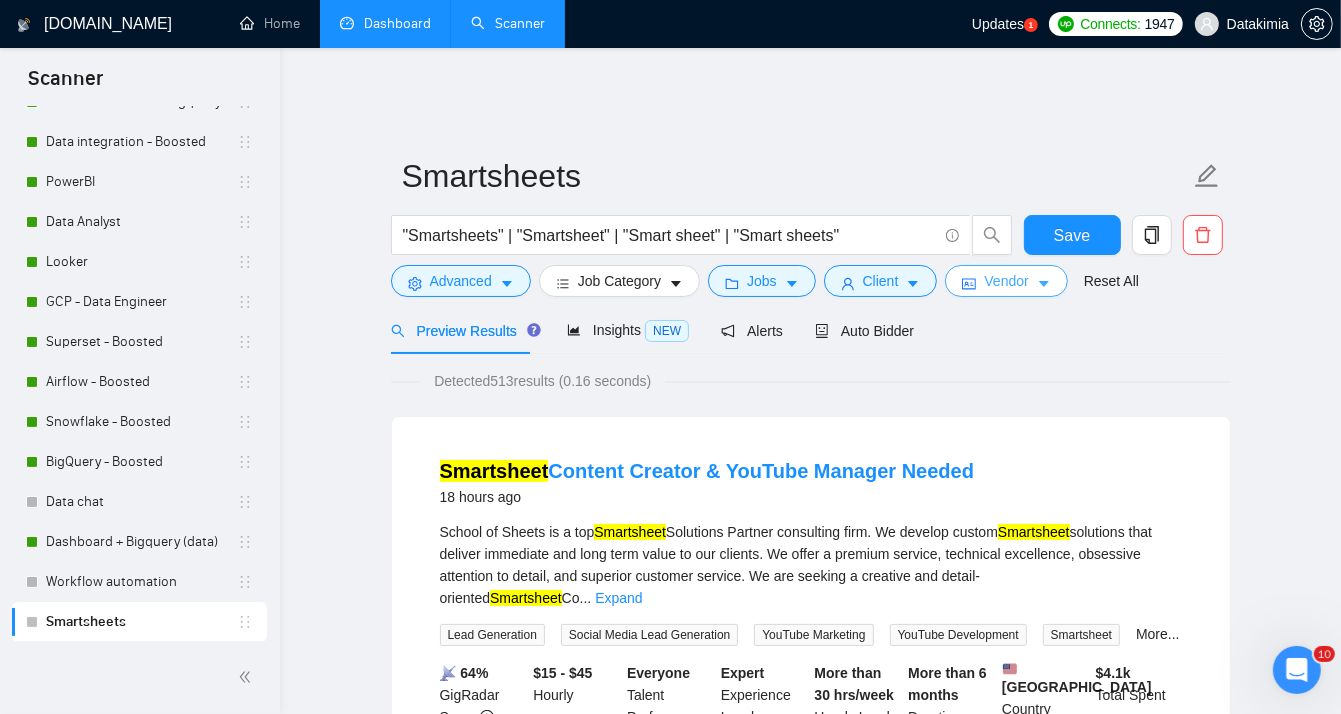click 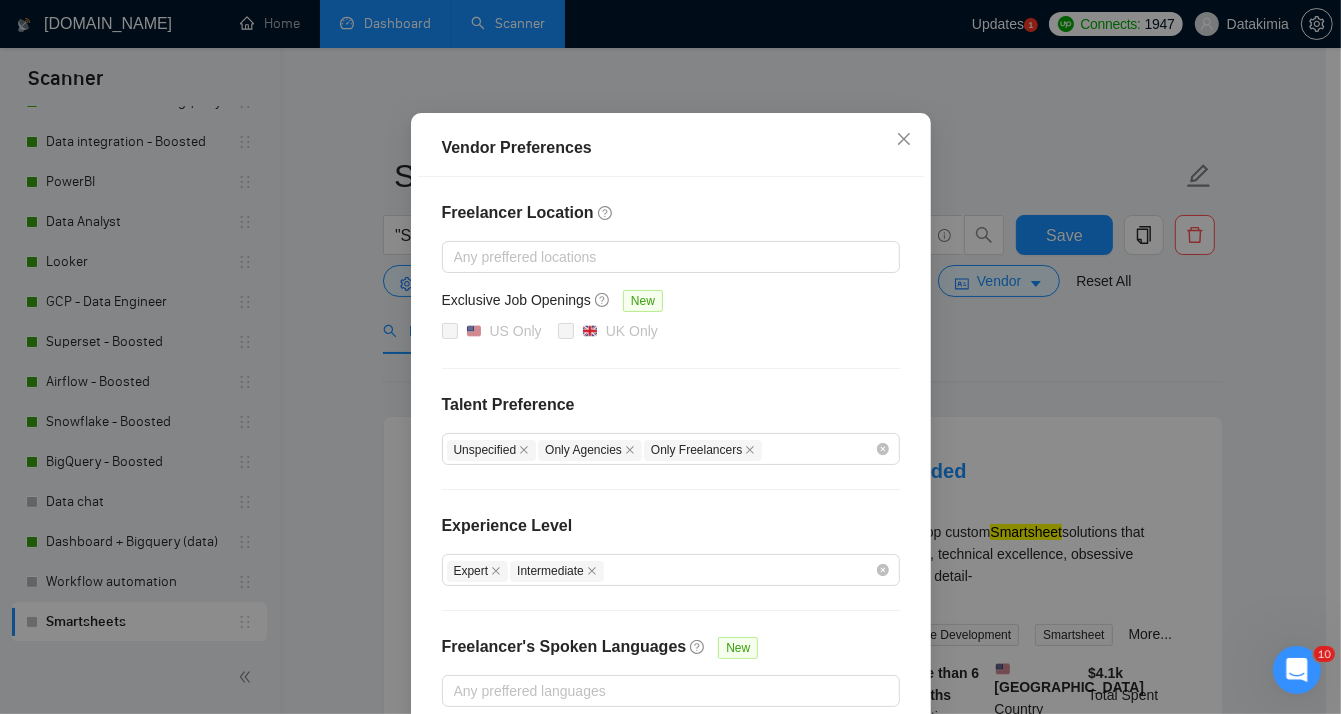 scroll, scrollTop: 207, scrollLeft: 0, axis: vertical 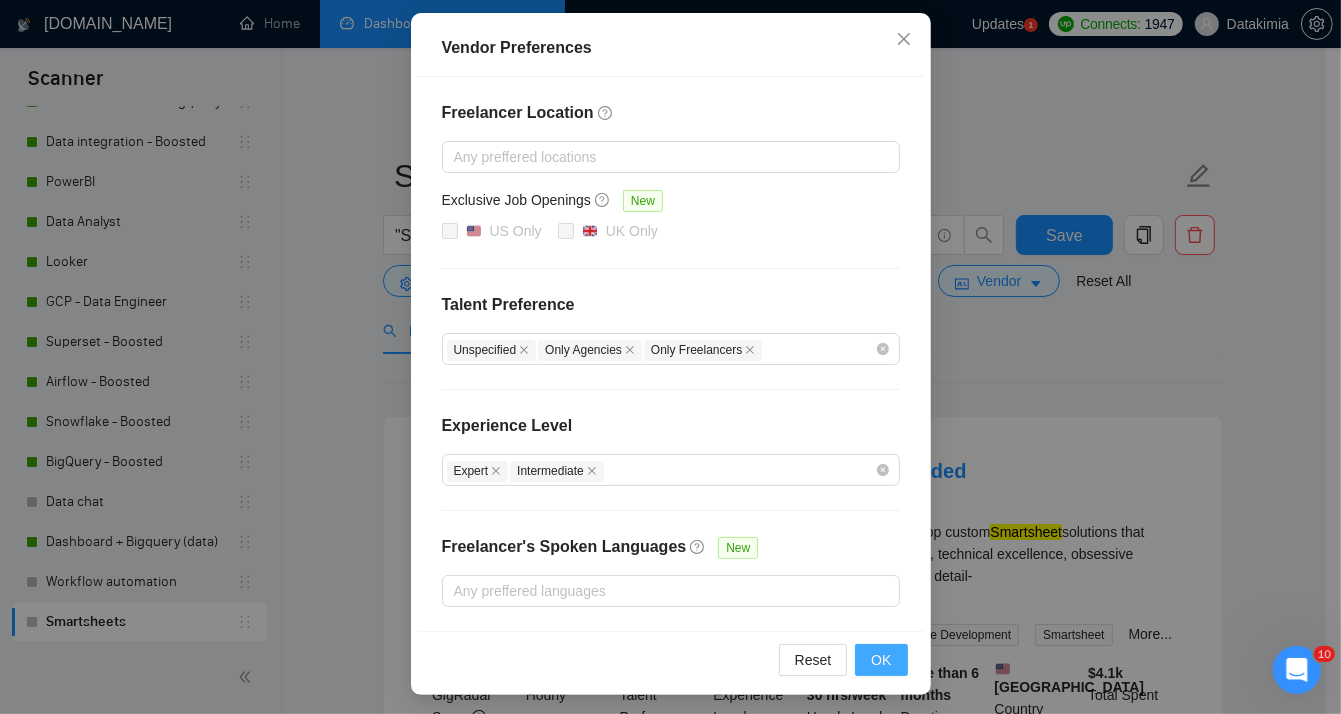 click on "OK" at bounding box center (881, 660) 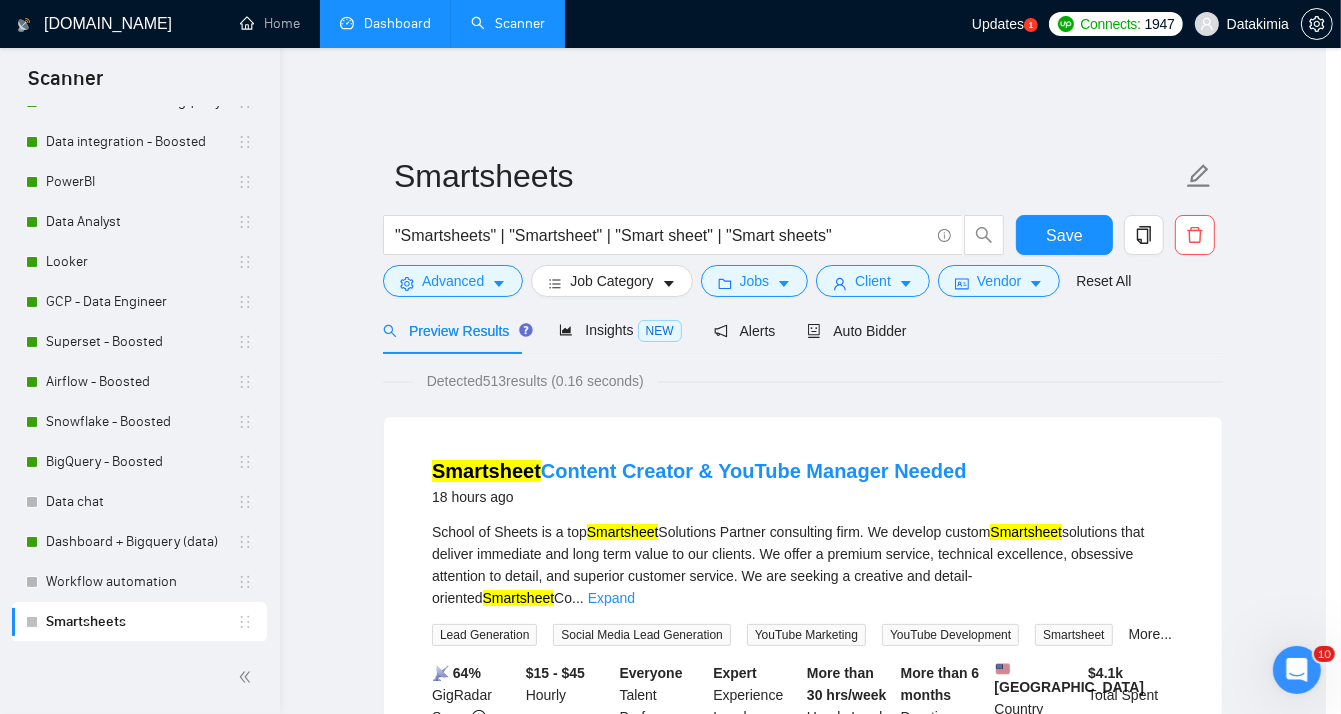 scroll, scrollTop: 107, scrollLeft: 0, axis: vertical 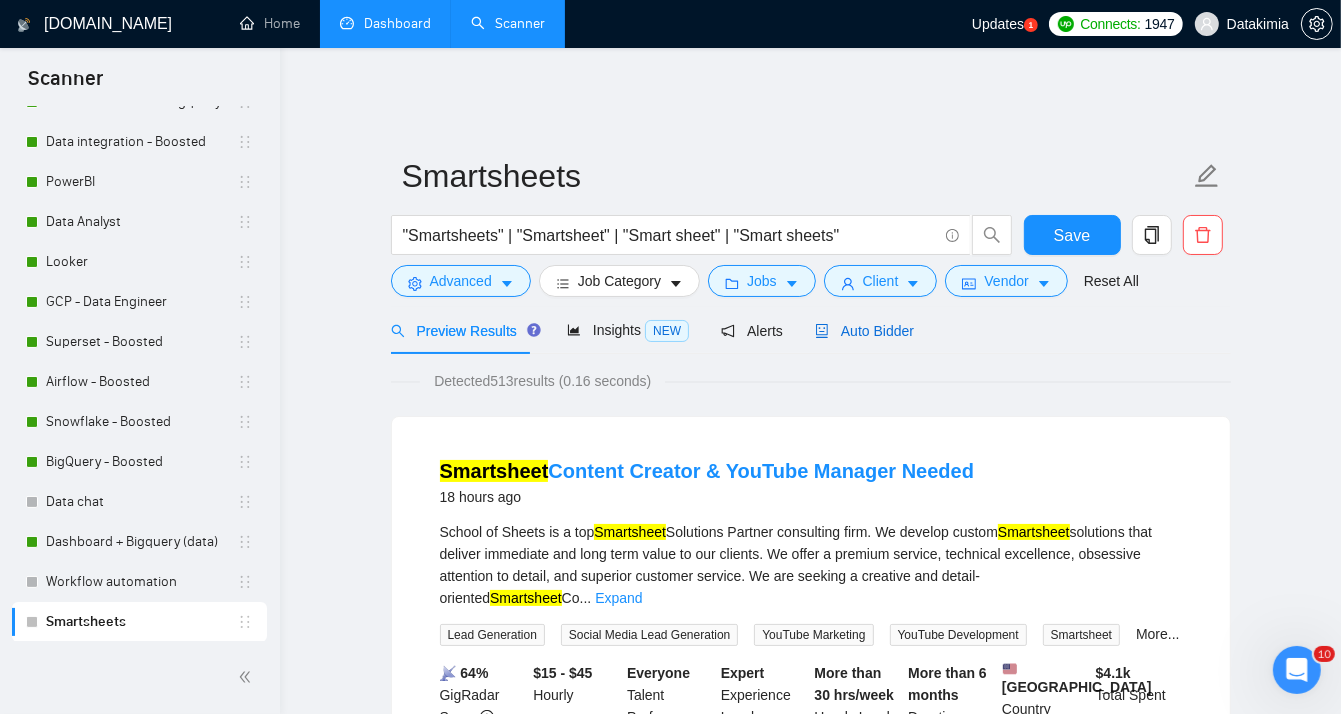 click on "Auto Bidder" at bounding box center (864, 331) 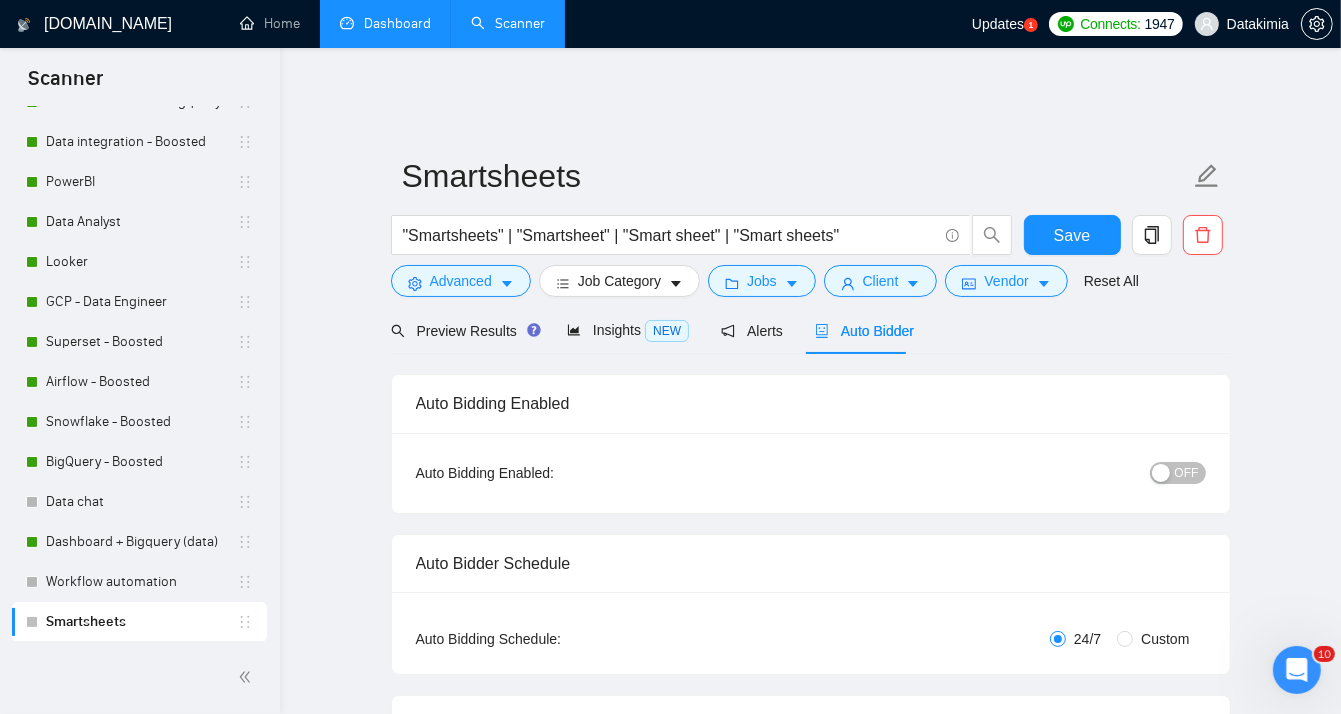 type 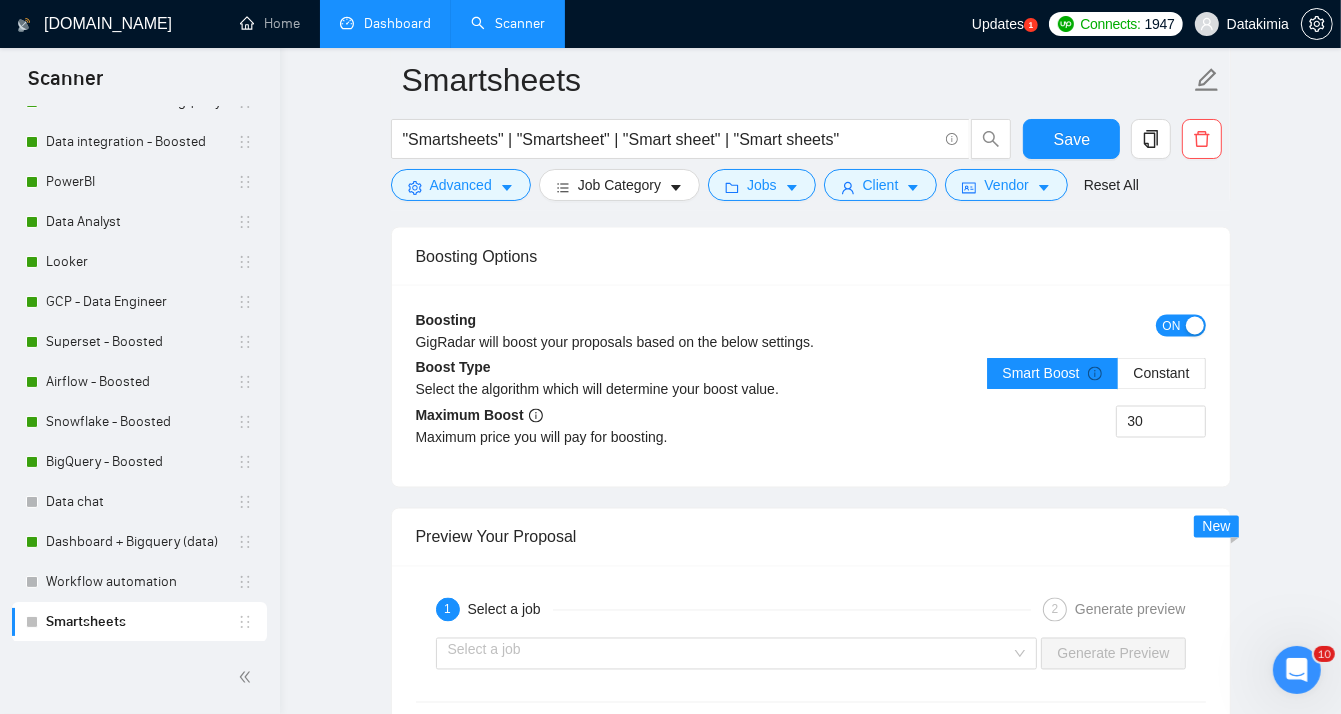 scroll, scrollTop: 2800, scrollLeft: 0, axis: vertical 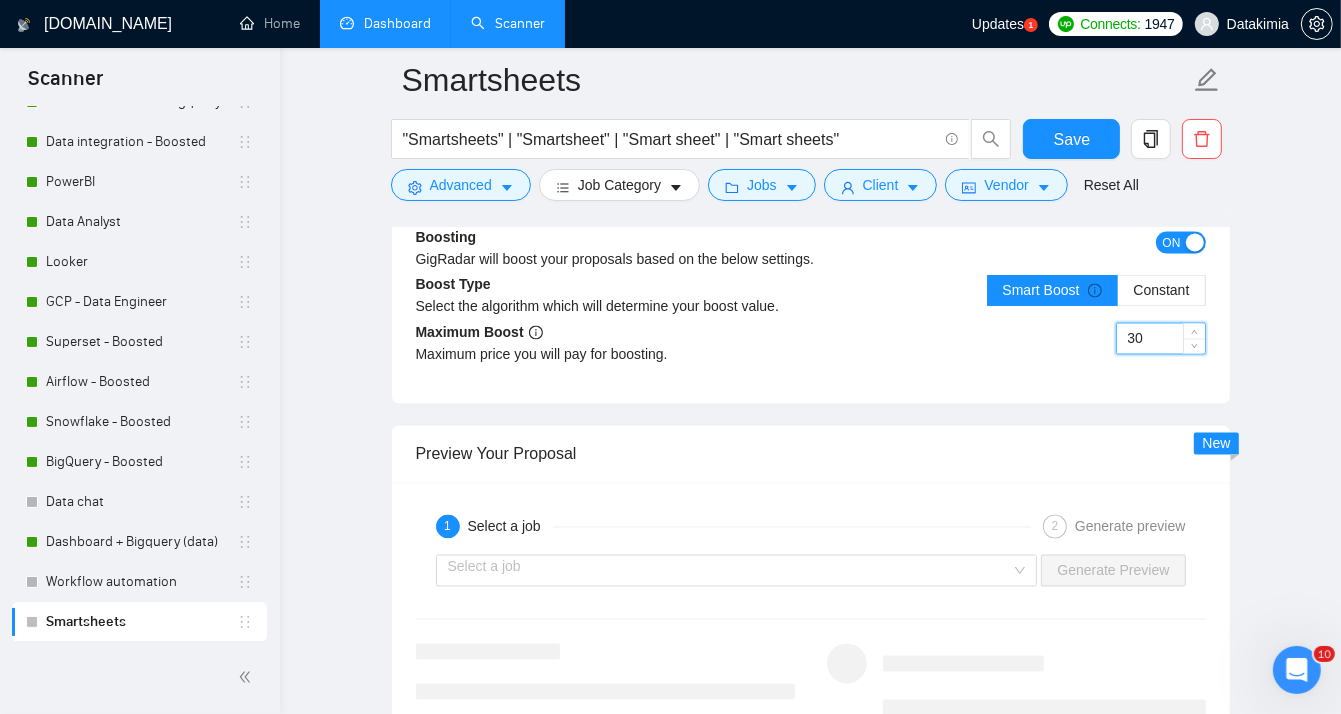 drag, startPoint x: 1179, startPoint y: 330, endPoint x: 1111, endPoint y: 328, distance: 68.0294 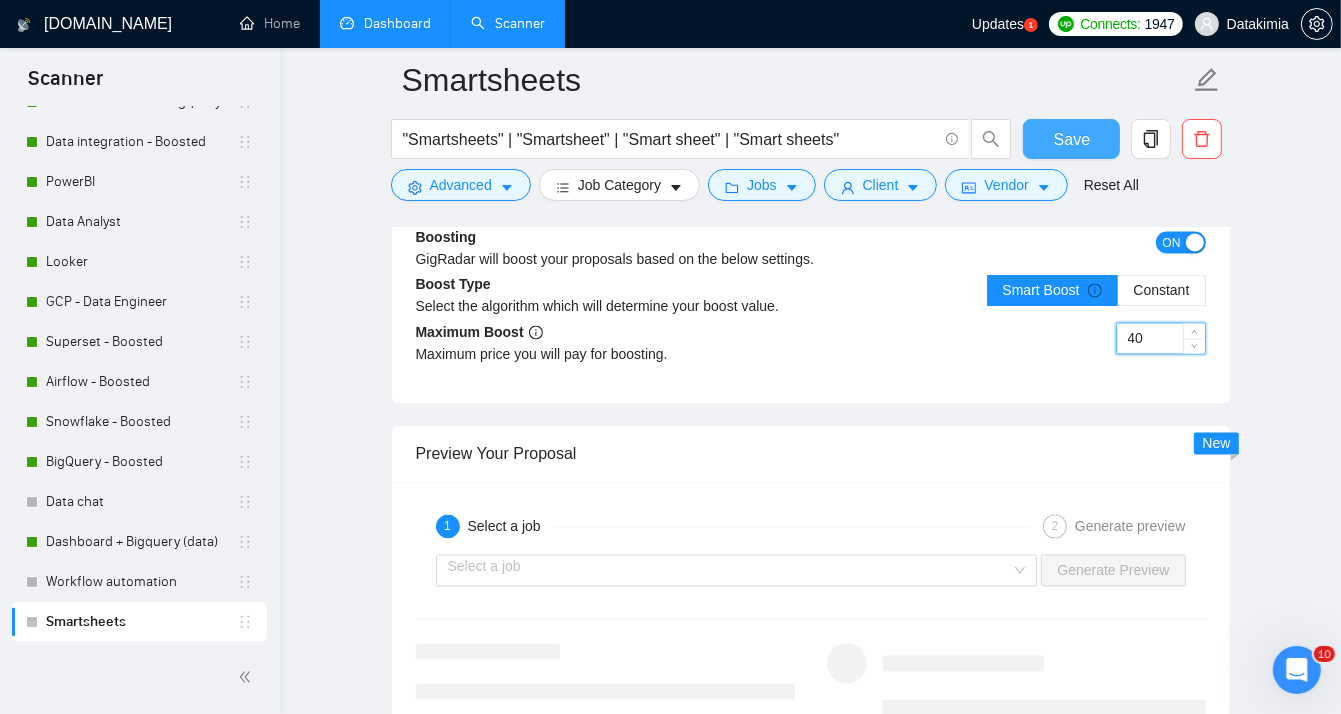 type on "40" 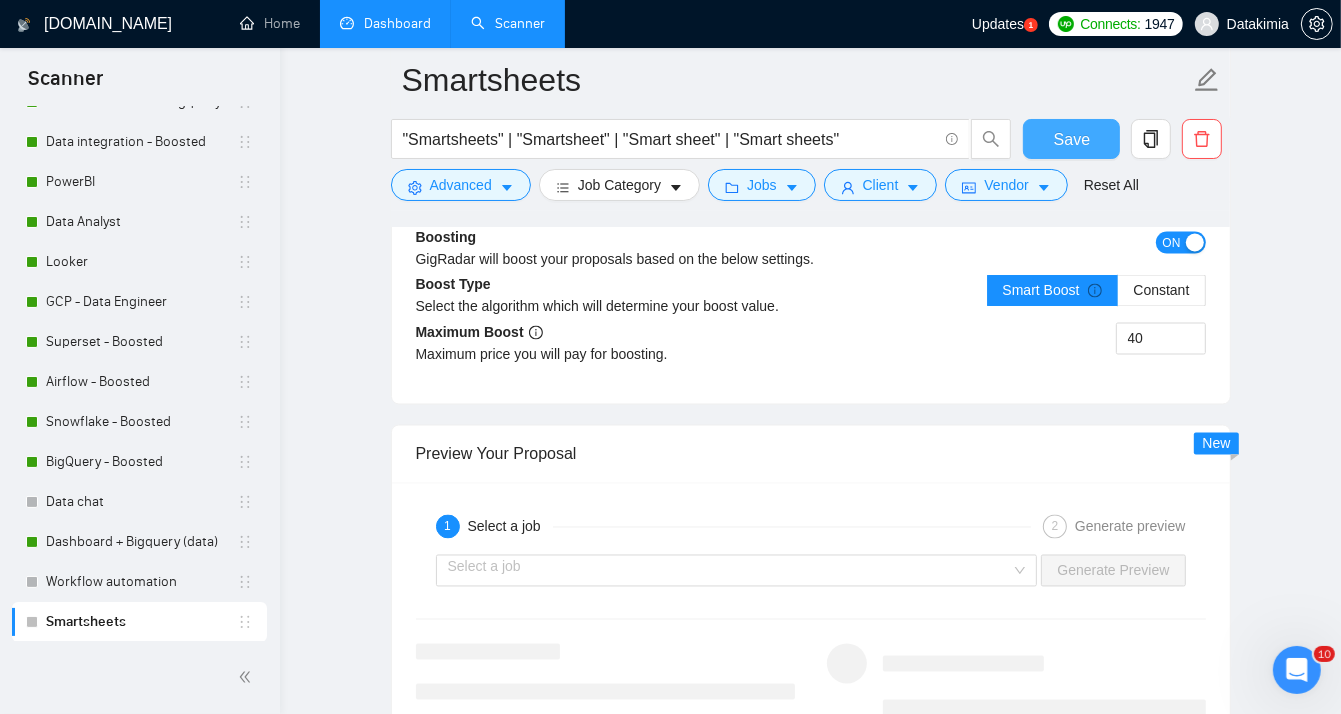 type 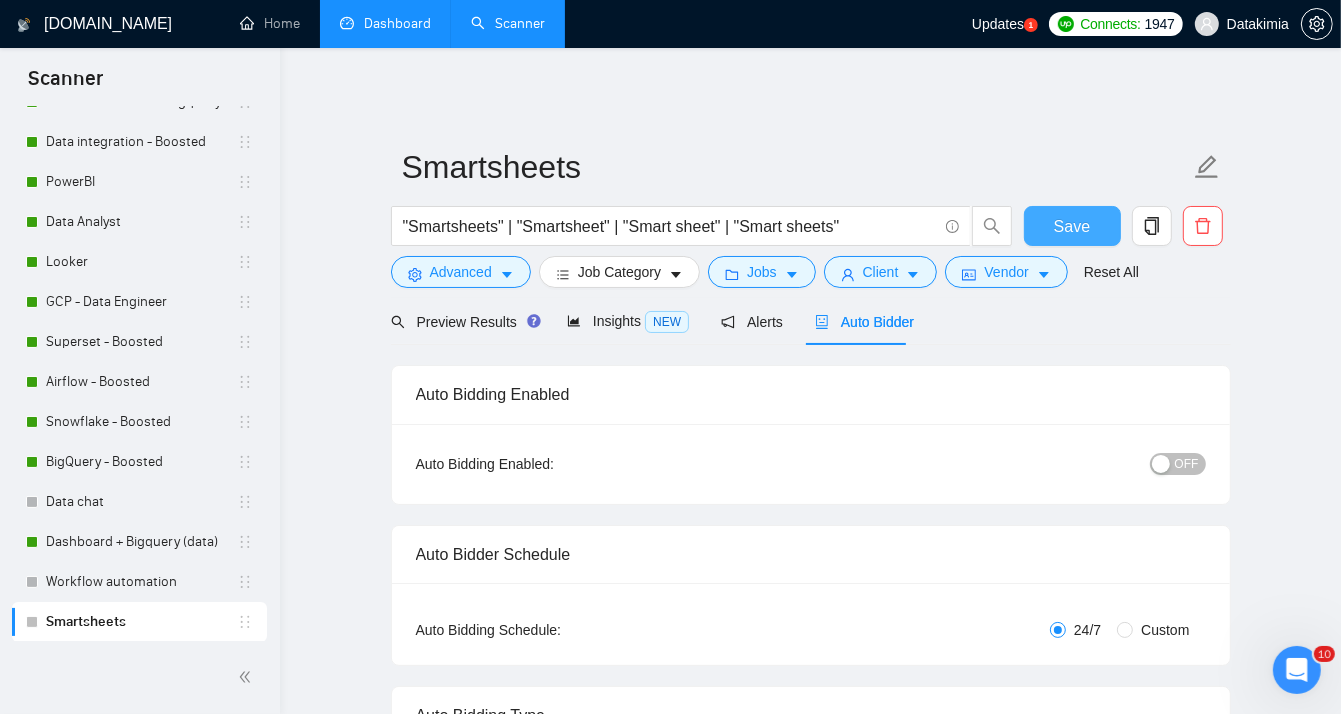 scroll, scrollTop: 0, scrollLeft: 0, axis: both 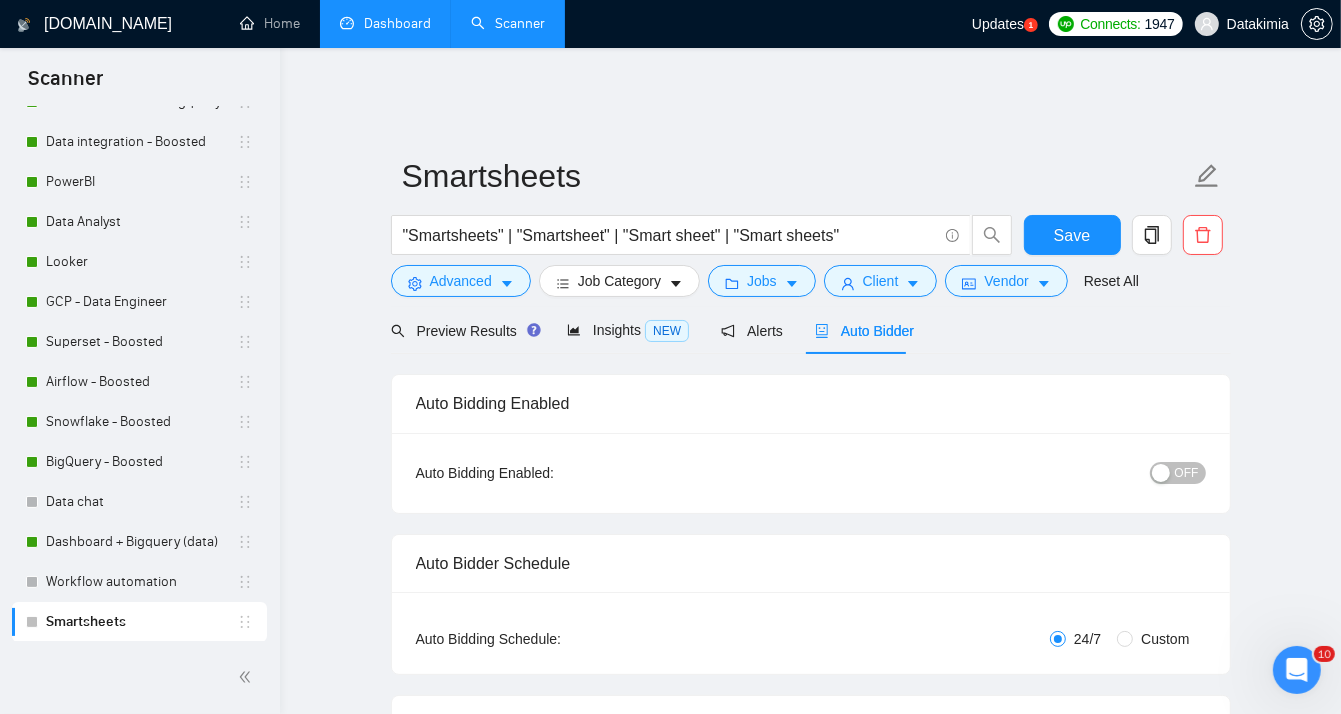 click on "Smartsheets "Smartsheets" | "Smartsheet" | "Smart sheet" | "Smart sheets" Save Advanced   Job Category   Jobs   Client   Vendor   Reset All" at bounding box center [811, 225] 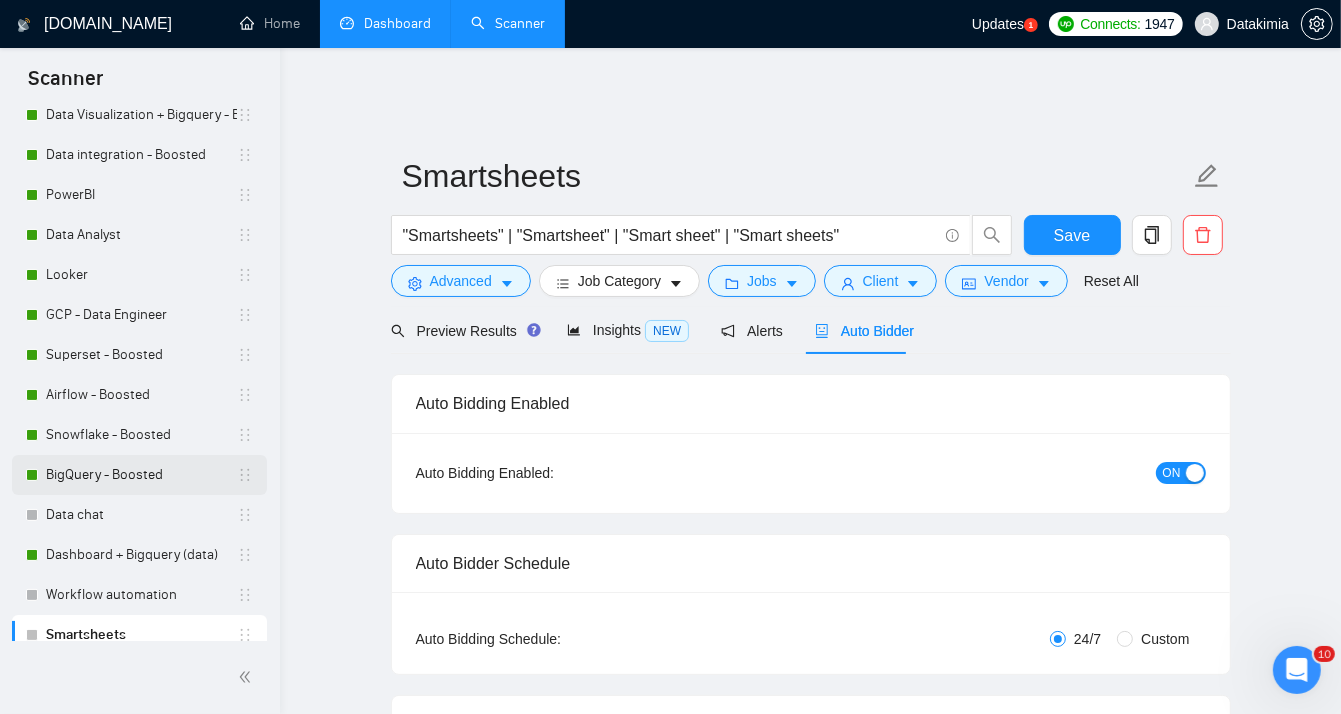 scroll, scrollTop: 360, scrollLeft: 0, axis: vertical 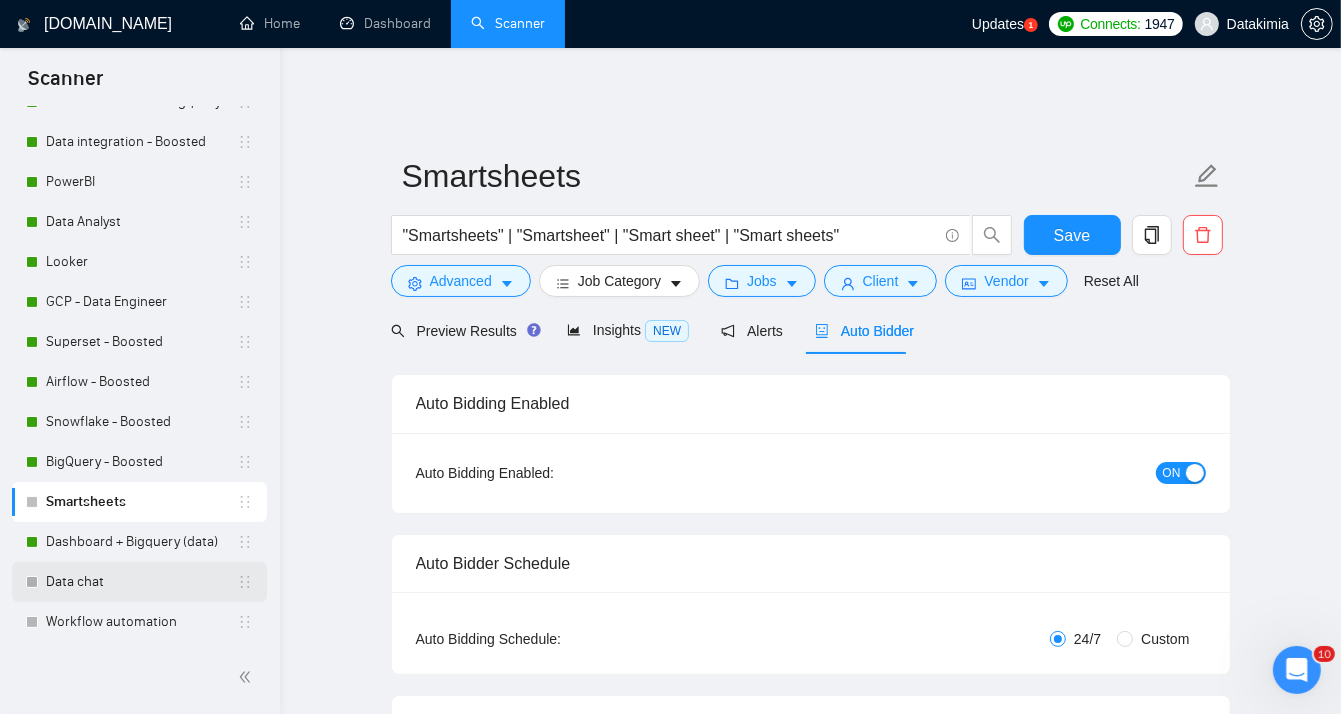 click on "Data chat" at bounding box center (141, 582) 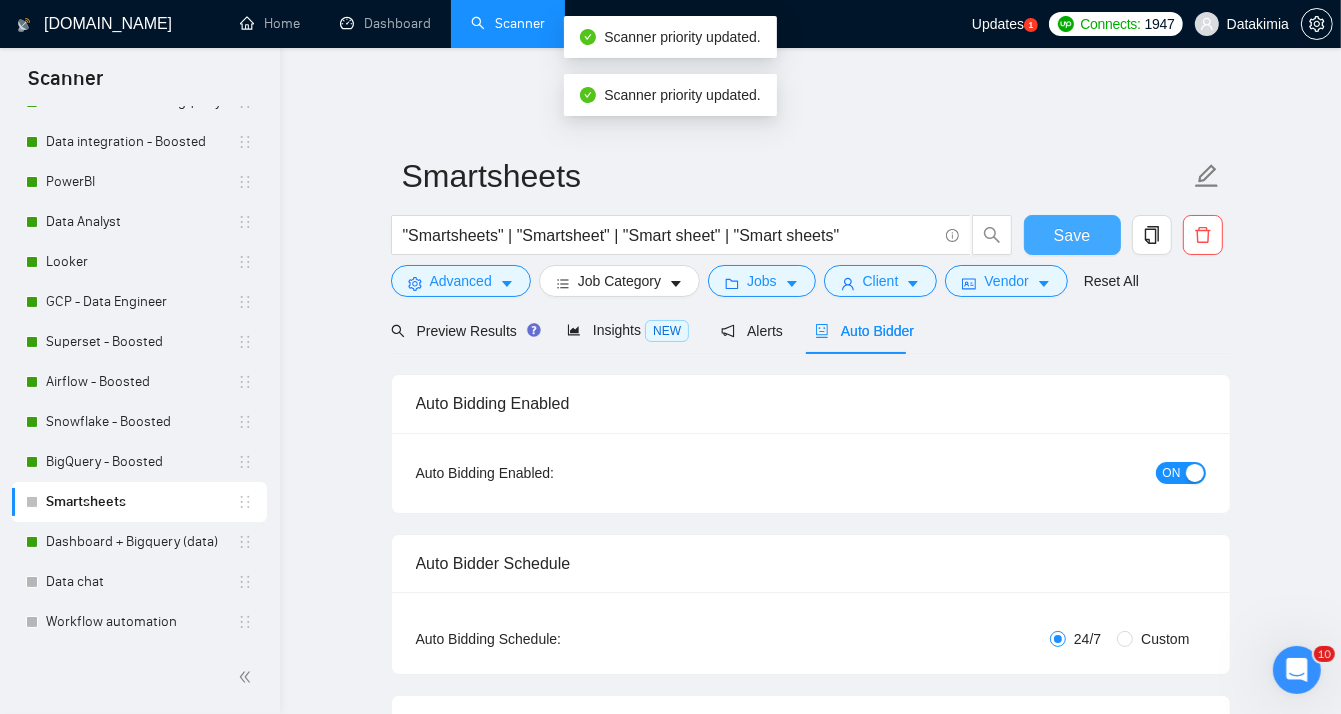 click on "Save" at bounding box center [1072, 235] 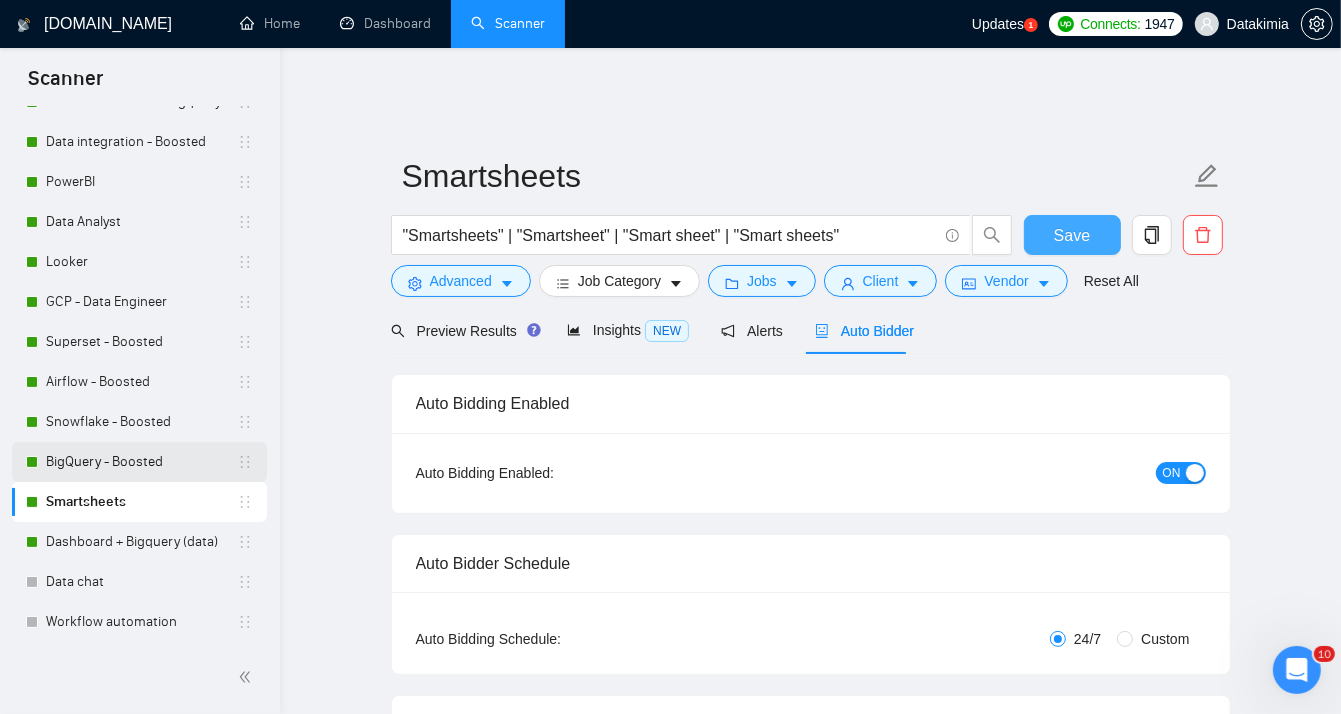 type 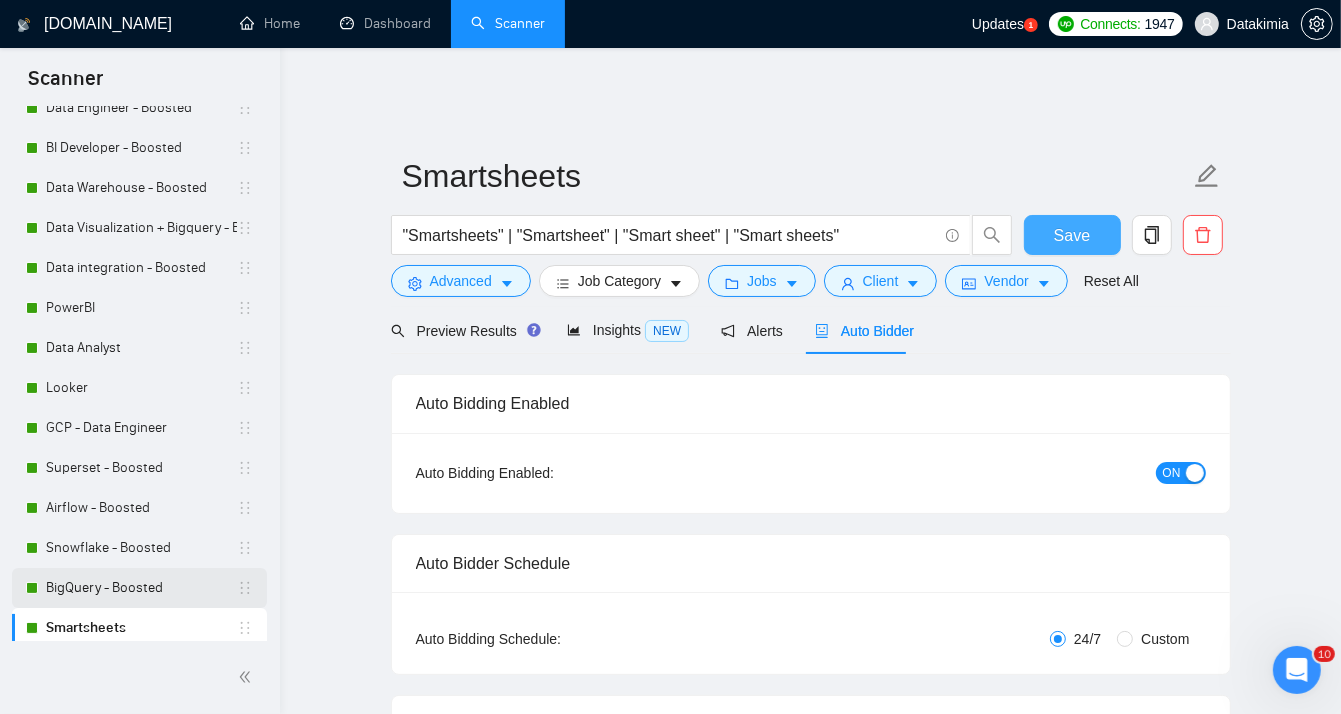 scroll, scrollTop: 360, scrollLeft: 0, axis: vertical 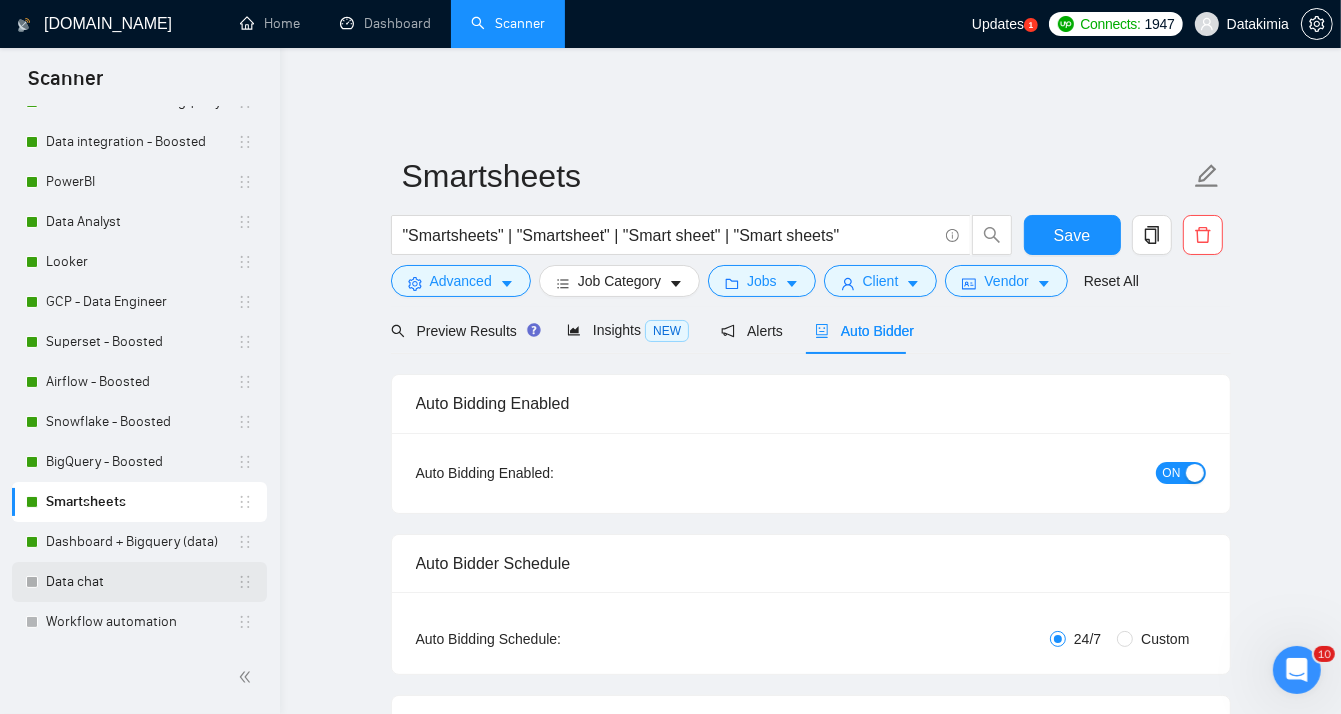 click on "Data chat" at bounding box center (141, 582) 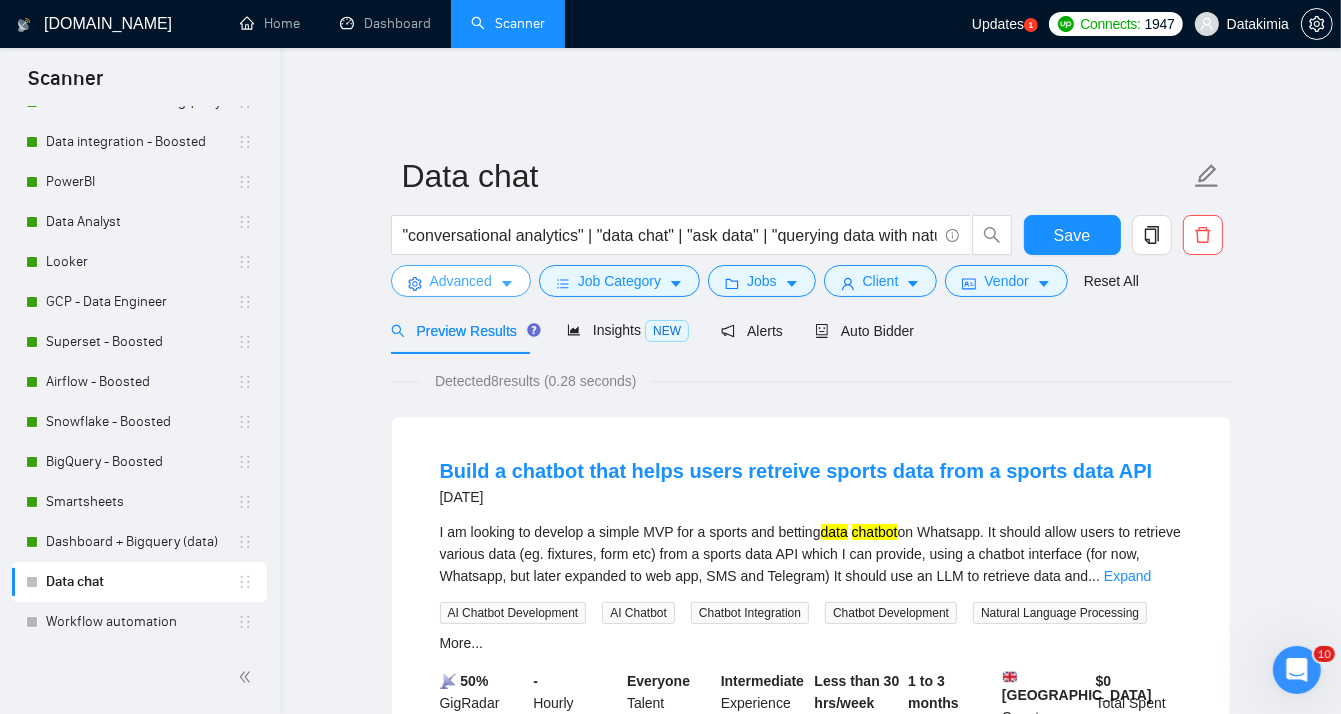 click 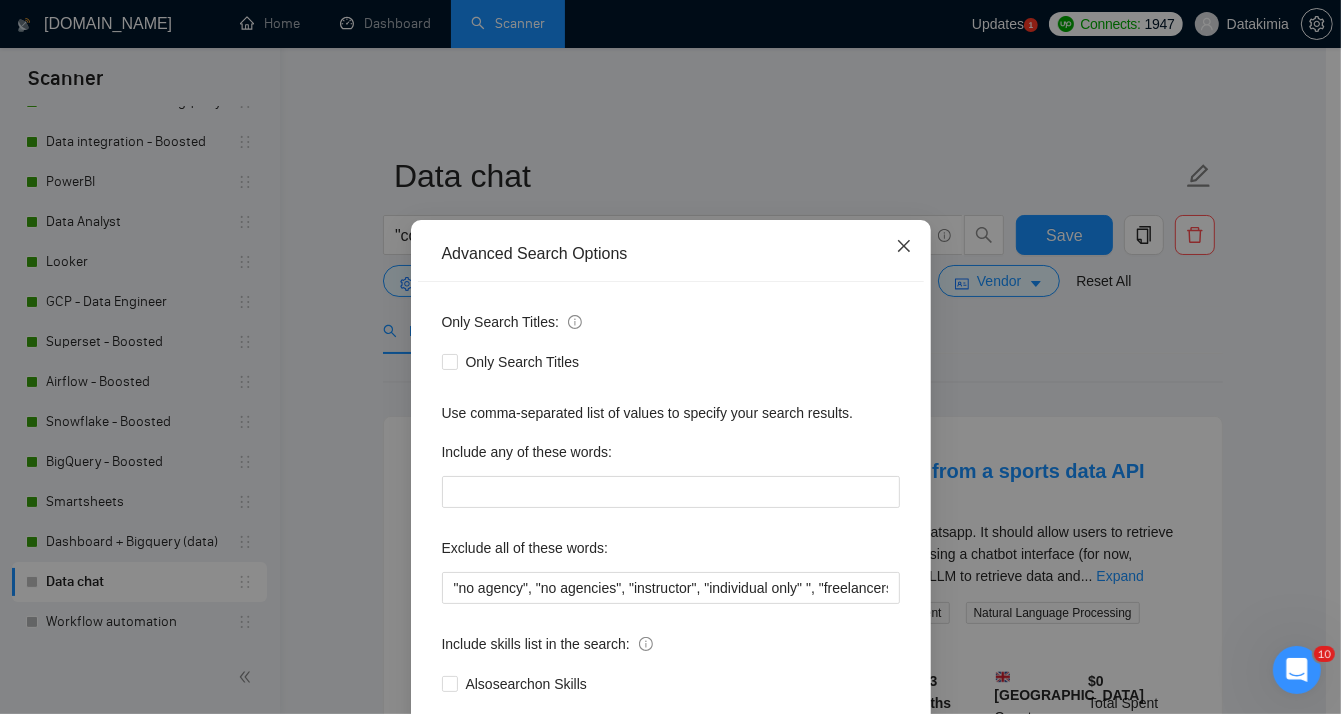 click 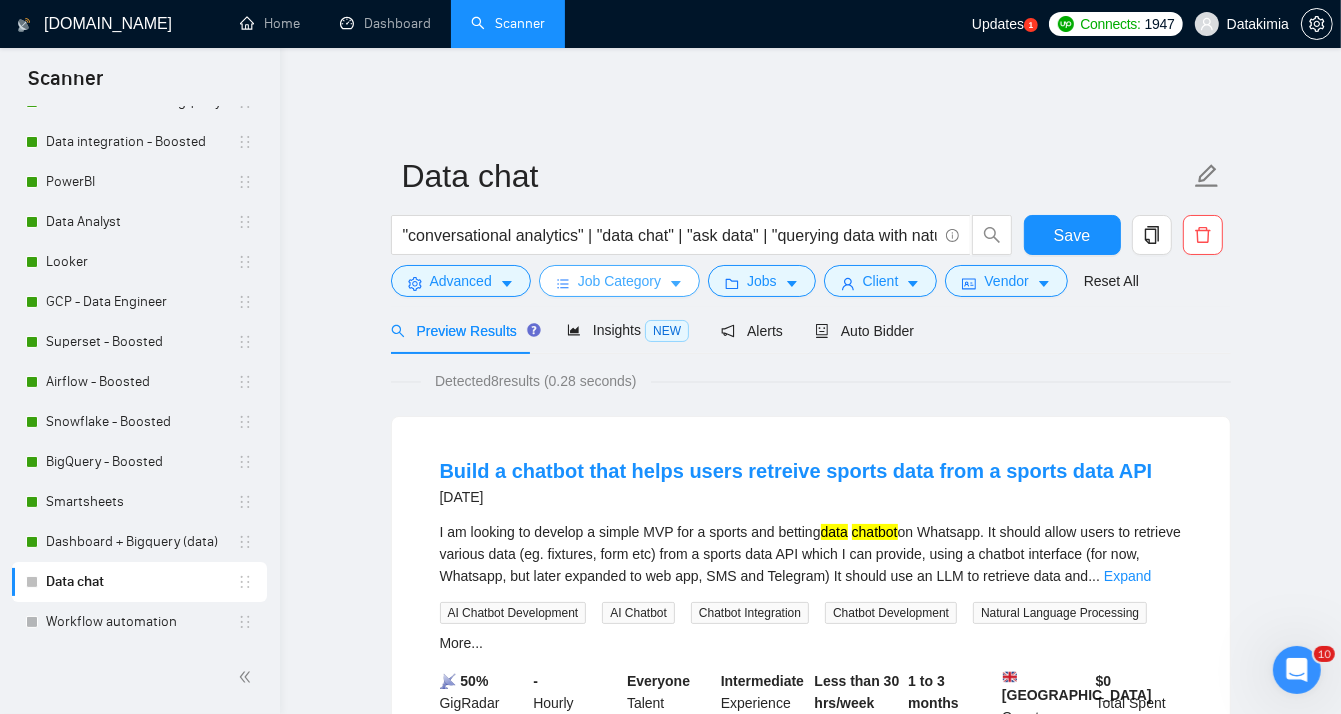 click on "Job Category" at bounding box center (619, 281) 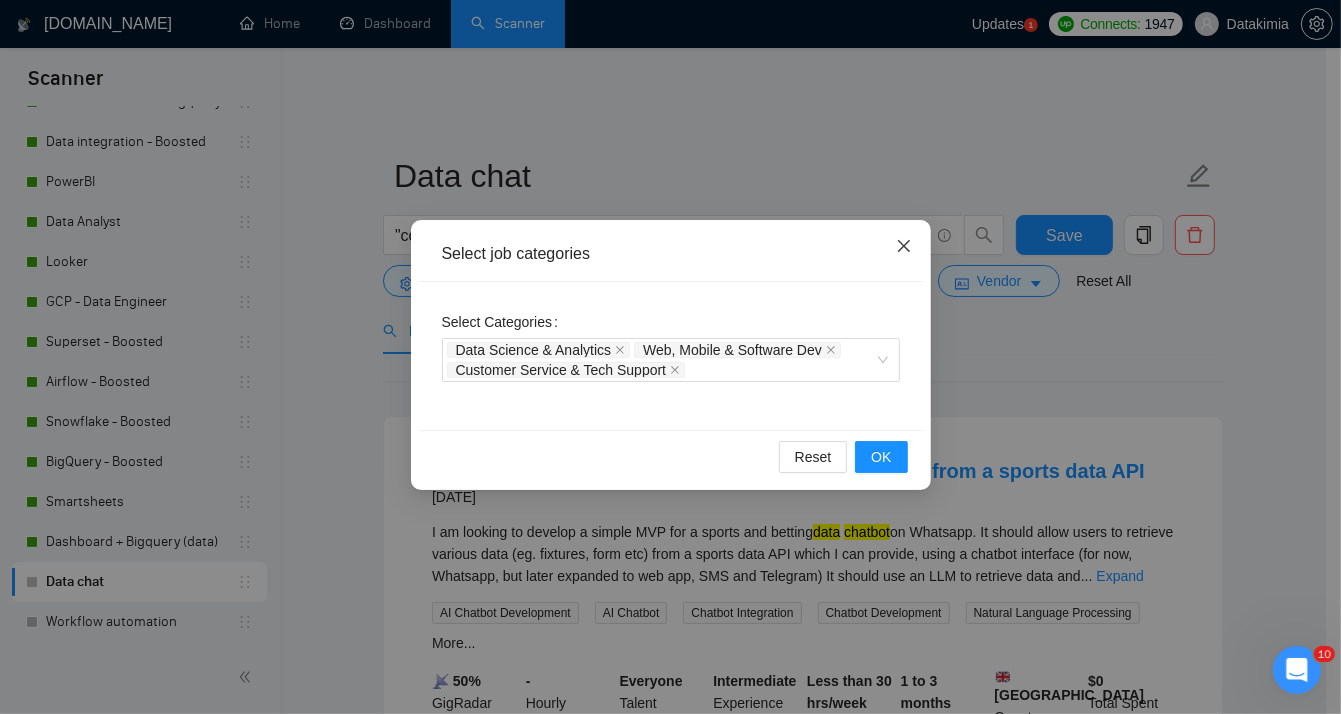 click 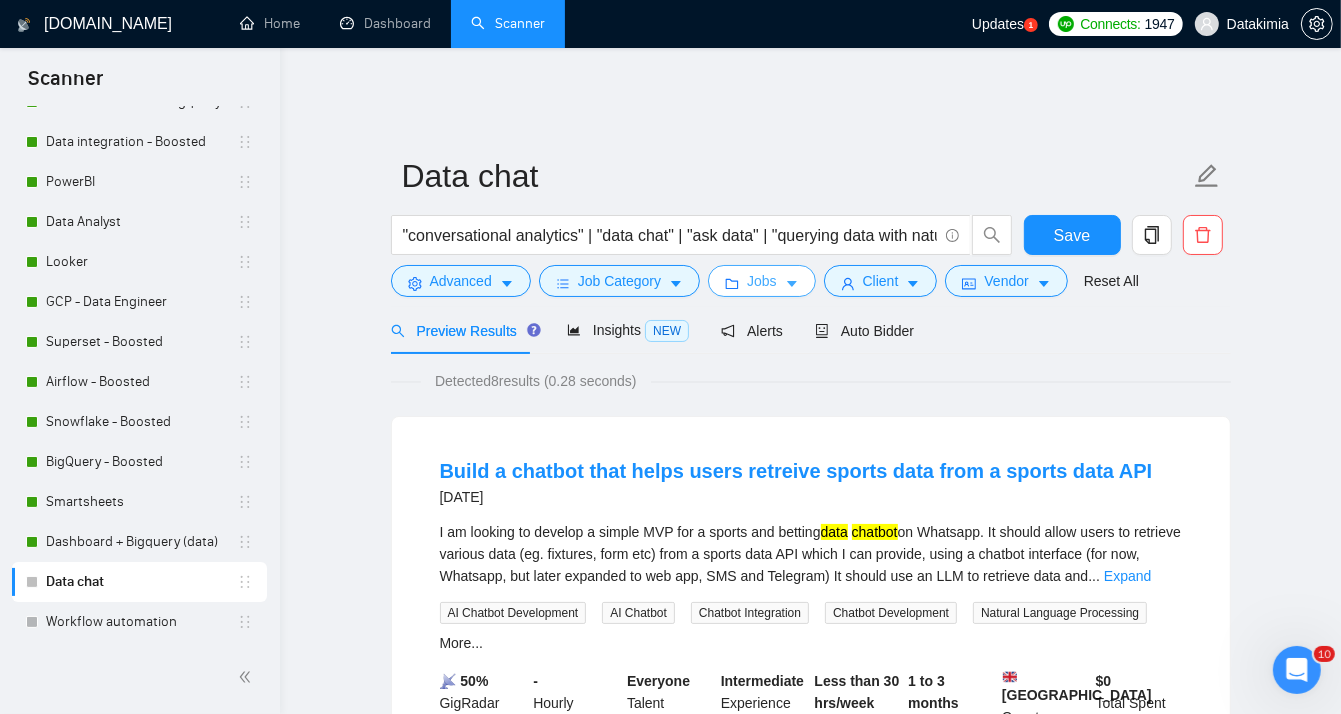 click on "Jobs" at bounding box center [762, 281] 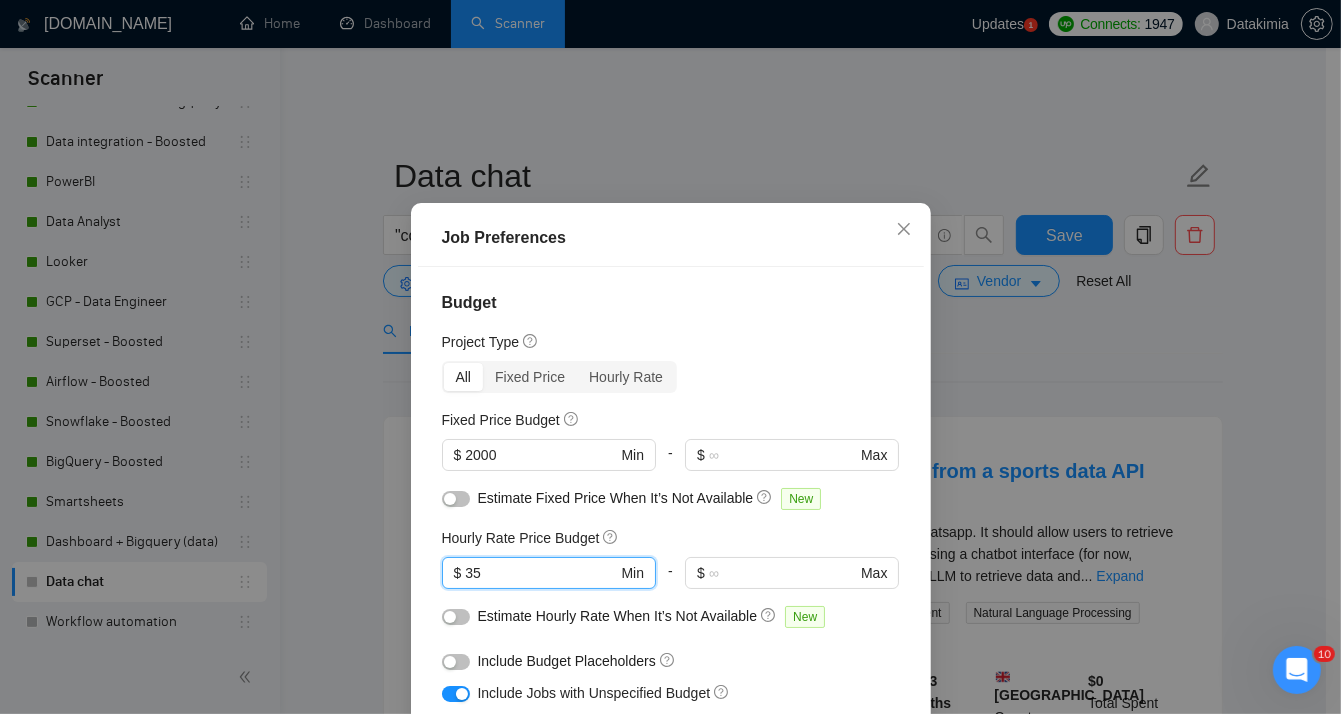 drag, startPoint x: 482, startPoint y: 572, endPoint x: 415, endPoint y: 572, distance: 67 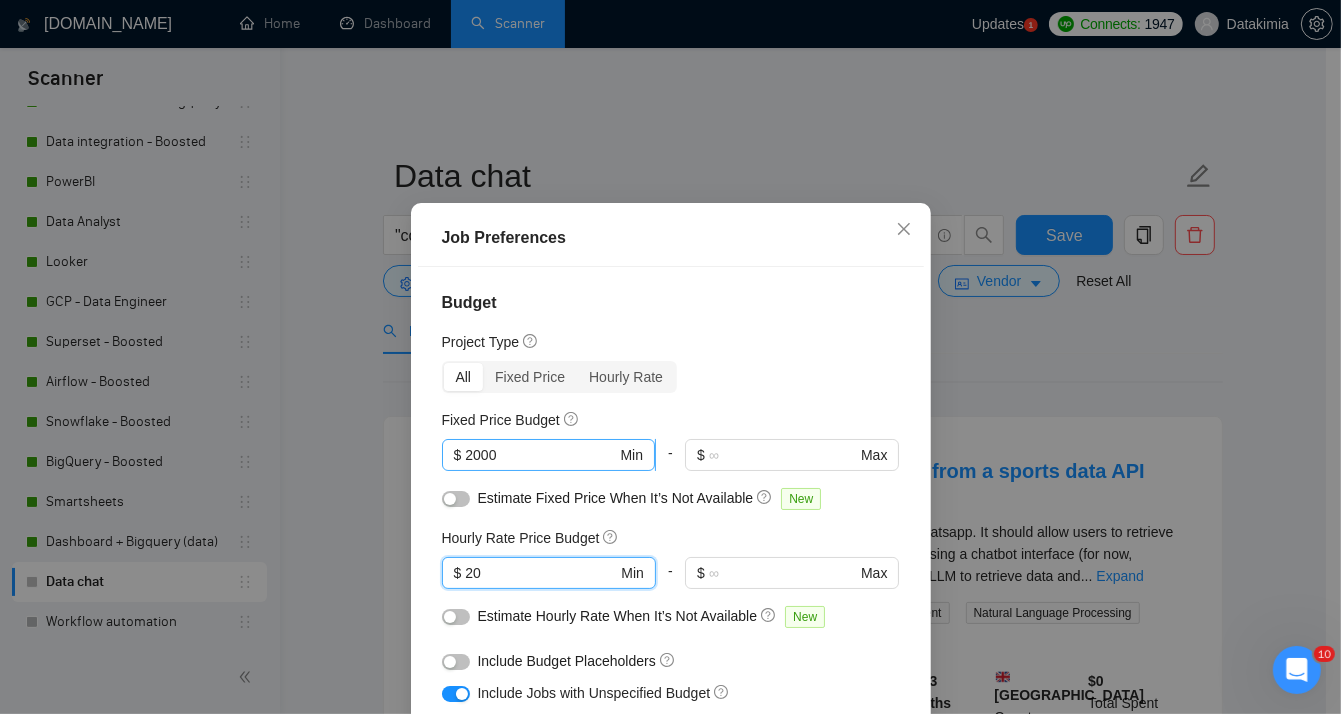 type on "20" 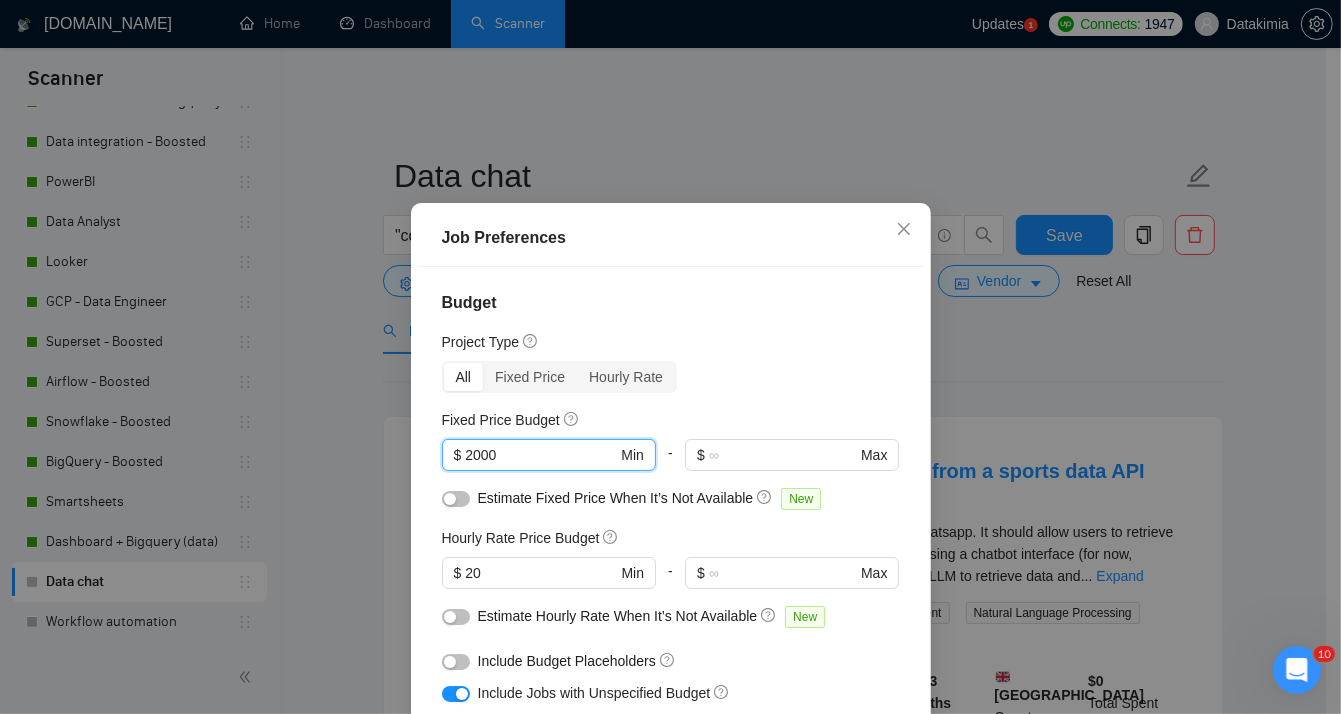 drag, startPoint x: 468, startPoint y: 453, endPoint x: 427, endPoint y: 449, distance: 41.19466 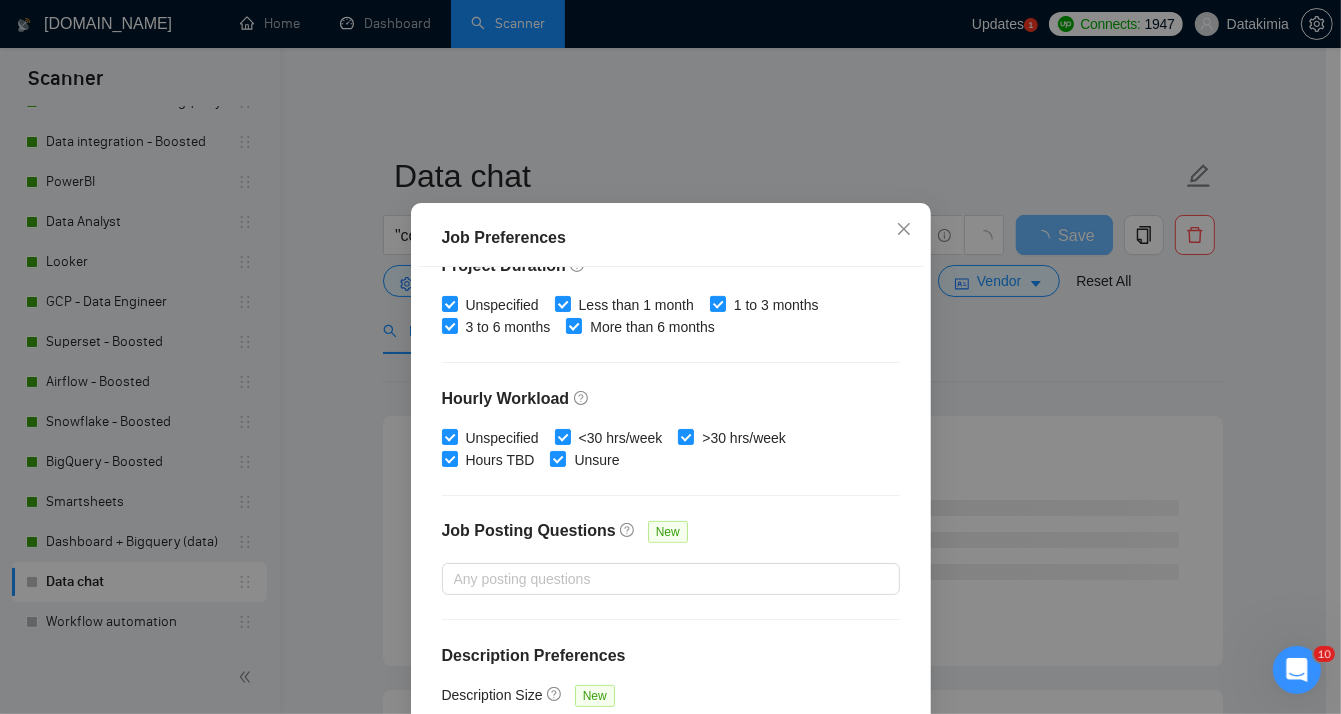 scroll, scrollTop: 626, scrollLeft: 0, axis: vertical 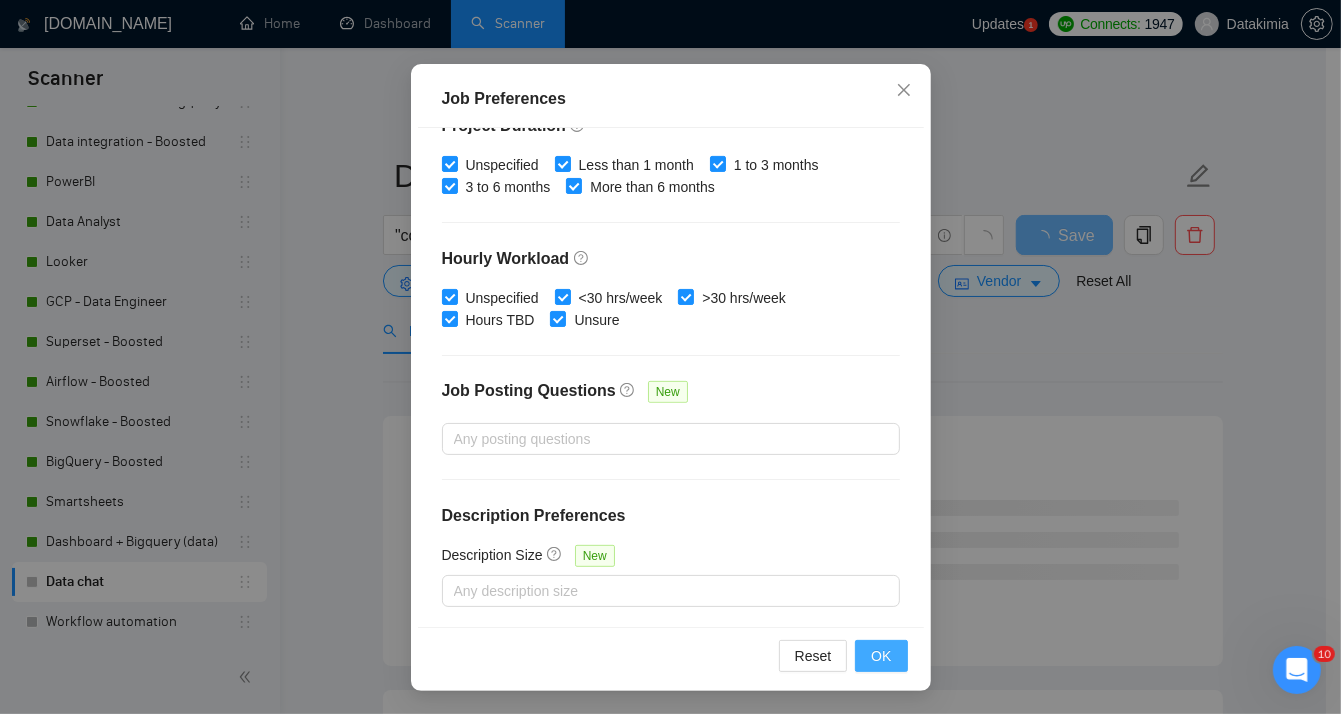 type on "200" 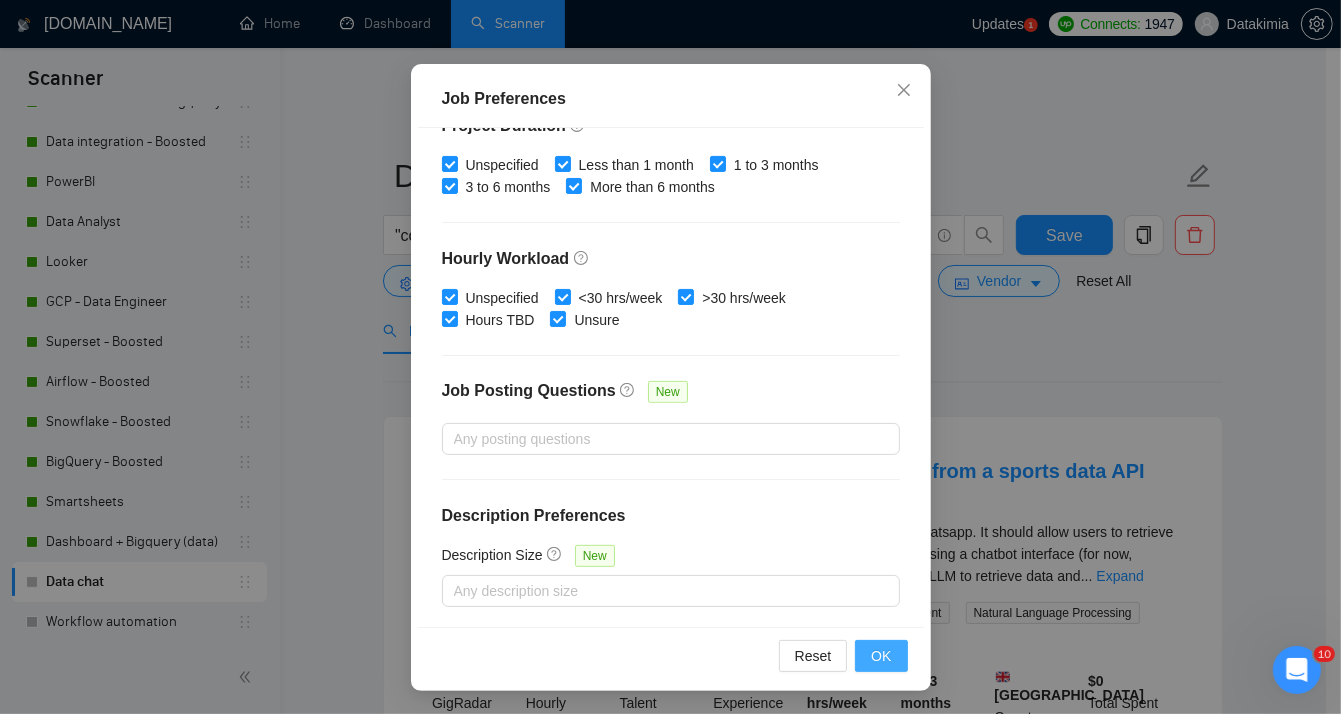 click on "OK" at bounding box center (881, 656) 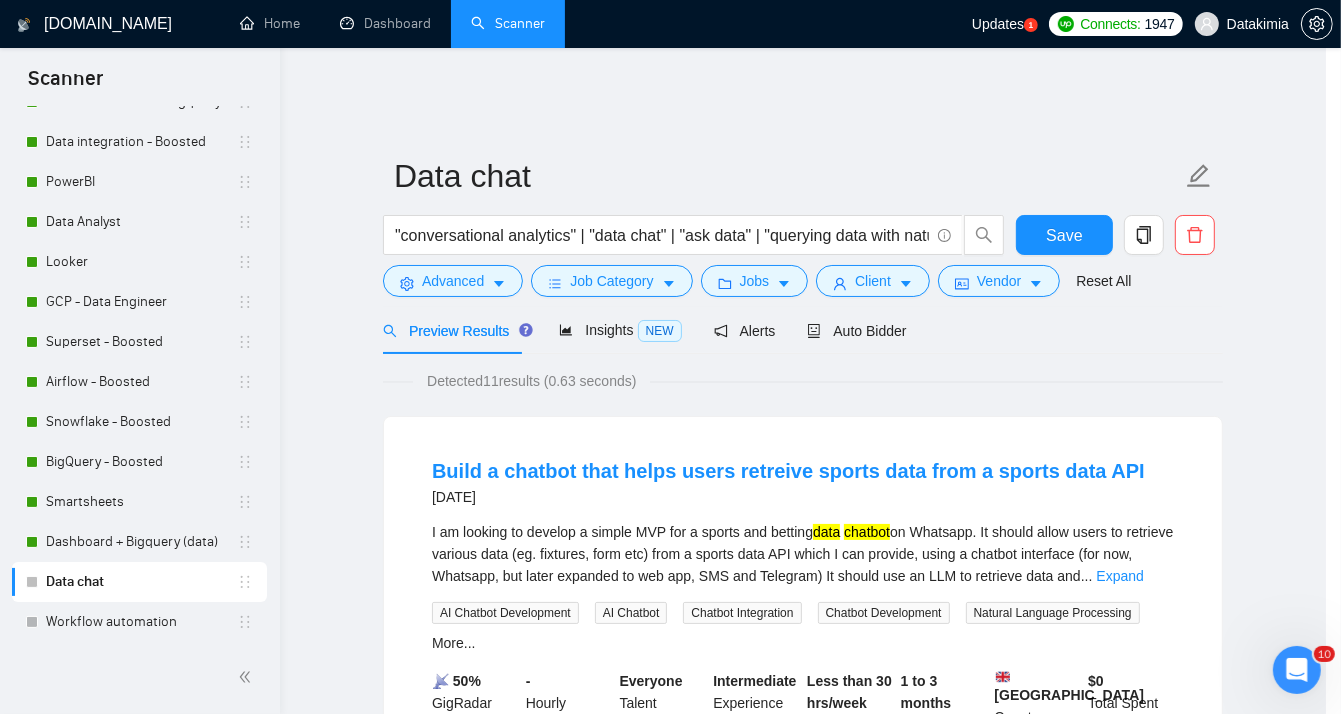 scroll, scrollTop: 57, scrollLeft: 0, axis: vertical 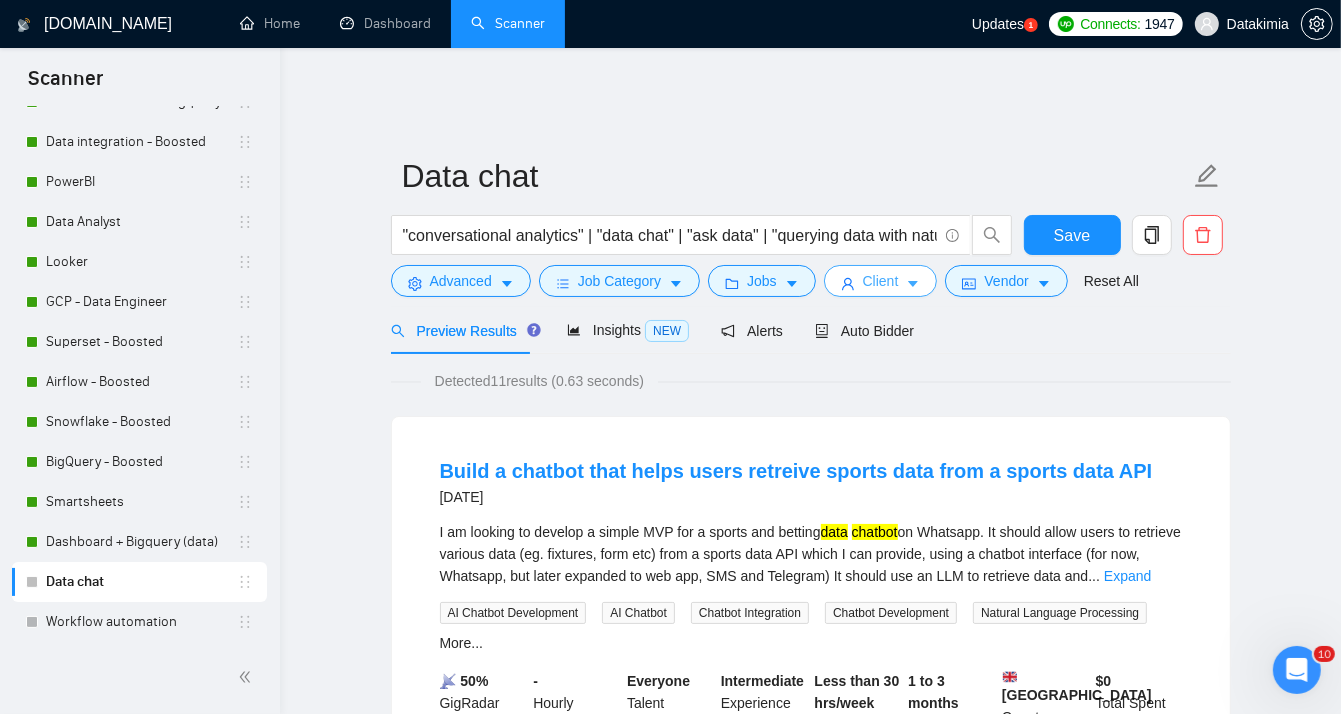 click 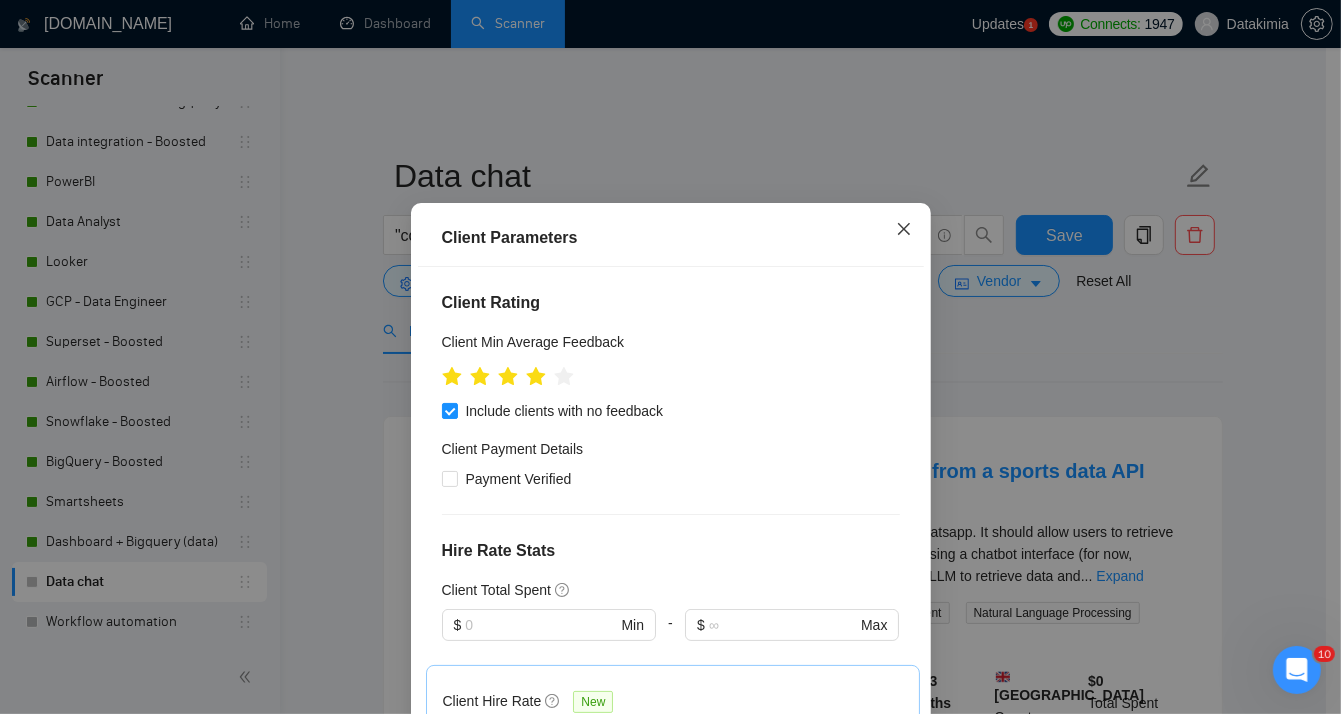 scroll, scrollTop: 228, scrollLeft: 0, axis: vertical 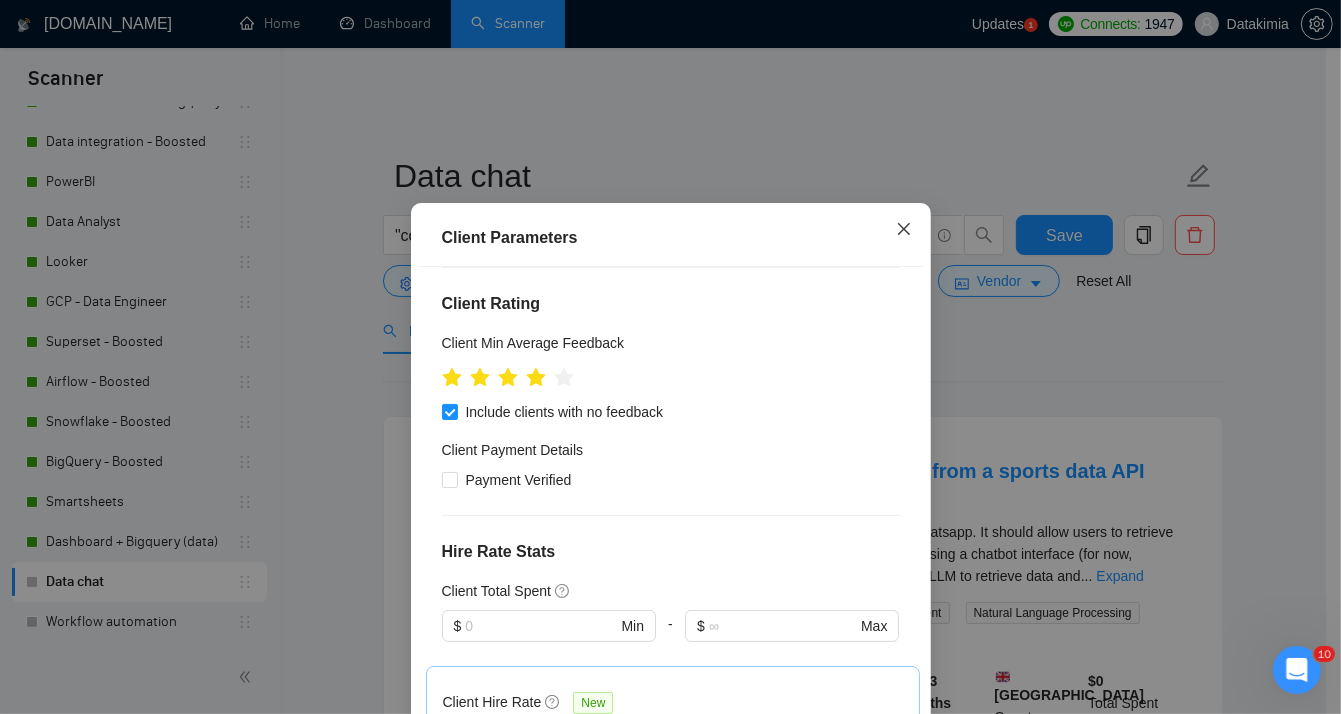 click at bounding box center [904, 230] 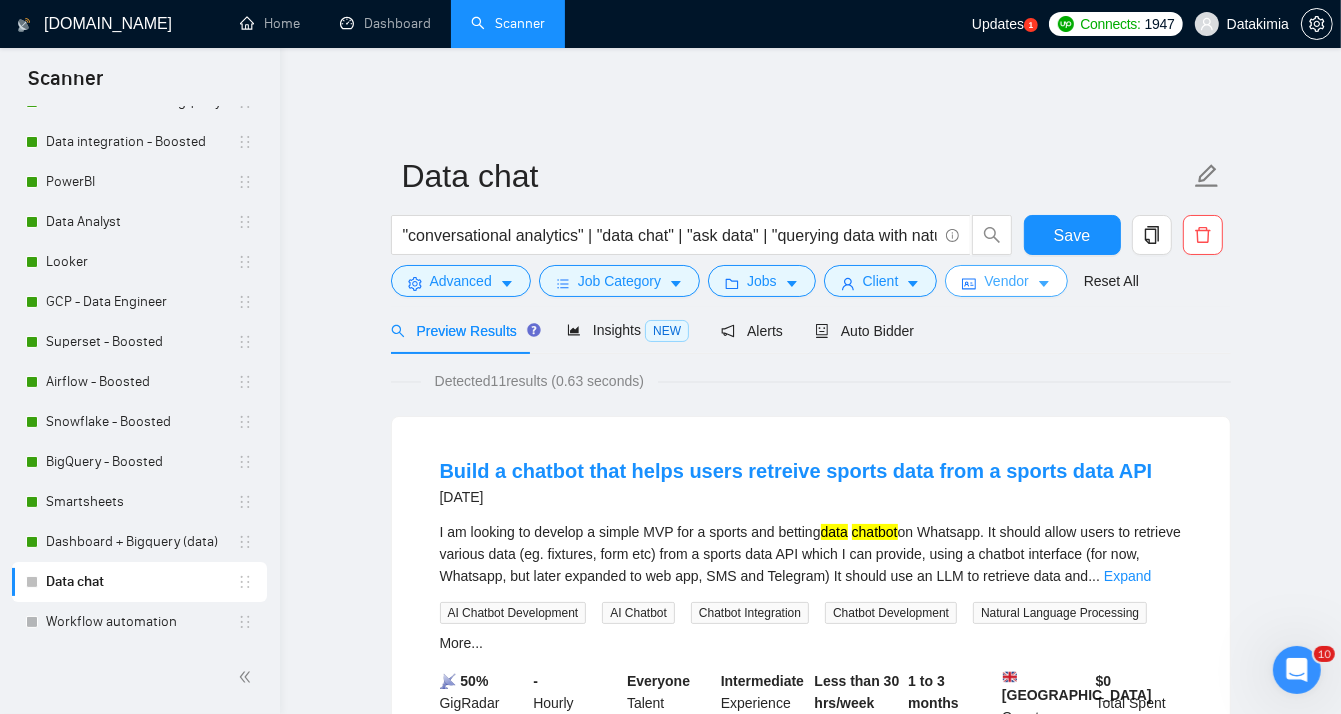 click on "Vendor" at bounding box center (1006, 281) 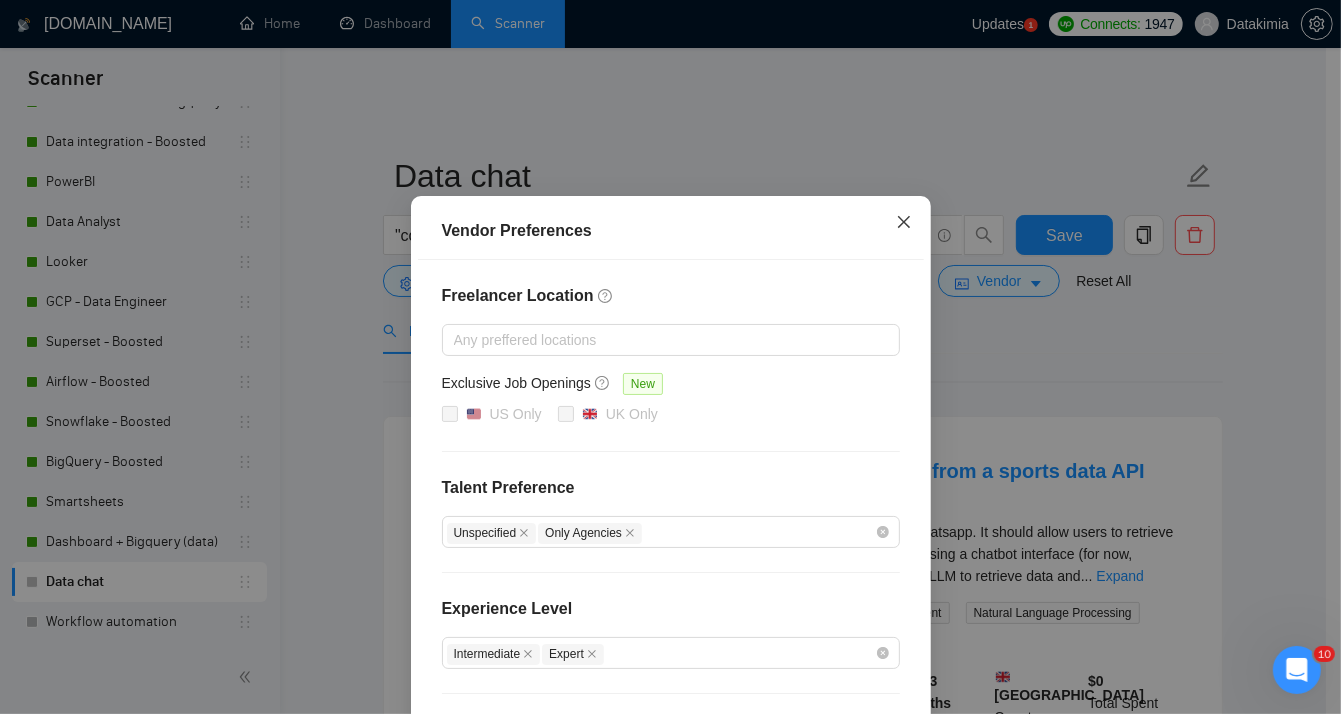scroll, scrollTop: 0, scrollLeft: 0, axis: both 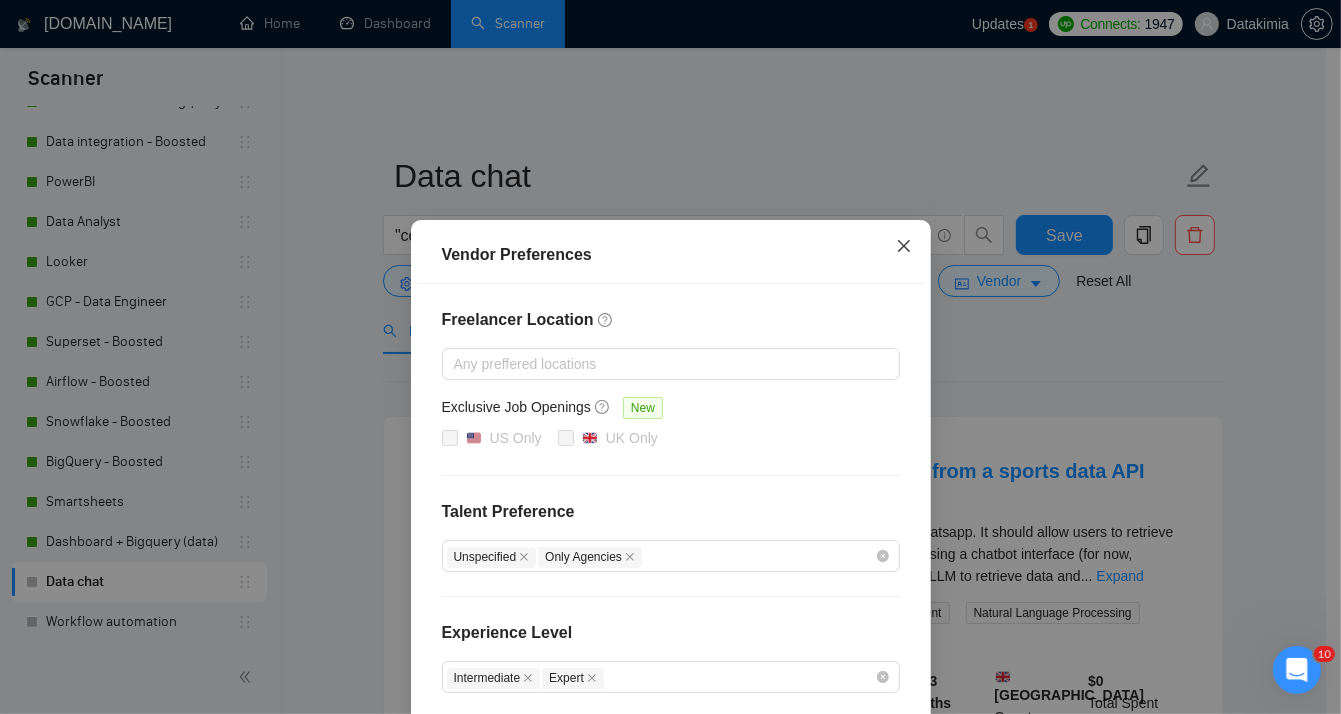 click at bounding box center [904, 247] 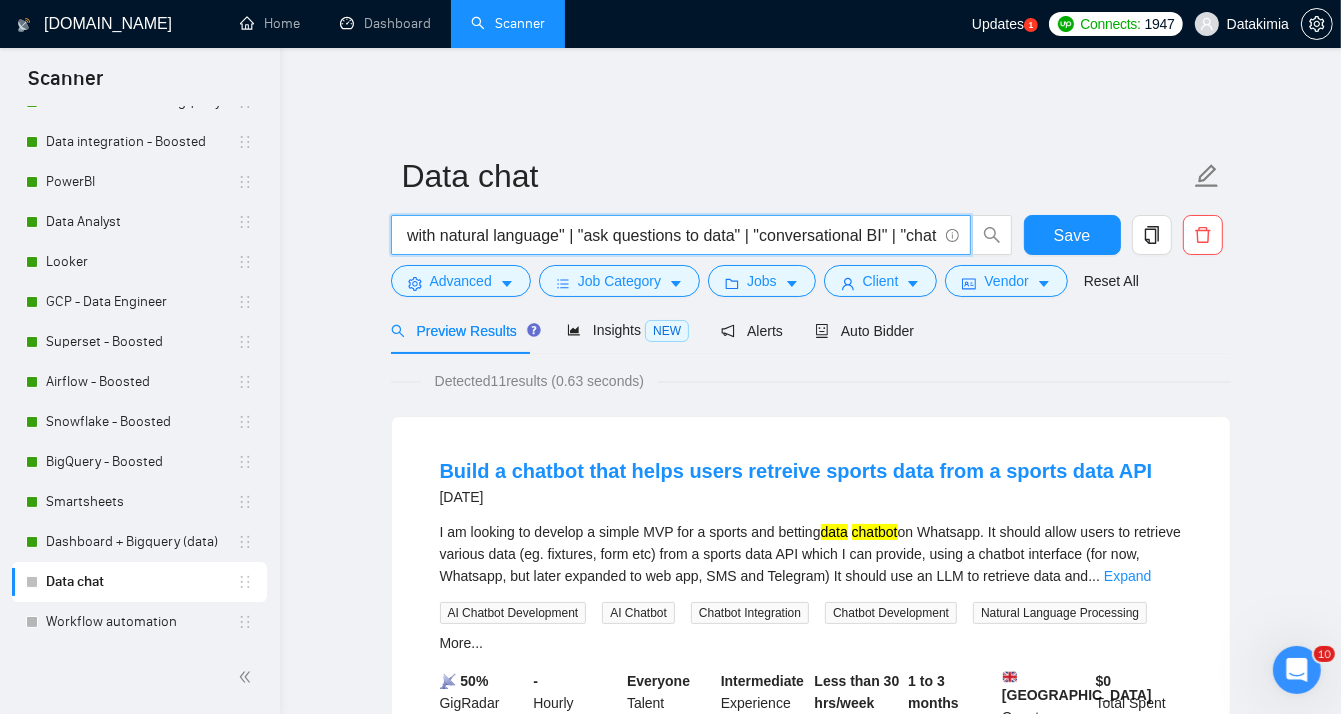 scroll, scrollTop: 0, scrollLeft: 659, axis: horizontal 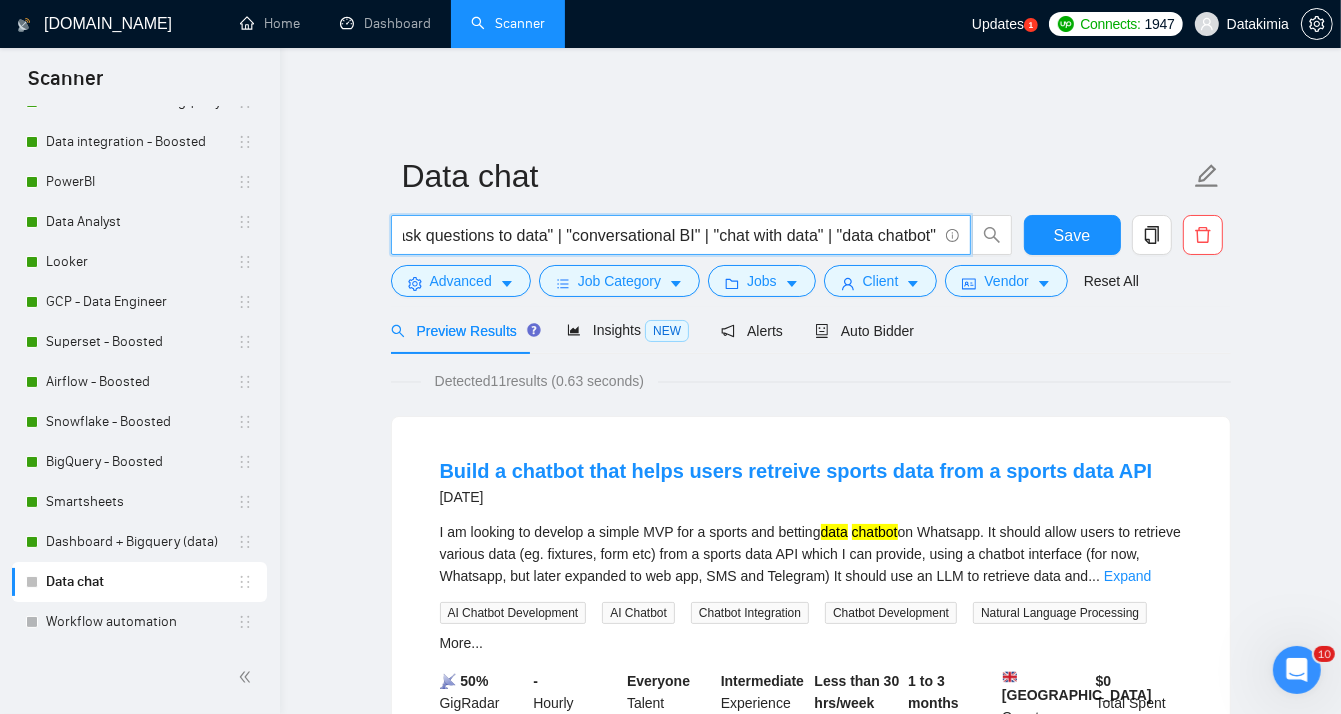 drag, startPoint x: 589, startPoint y: 224, endPoint x: 1021, endPoint y: 235, distance: 432.14 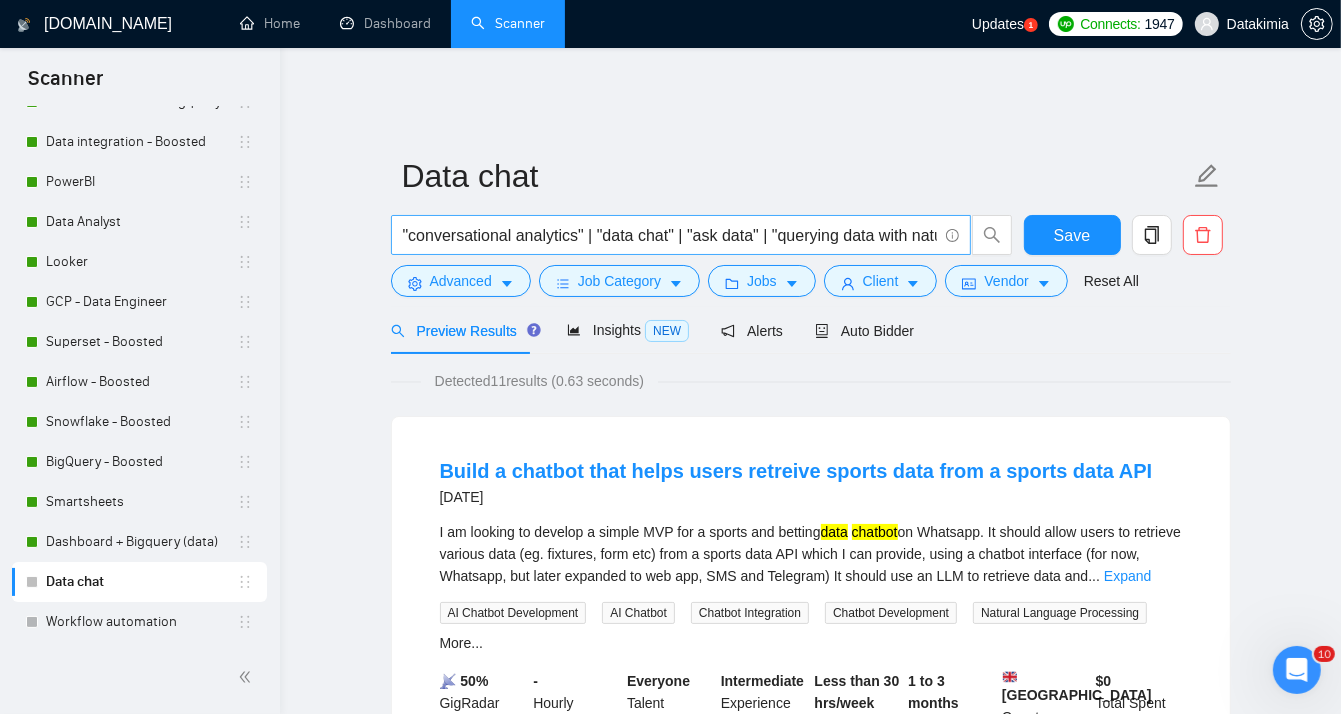 click on ""conversational analytics" | "data chat" | "ask data" | "querying data with natural language" | "ask questions to data" | "conversational BI" | "chat with data" | "data chatbot"" at bounding box center [681, 235] 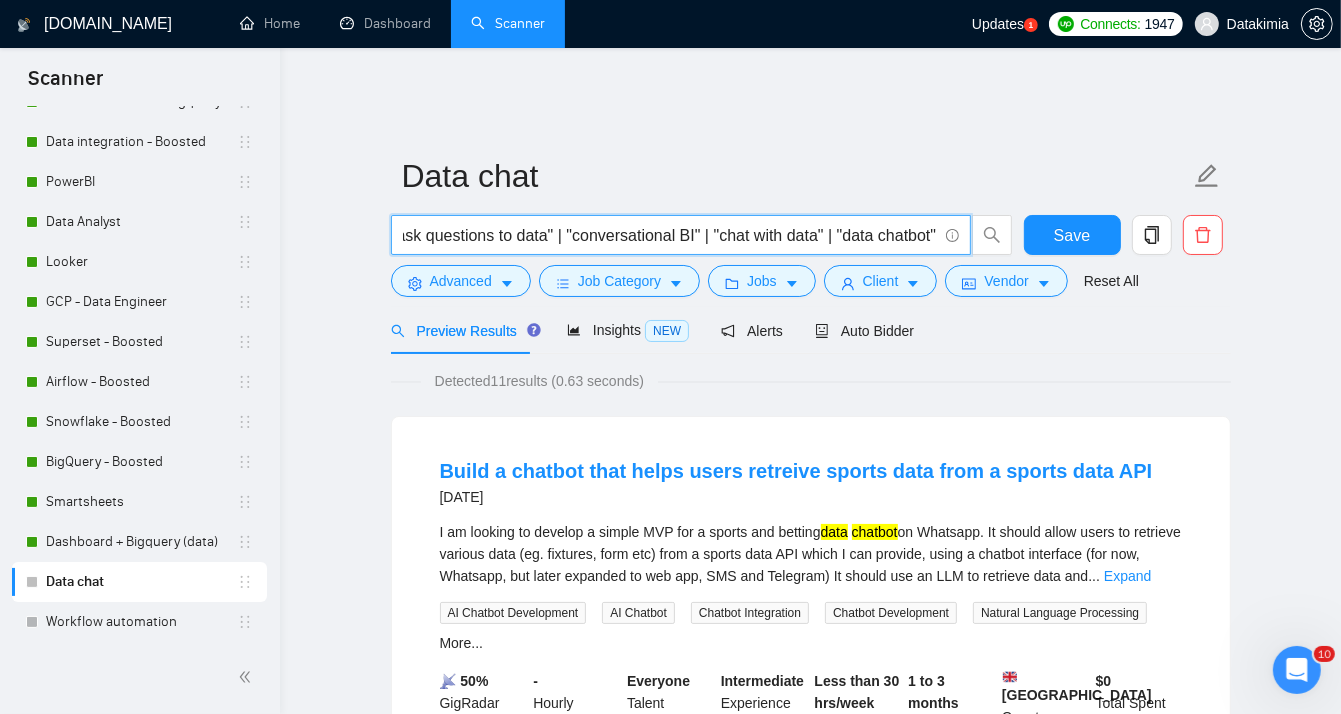 click on ""conversational analytics" | "data chat" | "ask data" | "querying data with natural language" | "ask questions to data" | "conversational BI" | "chat with data" | "data chatbot"" at bounding box center [670, 235] 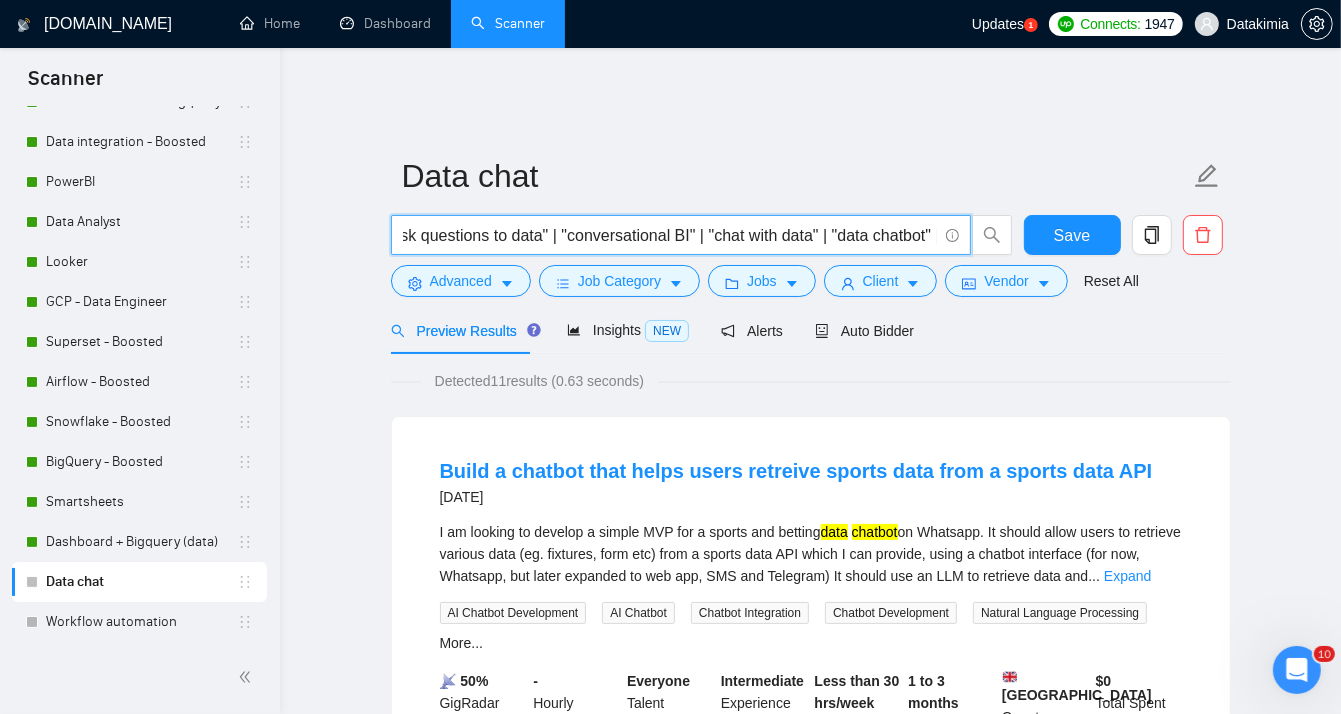 scroll, scrollTop: 0, scrollLeft: 774, axis: horizontal 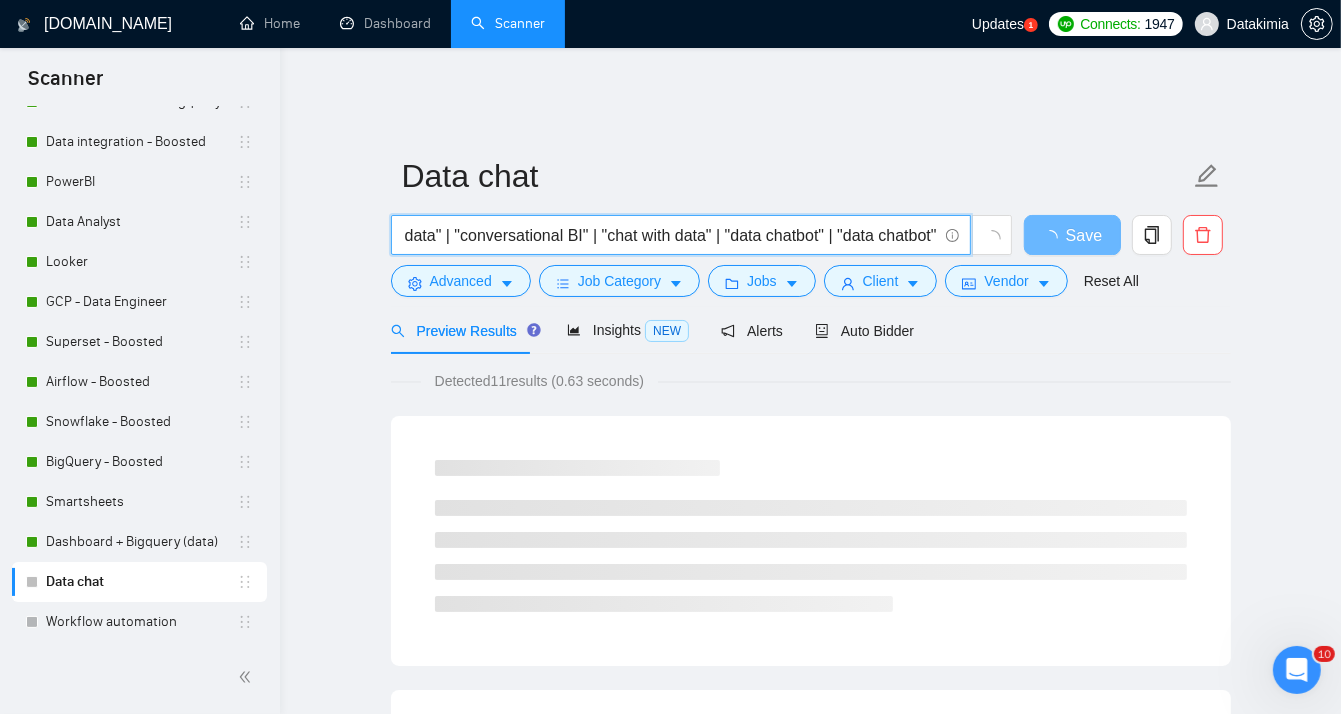 drag, startPoint x: 840, startPoint y: 219, endPoint x: 932, endPoint y: 219, distance: 92 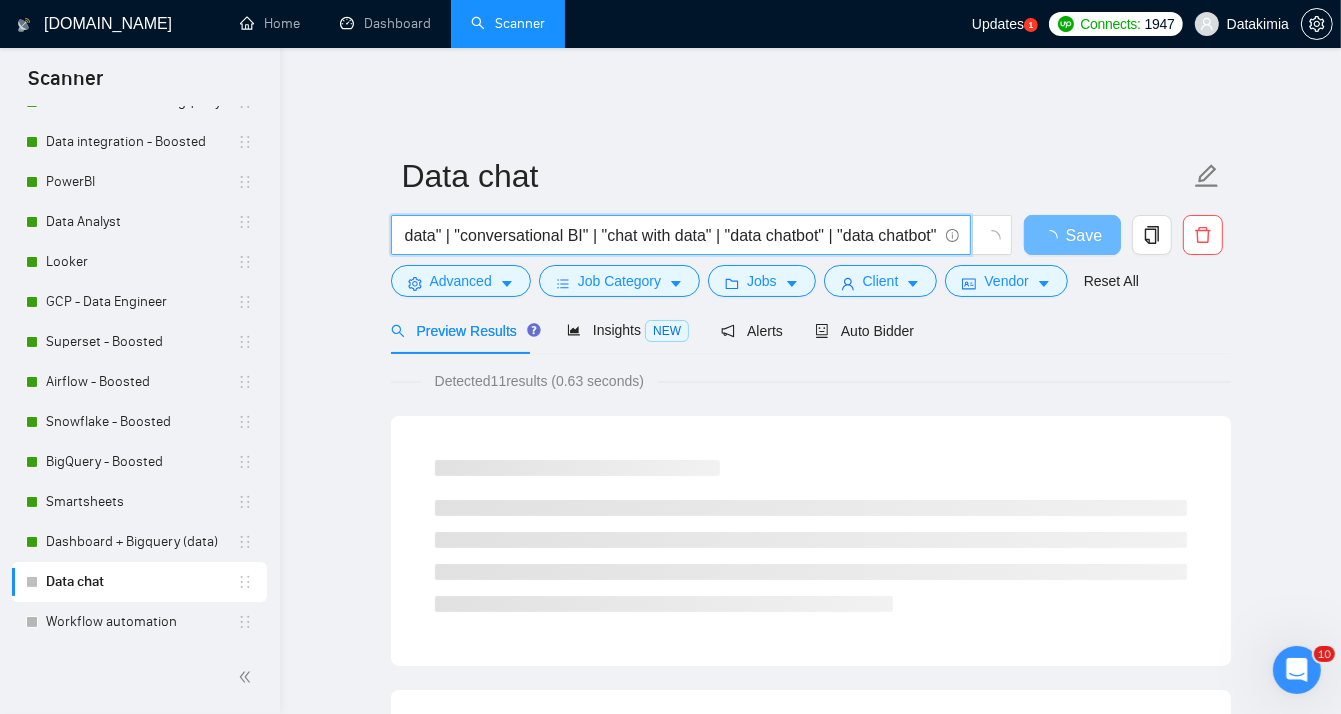 click on ""conversational analytics" | "data chat" | "ask data" | "querying data with natural language" | "ask questions to data" | "conversational BI" | "chat with data" | "data chatbot" | "data chatbot"" at bounding box center [670, 235] 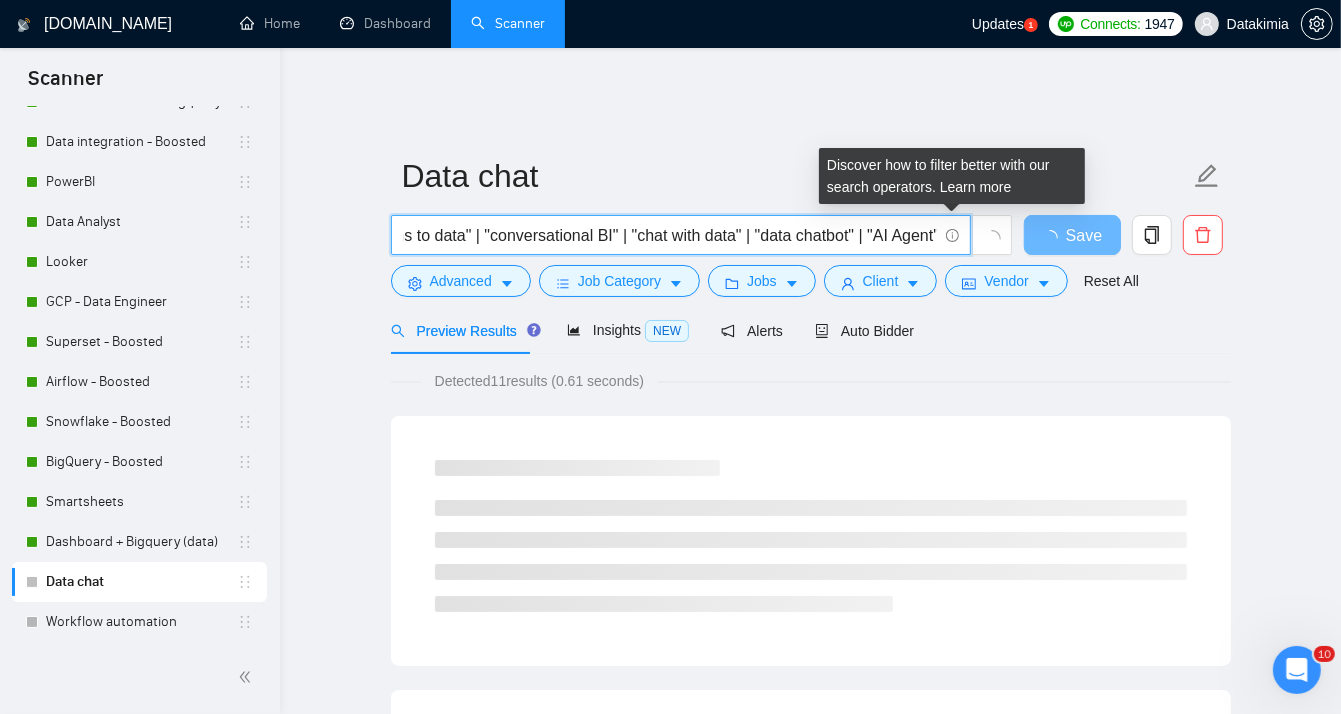 scroll, scrollTop: 0, scrollLeft: 747, axis: horizontal 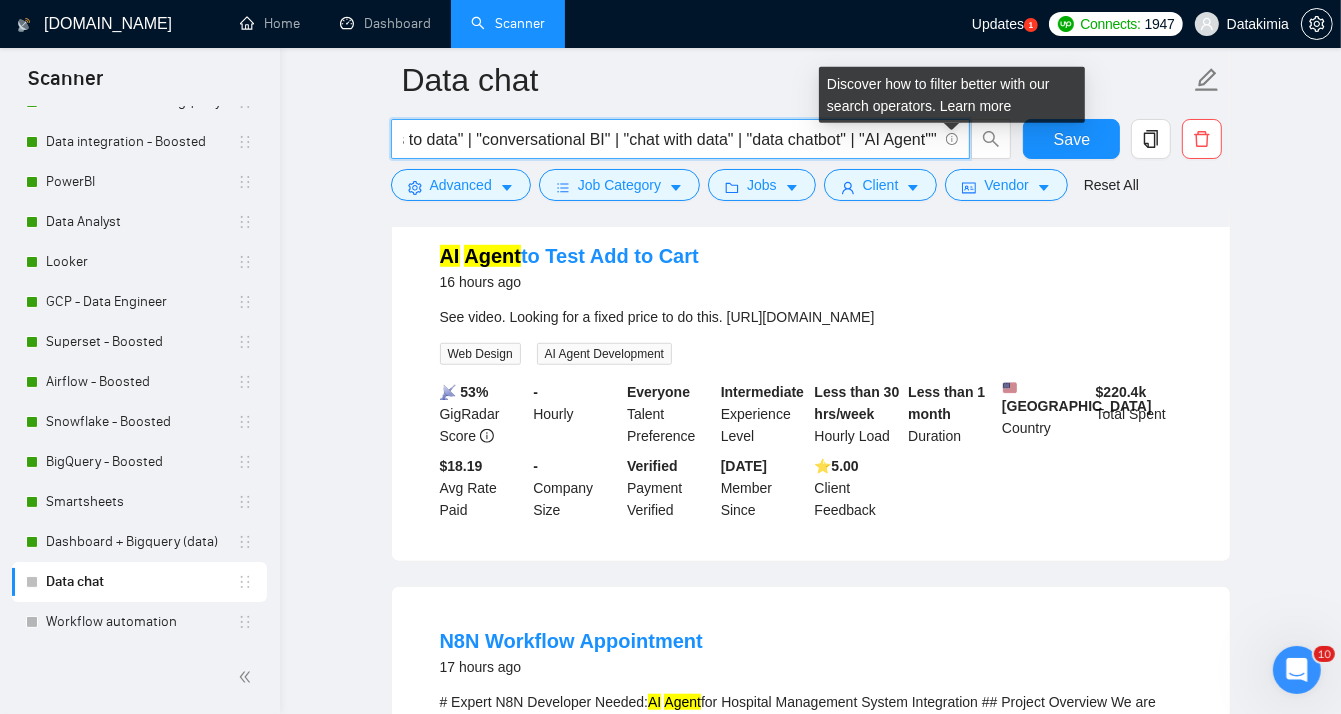 drag, startPoint x: 855, startPoint y: 137, endPoint x: 950, endPoint y: 139, distance: 95.02105 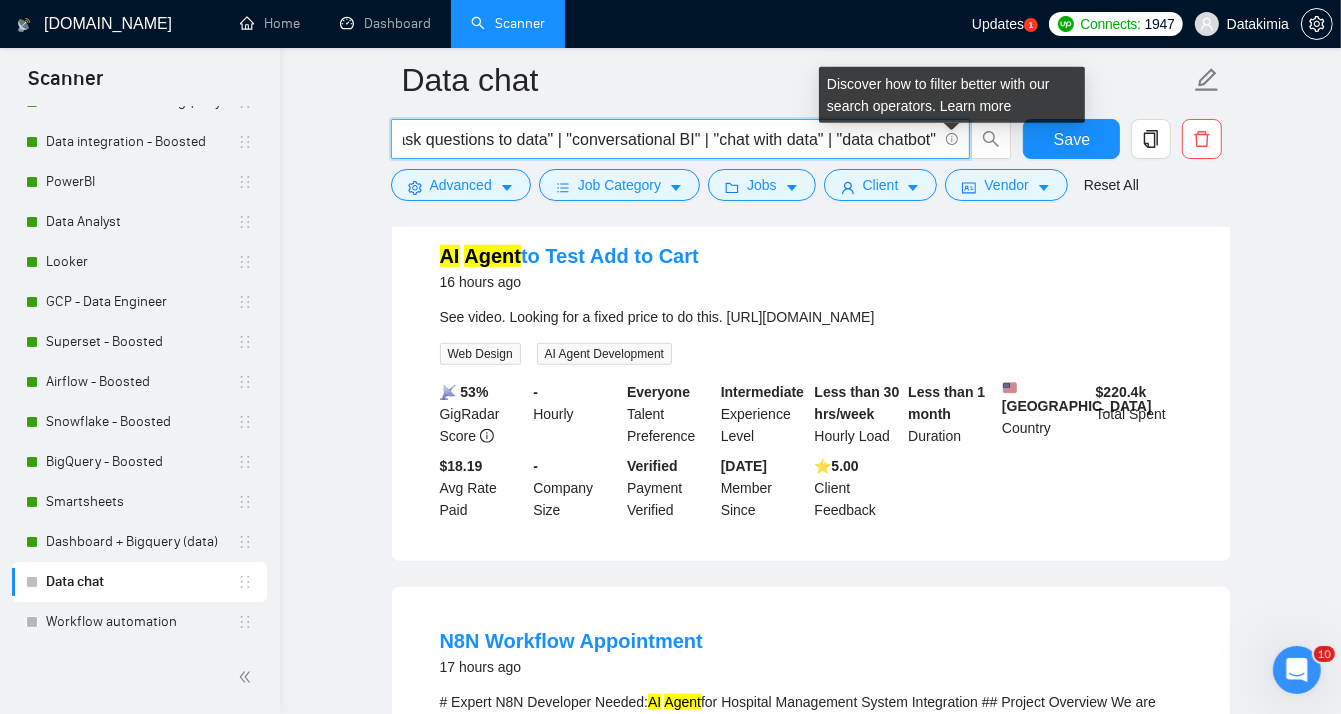 type on ""conversational analytics" | "data chat" | "ask data" | "querying data with natural language" | "ask questions to data" | "conversational BI" | "chat with data" | "data chatbot"" 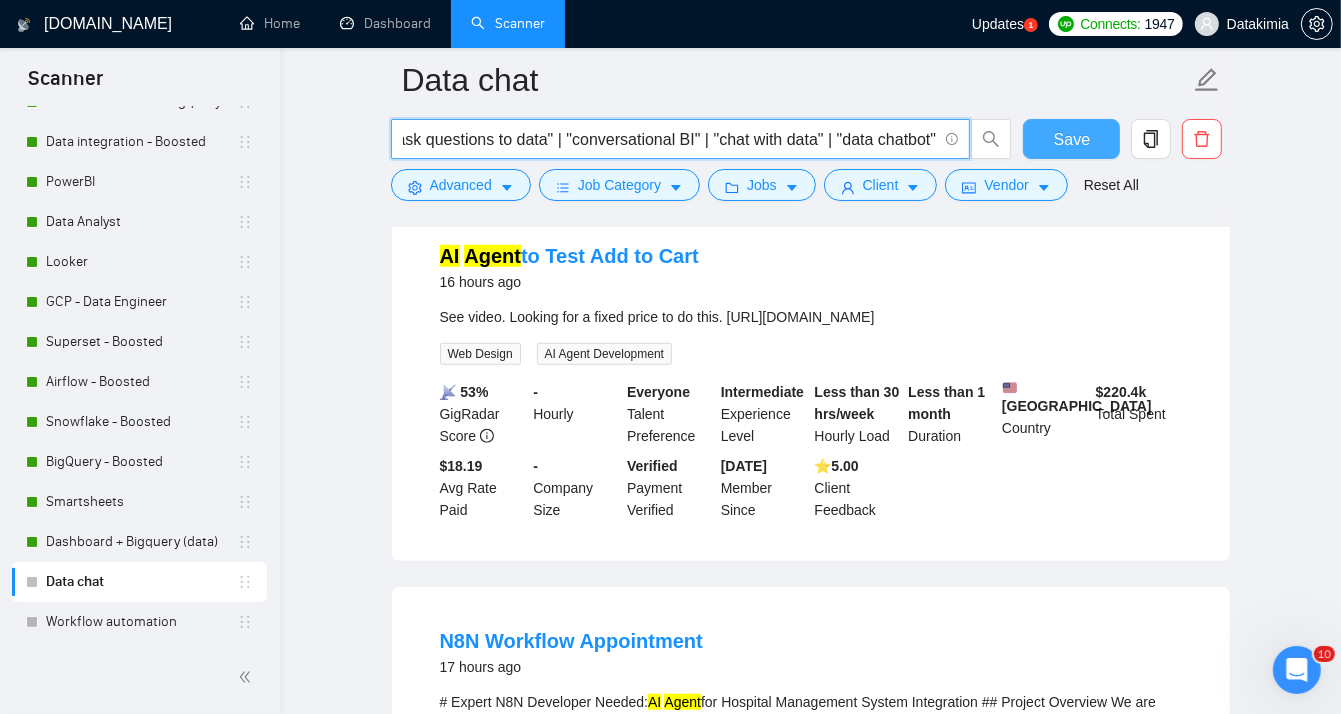 click on "Save" at bounding box center (1072, 139) 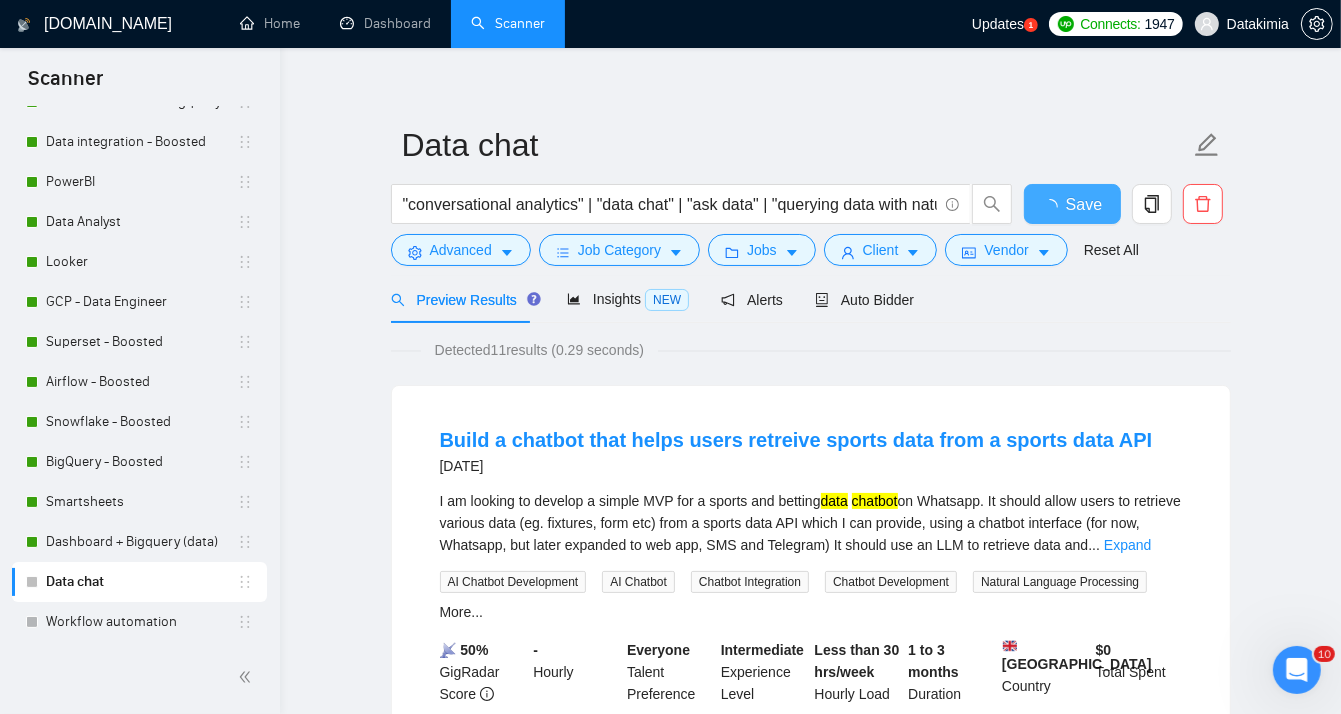 scroll, scrollTop: 0, scrollLeft: 0, axis: both 